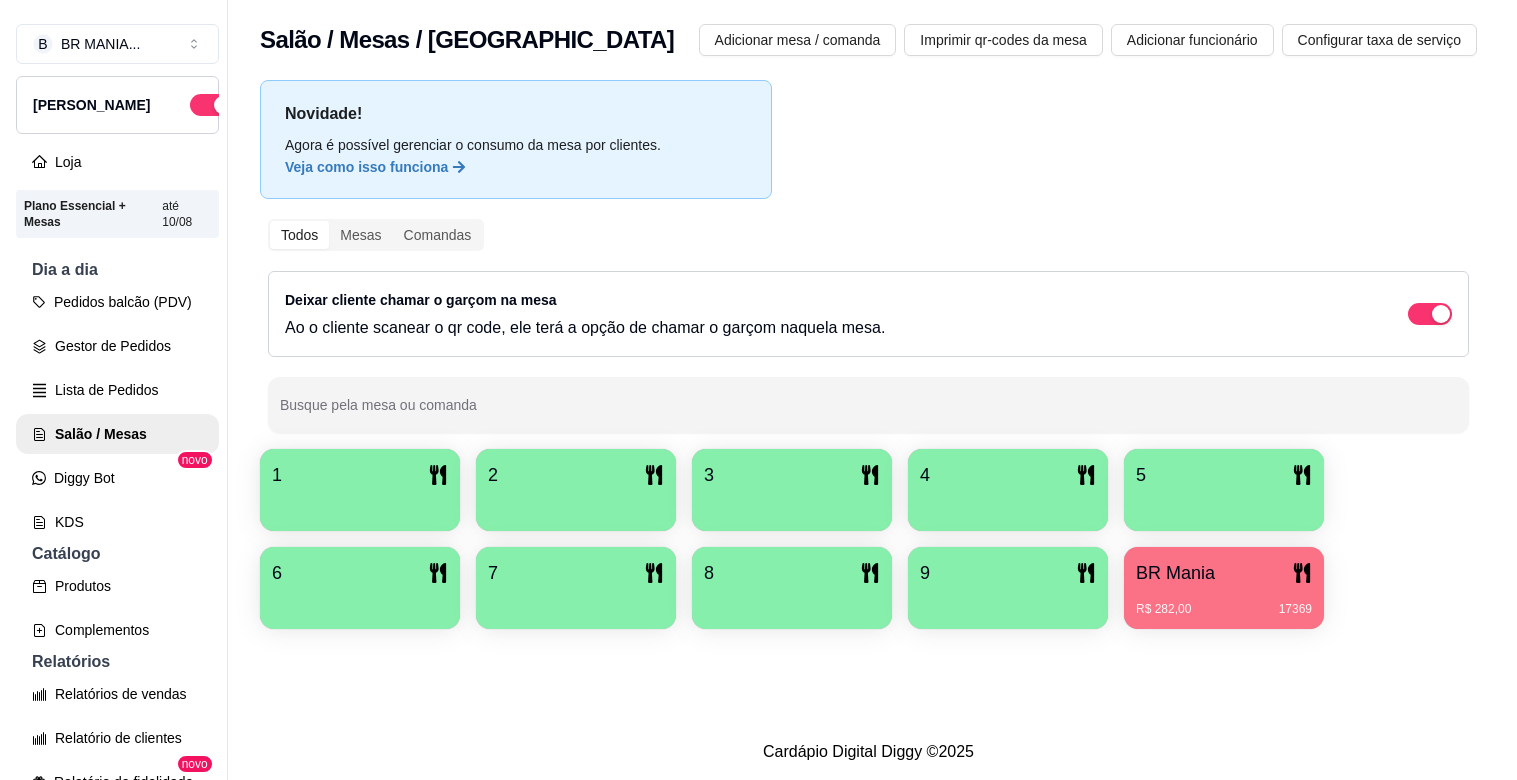 scroll, scrollTop: 0, scrollLeft: 0, axis: both 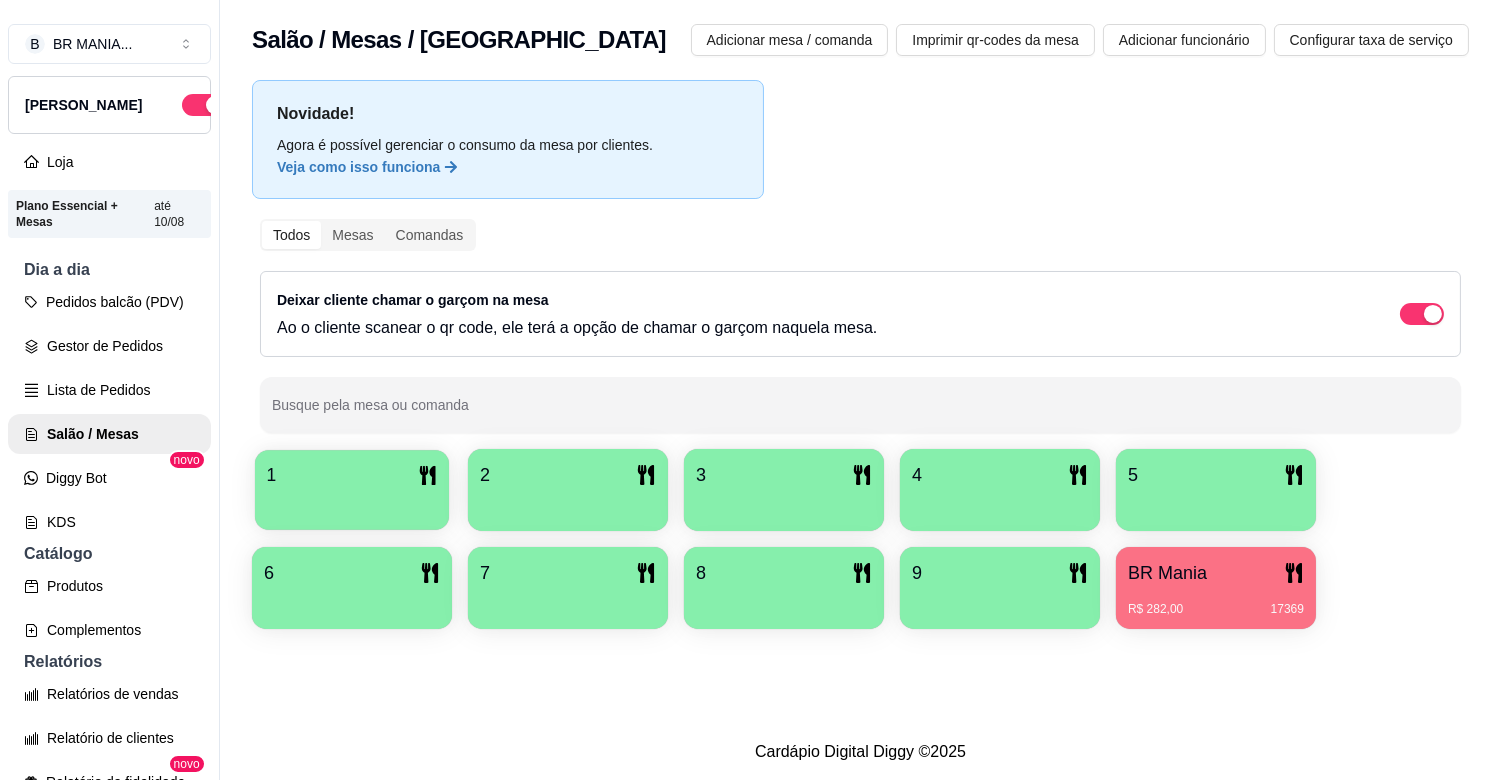 click on "1" at bounding box center (352, 490) 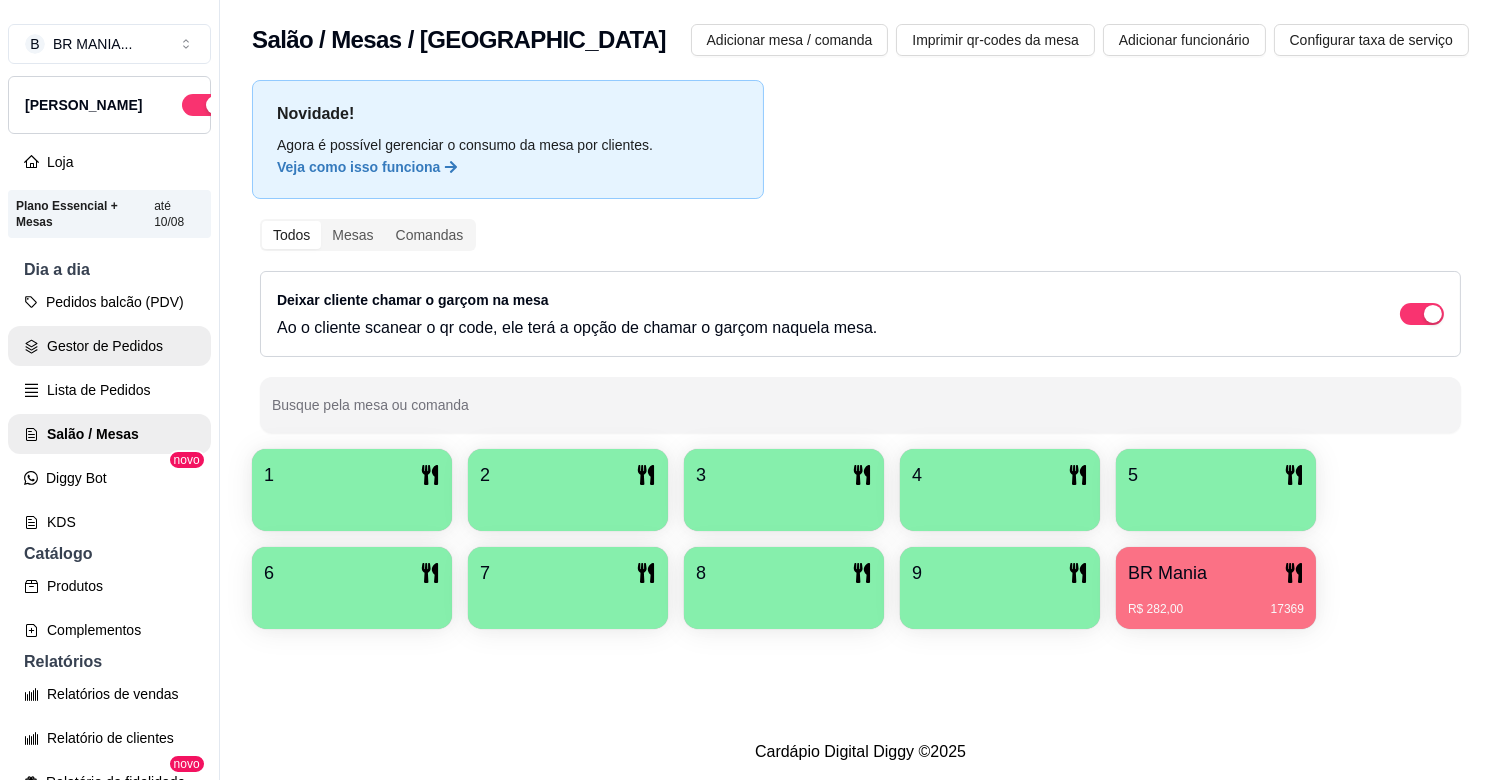 click on "Gestor de Pedidos" at bounding box center (109, 346) 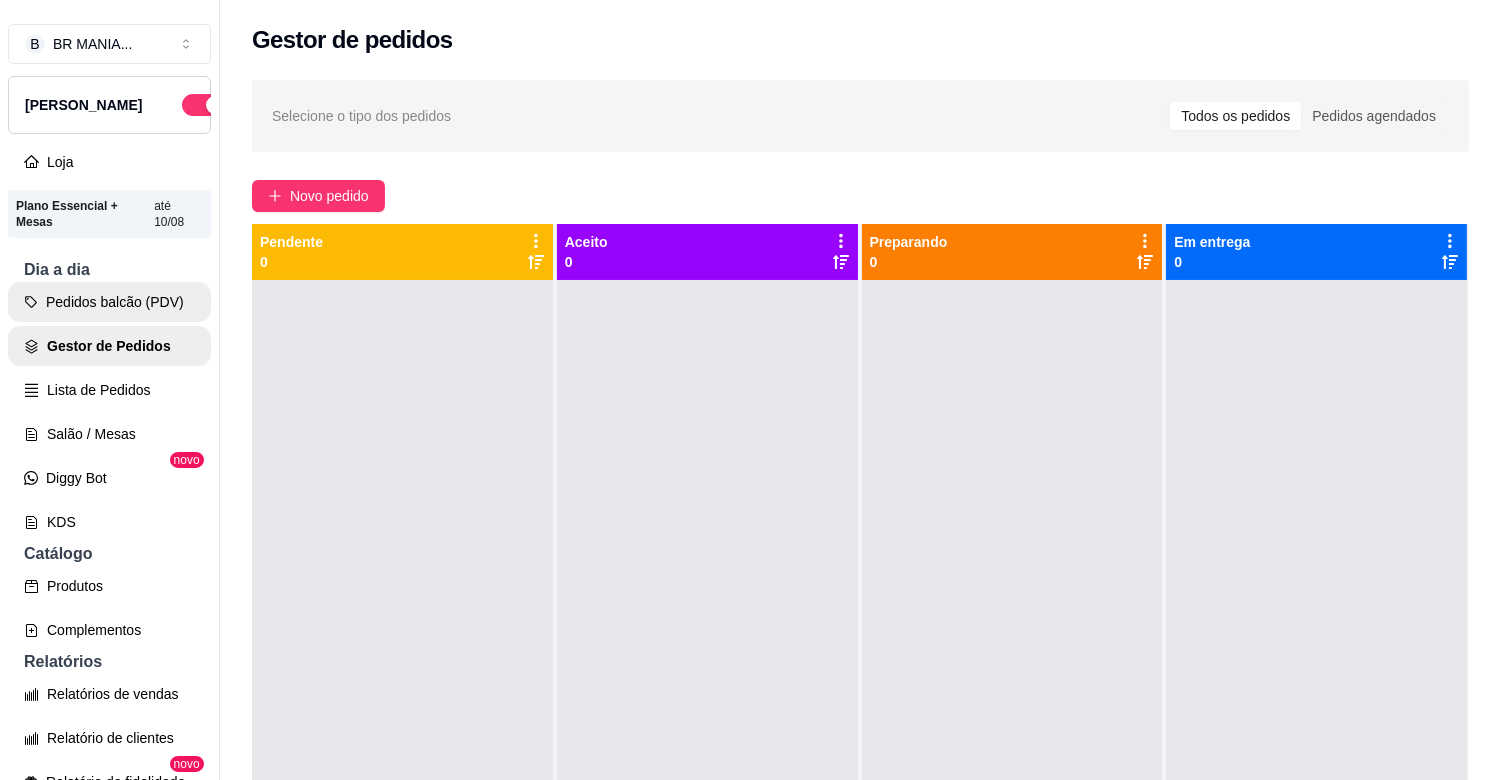 click on "Pedidos balcão (PDV)" at bounding box center (109, 302) 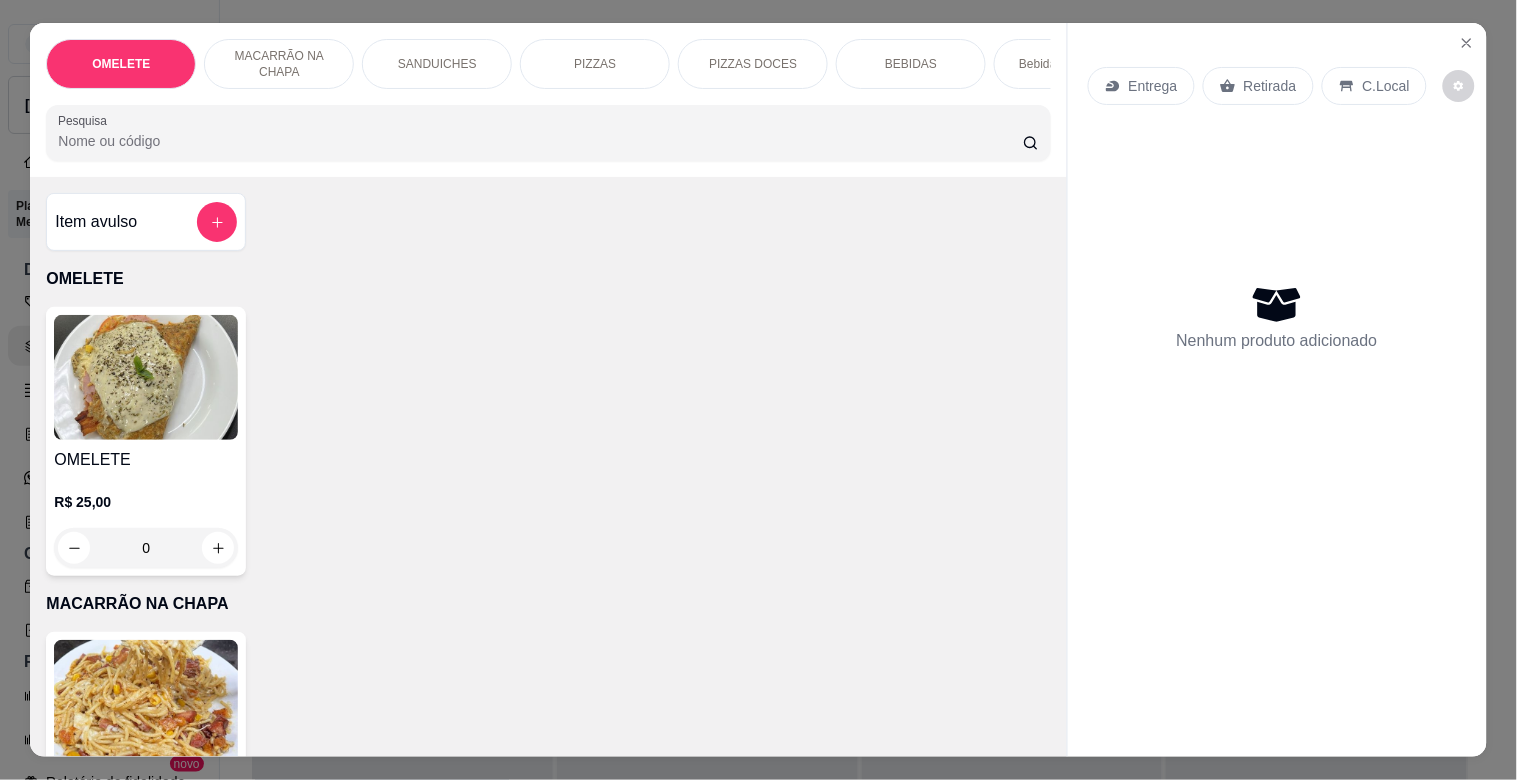 click on "Pesquisa" at bounding box center (540, 141) 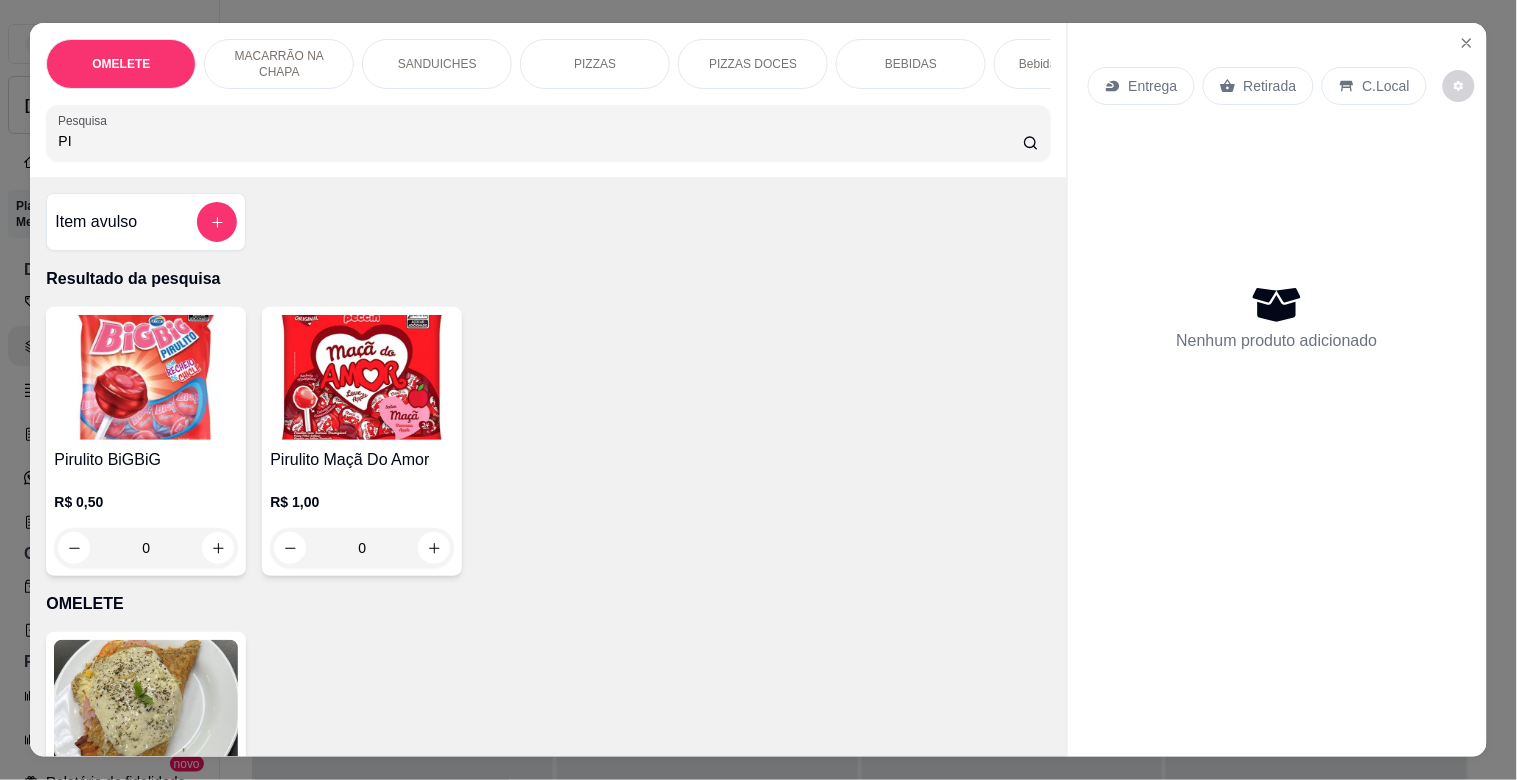 type on "P" 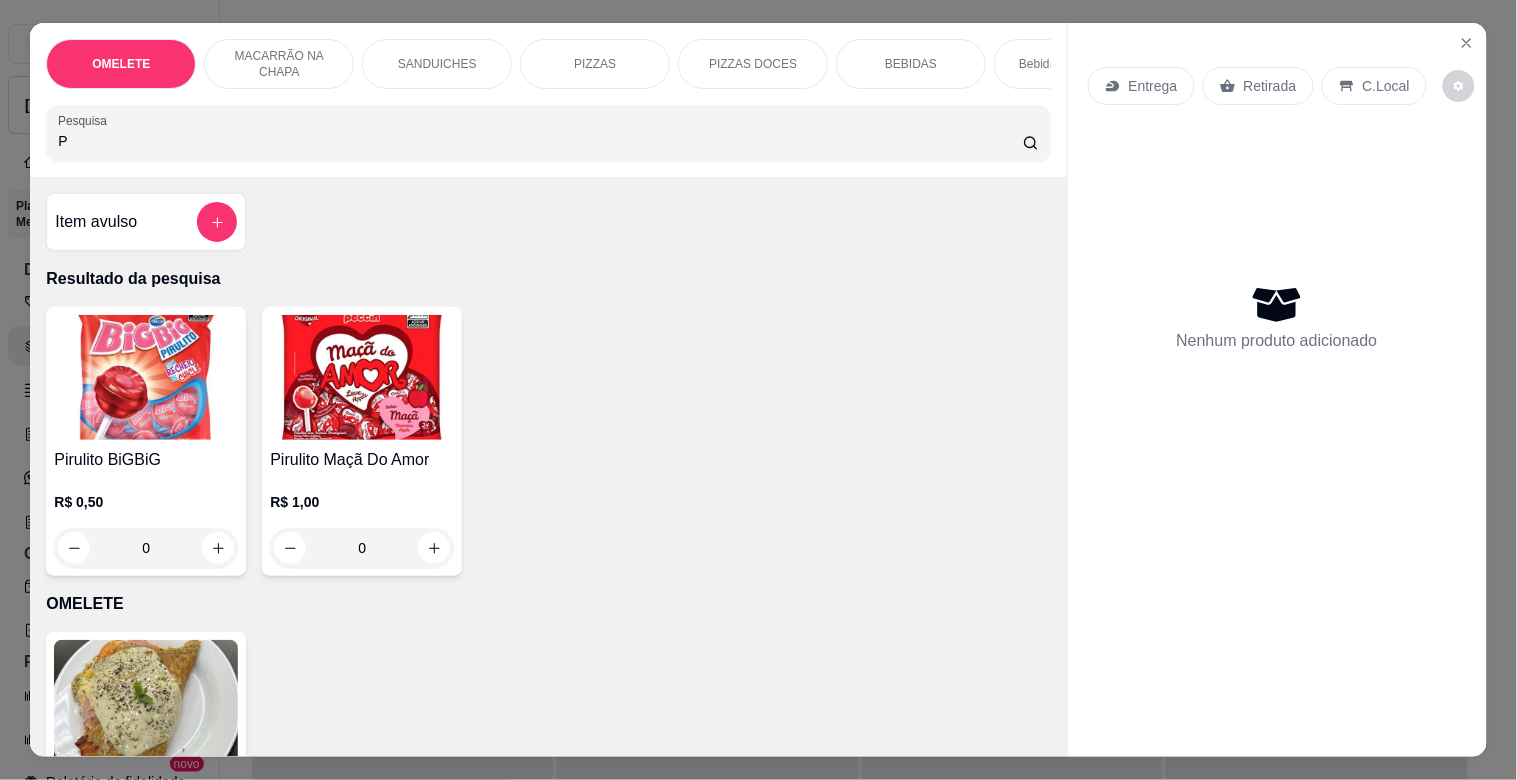 type 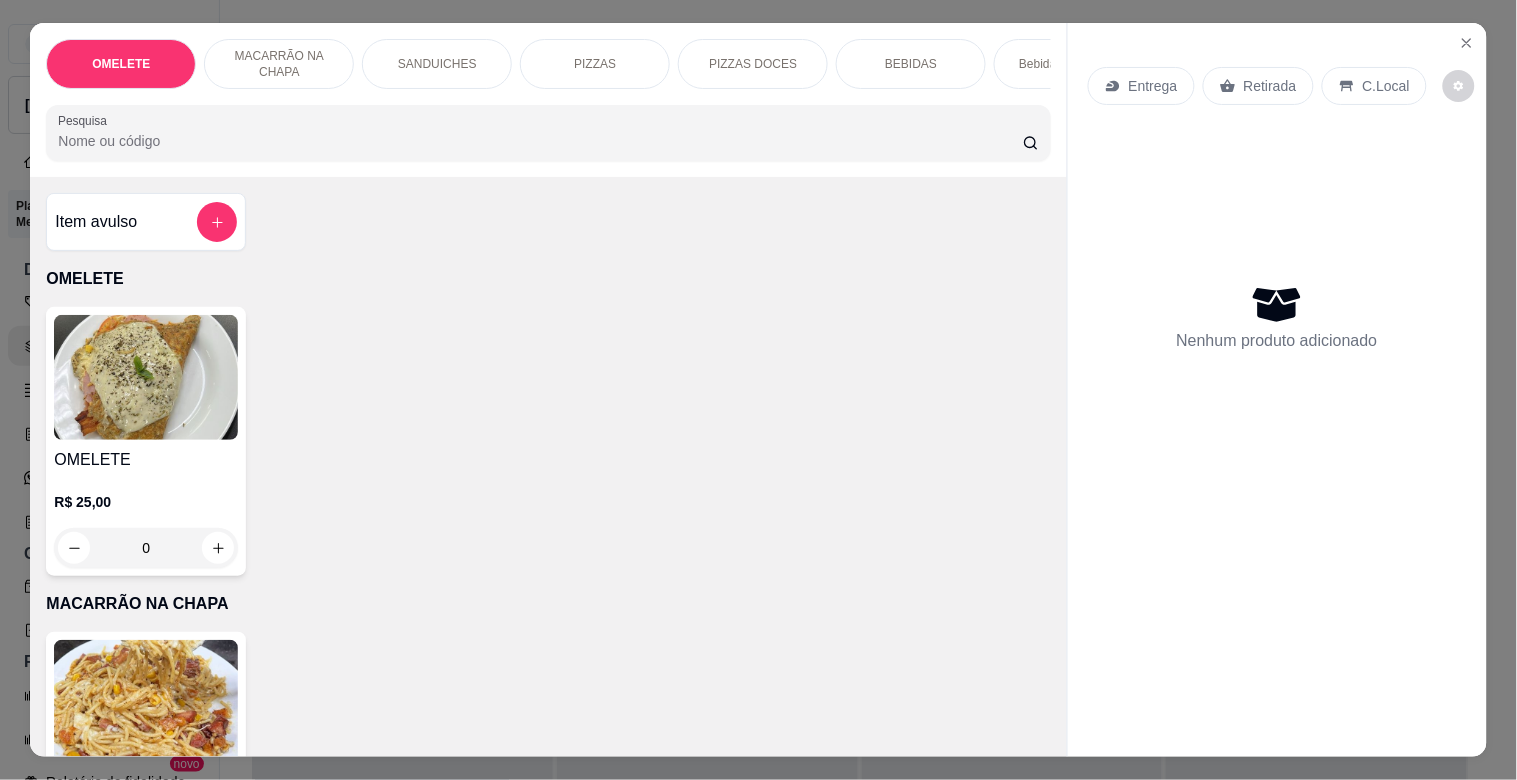 click on "PIZZAS" at bounding box center (595, 64) 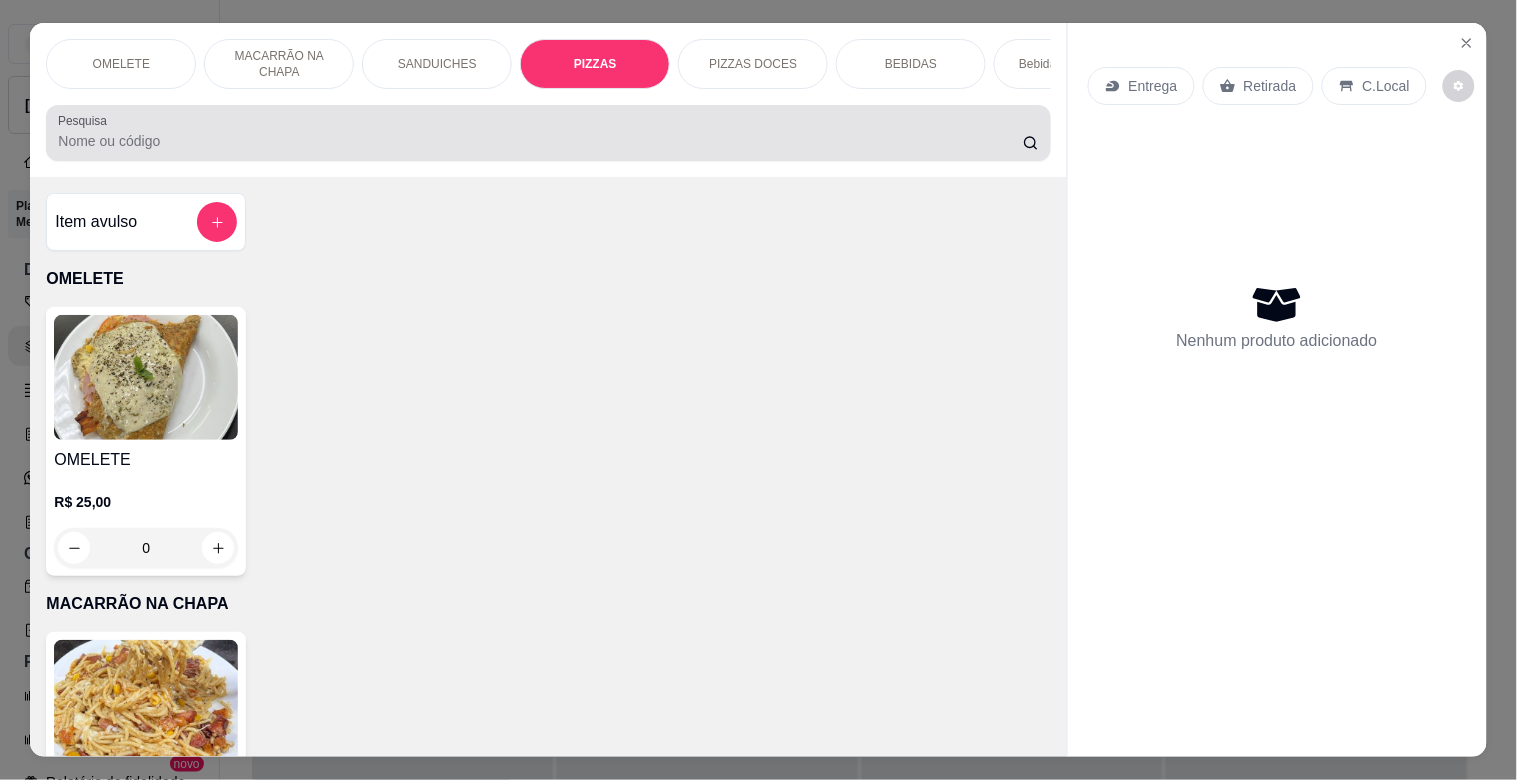 scroll, scrollTop: 1634, scrollLeft: 0, axis: vertical 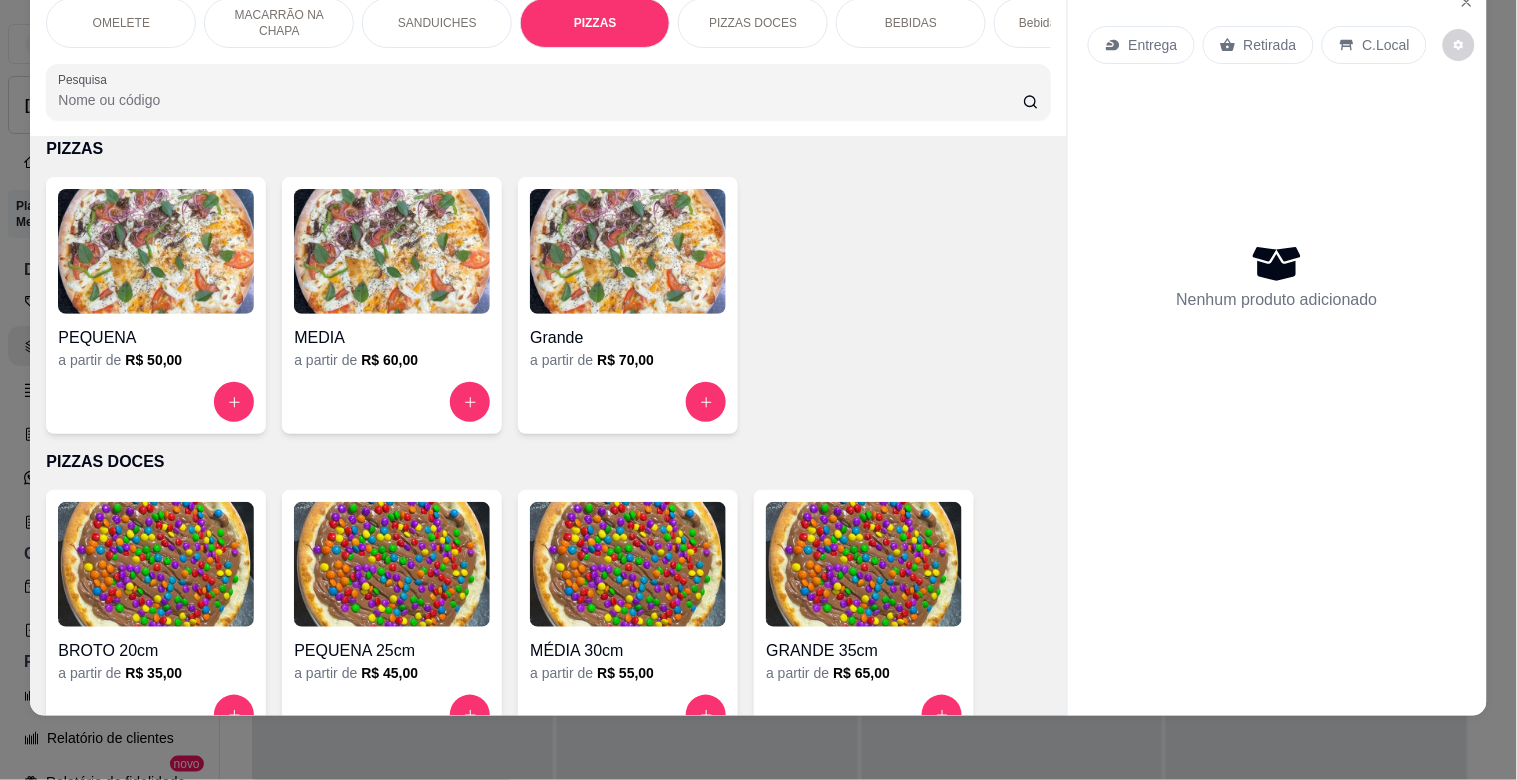 drag, startPoint x: 1480, startPoint y: 211, endPoint x: 1484, endPoint y: 247, distance: 36.221542 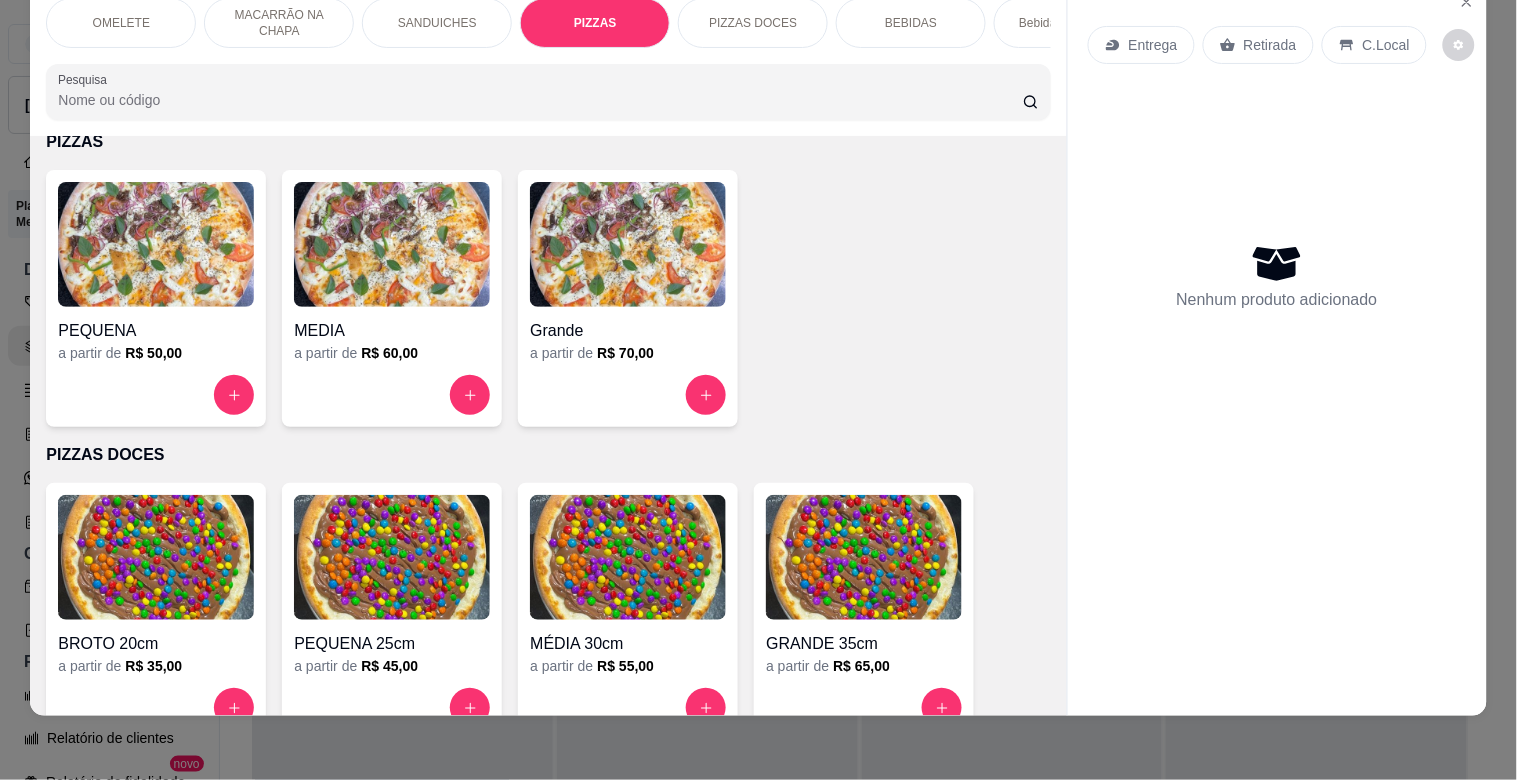 scroll, scrollTop: 1590, scrollLeft: 0, axis: vertical 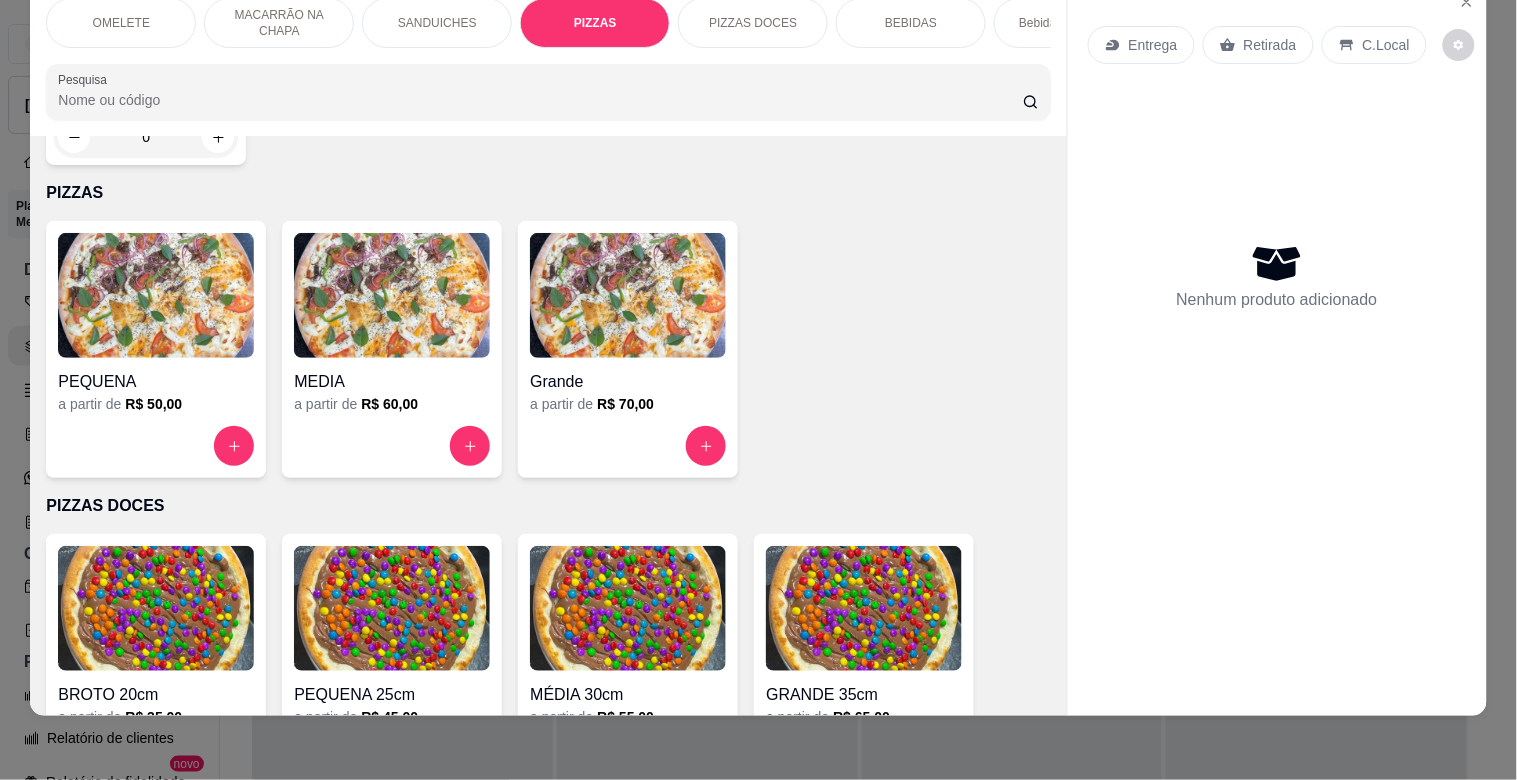 click at bounding box center [392, 295] 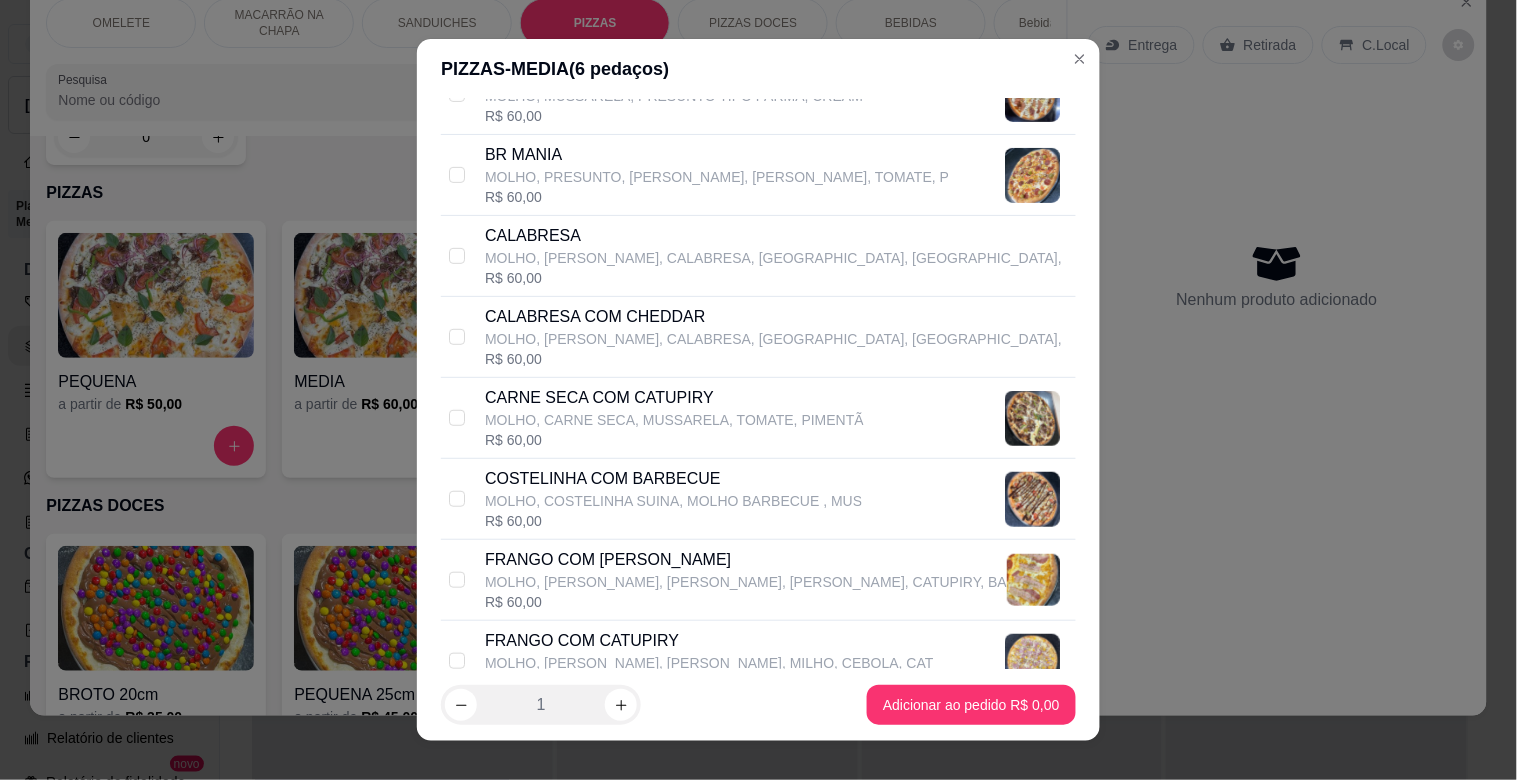 scroll, scrollTop: 0, scrollLeft: 0, axis: both 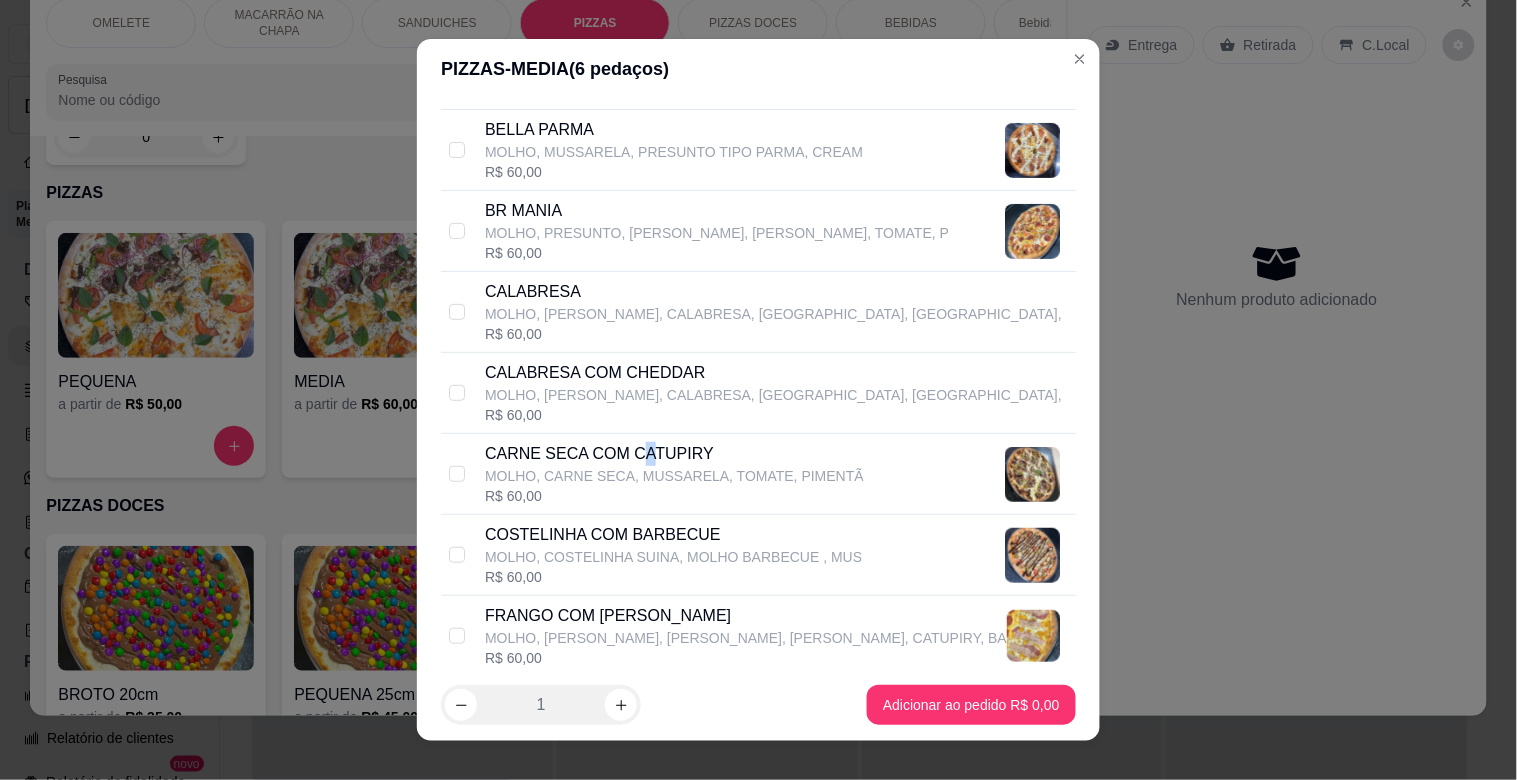 drag, startPoint x: 630, startPoint y: 453, endPoint x: 617, endPoint y: 435, distance: 22.203604 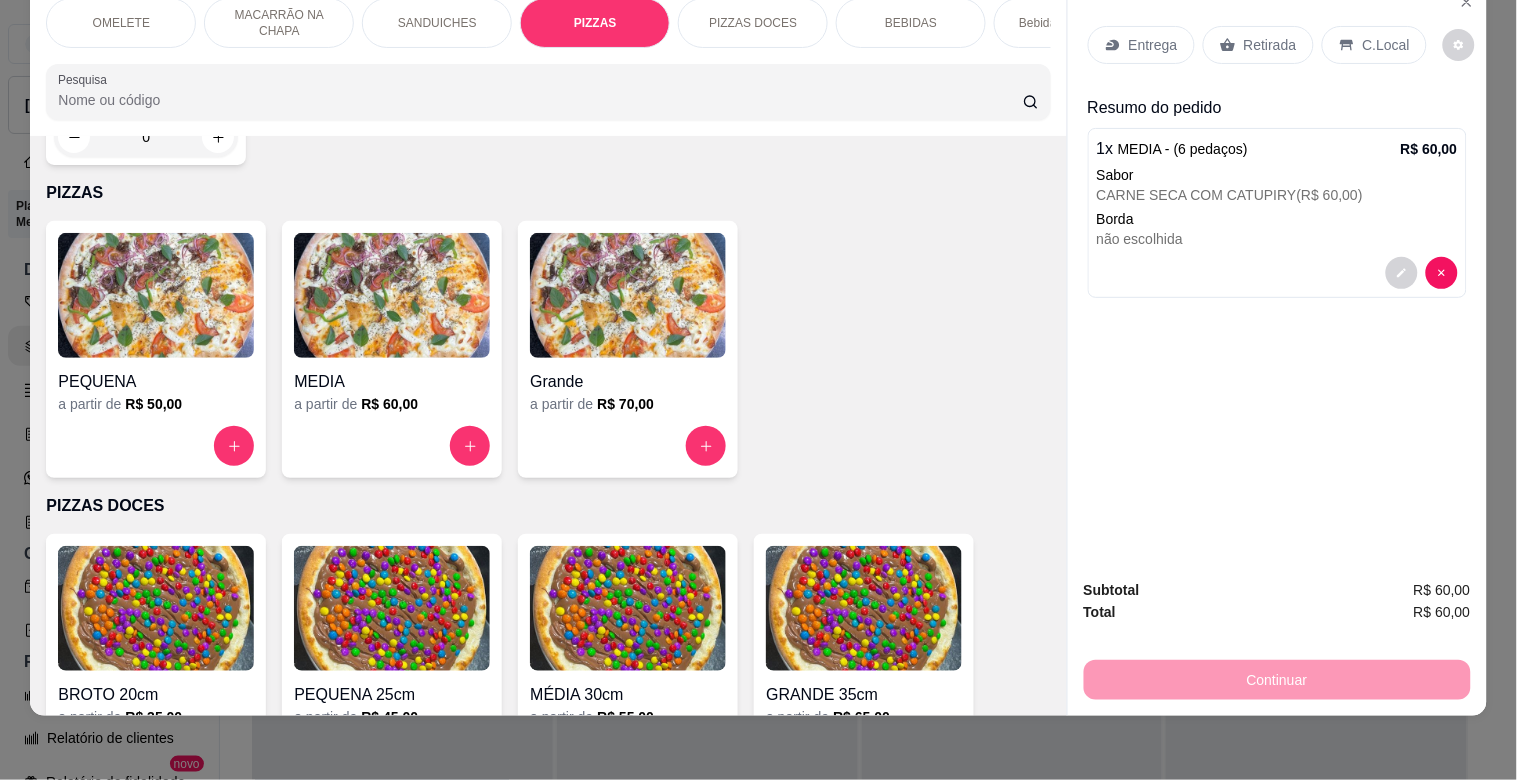 click on "C.Local" at bounding box center (1374, 45) 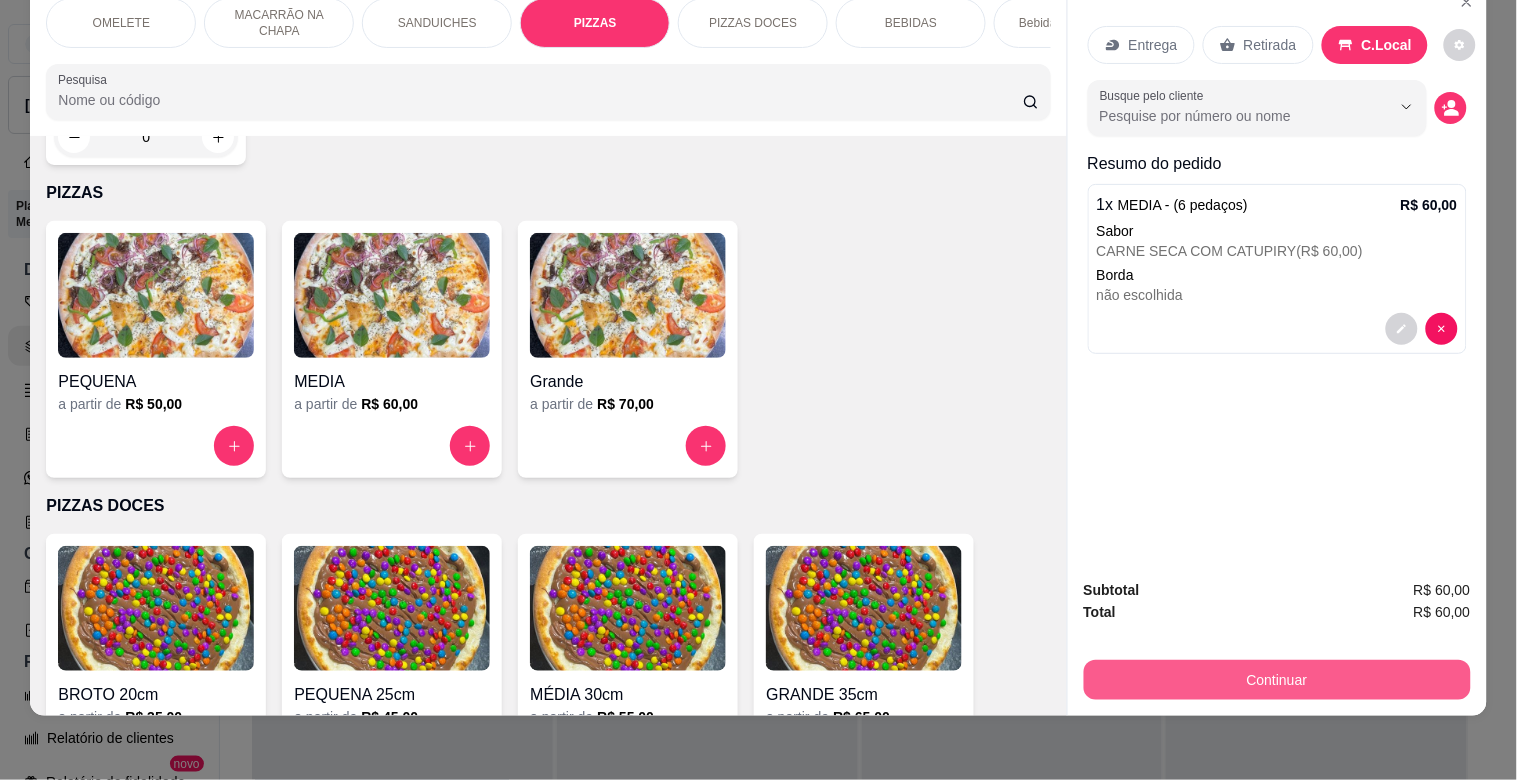 click on "Continuar" at bounding box center (1277, 680) 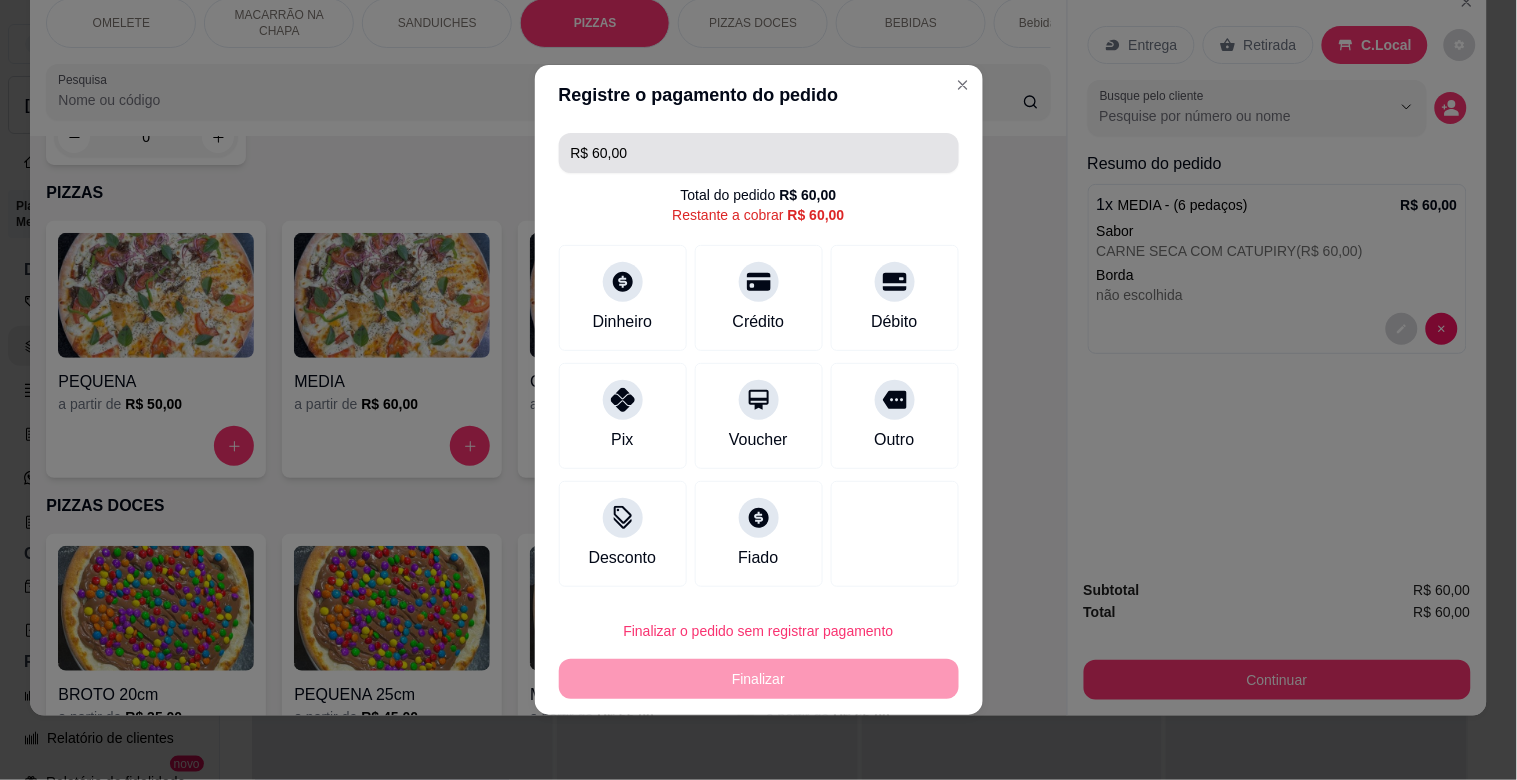 click on "R$ 60,00" at bounding box center (759, 153) 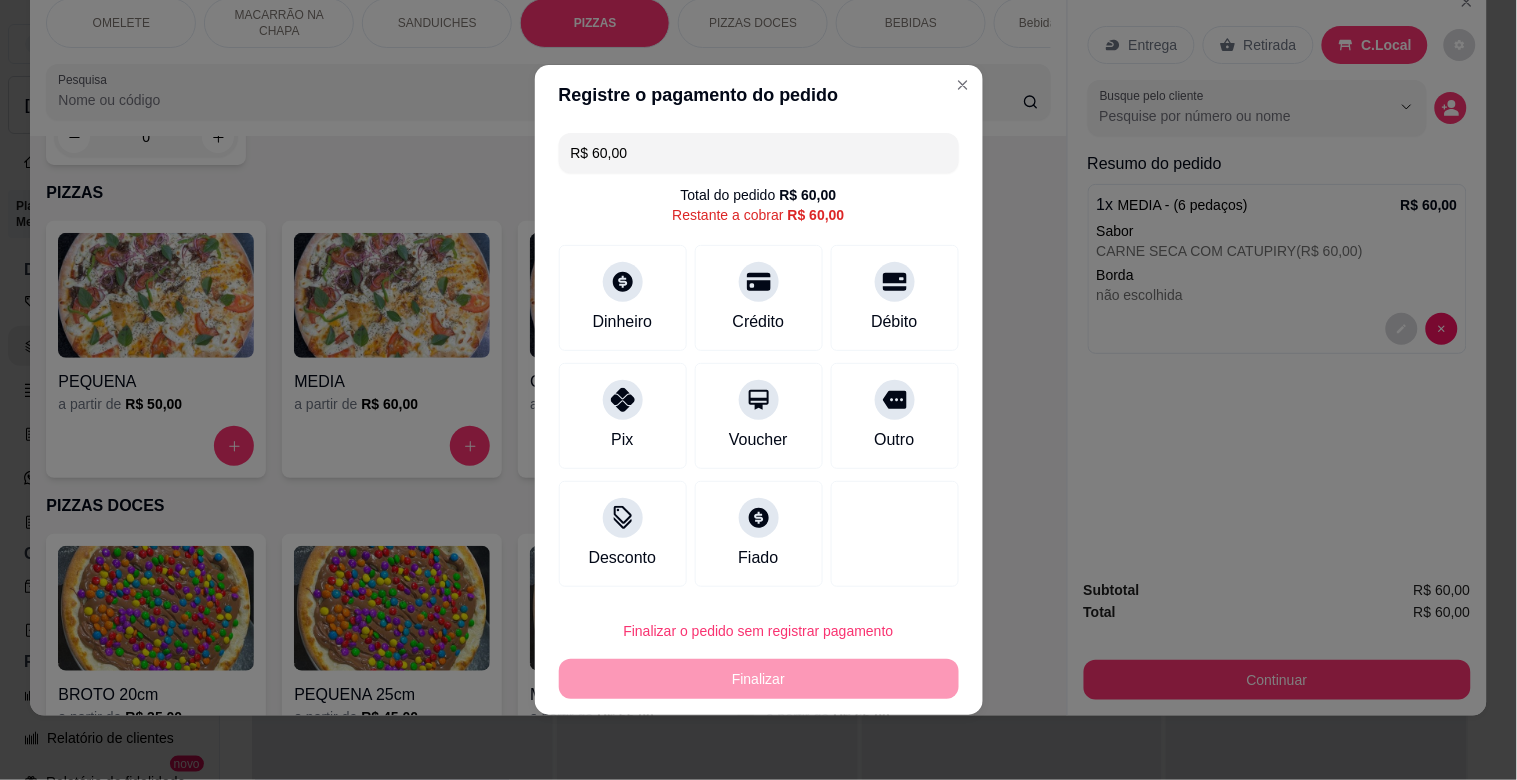 click on "R$ 60,00" at bounding box center (759, 153) 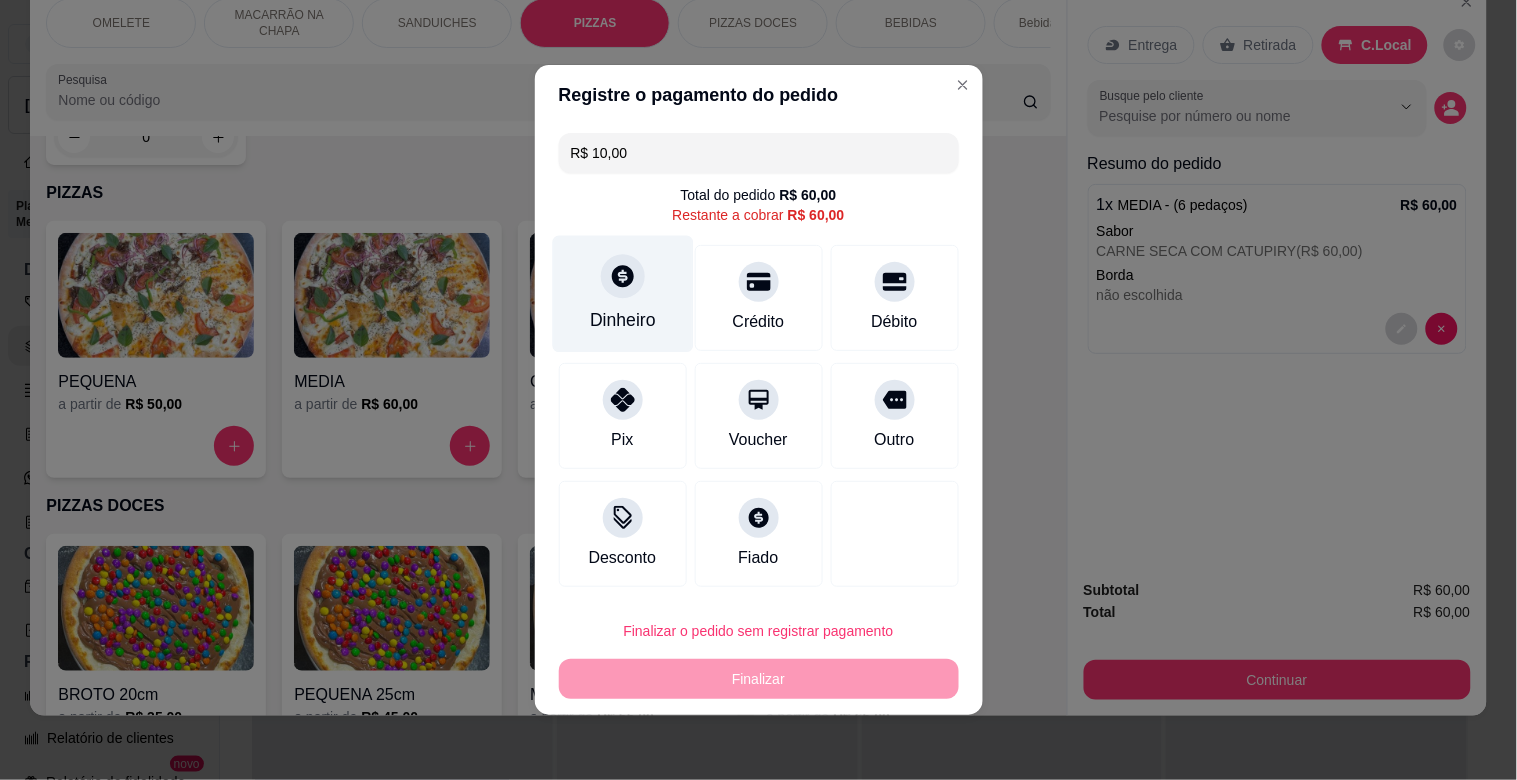 click at bounding box center (623, 276) 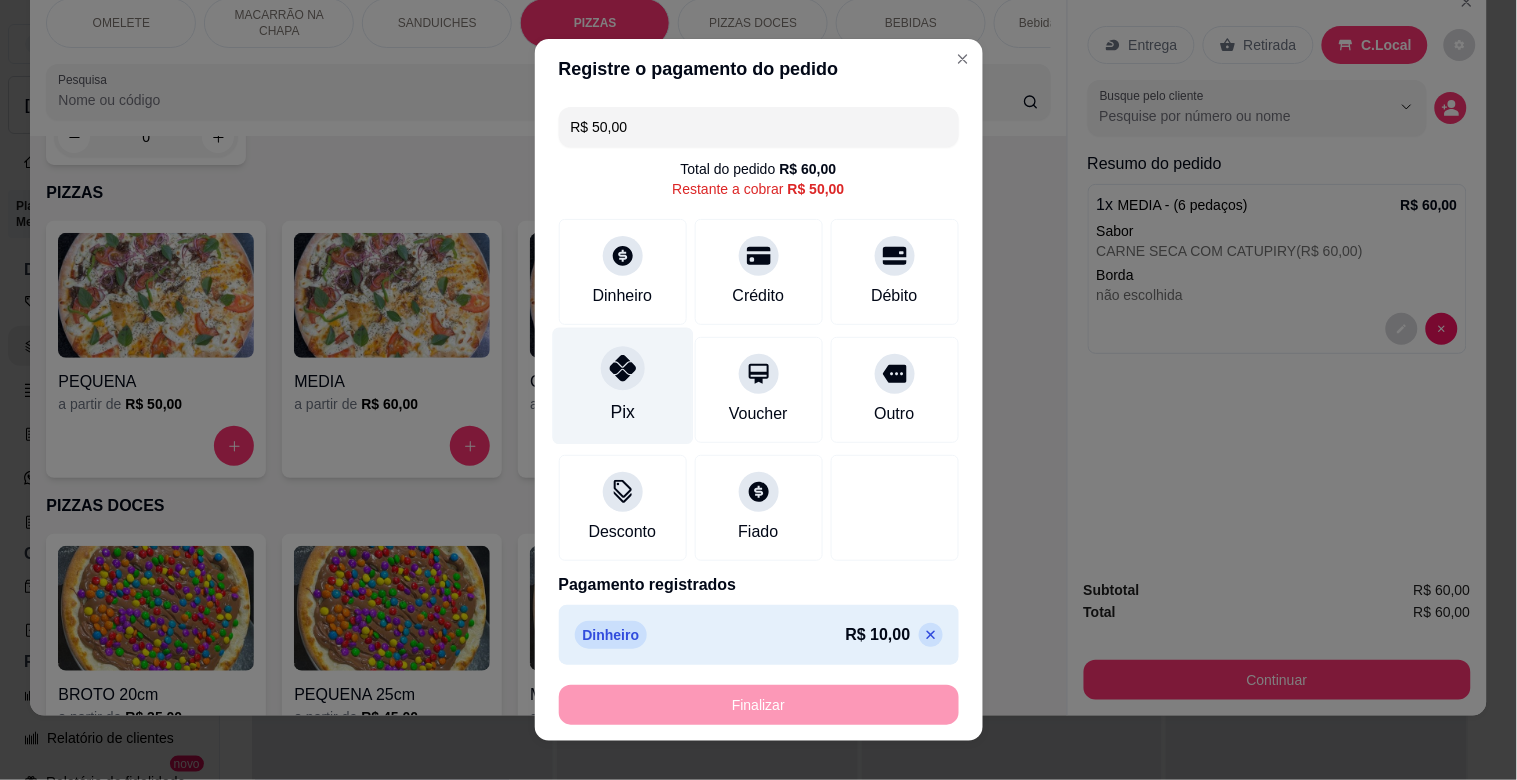 click at bounding box center (623, 368) 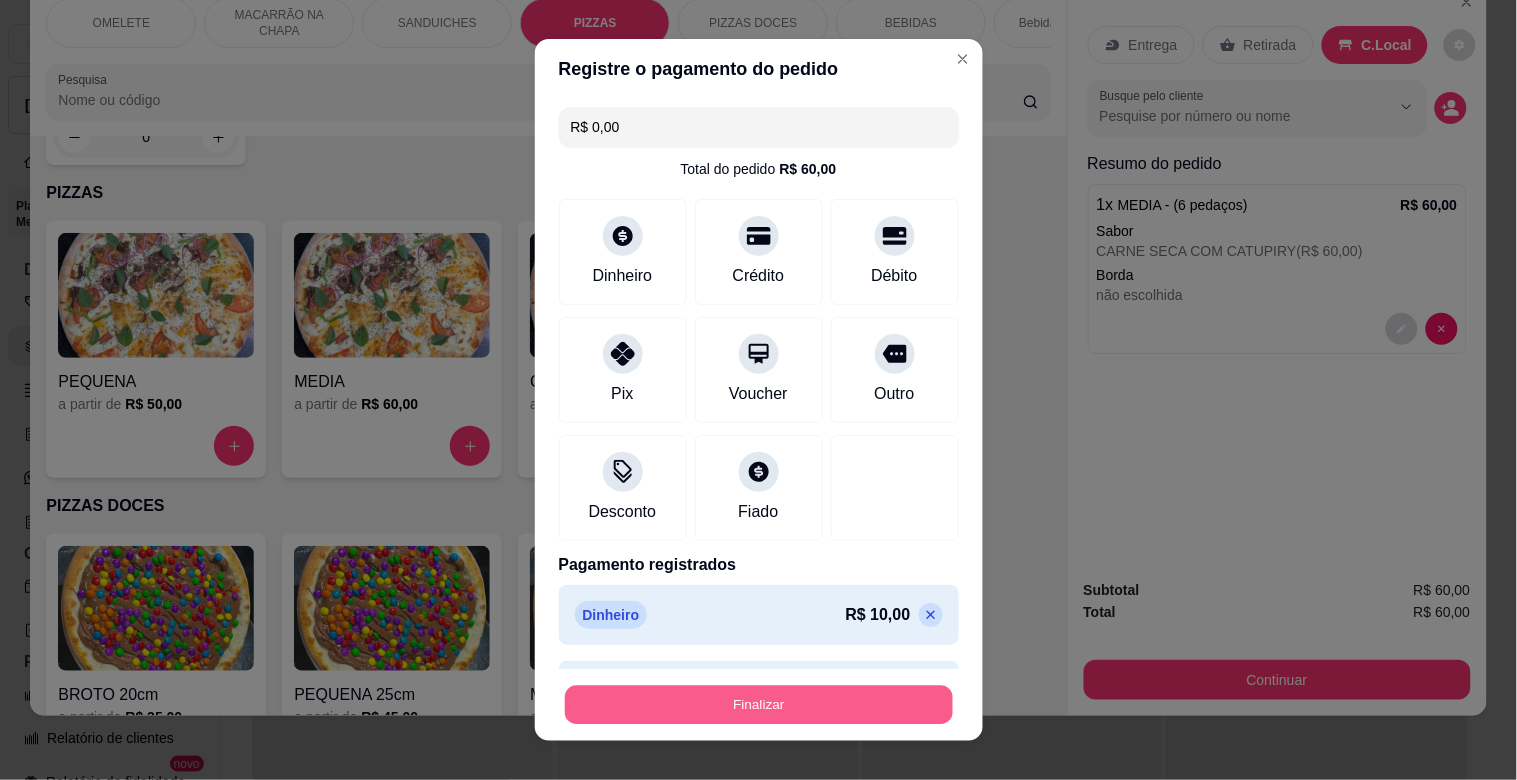 click on "Finalizar" at bounding box center (759, 705) 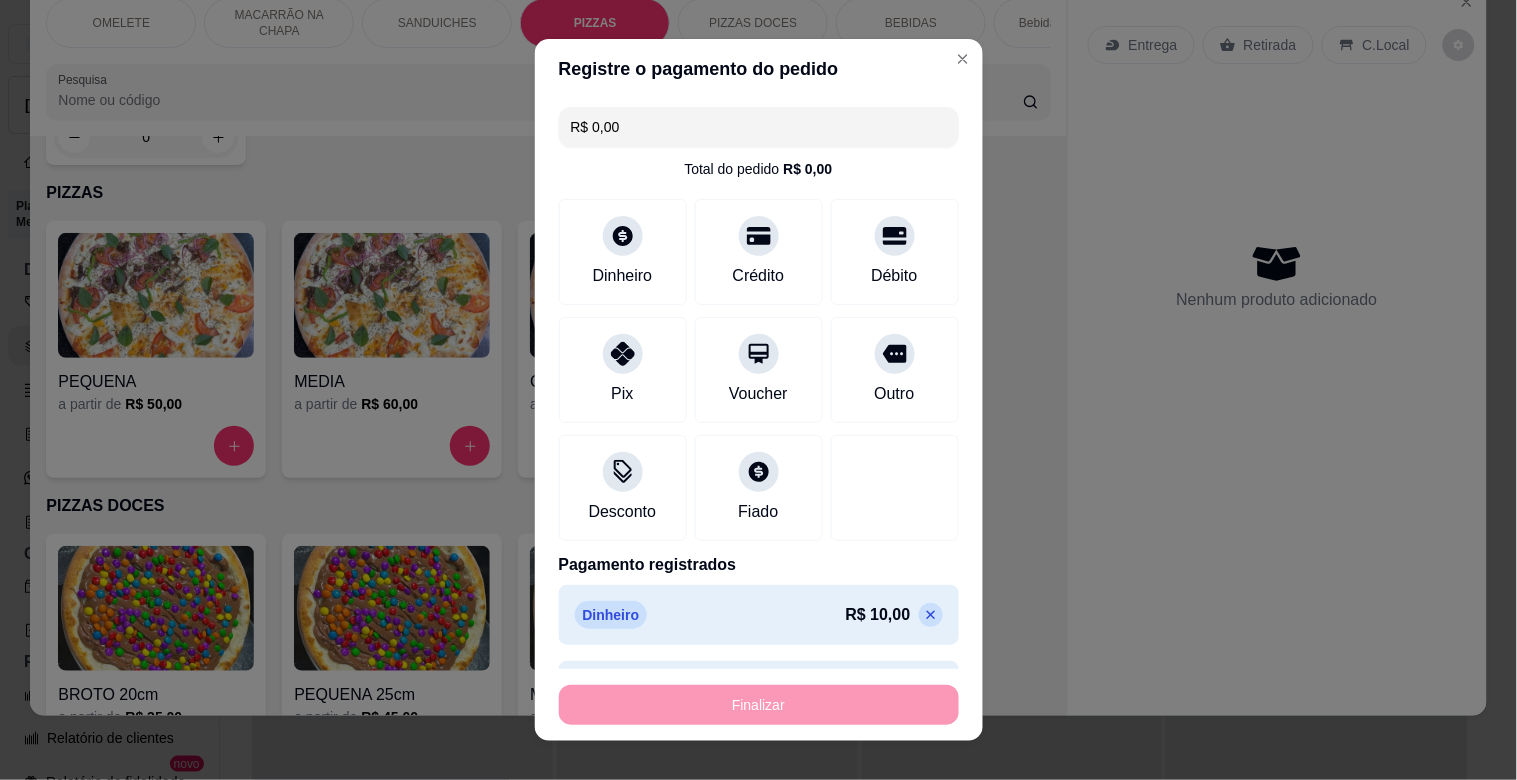 type on "-R$ 60,00" 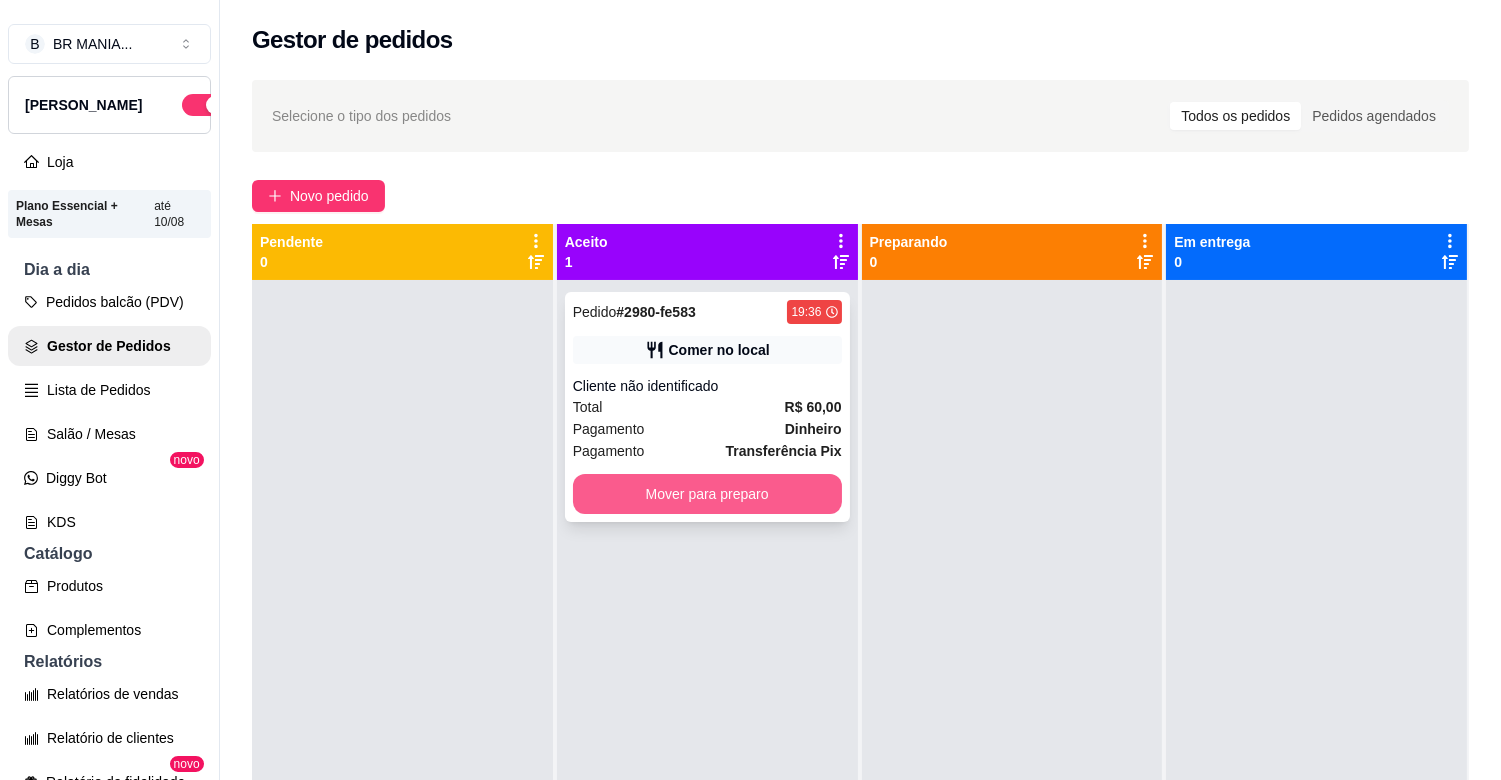 click on "Pedido  # 2980-fe583 19:36 Comer no local Cliente não identificado Total R$ 60,00 Pagamento Dinheiro Pagamento Transferência Pix Mover para preparo" at bounding box center [707, 407] 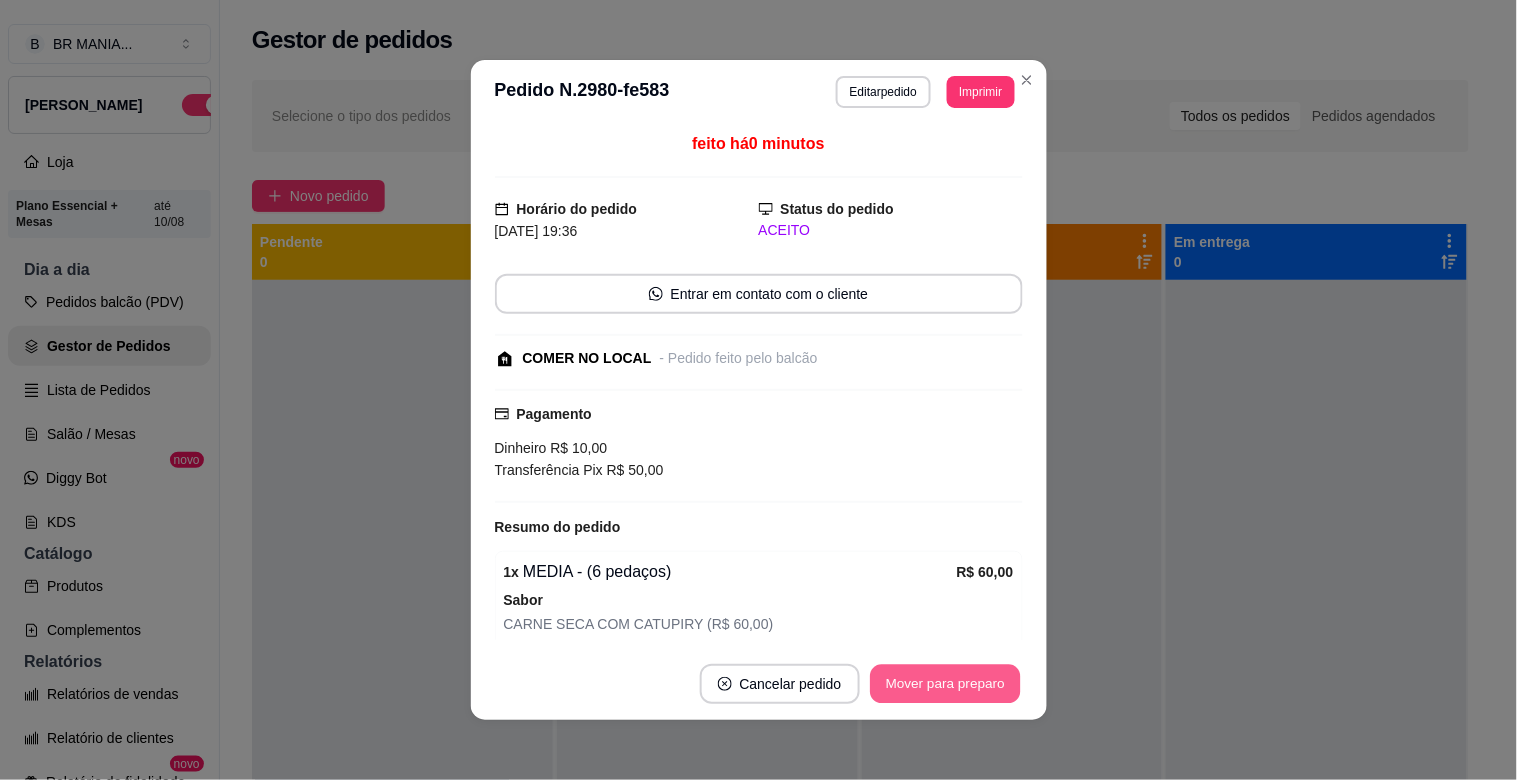 click on "Mover para preparo" at bounding box center [945, 684] 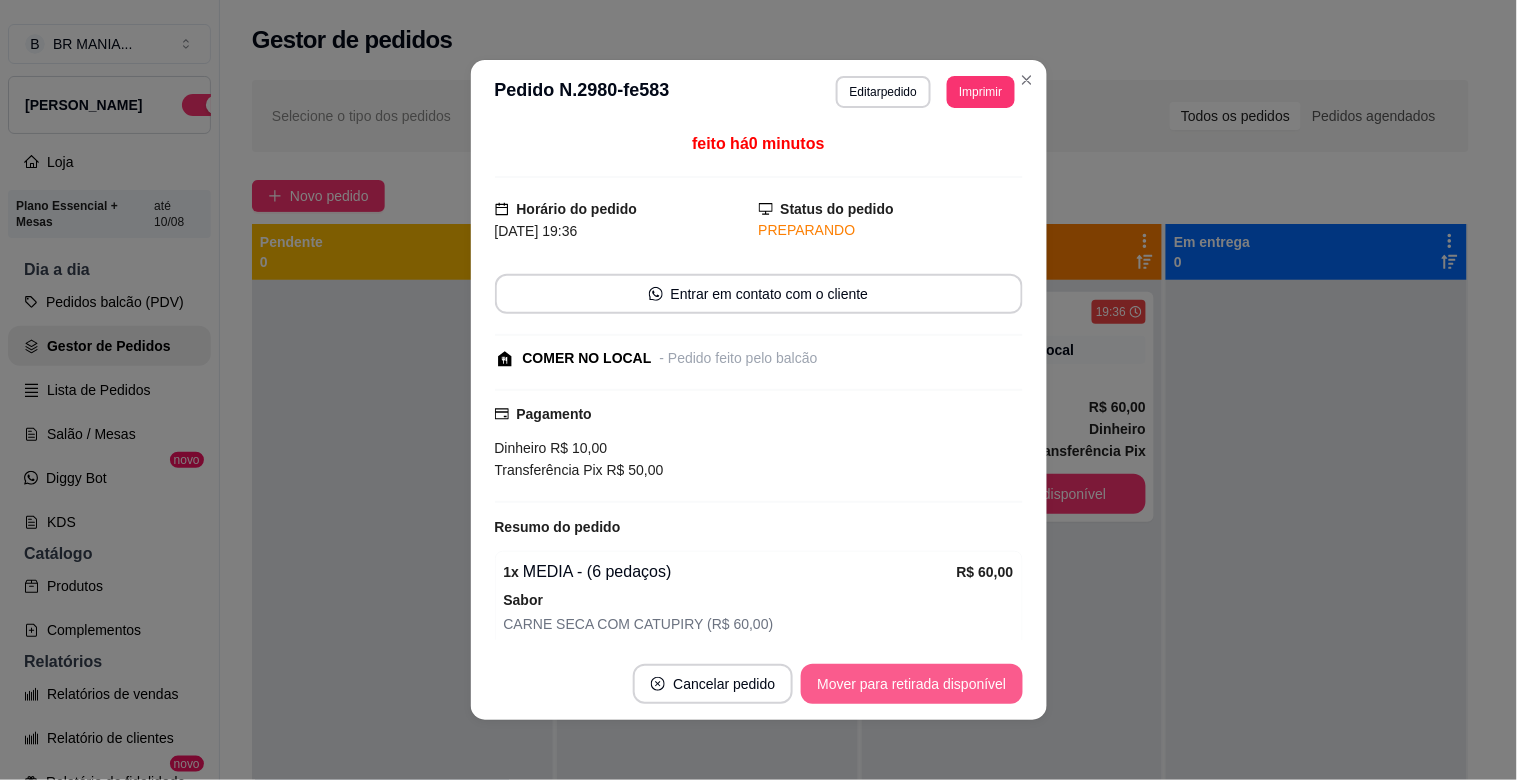 click on "Mover para retirada disponível" at bounding box center (911, 684) 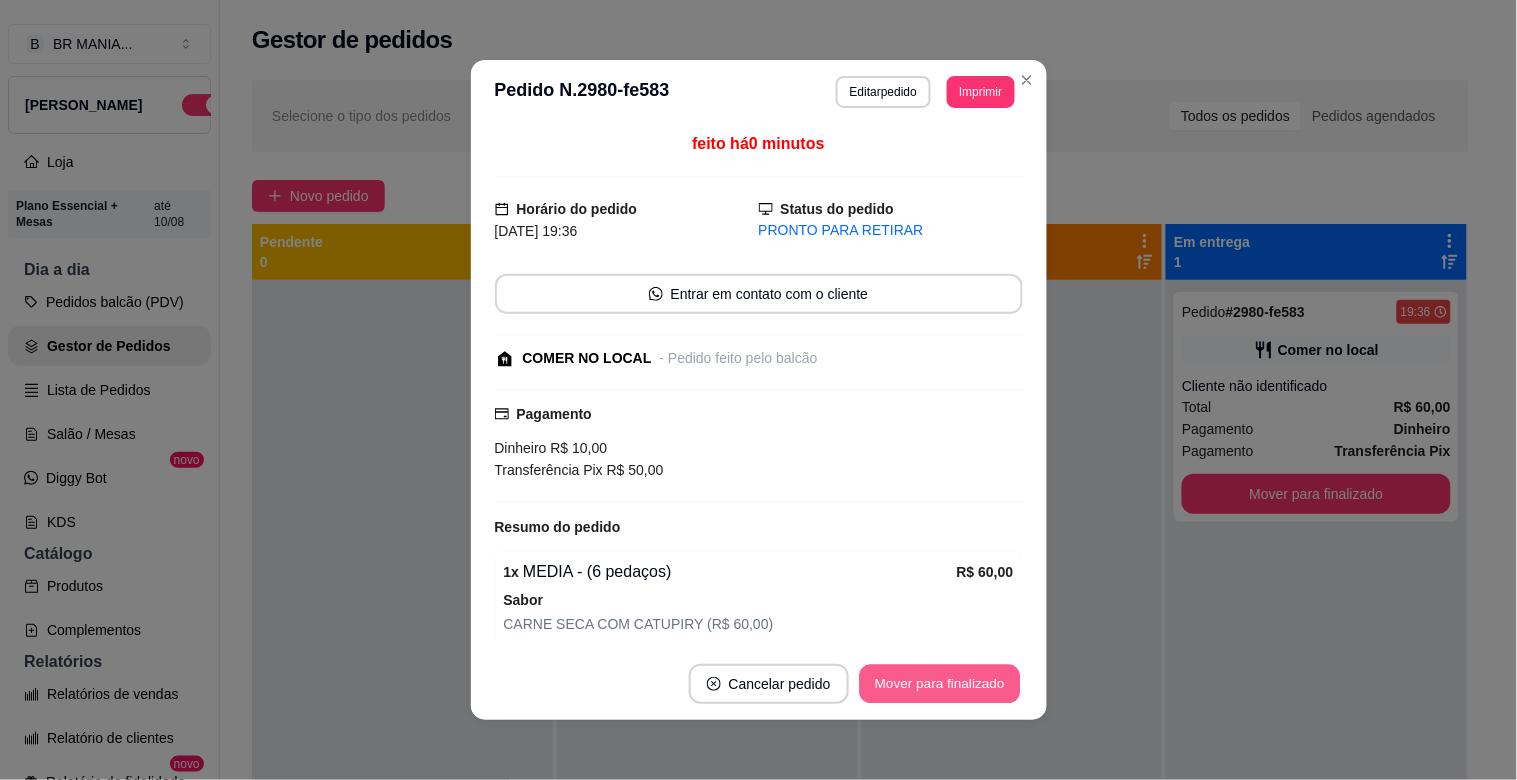 click on "Mover para finalizado" at bounding box center (939, 684) 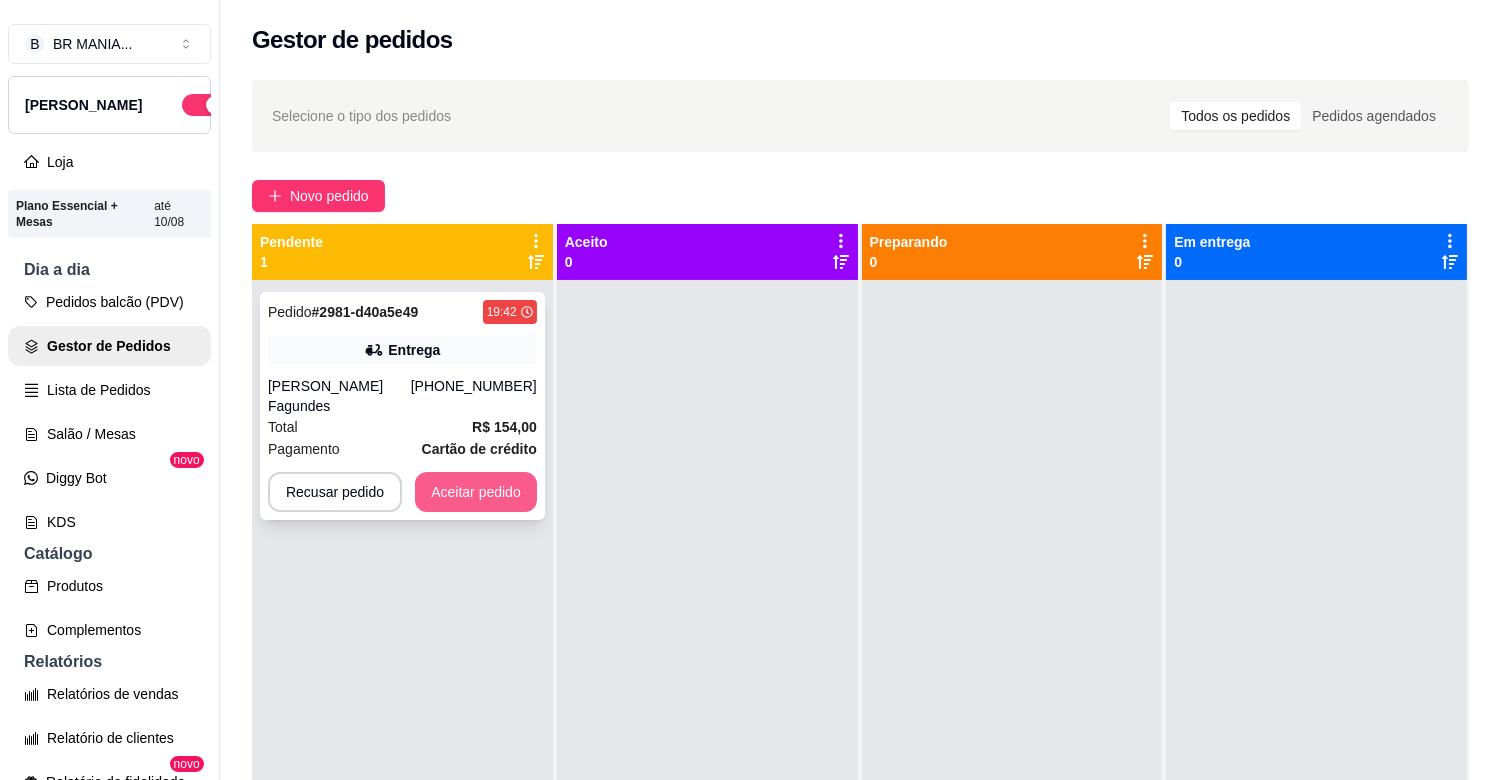click on "Aceitar pedido" at bounding box center (476, 492) 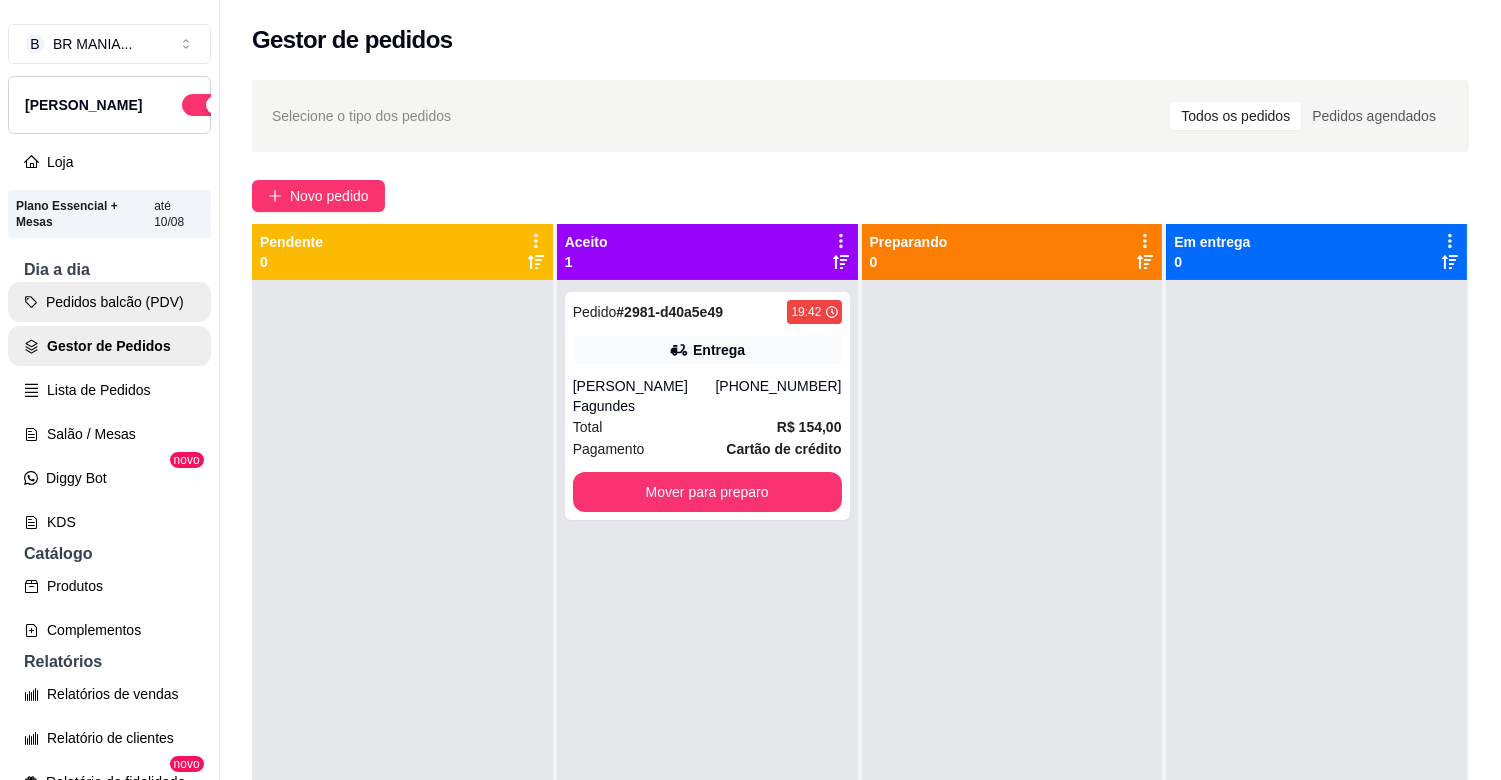 click on "Pedidos balcão (PDV)" at bounding box center [109, 302] 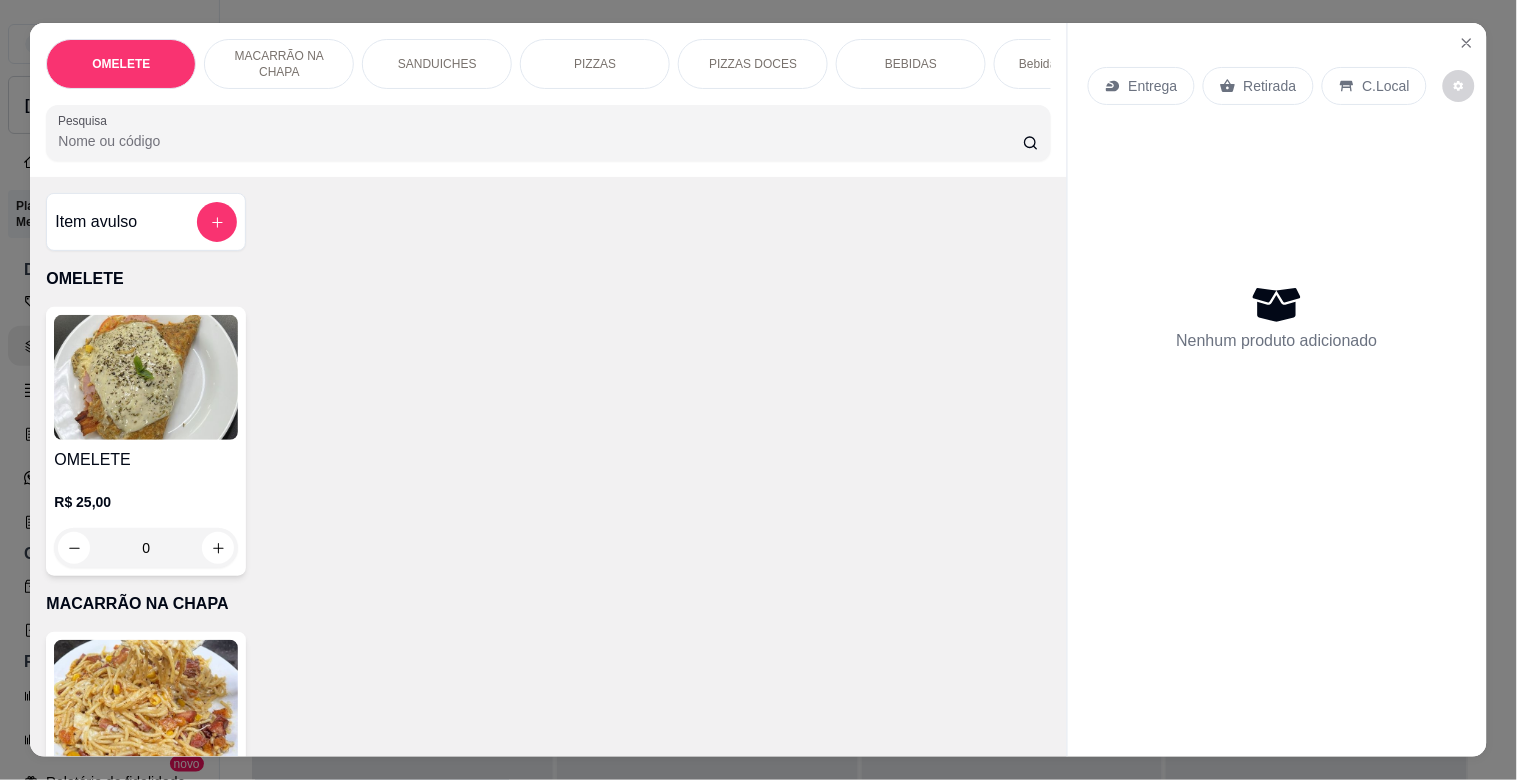 click on "PIZZAS" at bounding box center [595, 64] 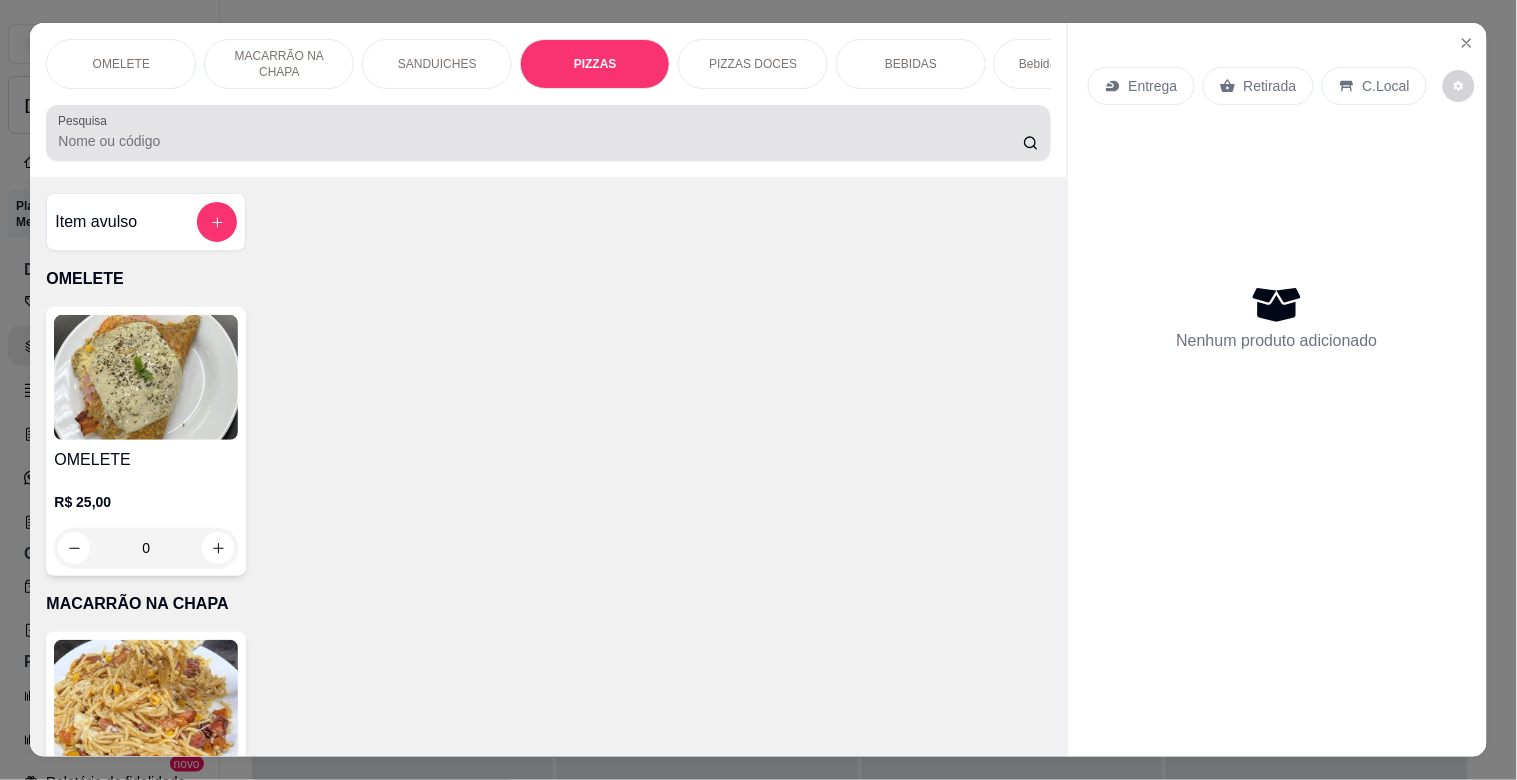 scroll, scrollTop: 1634, scrollLeft: 0, axis: vertical 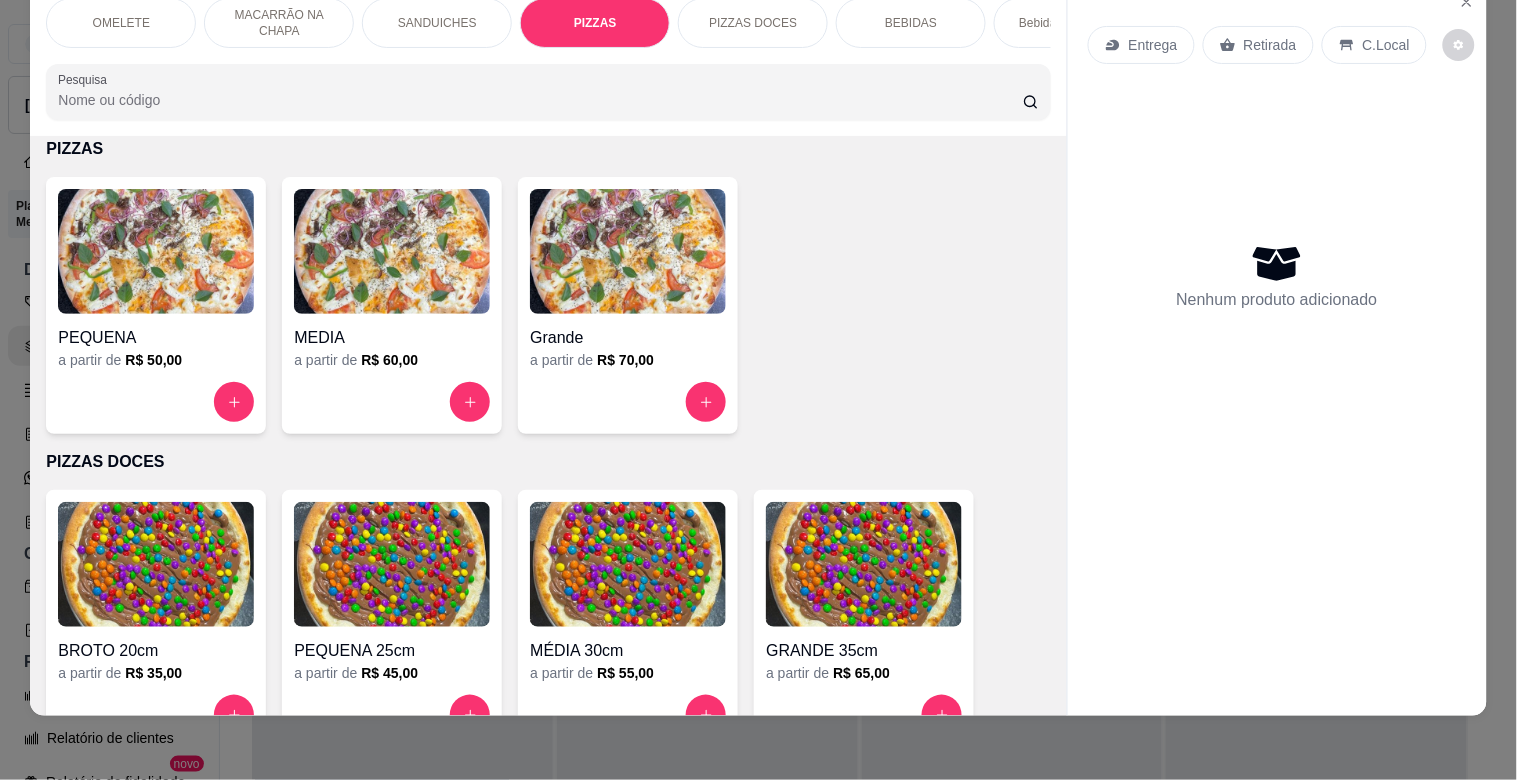 click at bounding box center [392, 251] 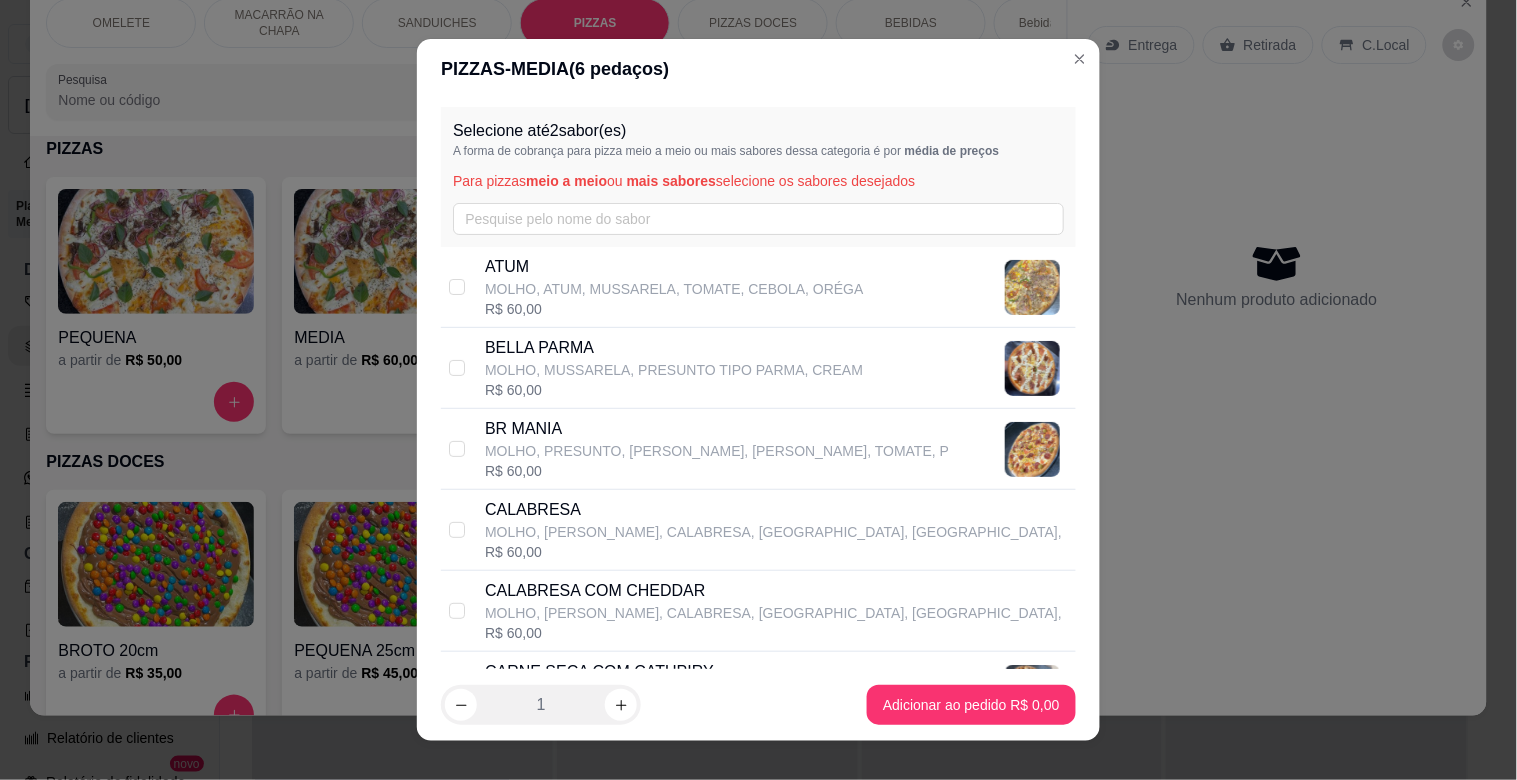click on "MOLHO, PRESUNTO, [PERSON_NAME], [PERSON_NAME], TOMATE, P" at bounding box center (717, 451) 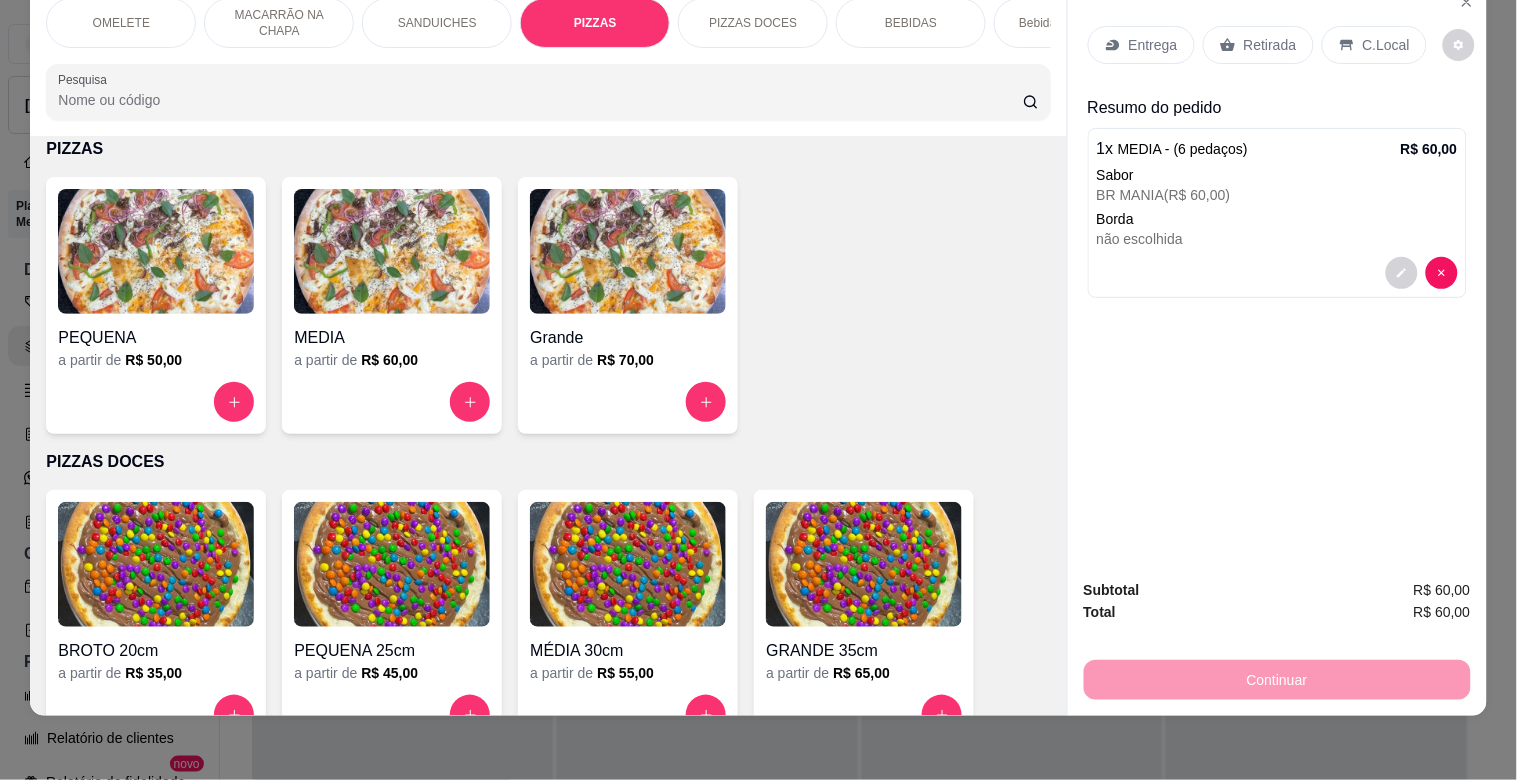 click on "C.Local" at bounding box center [1386, 45] 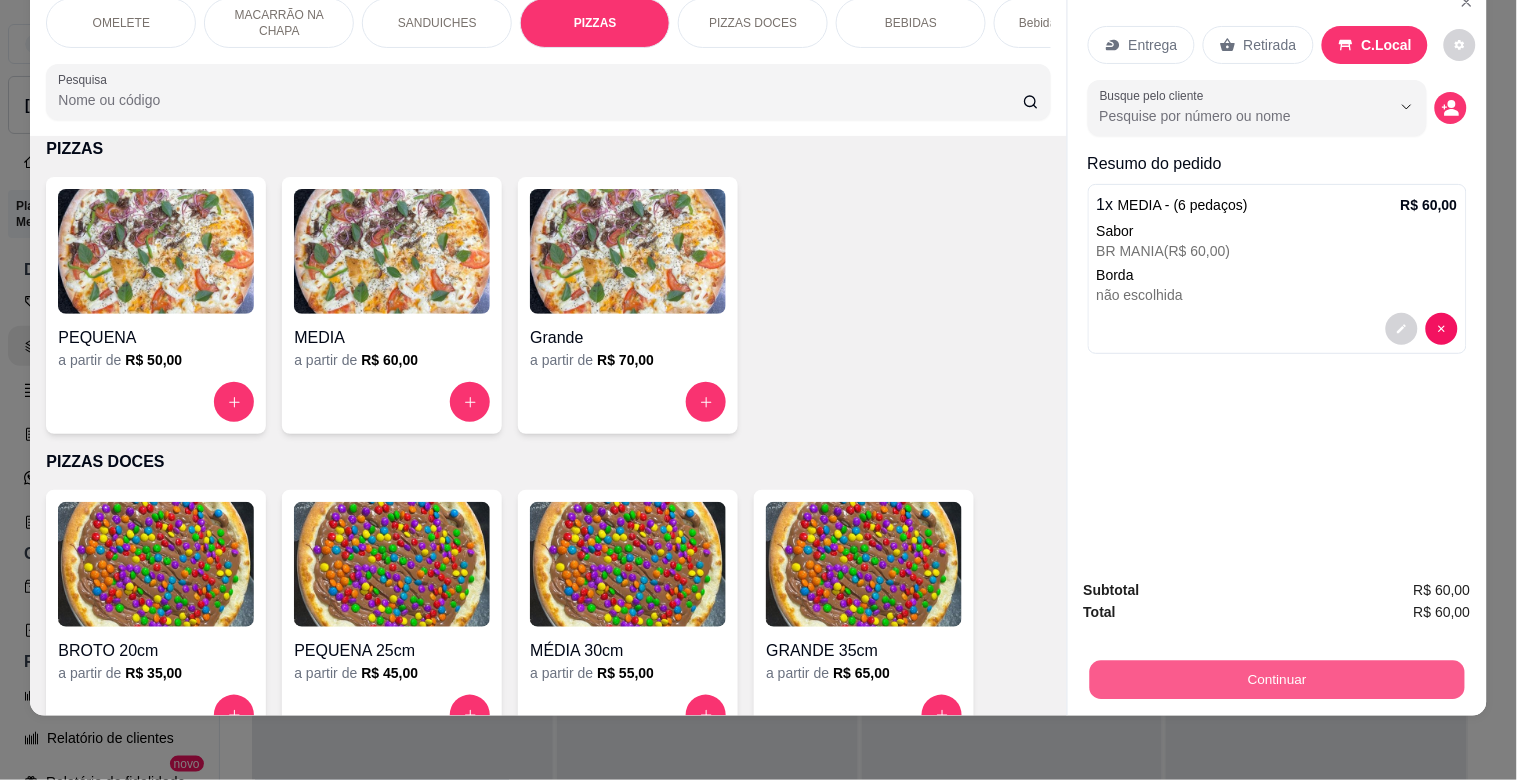 click on "Continuar" at bounding box center [1276, 679] 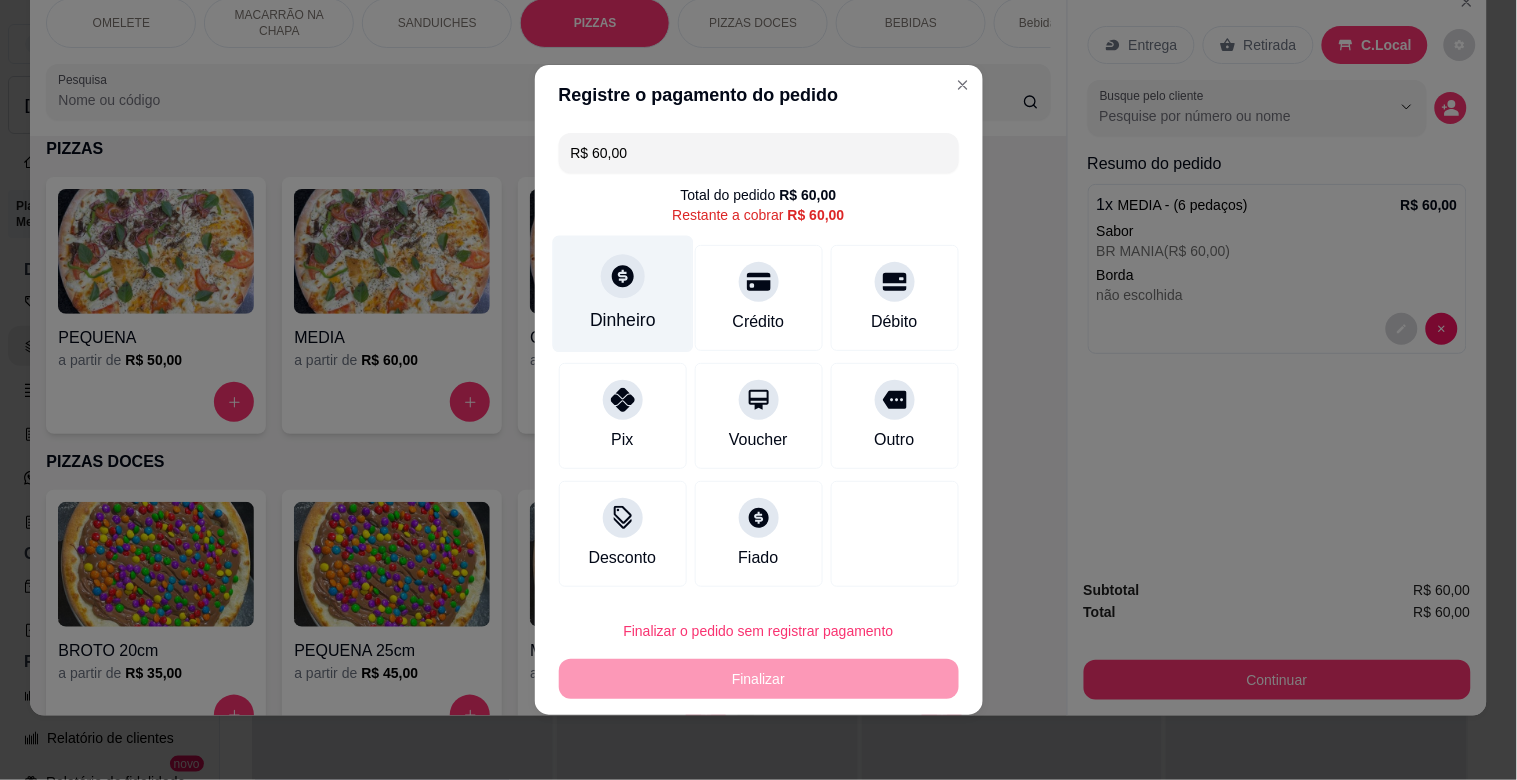 click on "Dinheiro" at bounding box center (622, 294) 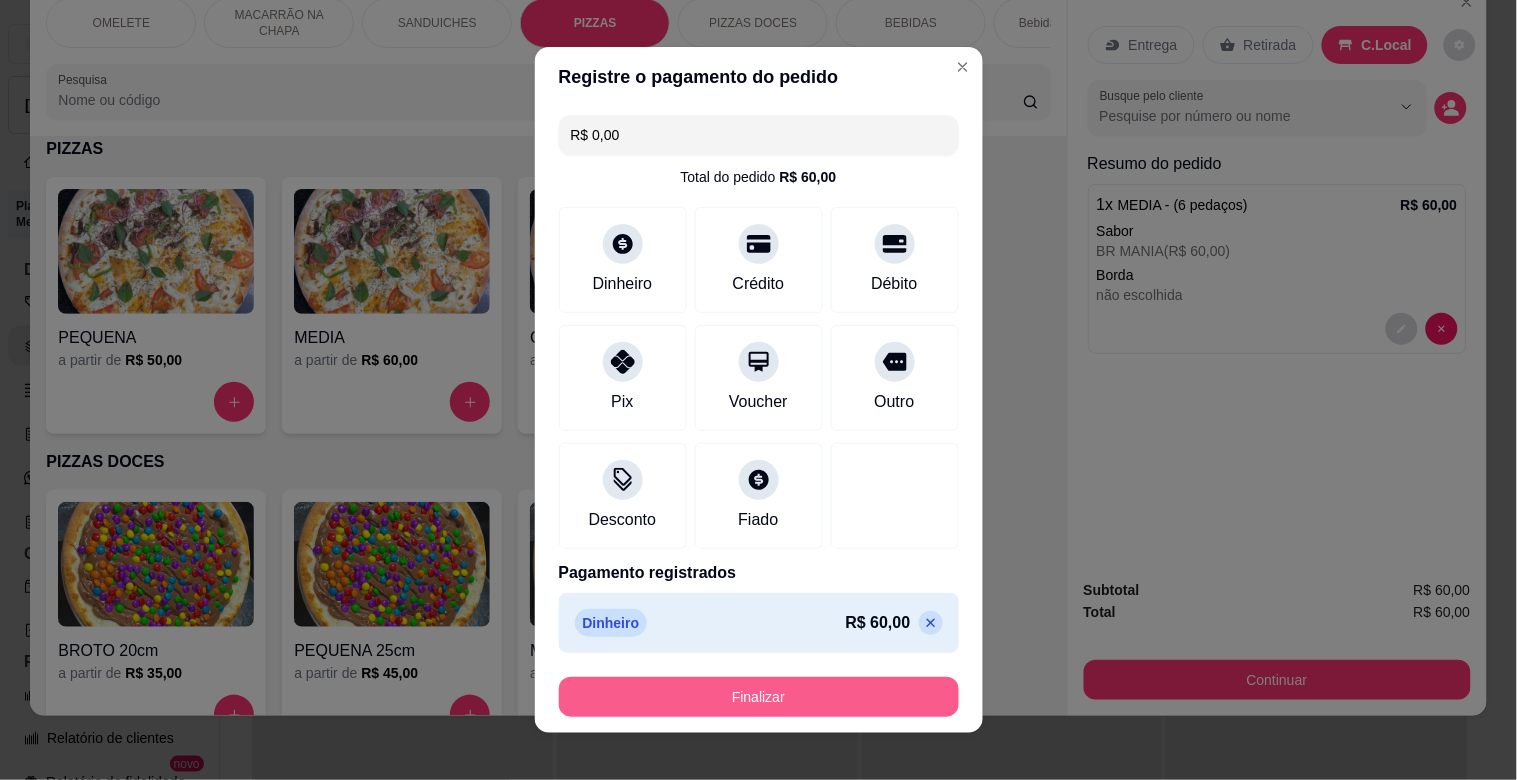 click on "Finalizar" at bounding box center (759, 697) 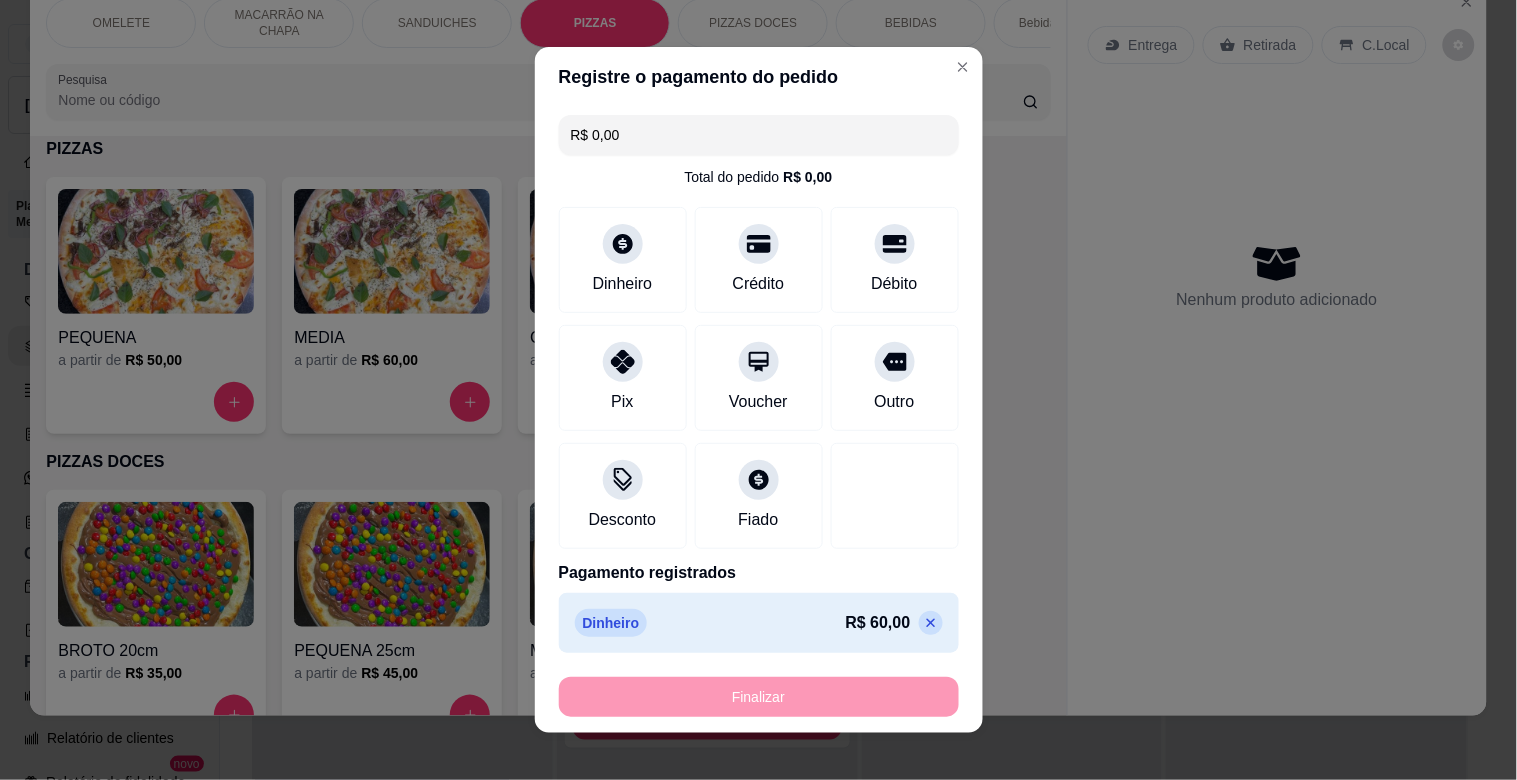type on "-R$ 60,00" 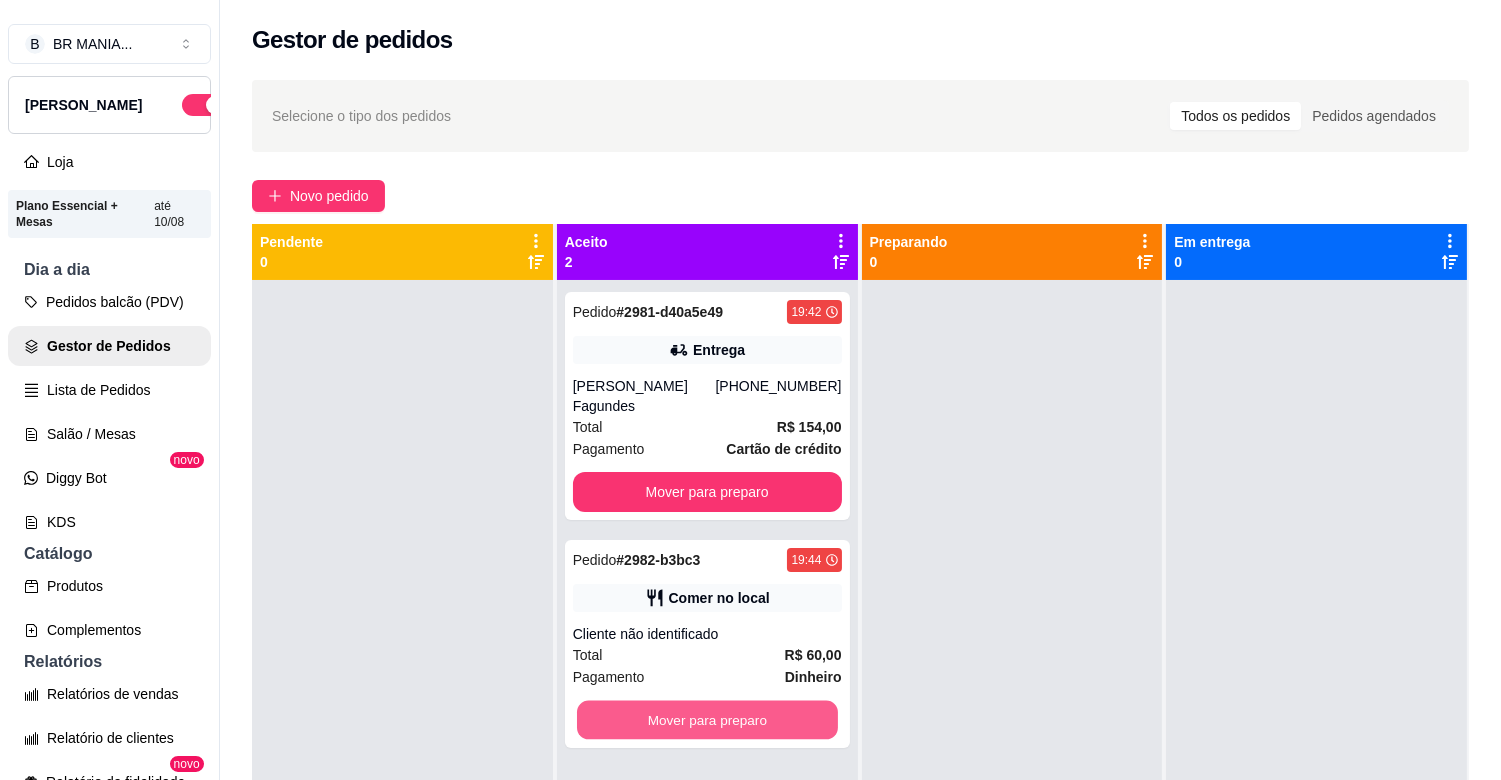 click on "Mover para preparo" at bounding box center [707, 720] 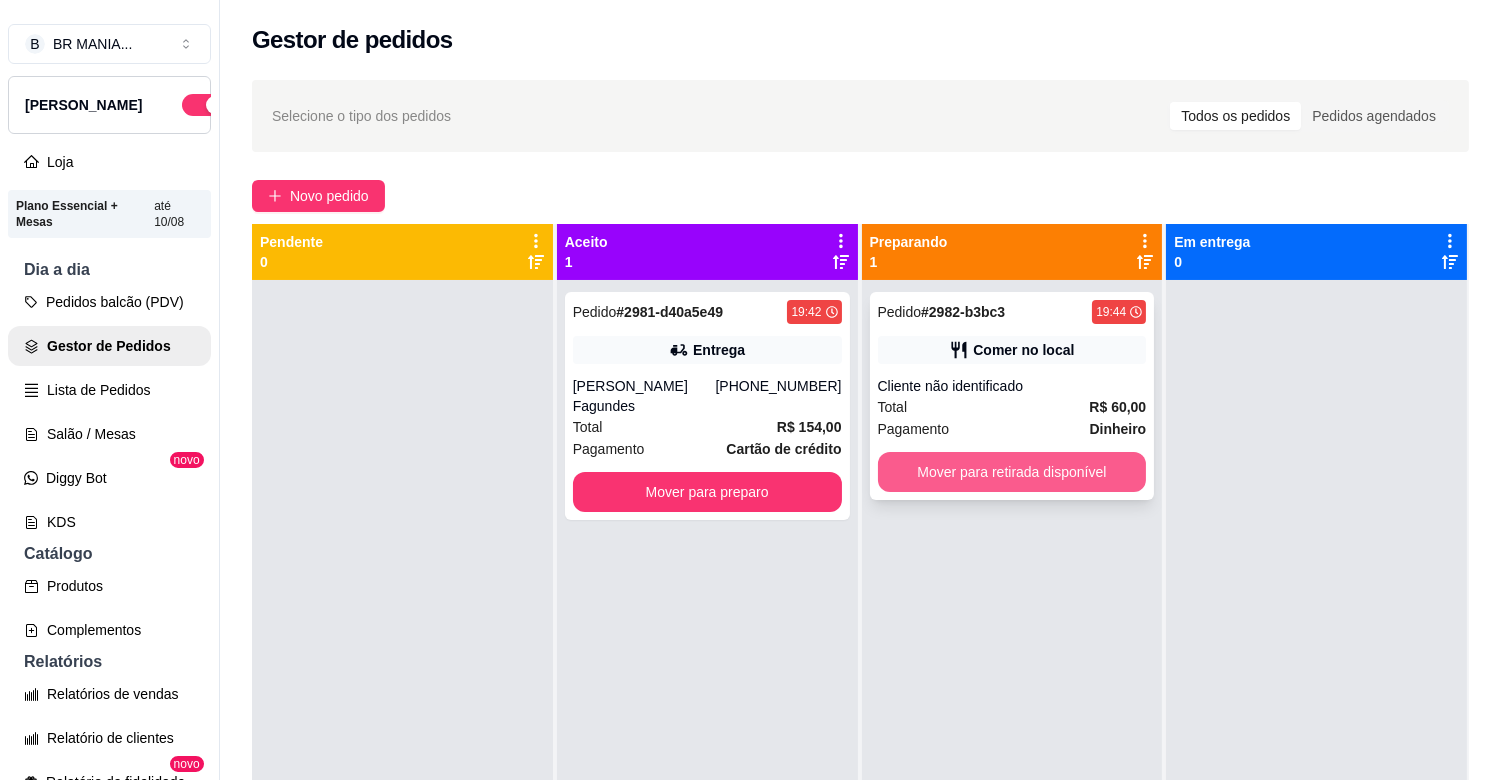 click on "Mover para retirada disponível" at bounding box center (1012, 472) 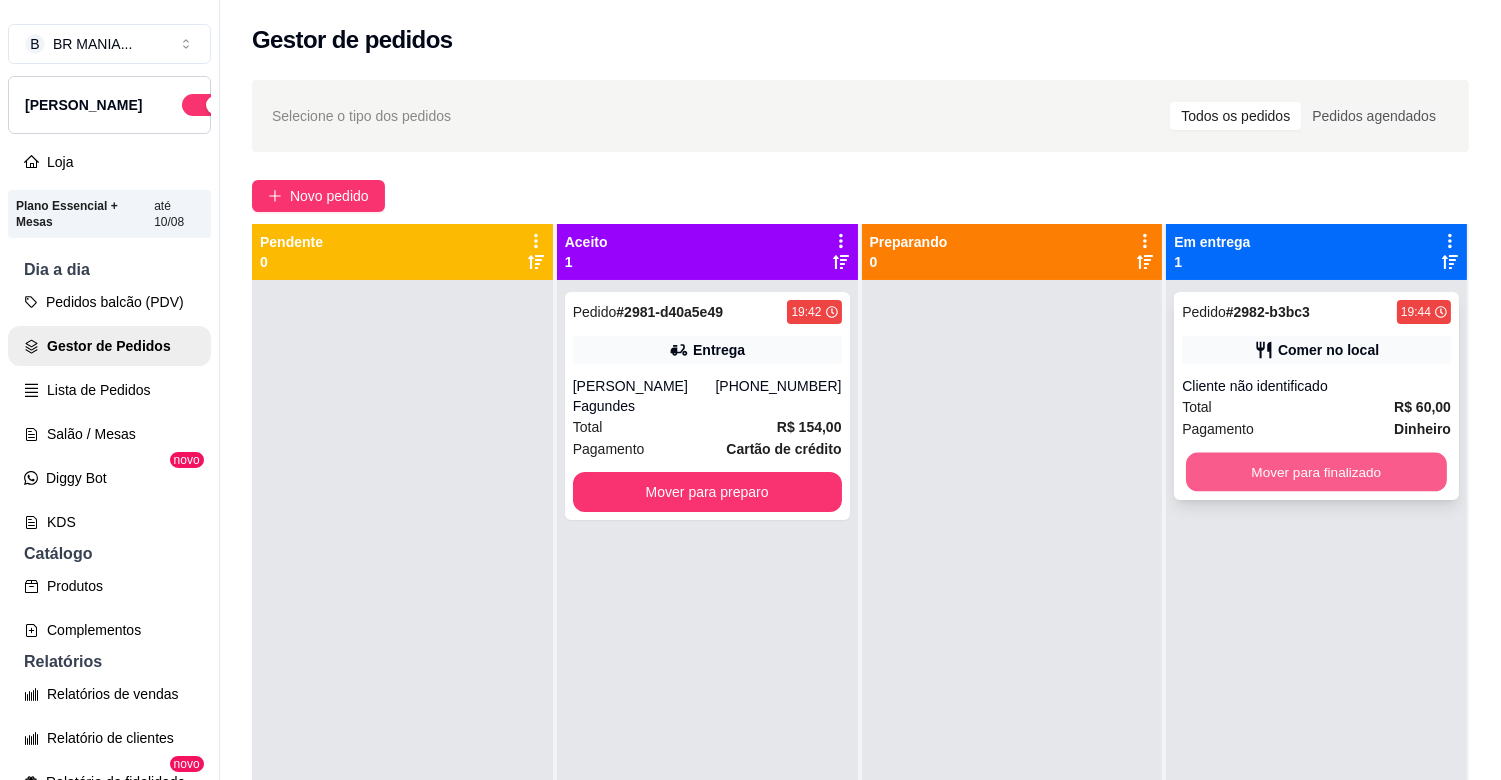 click on "Mover para finalizado" at bounding box center (1316, 472) 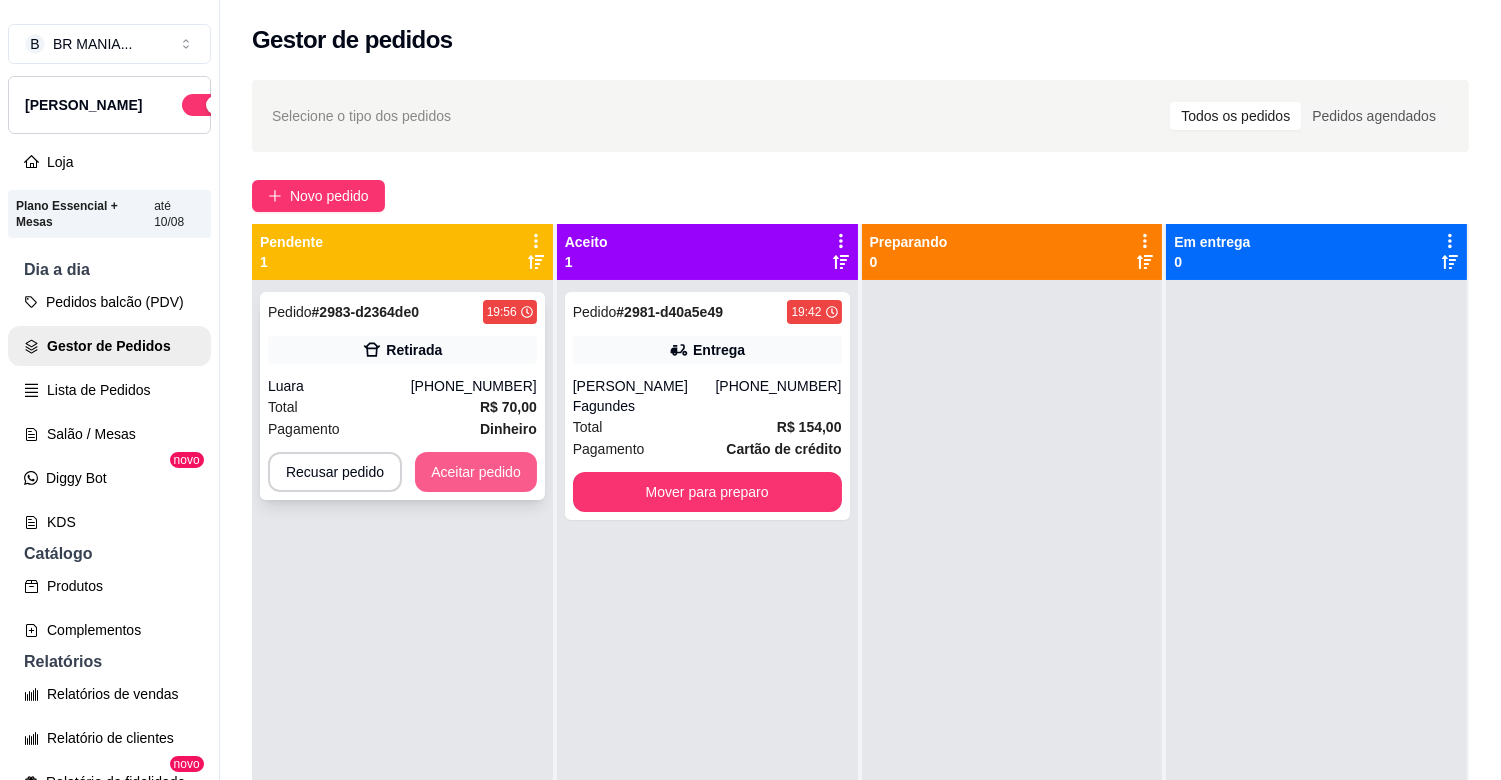 click on "Aceitar pedido" at bounding box center [476, 472] 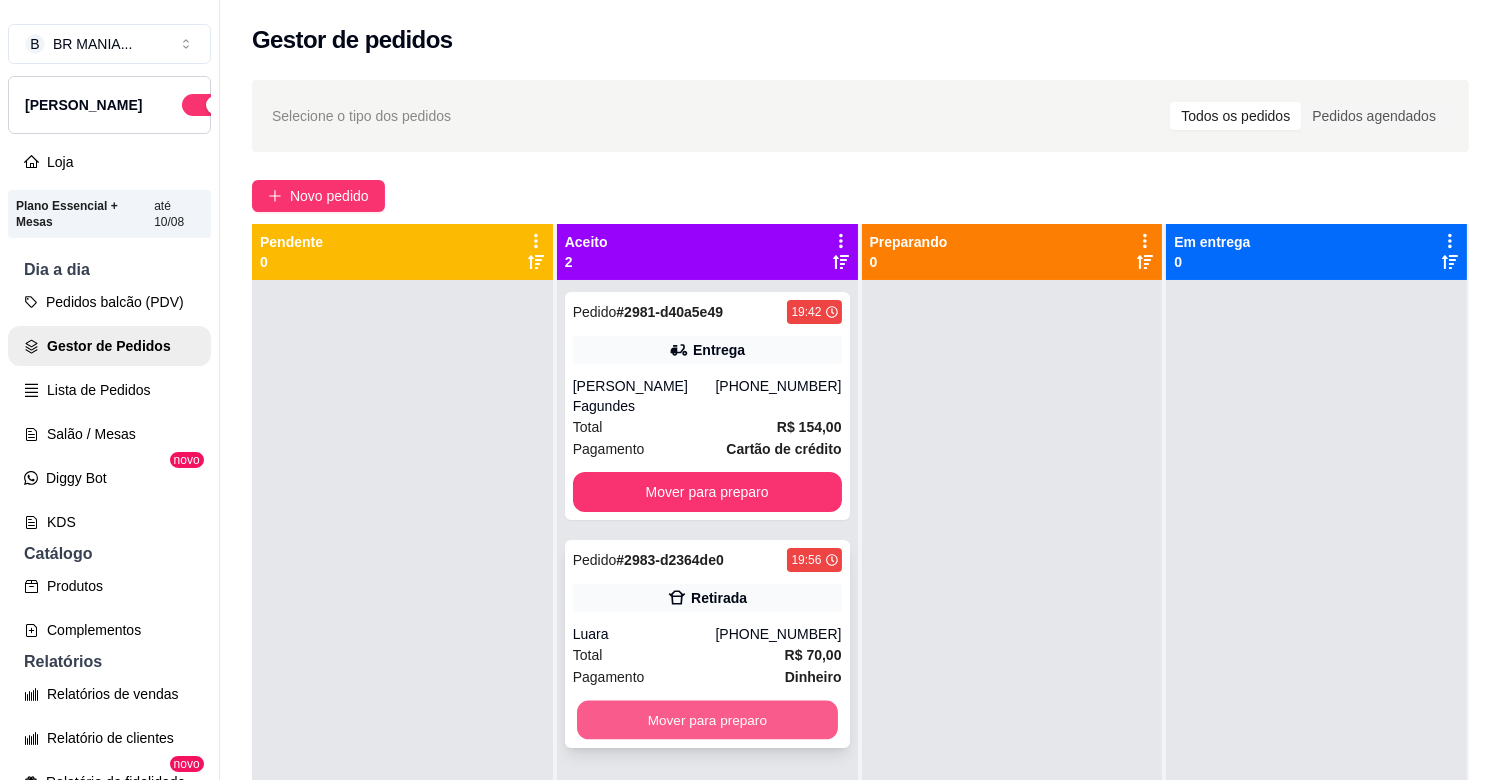 click on "Mover para preparo" at bounding box center (707, 720) 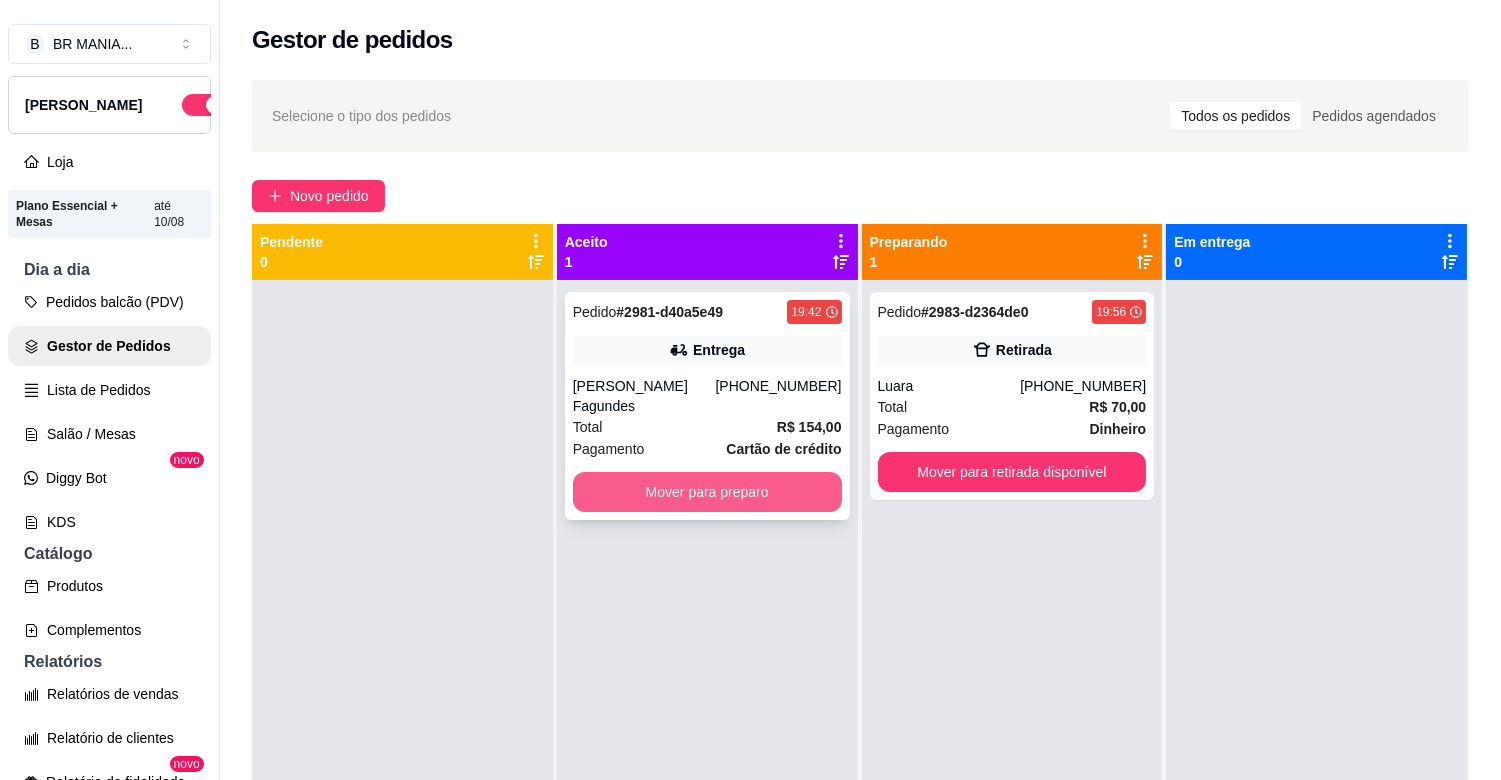 click on "Mover para preparo" at bounding box center [707, 492] 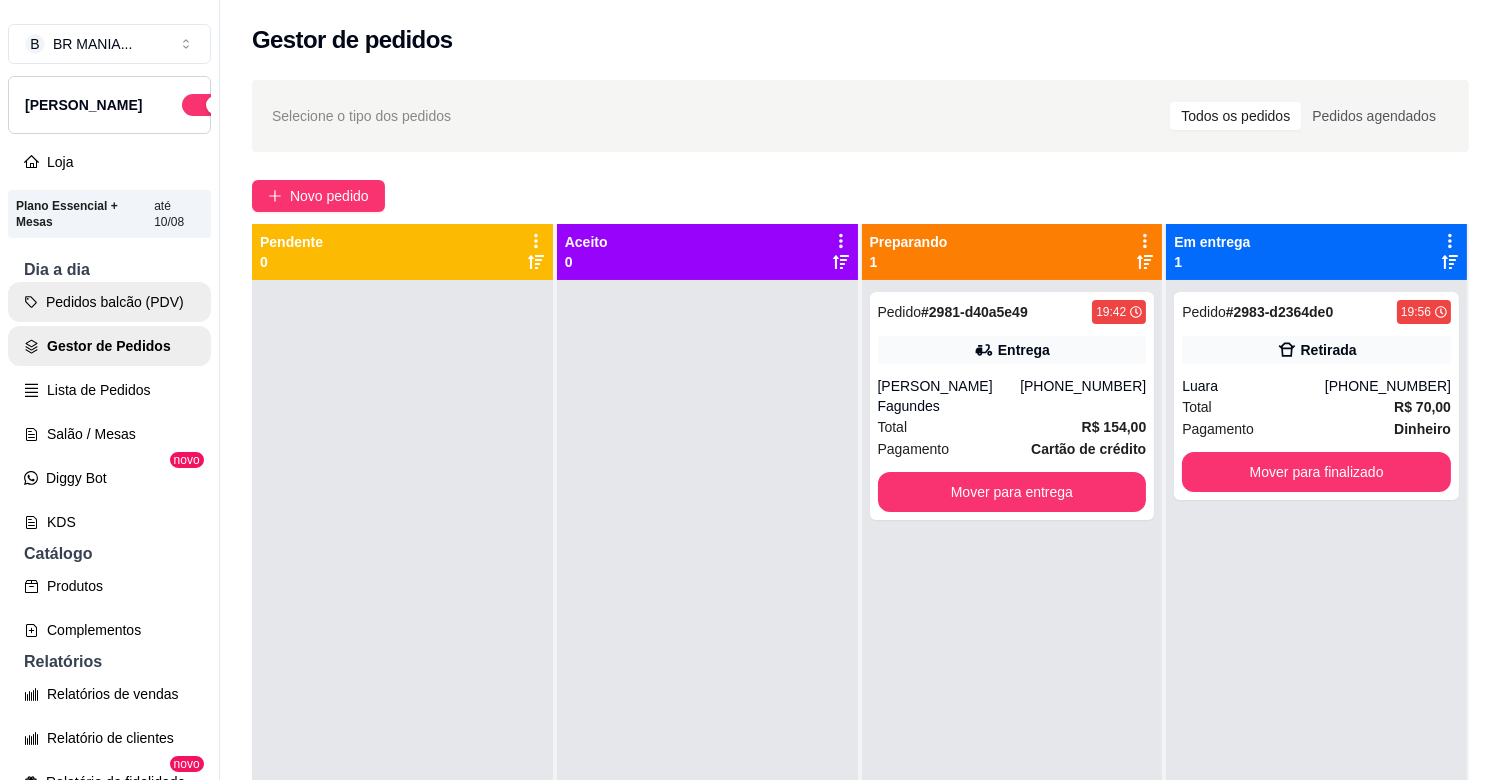 click on "Pedidos balcão (PDV)" at bounding box center (109, 302) 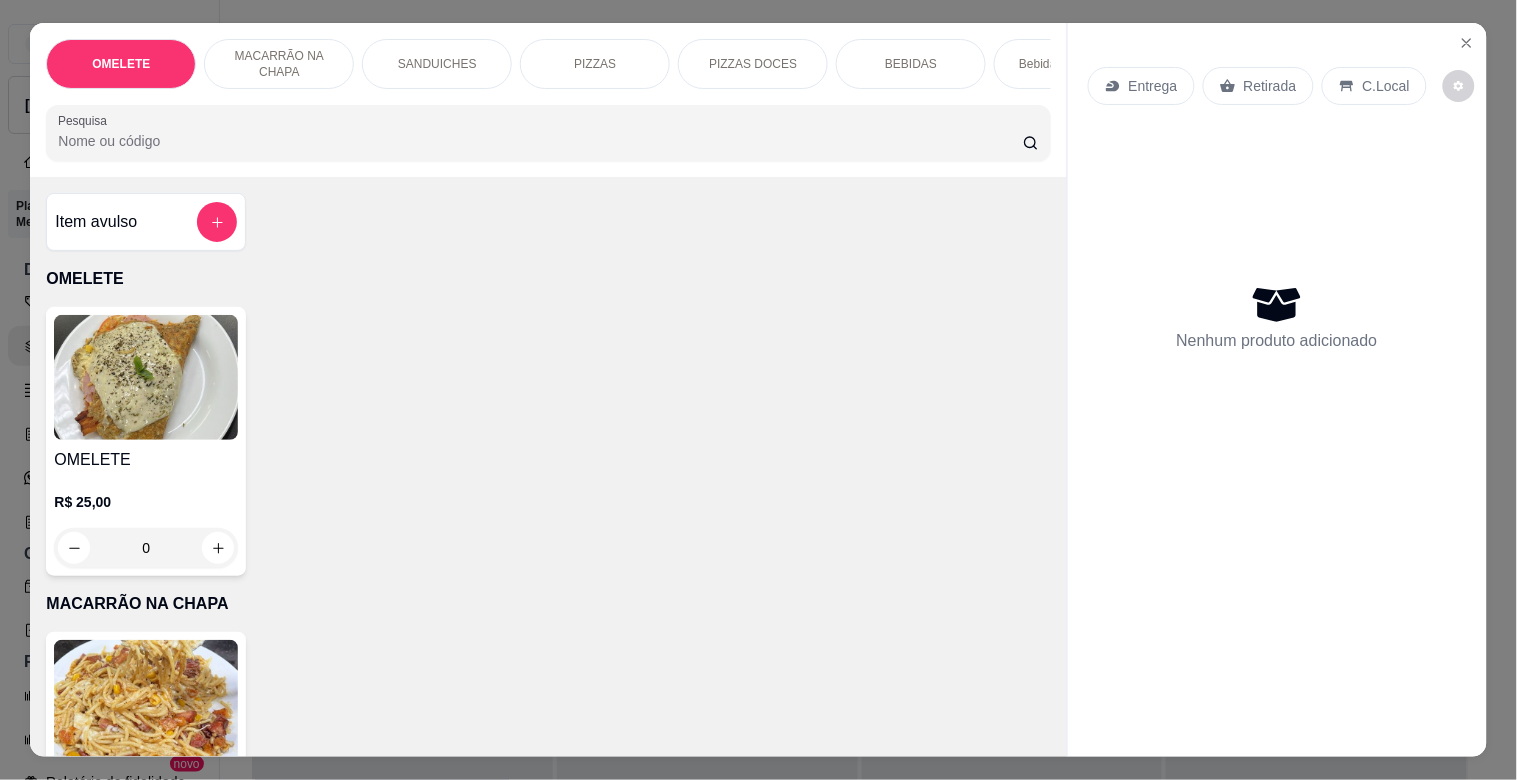 click on "PIZZAS" at bounding box center [595, 64] 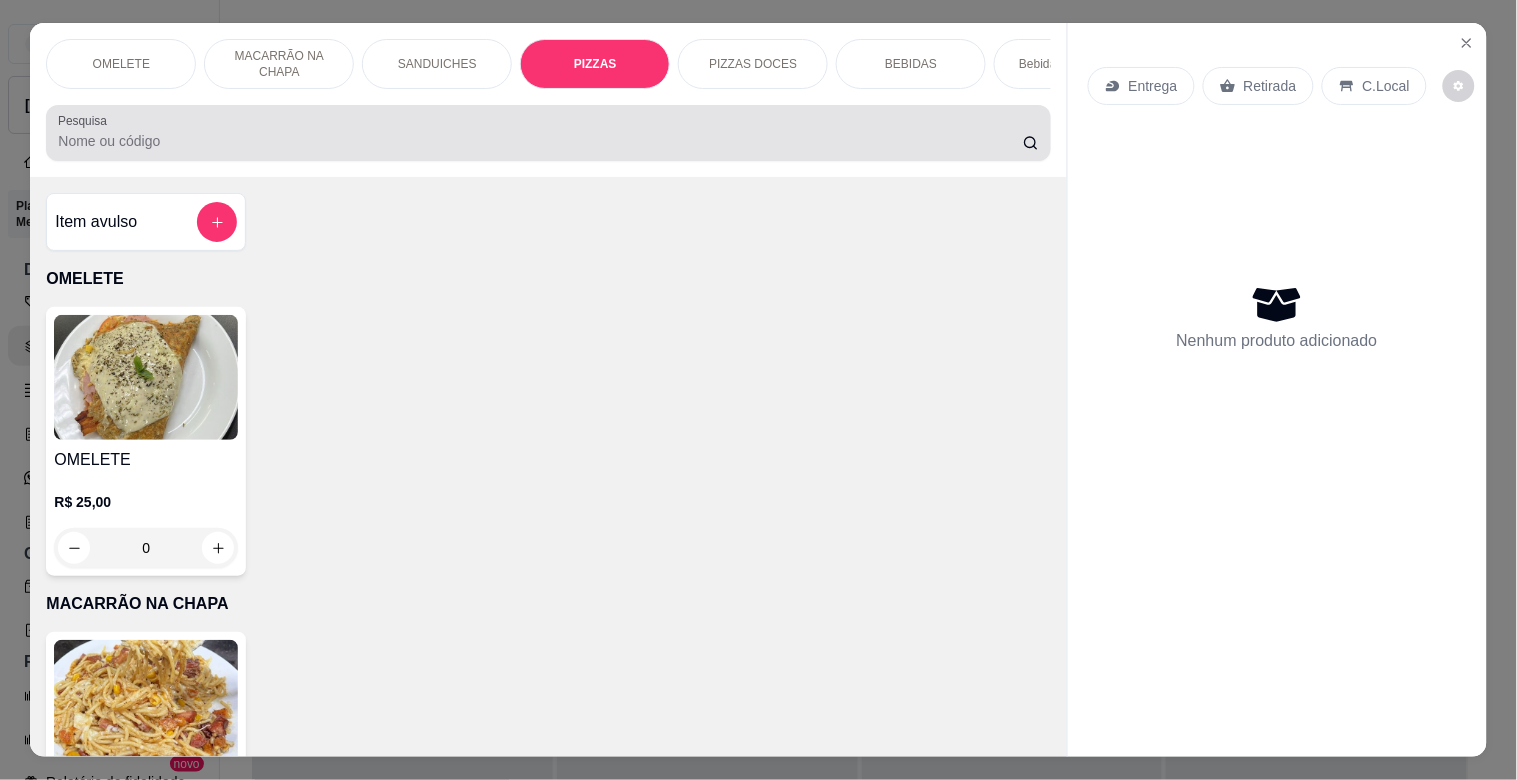 scroll, scrollTop: 1634, scrollLeft: 0, axis: vertical 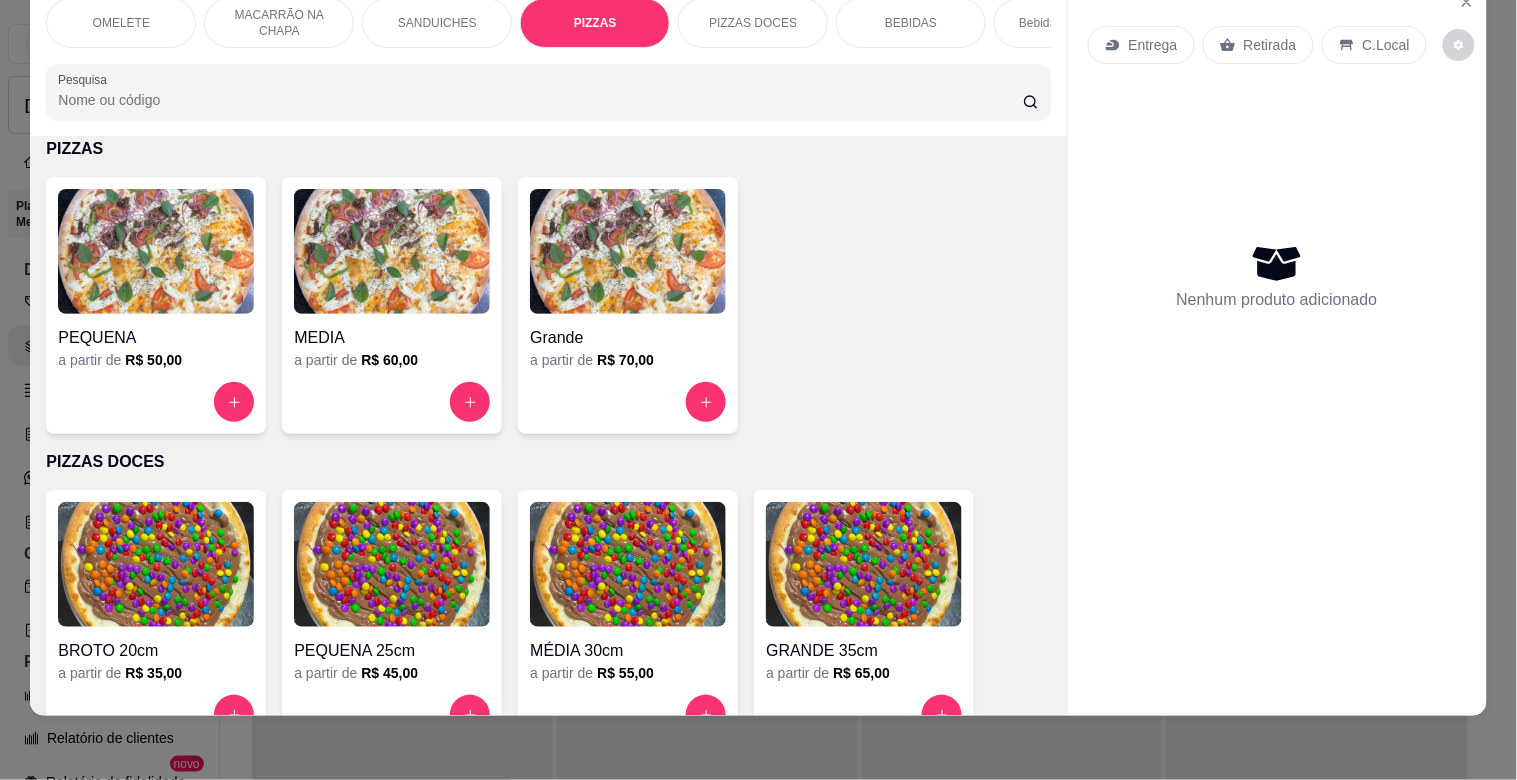 click at bounding box center [156, 251] 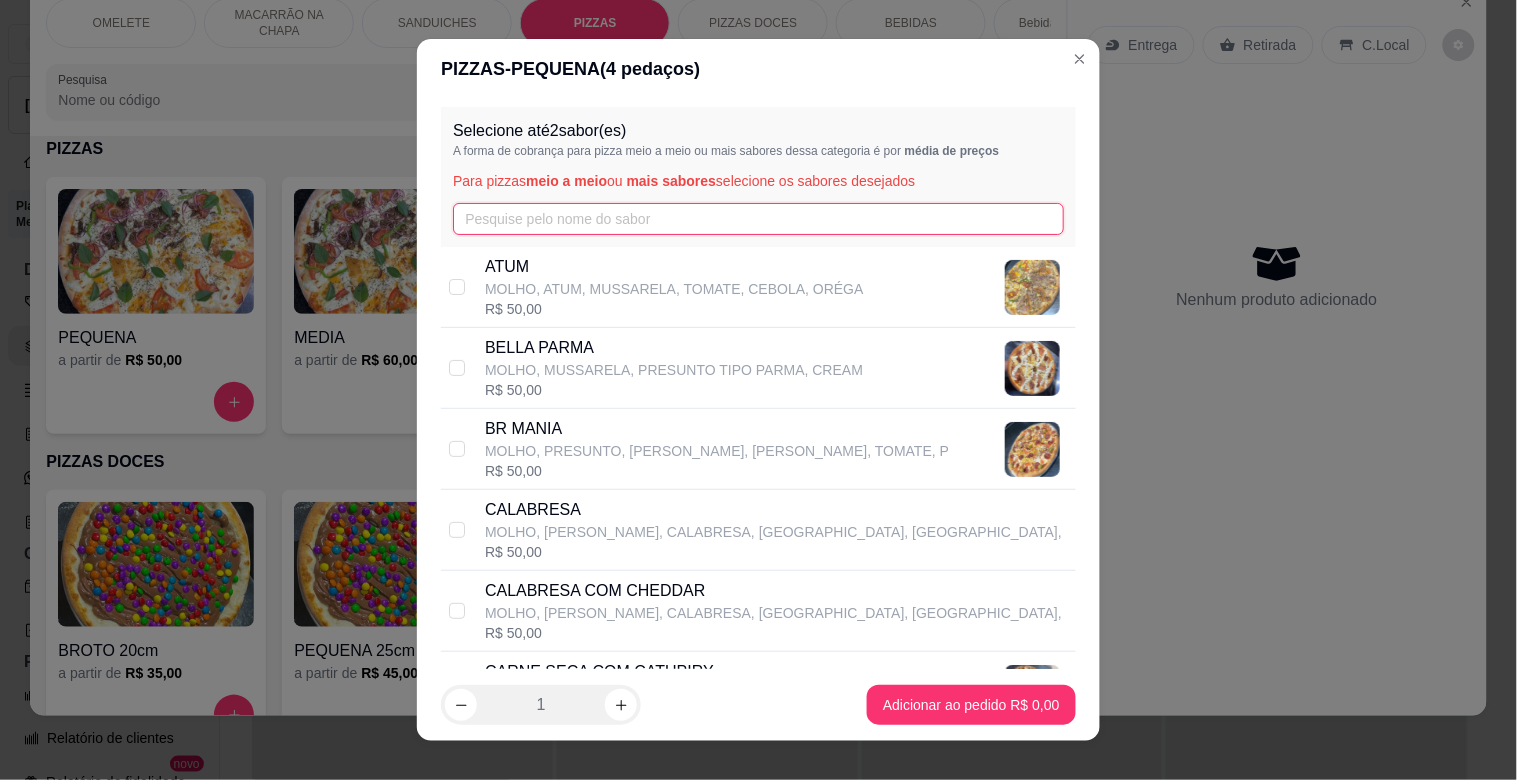 click at bounding box center (758, 219) 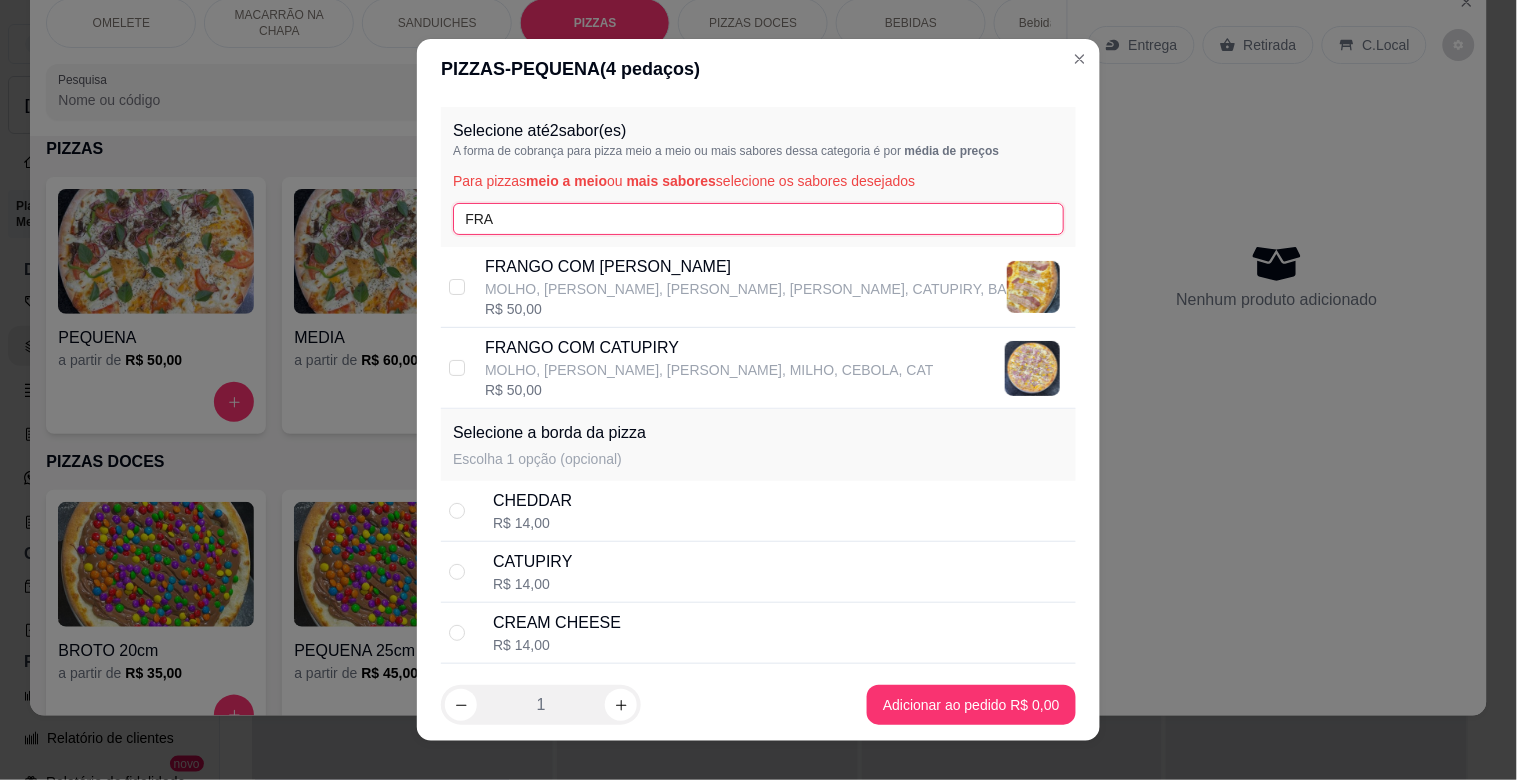 type on "FRA" 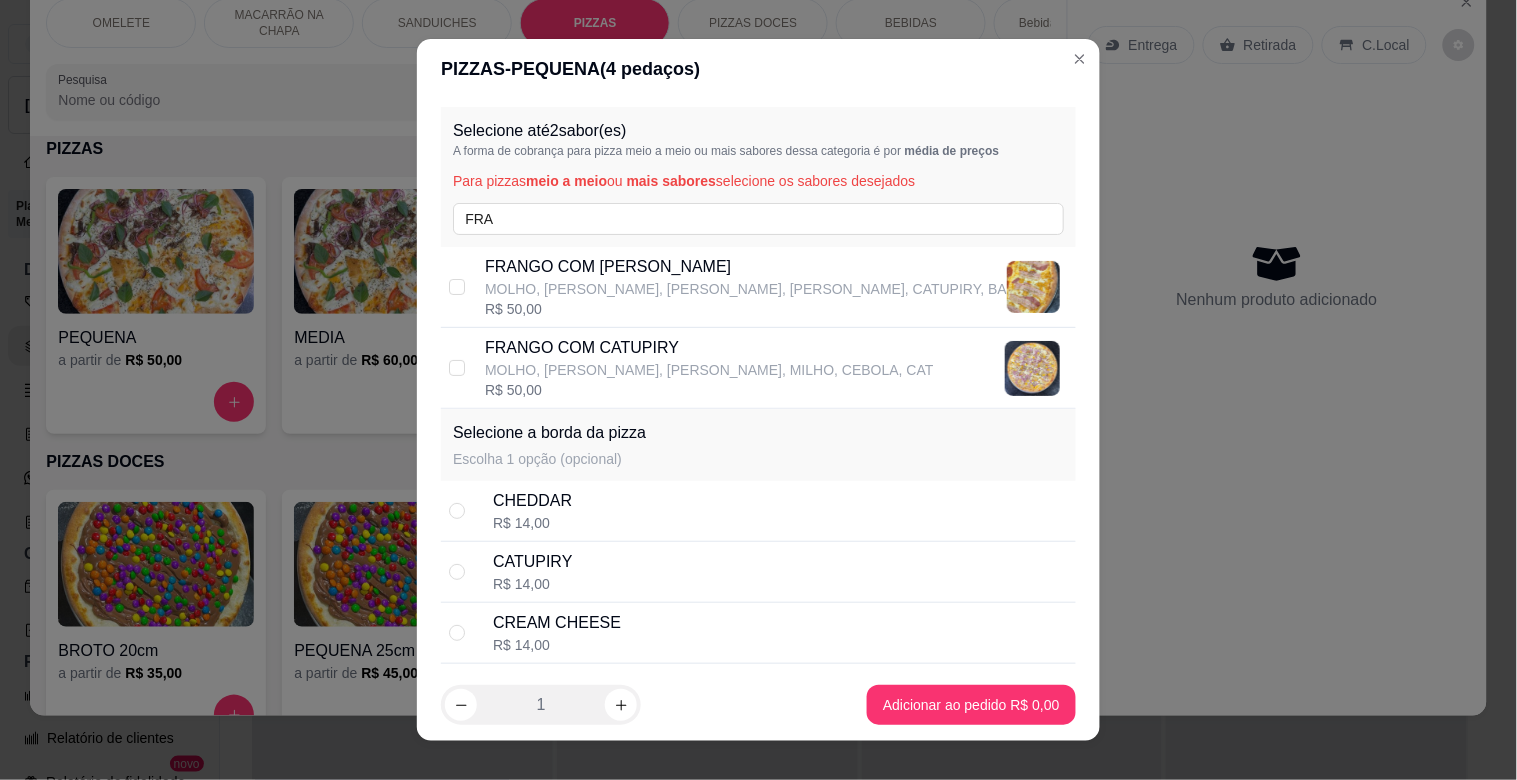 drag, startPoint x: 542, startPoint y: 342, endPoint x: 564, endPoint y: 363, distance: 30.413813 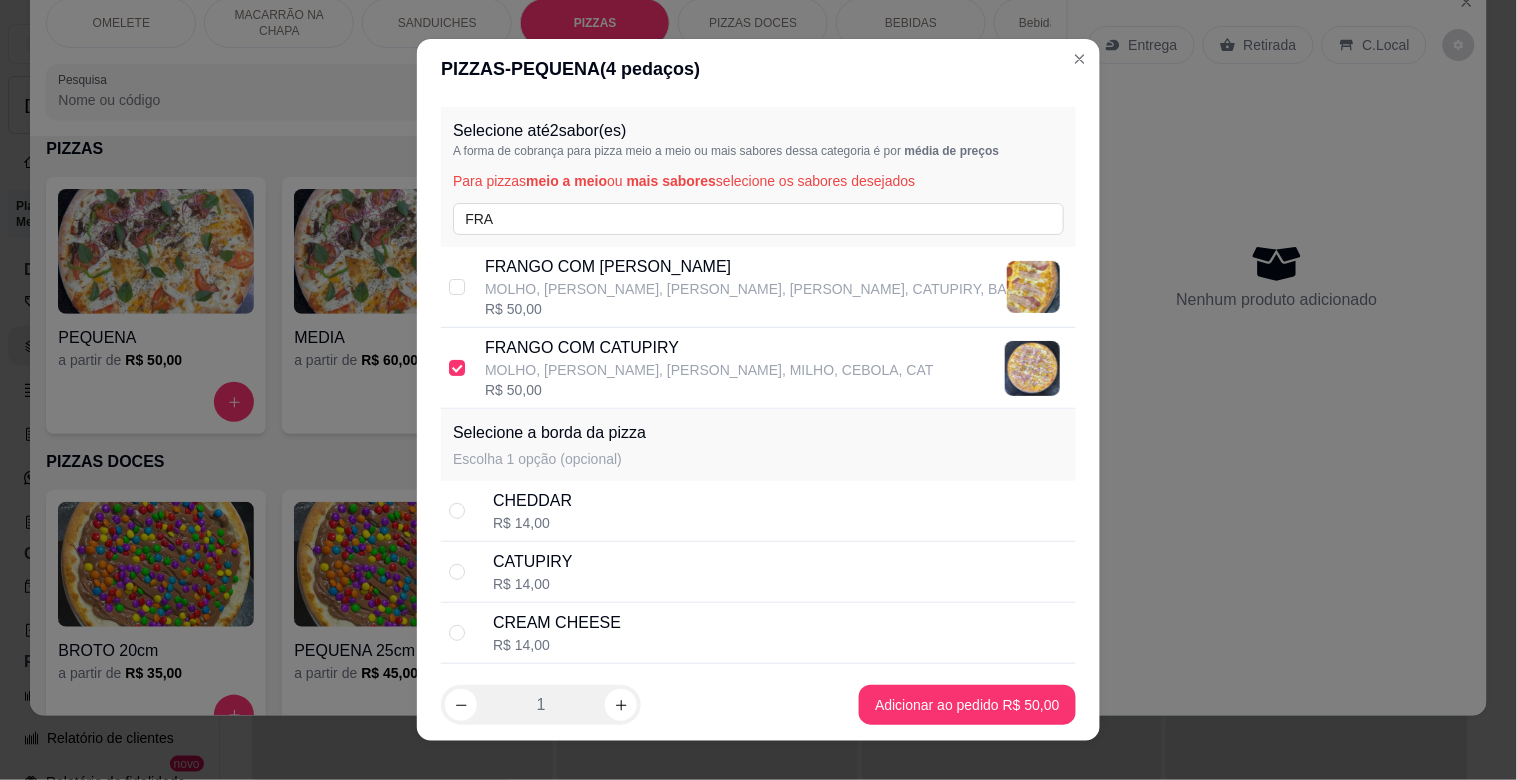 click on "CHEDDAR  R$ 14,00" at bounding box center (758, 511) 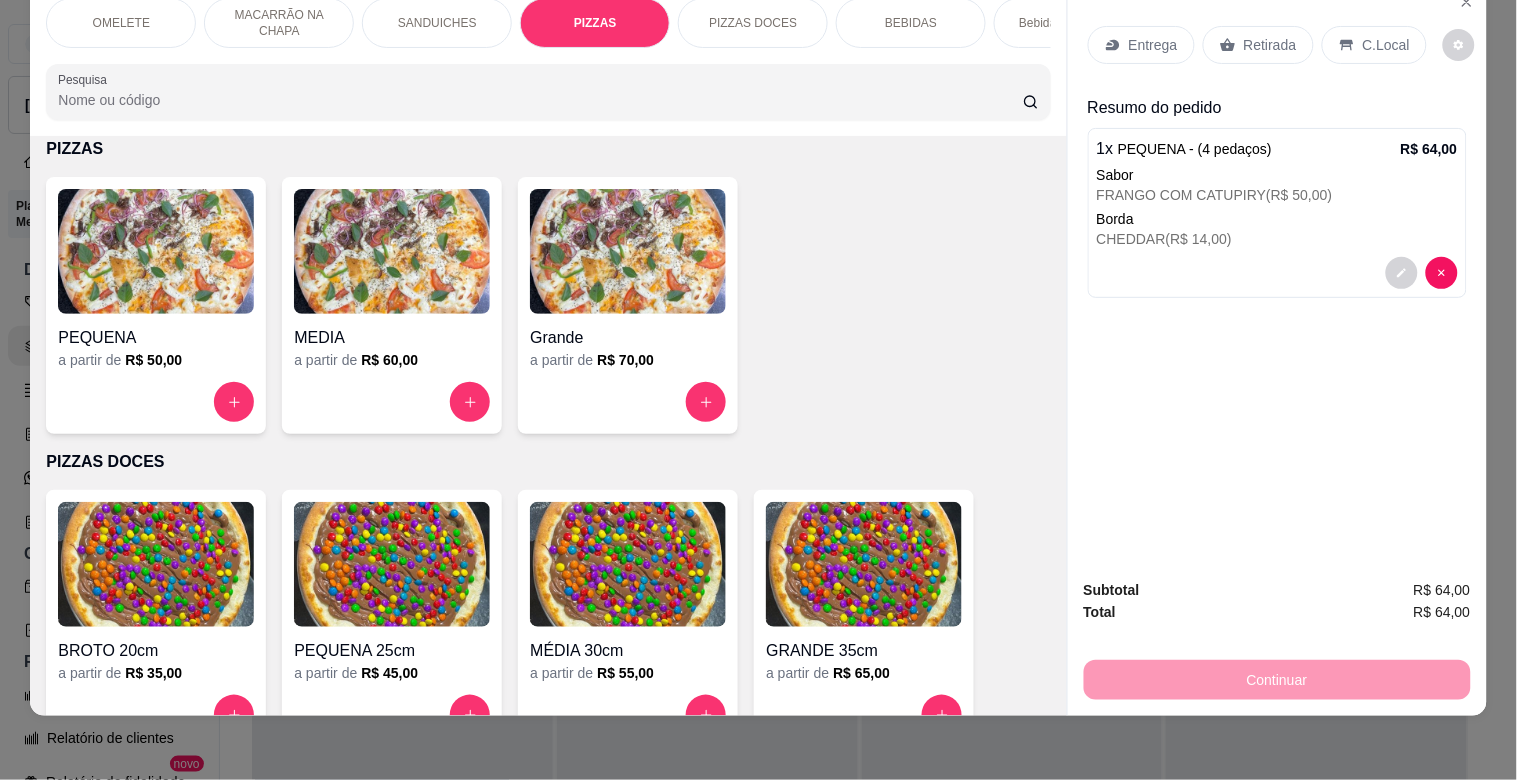 click on "Entrega" at bounding box center (1153, 45) 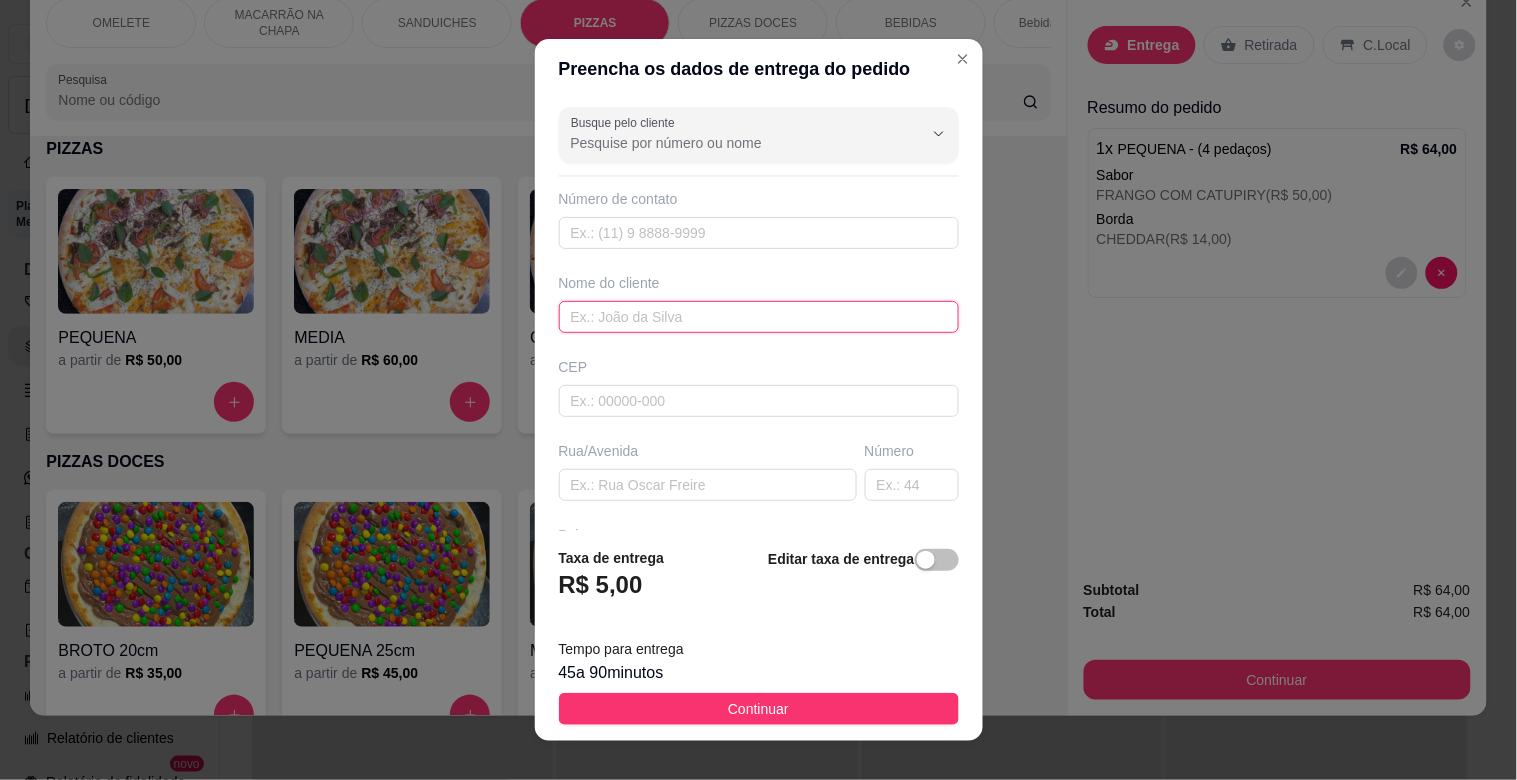 click at bounding box center (759, 317) 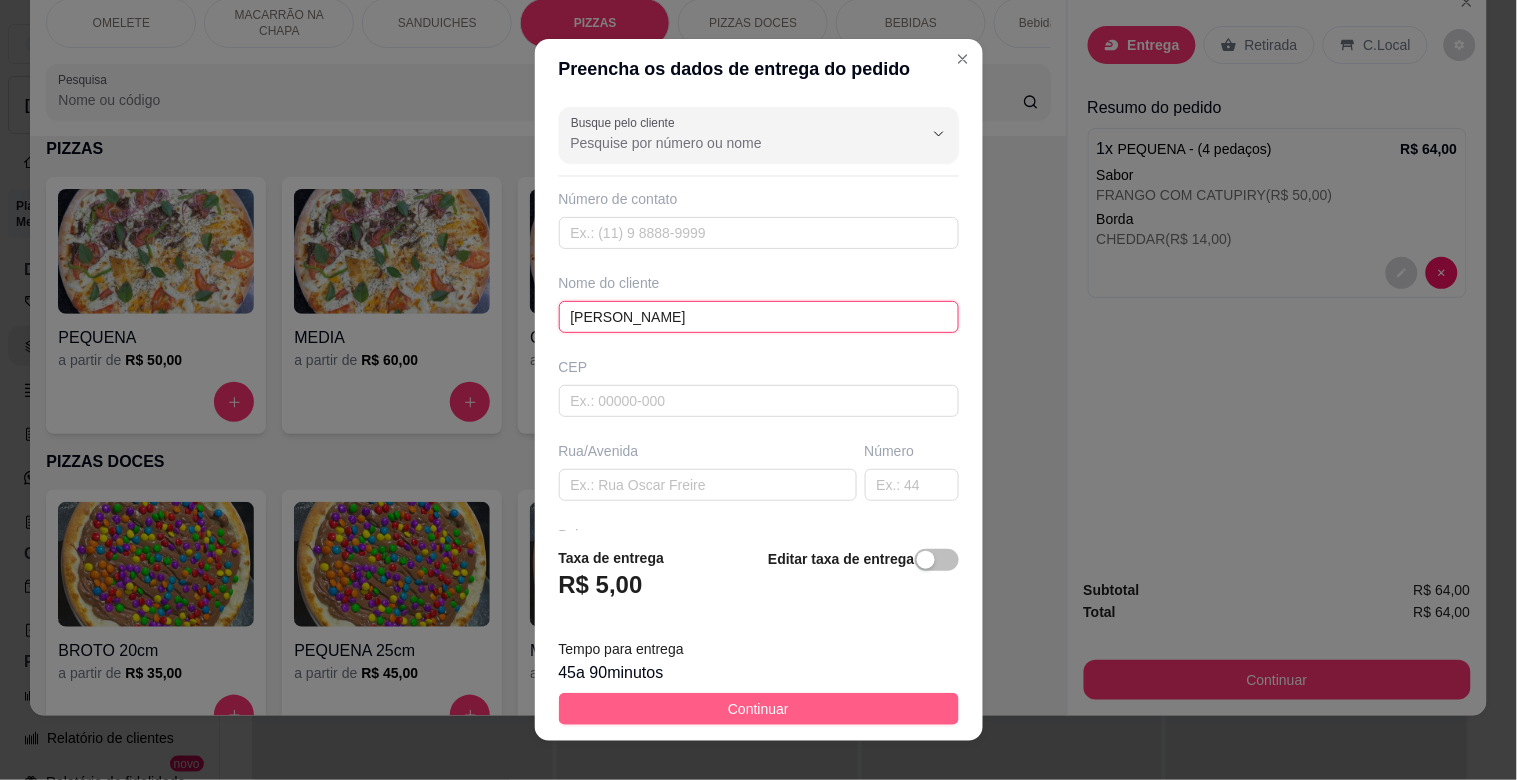 type on "[PERSON_NAME]" 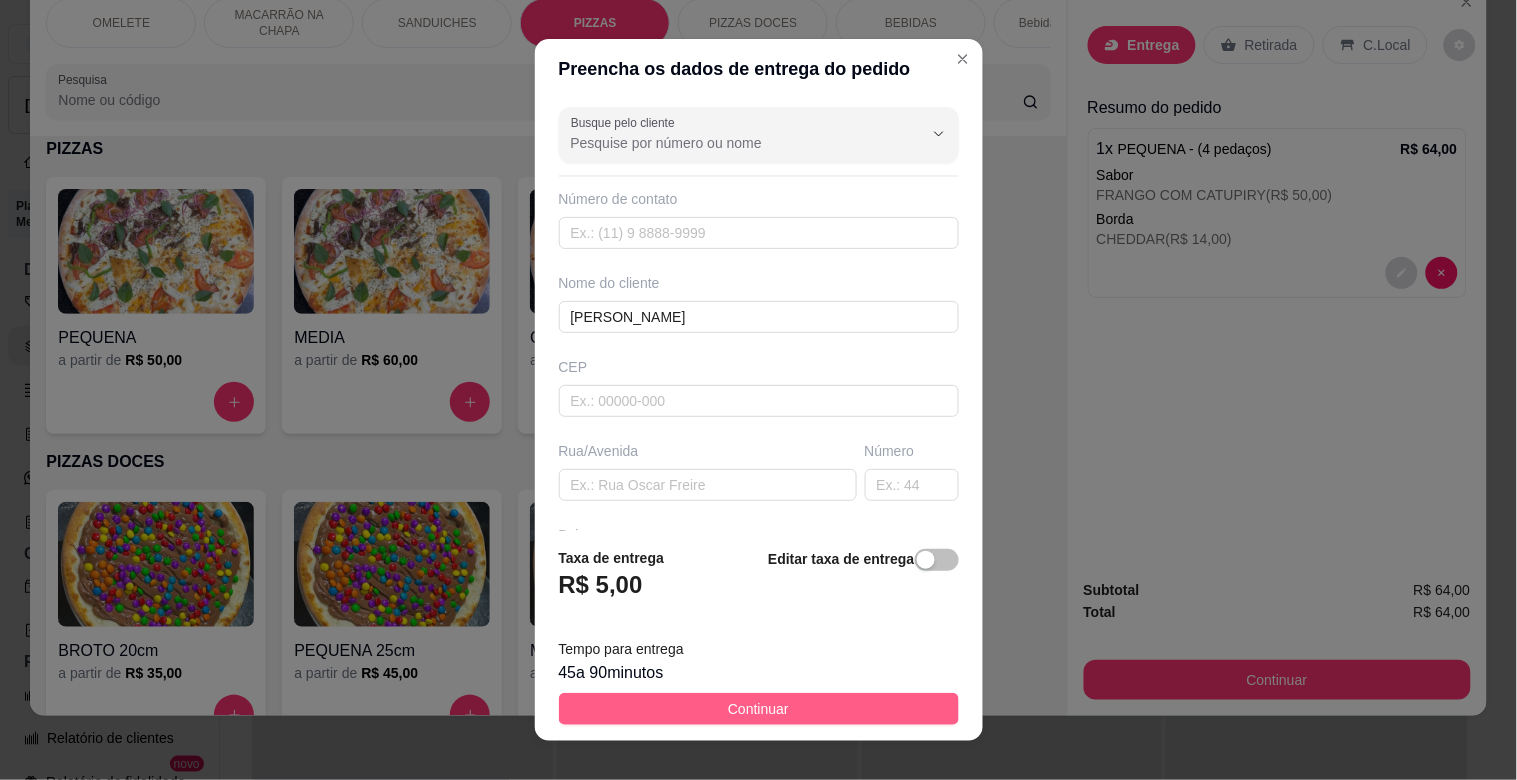 click on "Continuar" at bounding box center (759, 709) 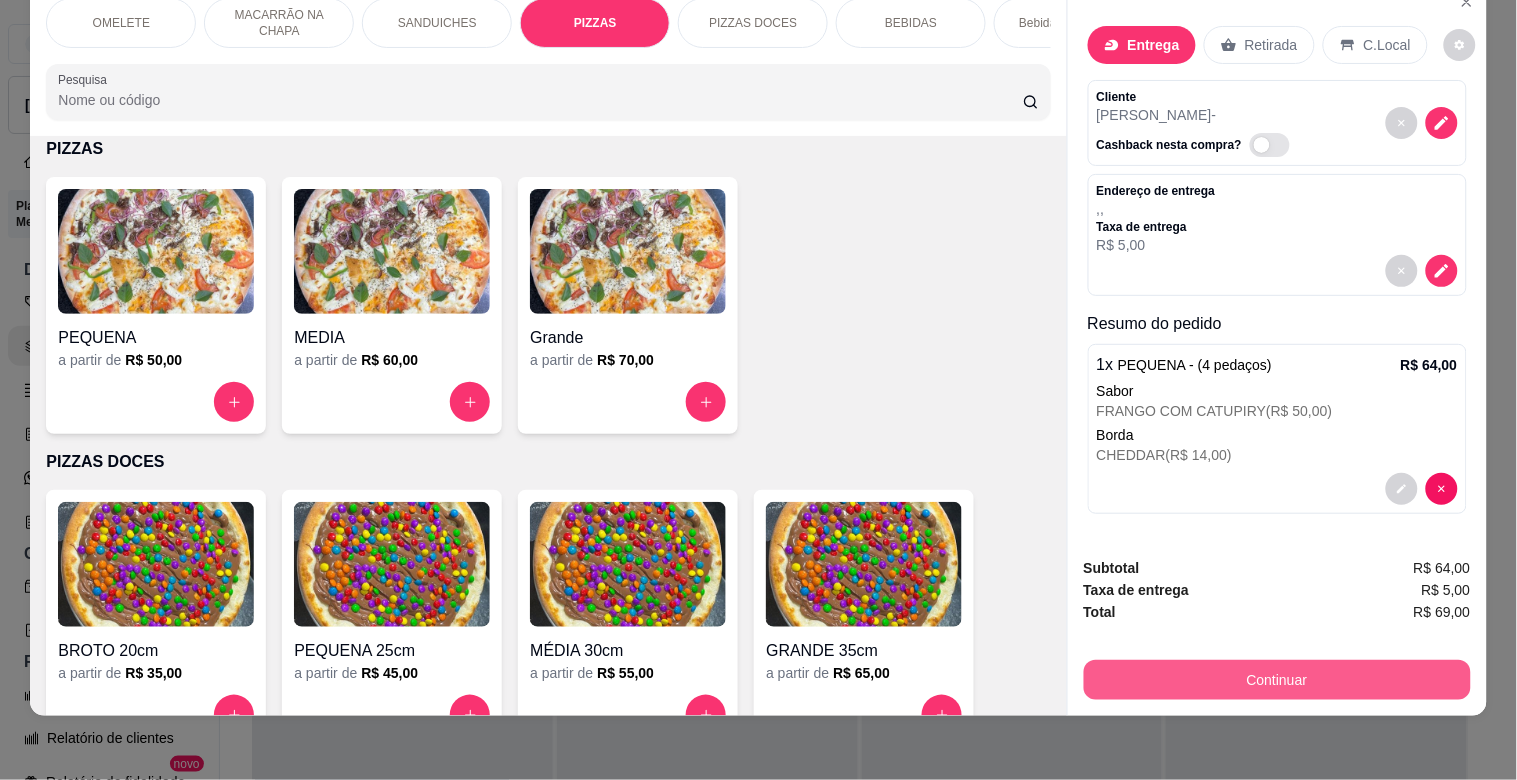 click on "Continuar" at bounding box center (1277, 680) 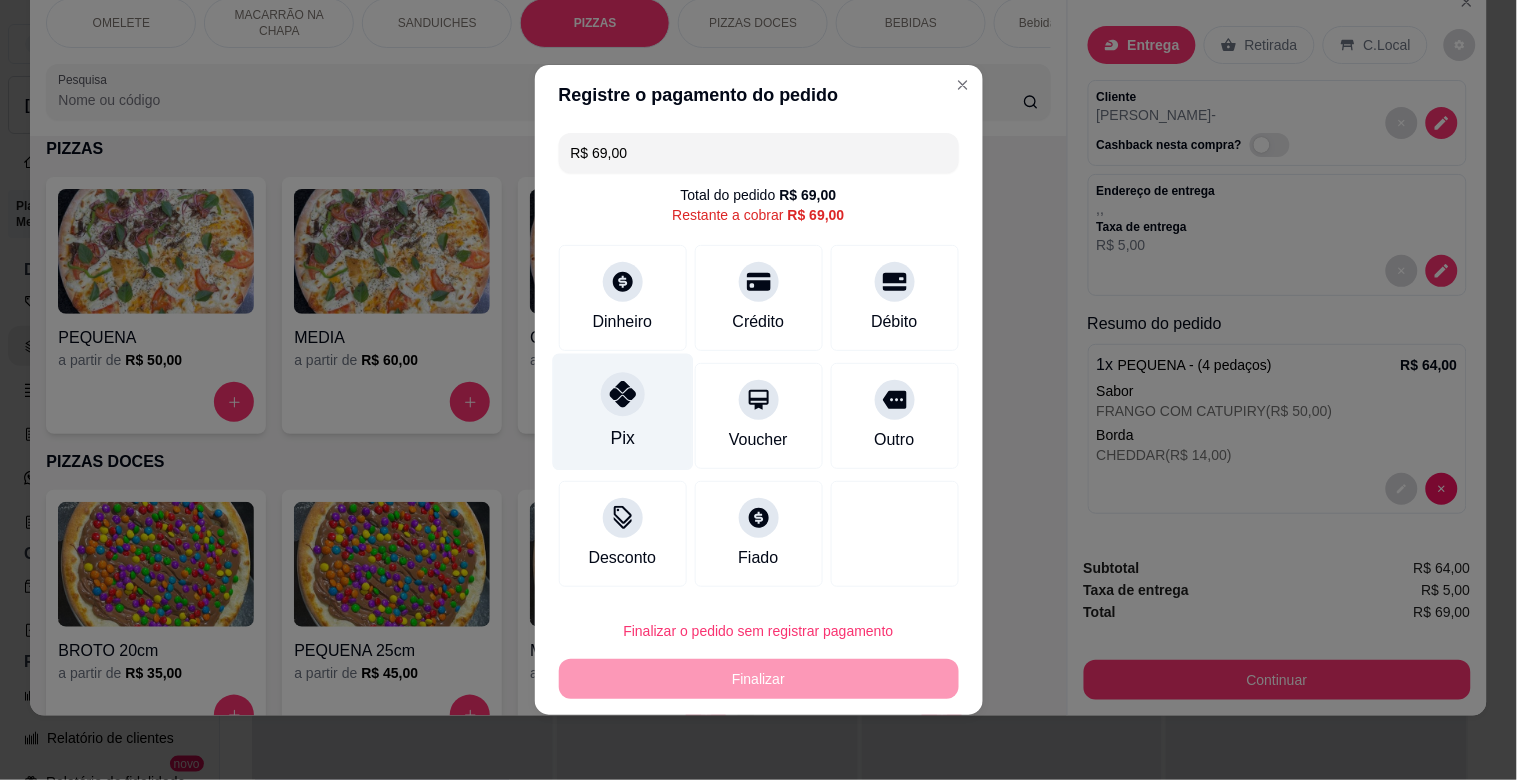 click on "Pix" at bounding box center (622, 412) 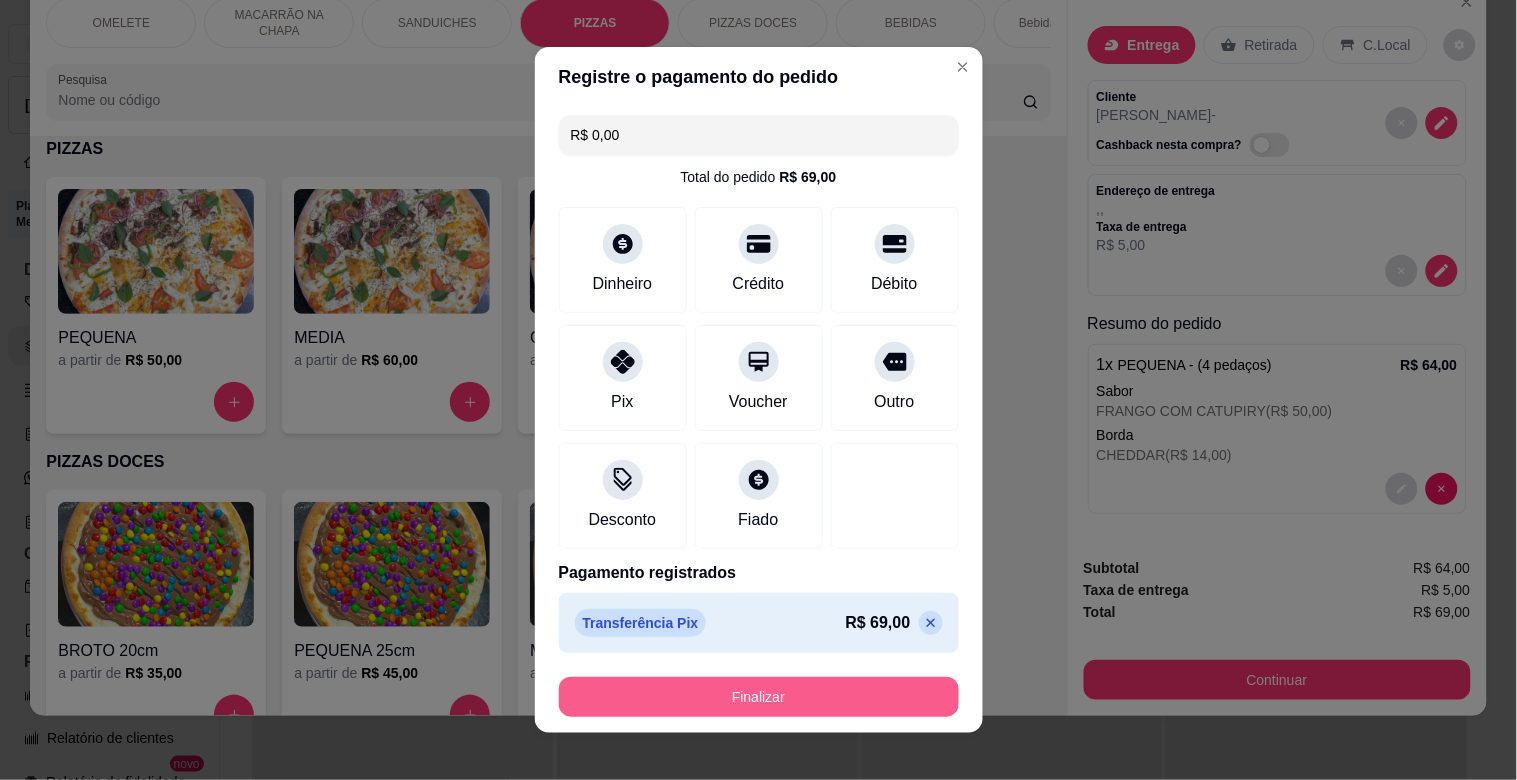 click on "Finalizar" at bounding box center (759, 697) 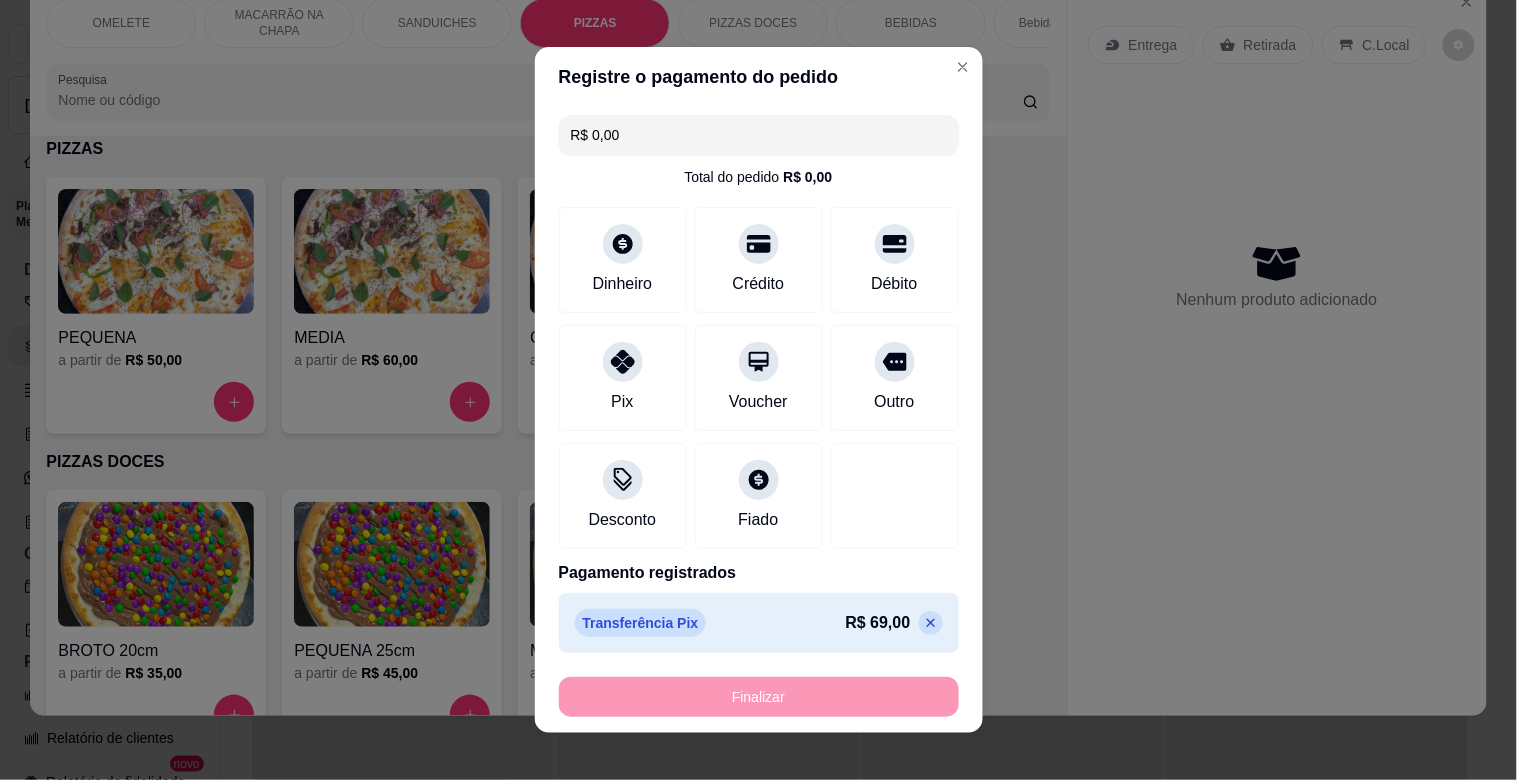 type on "-R$ 69,00" 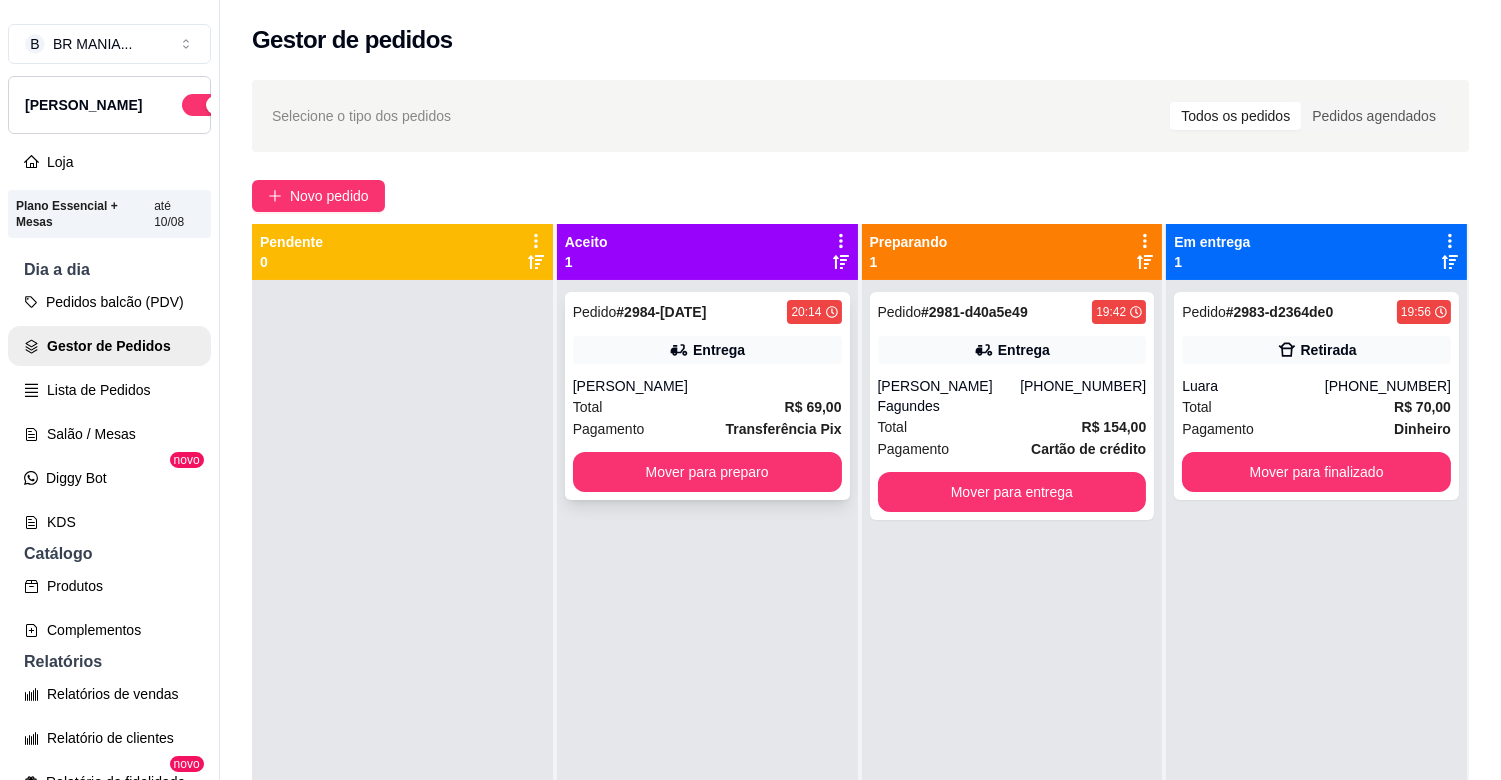 click on "Pagamento Transferência Pix" at bounding box center [707, 429] 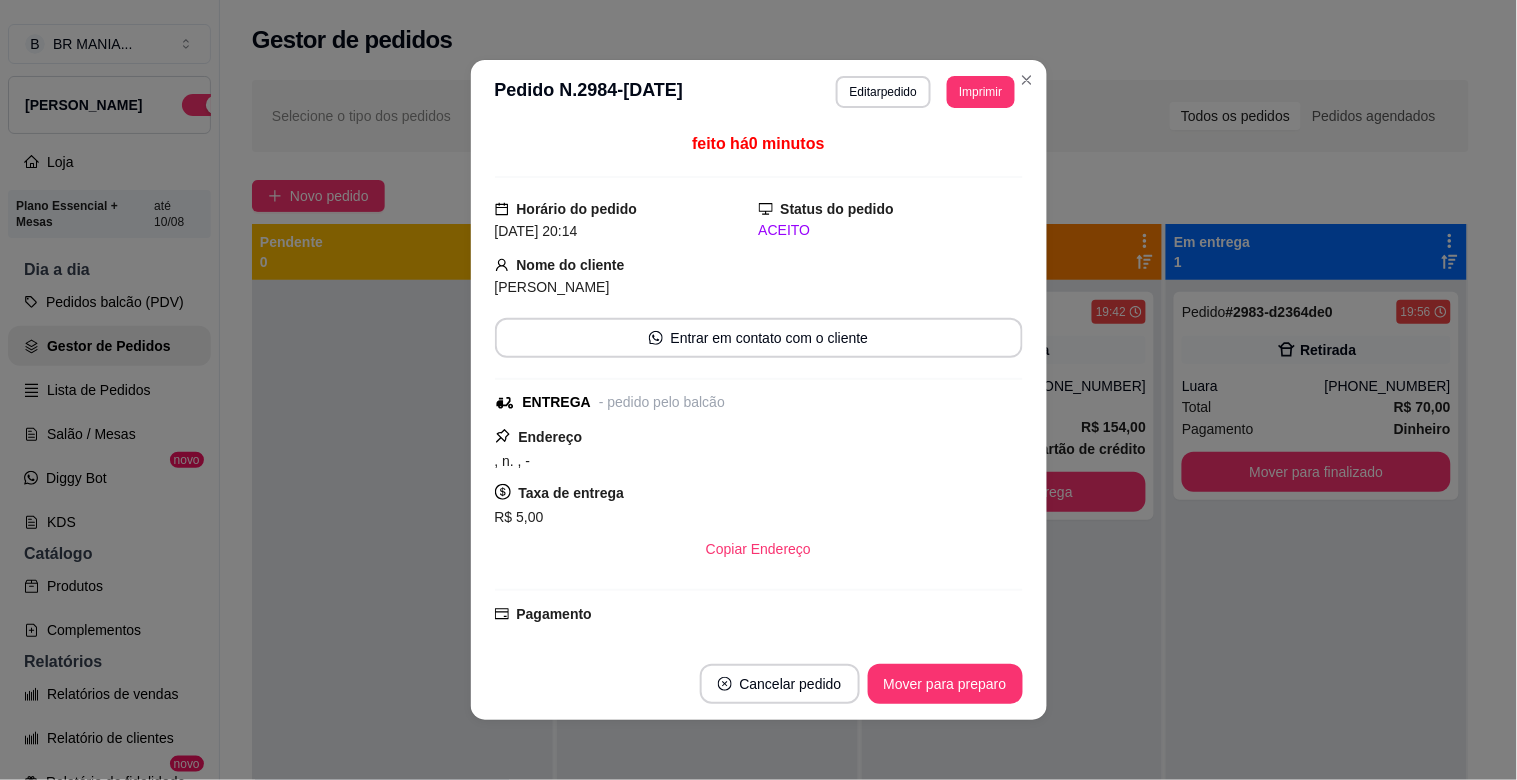 drag, startPoint x: 993, startPoint y: 63, endPoint x: 977, endPoint y: 113, distance: 52.49762 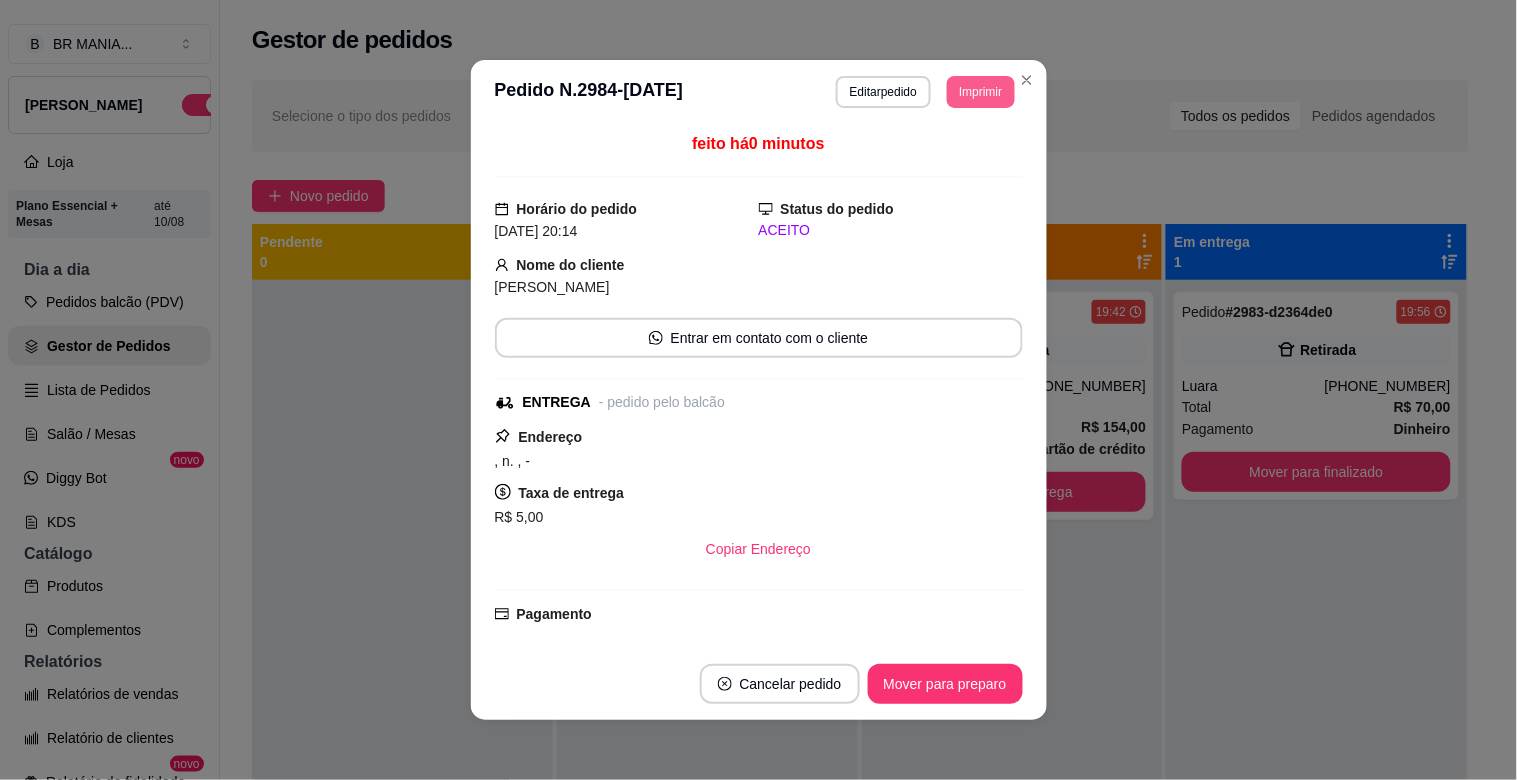 click on "**********" at bounding box center (759, 92) 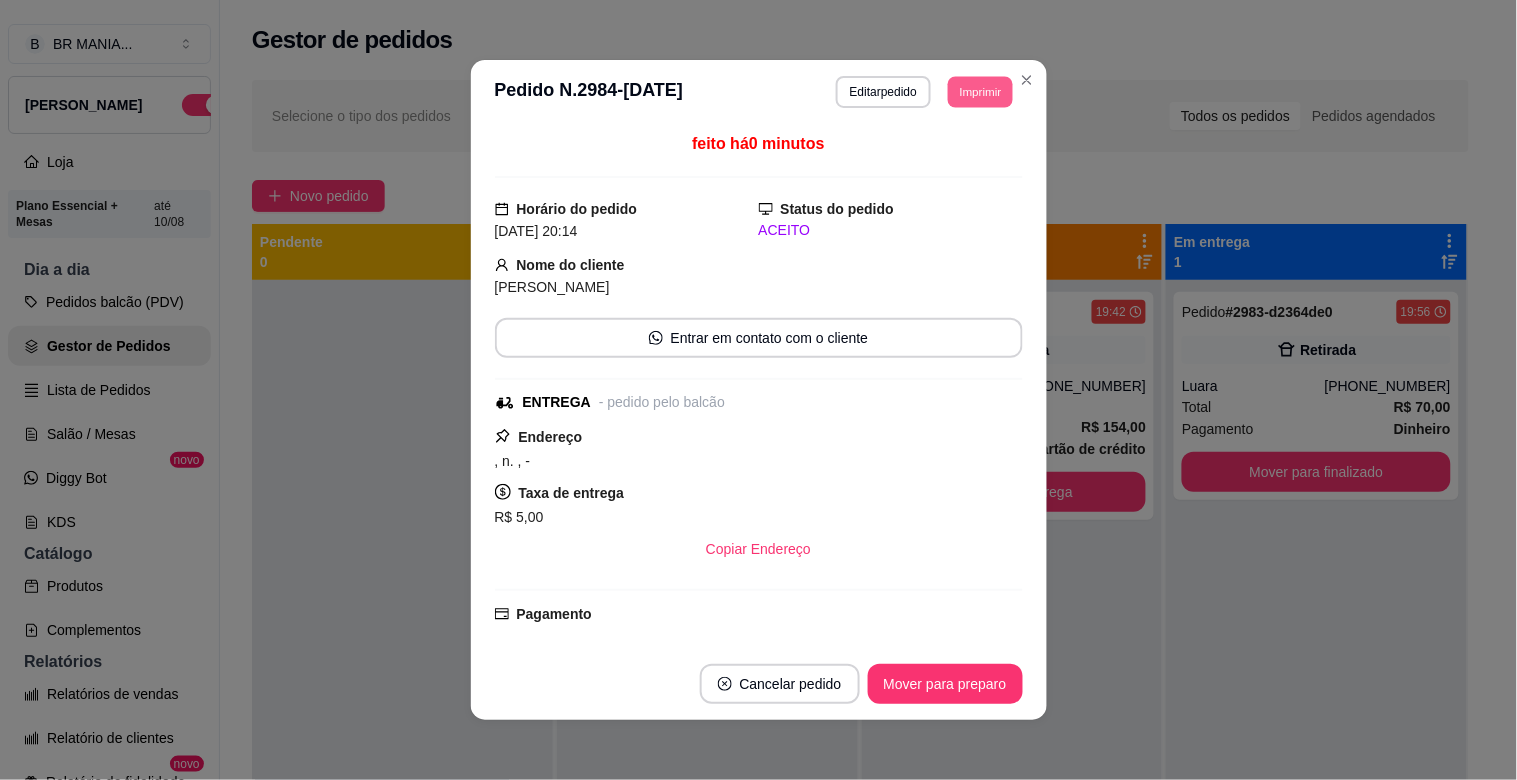 click on "Imprimir" at bounding box center [980, 91] 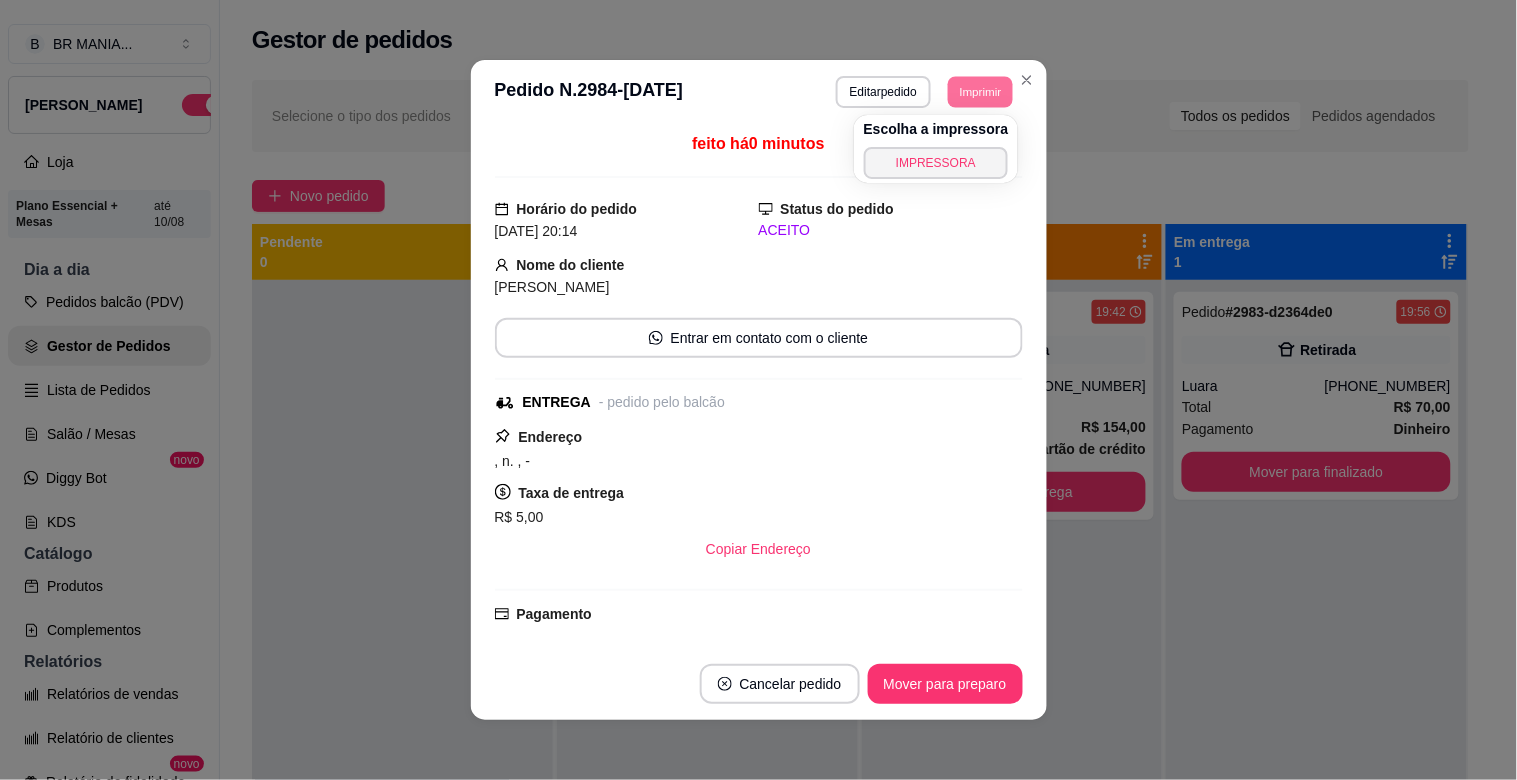 click on "Escolha a impressora IMPRESSORA" at bounding box center (936, 149) 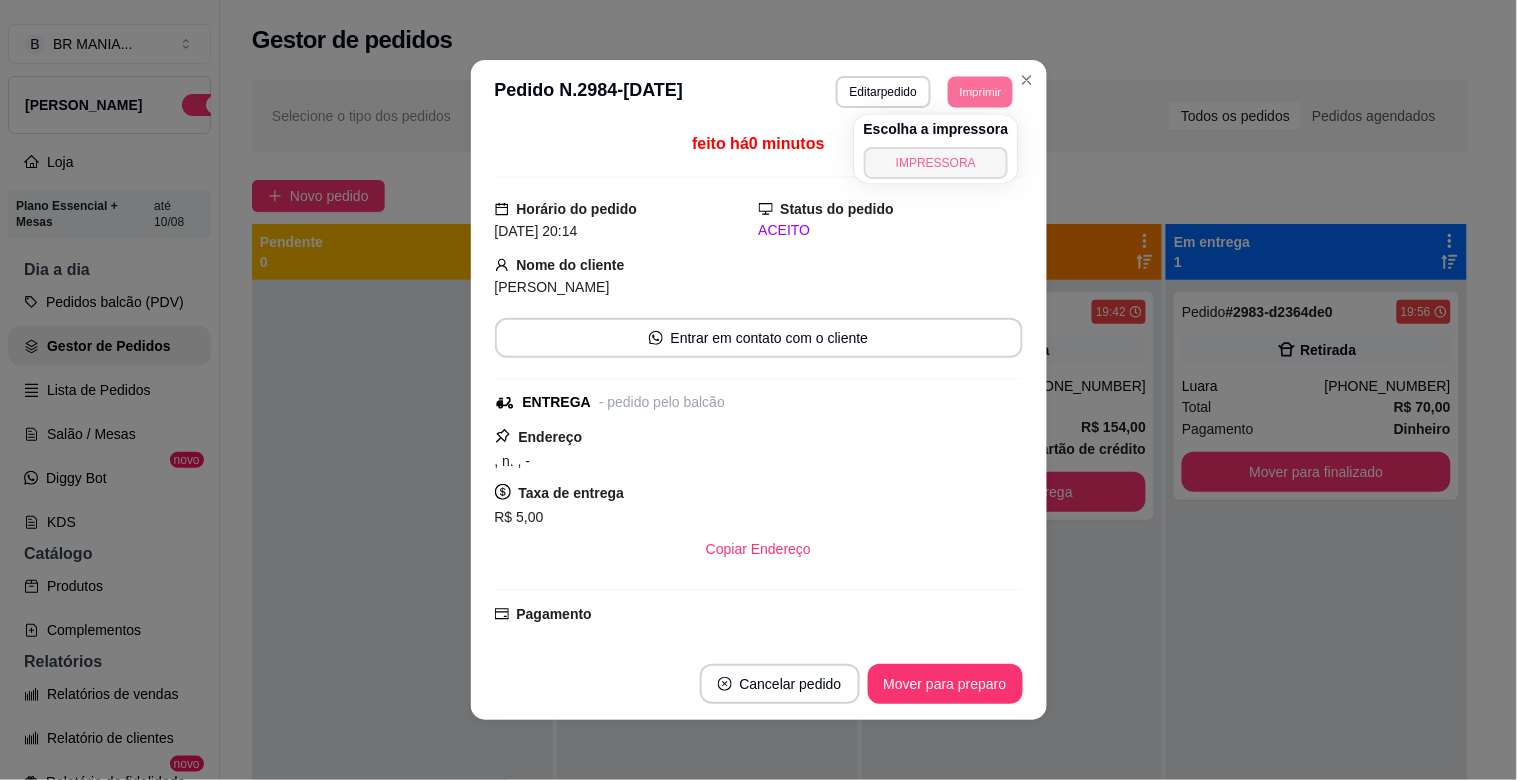 click on "IMPRESSORA" at bounding box center [936, 163] 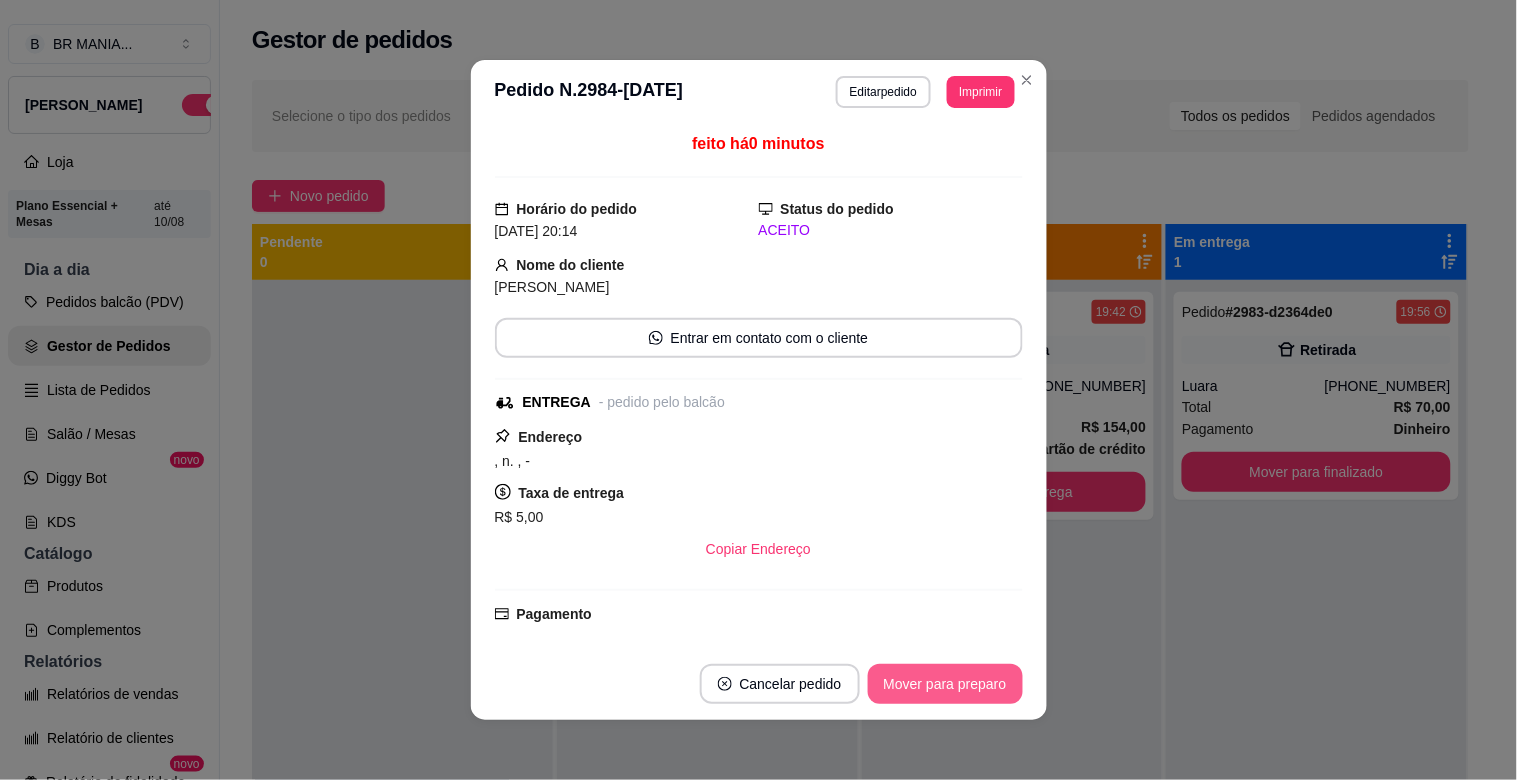 click on "Mover para preparo" at bounding box center (945, 684) 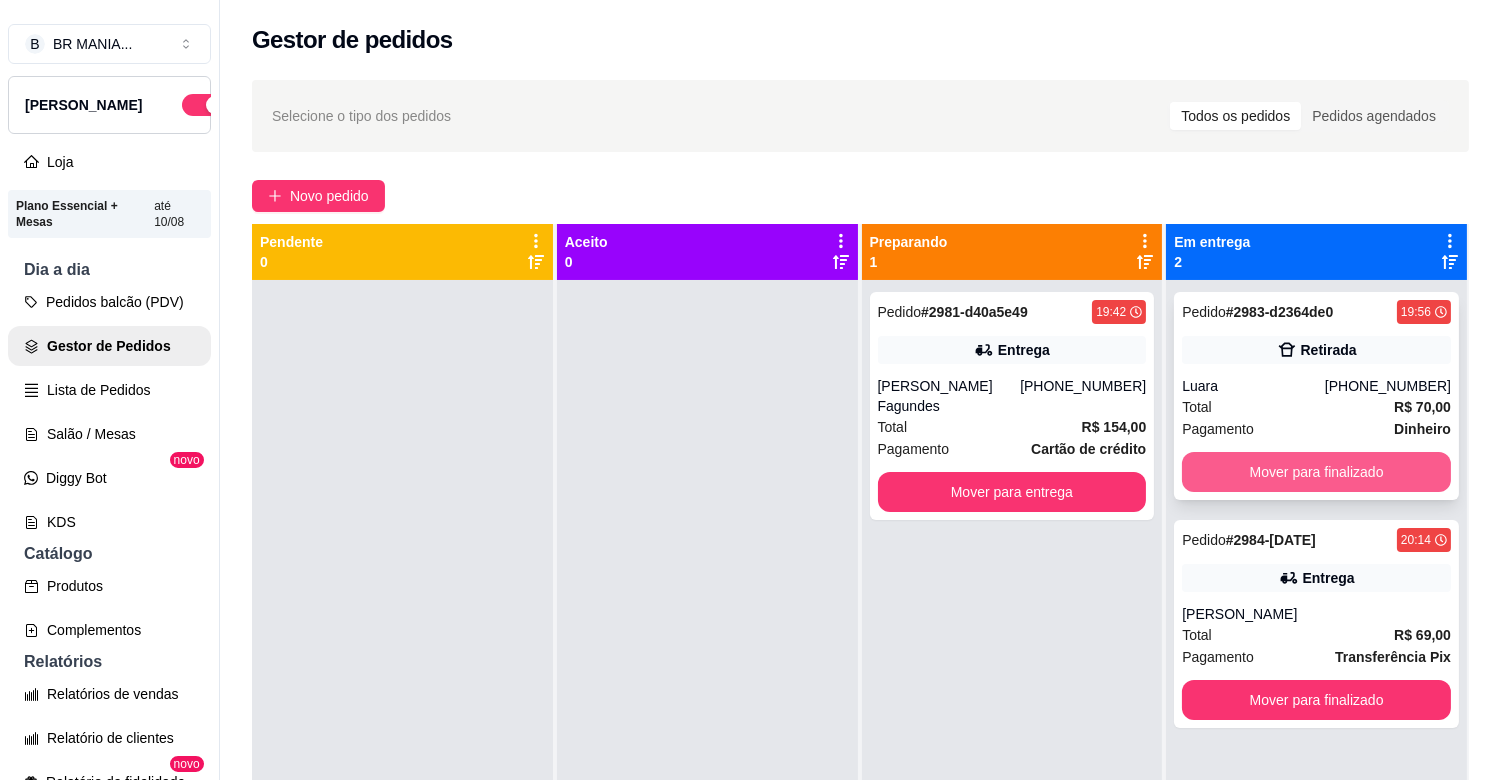 click on "Mover para finalizado" at bounding box center (1316, 472) 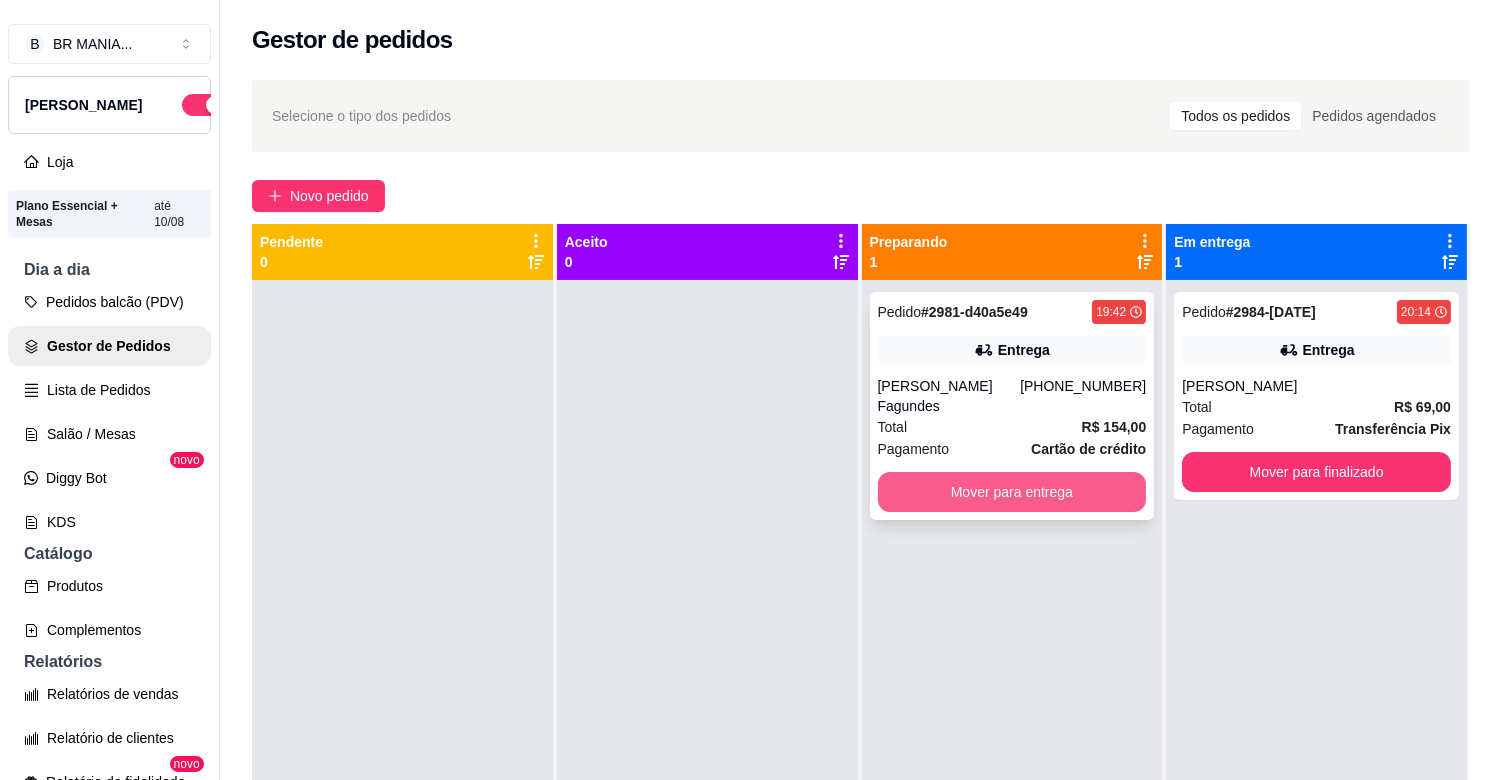 click on "Mover para entrega" at bounding box center (1012, 492) 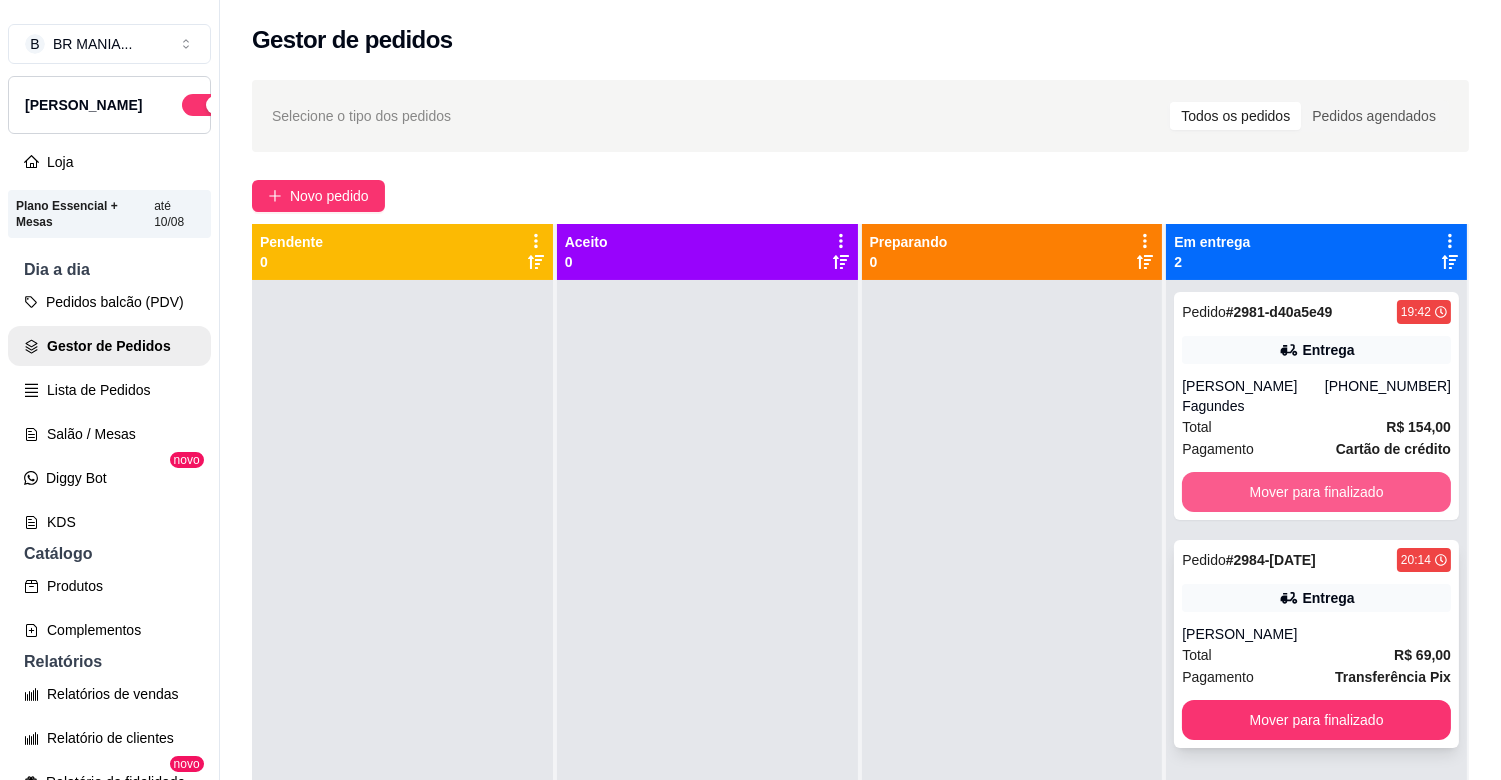 click on "Mover para finalizado" at bounding box center (1316, 492) 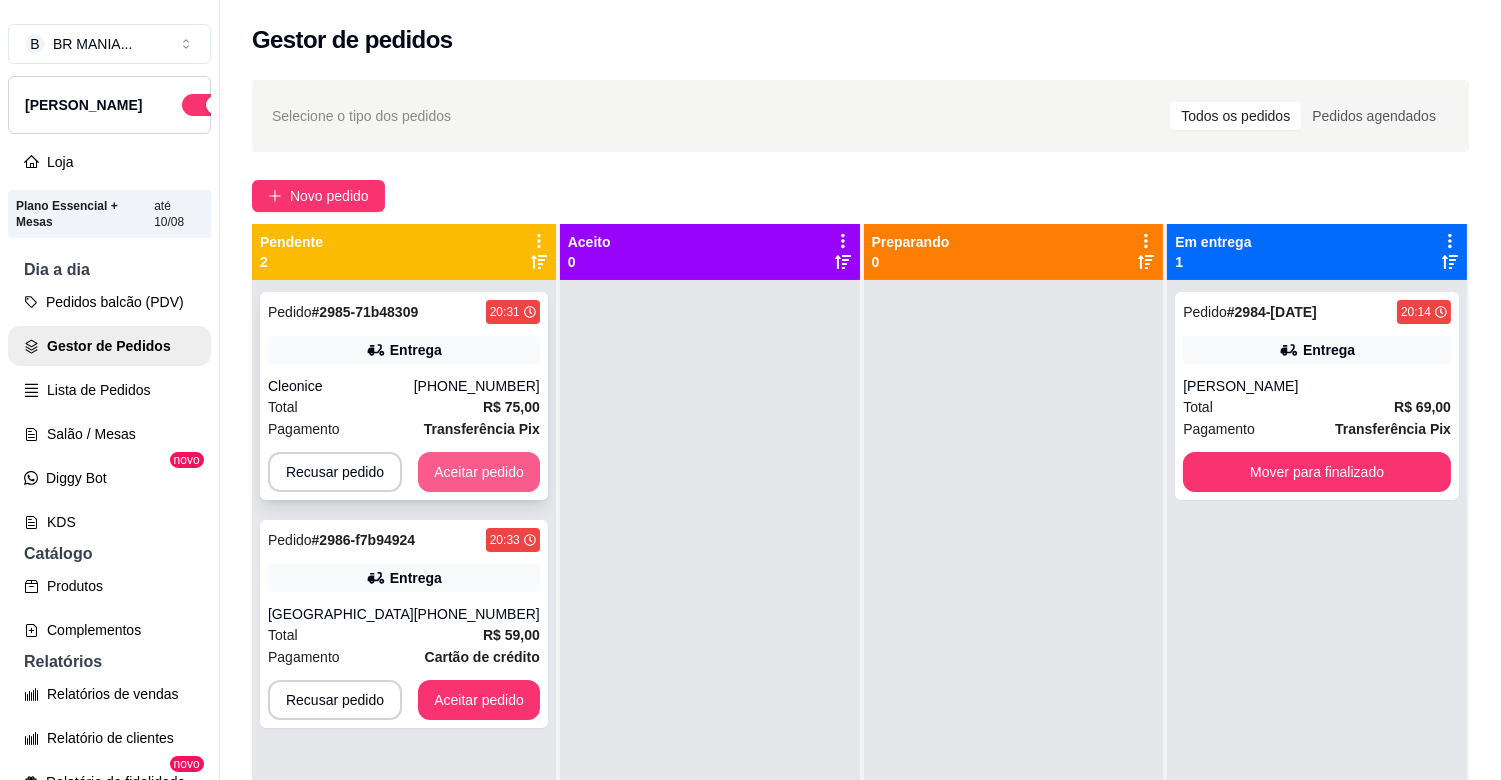 click on "Aceitar pedido" at bounding box center [479, 472] 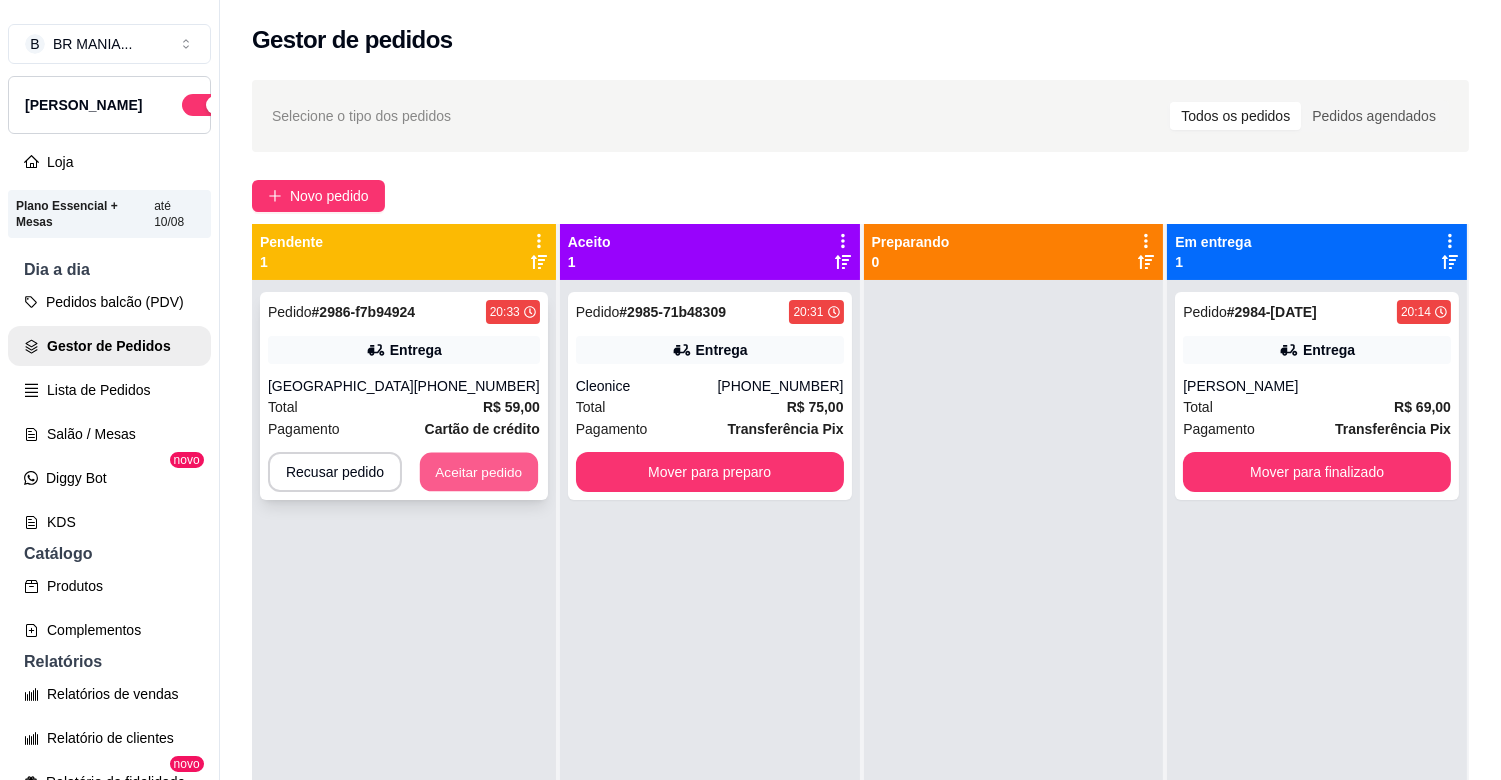 click on "Aceitar pedido" at bounding box center (479, 472) 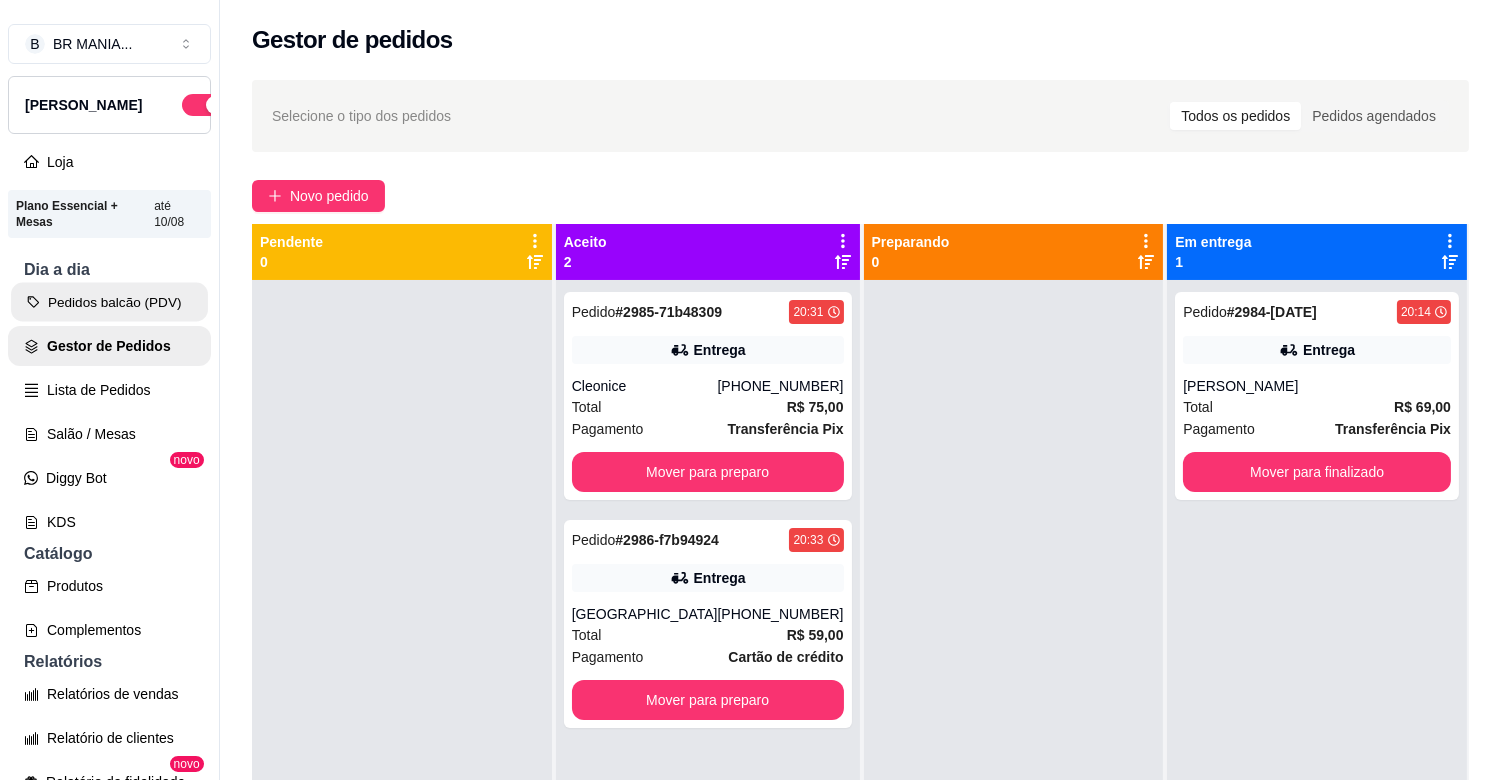 click on "Pedidos balcão (PDV)" at bounding box center [109, 302] 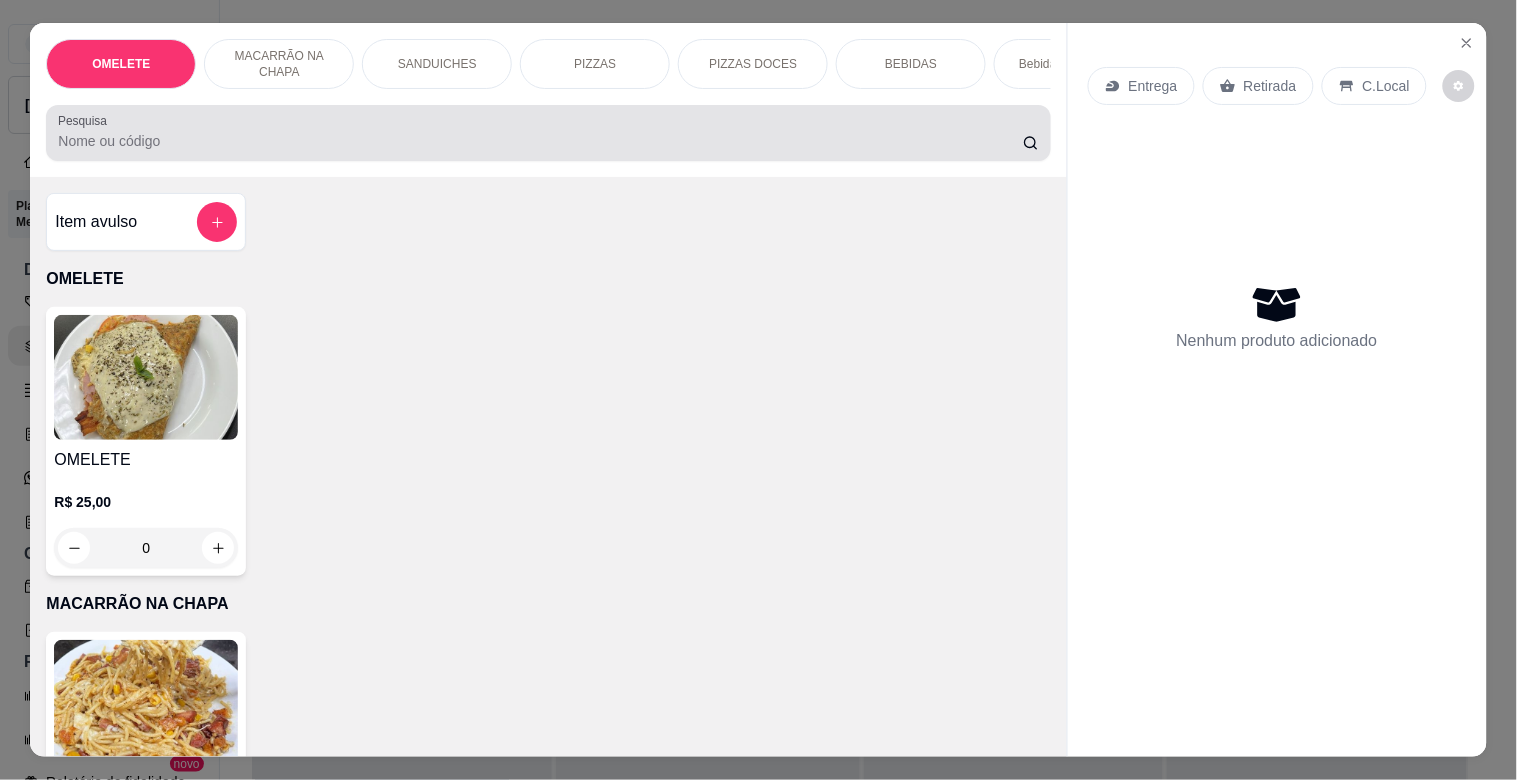 click on "Pesquisa" at bounding box center (548, 133) 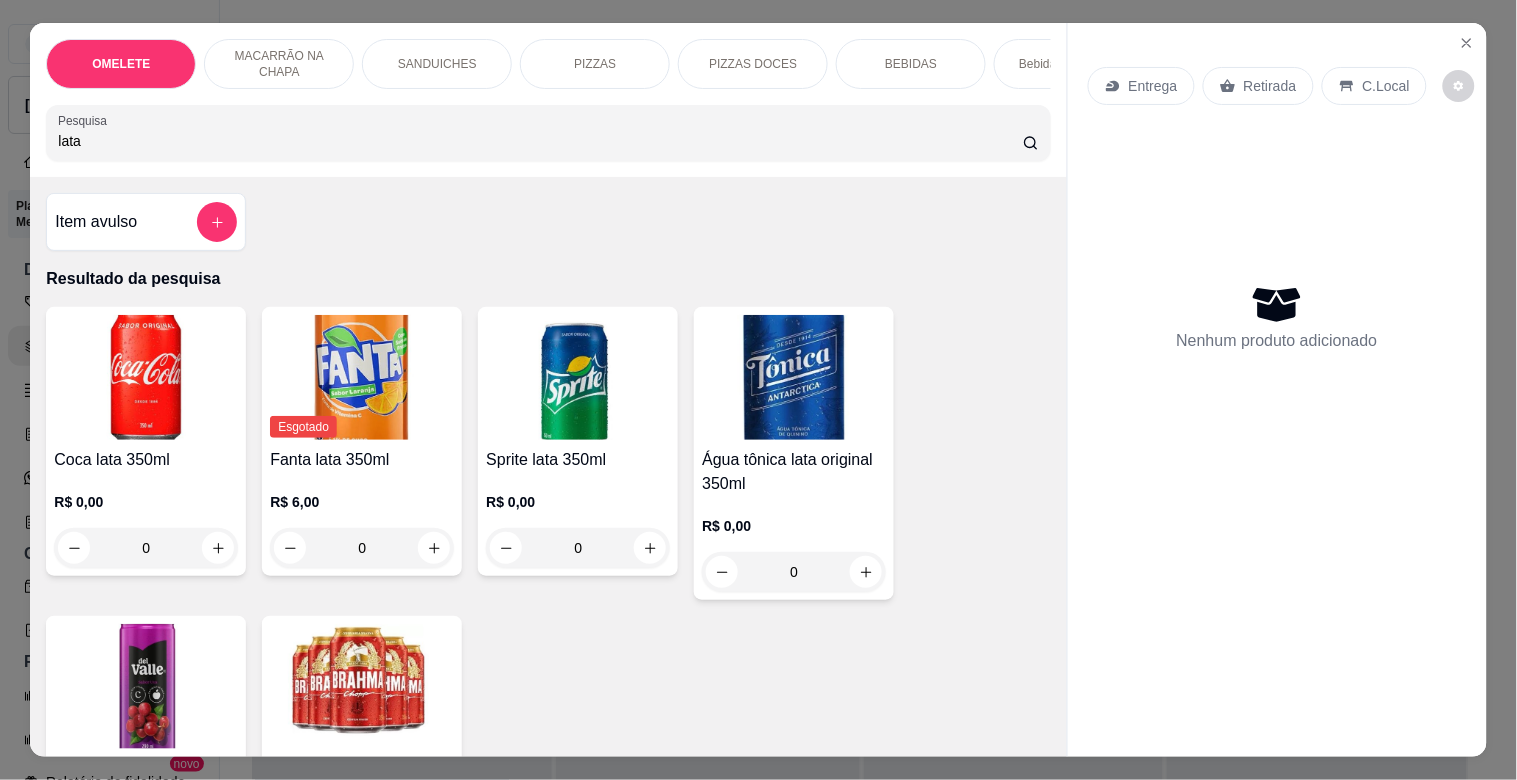 type on "lata" 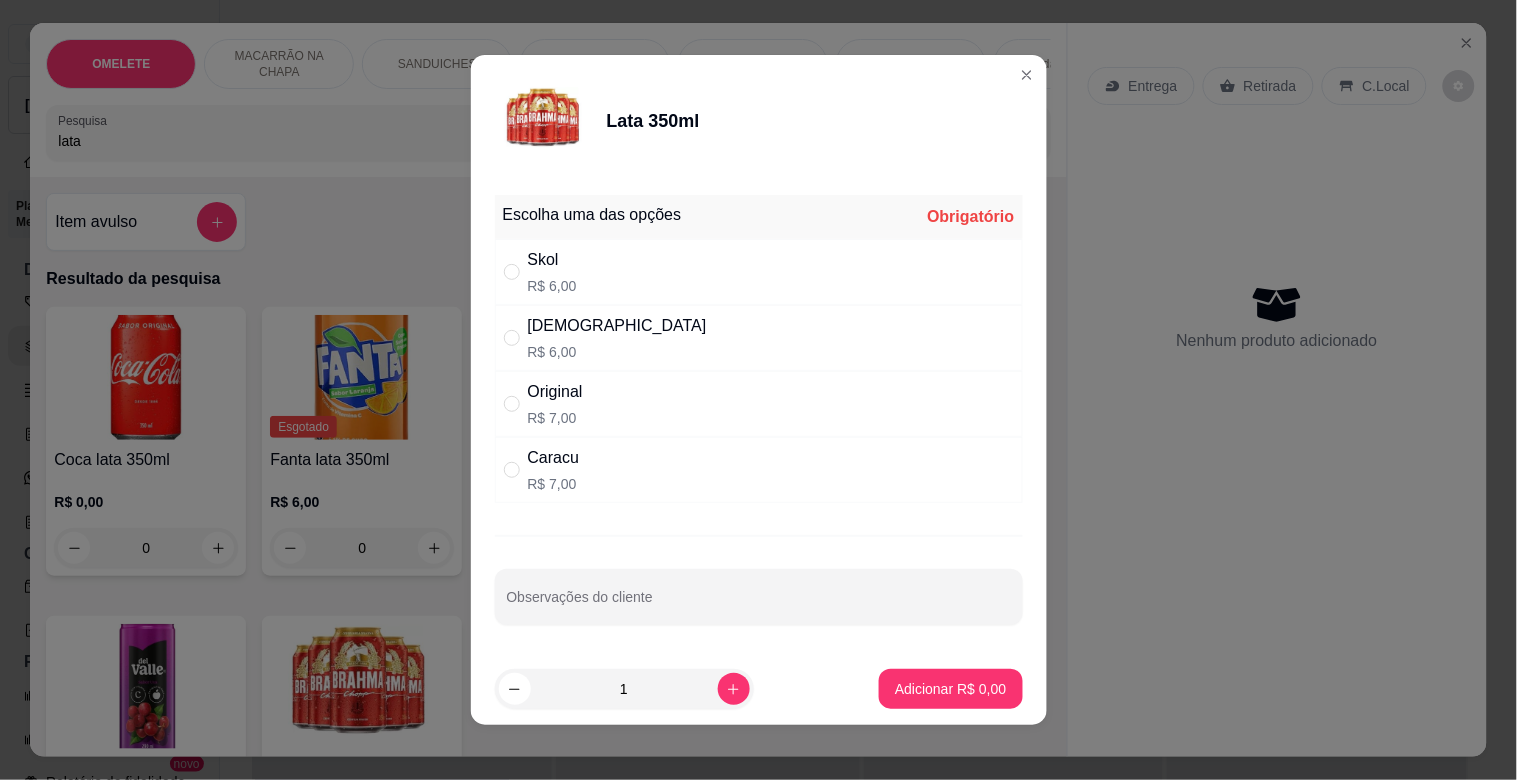 click on "[DEMOGRAPHIC_DATA]" at bounding box center [617, 326] 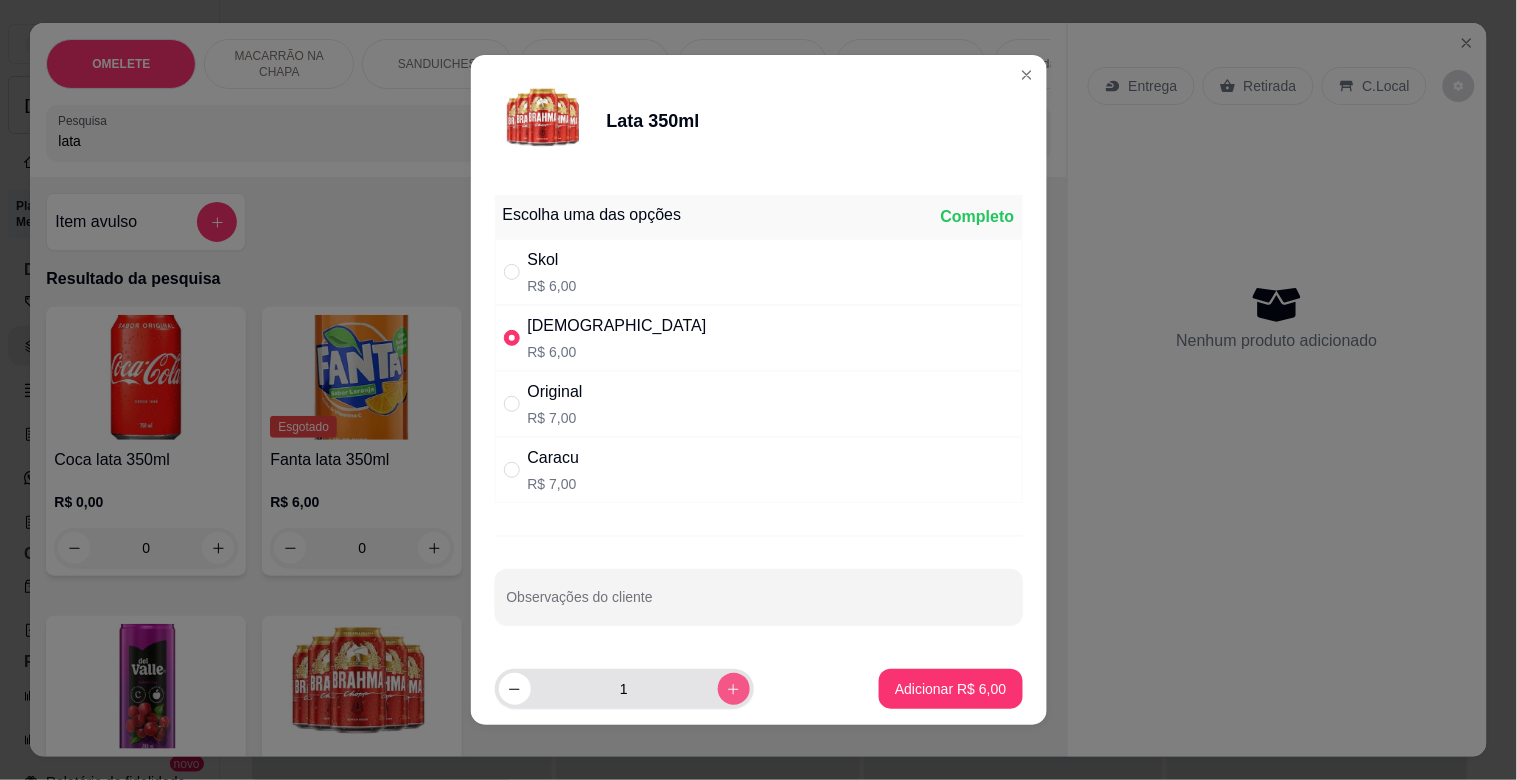 click 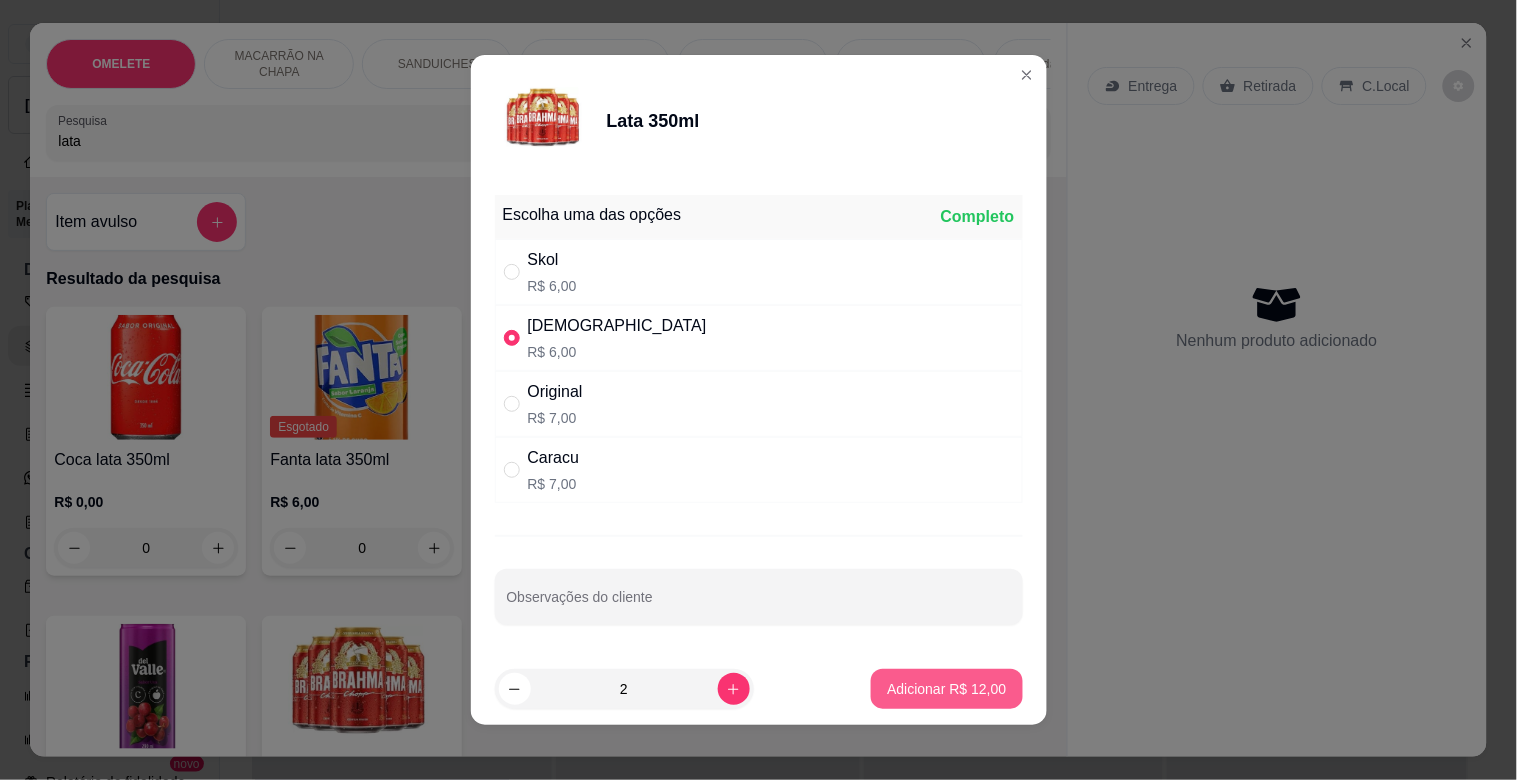click on "Adicionar   R$ 12,00" at bounding box center [946, 689] 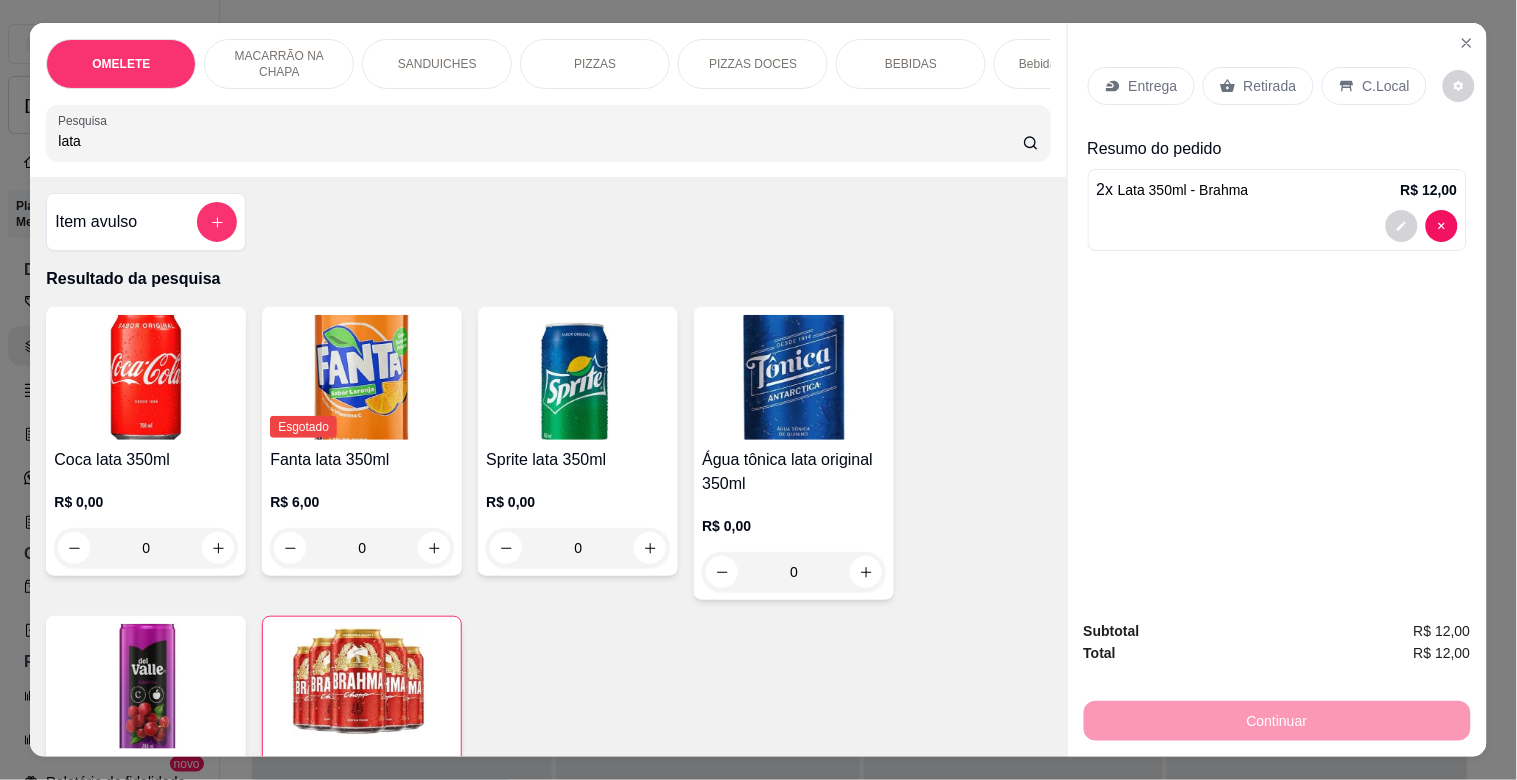 click on "PIZZAS" at bounding box center [595, 64] 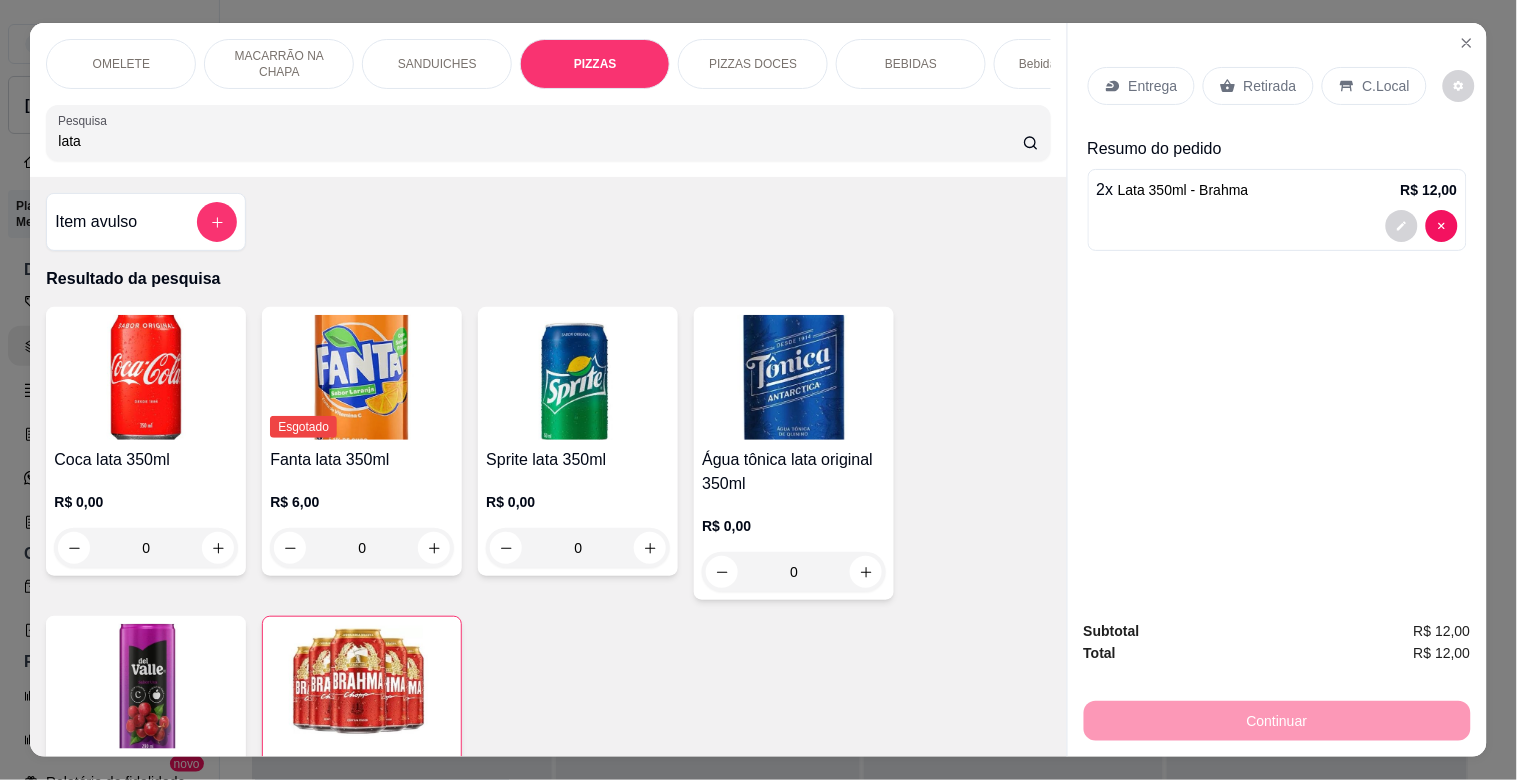 scroll, scrollTop: 2271, scrollLeft: 0, axis: vertical 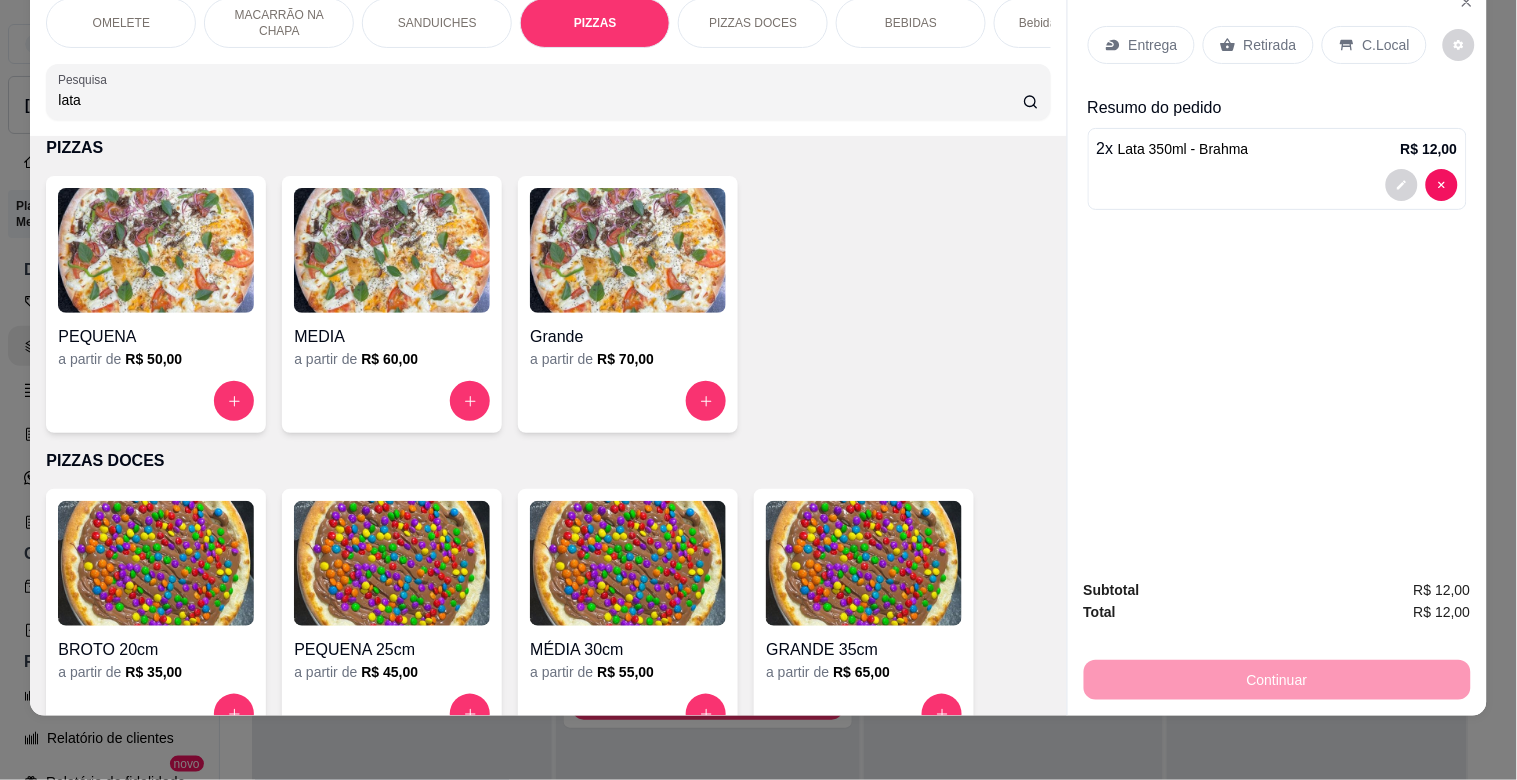 click at bounding box center (392, 250) 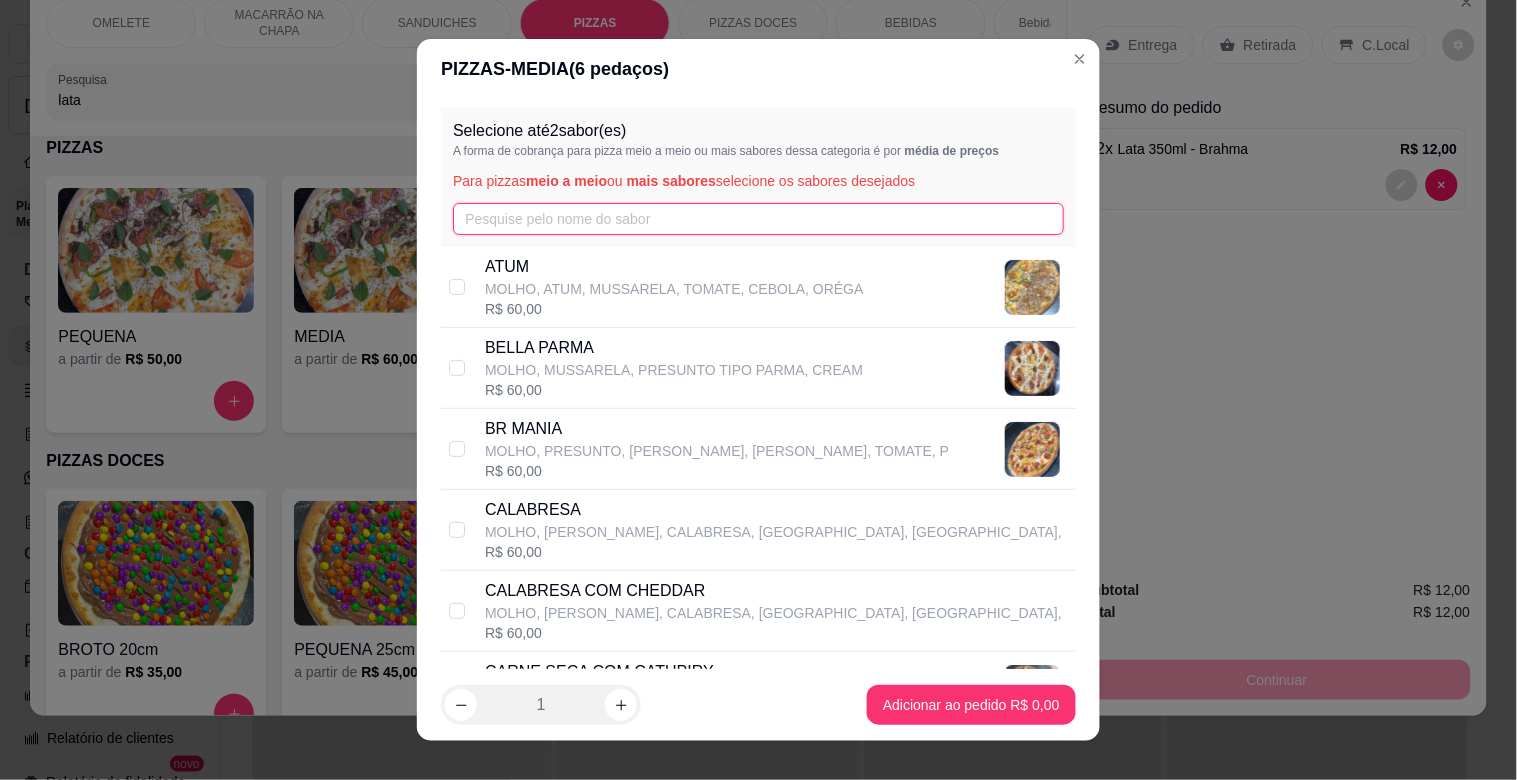 click at bounding box center (758, 219) 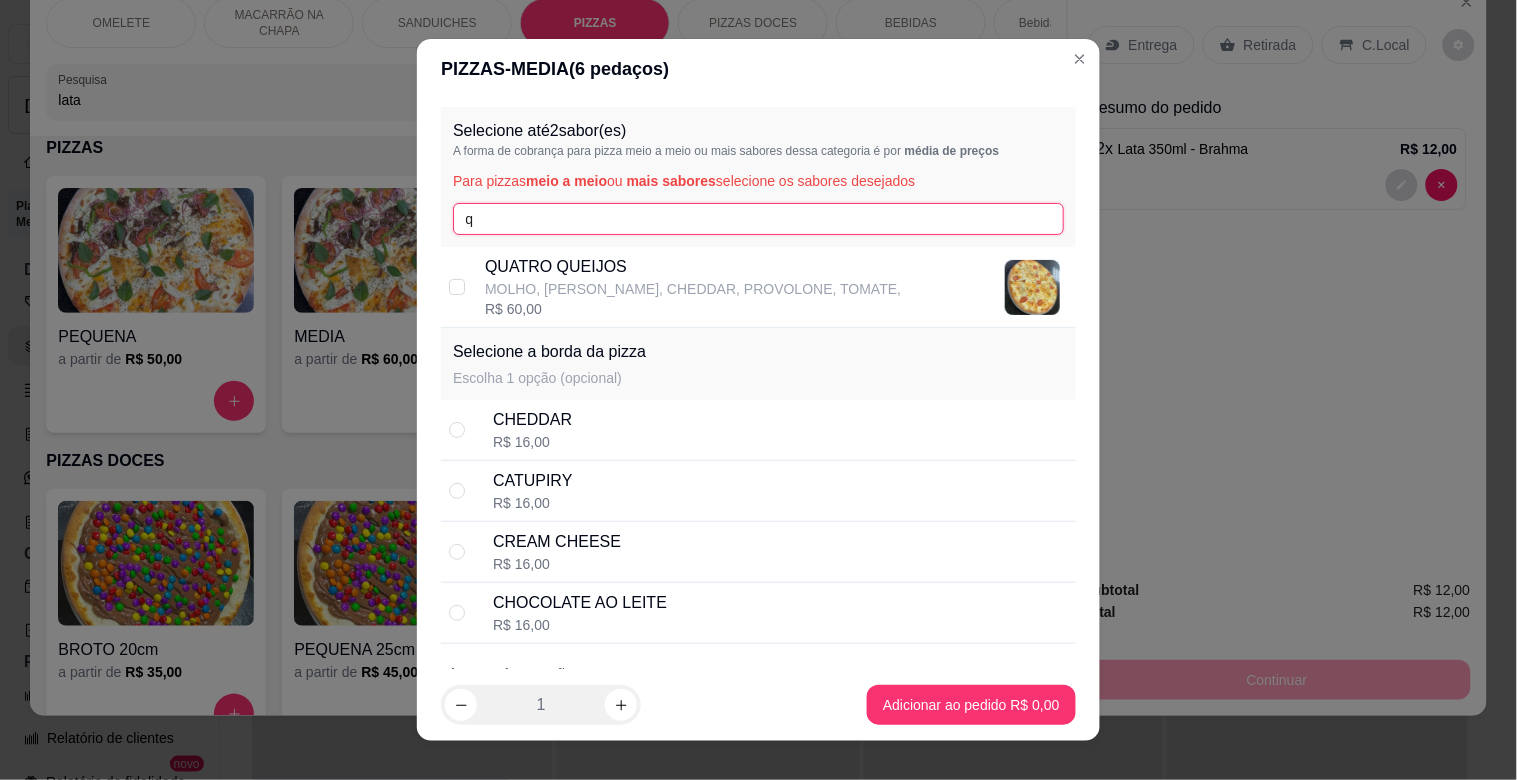 type on "q" 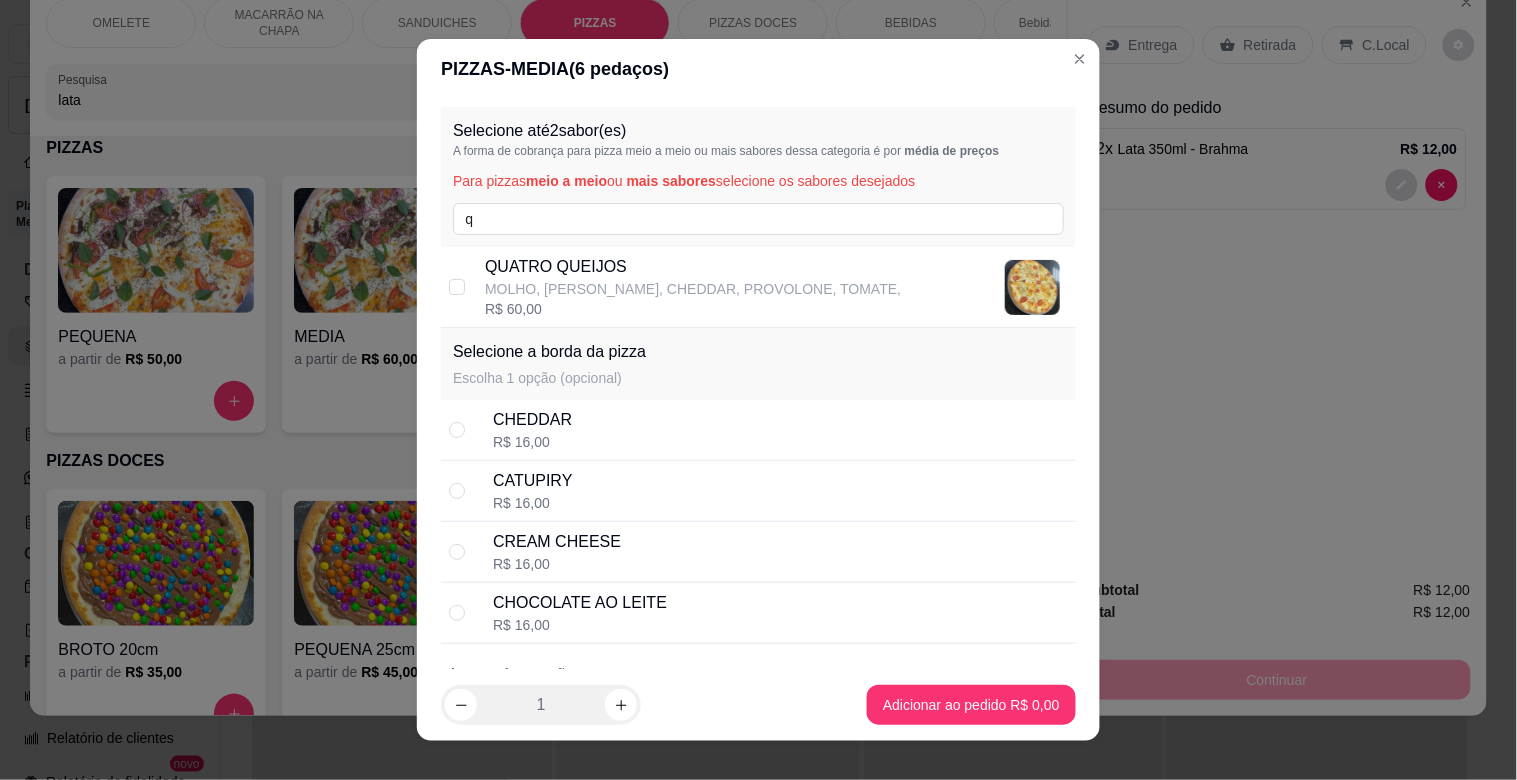 click on "QUATRO QUEIJOS" at bounding box center [693, 267] 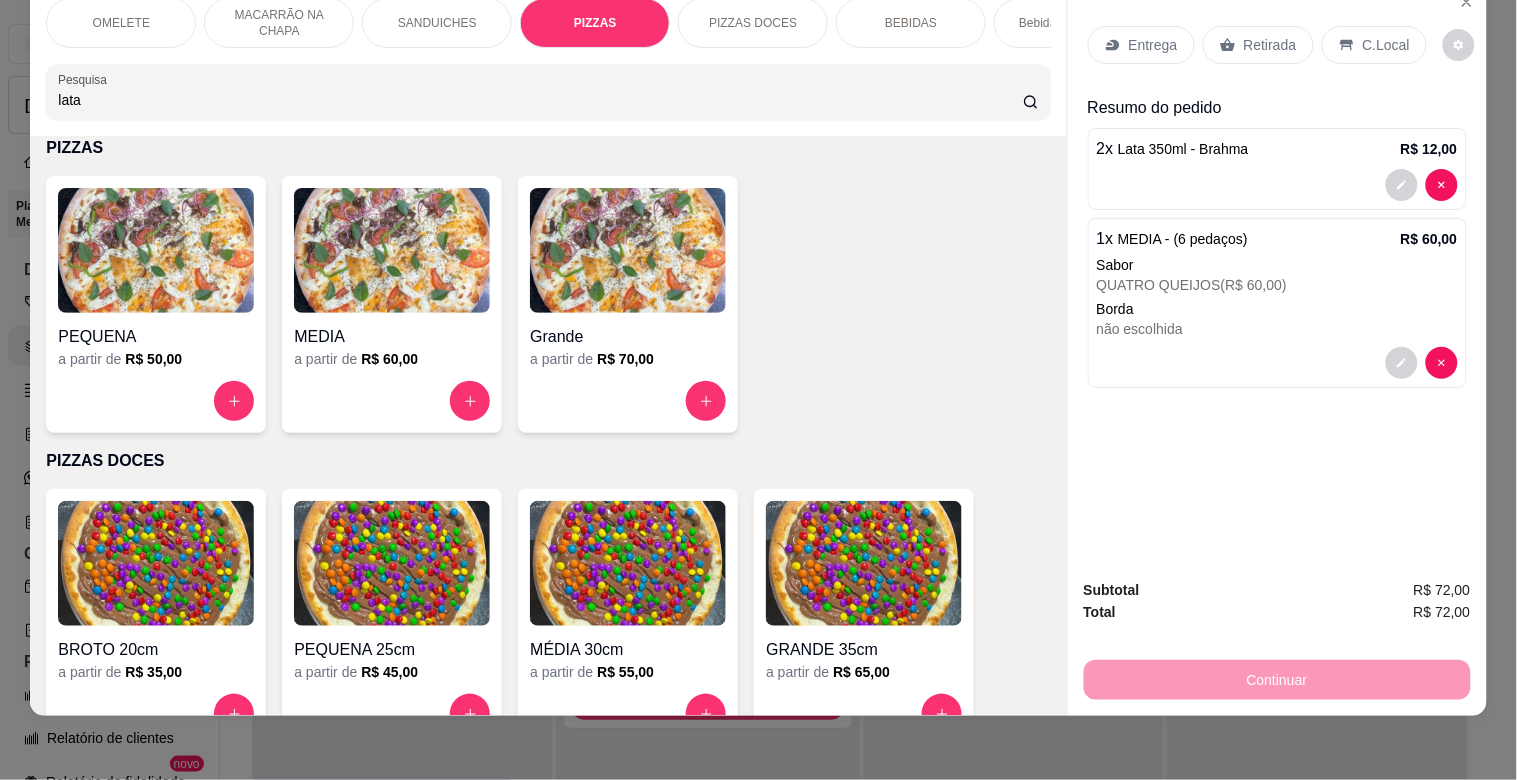click on "Retirada" at bounding box center [1258, 45] 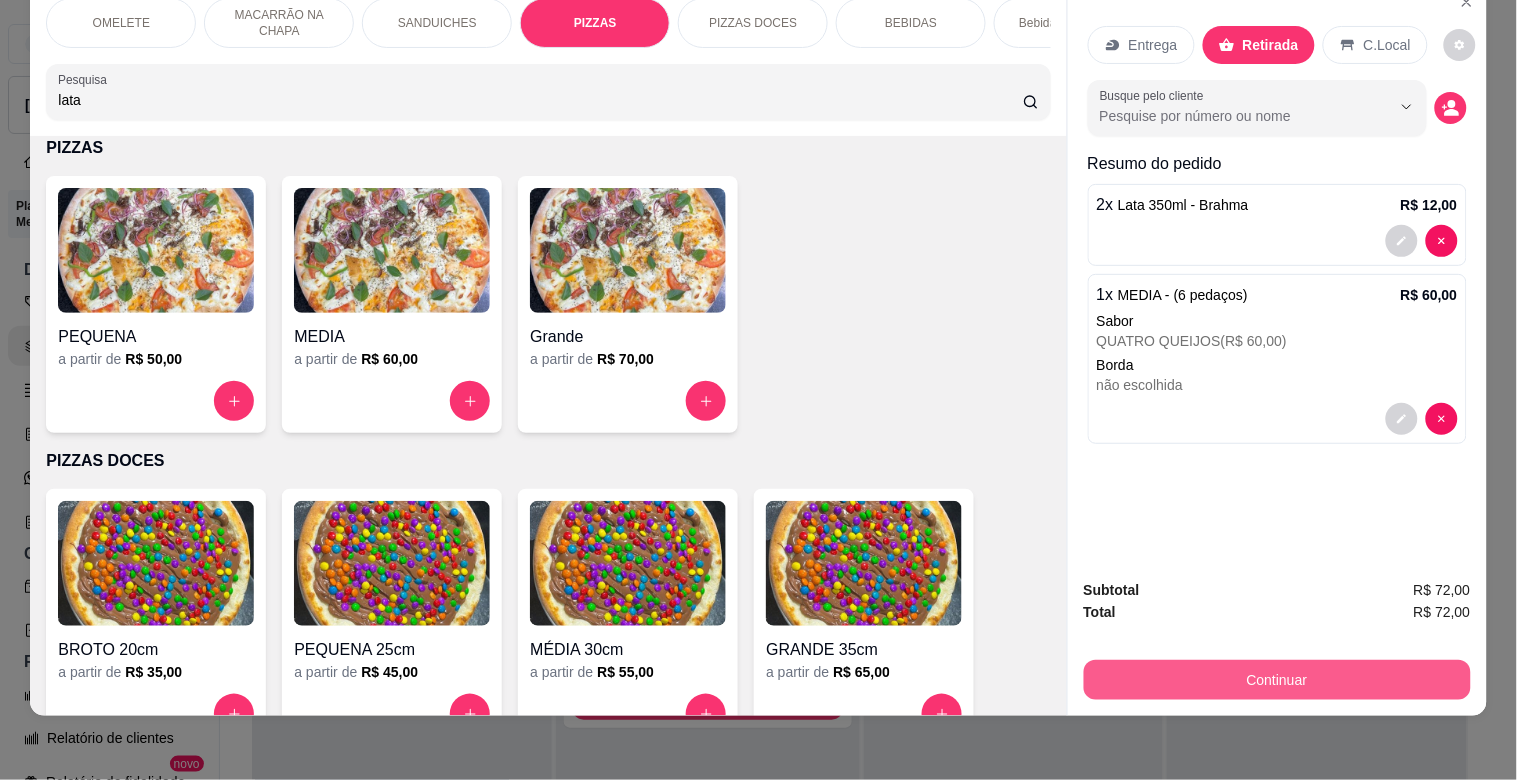 click on "Continuar" at bounding box center [1277, 680] 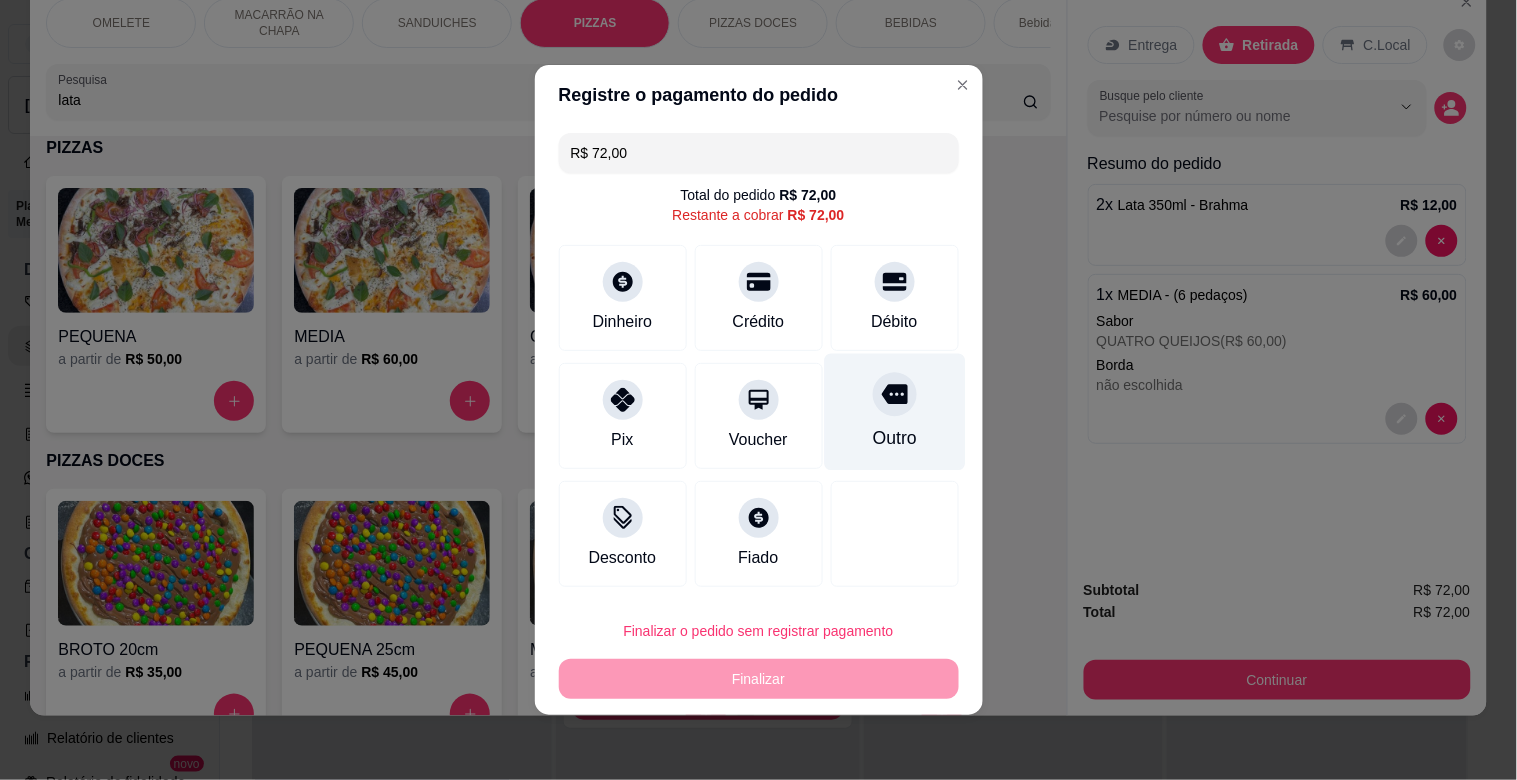 drag, startPoint x: 886, startPoint y: 297, endPoint x: 850, endPoint y: 381, distance: 91.389275 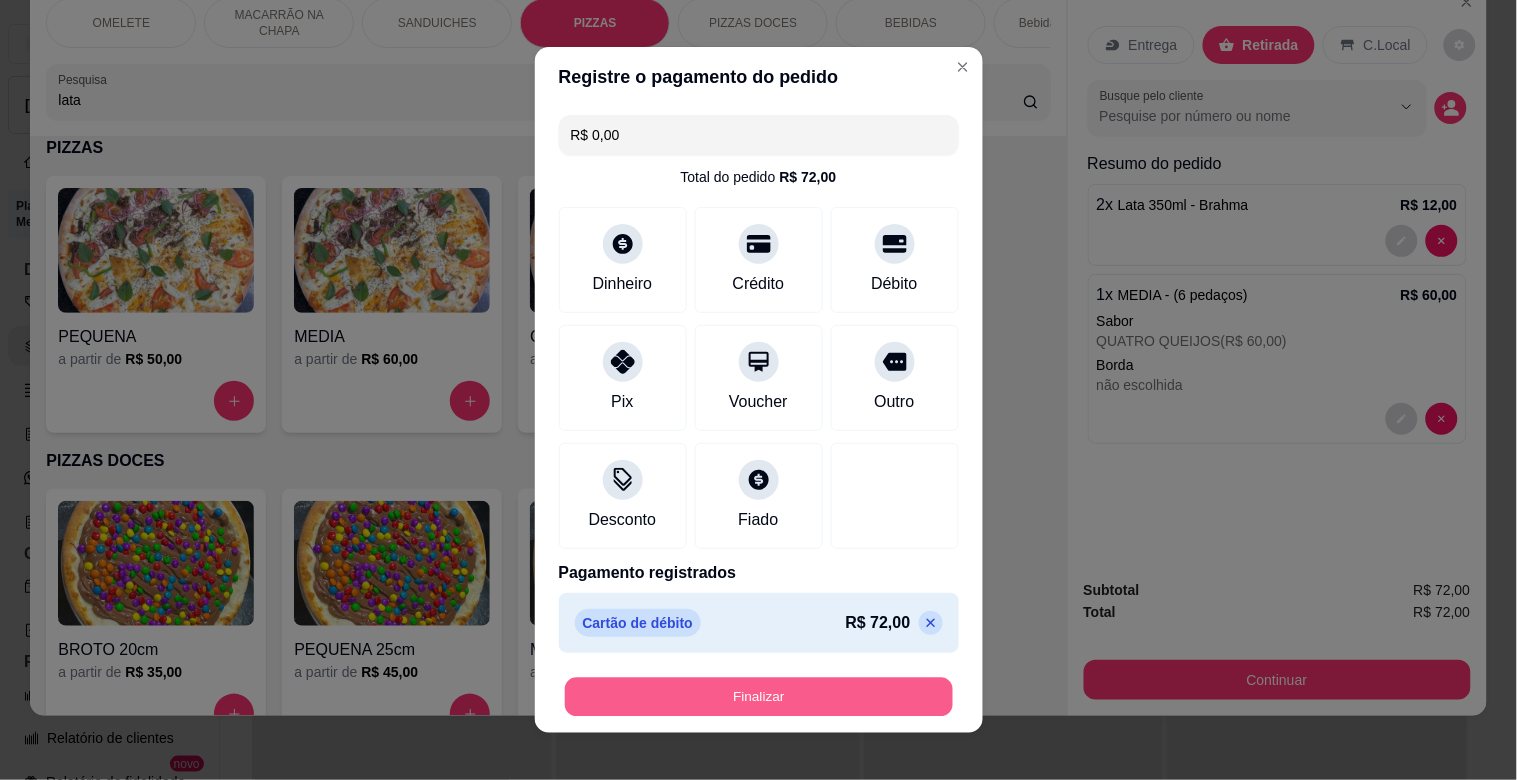 click on "Finalizar" at bounding box center (759, 697) 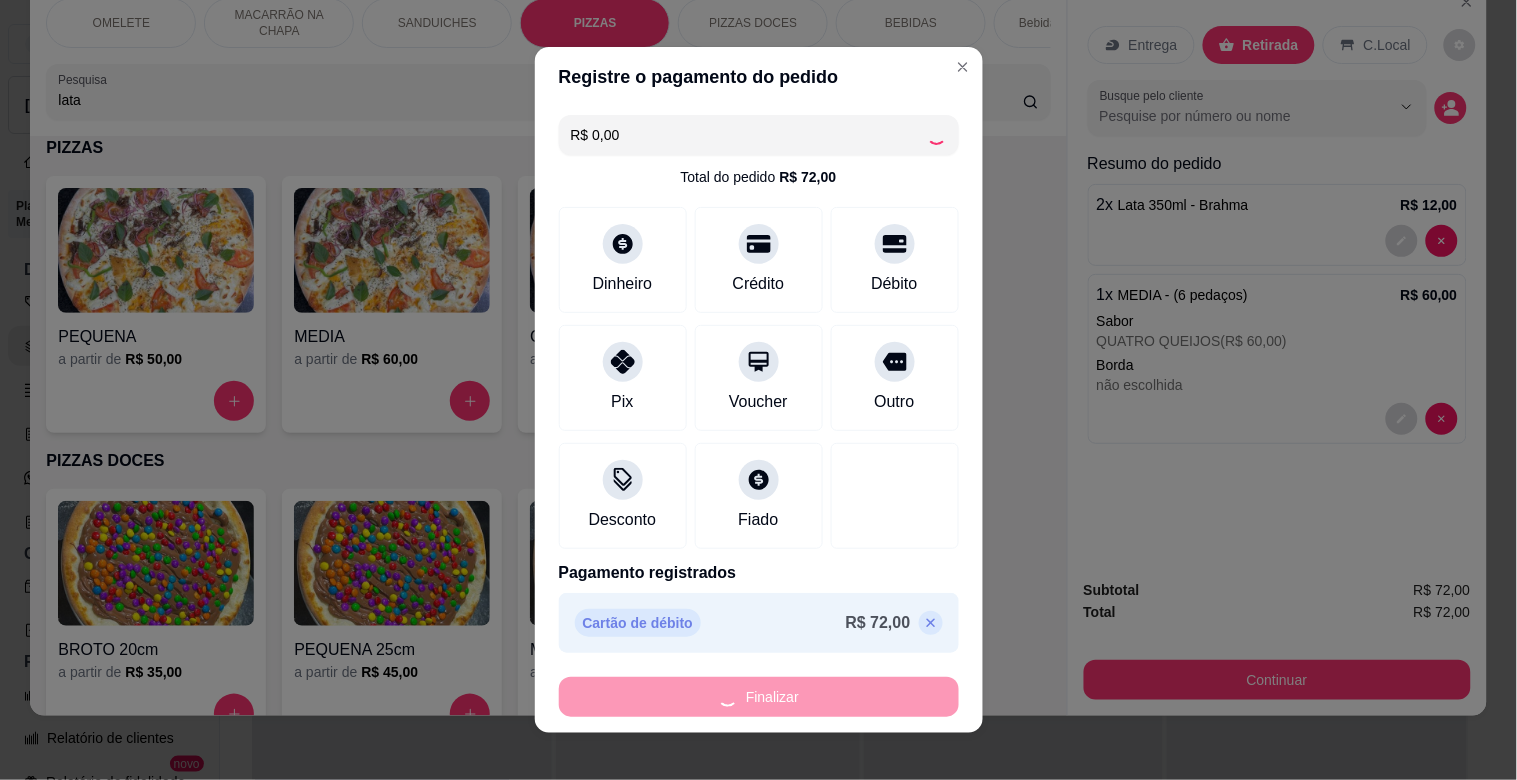 type on "0" 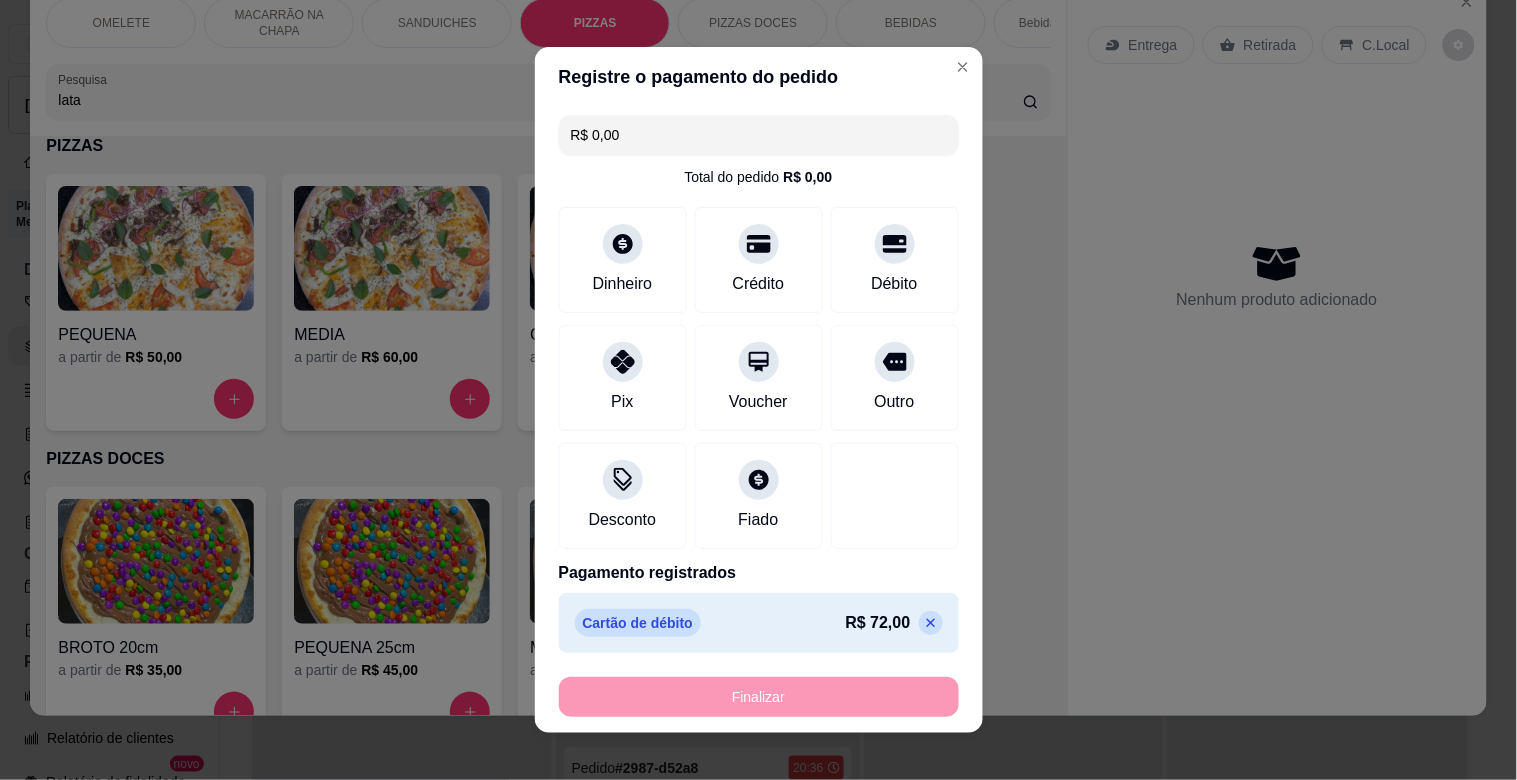 type on "-R$ 72,00" 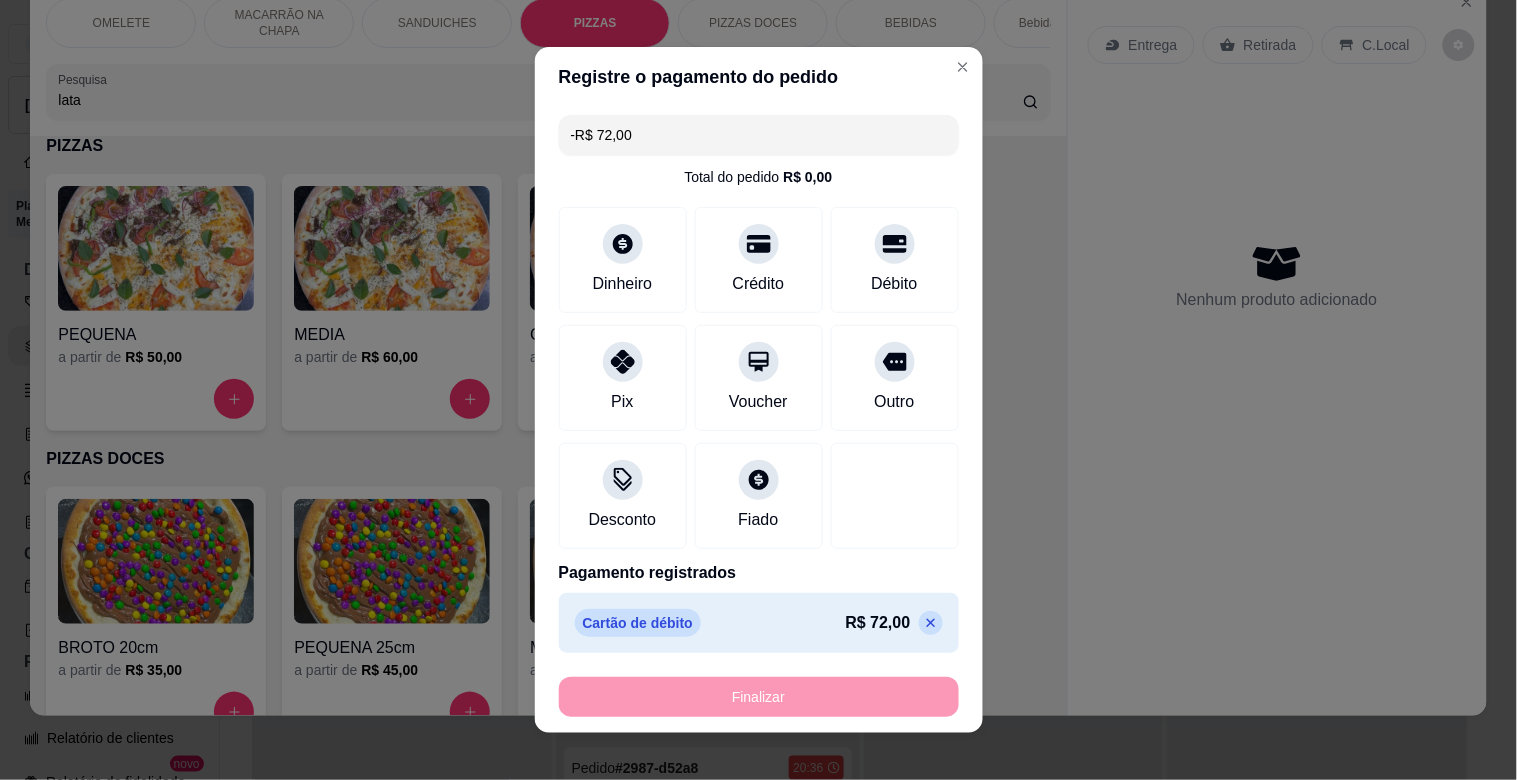 scroll, scrollTop: 2268, scrollLeft: 0, axis: vertical 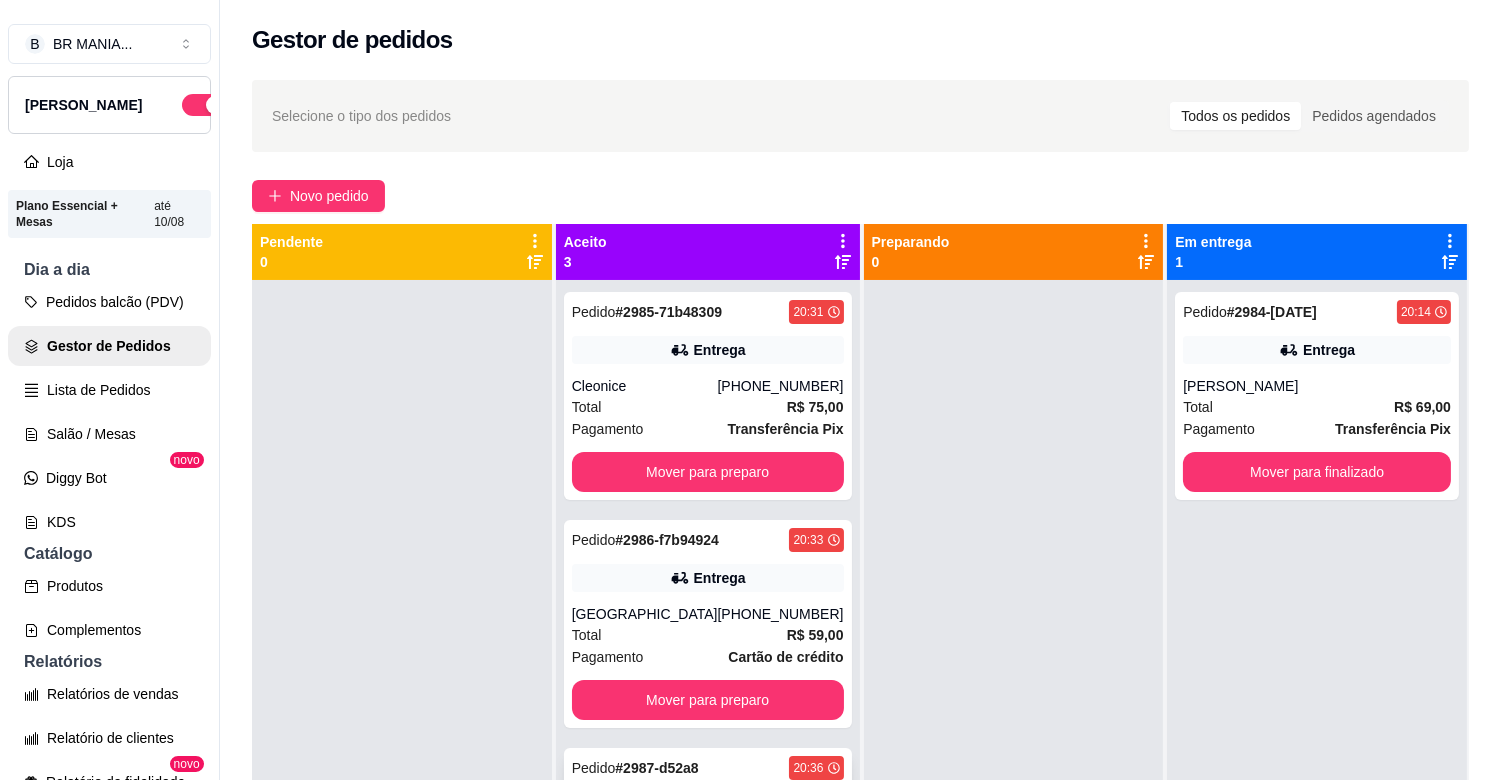 click on "Pedido  # 2987-d52a8 20:36 Retirada Cliente não identificado Total R$ 72,00 Pagamento Cartão de débito Mover para preparo" at bounding box center (708, 852) 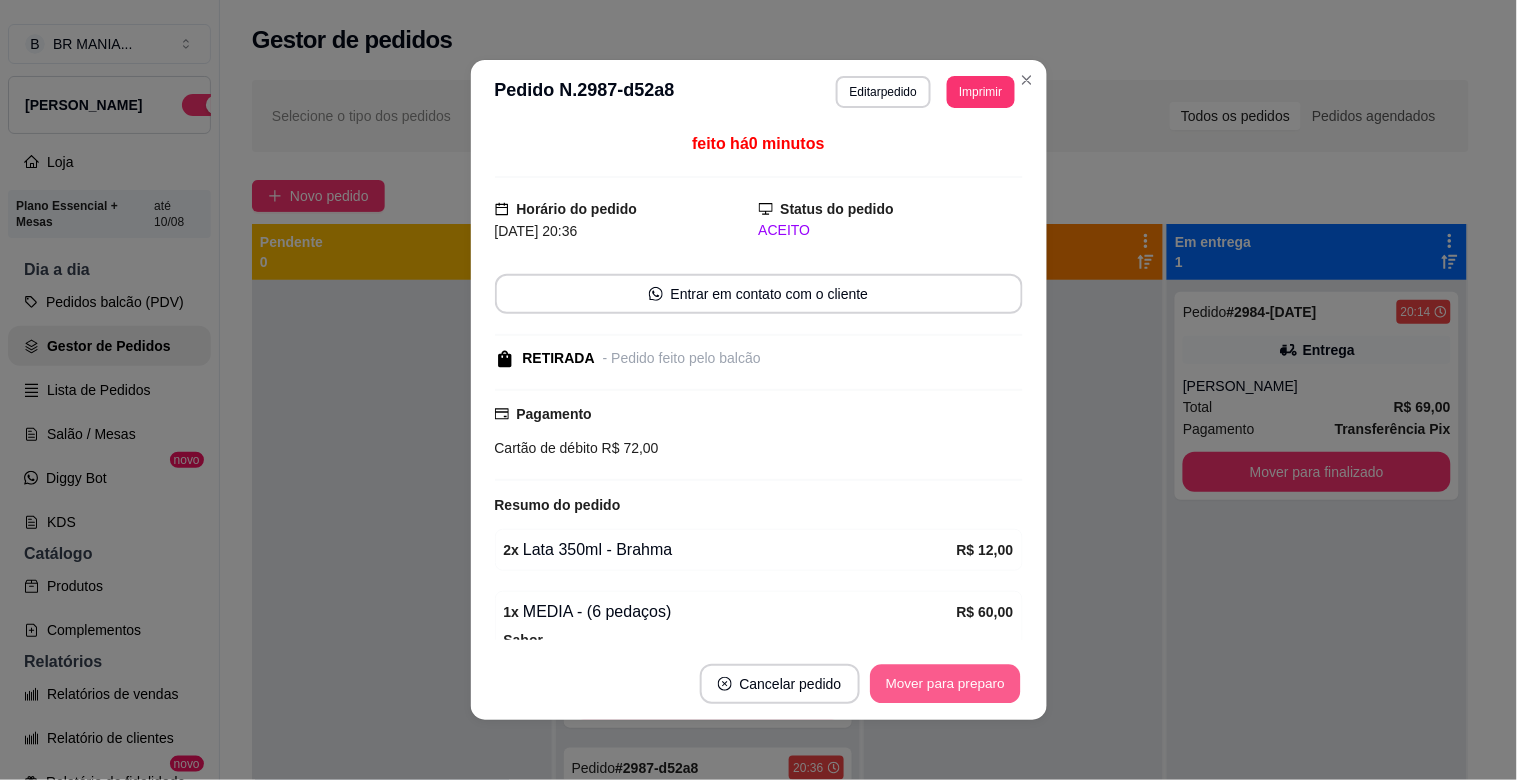 click on "Mover para preparo" at bounding box center (945, 684) 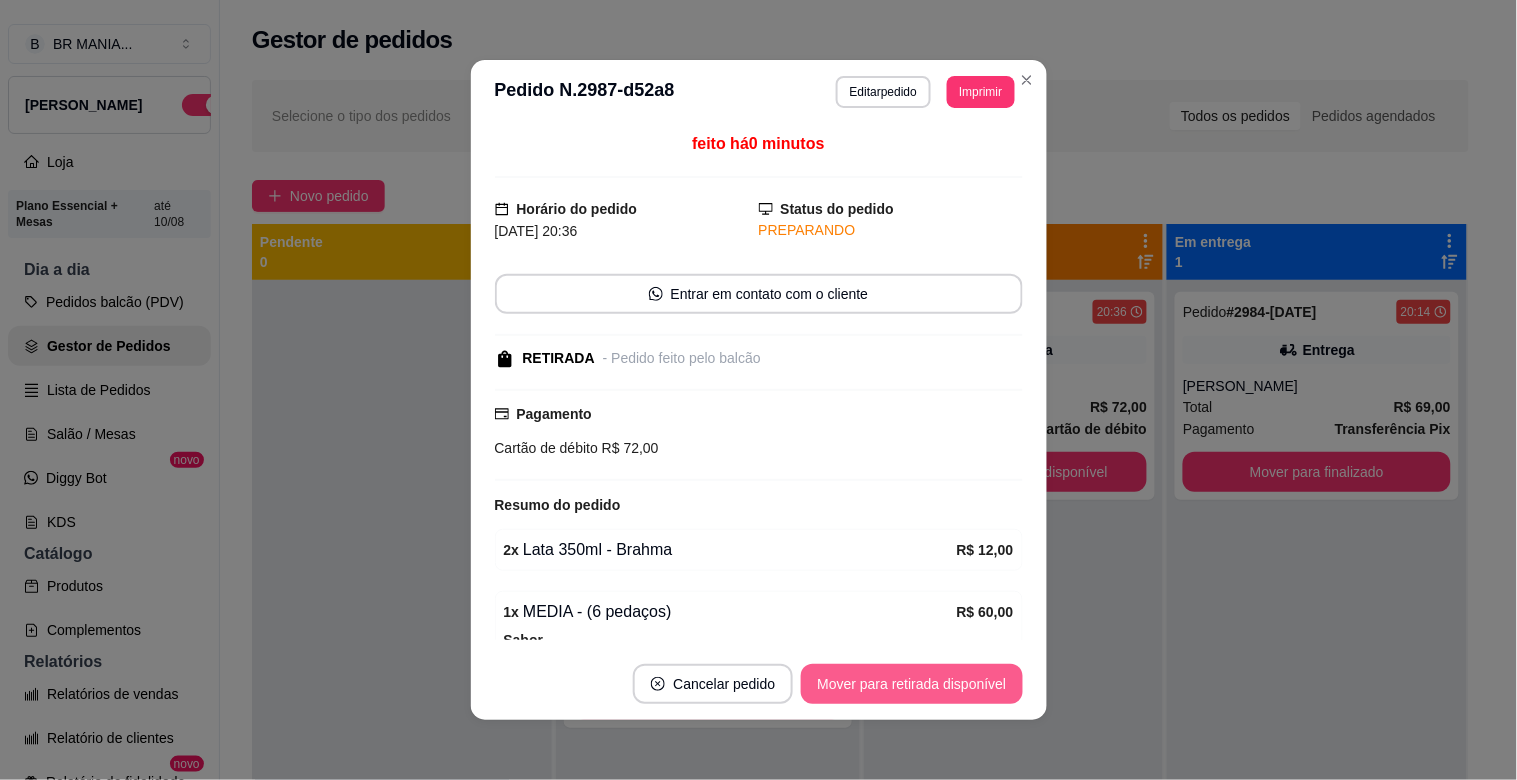 click on "Mover para retirada disponível" at bounding box center (911, 684) 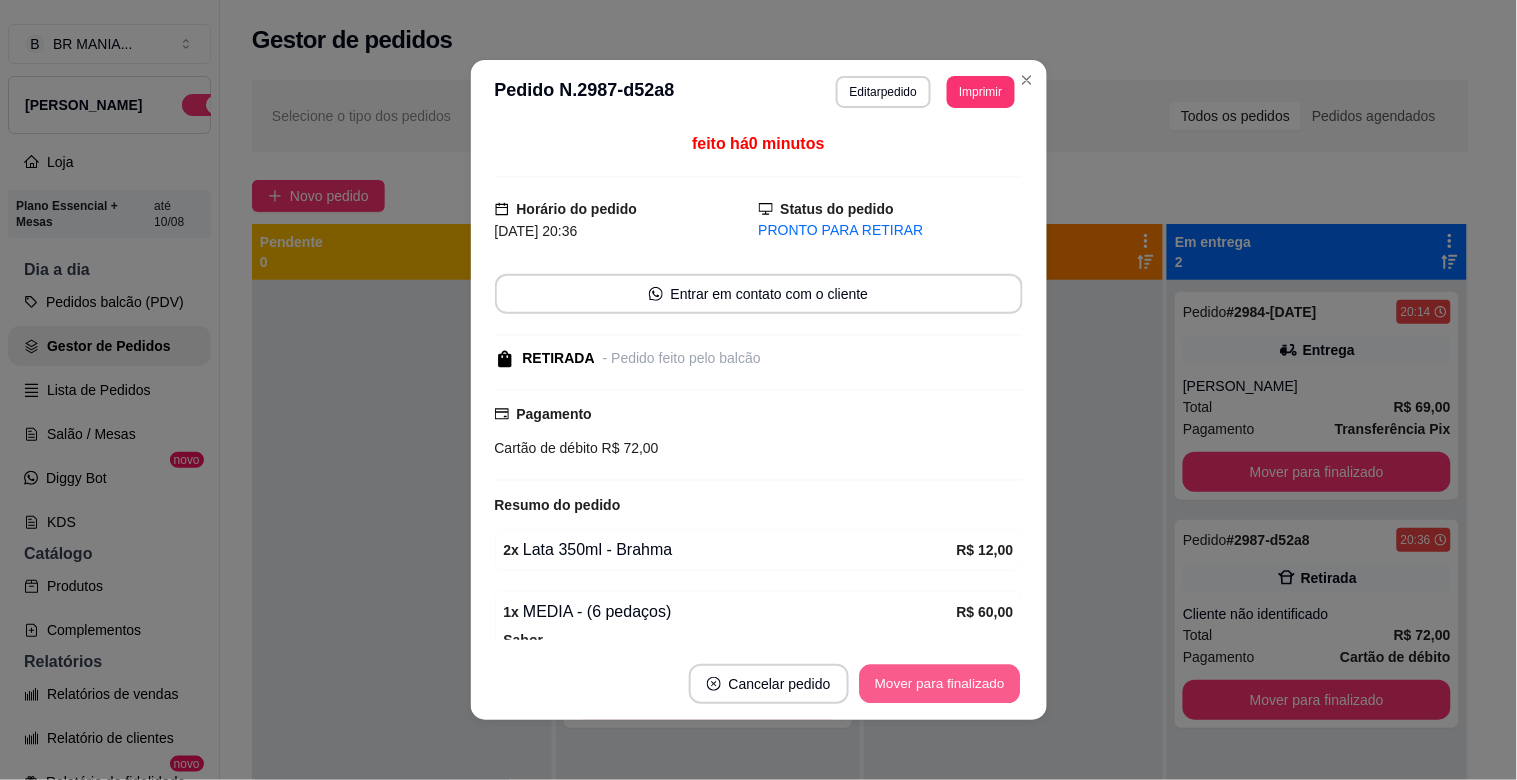 click on "Mover para finalizado" at bounding box center (939, 684) 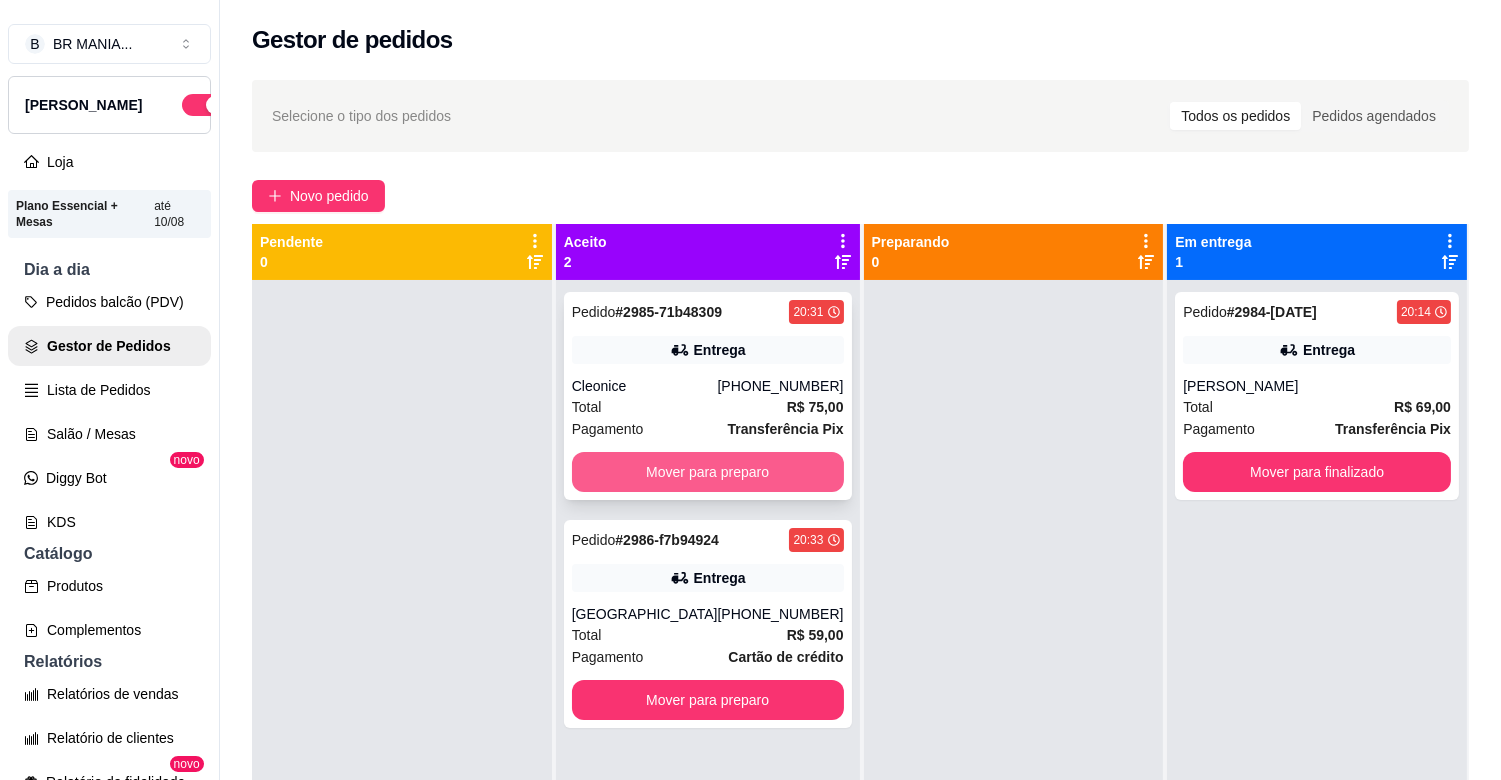 click on "Mover para preparo" at bounding box center (708, 472) 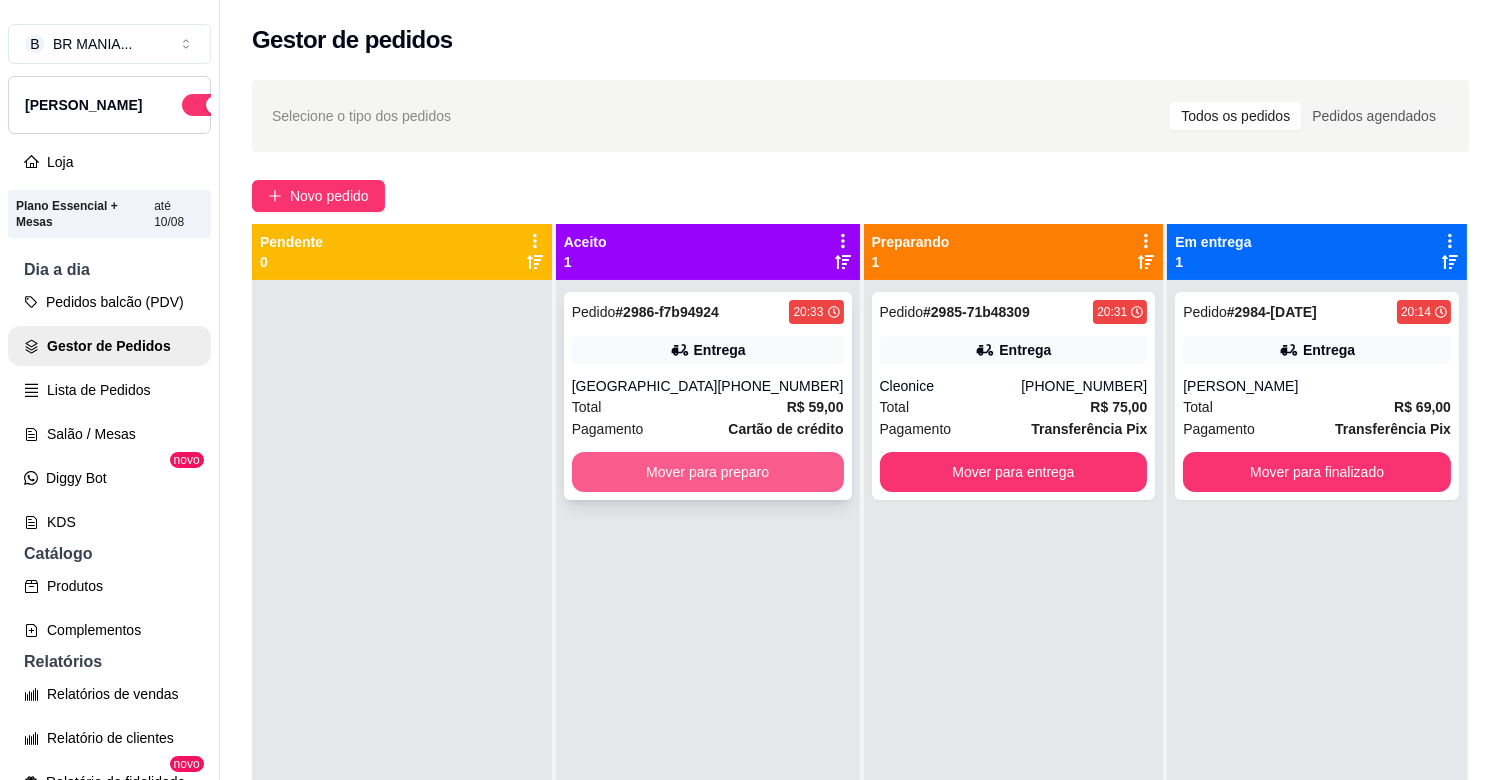 click on "Mover para preparo" at bounding box center (708, 472) 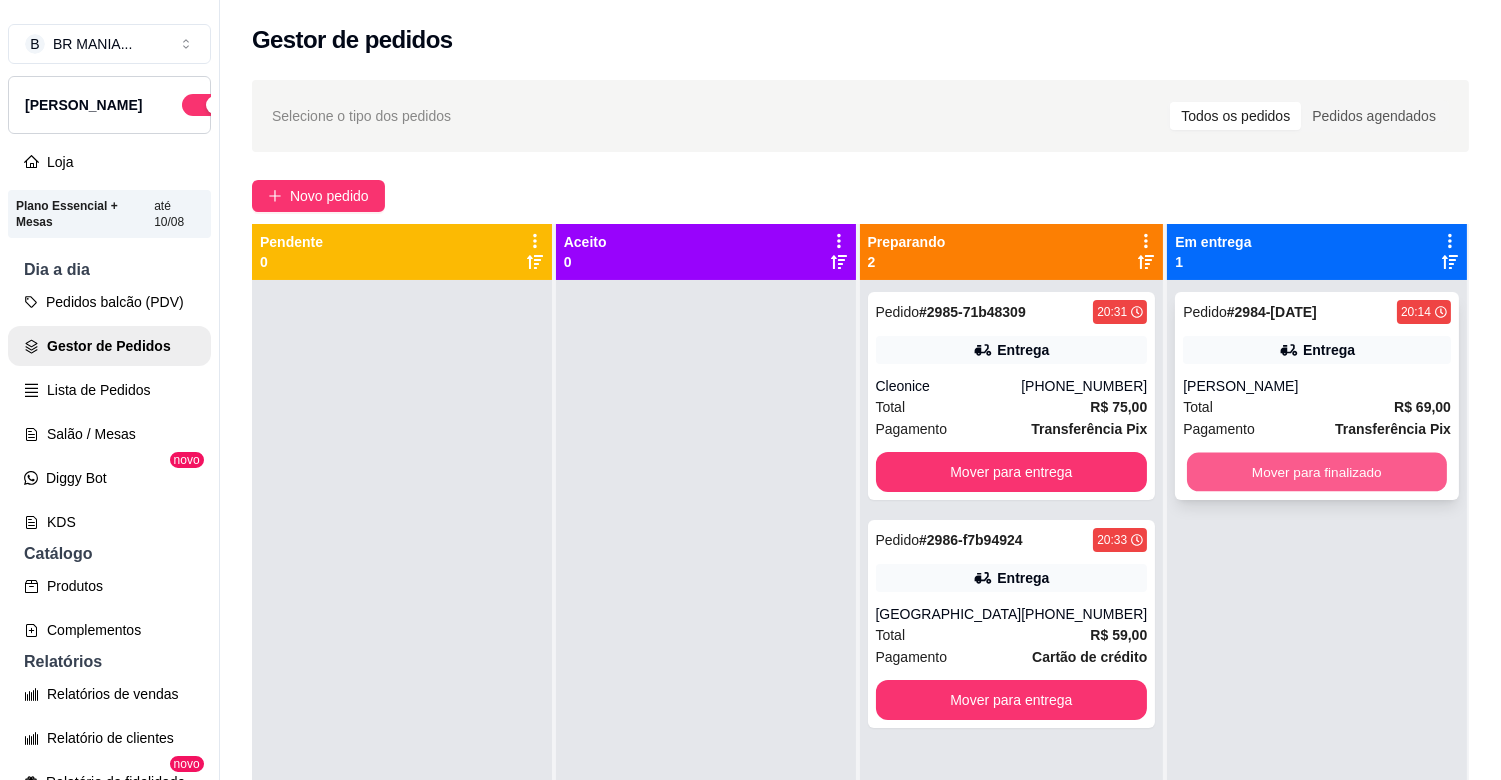 click on "Mover para finalizado" at bounding box center [1317, 472] 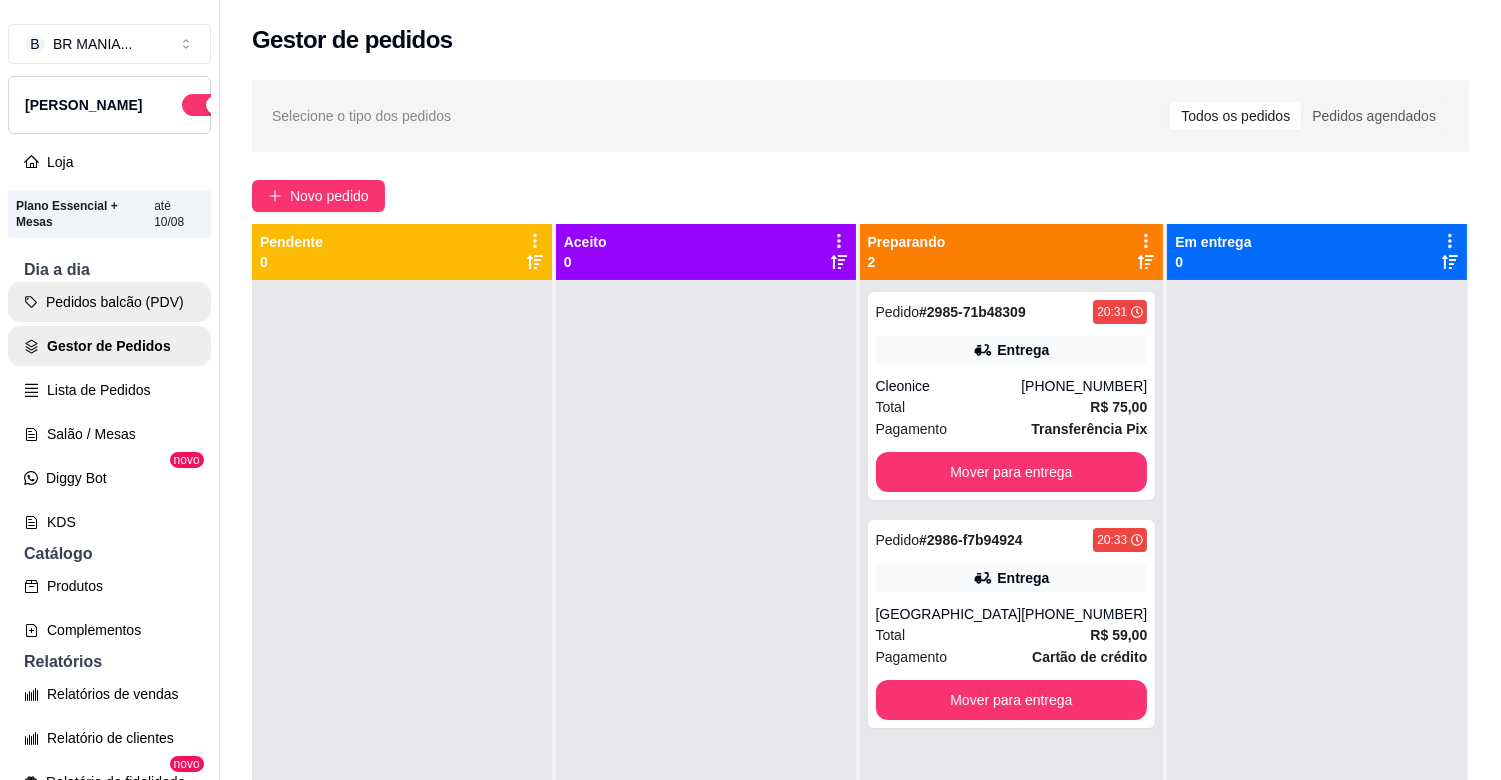 click on "Pedidos balcão (PDV)" at bounding box center [109, 302] 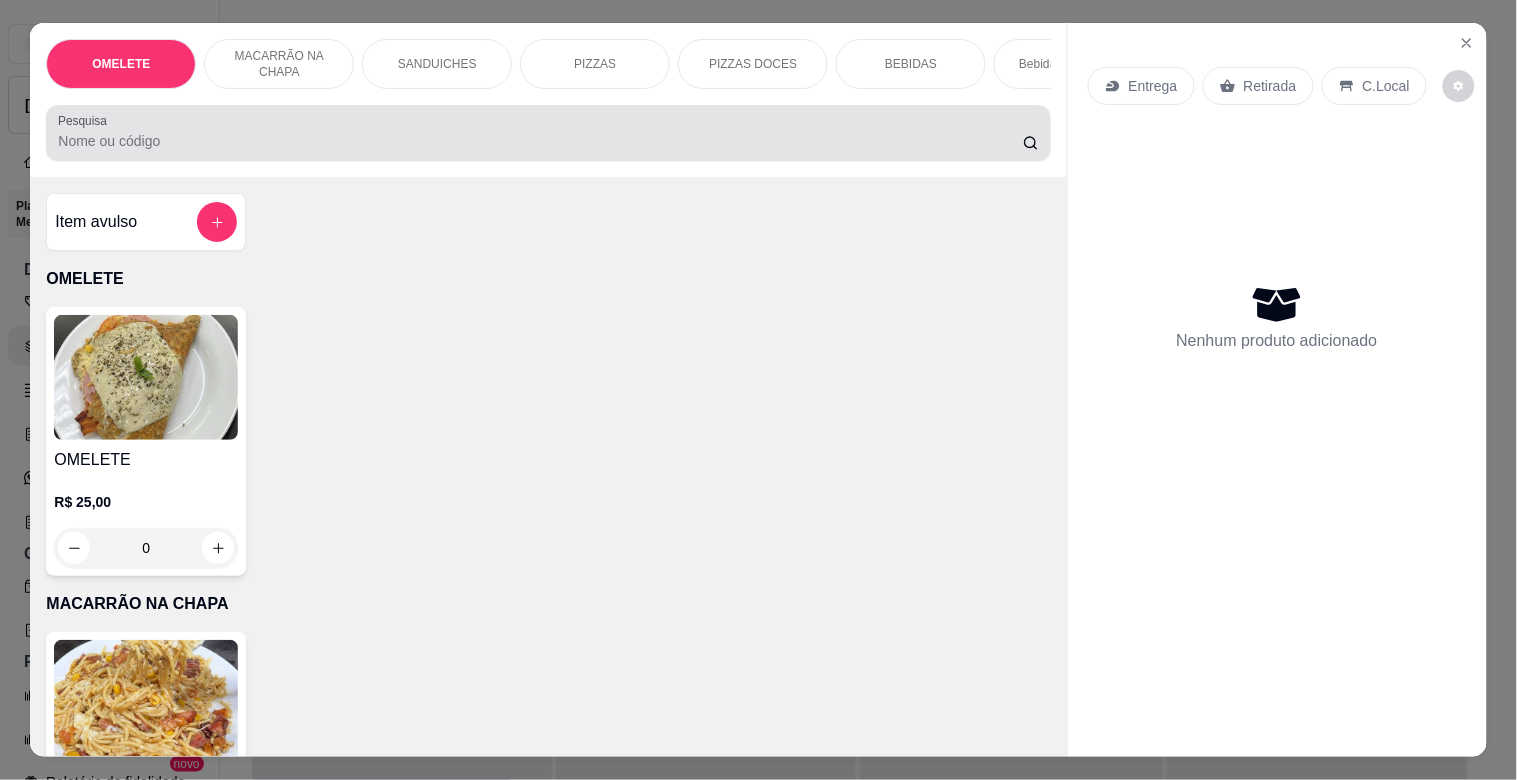 click on "Pesquisa" at bounding box center (548, 133) 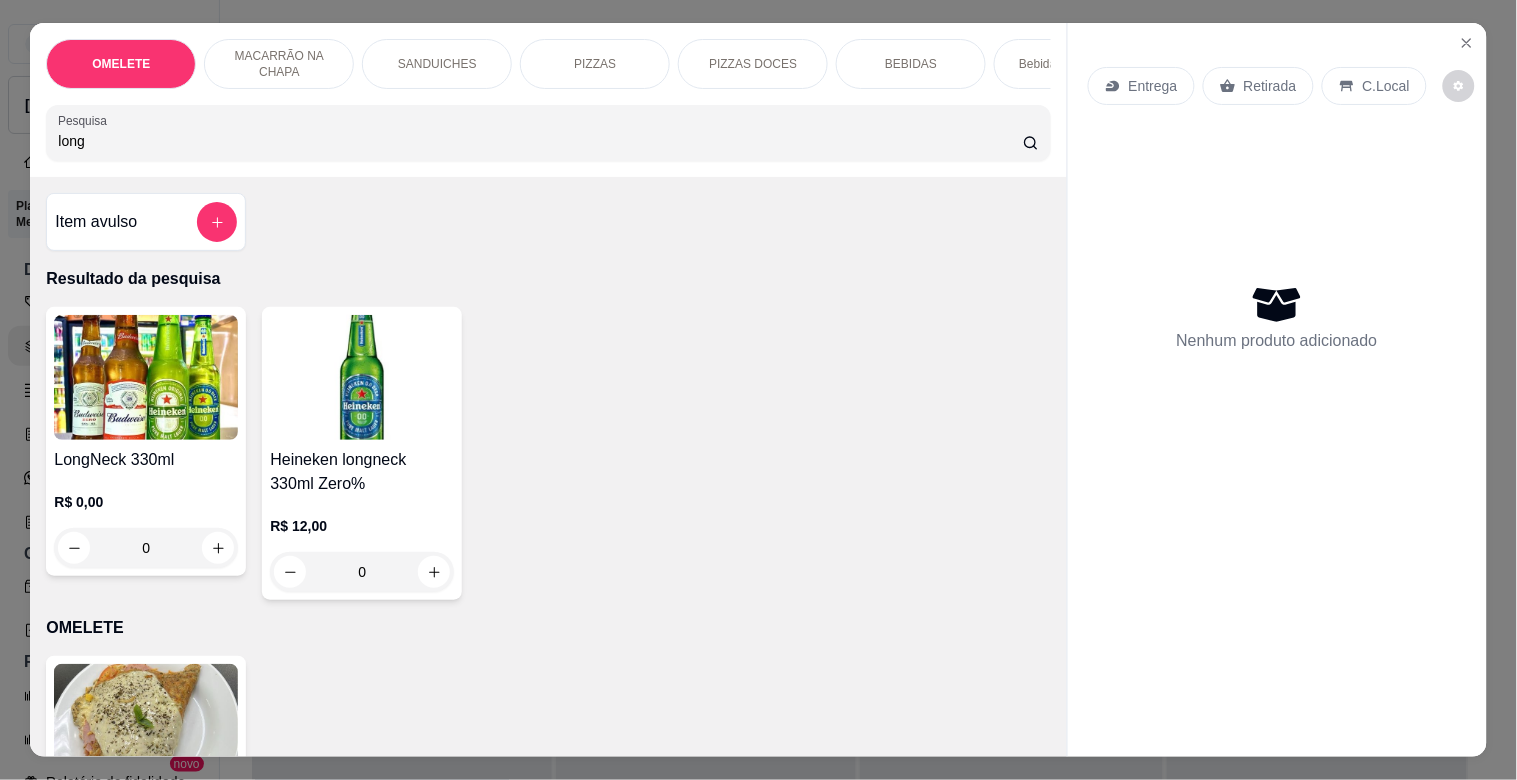 type on "long" 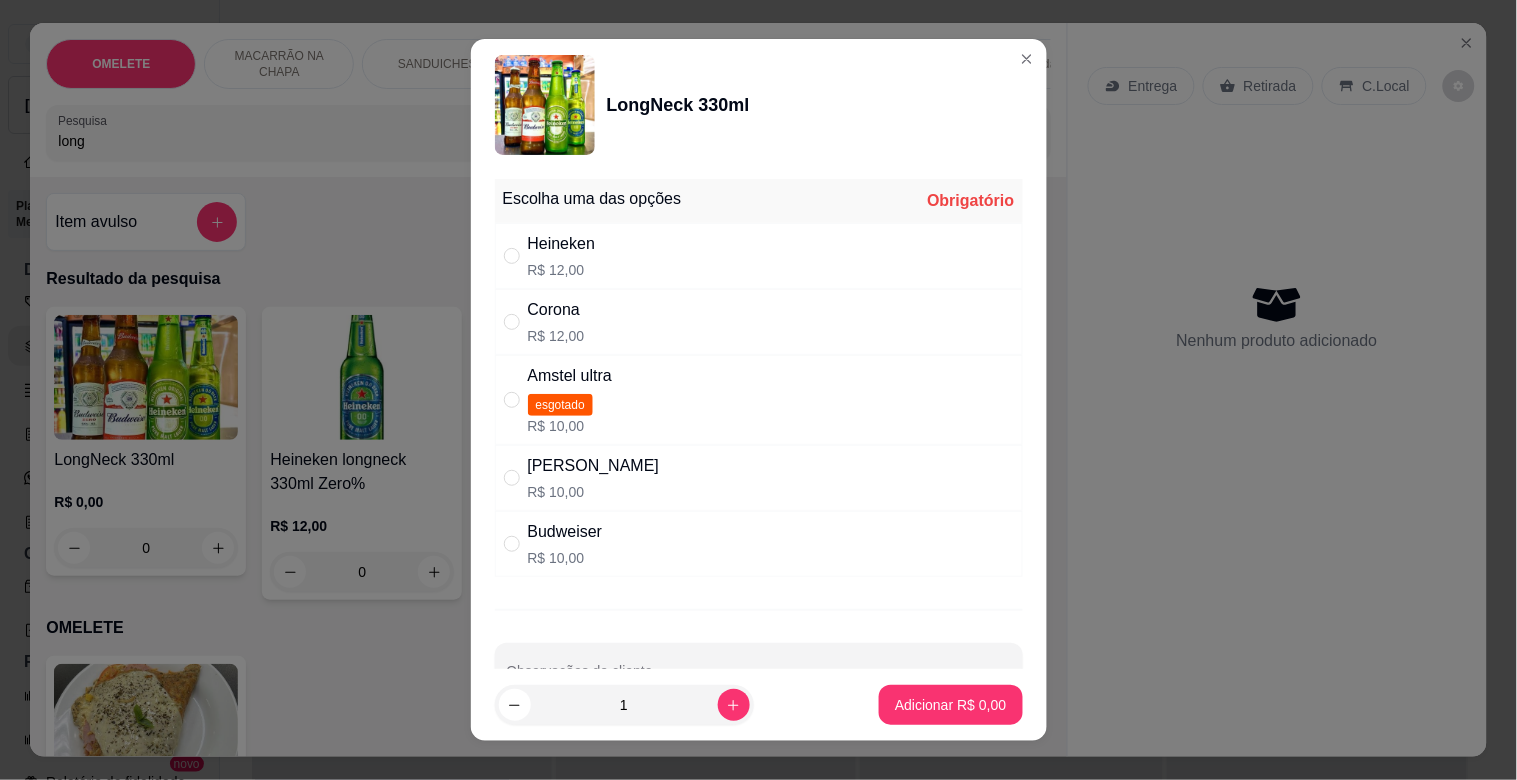 click on "Heineken  R$ 12,00" at bounding box center [759, 256] 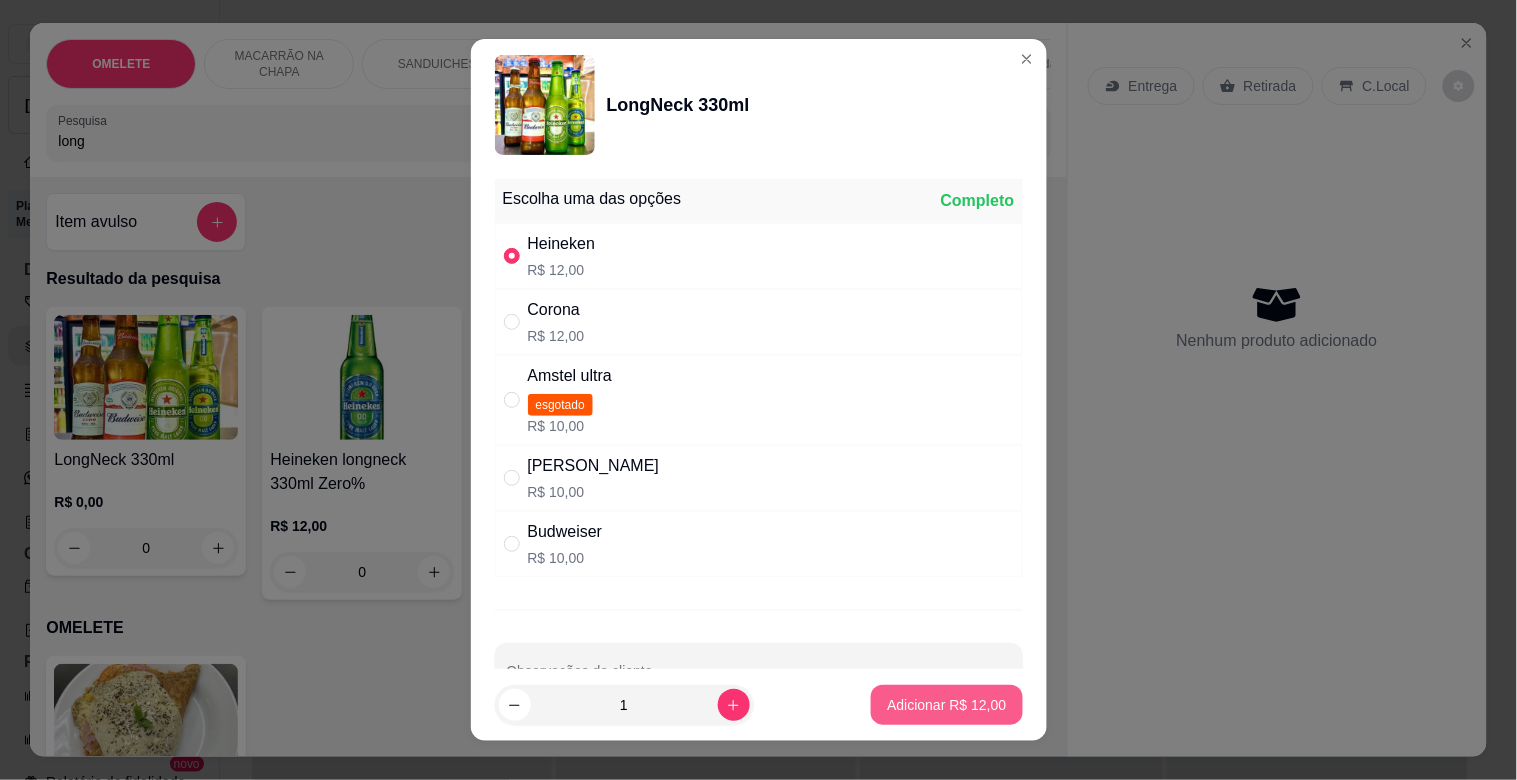 click on "Adicionar   R$ 12,00" at bounding box center (946, 705) 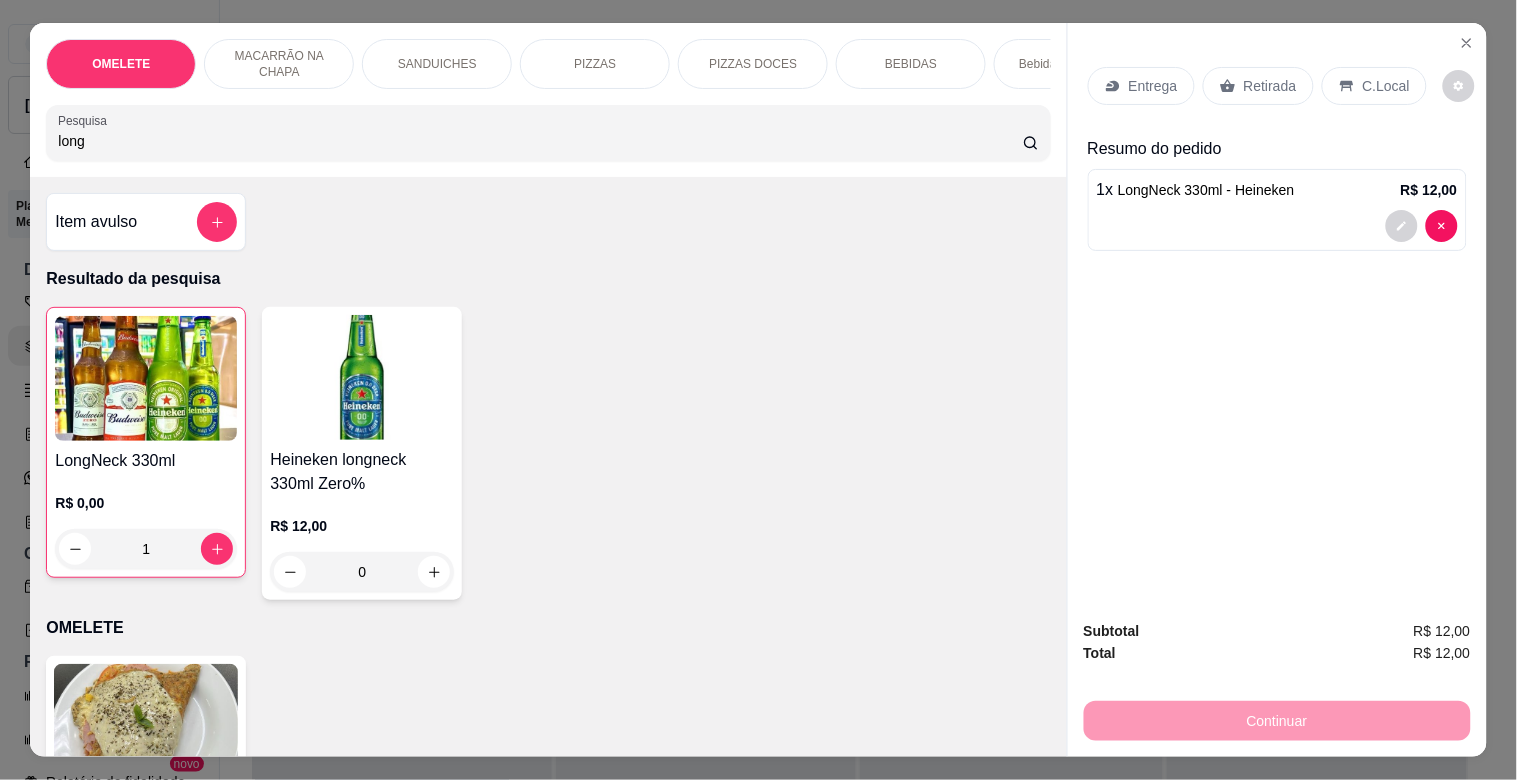 click on "Retirada" at bounding box center (1270, 86) 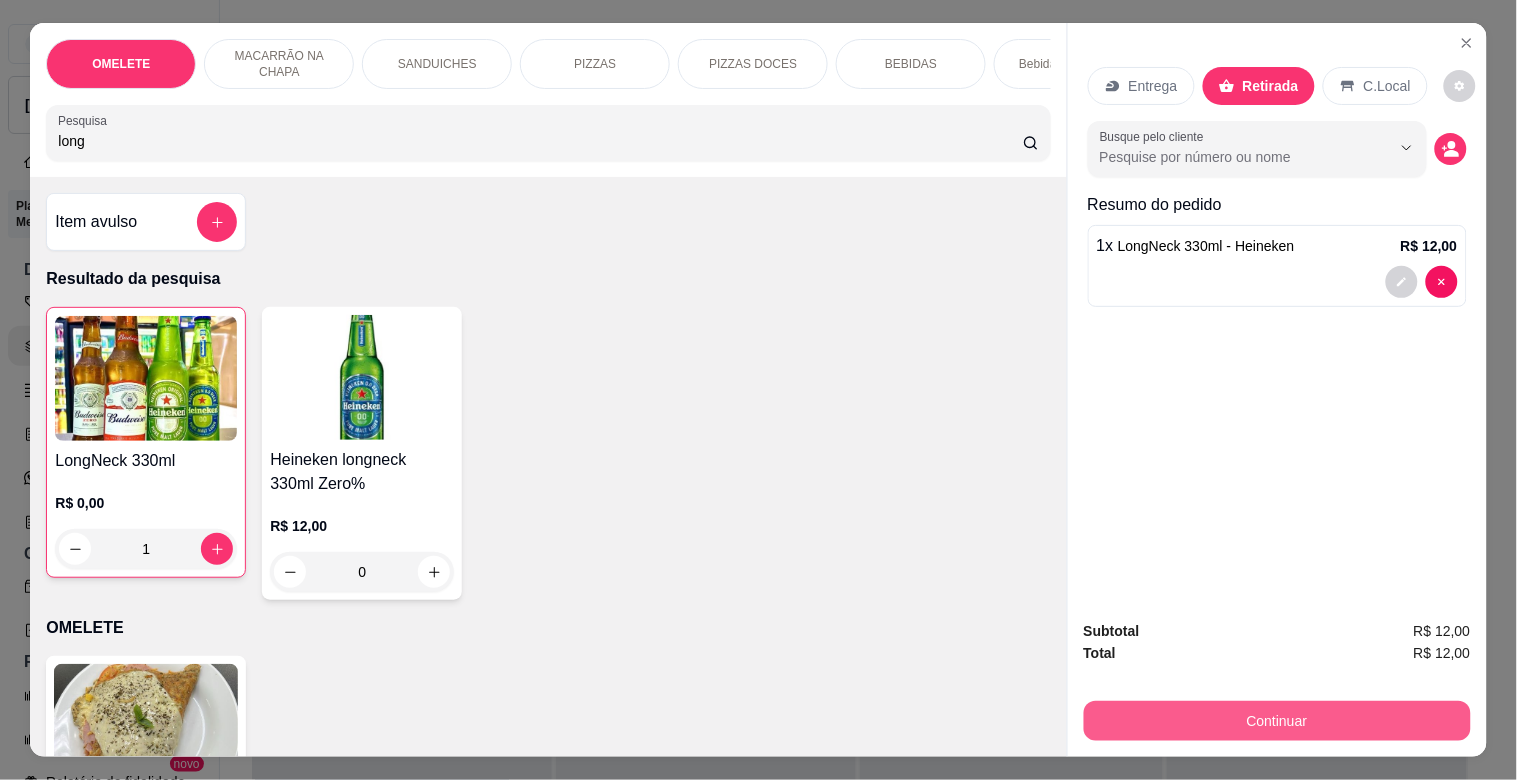 click on "Continuar" at bounding box center (1277, 721) 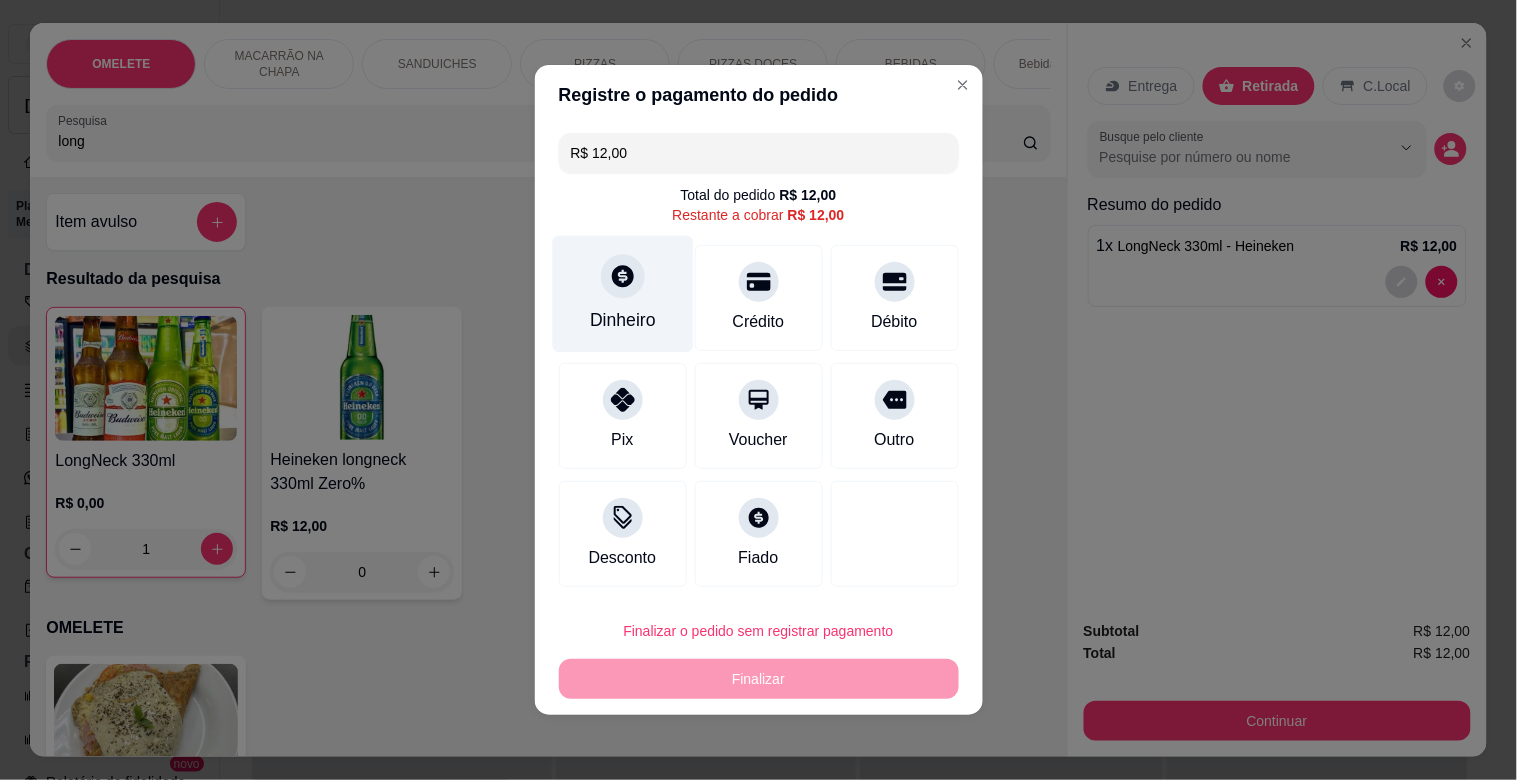 click on "Dinheiro" at bounding box center (623, 320) 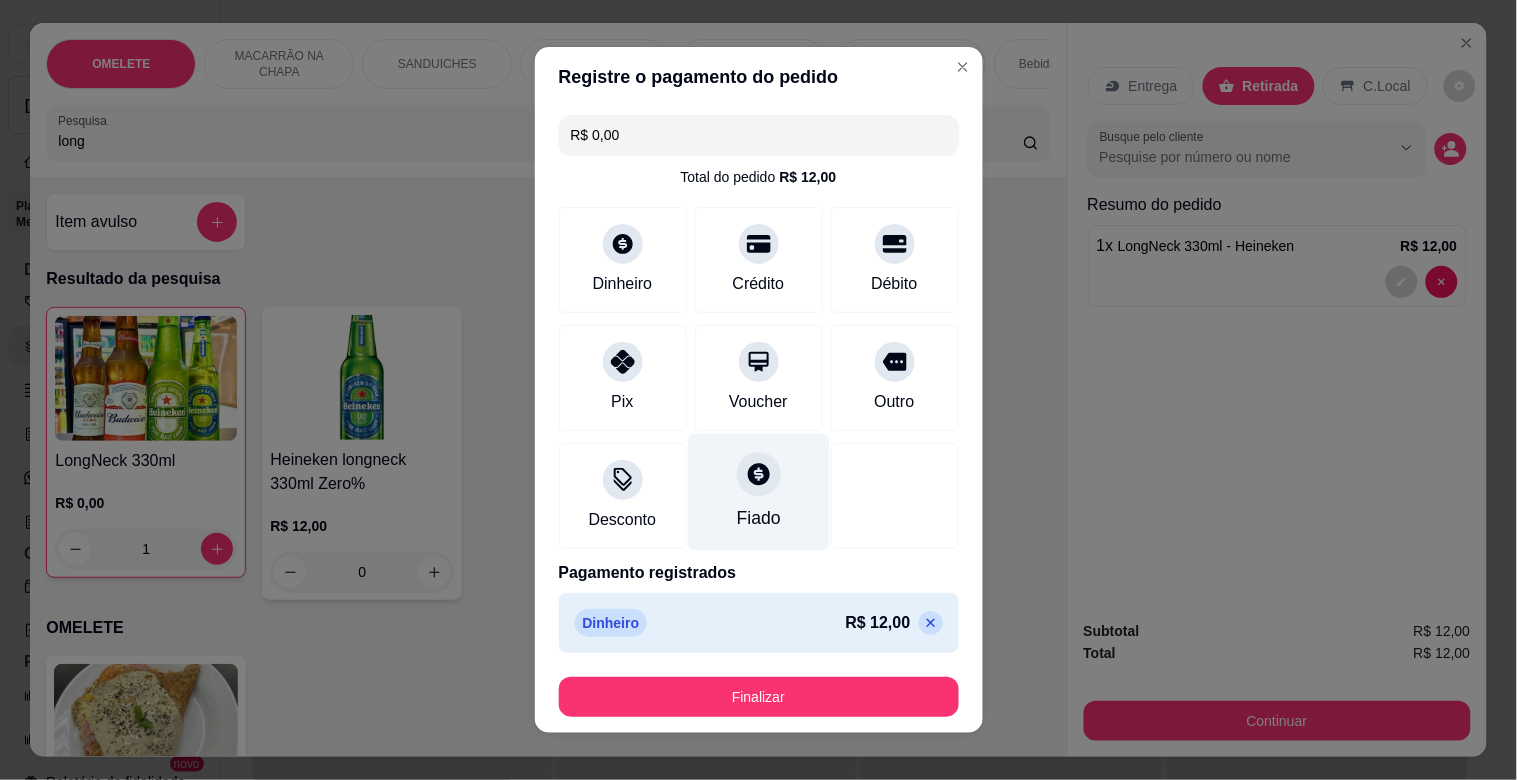 type on "R$ 0,00" 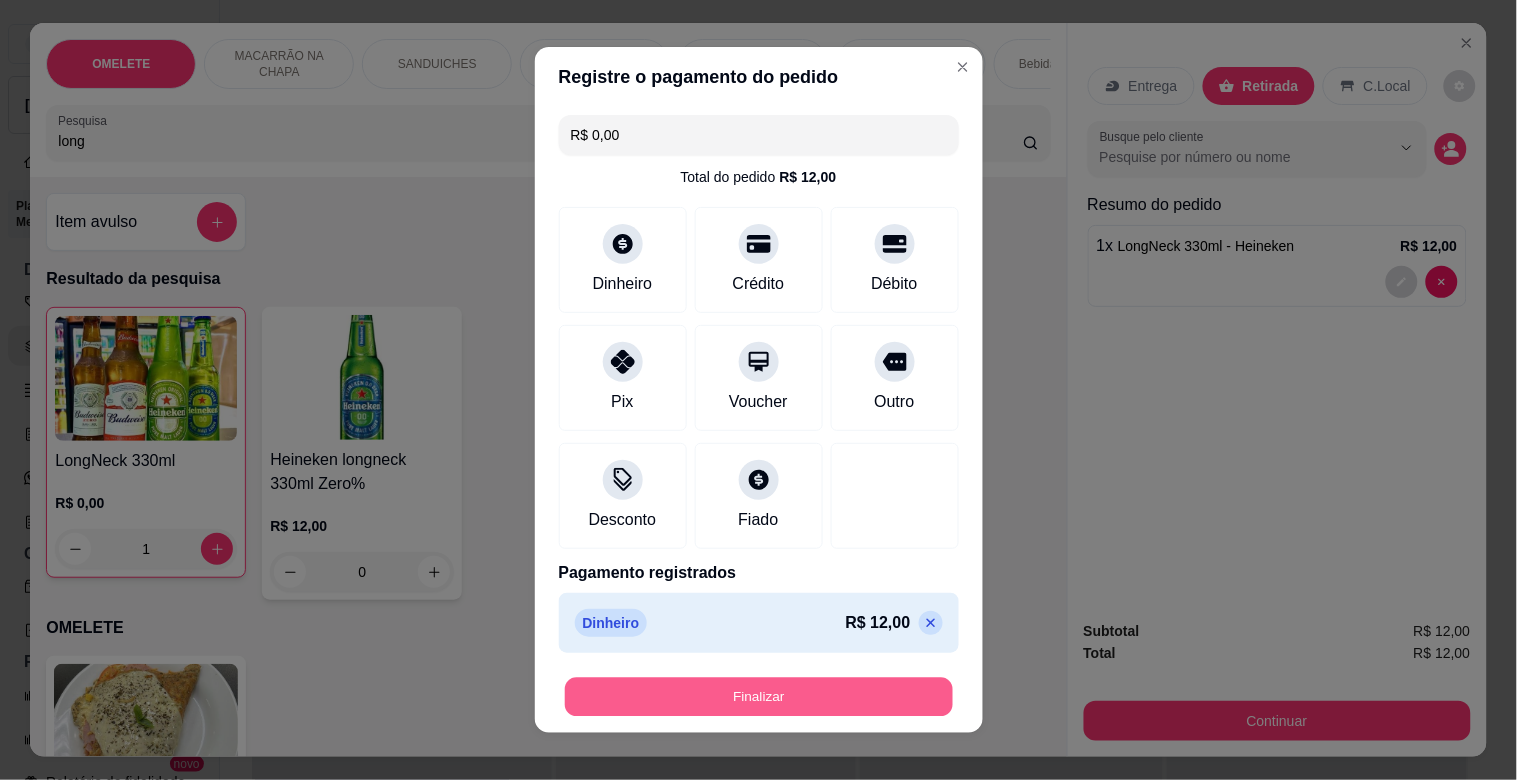 click on "Finalizar" at bounding box center (759, 697) 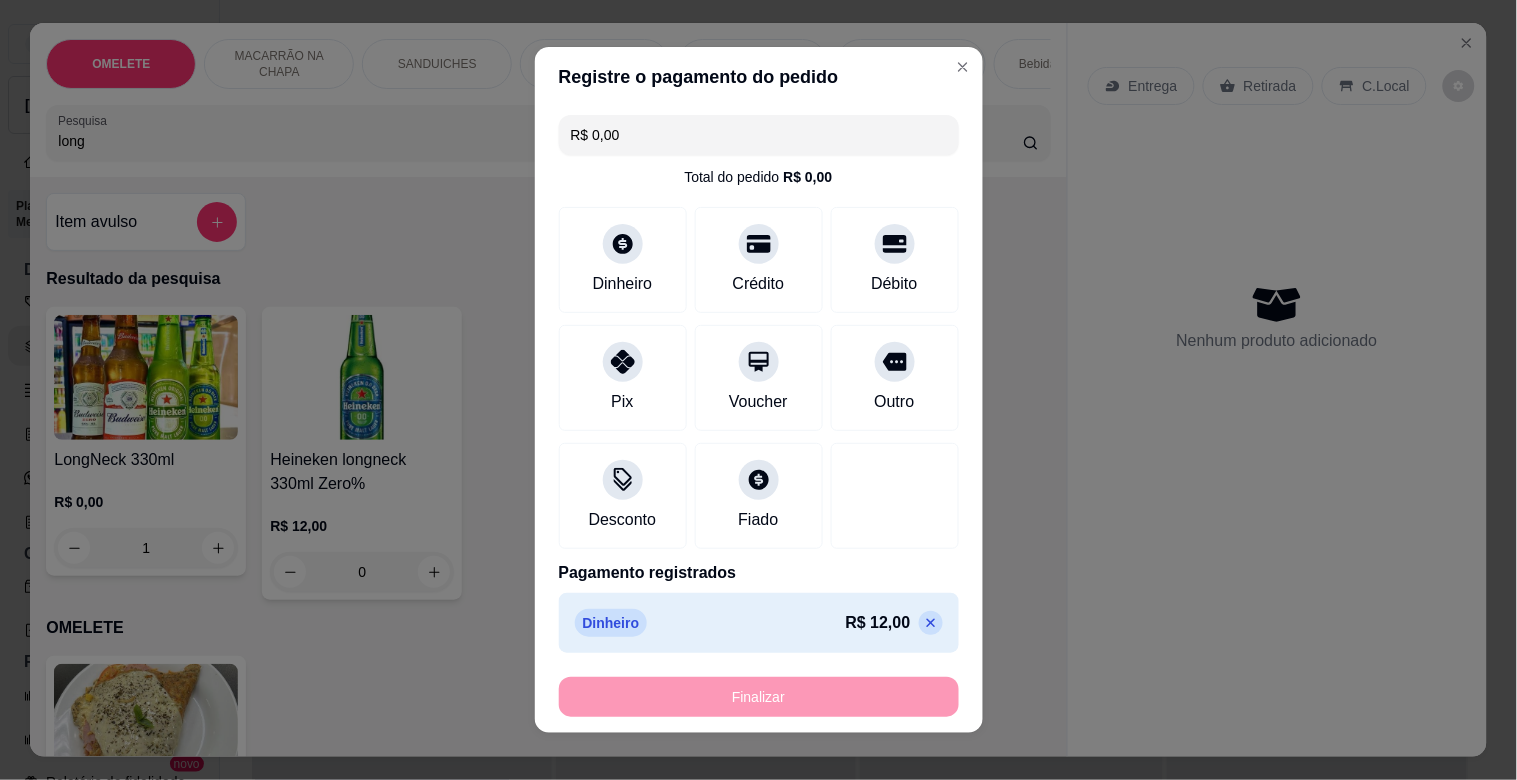 type on "0" 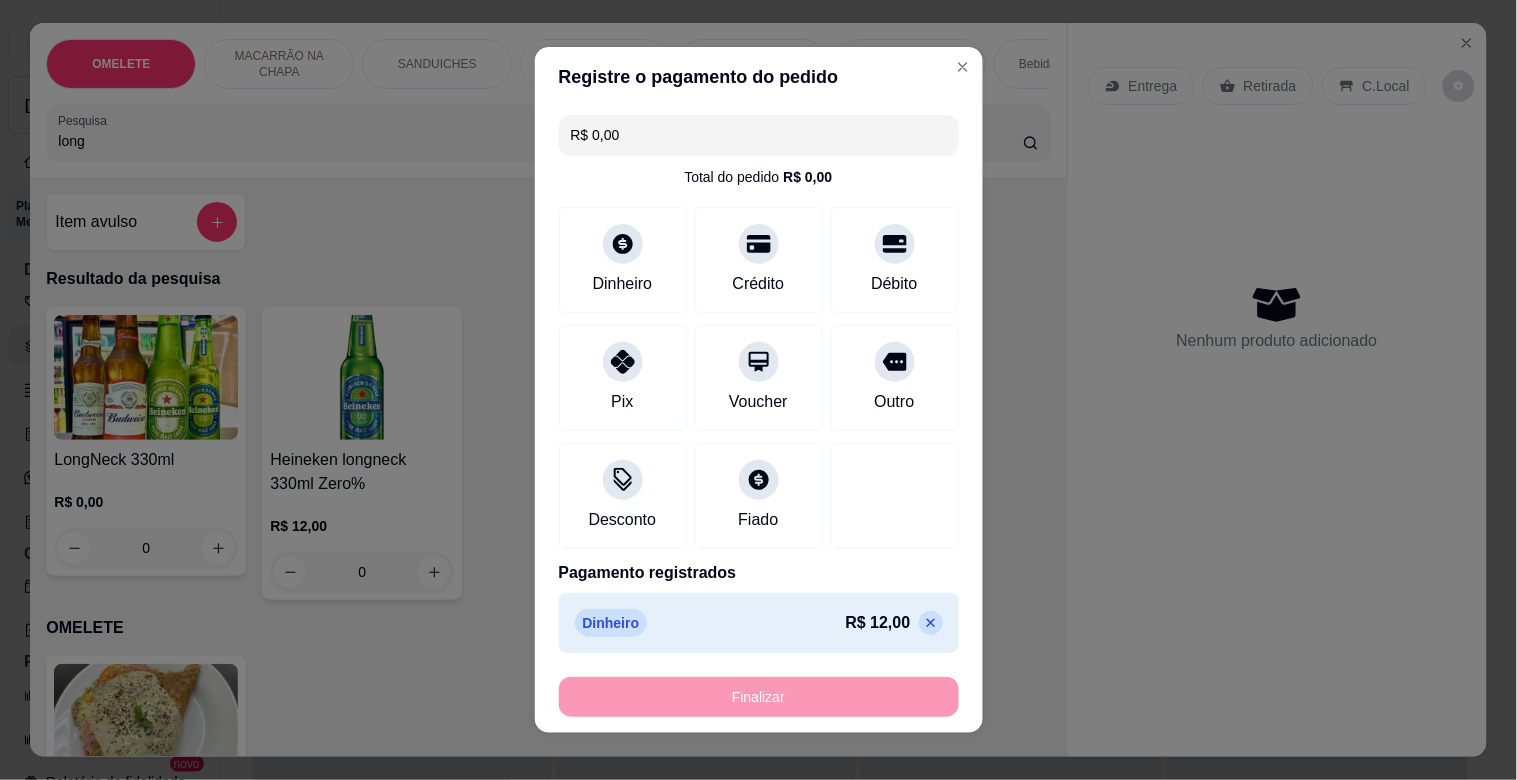 type on "-R$ 12,00" 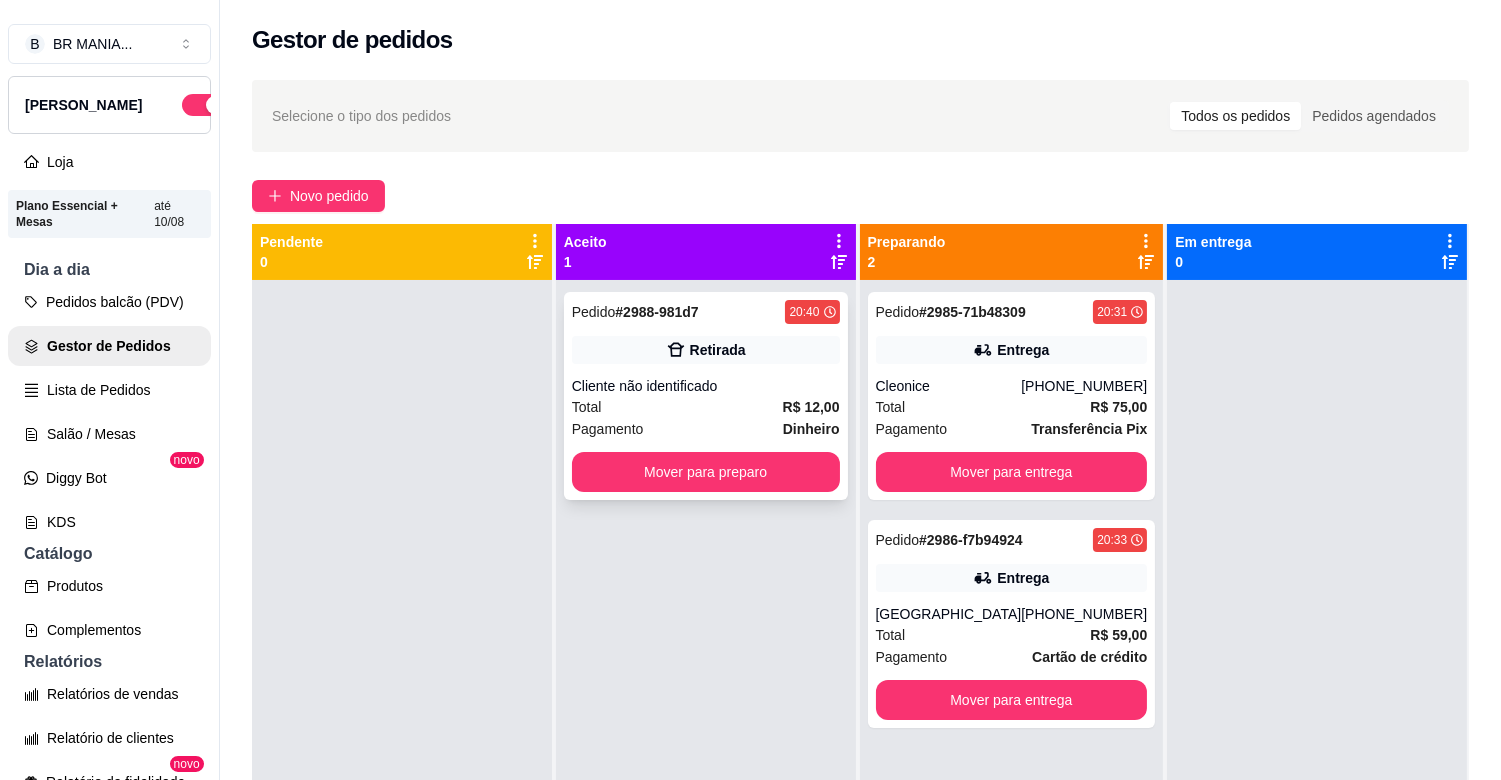 click on "Retirada" at bounding box center [718, 350] 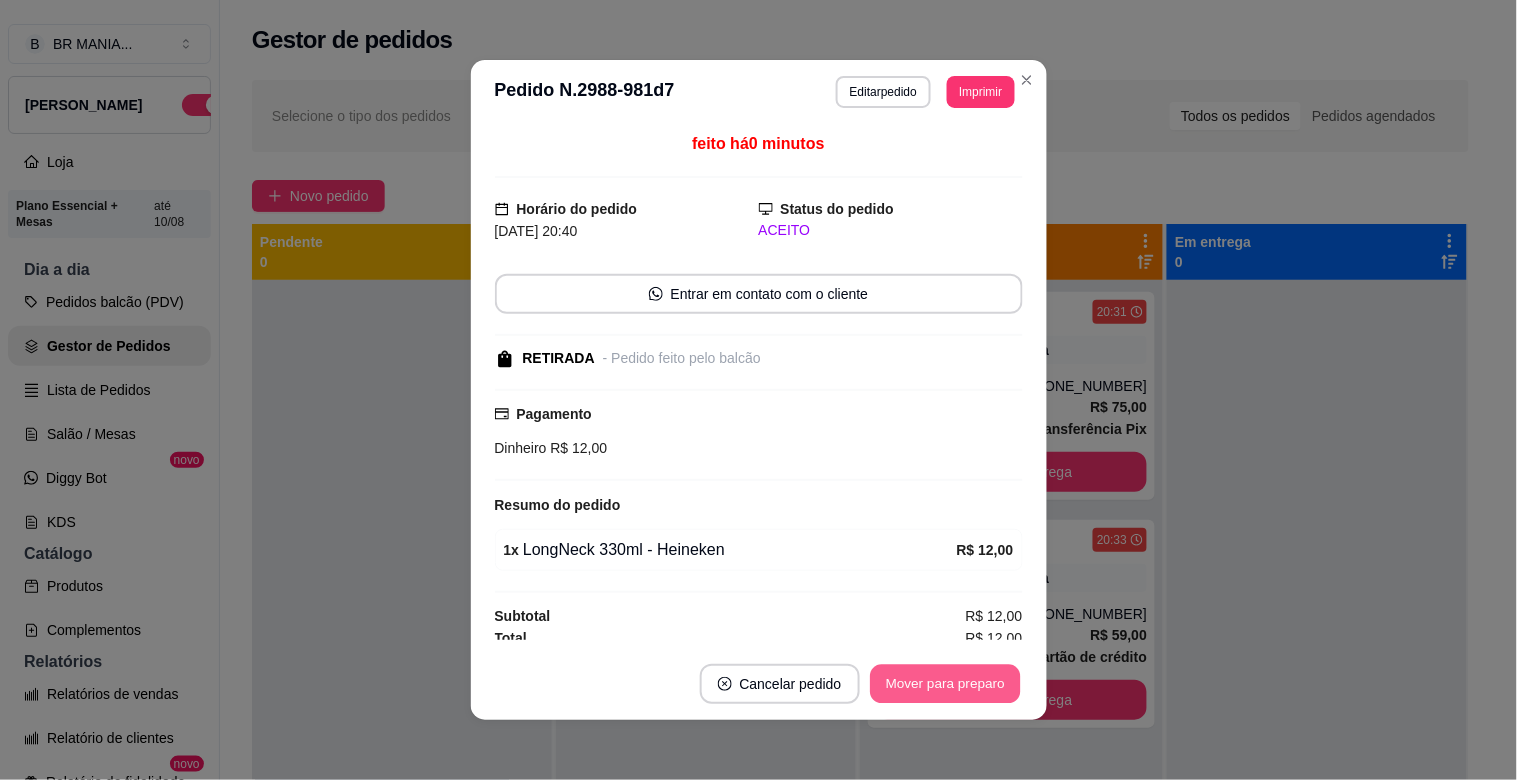 click on "Mover para preparo" at bounding box center (945, 684) 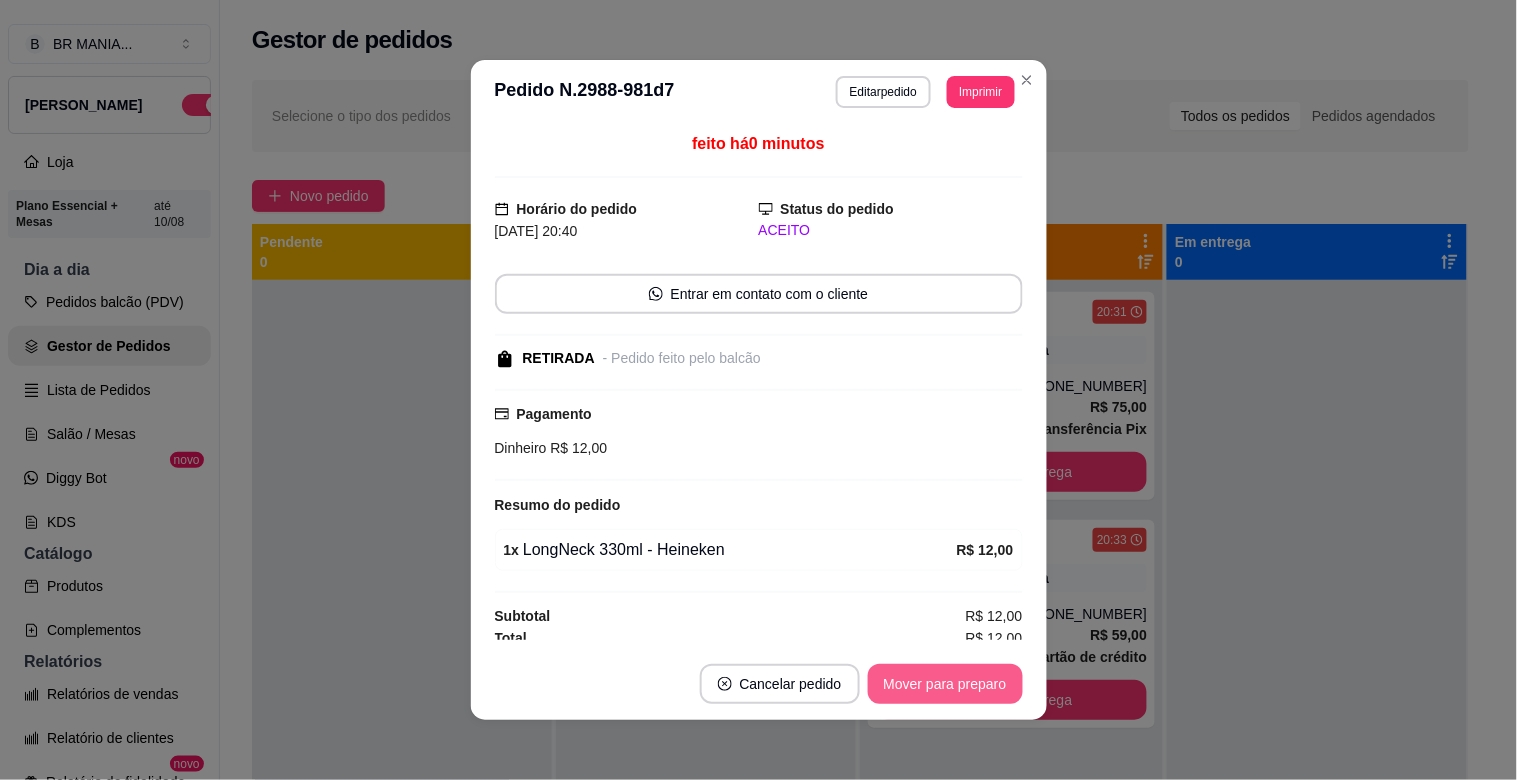 click on "Mover para preparo" at bounding box center [945, 684] 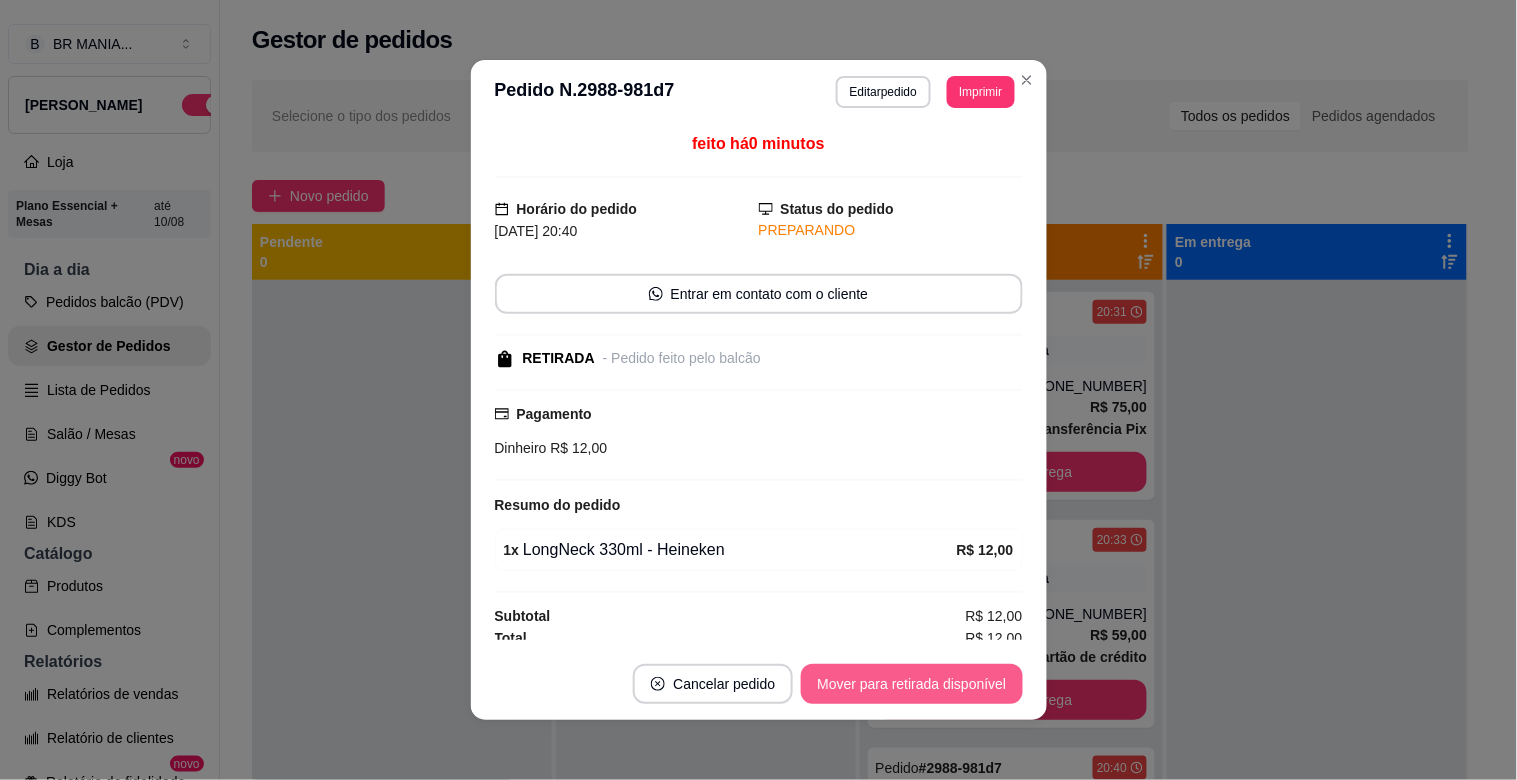 click on "Mover para retirada disponível" at bounding box center (911, 684) 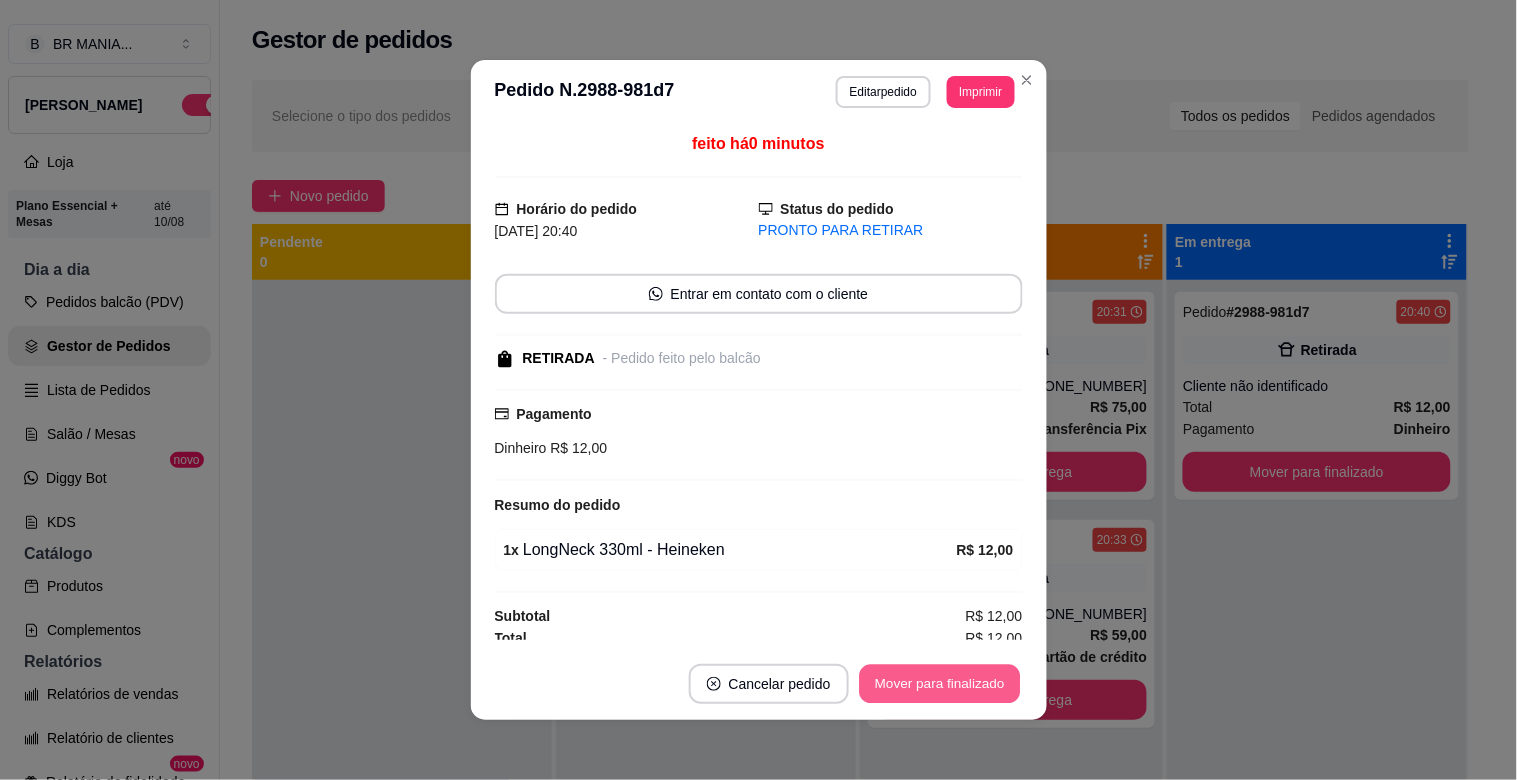 click on "Mover para finalizado" at bounding box center [939, 684] 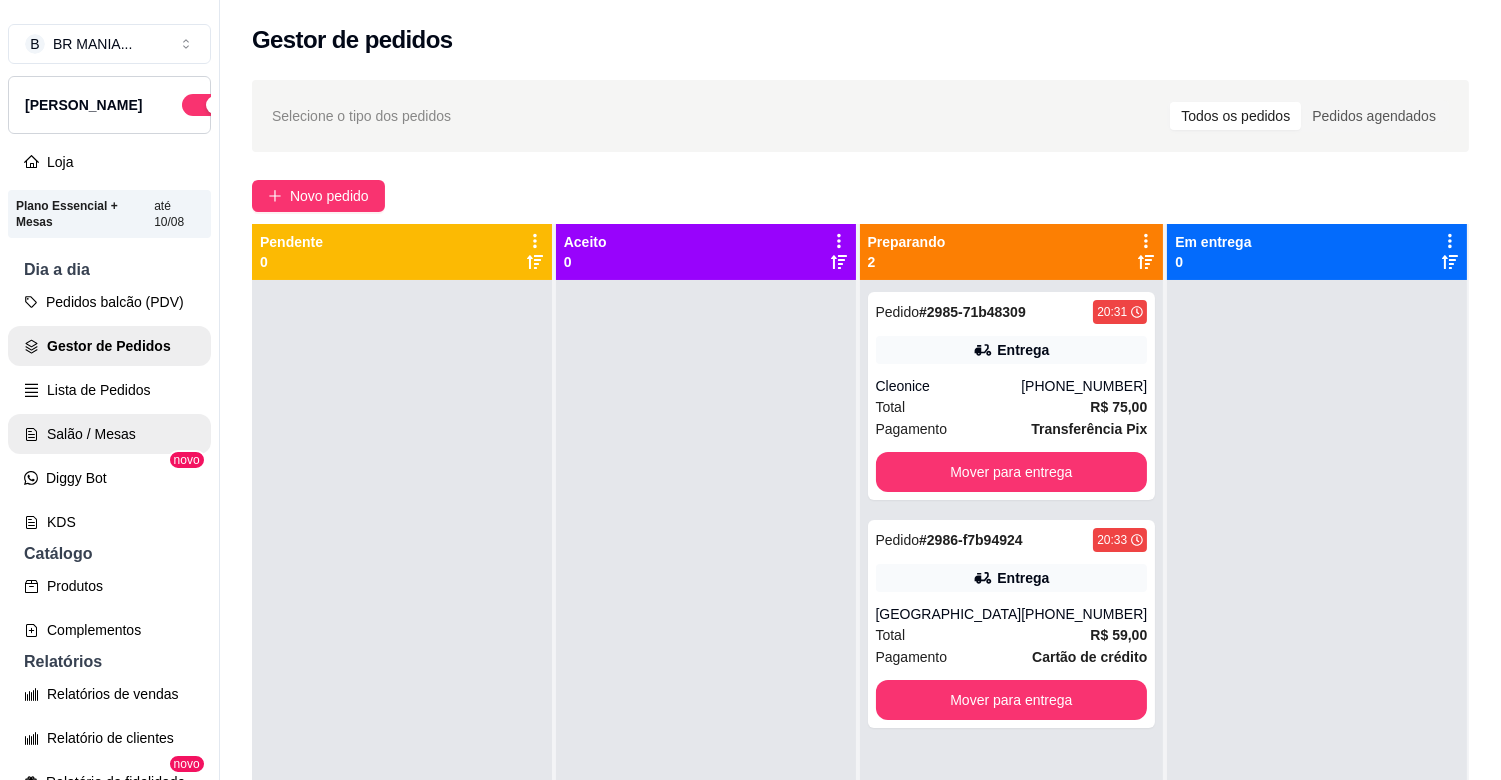 click on "Salão / Mesas" at bounding box center [109, 434] 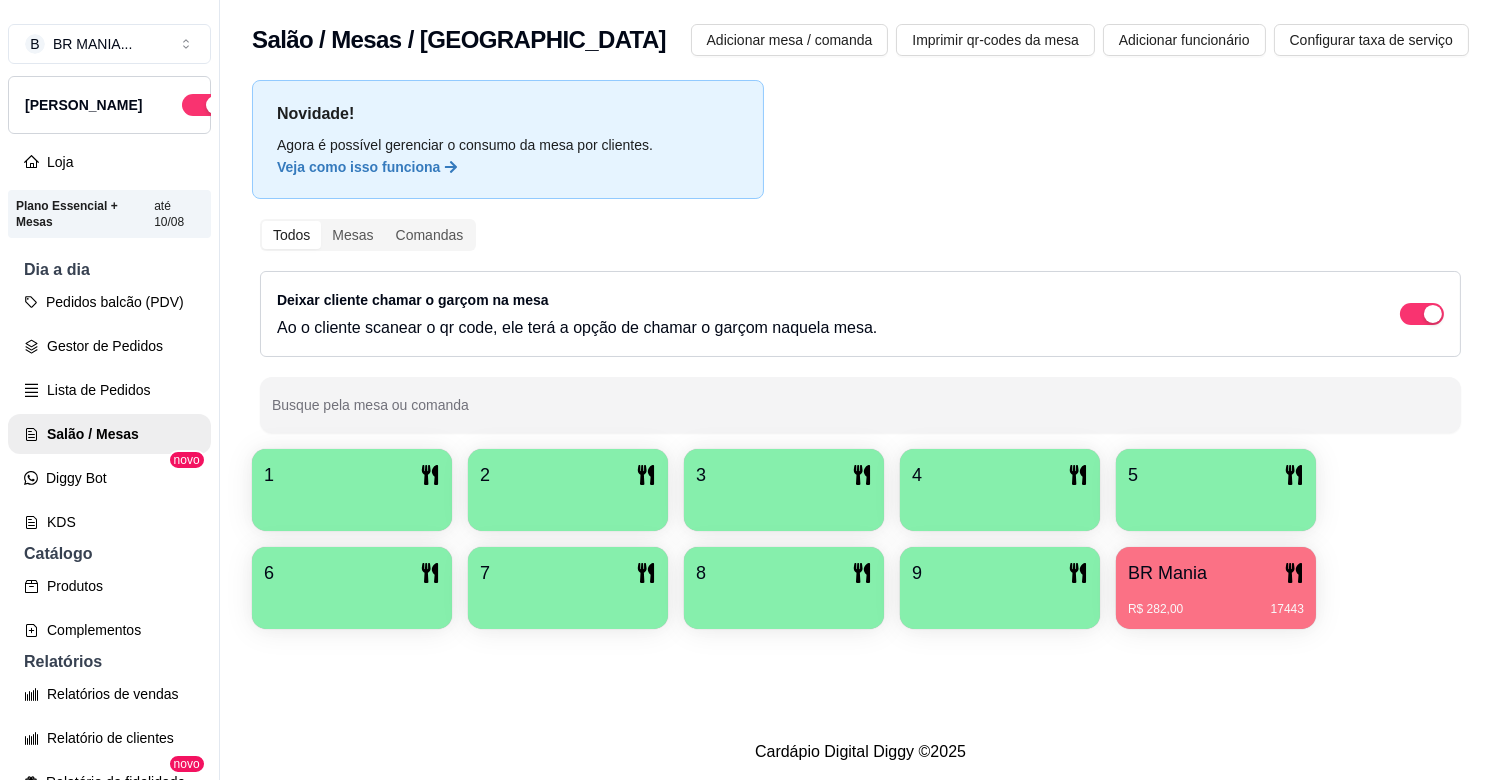 click on "1" at bounding box center (352, 475) 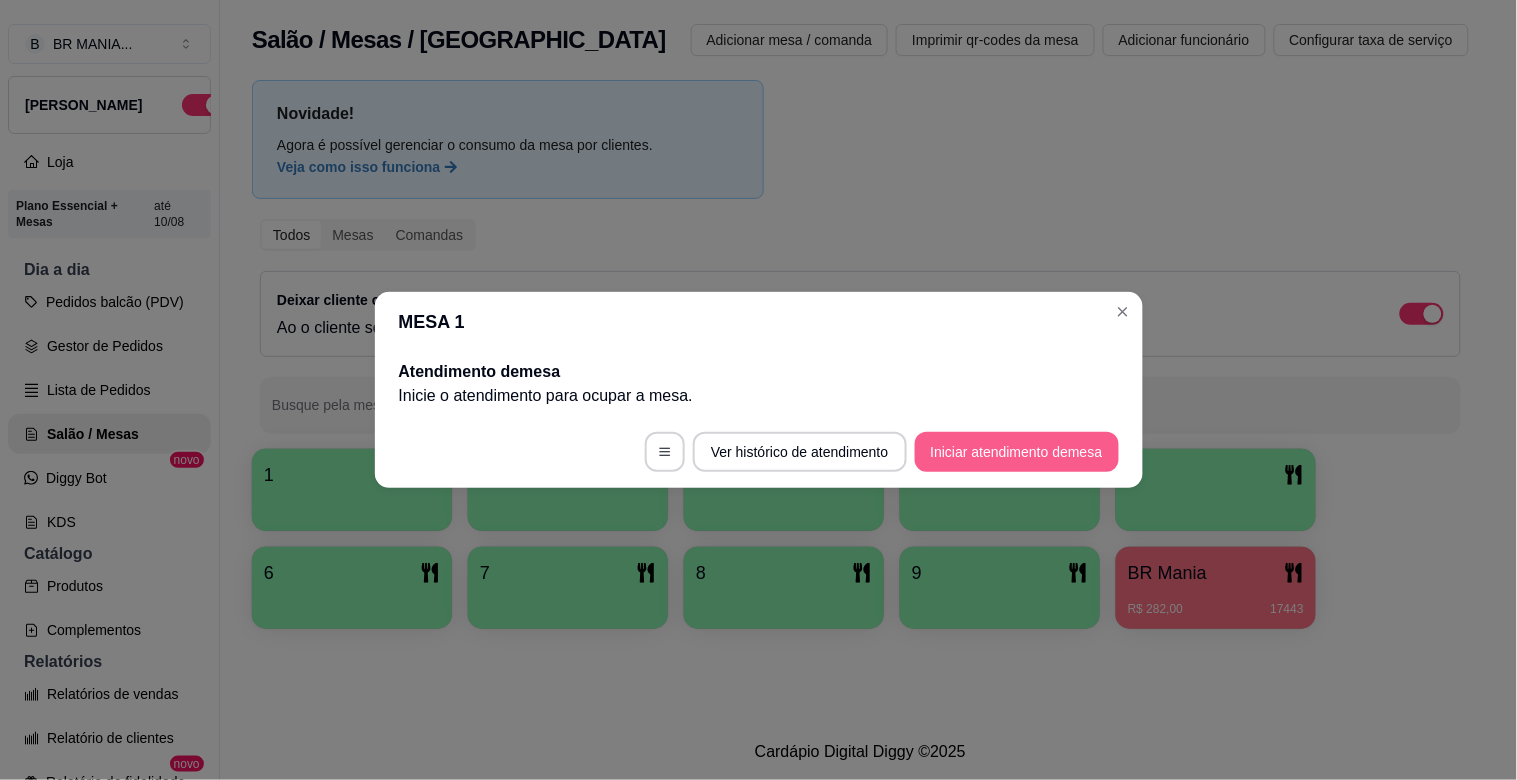 click on "Iniciar atendimento de  mesa" at bounding box center [1017, 452] 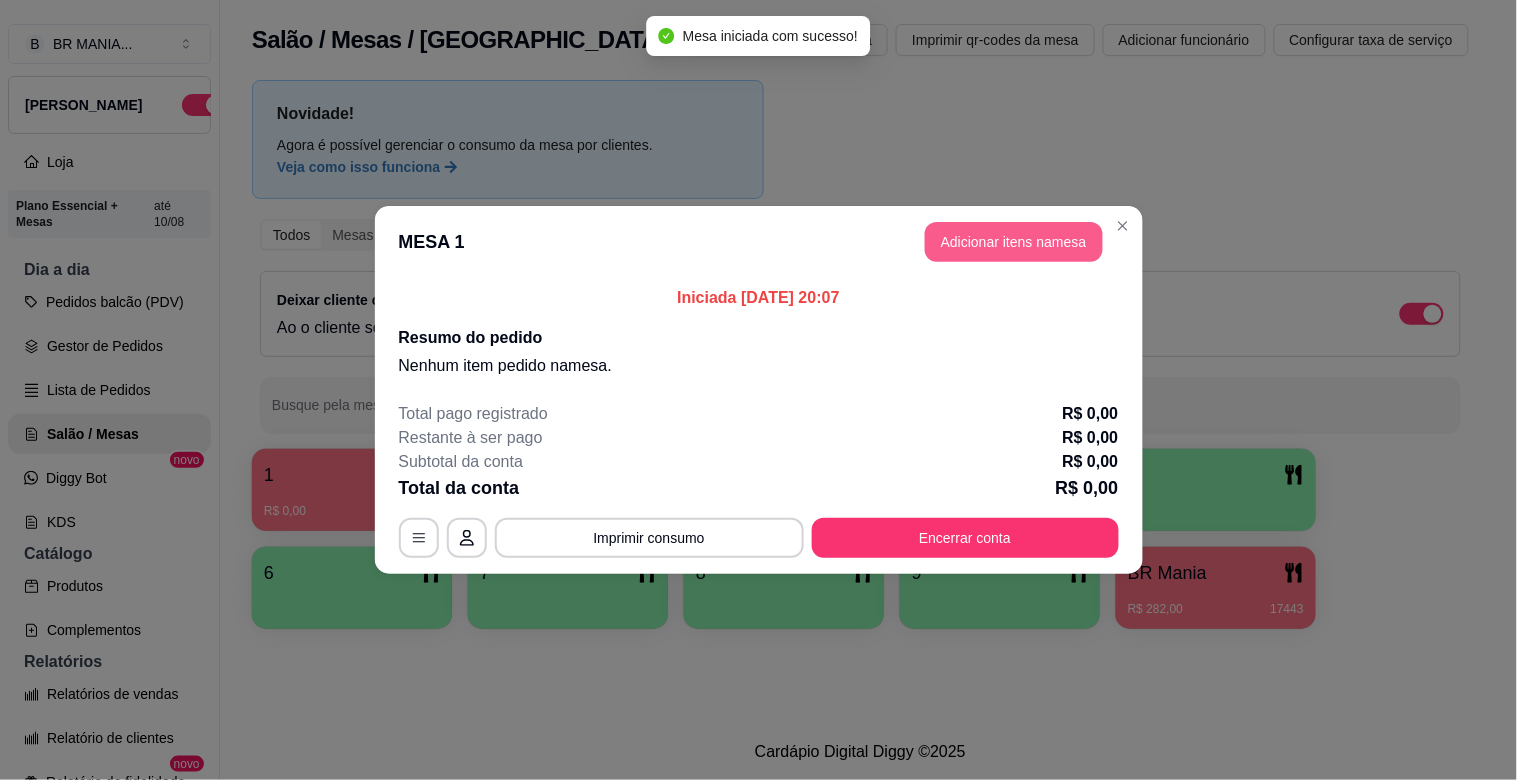 click on "Adicionar itens na  mesa" at bounding box center [1014, 242] 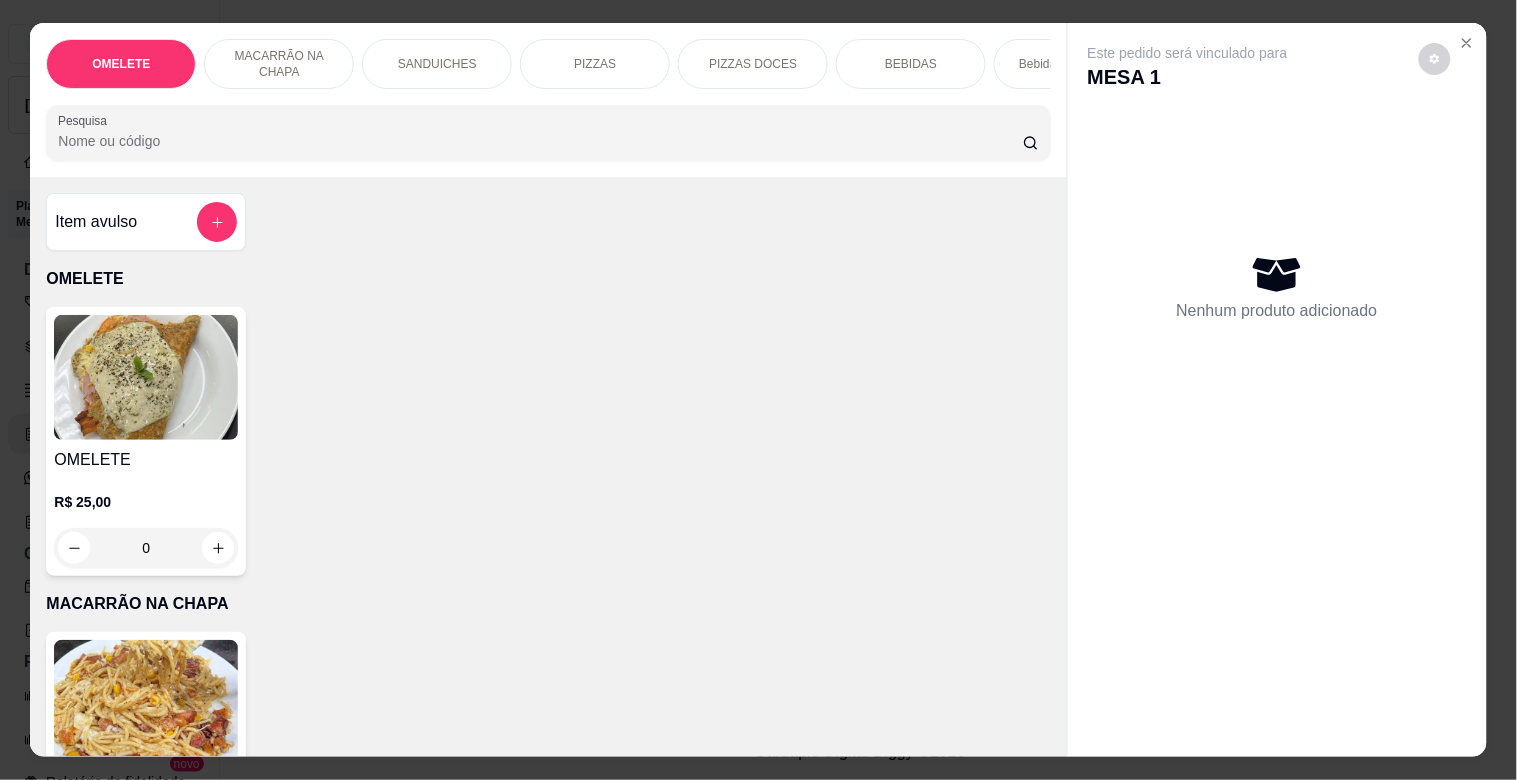 click on "PIZZAS" at bounding box center (595, 64) 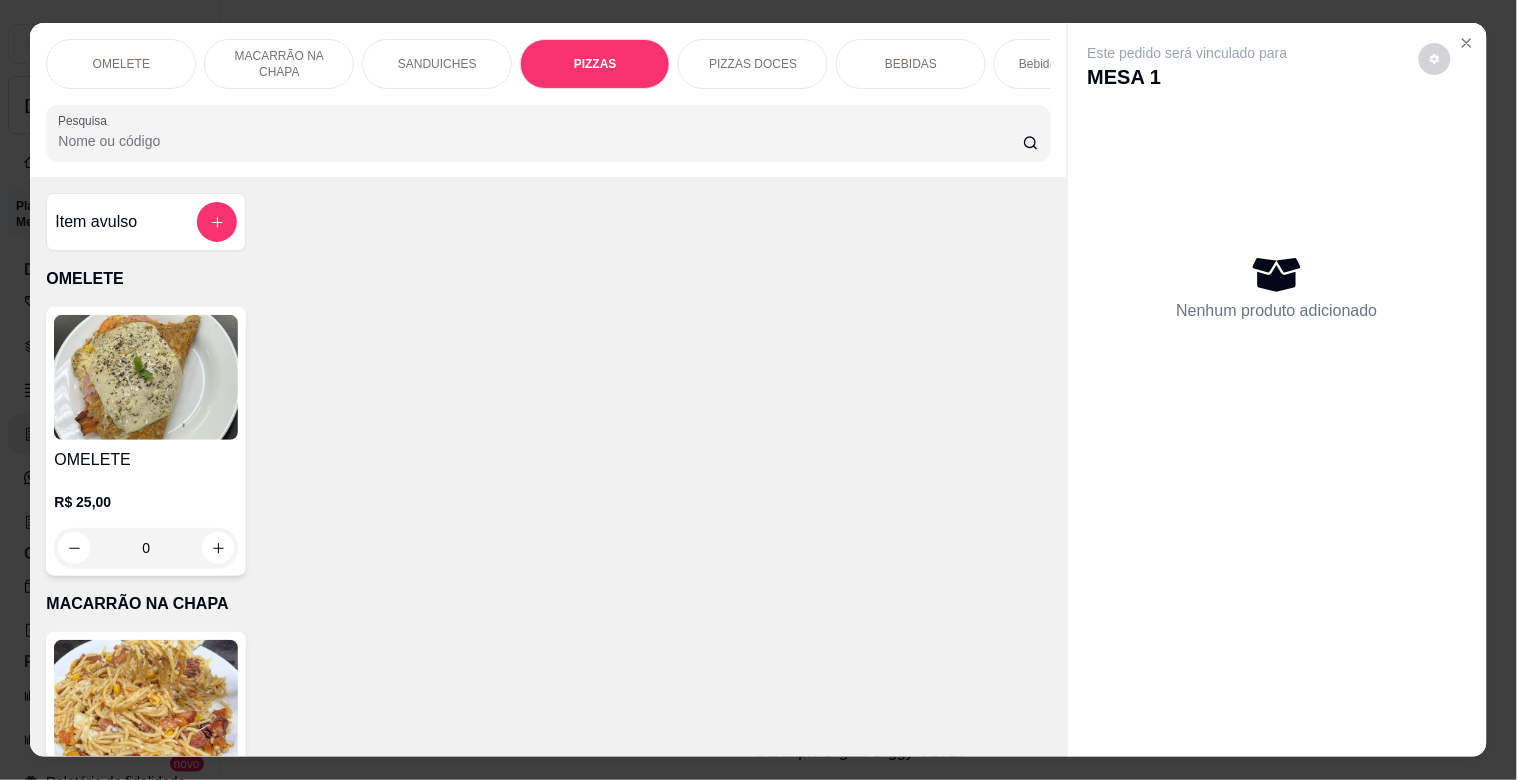 scroll, scrollTop: 1634, scrollLeft: 0, axis: vertical 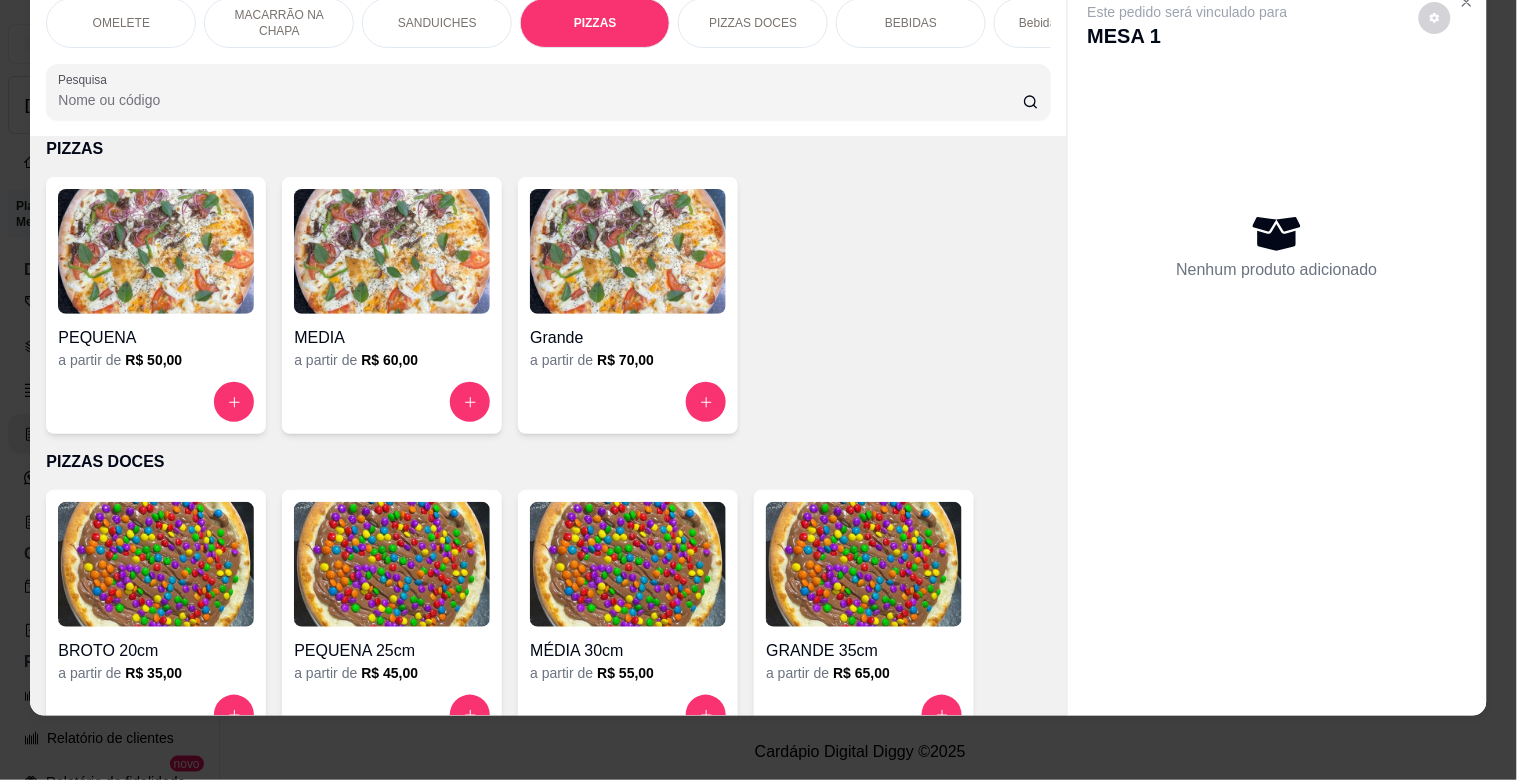 click at bounding box center (628, 251) 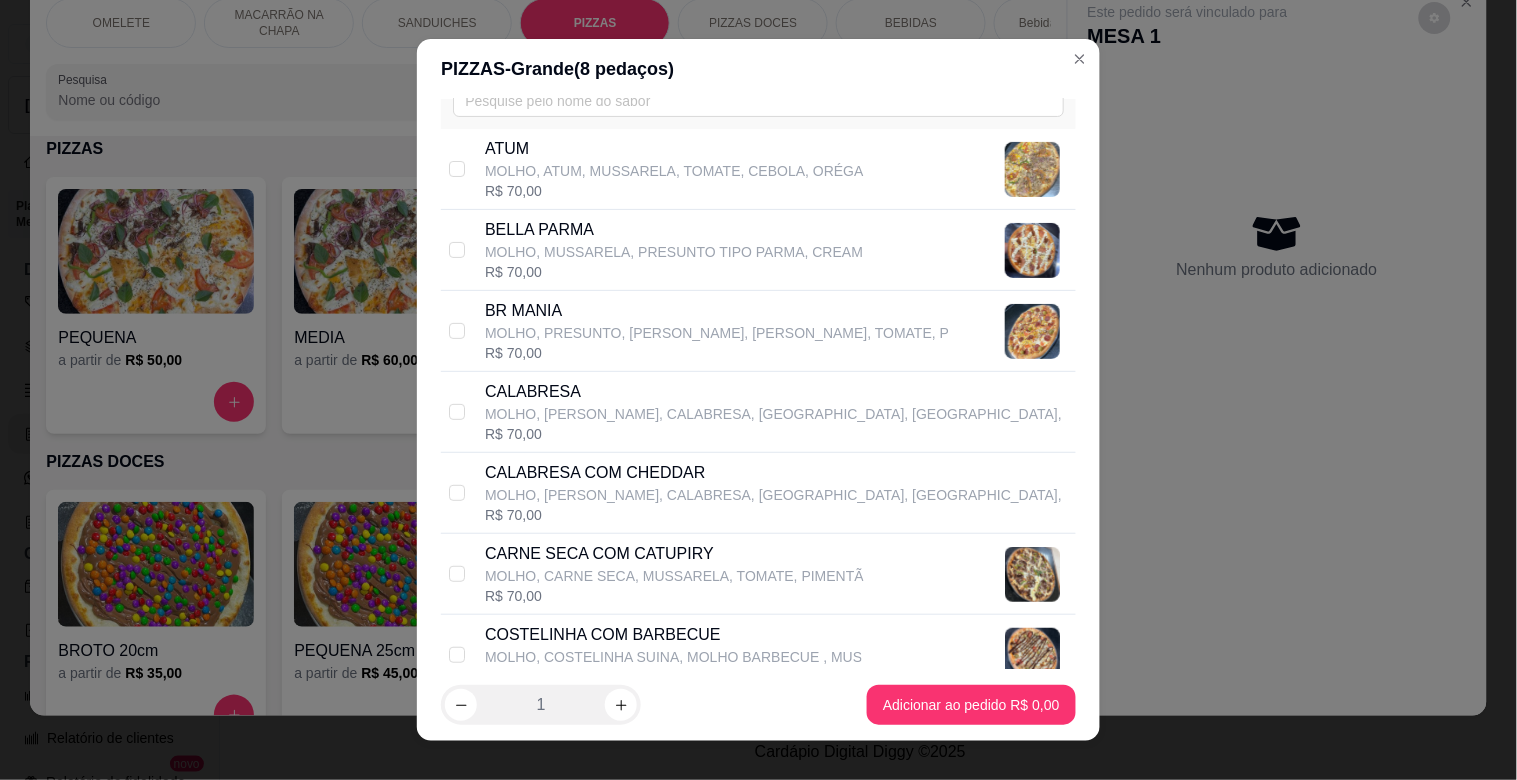 scroll, scrollTop: 133, scrollLeft: 0, axis: vertical 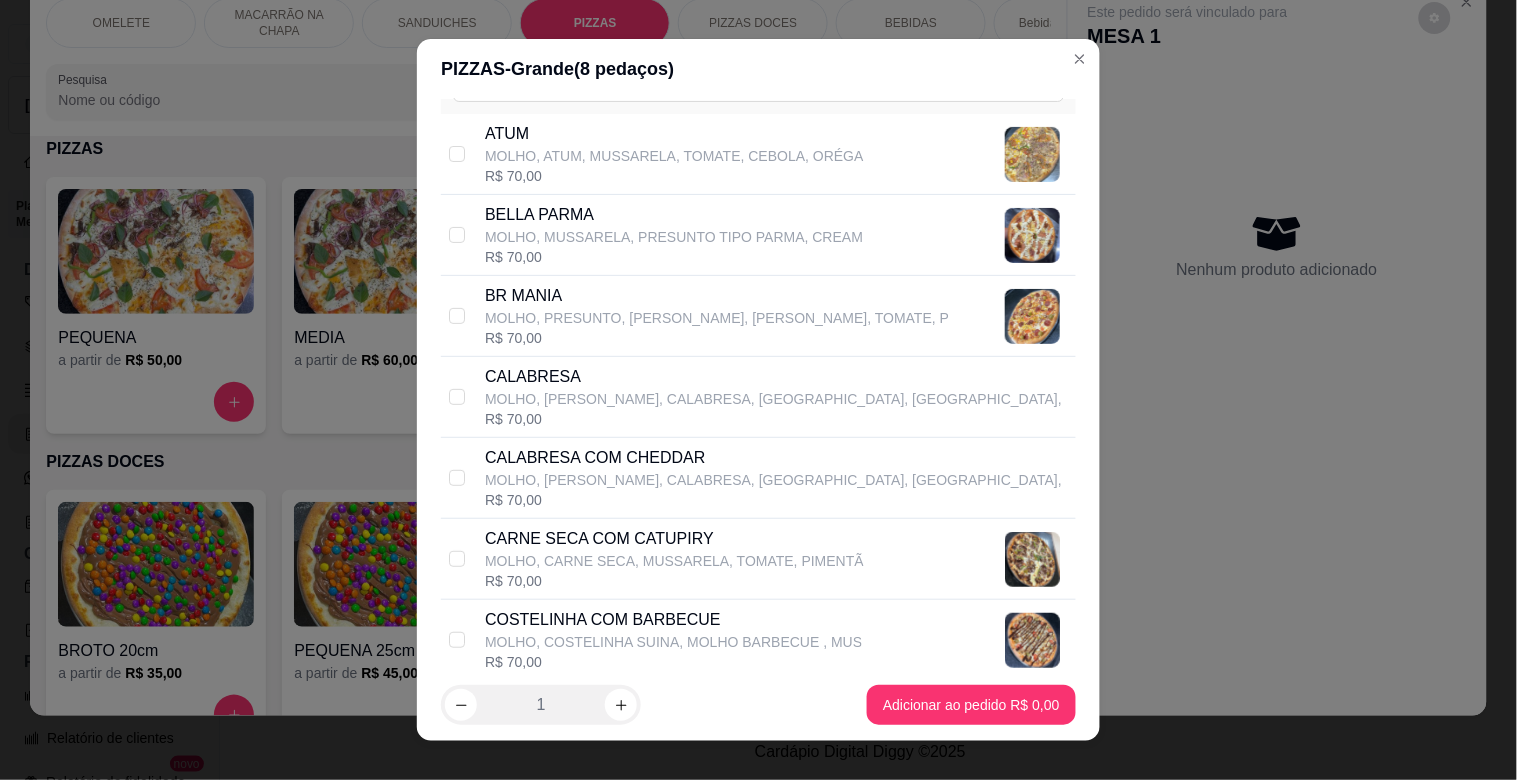 click on "MOLHO, CARNE SECA, MUSSARELA, TOMATE, PIMENTÃ" at bounding box center (674, 561) 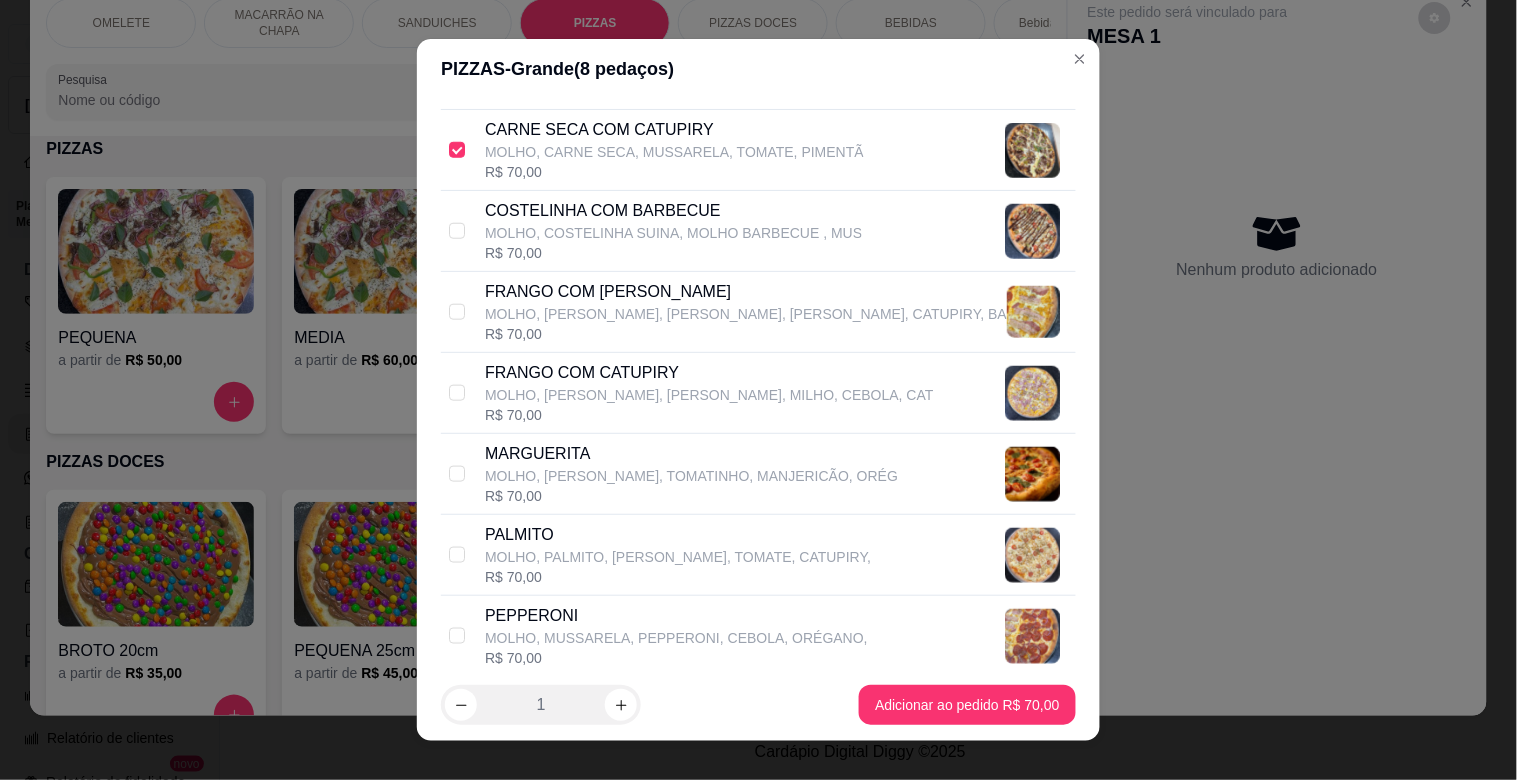scroll, scrollTop: 745, scrollLeft: 0, axis: vertical 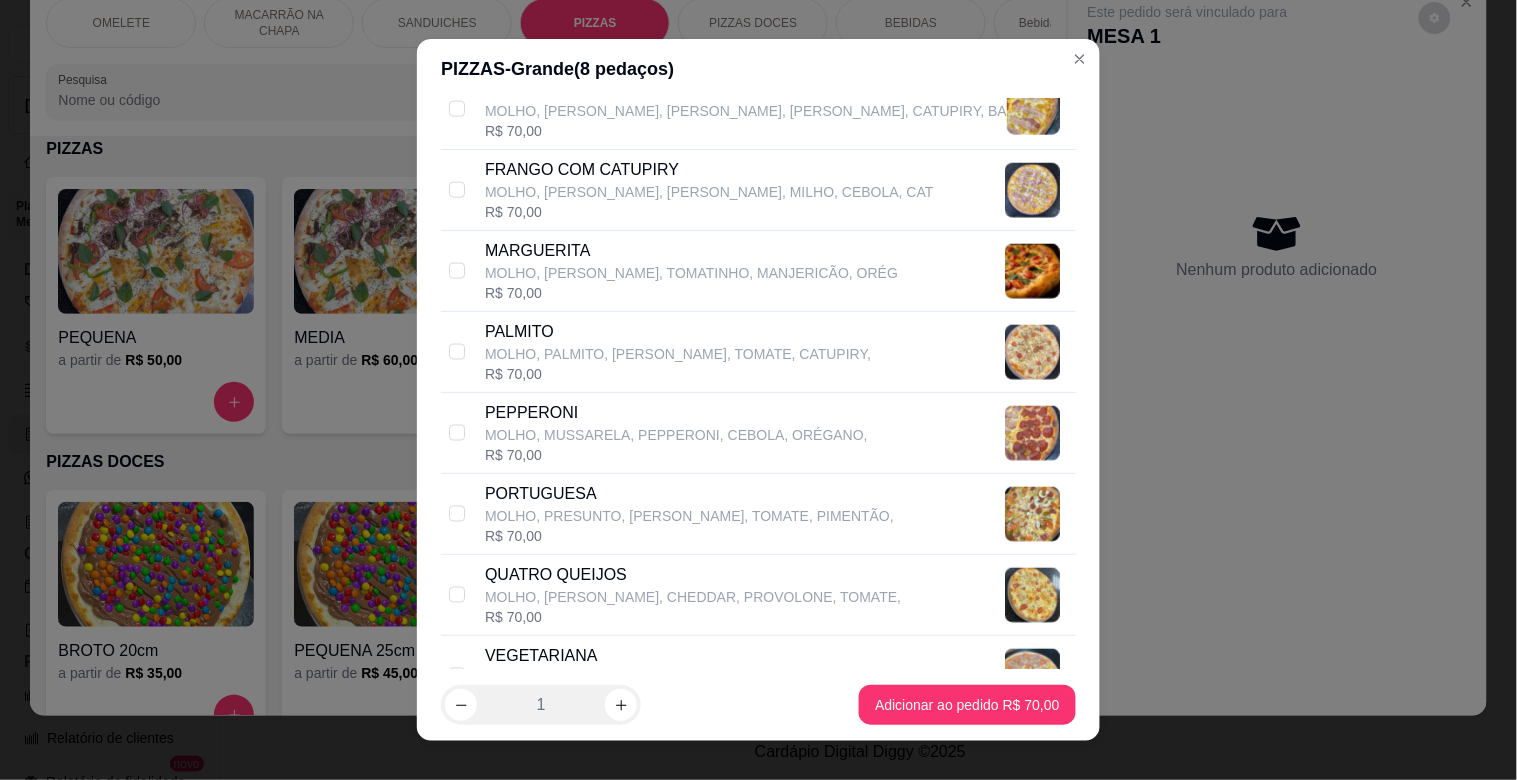 click on "MOLHO, PRESUNTO, [PERSON_NAME], TOMATE, PIMENTÃO," at bounding box center [689, 516] 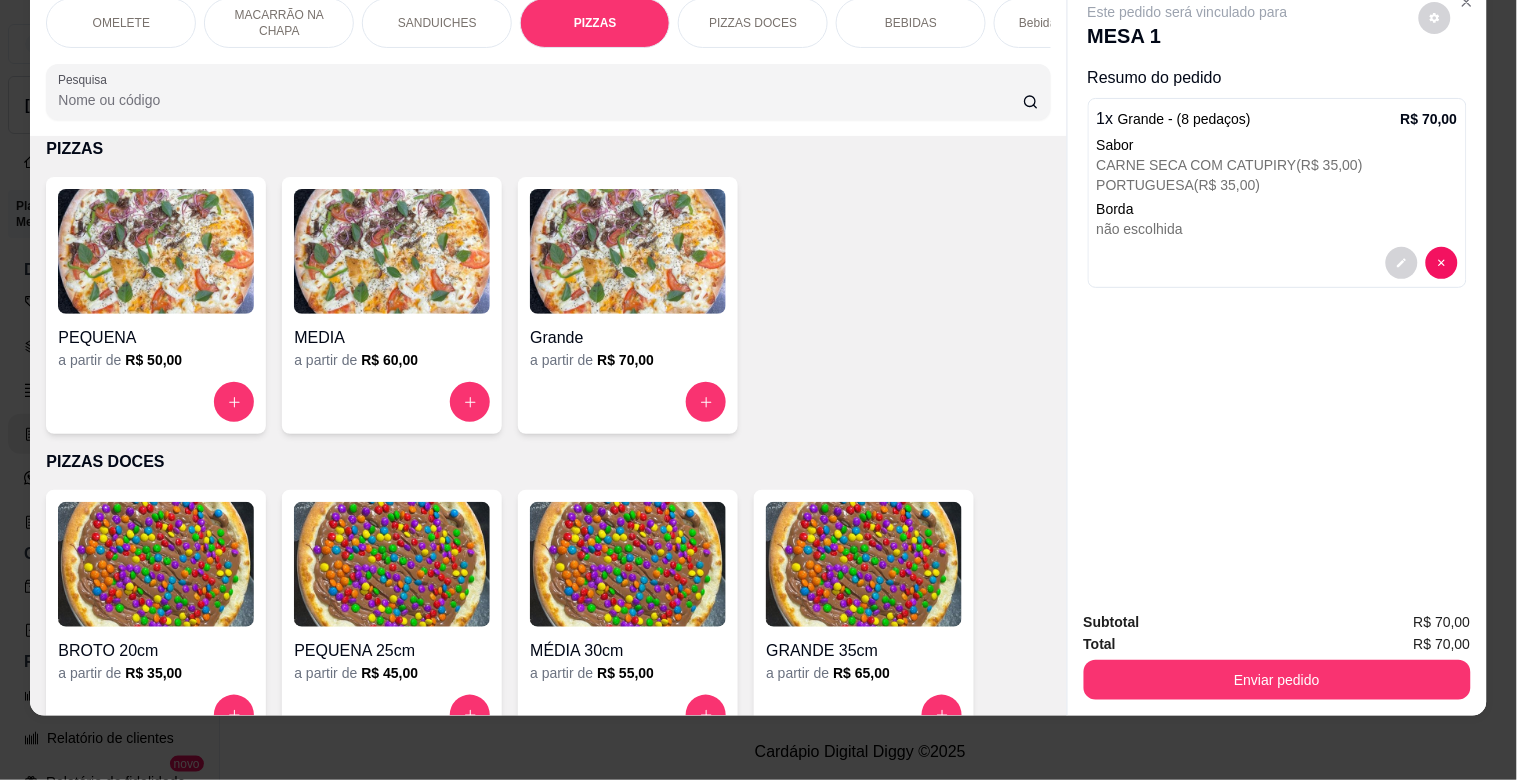 scroll, scrollTop: 0, scrollLeft: 0, axis: both 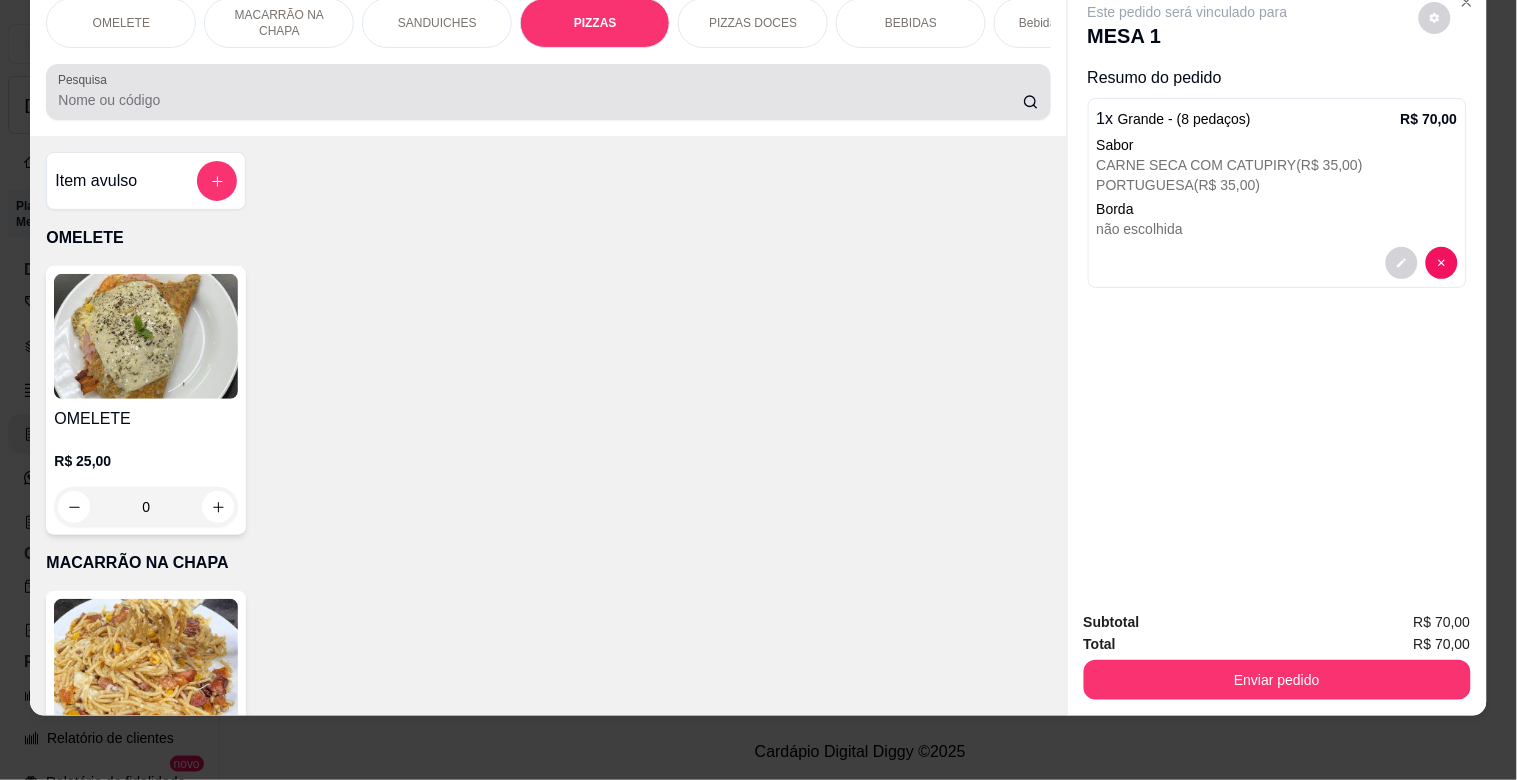 click on "Pesquisa" at bounding box center (540, 100) 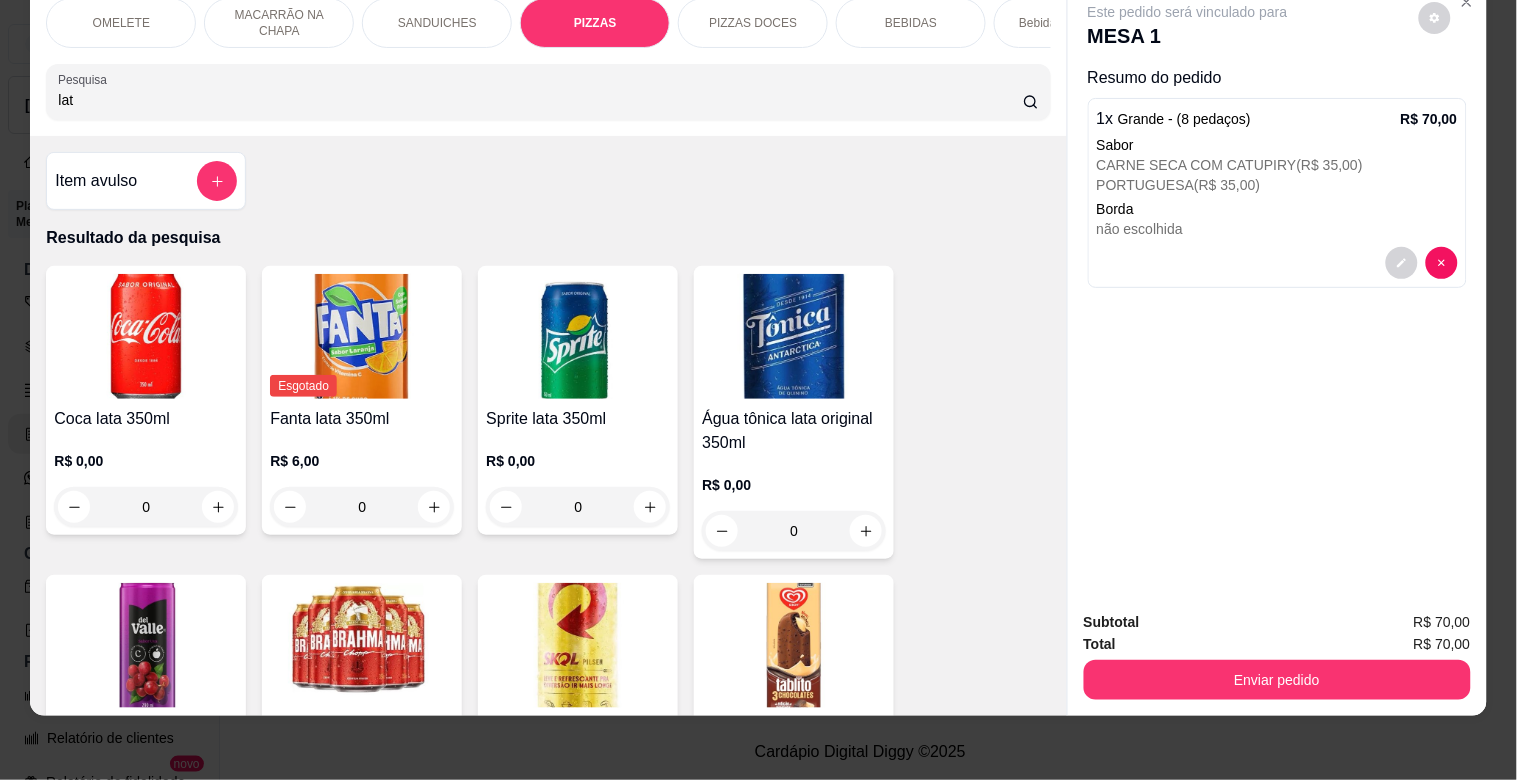 type on "lat" 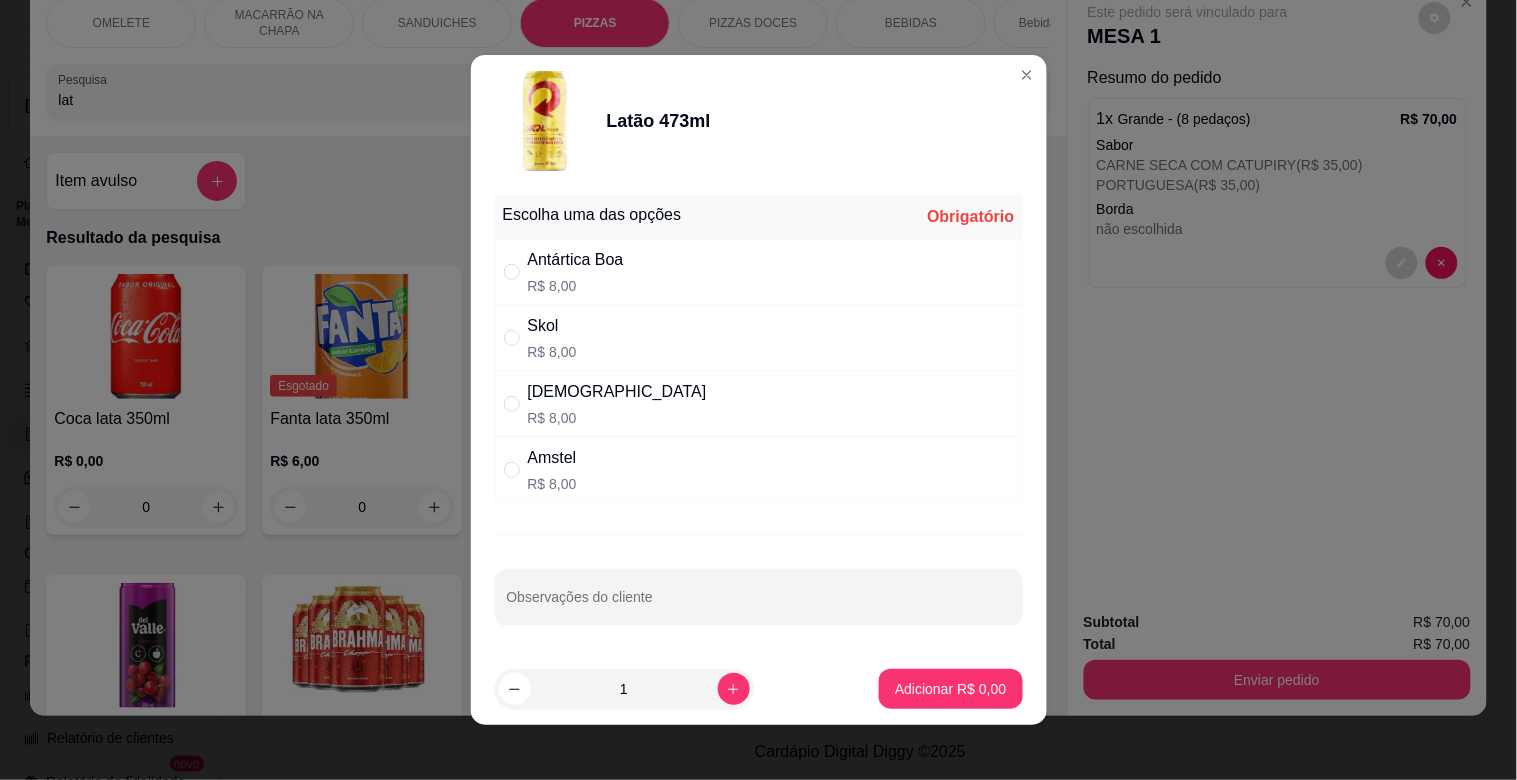 click on "Skol" at bounding box center [552, 326] 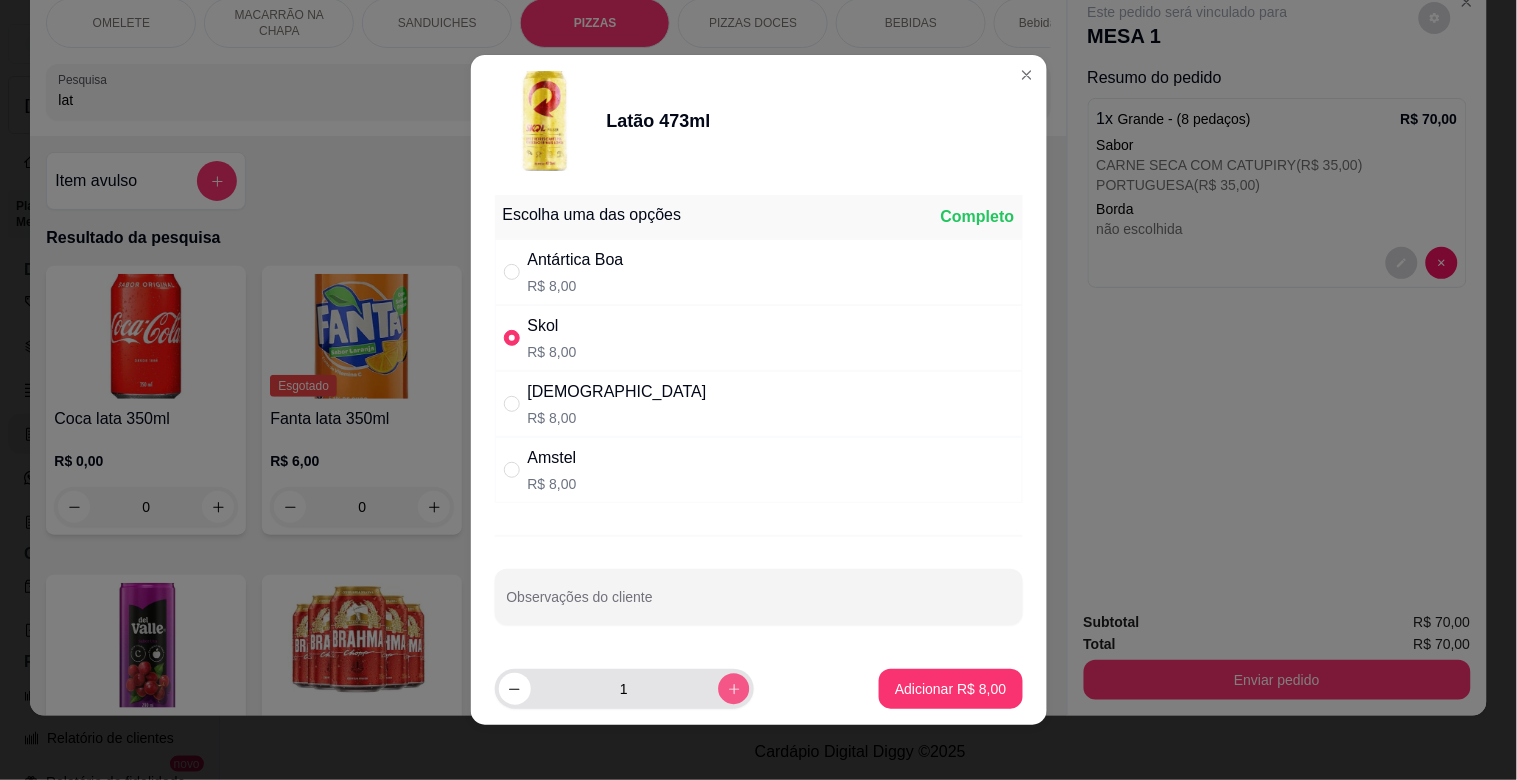 click 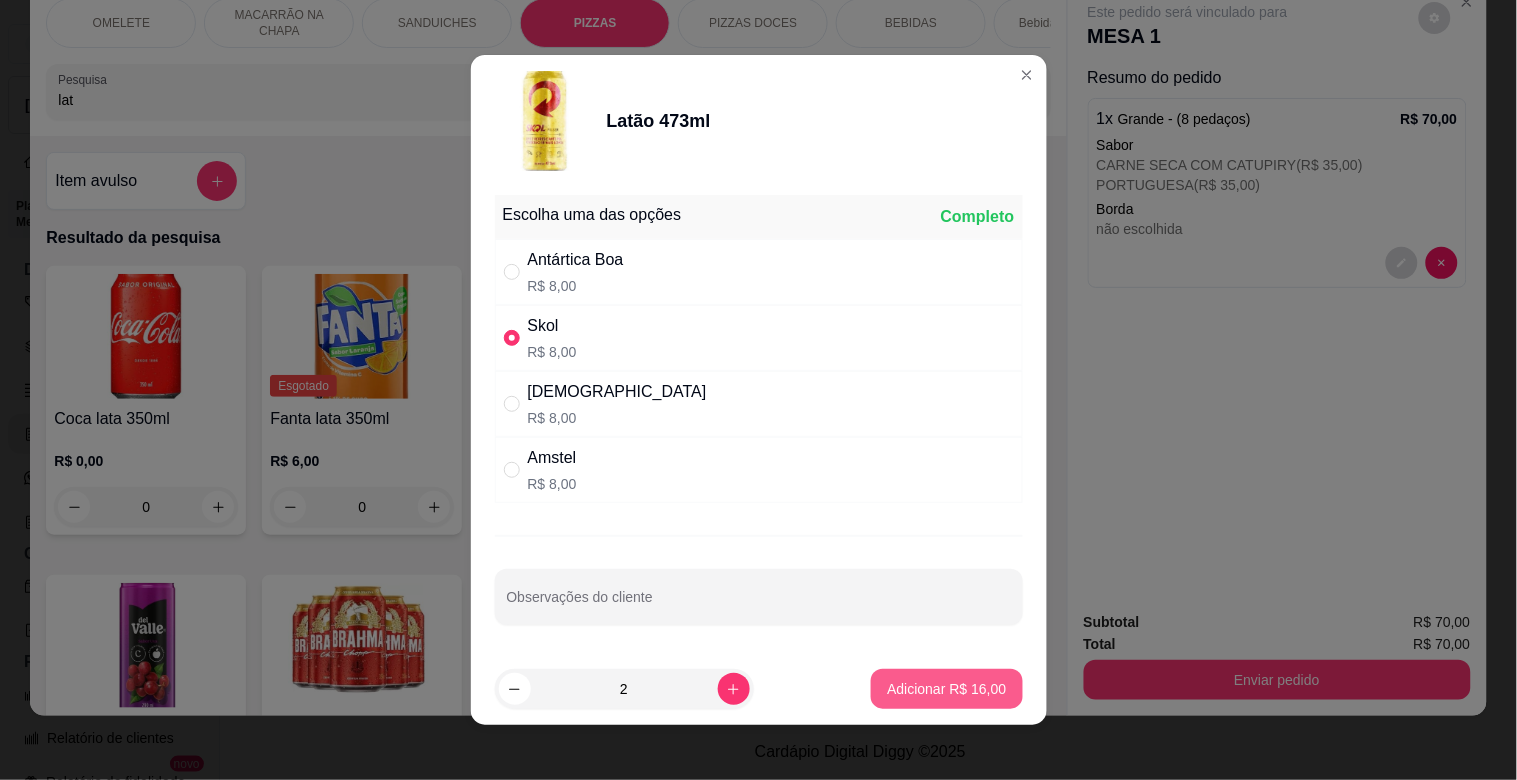 click on "Adicionar   R$ 16,00" at bounding box center [946, 689] 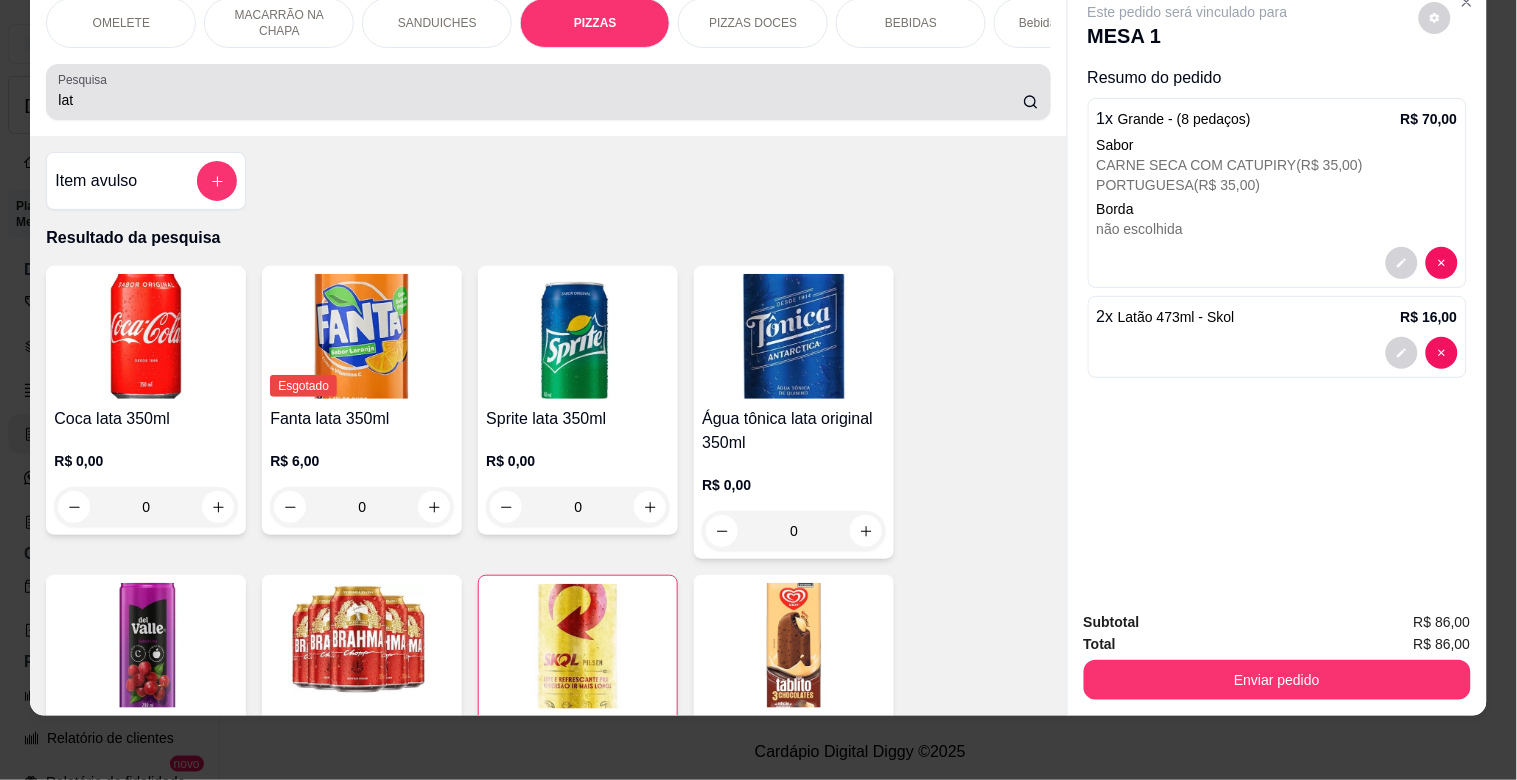 click on "lat" at bounding box center (540, 100) 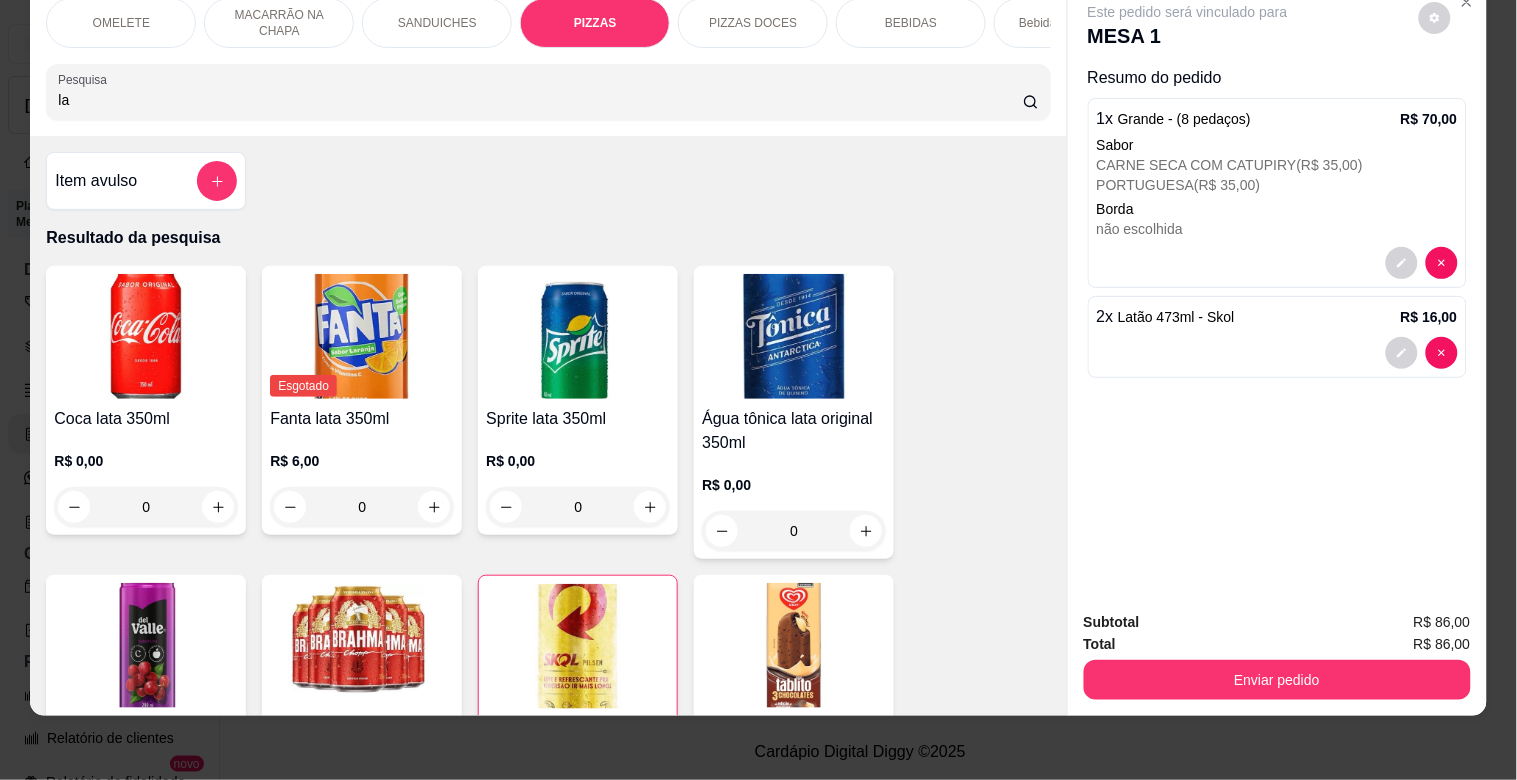 type on "l" 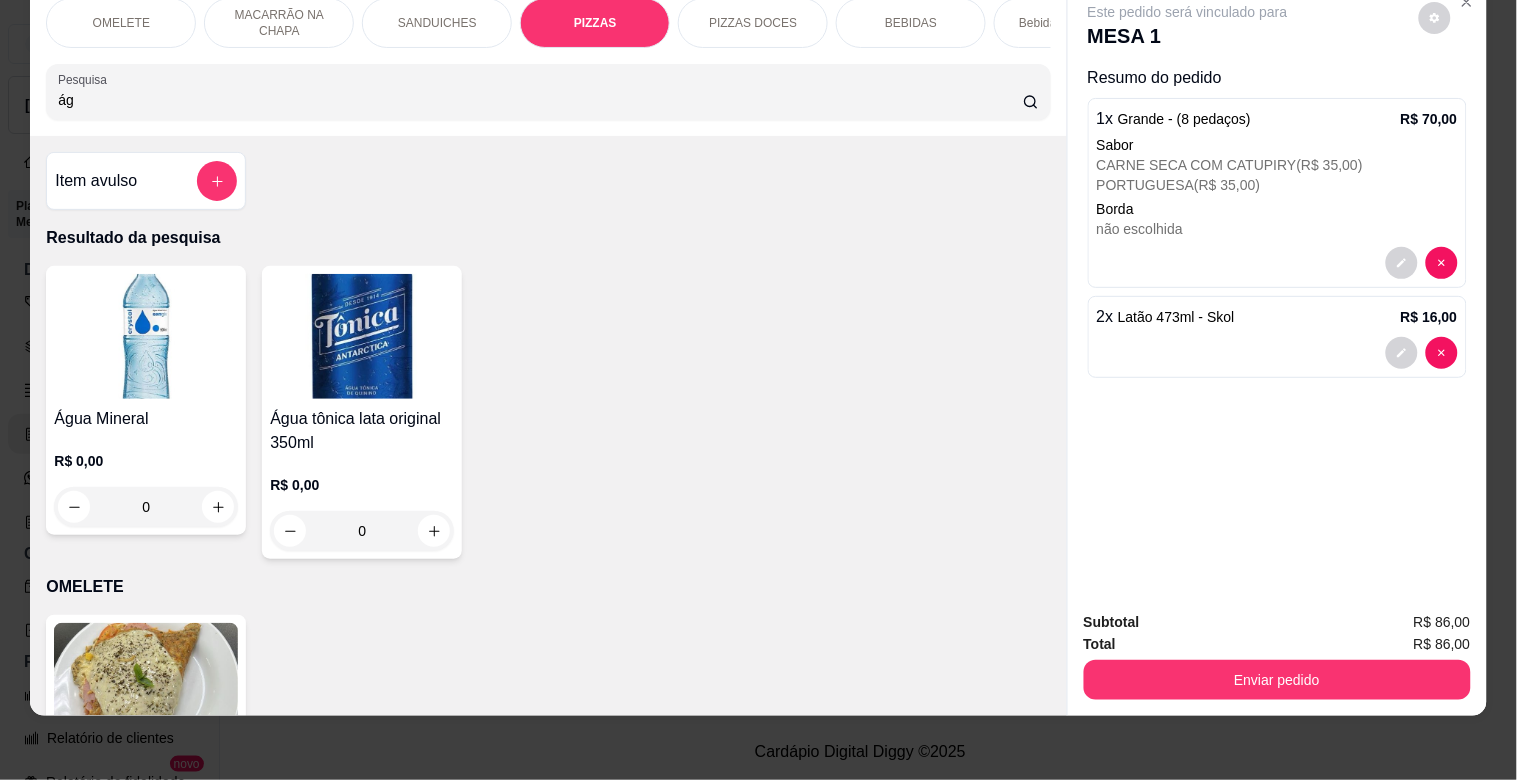 type on "ág" 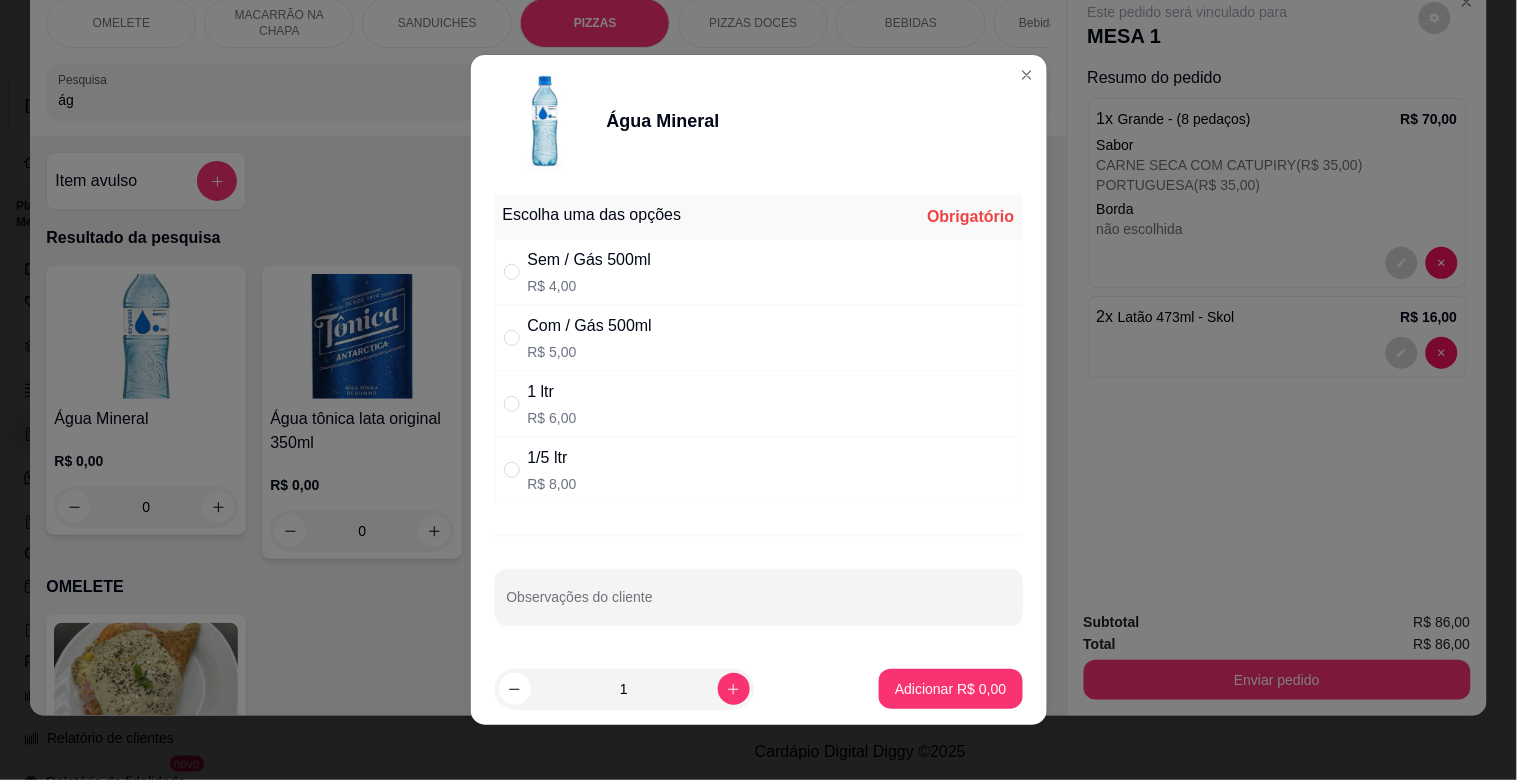 click on "Com / Gás 500ml" at bounding box center [590, 326] 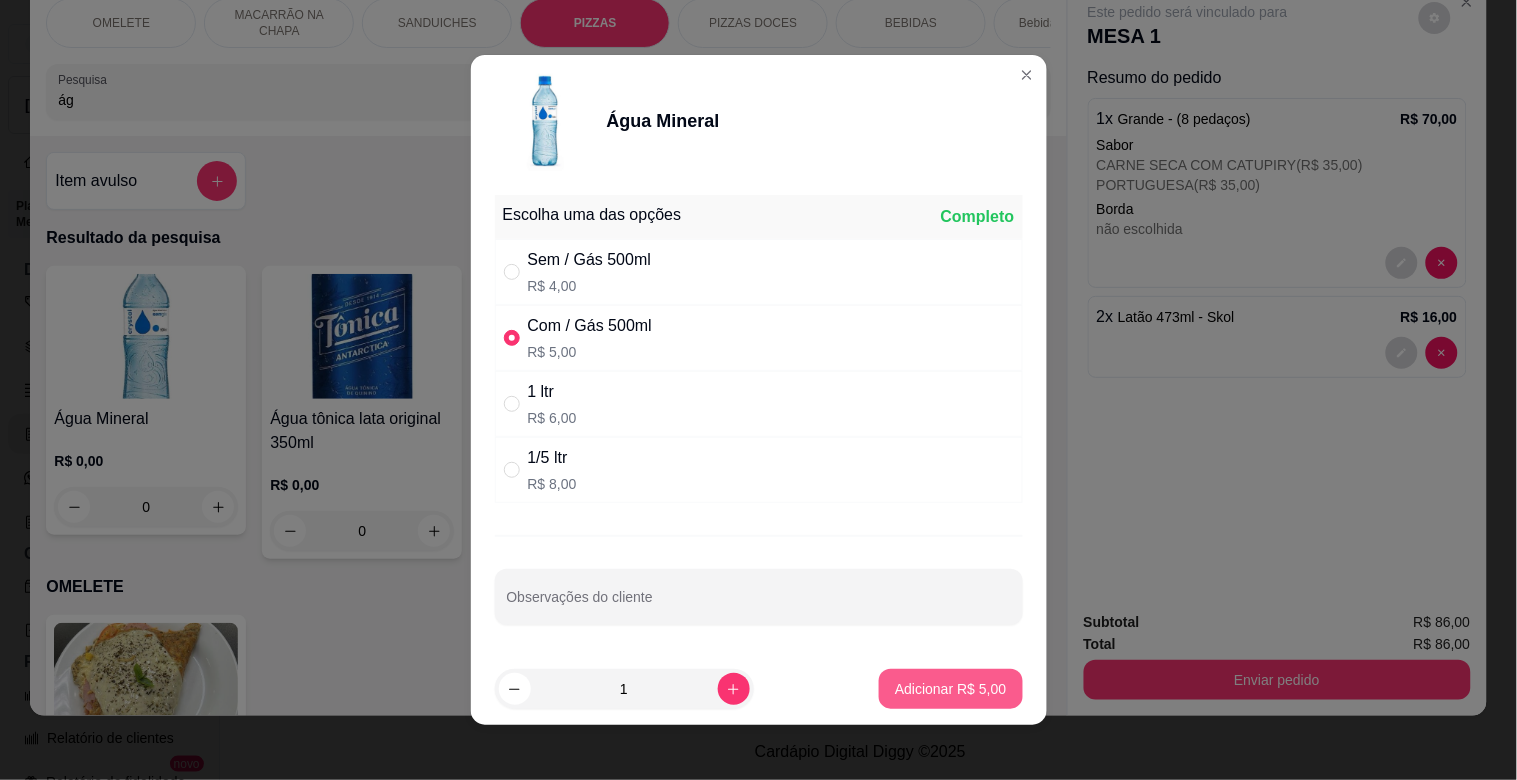 click on "Adicionar   R$ 5,00" at bounding box center (950, 689) 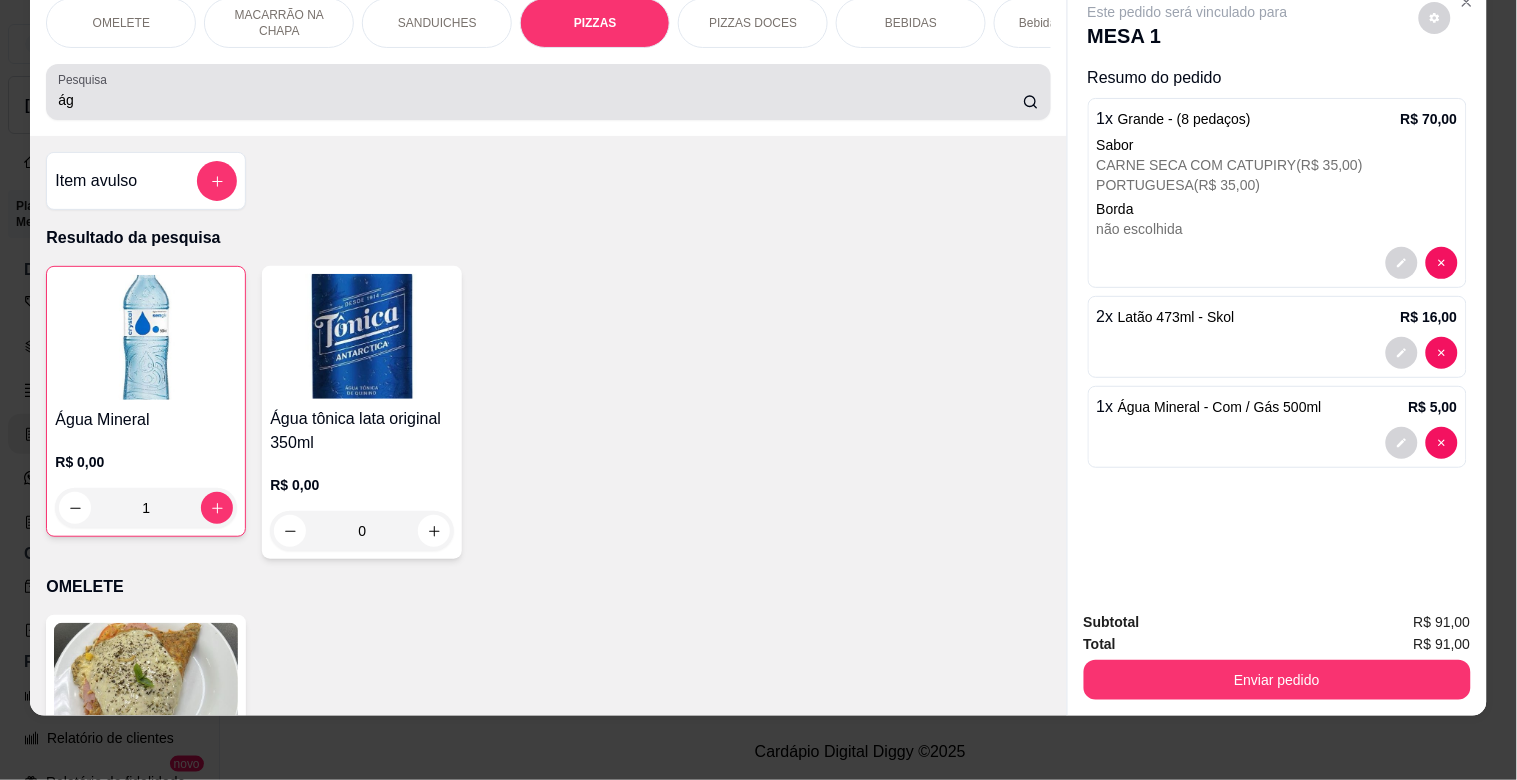 drag, startPoint x: 181, startPoint y: 81, endPoint x: 0, endPoint y: 87, distance: 181.09943 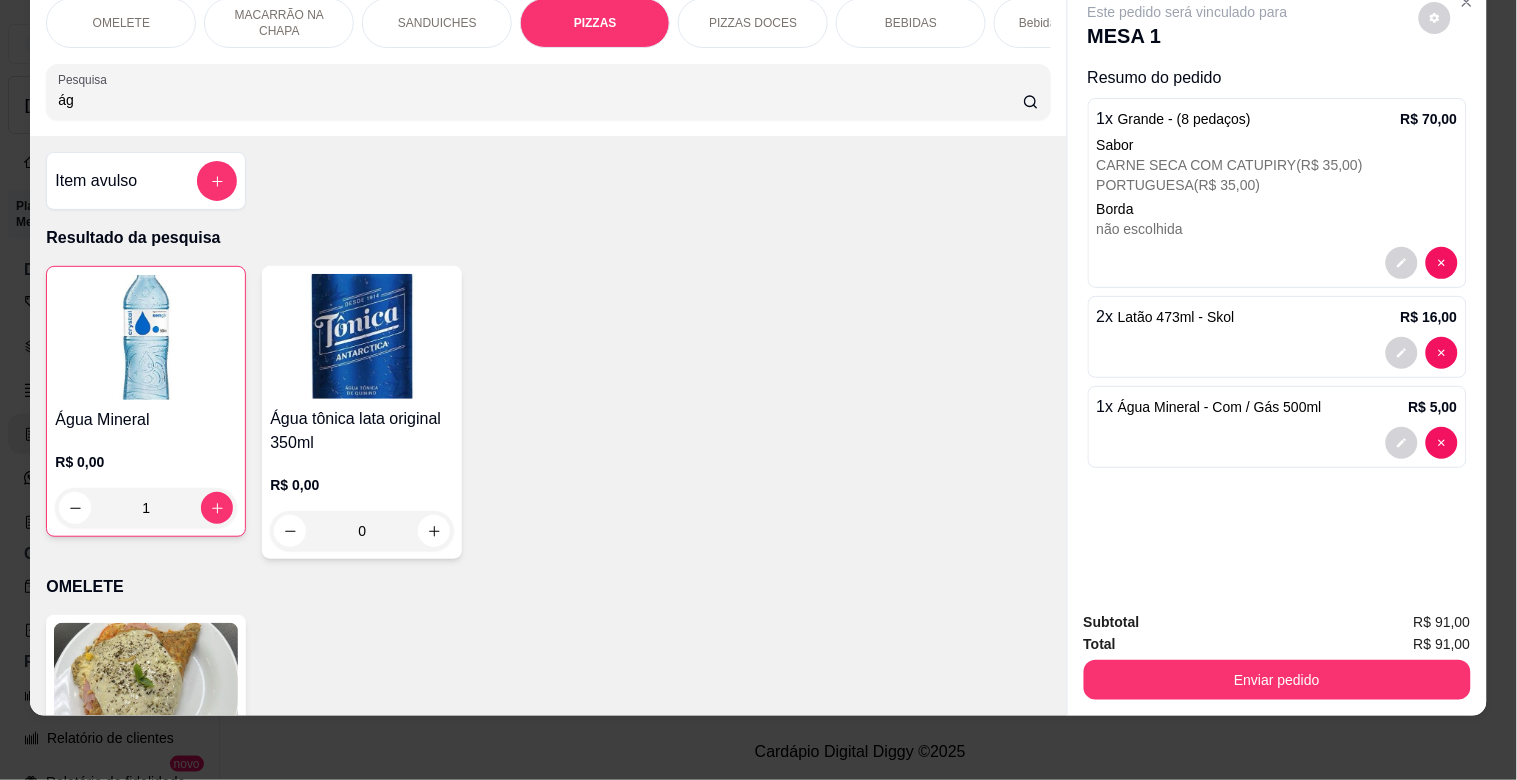 drag, startPoint x: 87, startPoint y: 107, endPoint x: 0, endPoint y: 73, distance: 93.40771 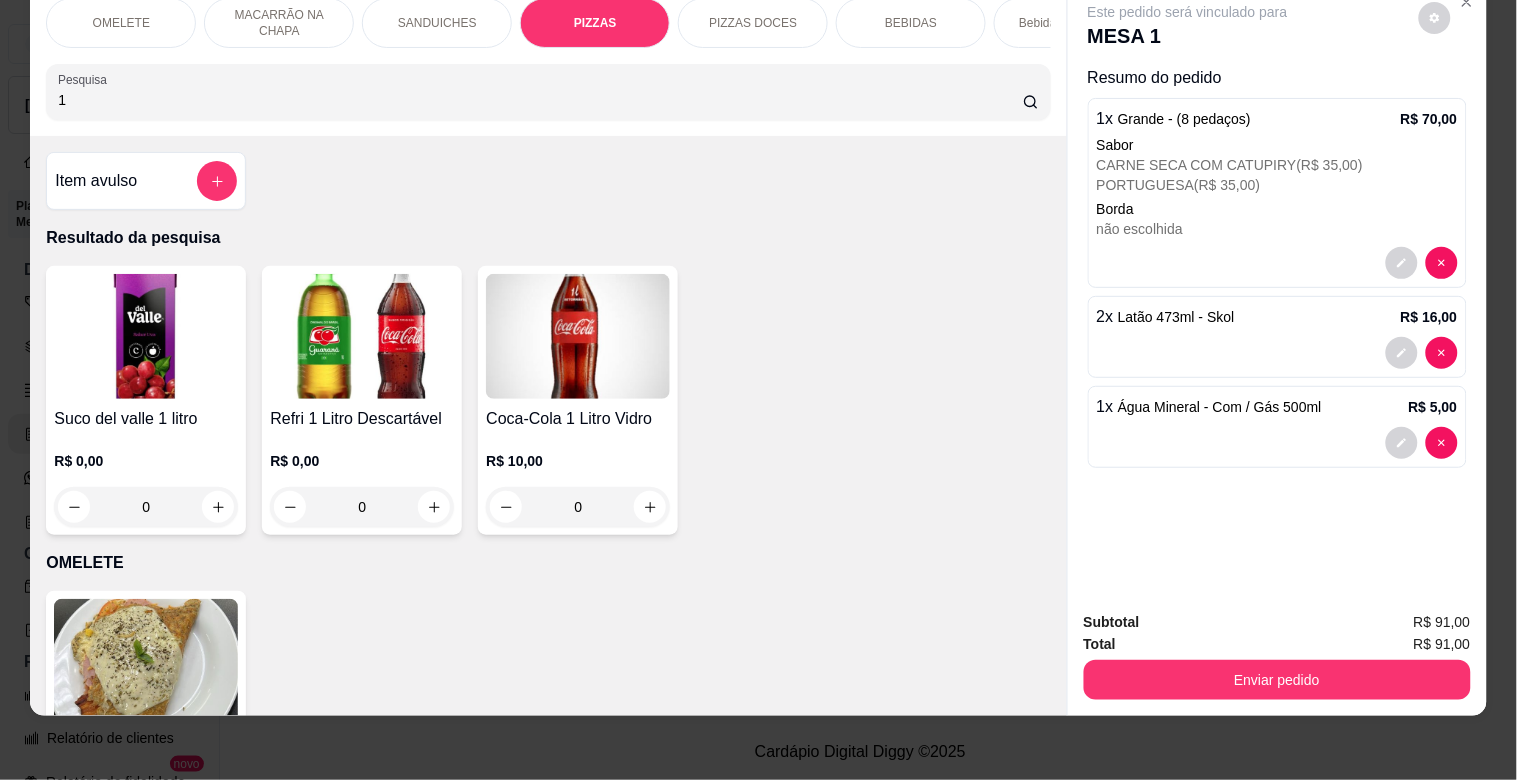 type on "1" 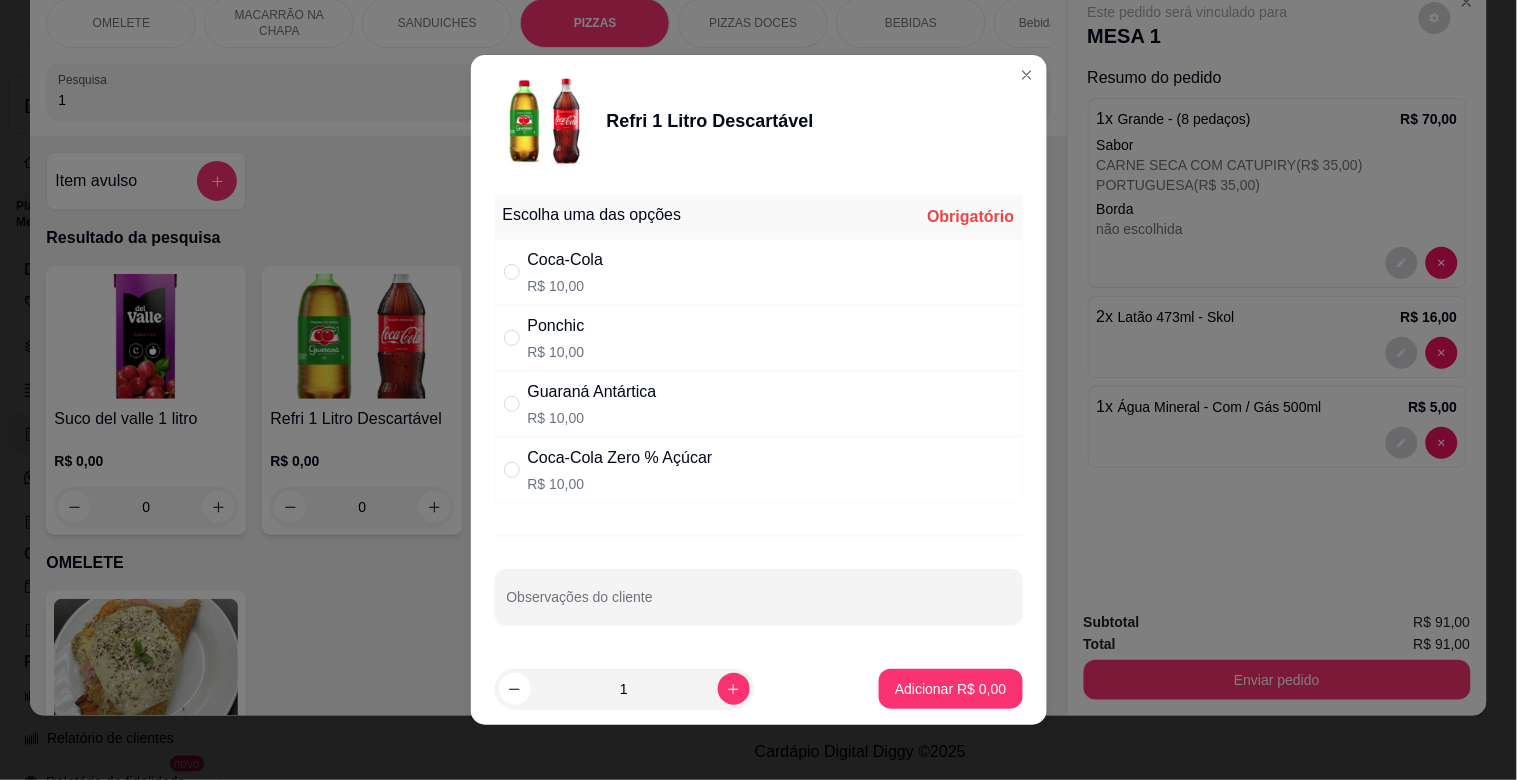 click on "Coca-Cola Zero % Açúcar" at bounding box center (620, 458) 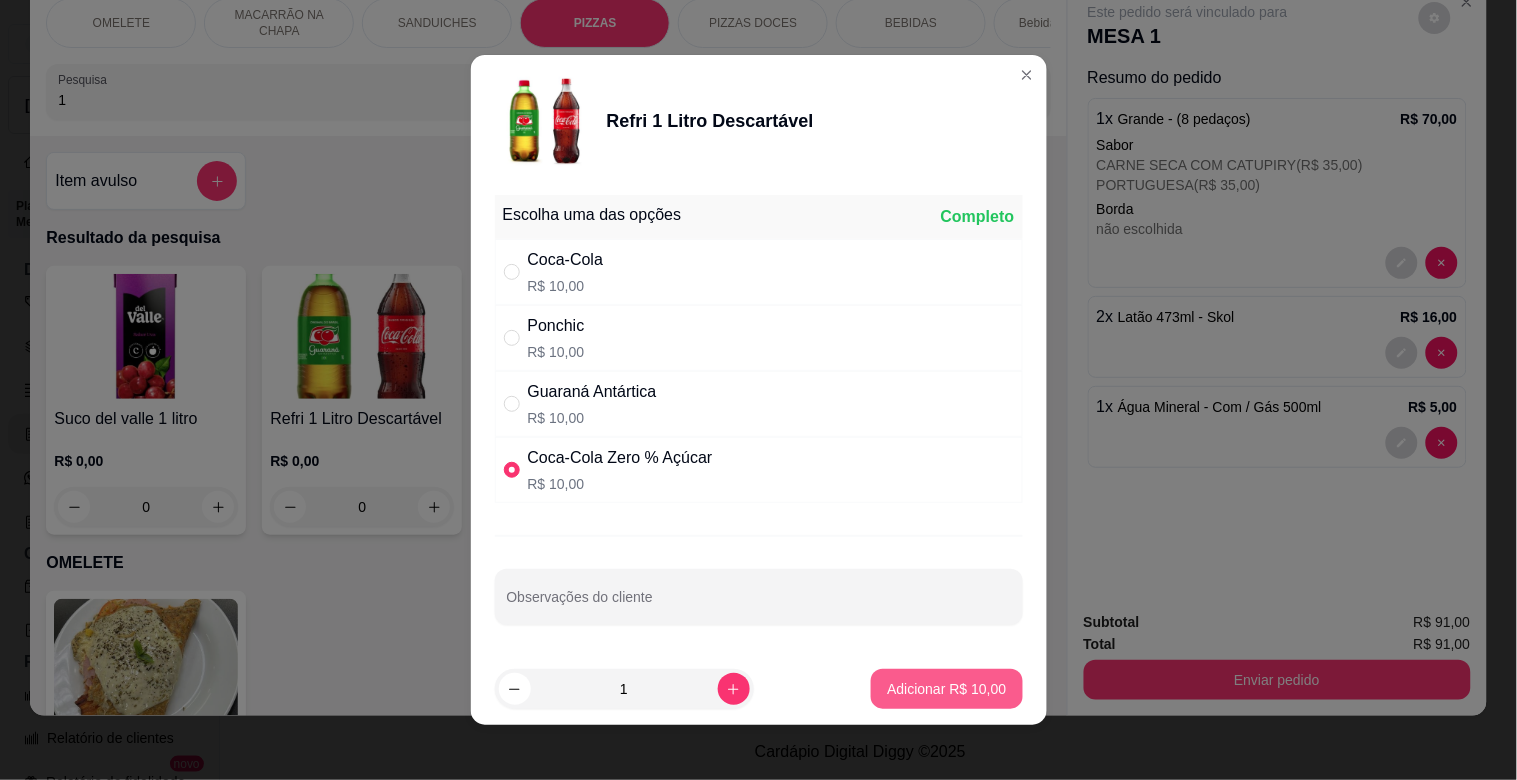 click on "Adicionar   R$ 10,00" at bounding box center [946, 689] 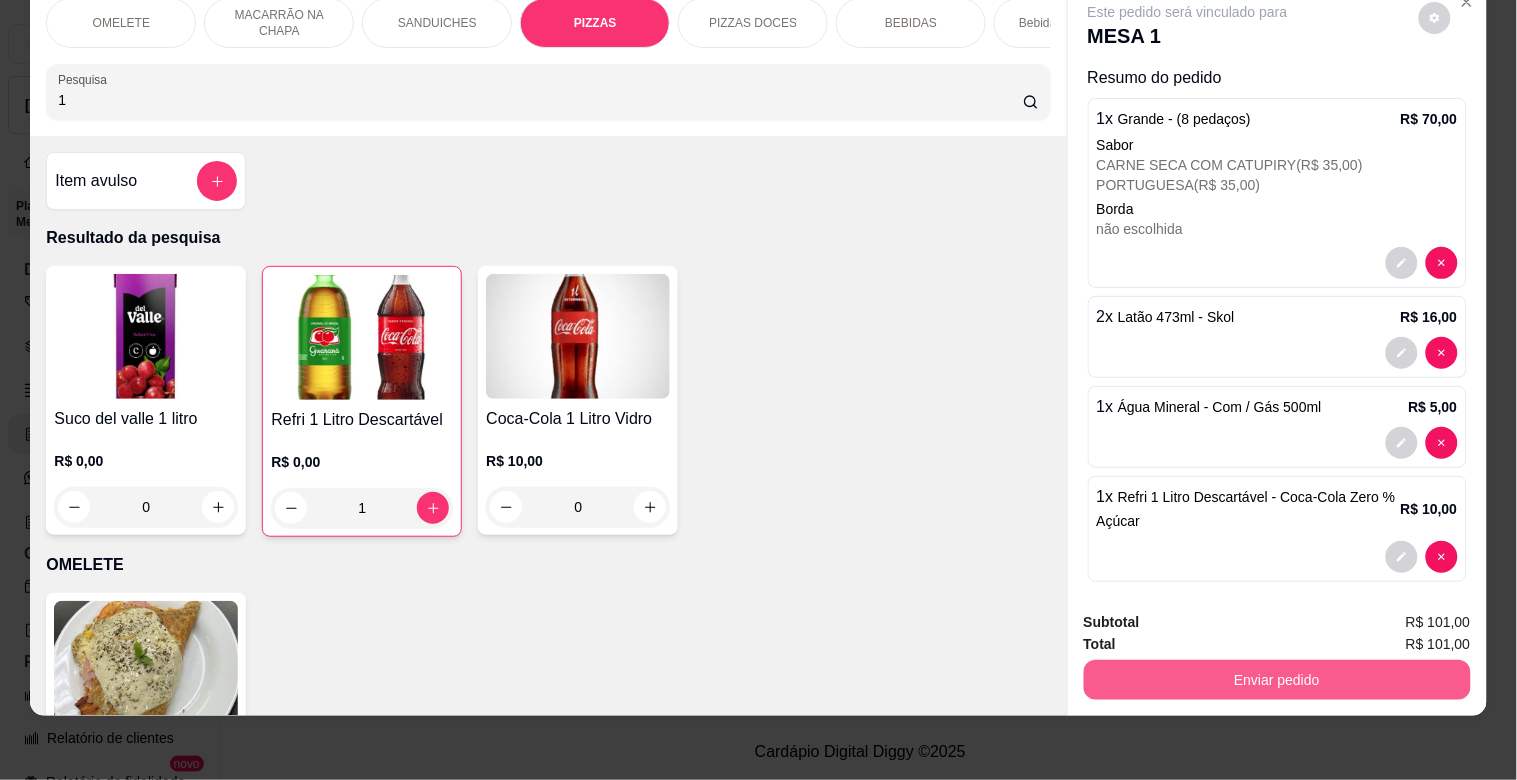 click on "Enviar pedido" at bounding box center (1277, 680) 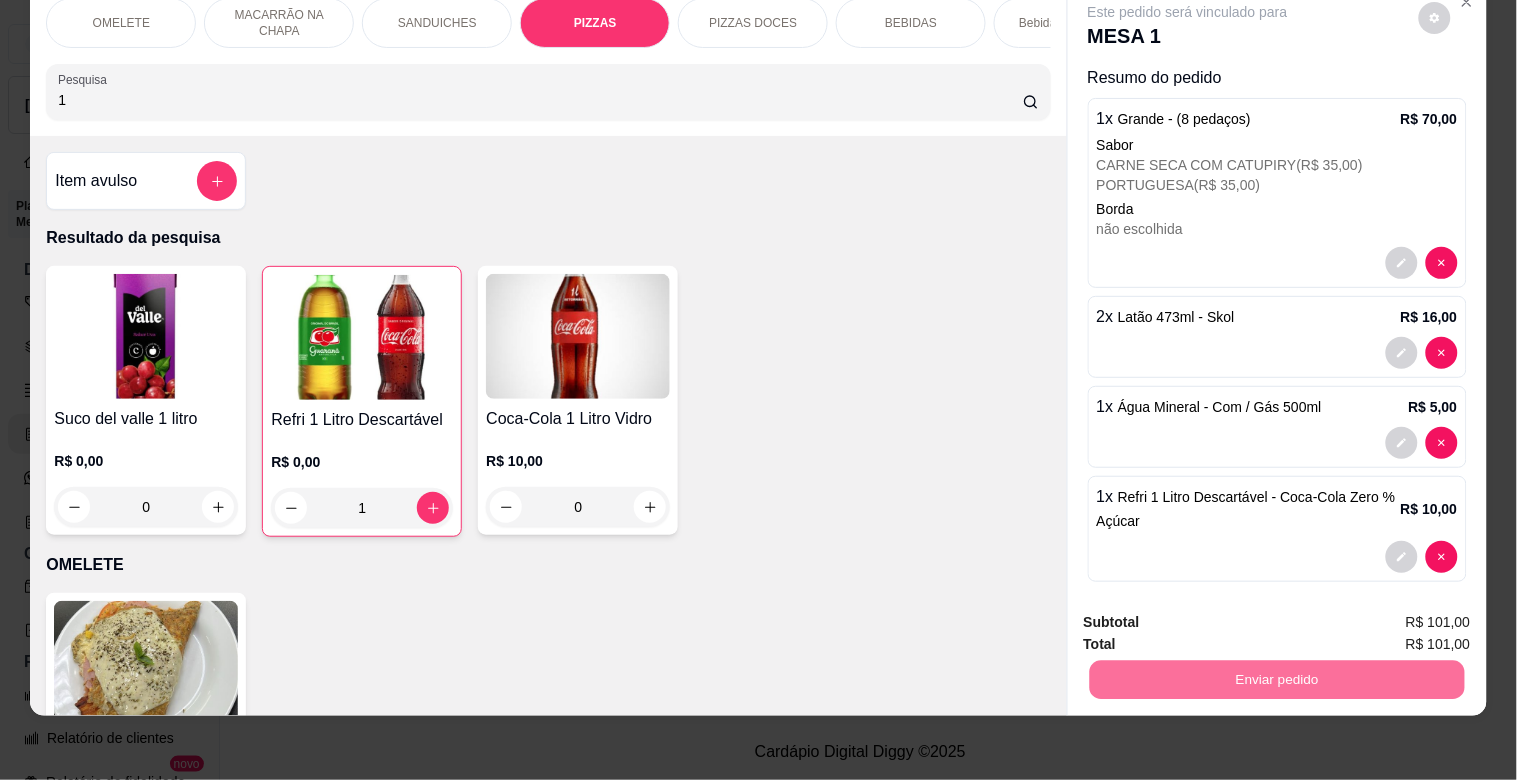 click on "Sim, quero registrar" at bounding box center (1401, 613) 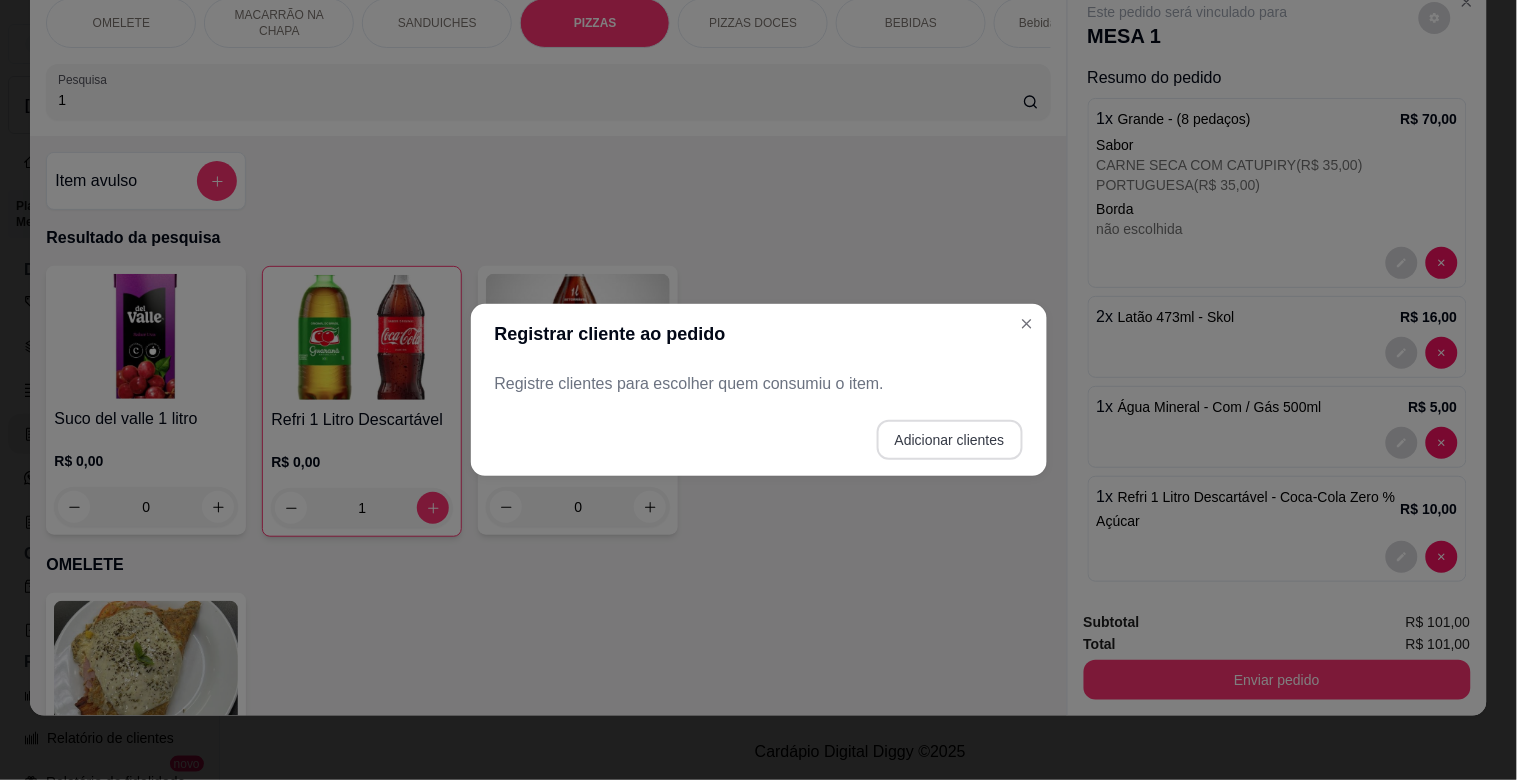 click on "Adicionar clientes" at bounding box center (950, 440) 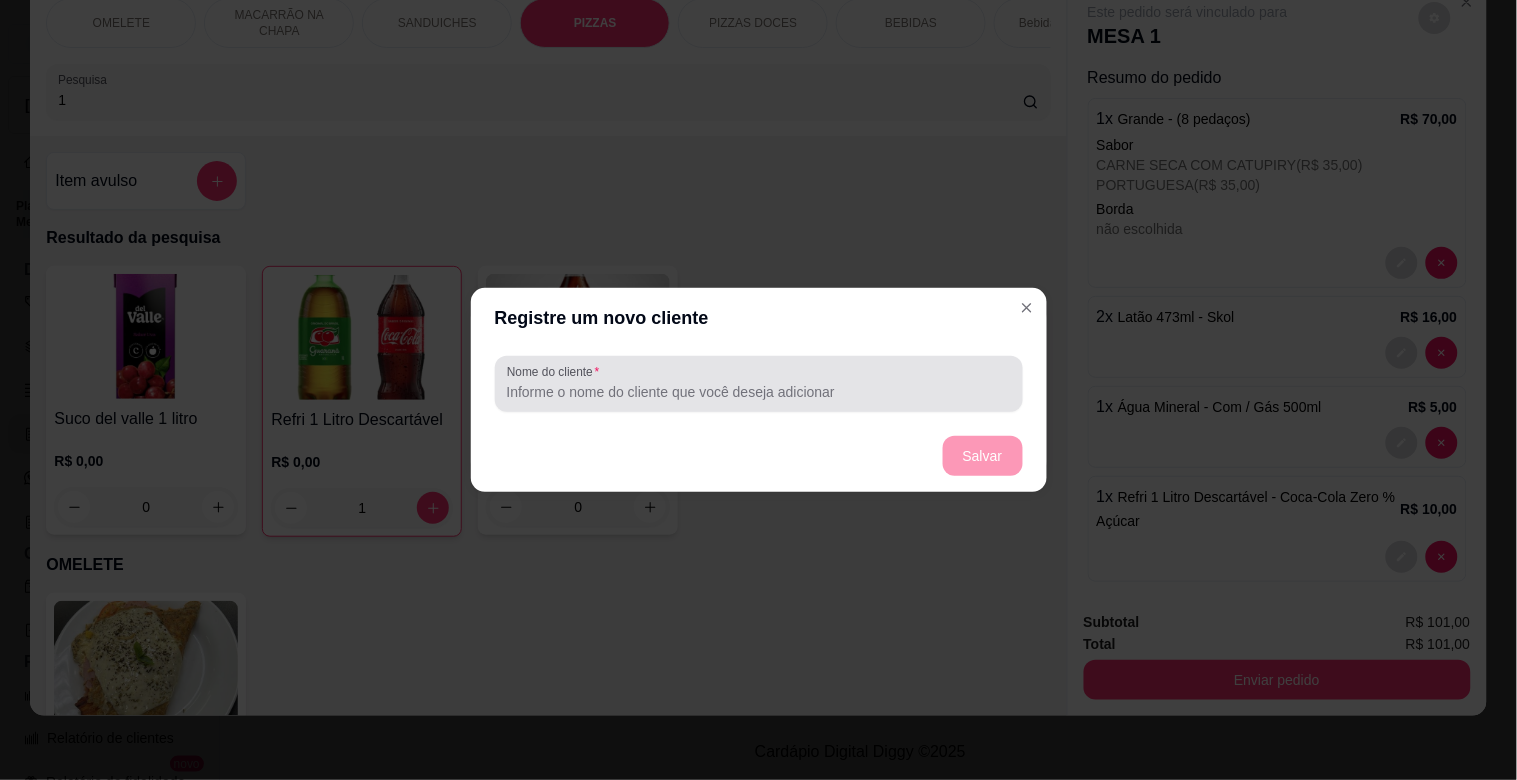 click at bounding box center [759, 384] 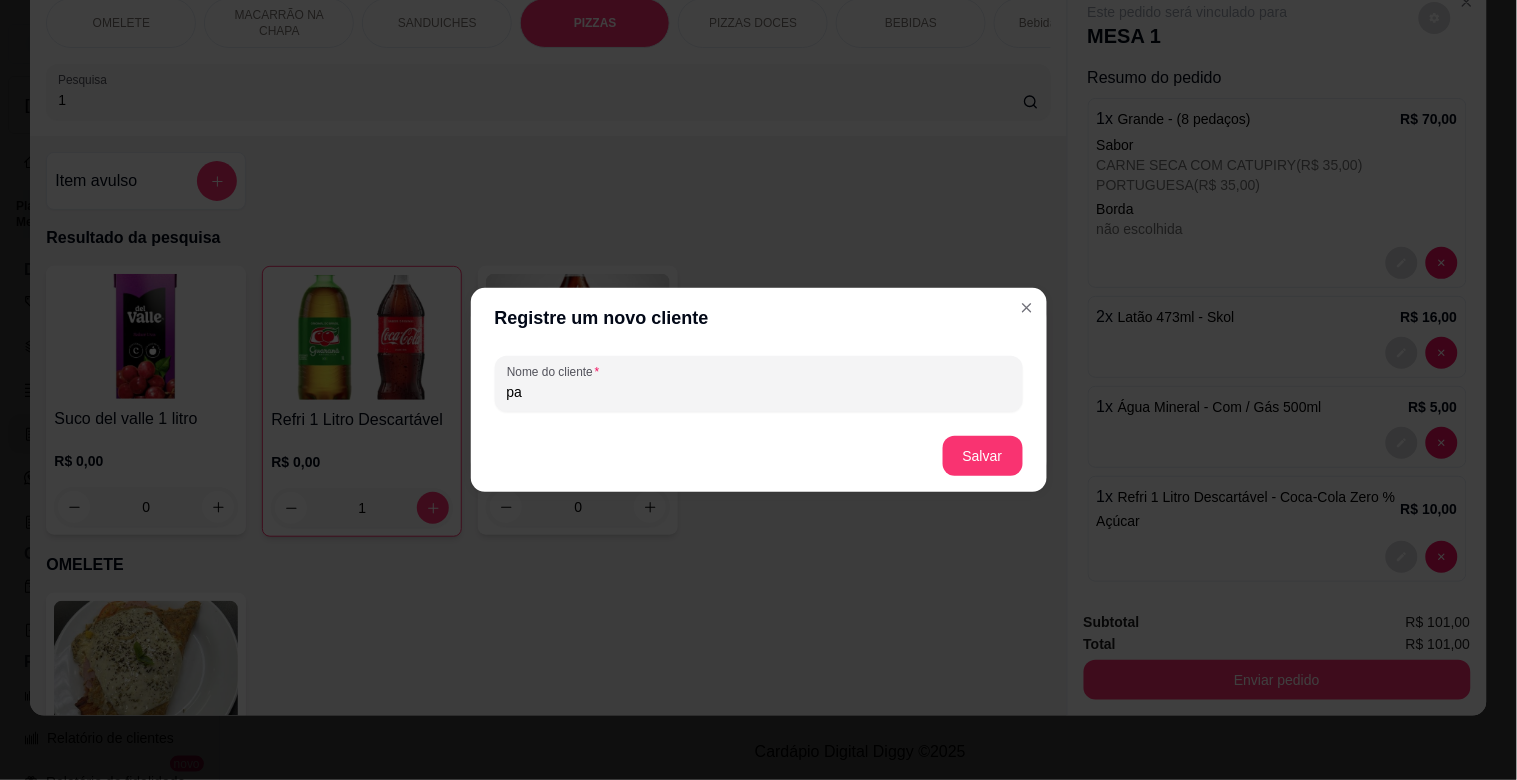 type on "p" 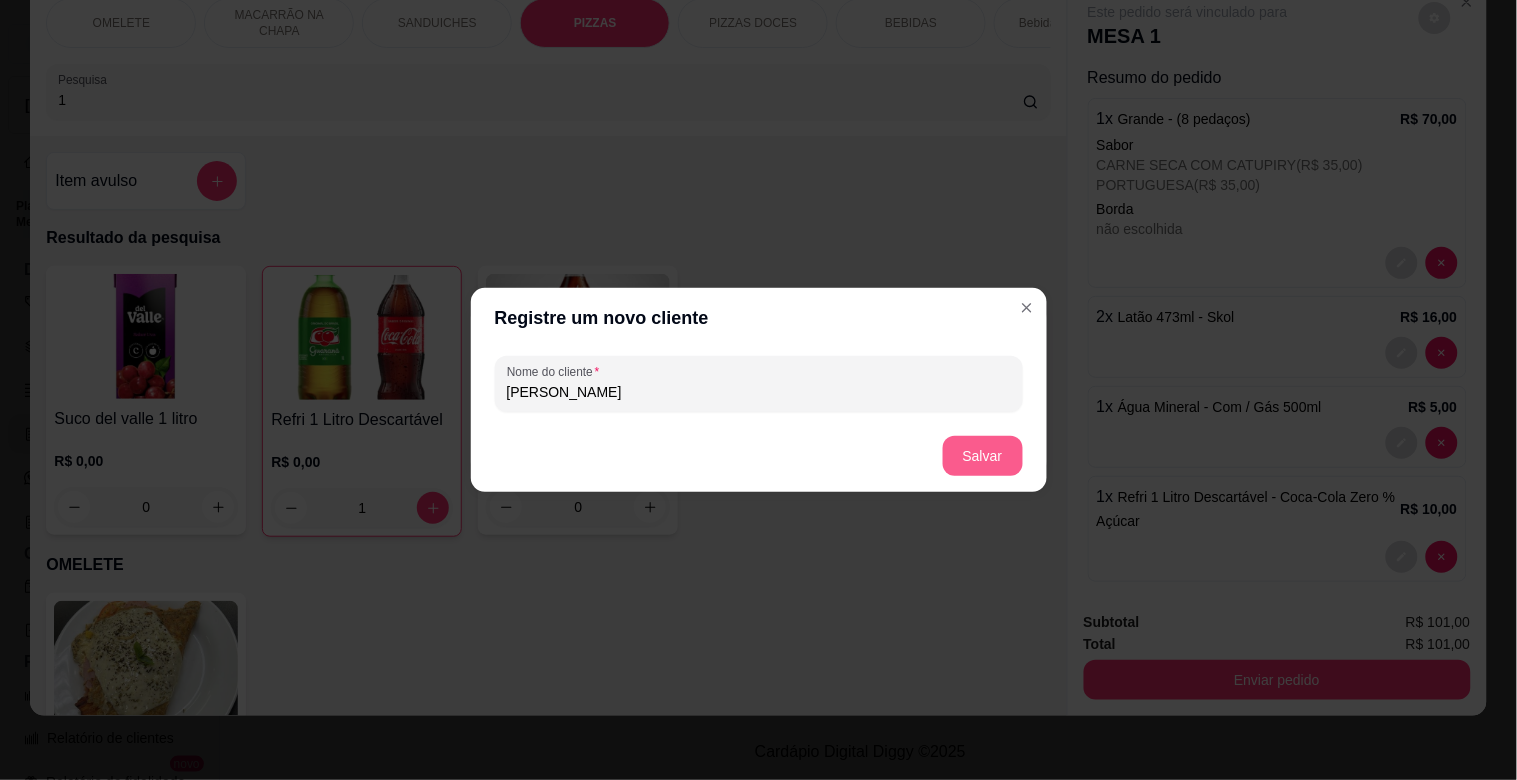 type on "[PERSON_NAME]" 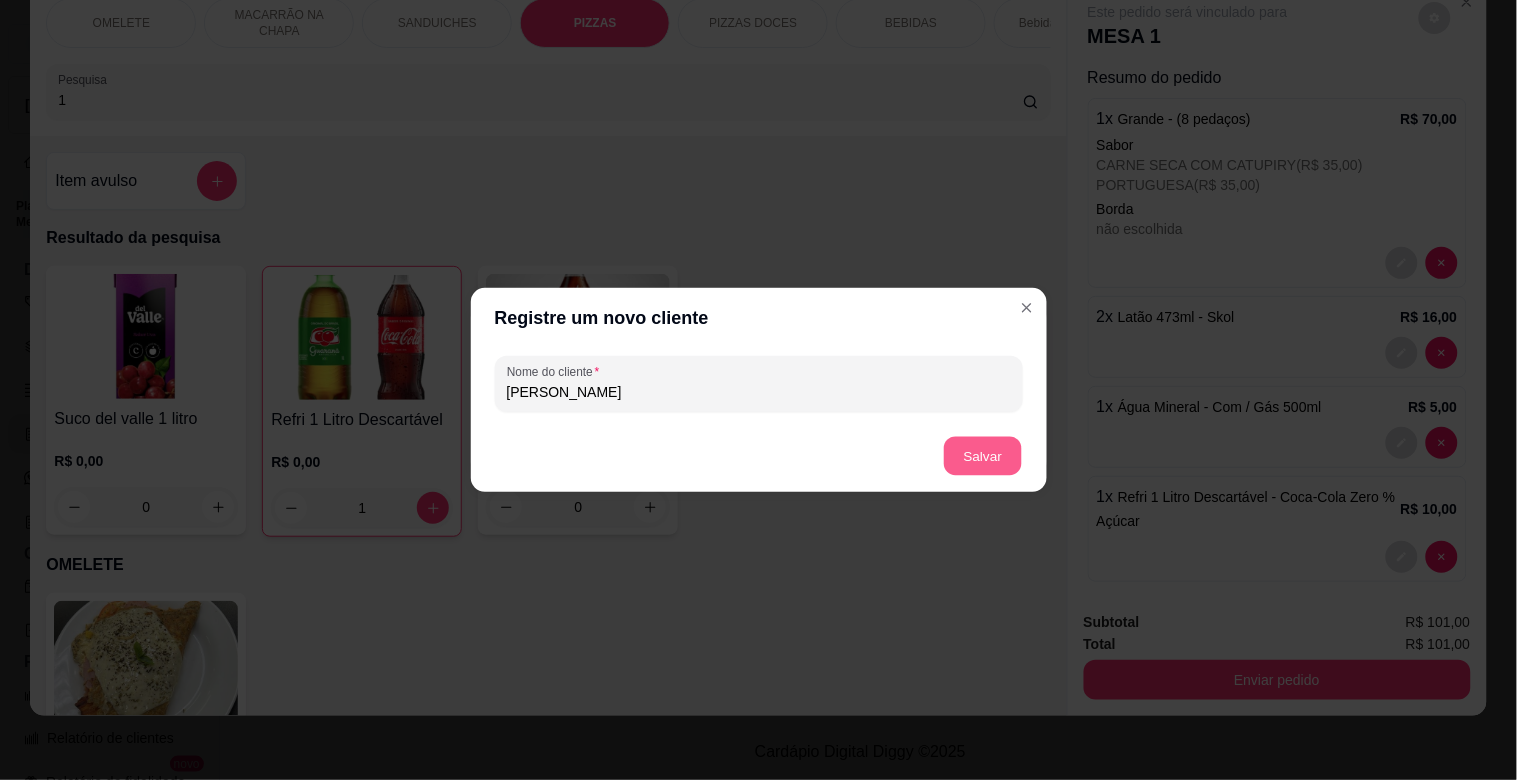 click on "Salvar" at bounding box center [983, 456] 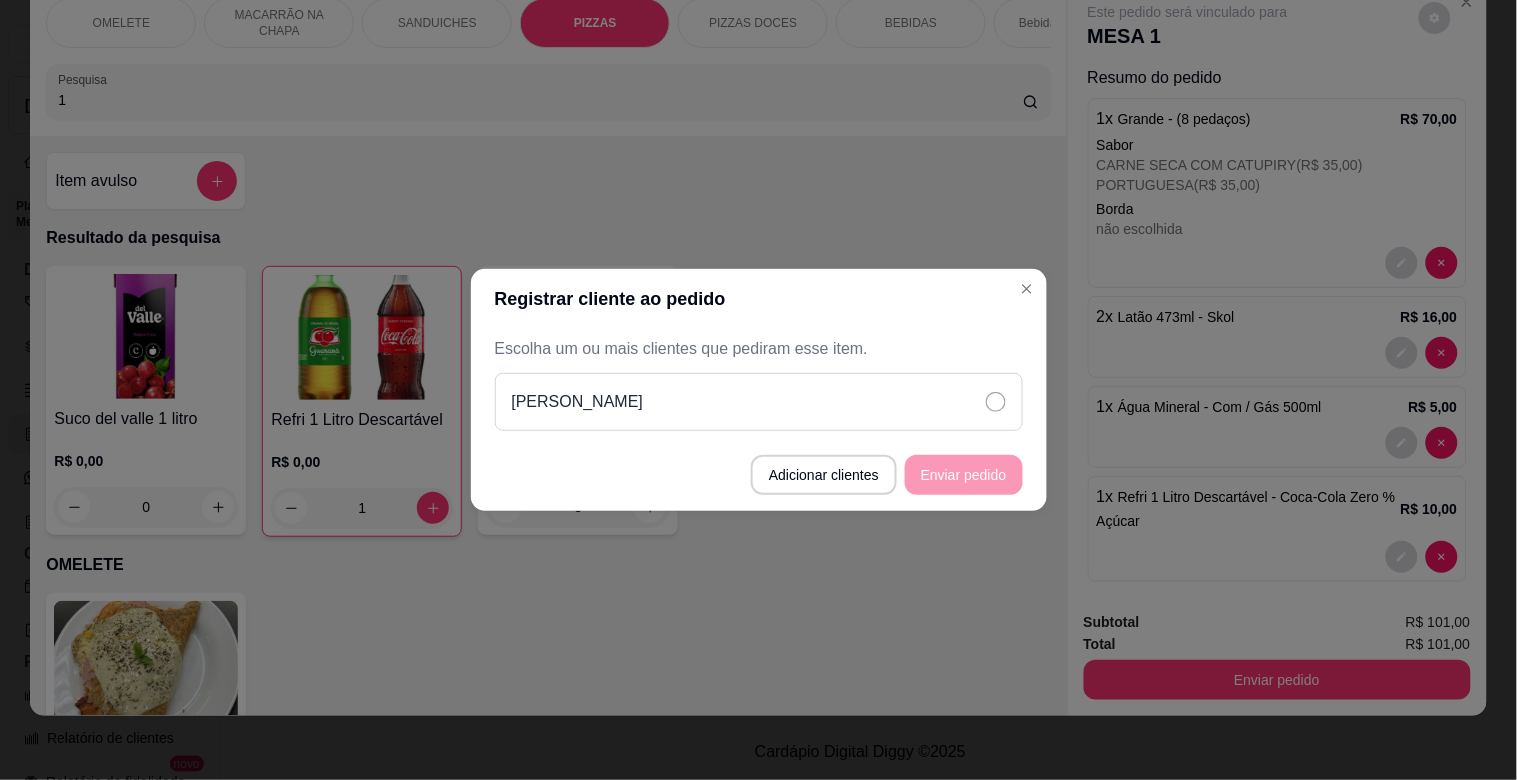 click 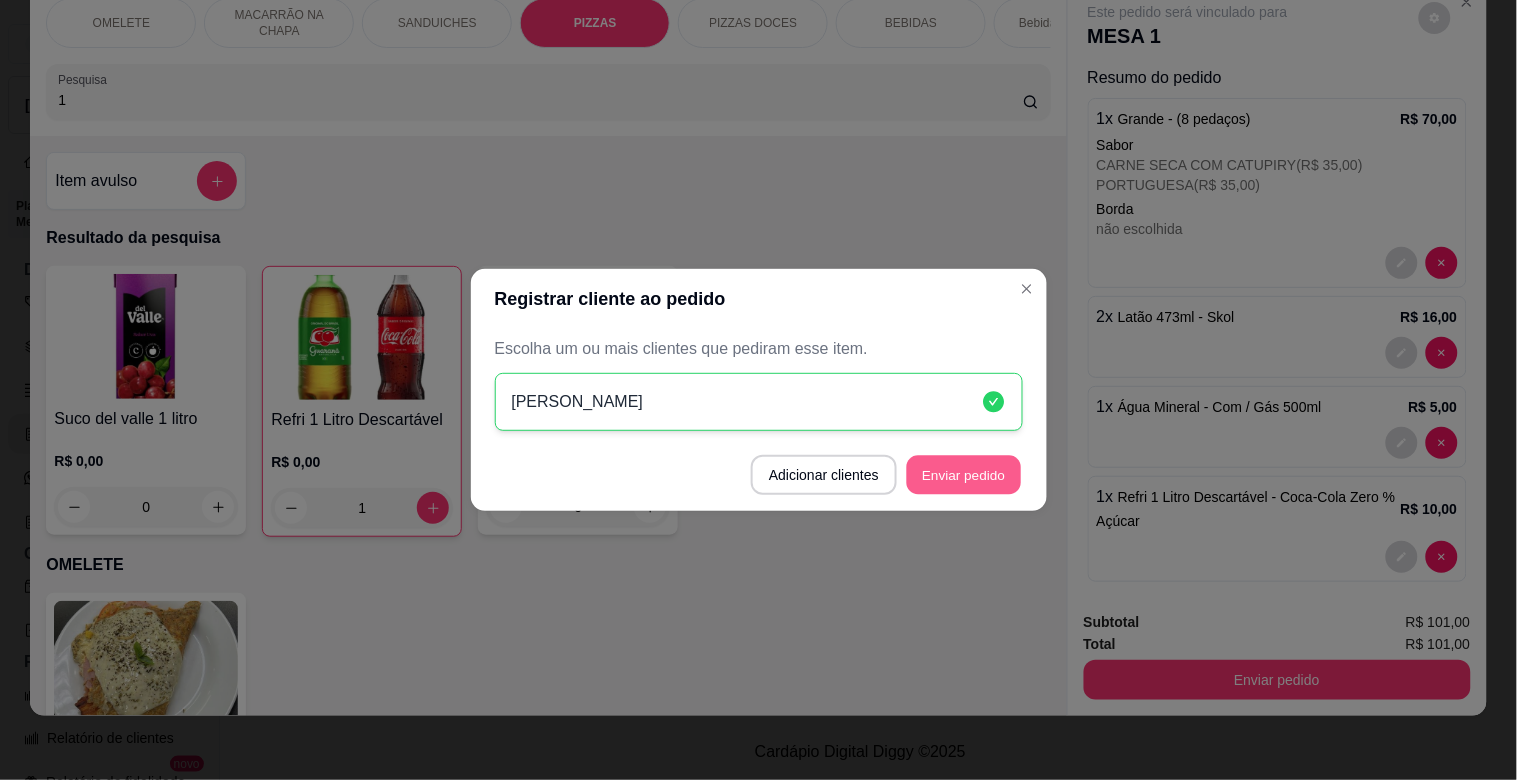 click on "Enviar pedido" at bounding box center [964, 475] 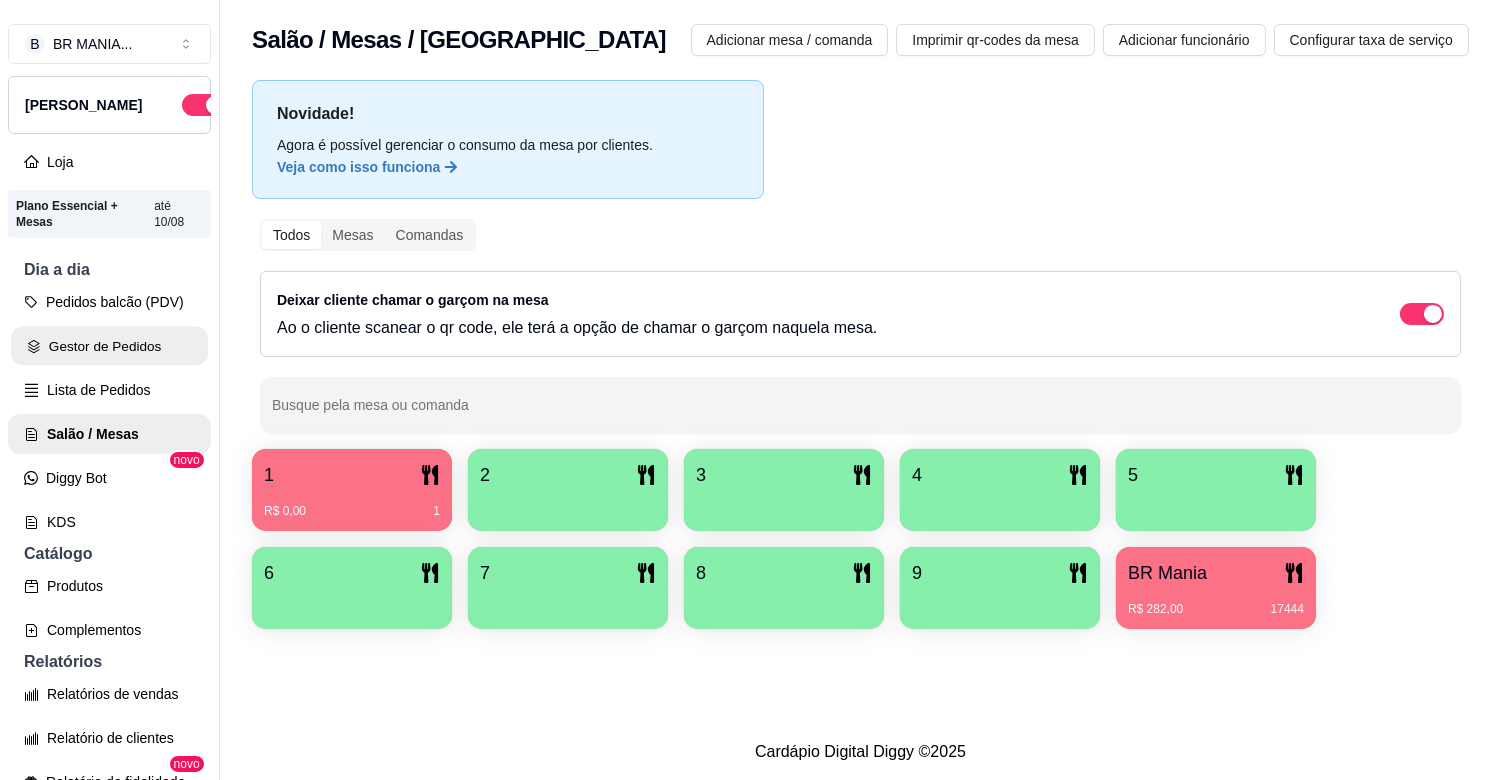 click on "Gestor de Pedidos" at bounding box center (109, 346) 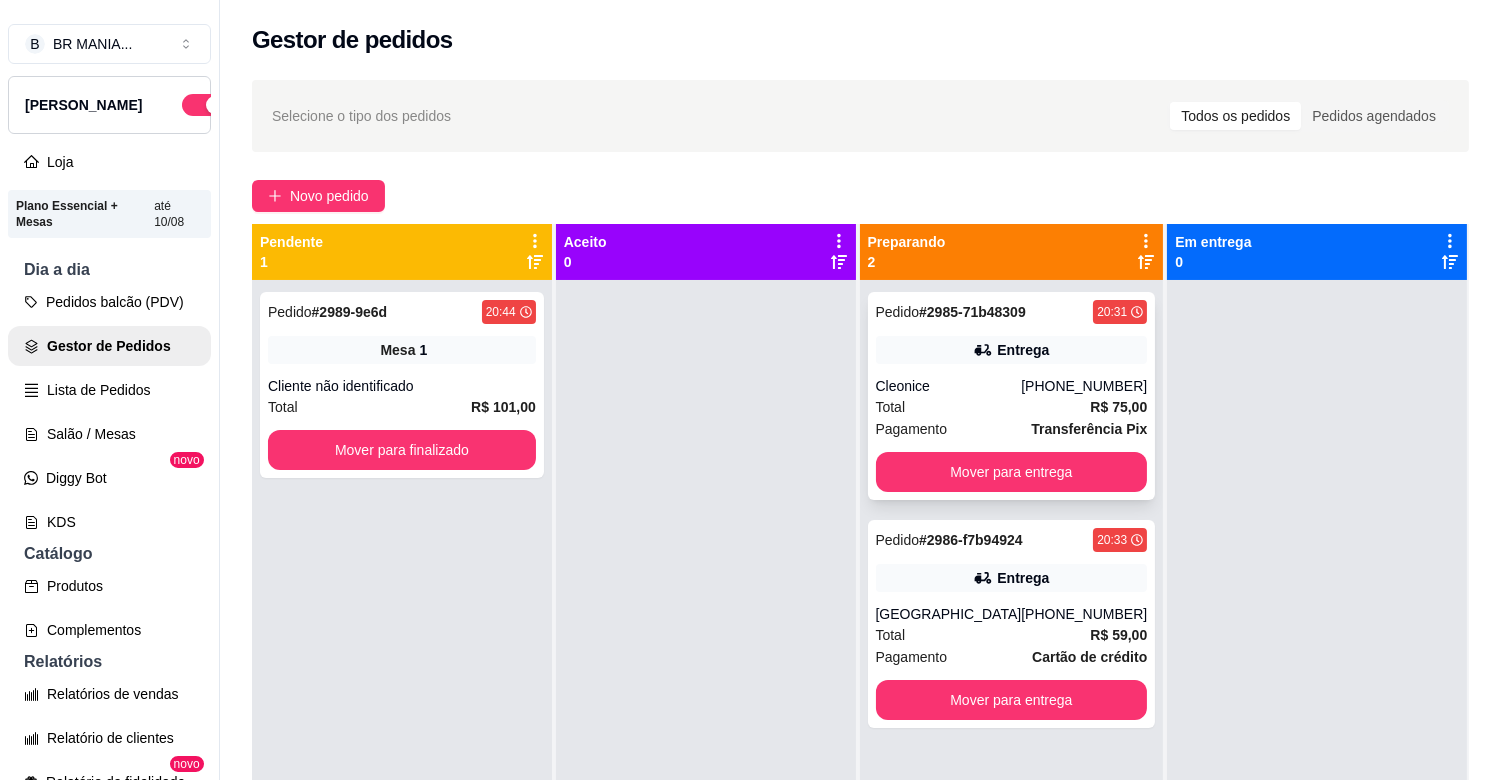 click on "Total R$ 75,00" at bounding box center (1012, 407) 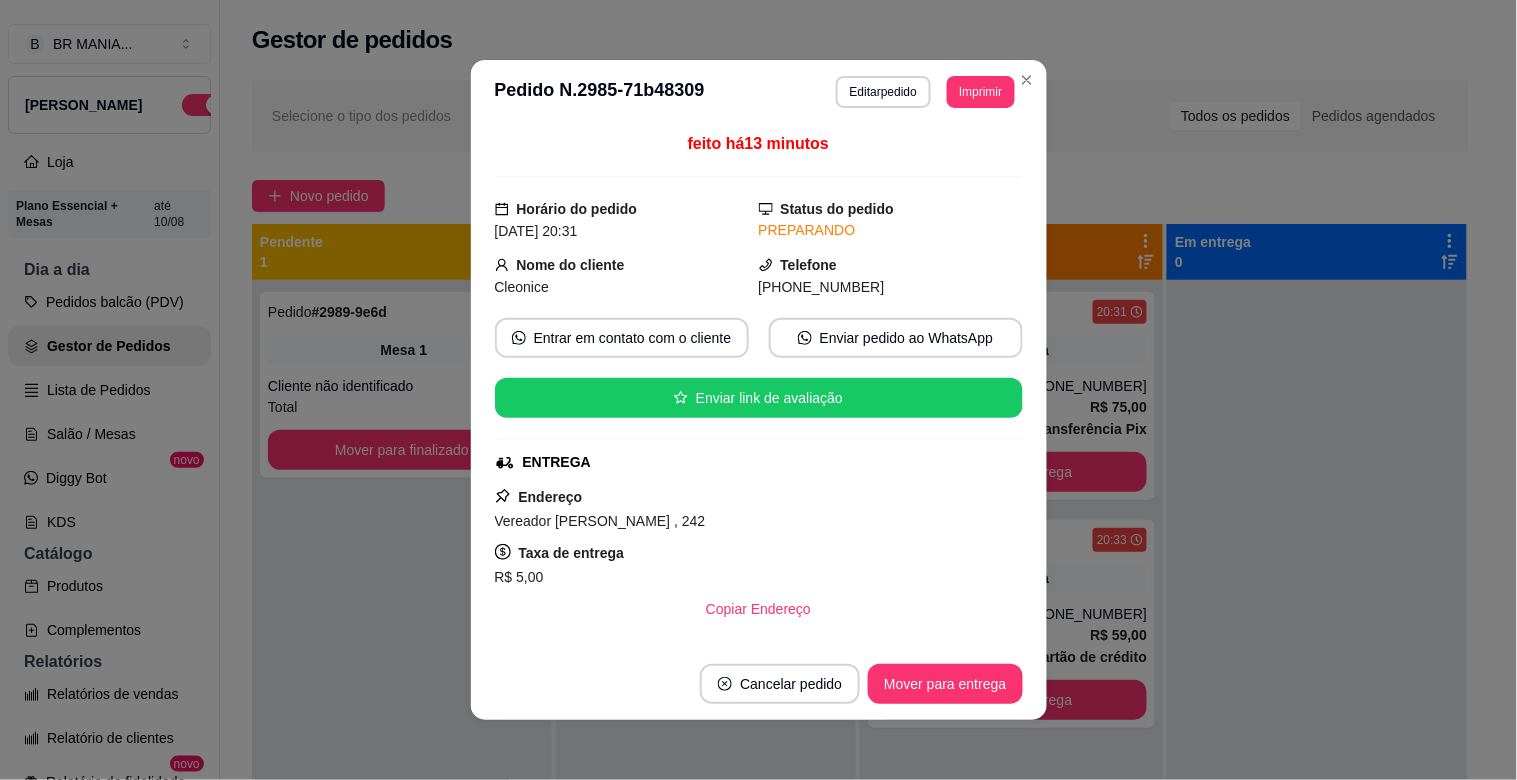 drag, startPoint x: 995, startPoint y: 318, endPoint x: 982, endPoint y: 534, distance: 216.39085 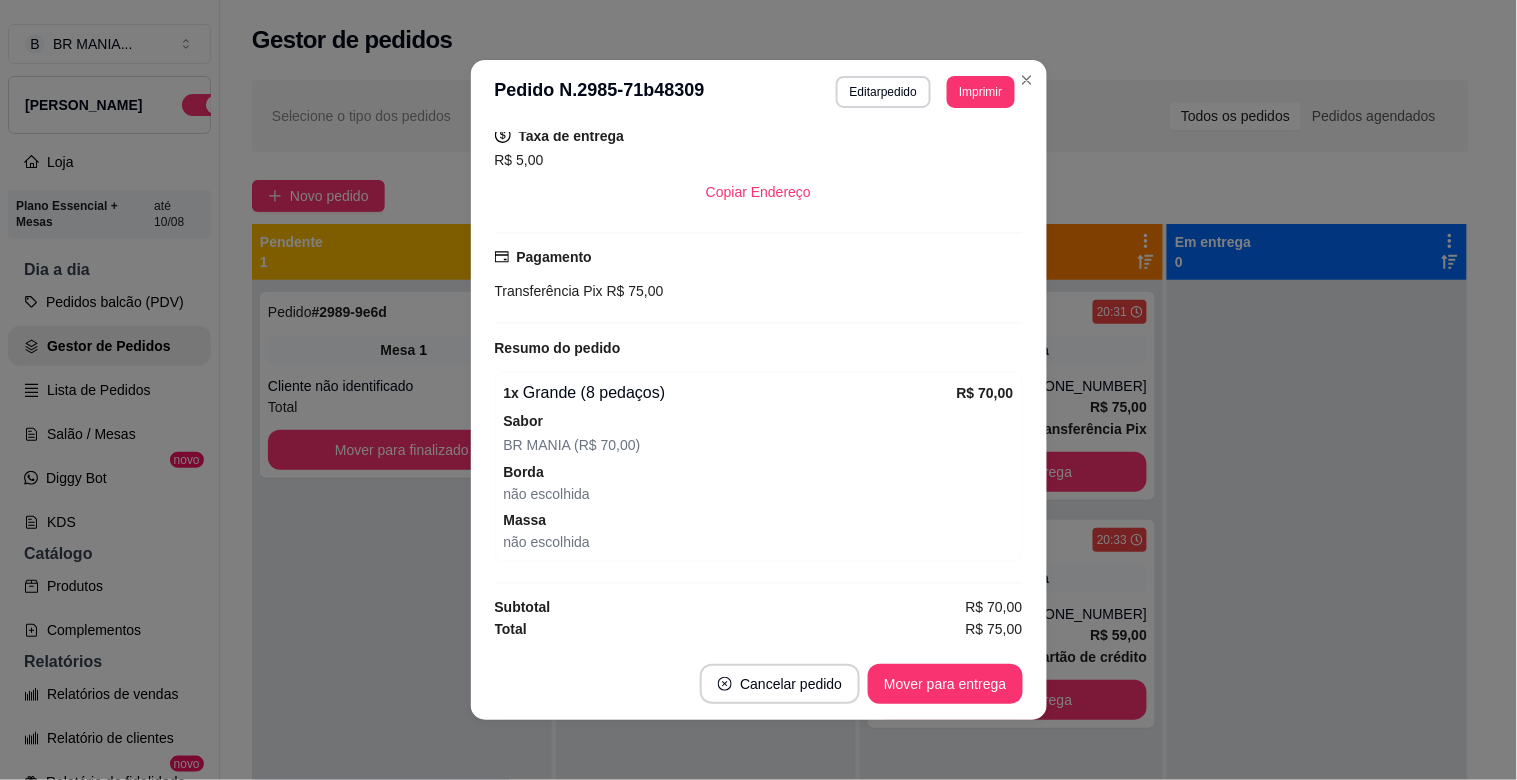 scroll, scrollTop: 0, scrollLeft: 0, axis: both 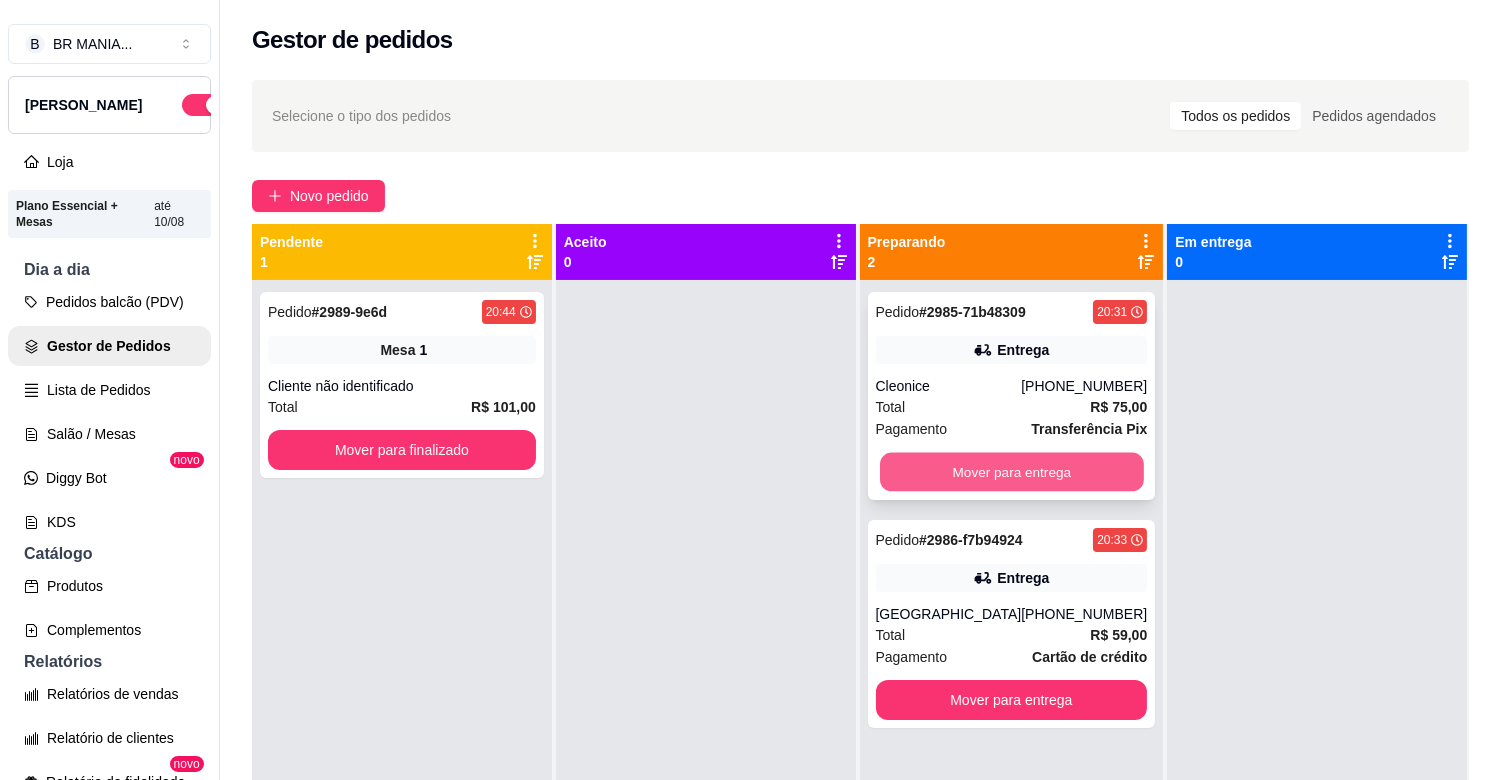 click on "Mover para entrega" at bounding box center [1012, 472] 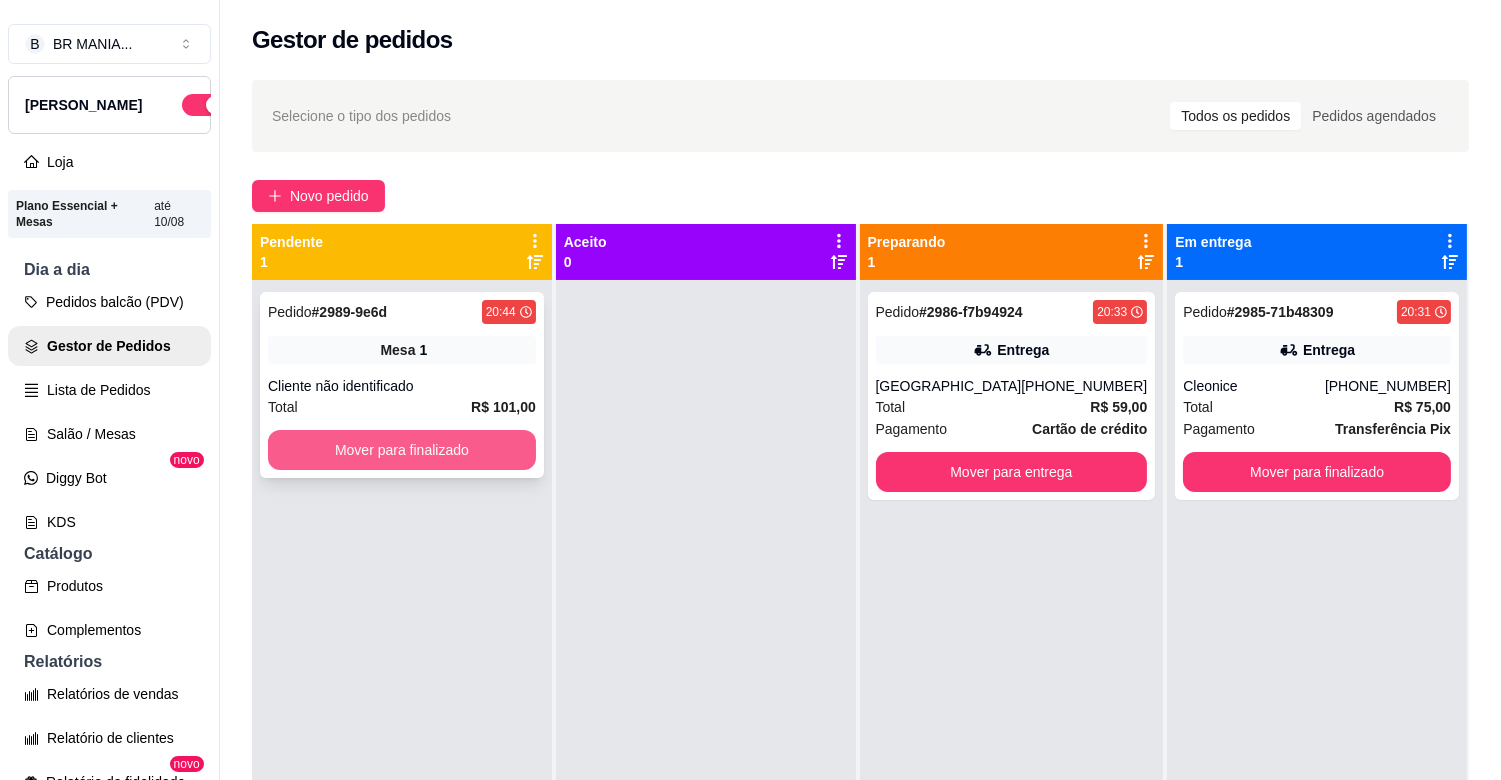 click on "Mover para finalizado" at bounding box center (402, 450) 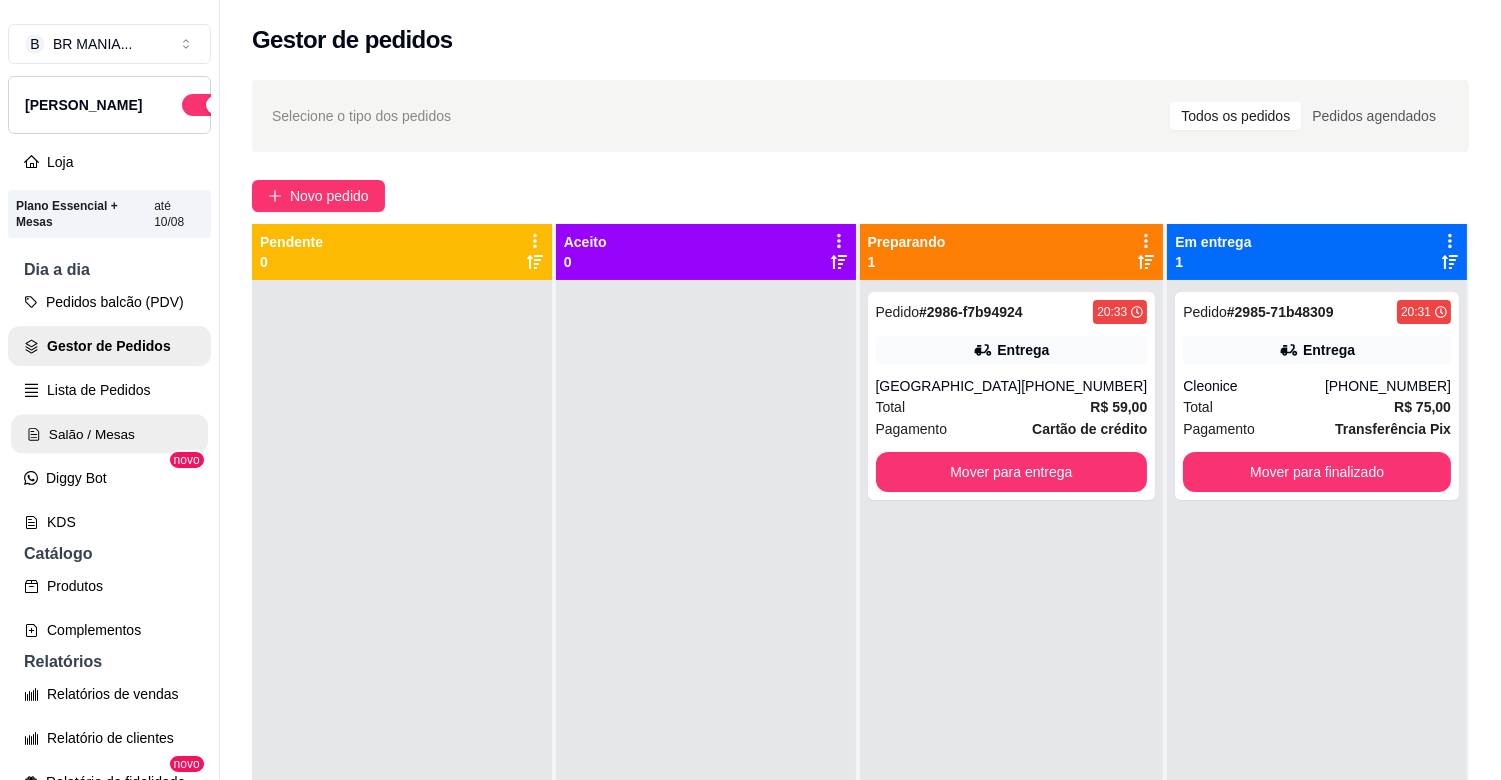 click on "Salão / Mesas" at bounding box center [109, 434] 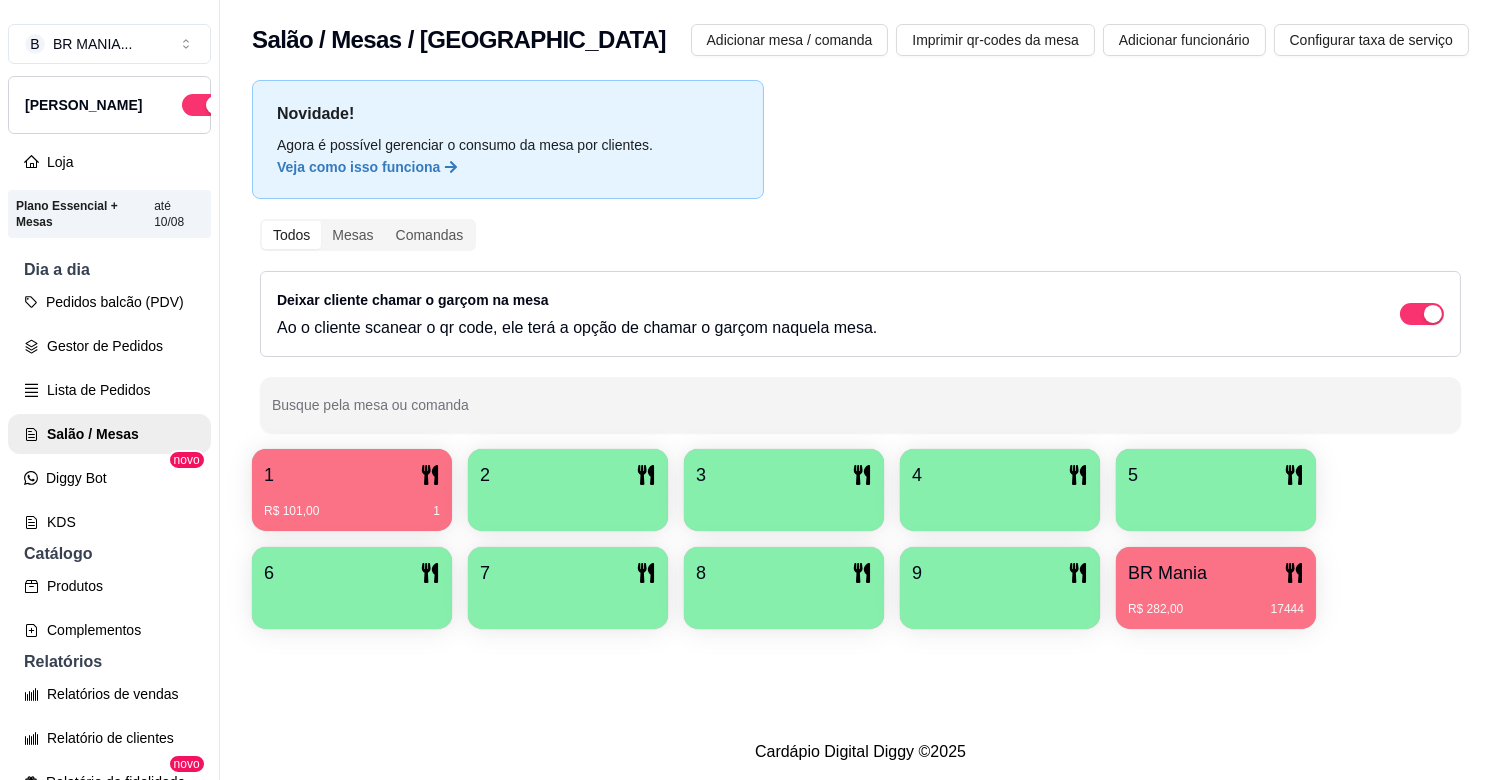 click at bounding box center (568, 504) 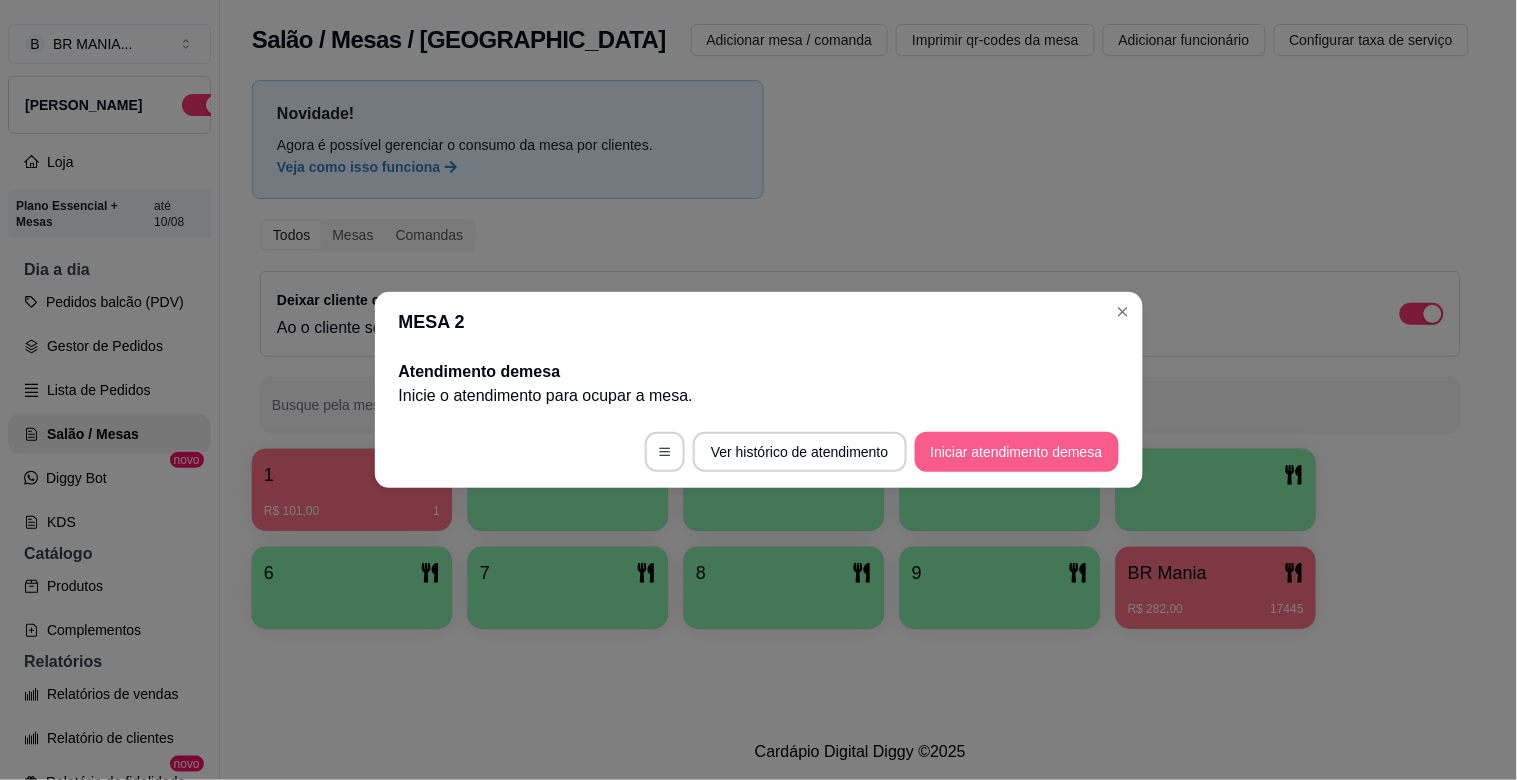 click on "Iniciar atendimento de  mesa" at bounding box center (1017, 452) 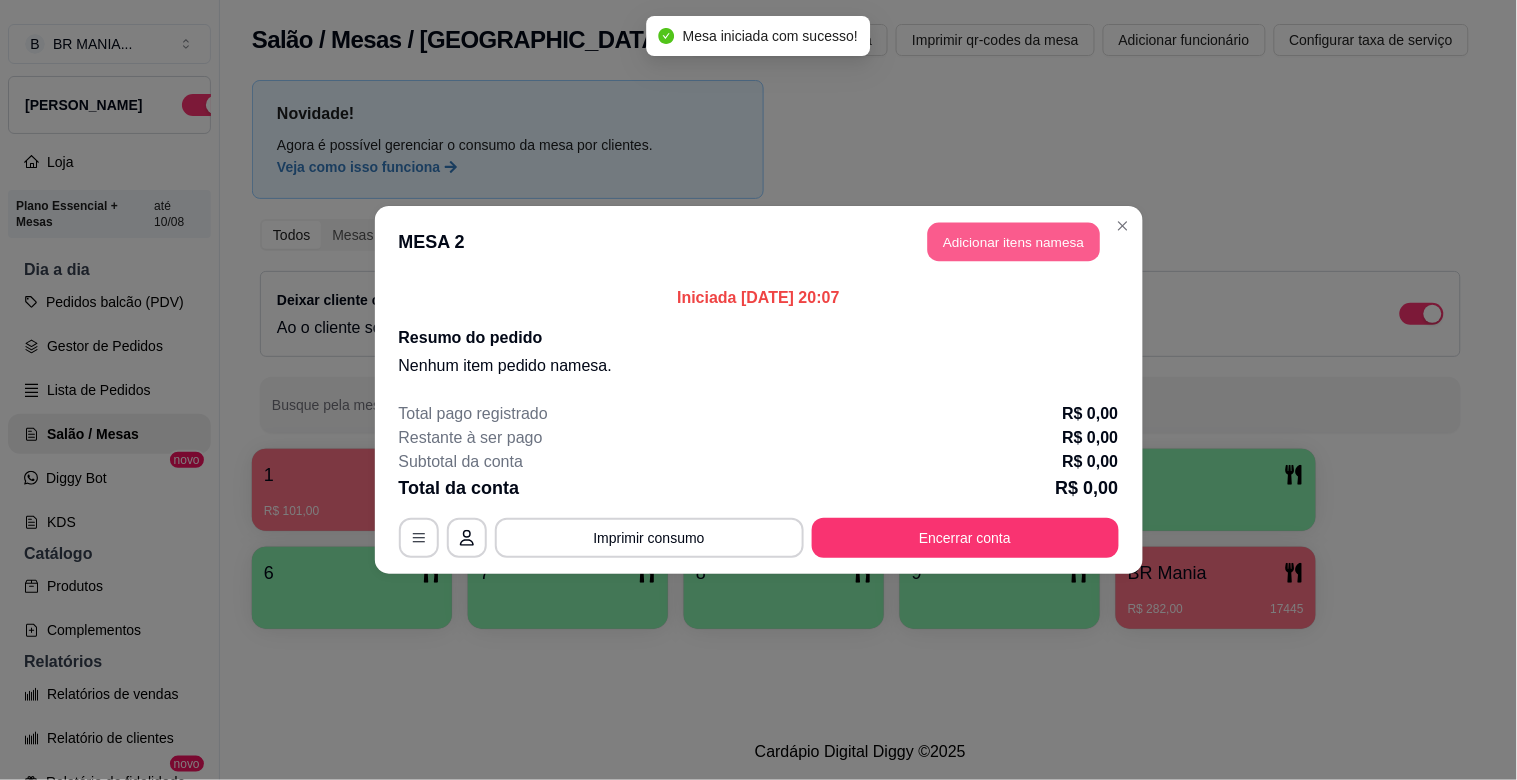 click on "Adicionar itens na  mesa" at bounding box center (1014, 242) 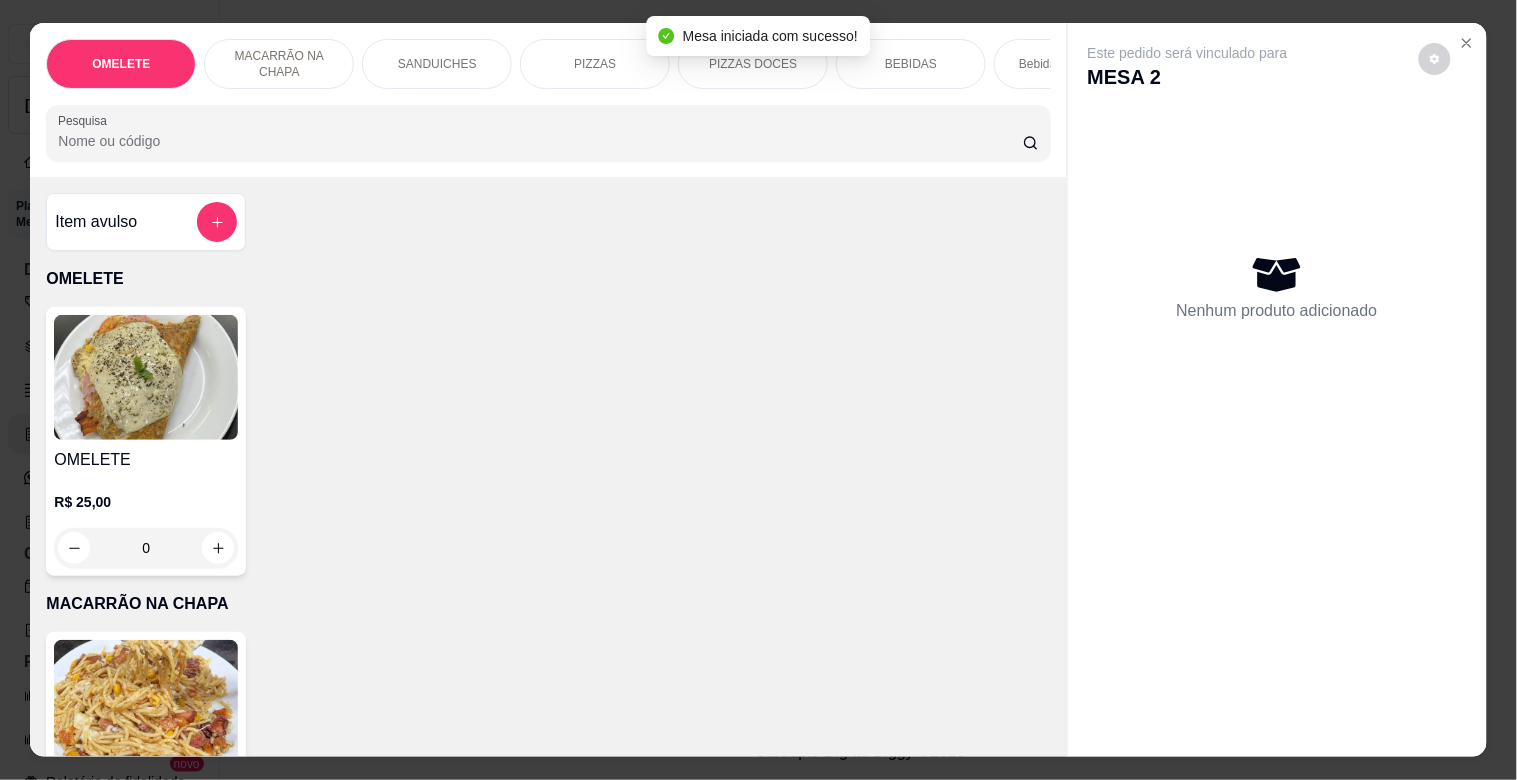 click at bounding box center (146, 702) 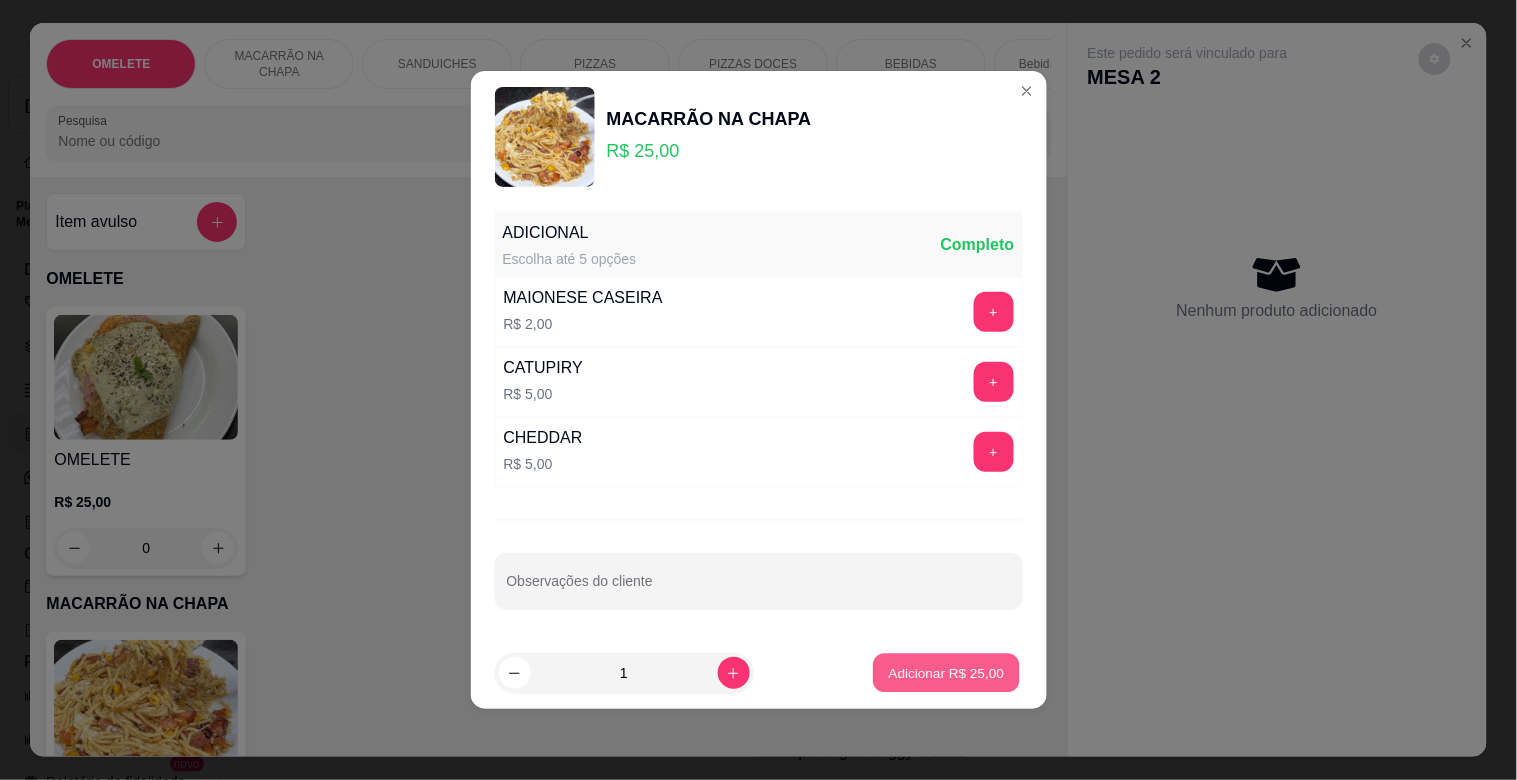 click on "Adicionar   R$ 25,00" at bounding box center [947, 672] 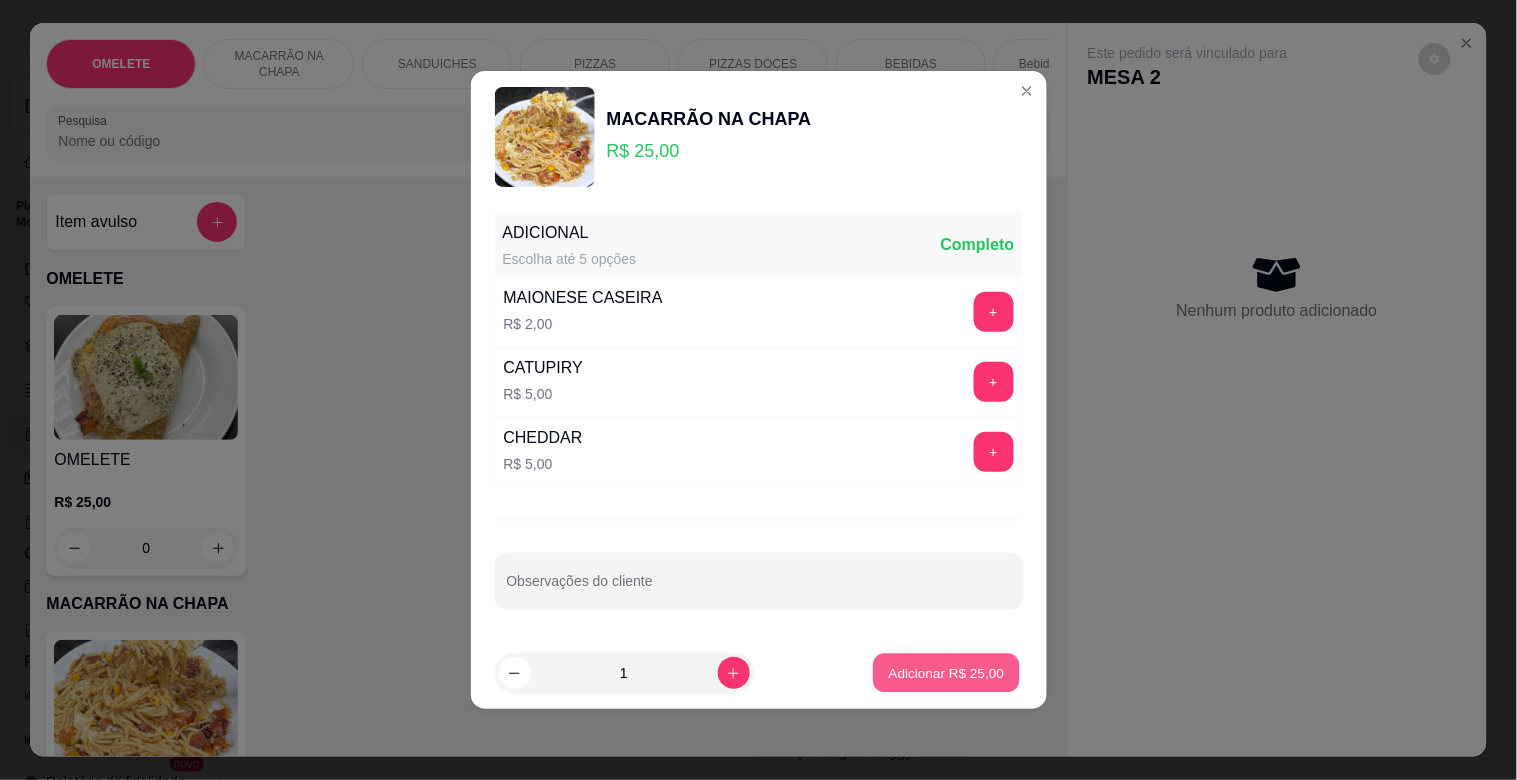 type on "1" 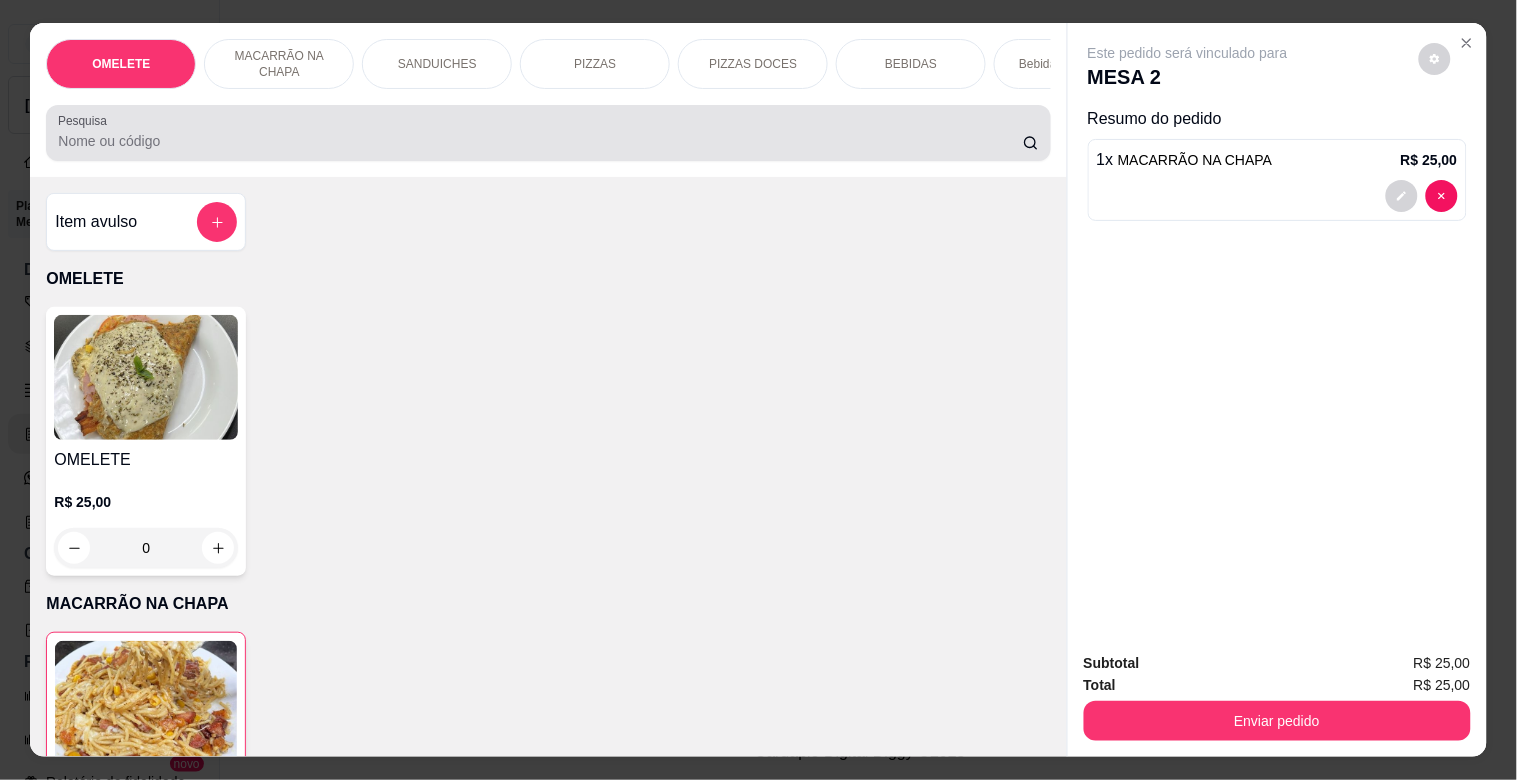 click on "Pesquisa" at bounding box center [548, 133] 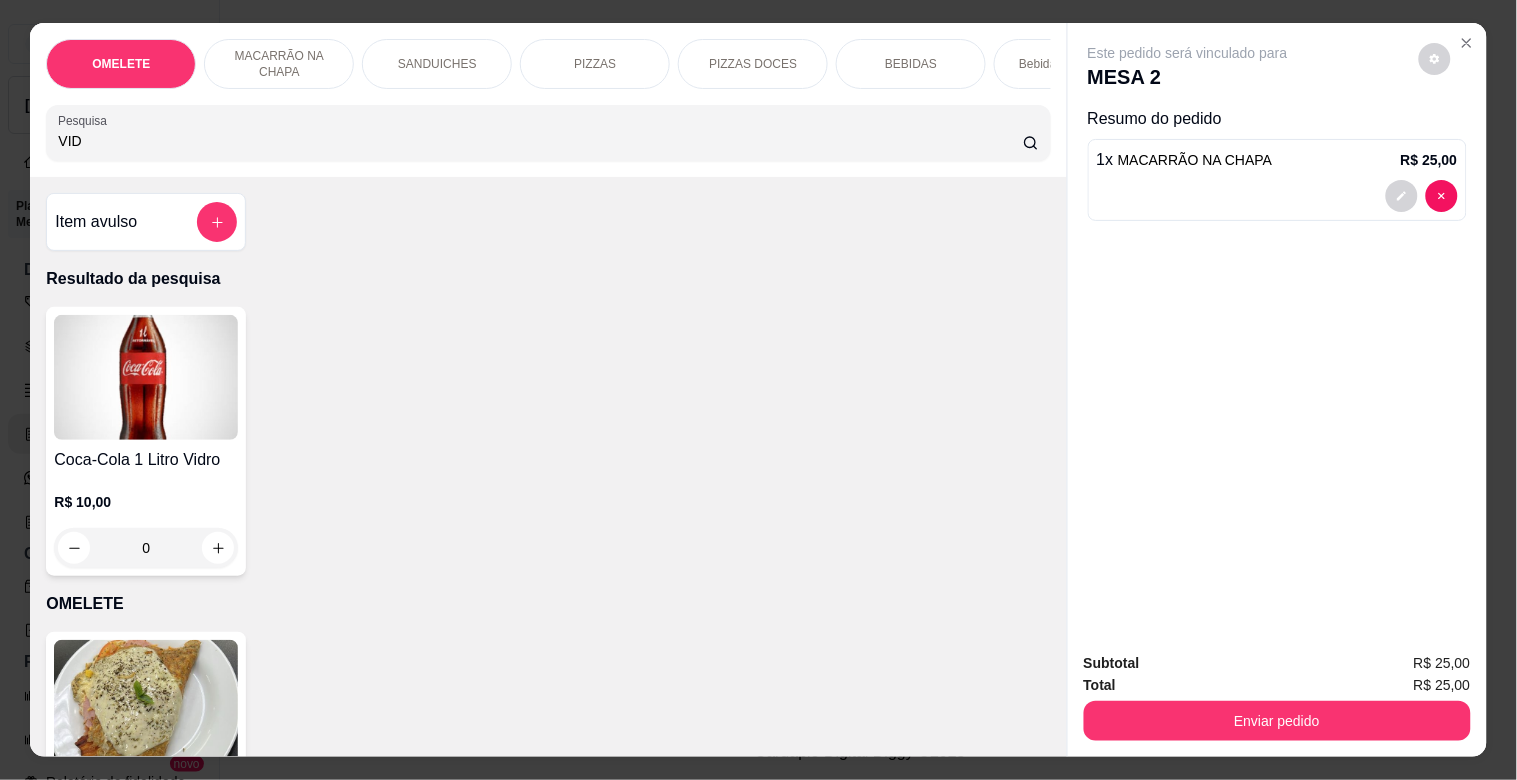 type on "VID" 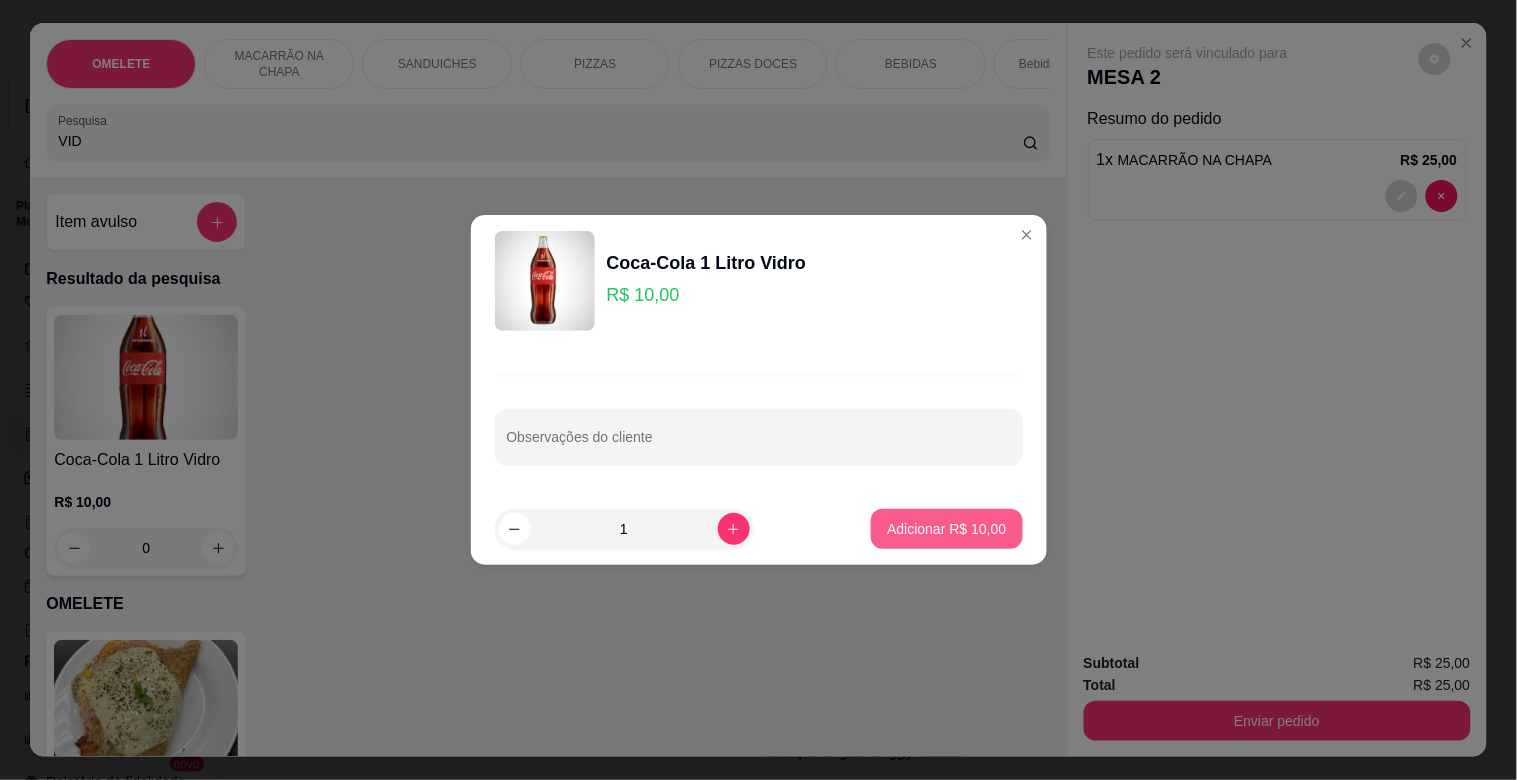 click on "Adicionar   R$ 10,00" at bounding box center (946, 529) 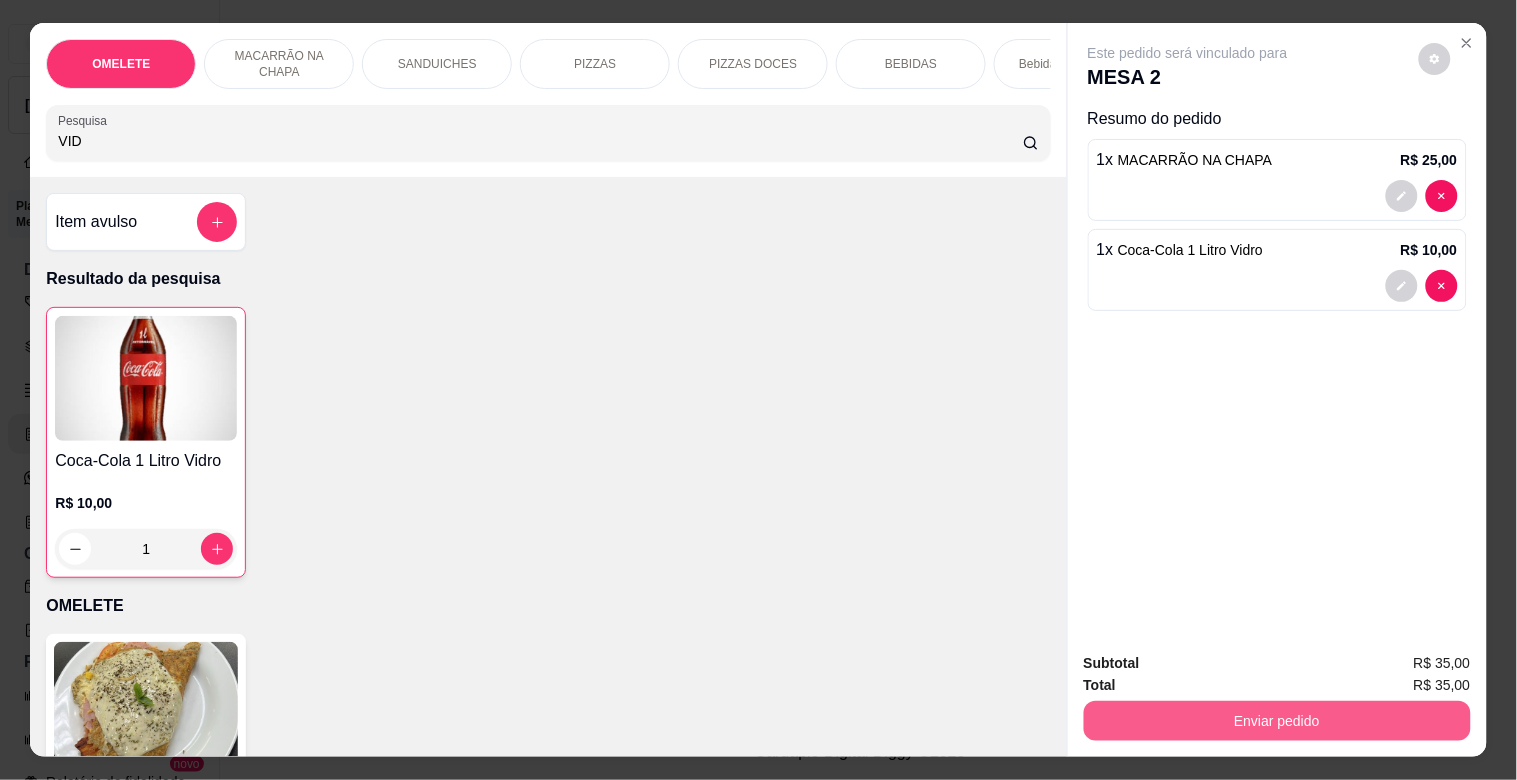 click on "Enviar pedido" at bounding box center (1277, 721) 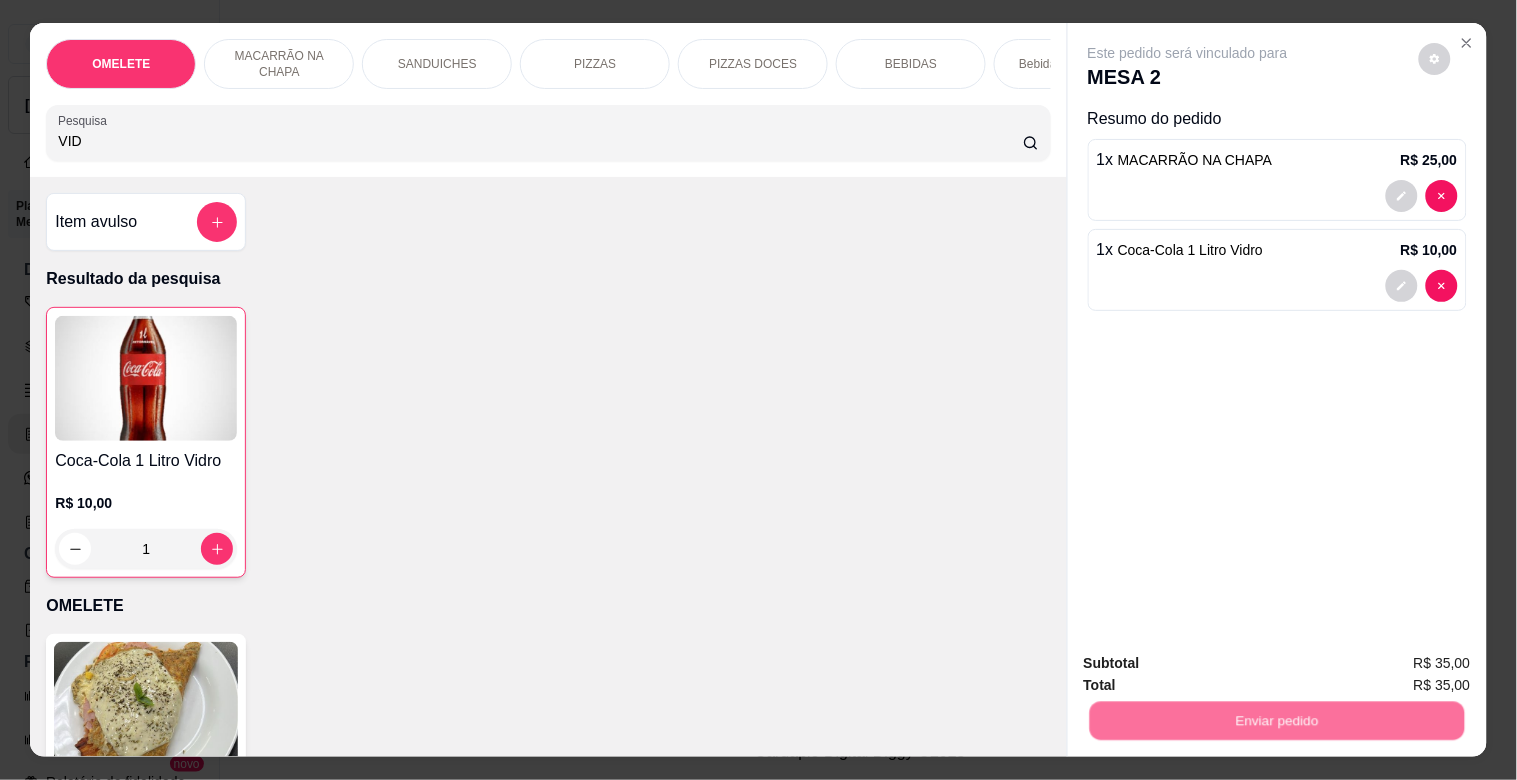 click on "Sim, quero registrar" at bounding box center [1400, 663] 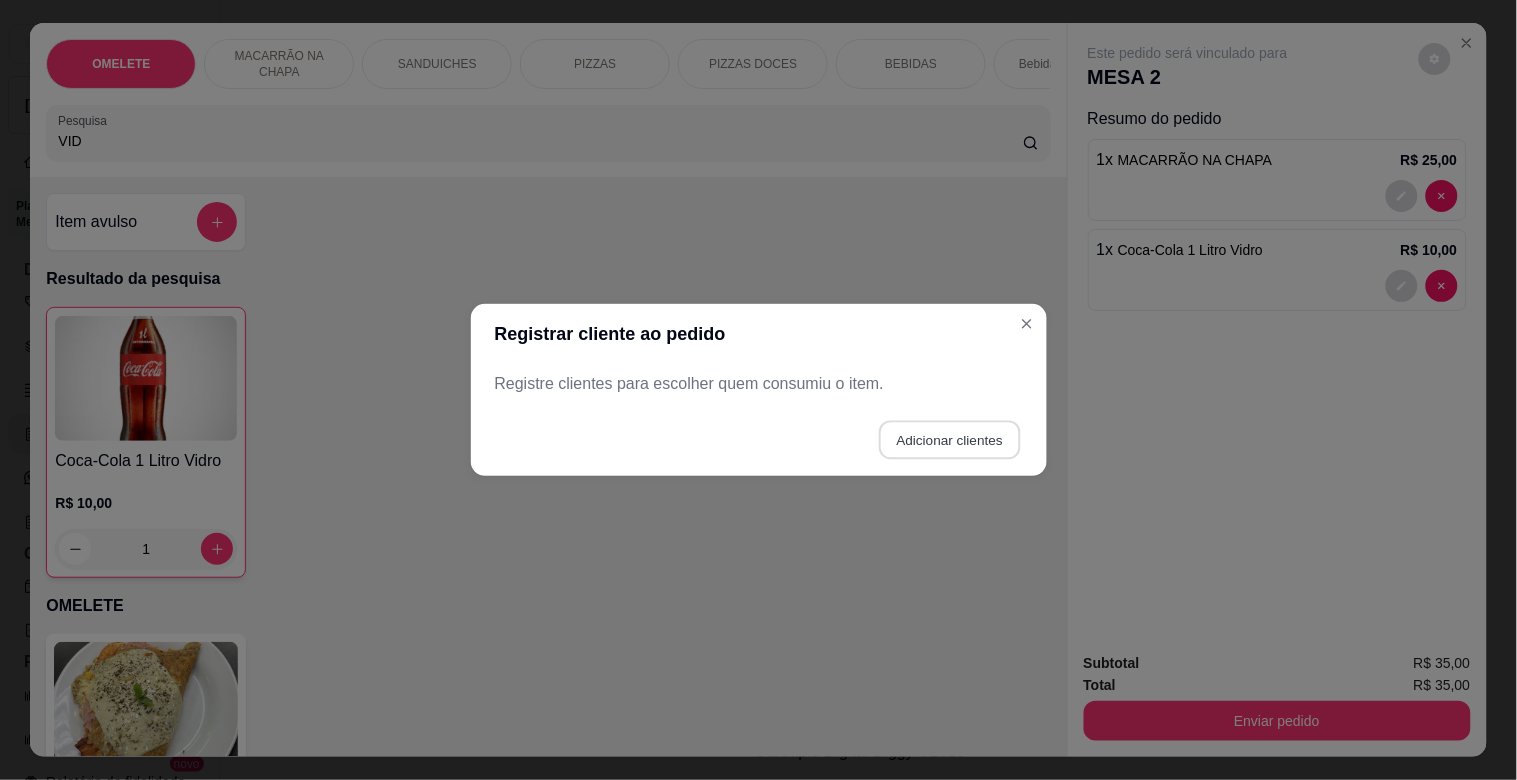 click on "Adicionar clientes" at bounding box center [949, 440] 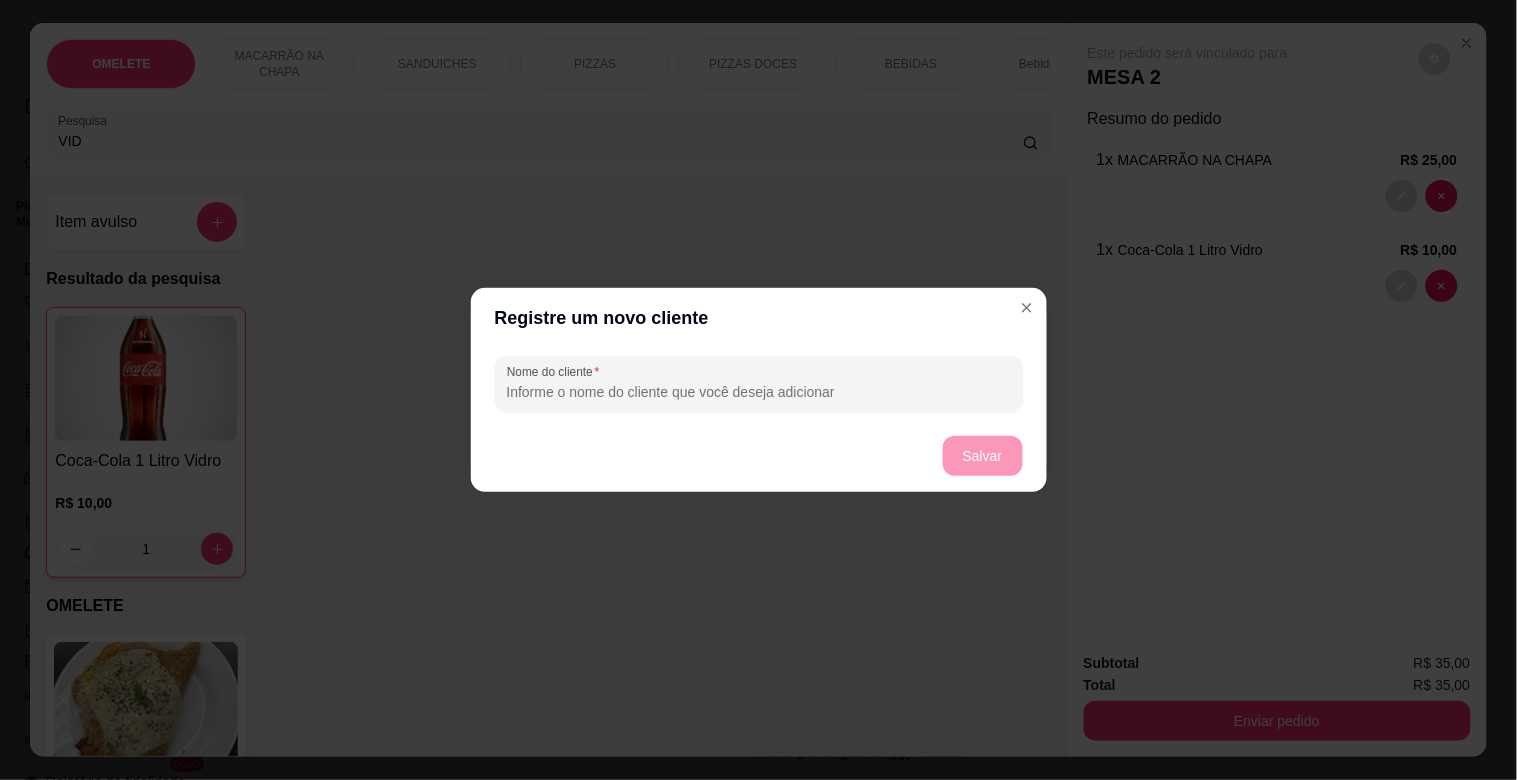 click on "Nome do cliente" at bounding box center (759, 392) 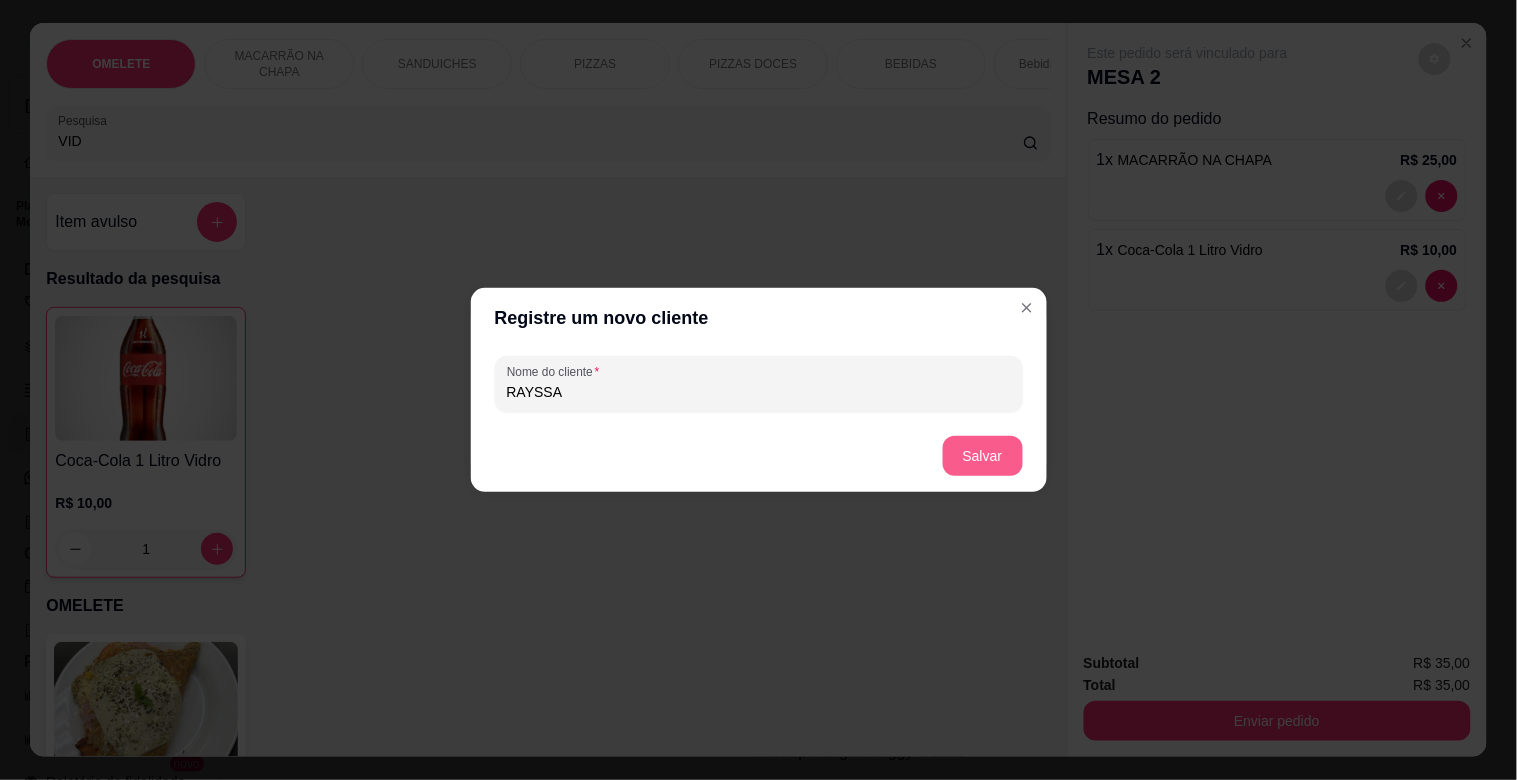 type on "RAYSSA" 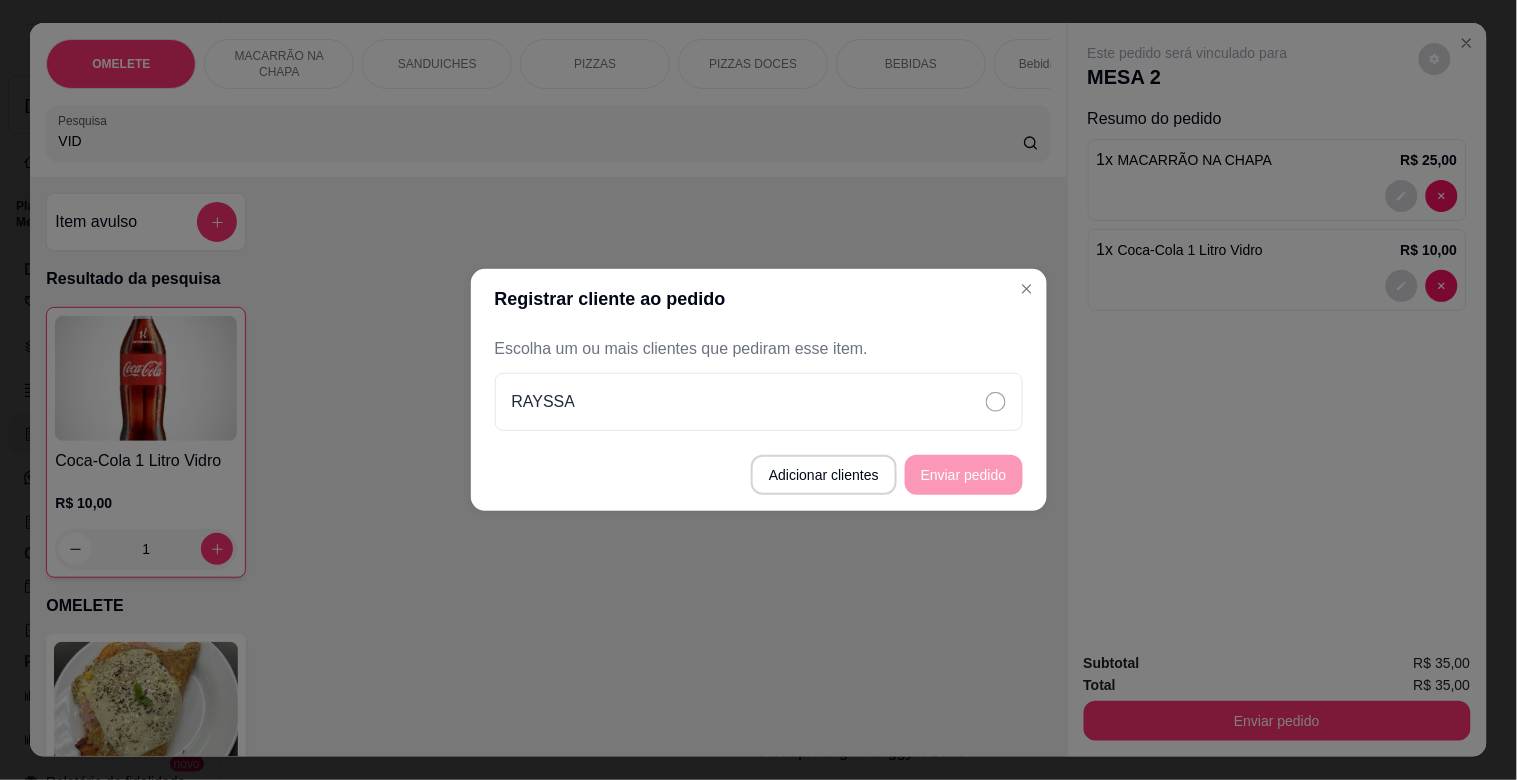 drag, startPoint x: 956, startPoint y: 392, endPoint x: 937, endPoint y: 435, distance: 47.010635 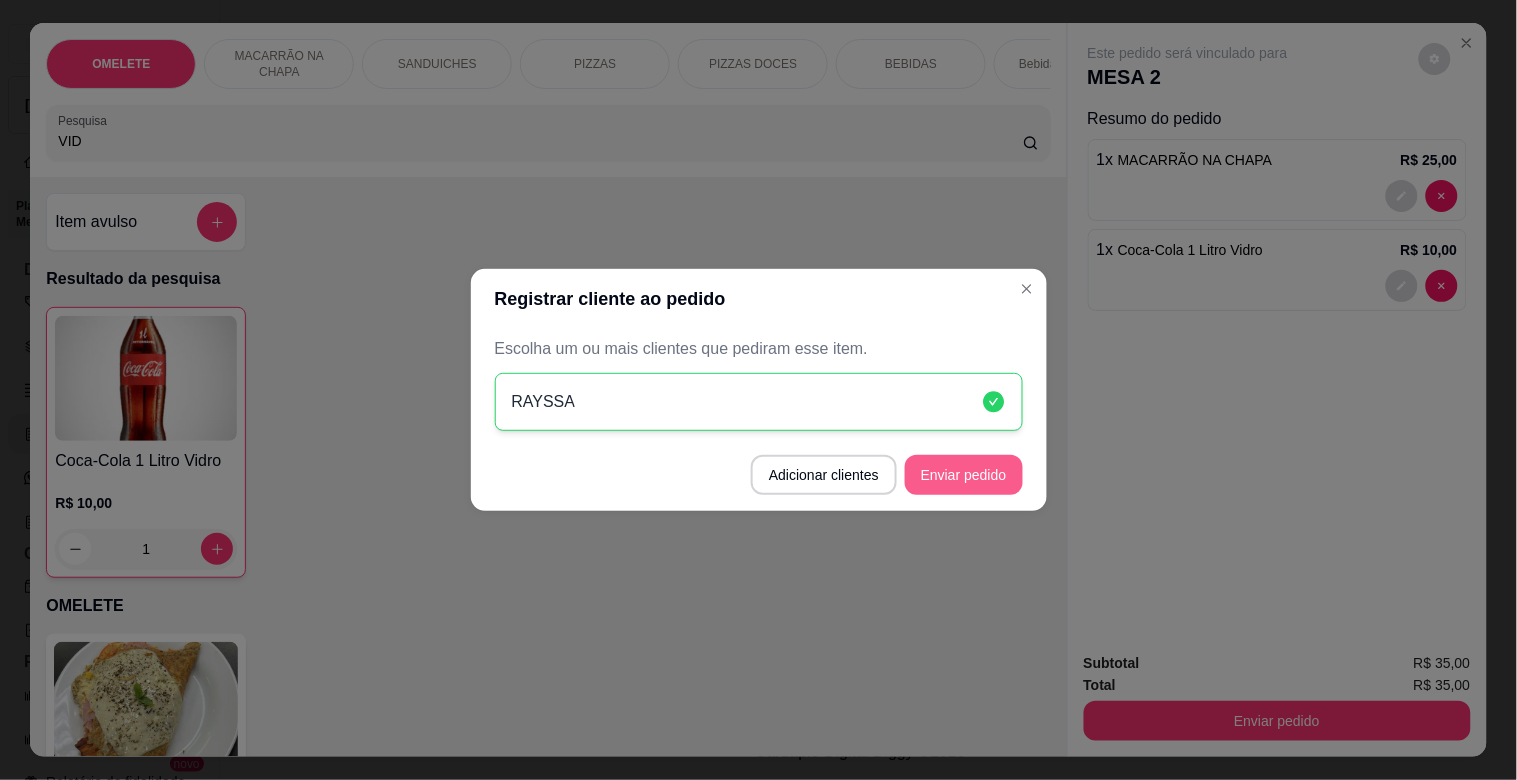 click on "Enviar pedido" at bounding box center (964, 475) 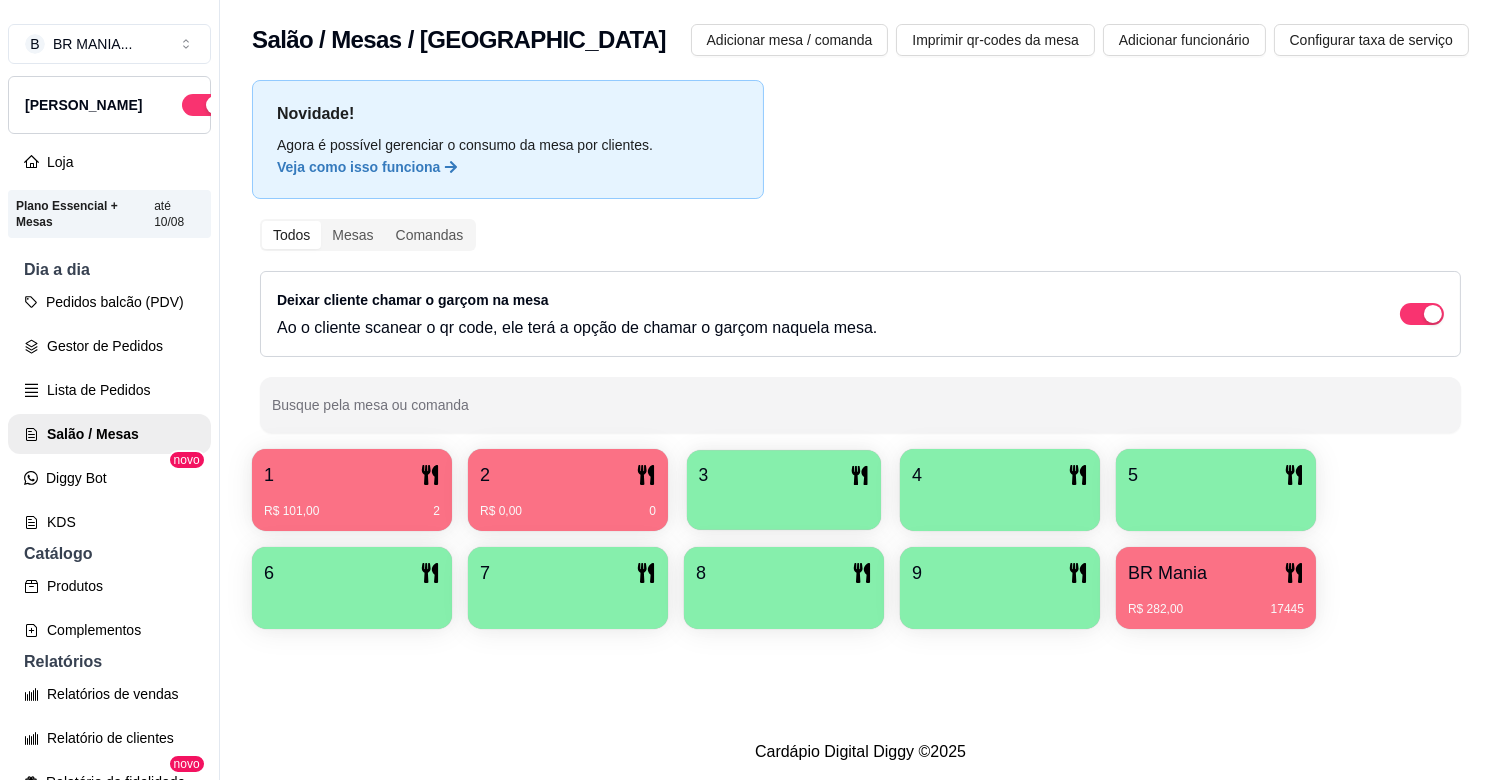 click at bounding box center (784, 503) 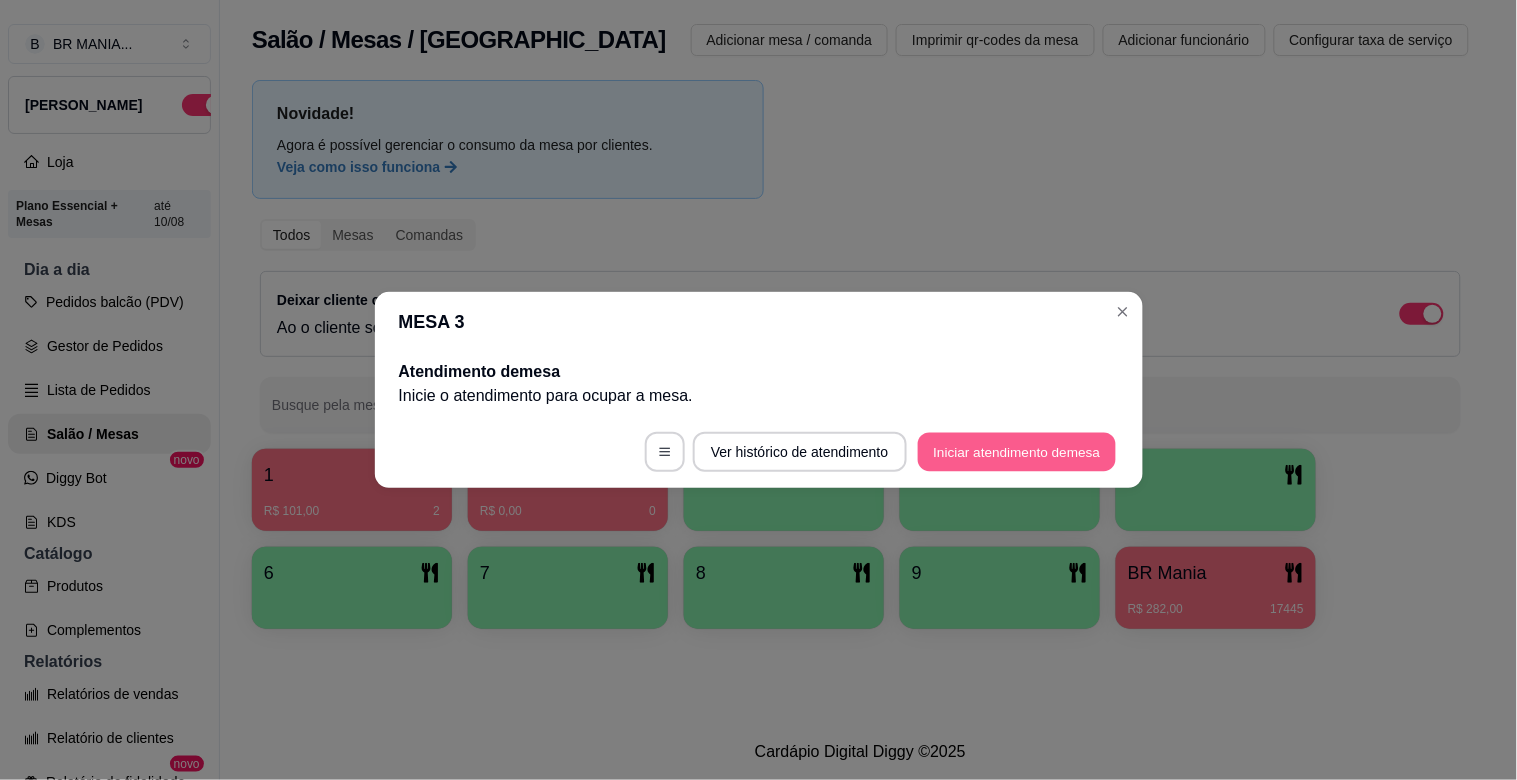 click on "Iniciar atendimento de  mesa" at bounding box center (1017, 452) 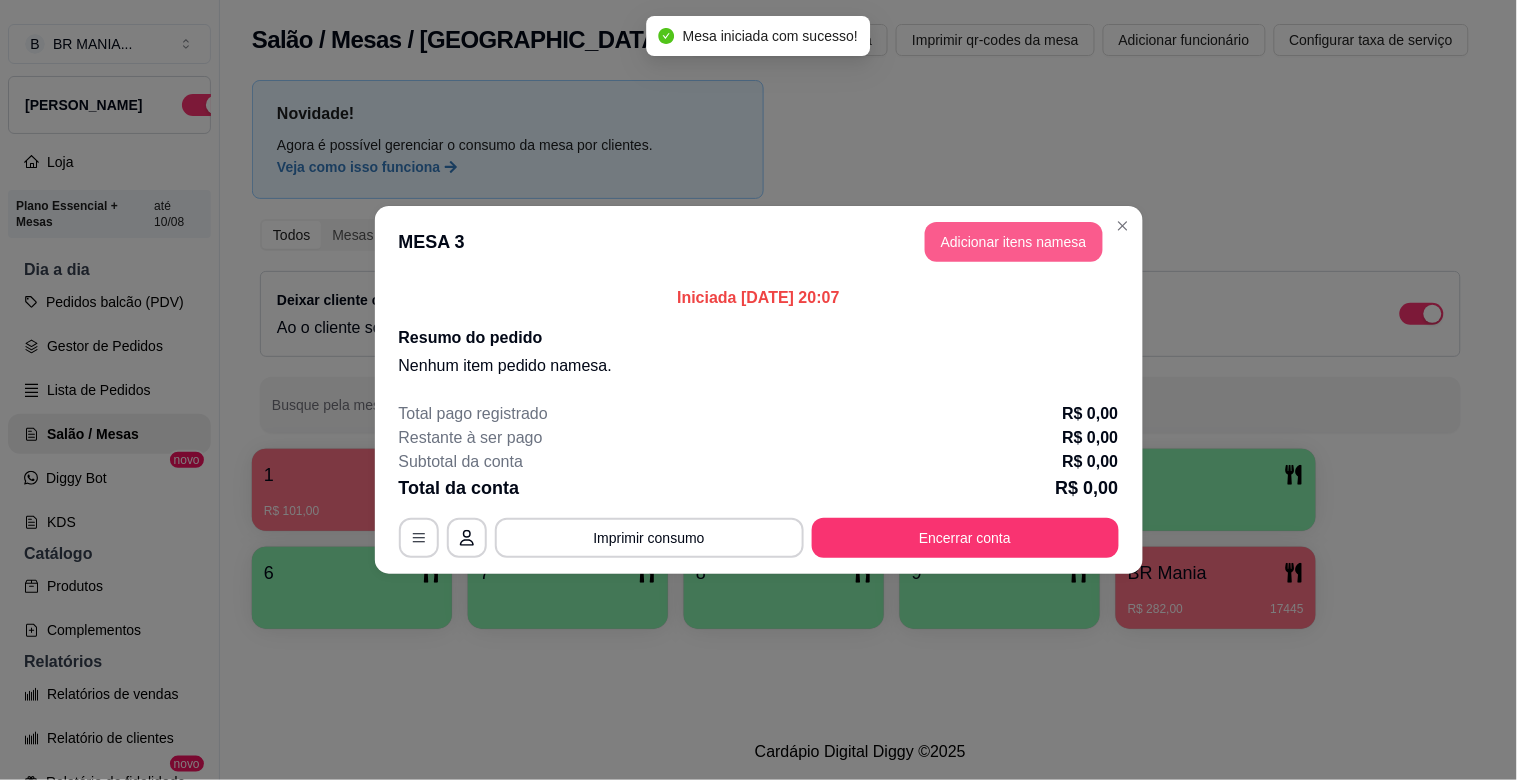 click on "Adicionar itens na  mesa" at bounding box center (1014, 242) 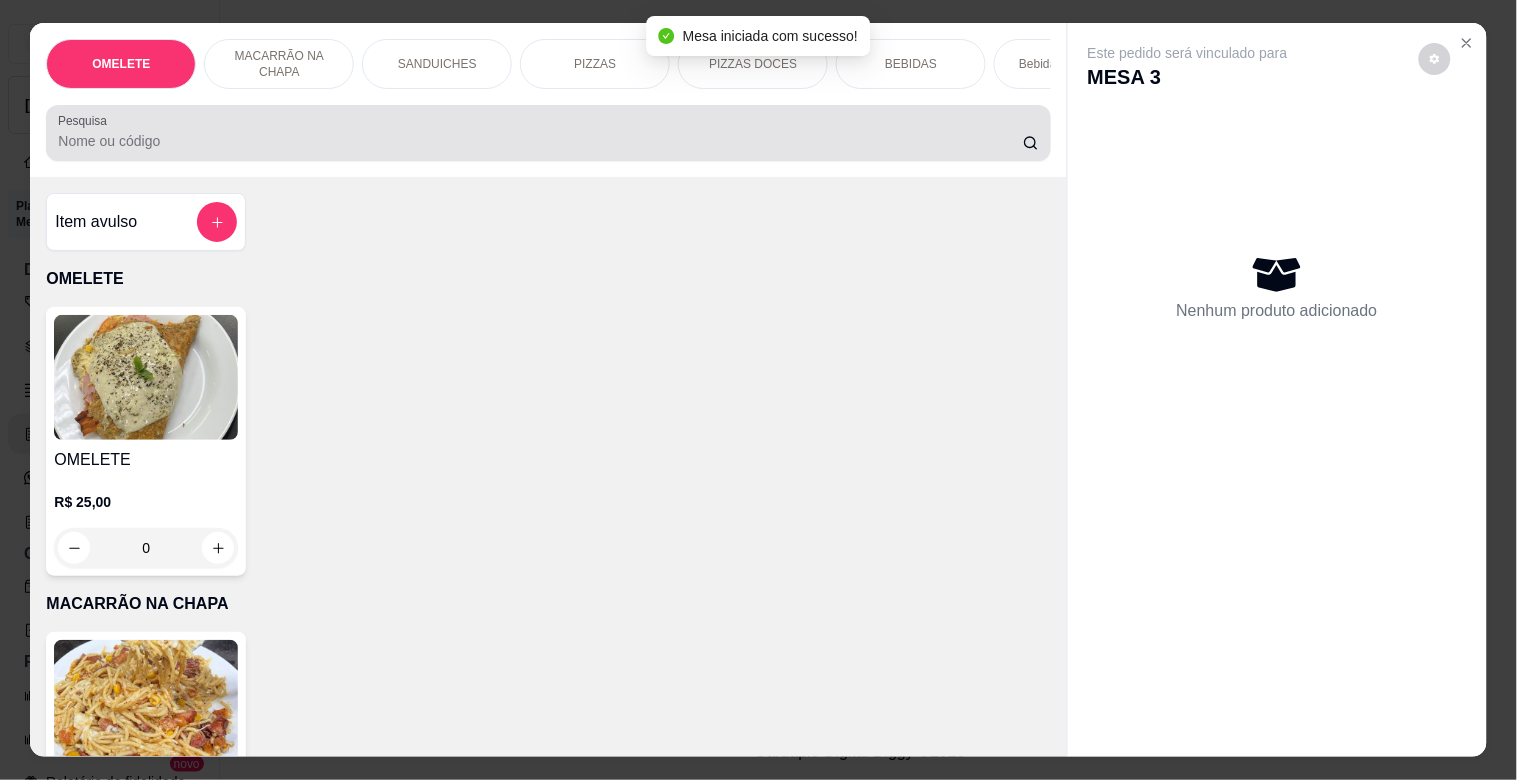 click on "Pesquisa" at bounding box center [540, 141] 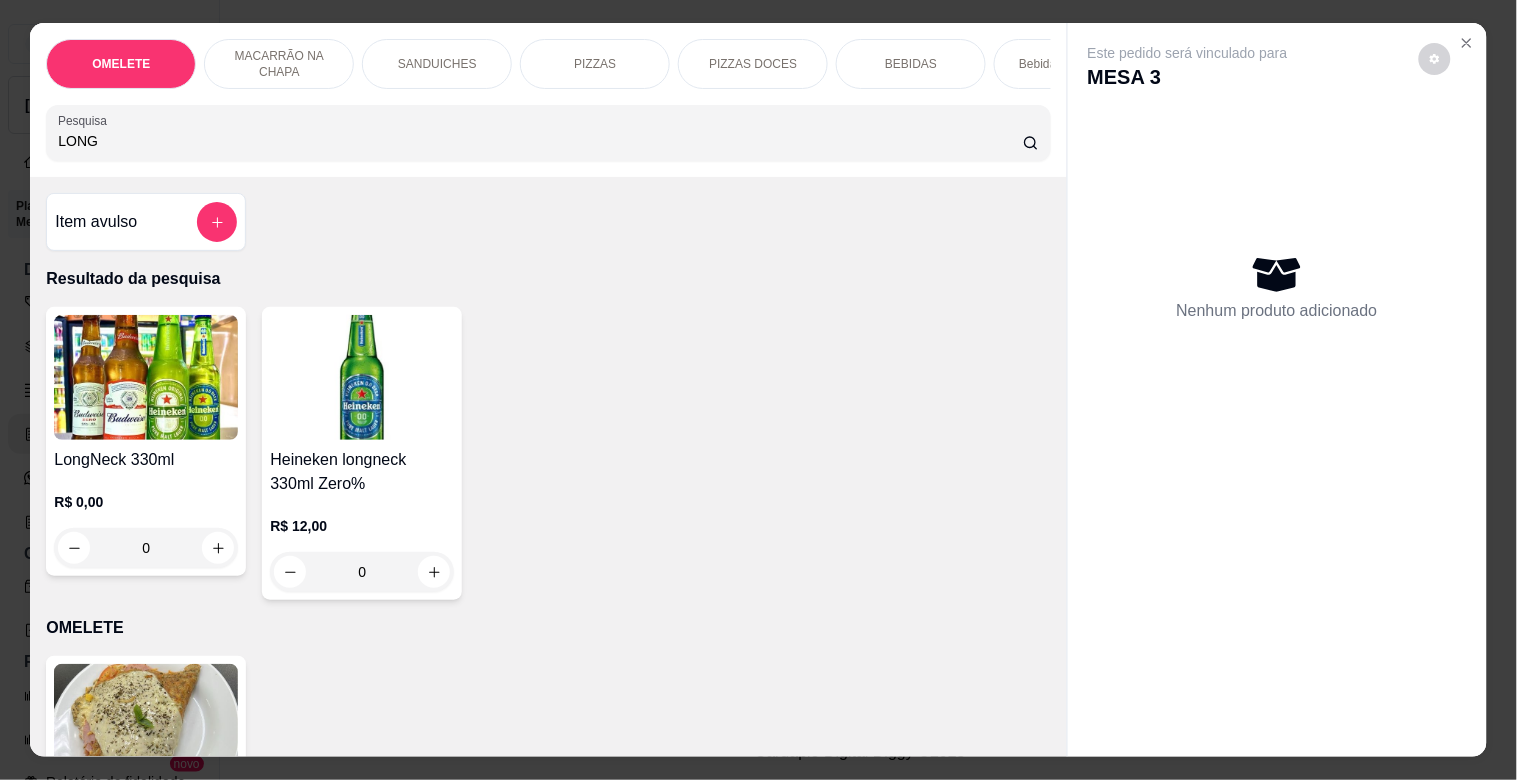 type on "LONG" 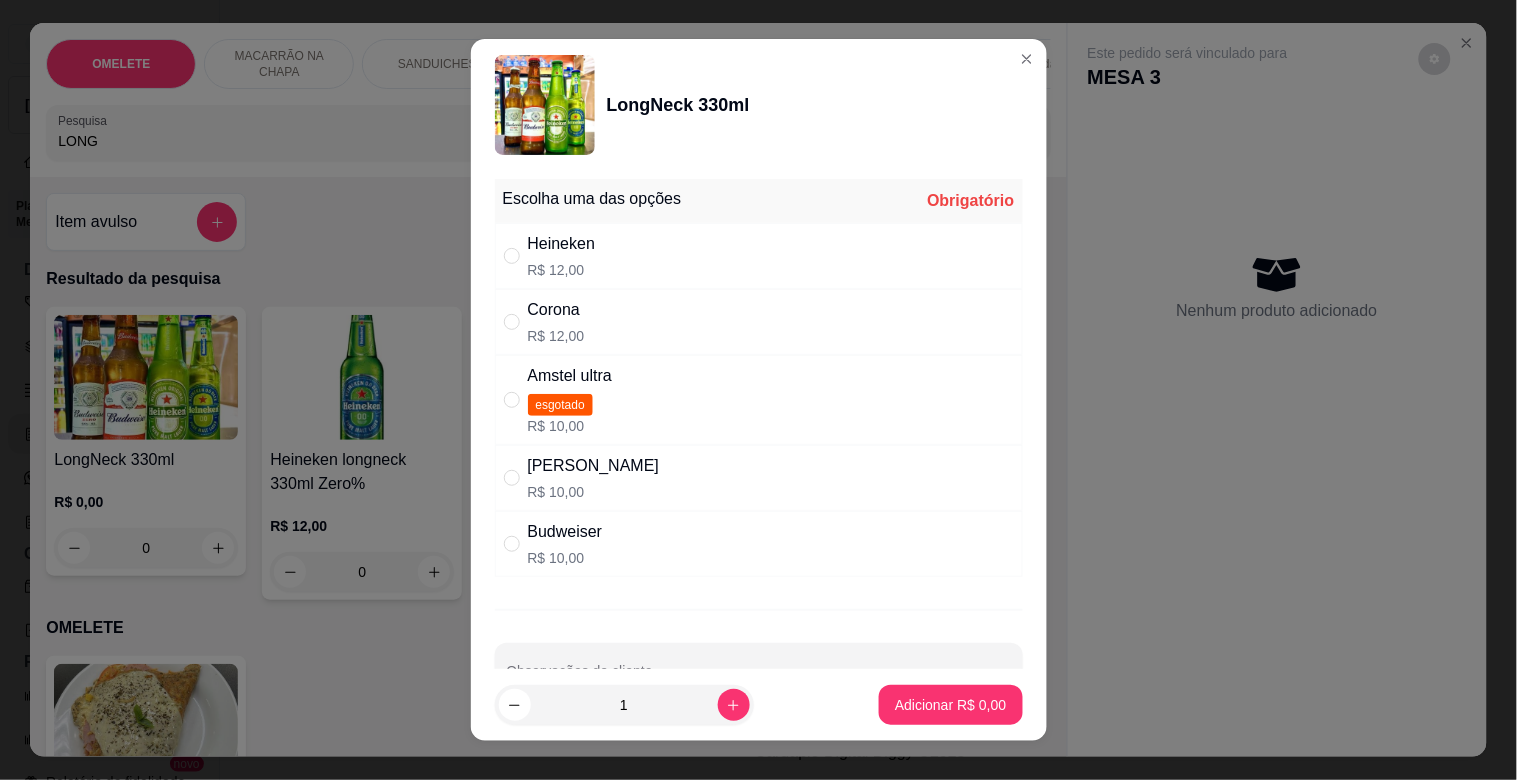click on "Stella R$ 10,00" at bounding box center (759, 478) 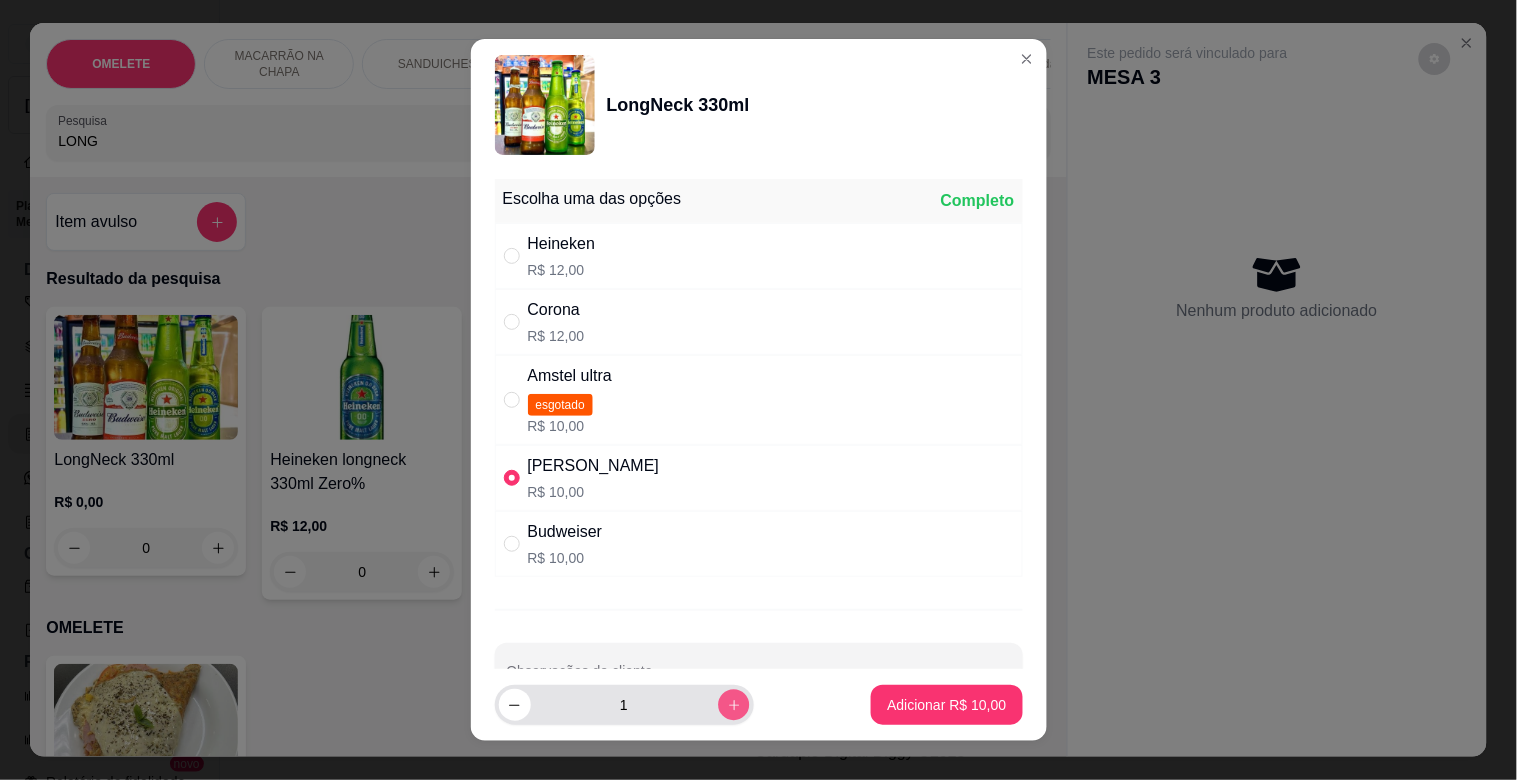 click 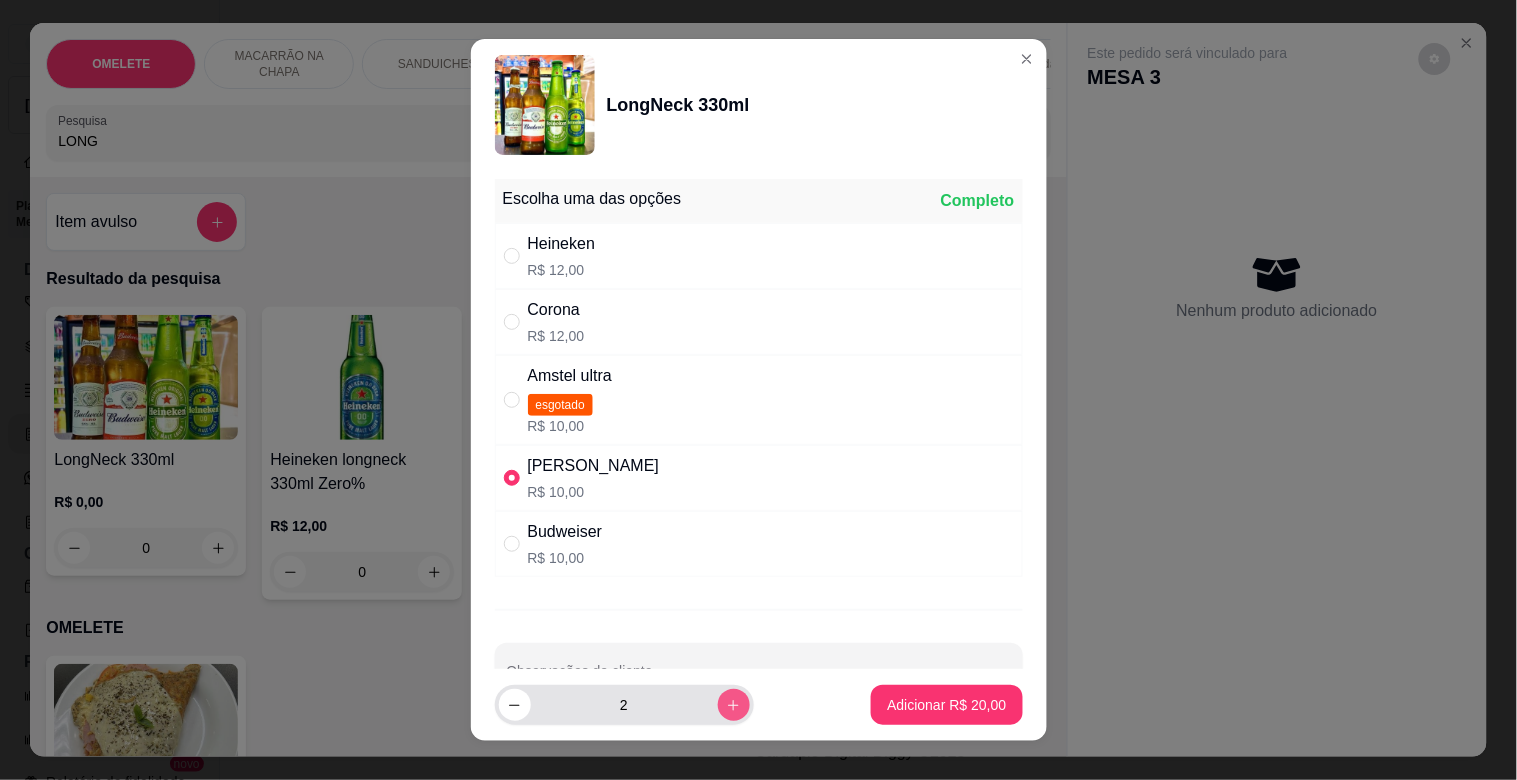 click 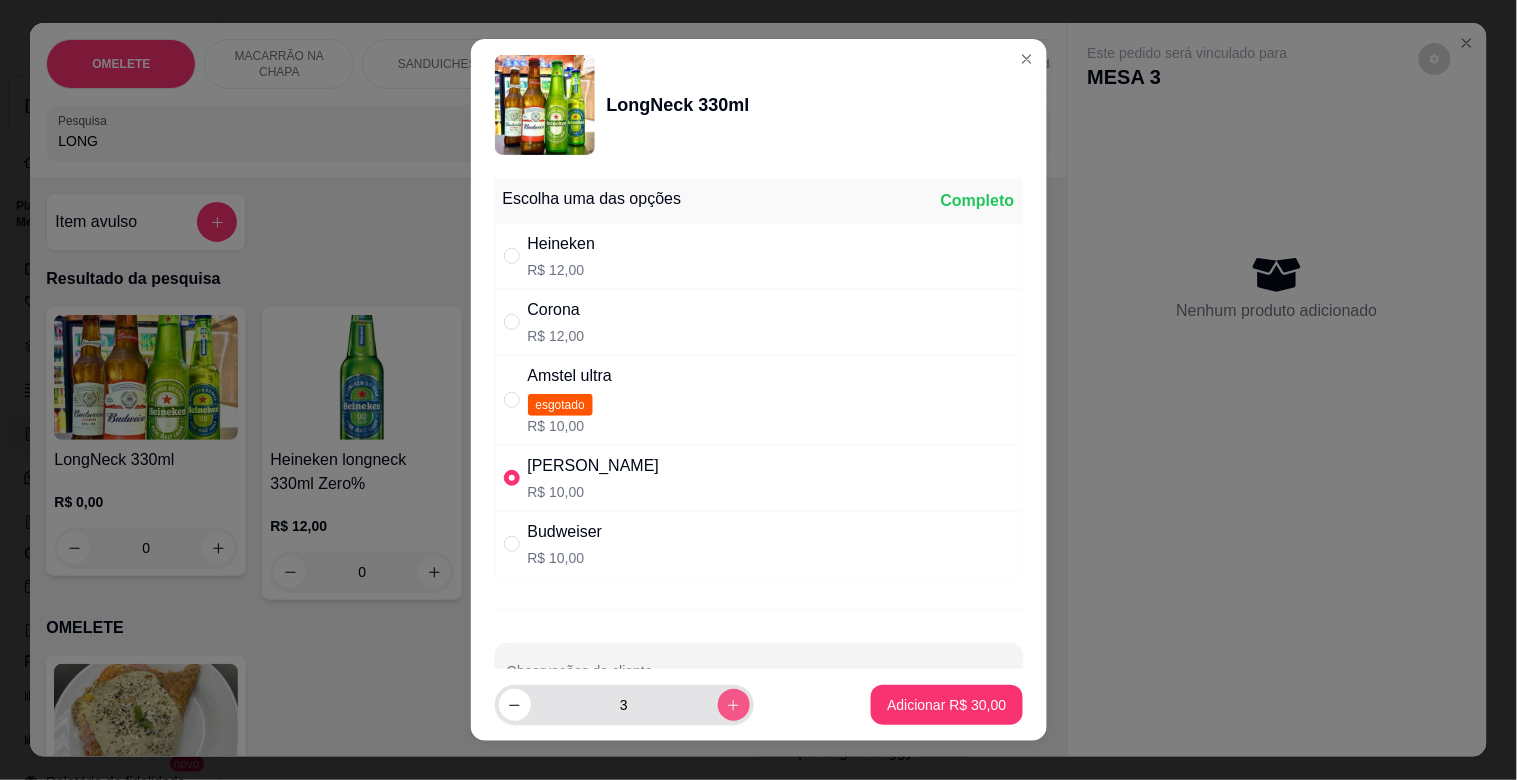 click 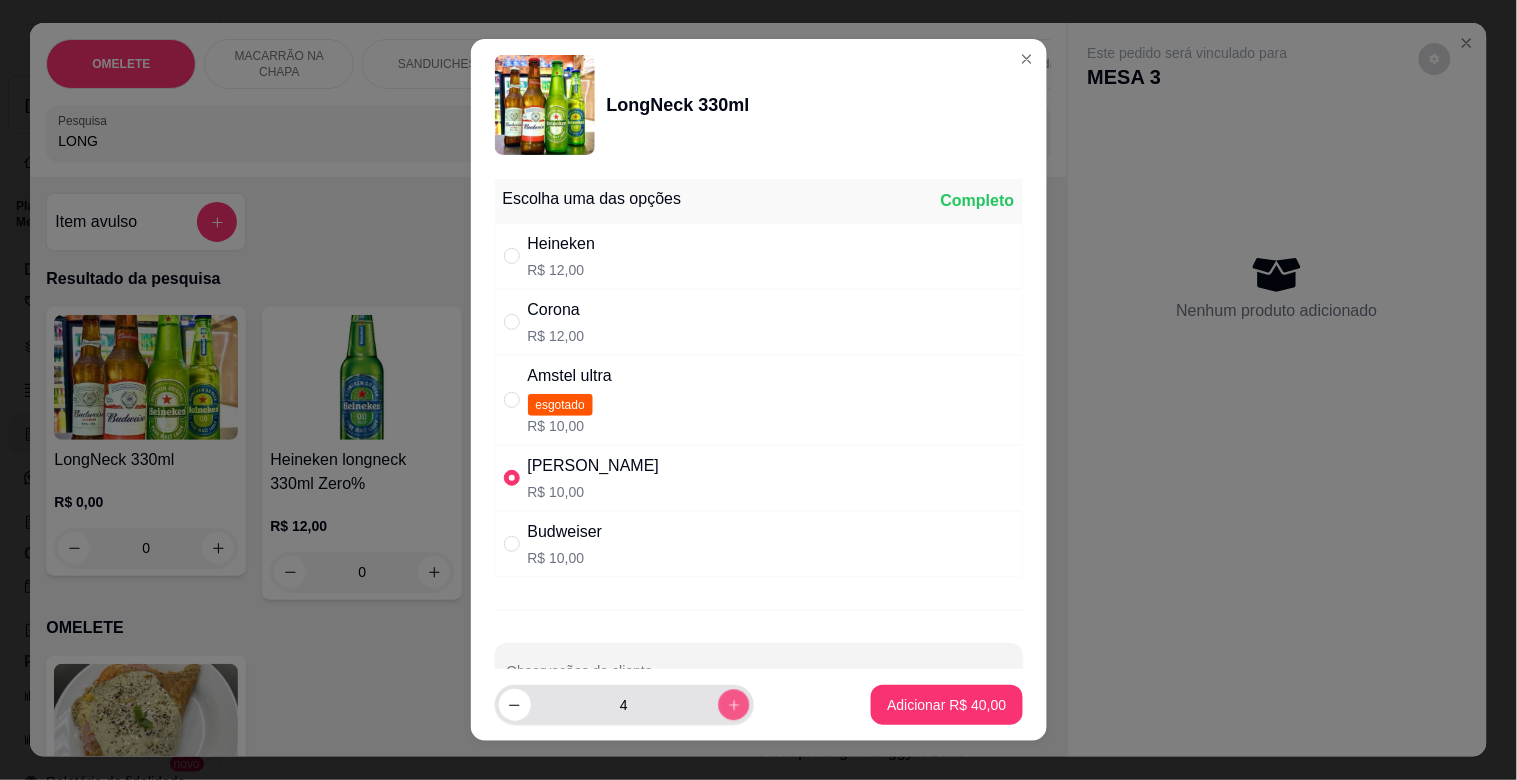 click 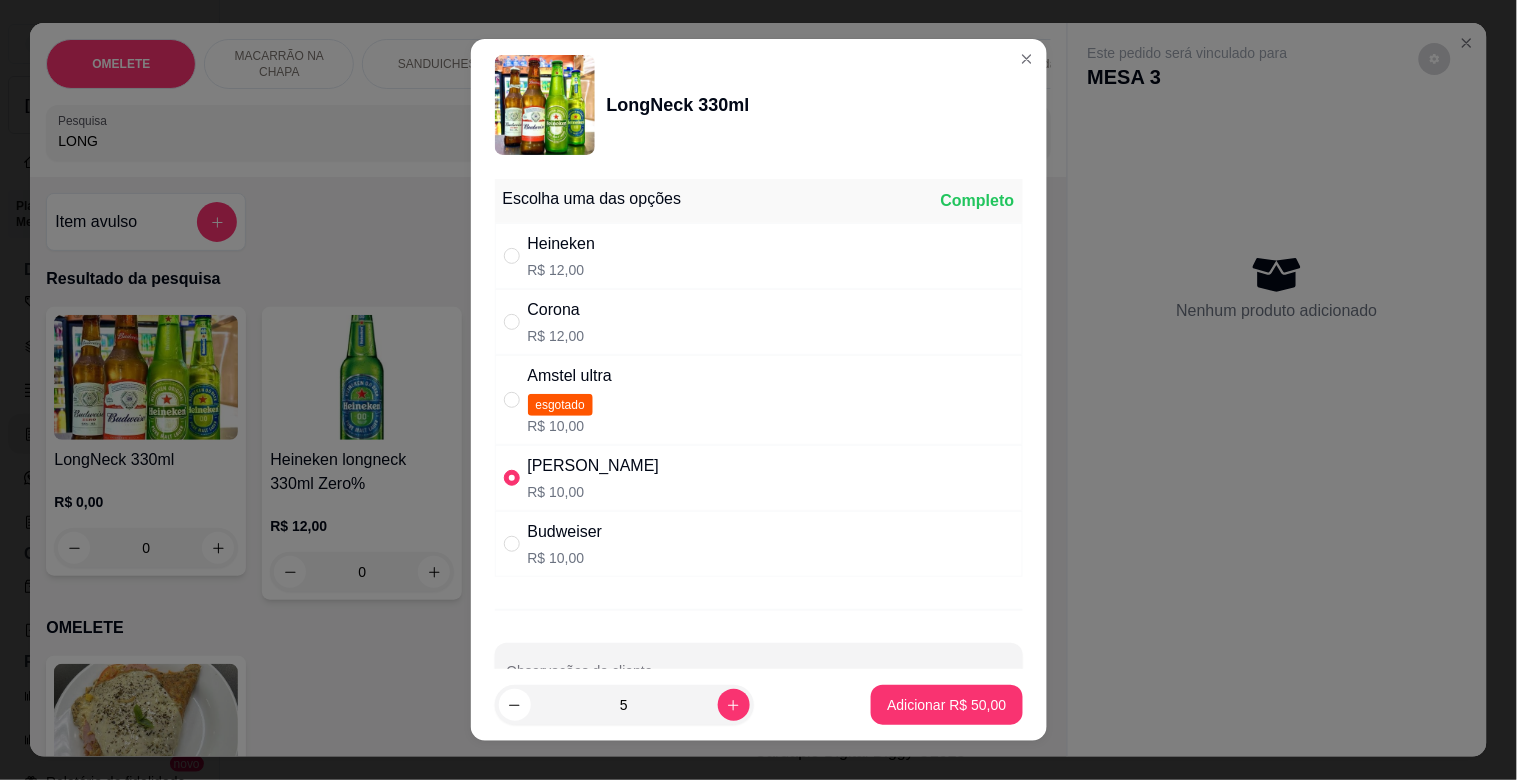 click on "5" at bounding box center (624, 705) 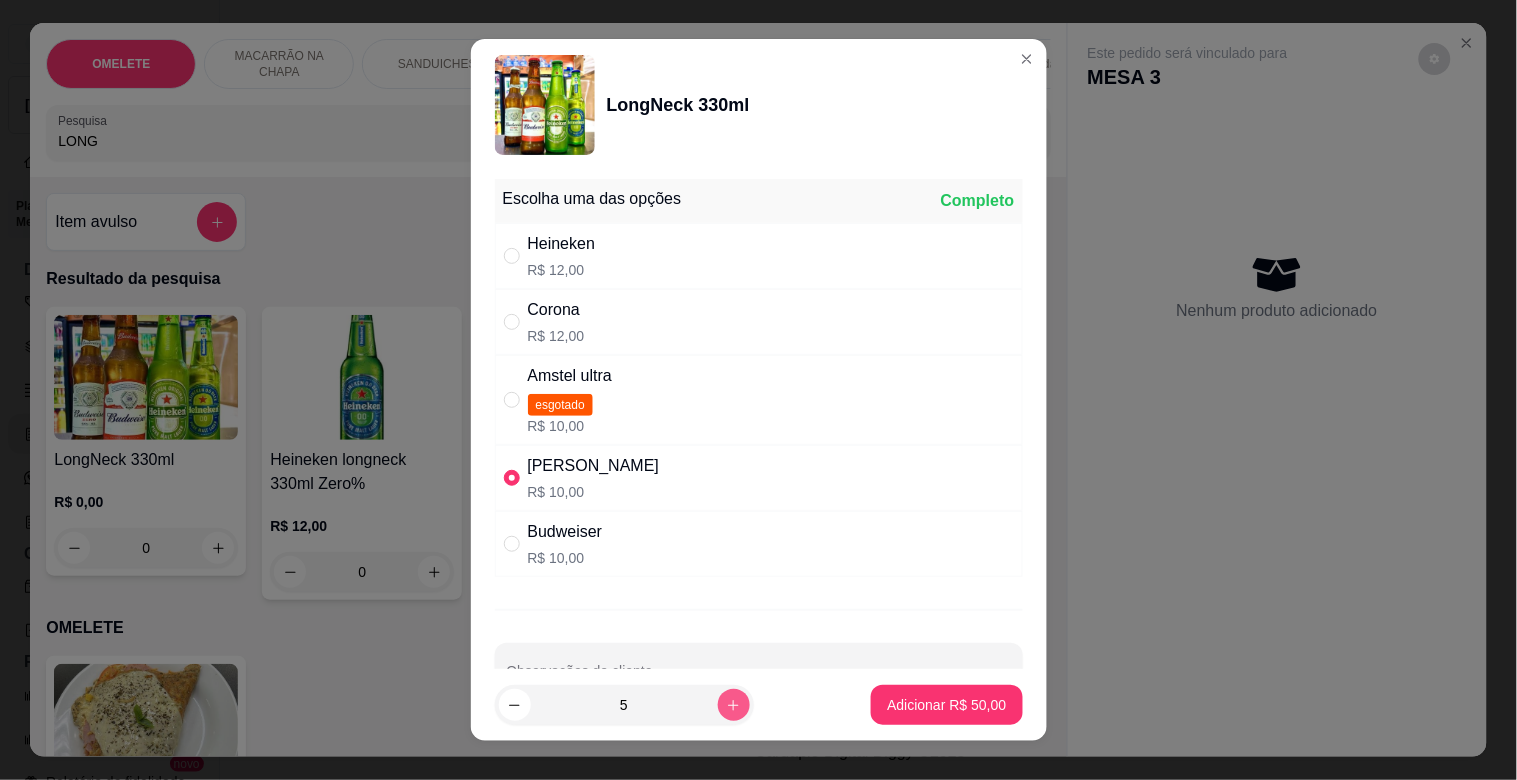 click at bounding box center [734, 705] 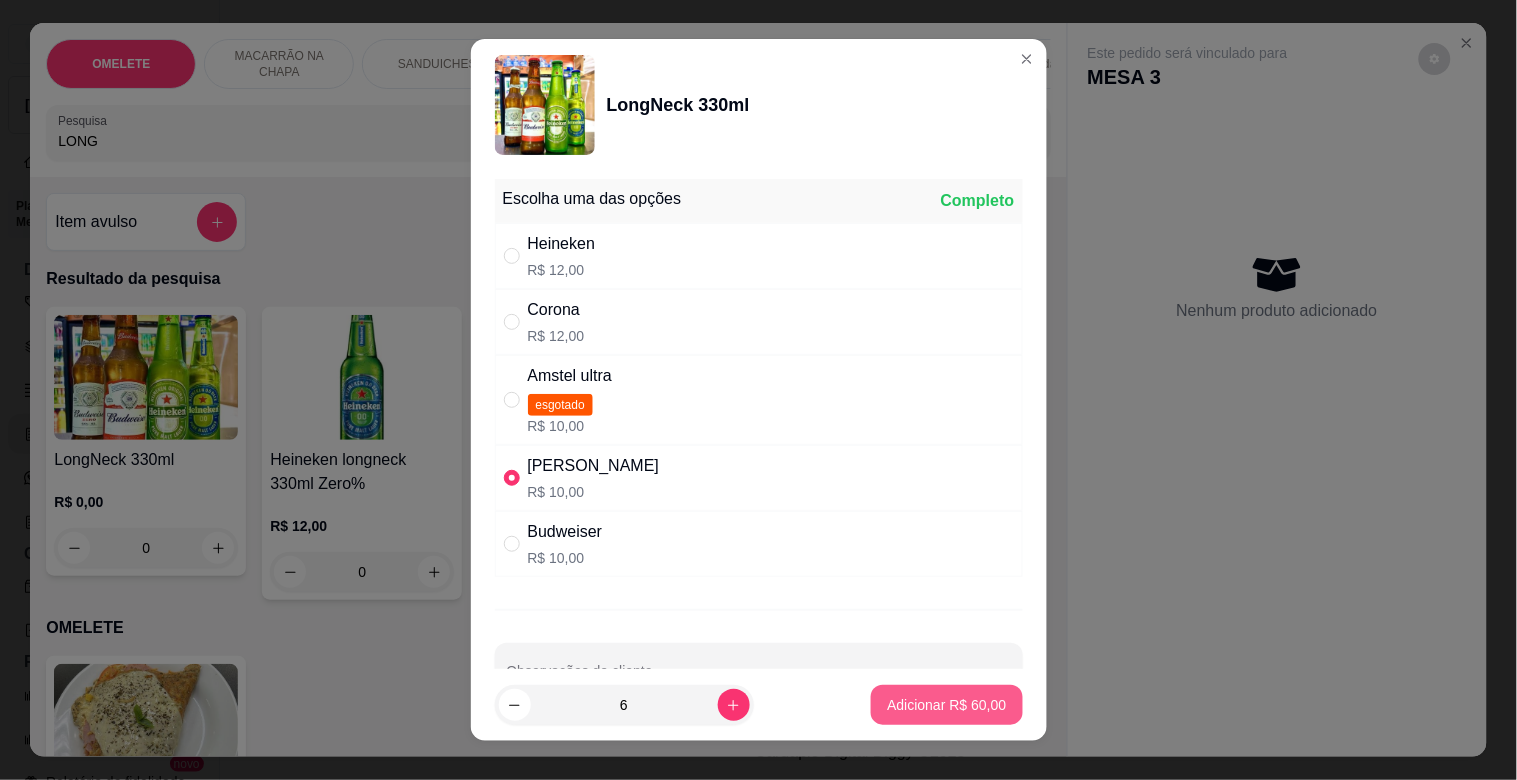click on "Adicionar   R$ 60,00" at bounding box center (946, 705) 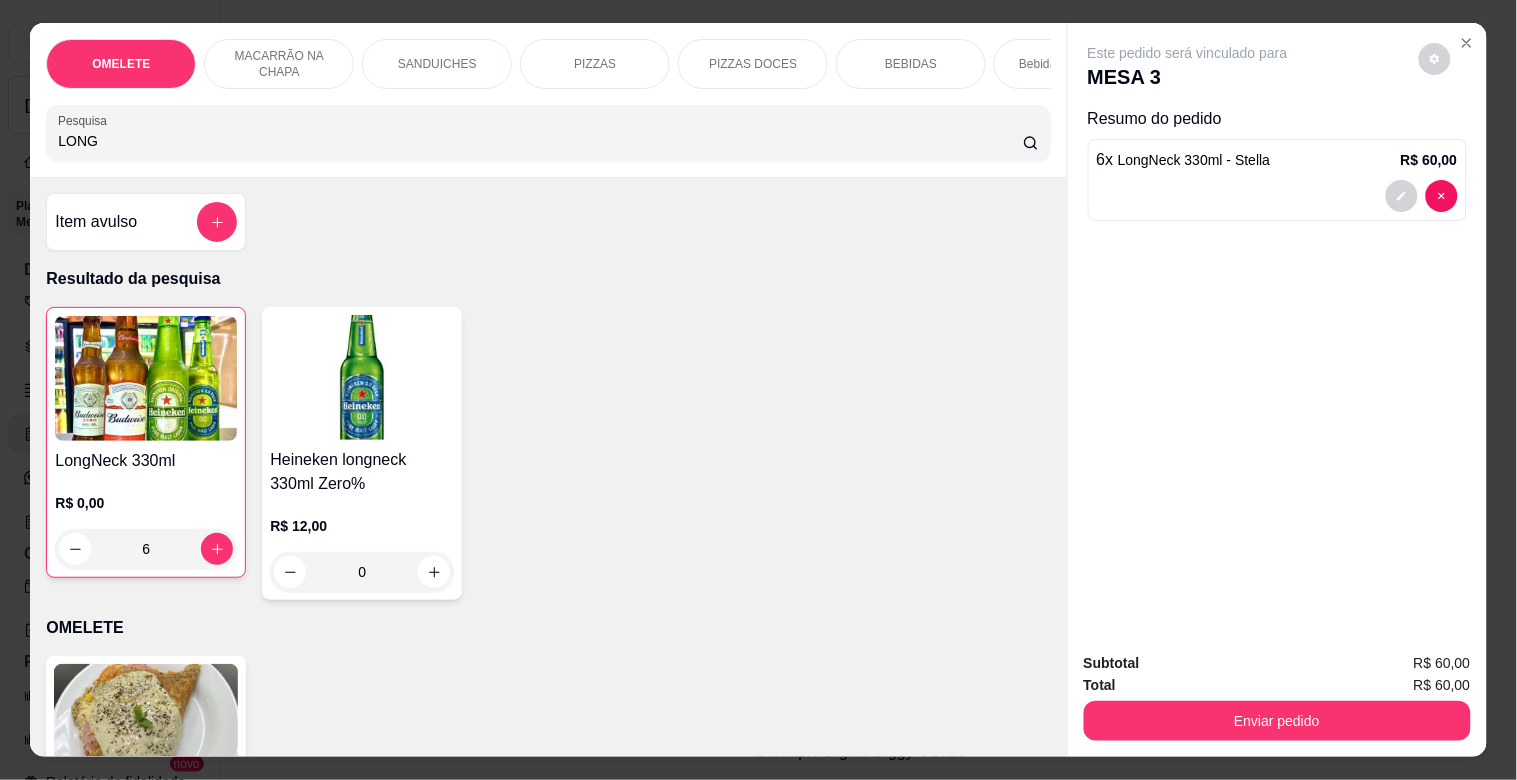 drag, startPoint x: 98, startPoint y: 154, endPoint x: 0, endPoint y: 187, distance: 103.40696 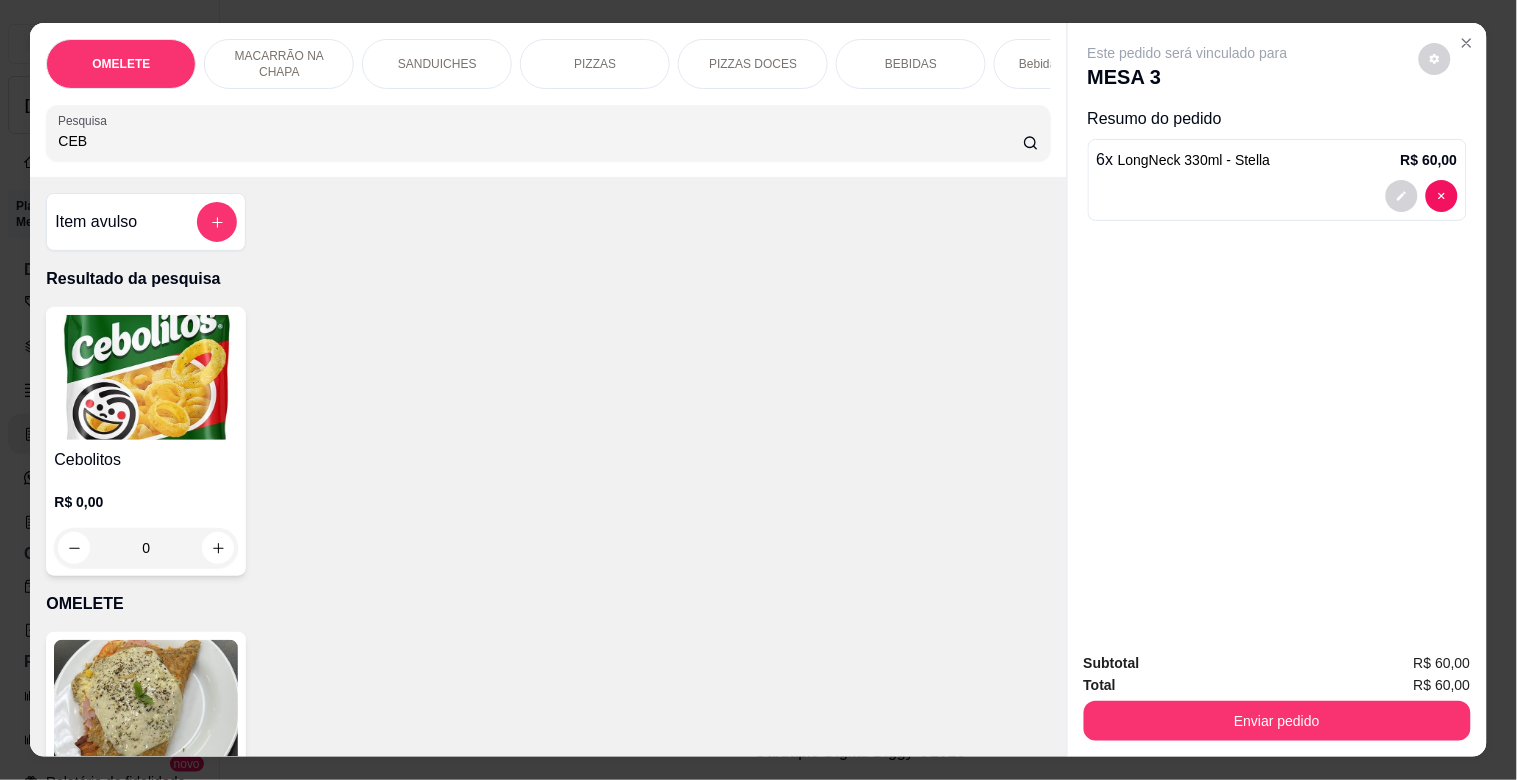 type on "CEB" 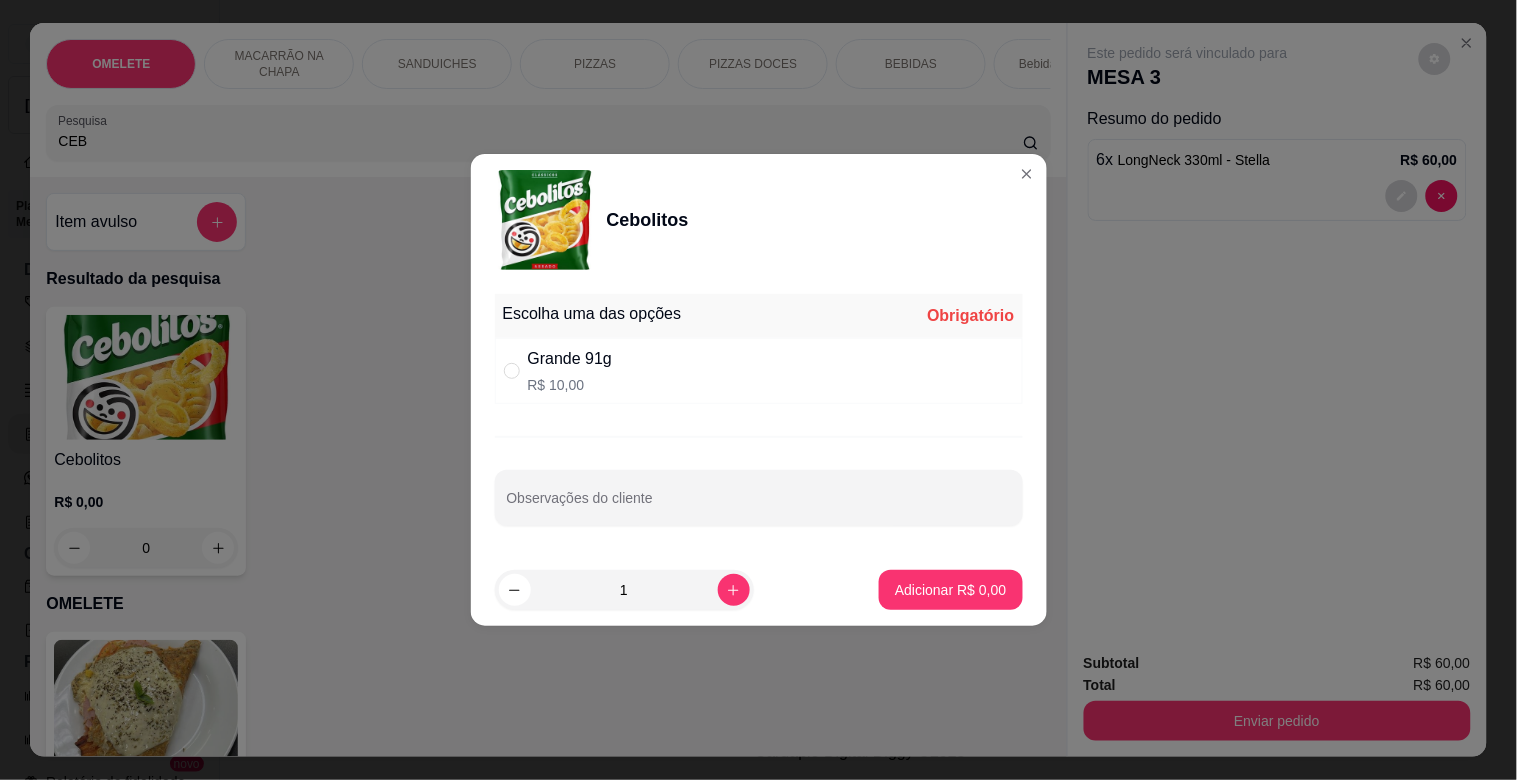 click on "Grande 91g R$ 10,00" at bounding box center (759, 371) 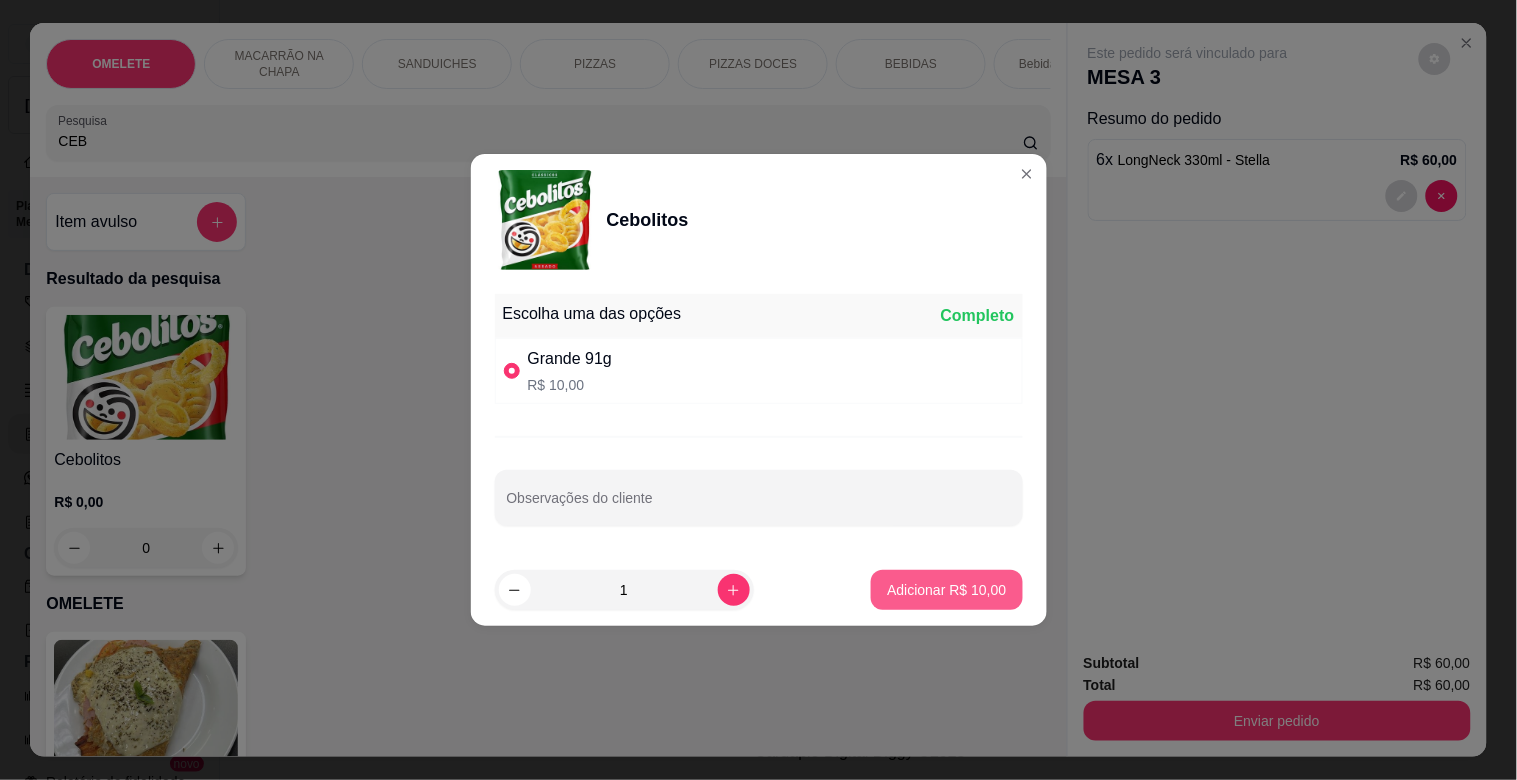click on "Adicionar   R$ 10,00" at bounding box center [946, 590] 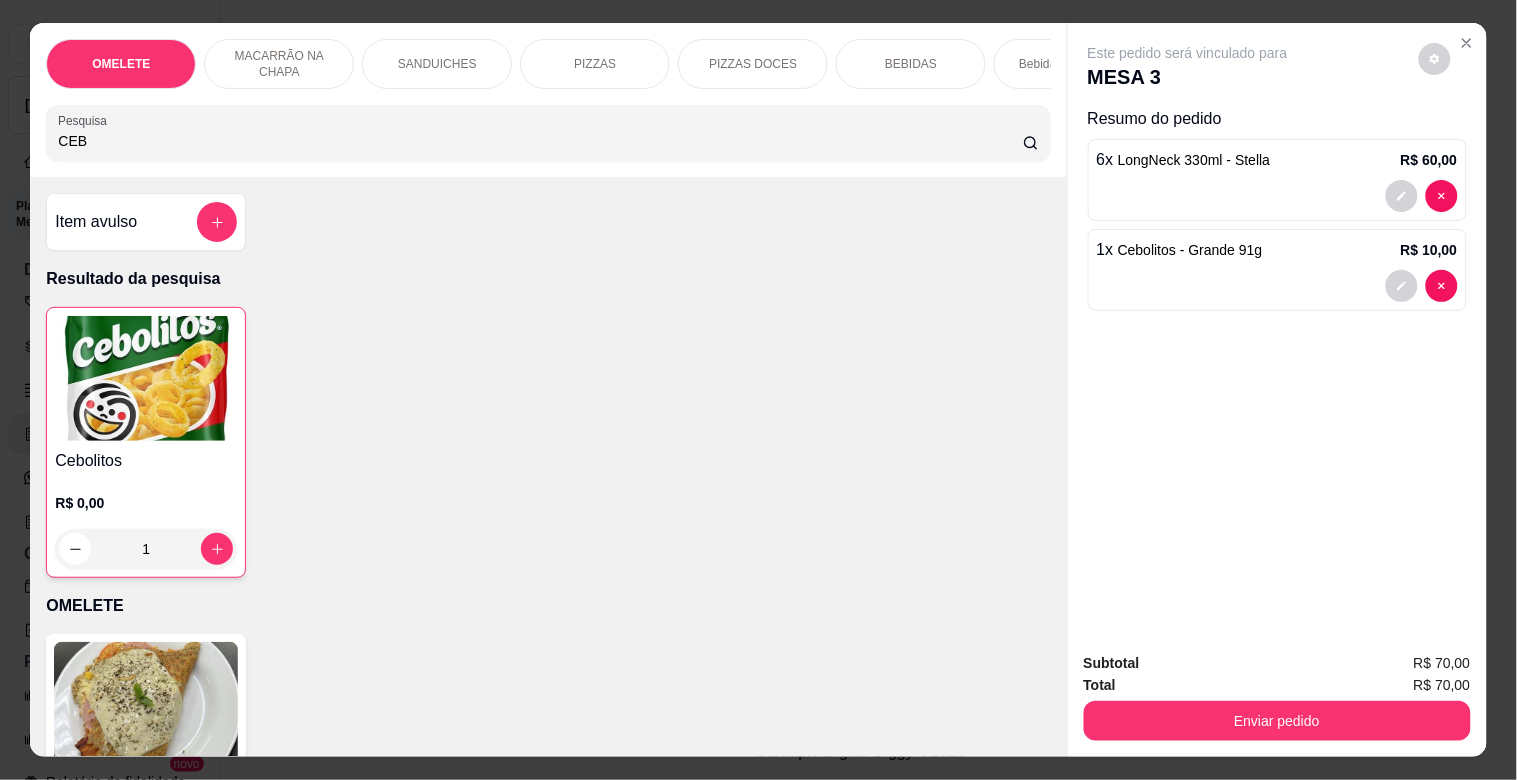 click on "PIZZAS" at bounding box center (595, 64) 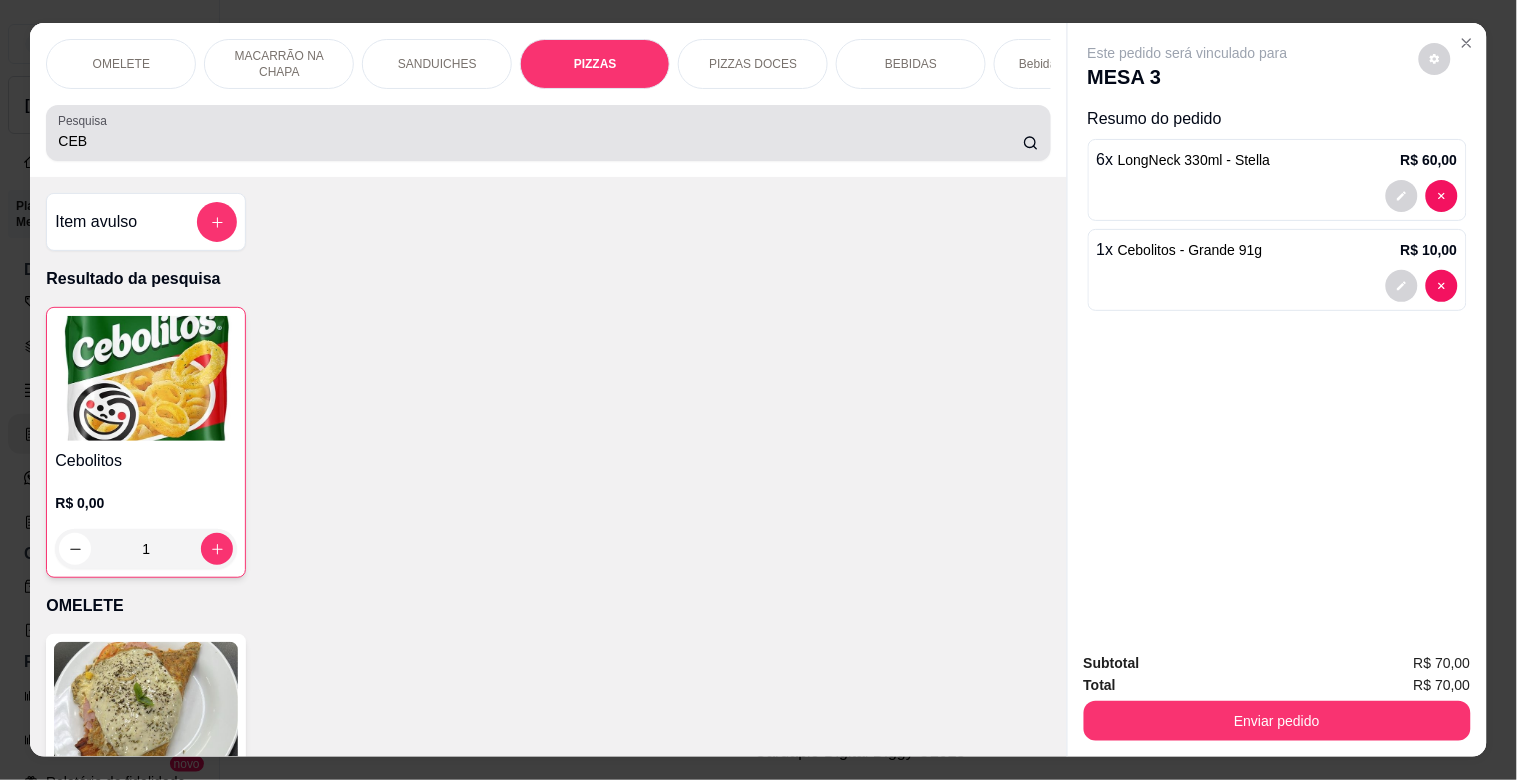 scroll, scrollTop: 1962, scrollLeft: 0, axis: vertical 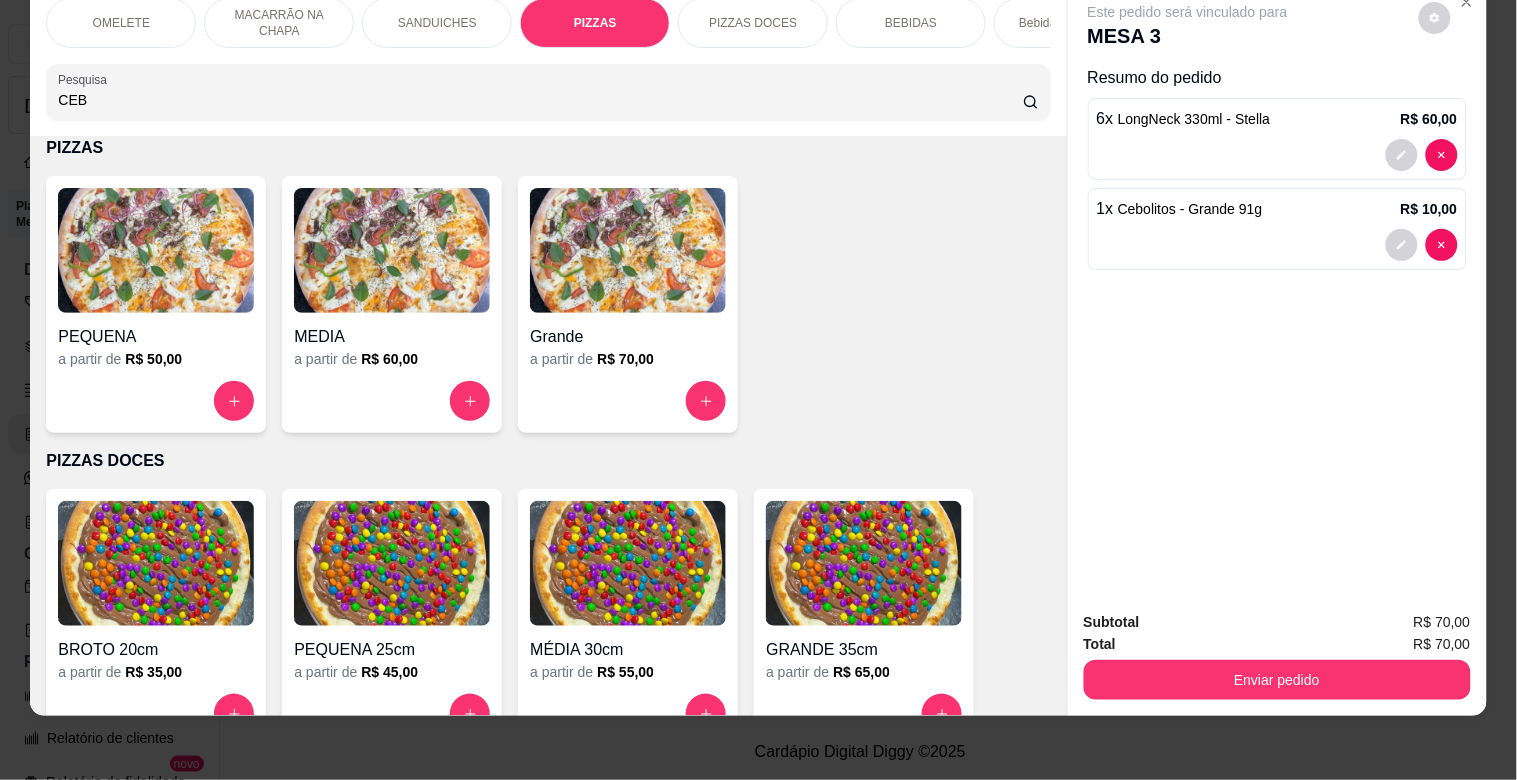 click at bounding box center (628, 250) 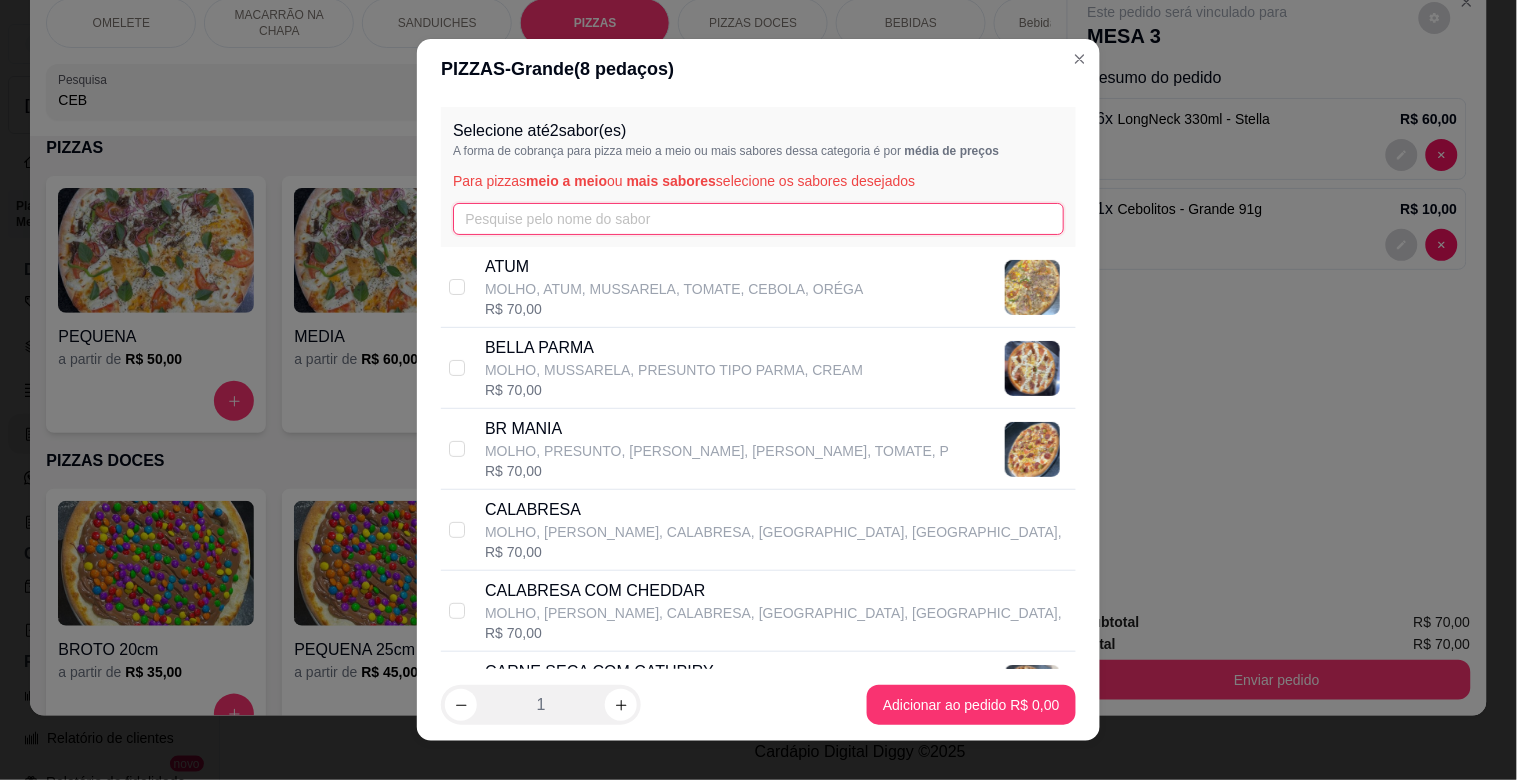 drag, startPoint x: 570, startPoint y: 208, endPoint x: 556, endPoint y: 211, distance: 14.3178215 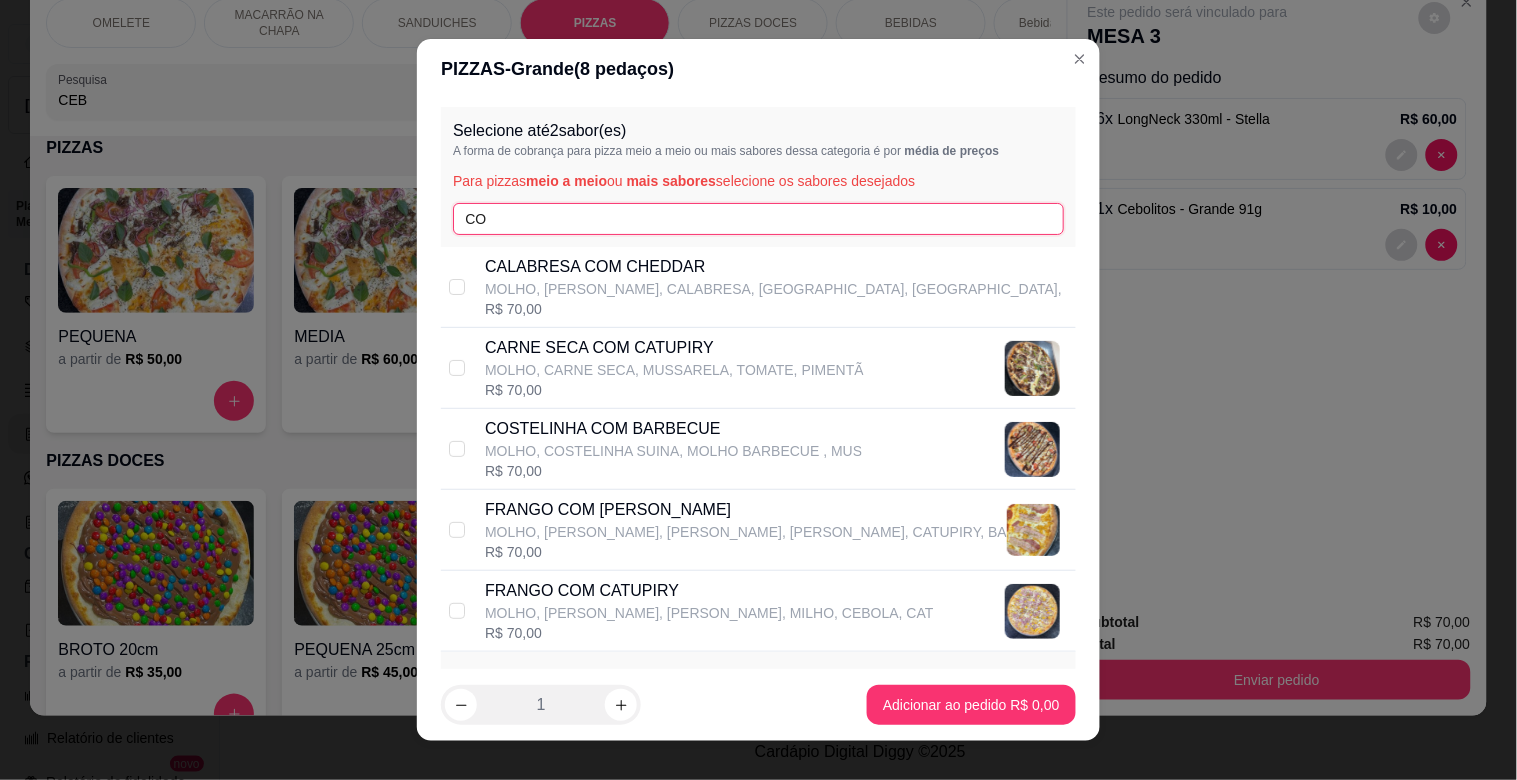 type on "CO" 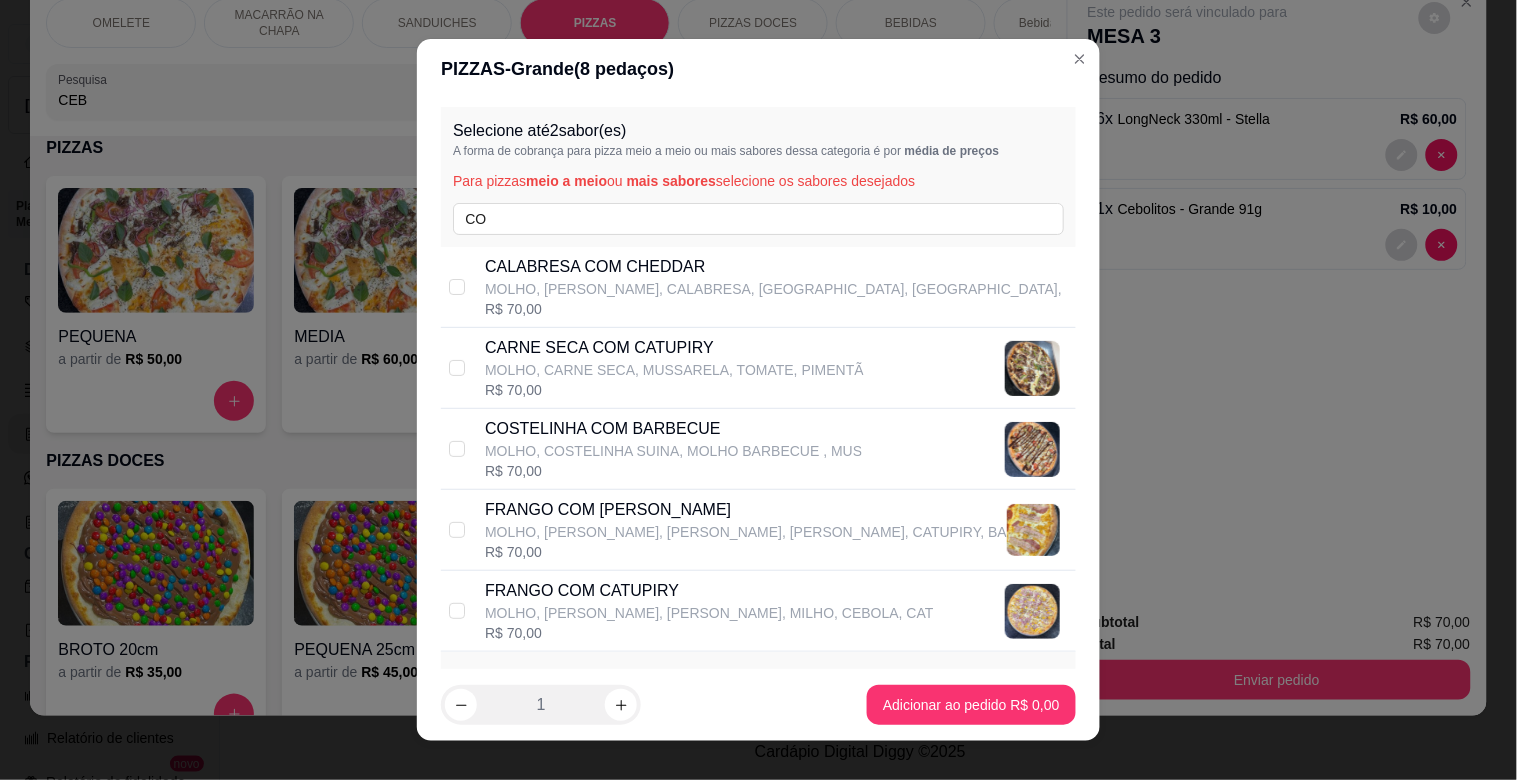 click on "MOLHO, COSTELINHA SUINA, MOLHO BARBECUE , MUS" at bounding box center [673, 451] 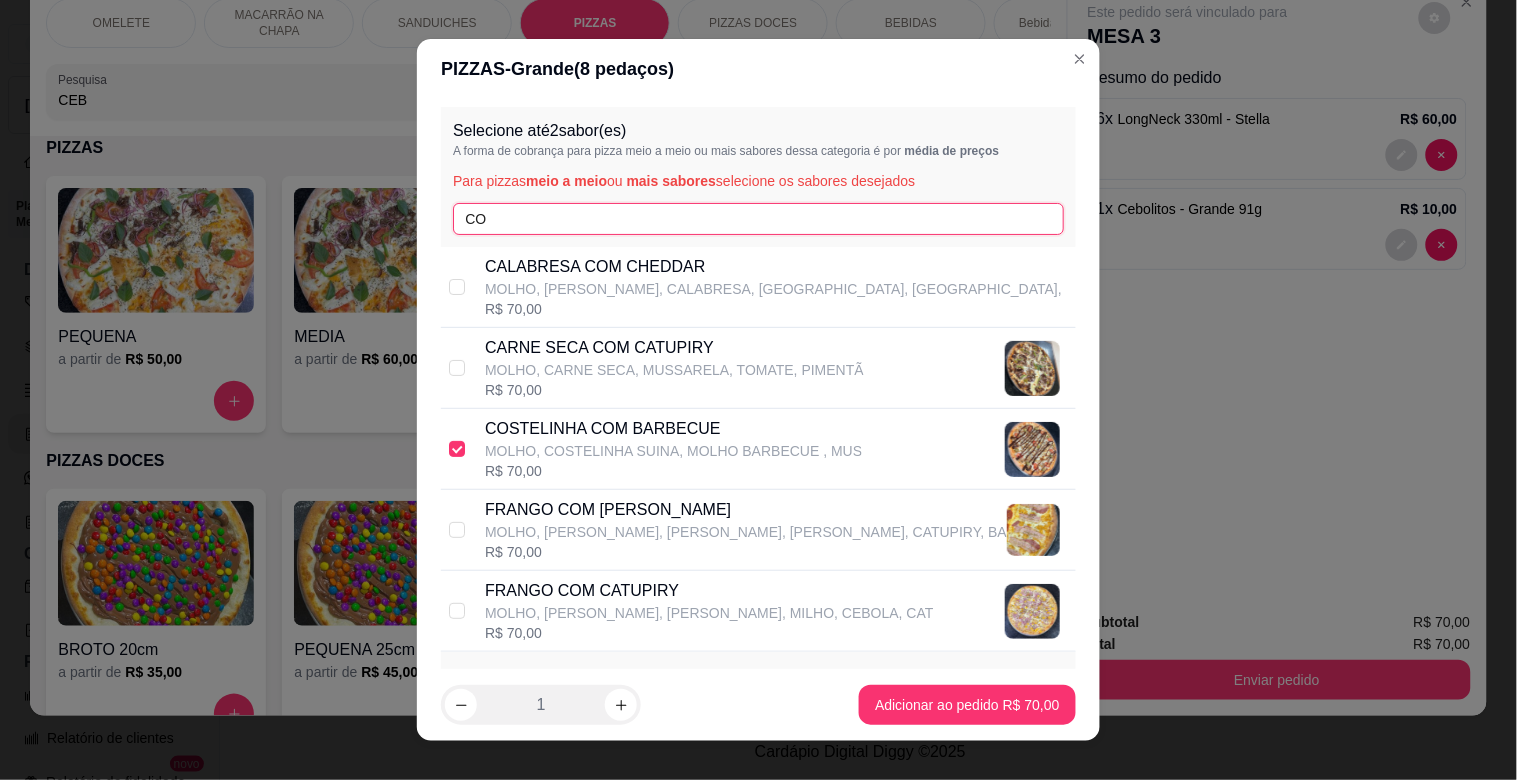 drag, startPoint x: 504, startPoint y: 214, endPoint x: 383, endPoint y: 221, distance: 121.20231 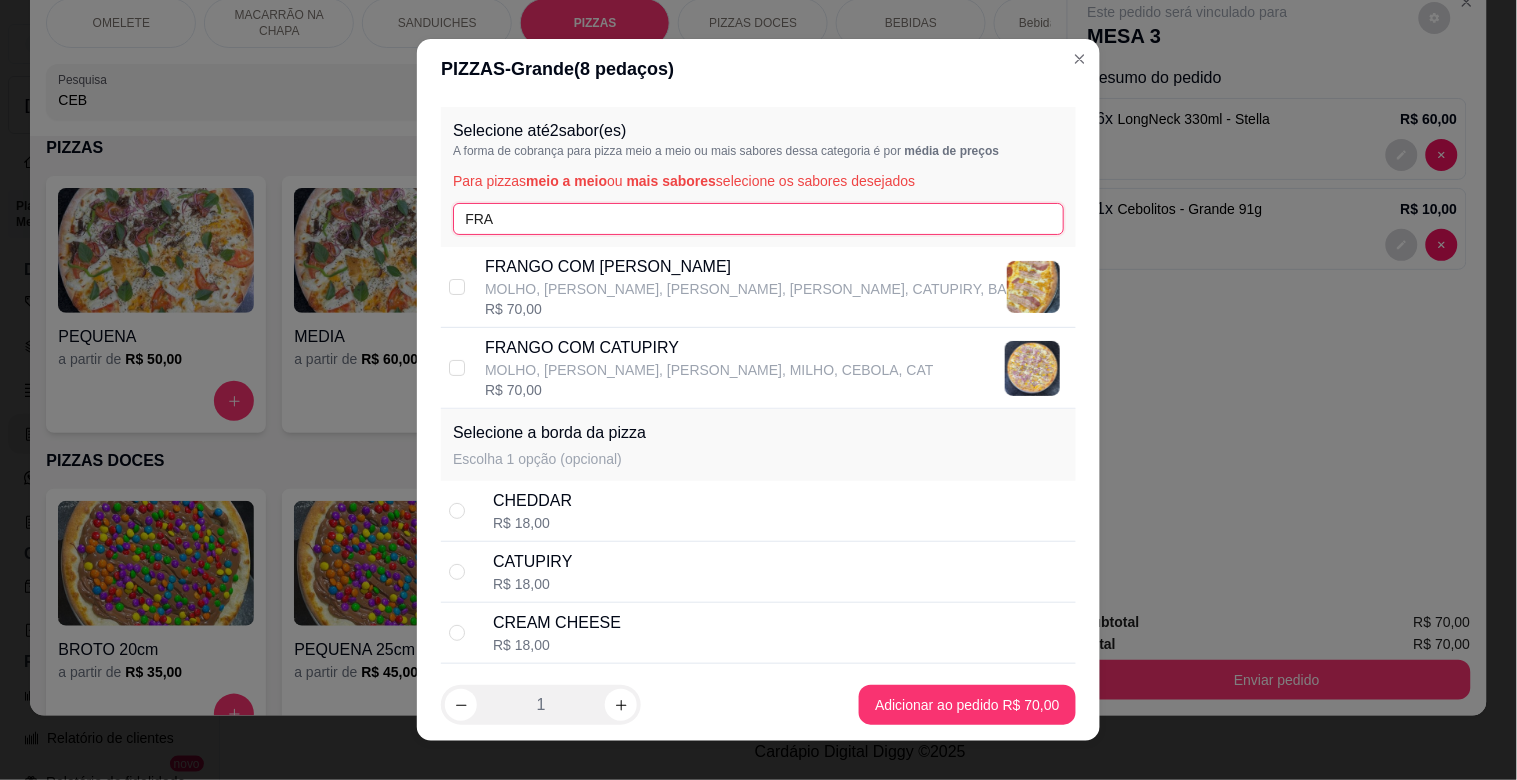 type on "FRA" 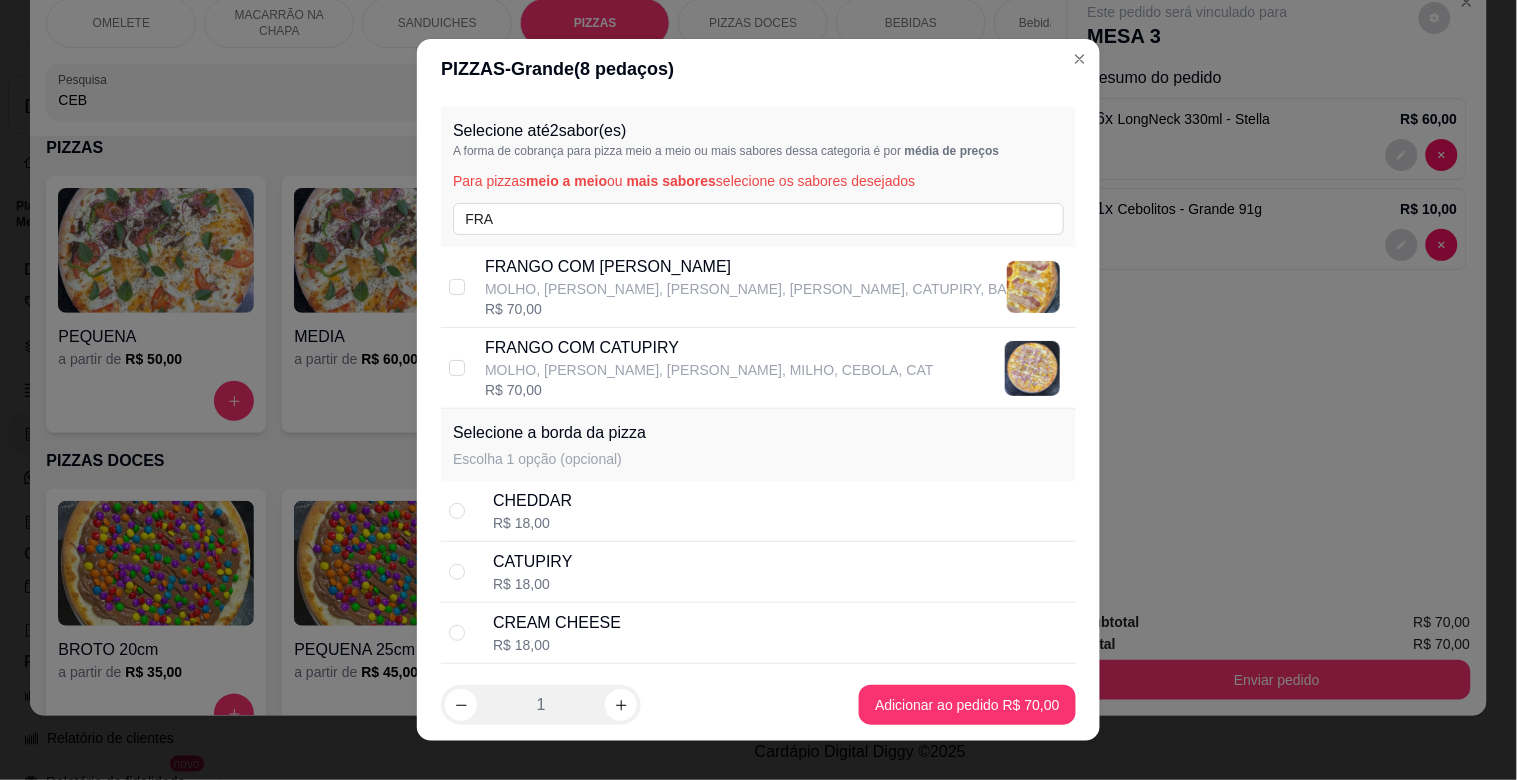 click on "MOLHO, [PERSON_NAME], [PERSON_NAME], [PERSON_NAME], CATUPIRY, BA" at bounding box center [746, 289] 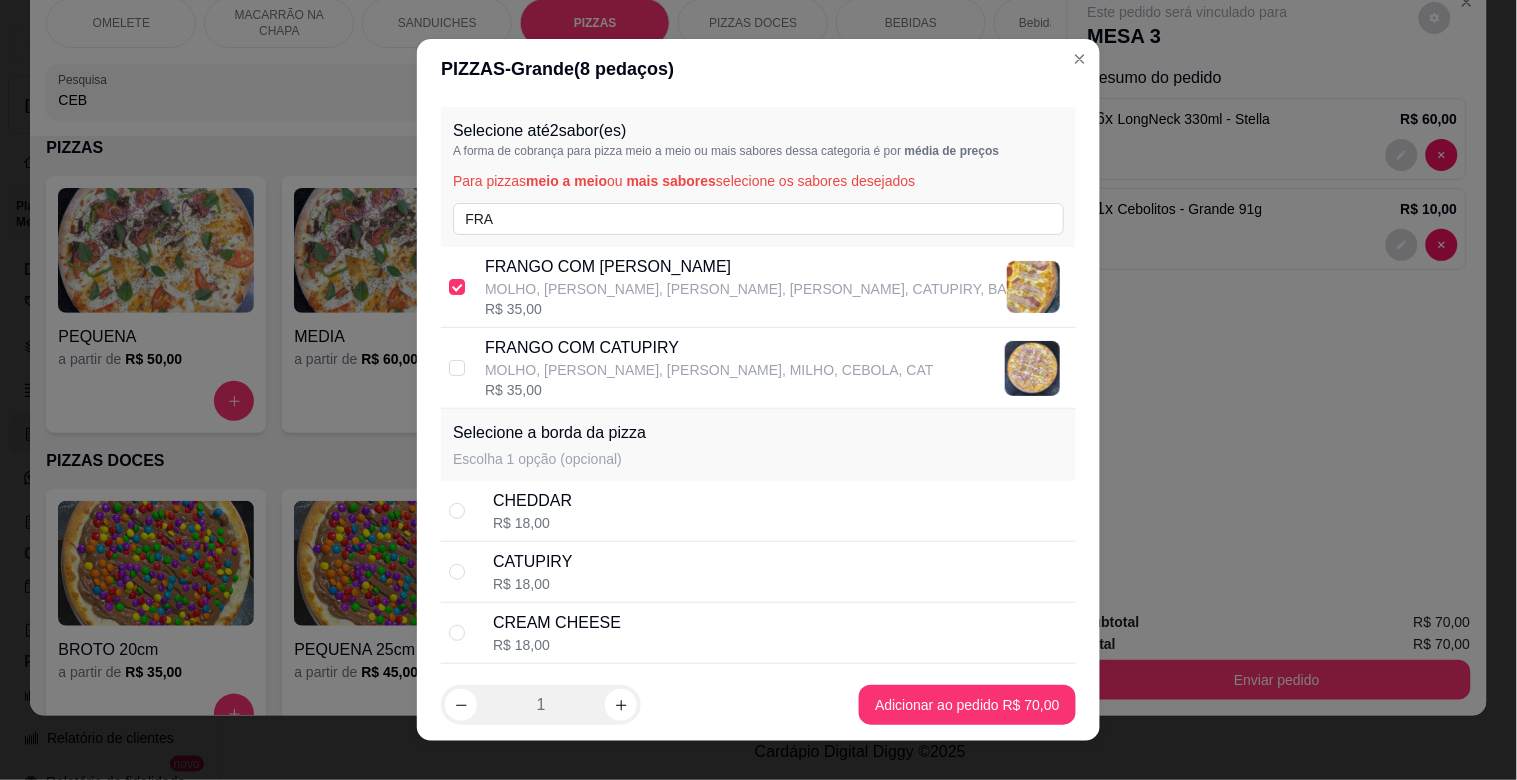click on "GRANDE 35cm a partir de     R$ 65,00" at bounding box center [864, 617] 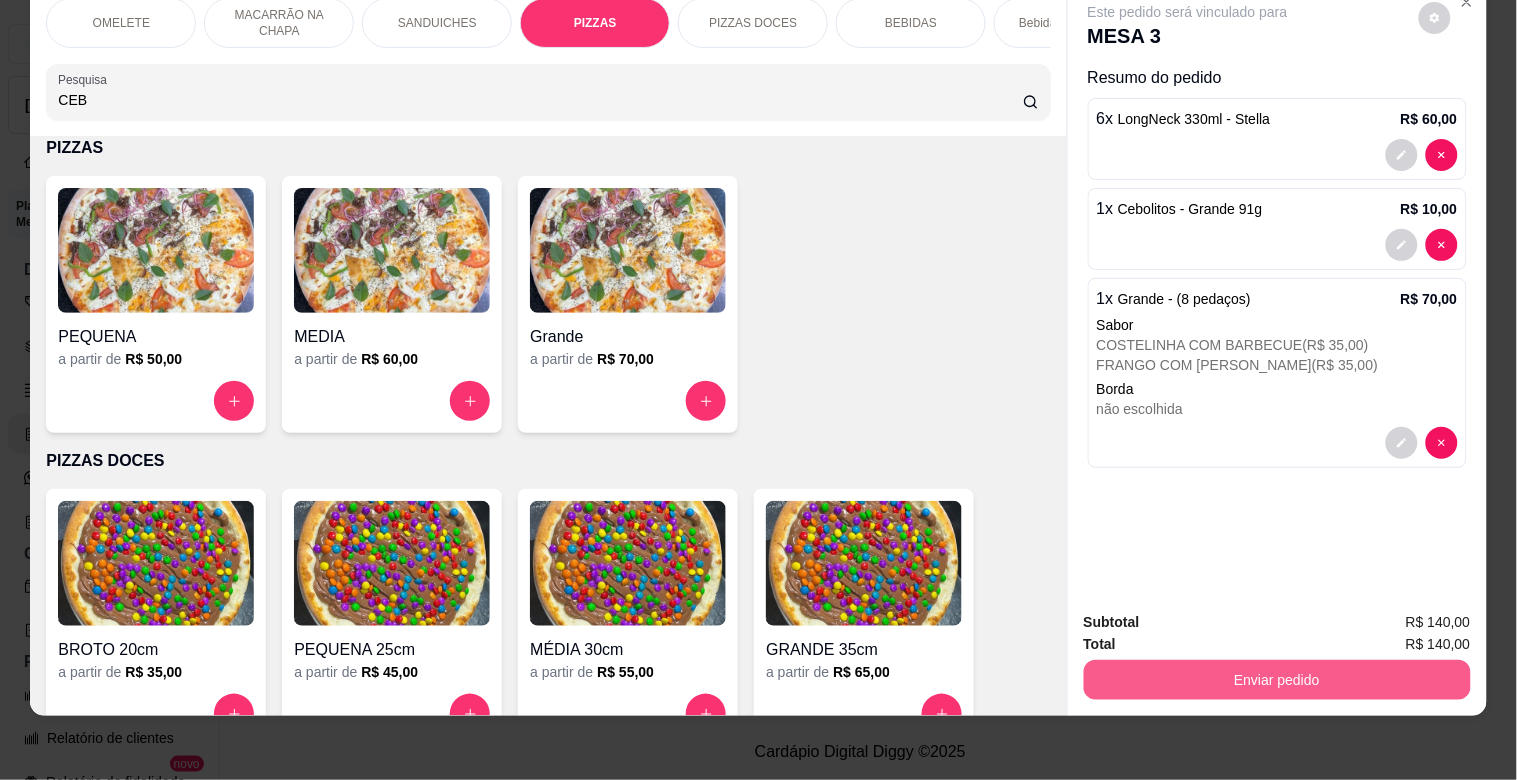 click on "Enviar pedido" at bounding box center [1277, 680] 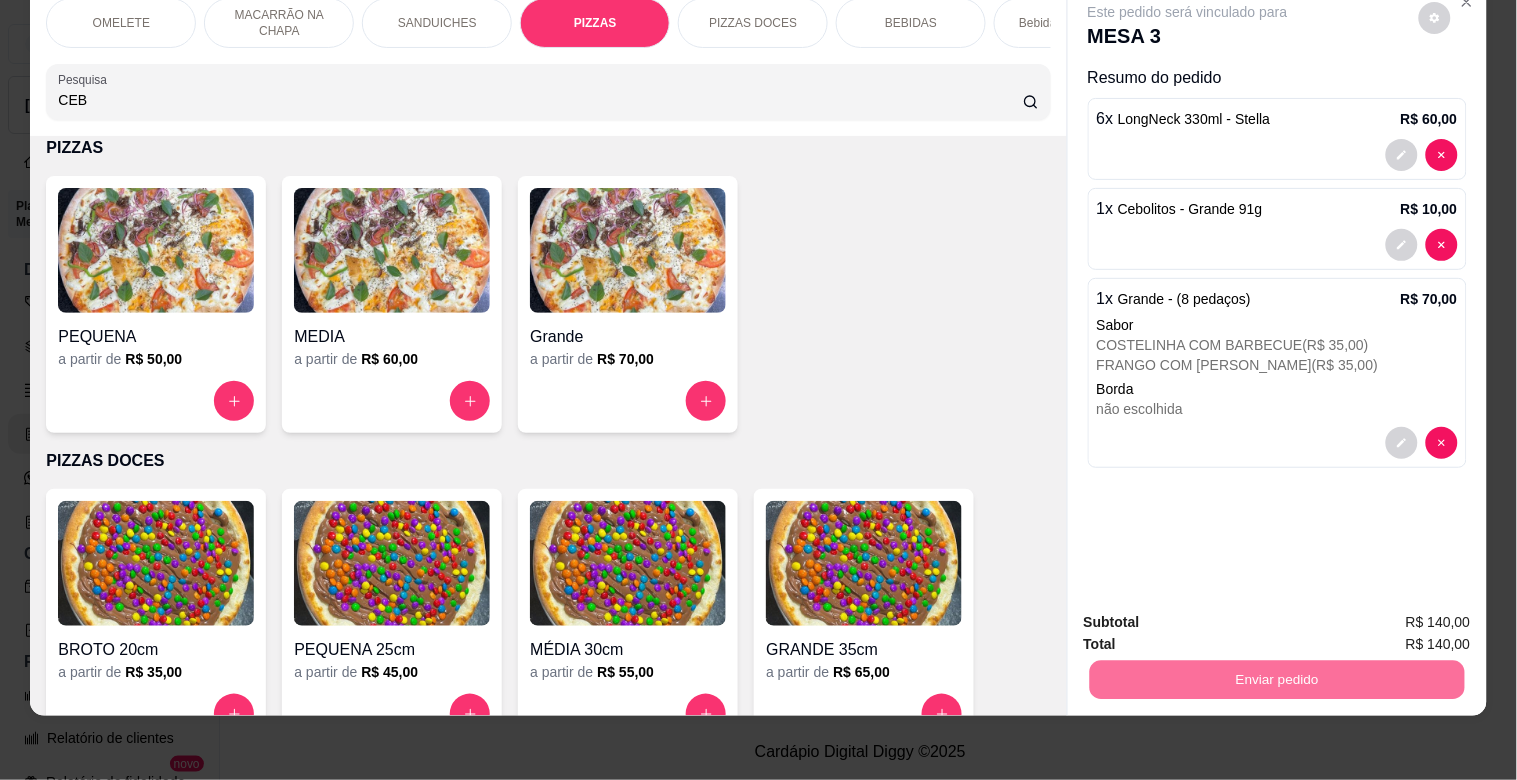 click on "Sim, quero registrar" at bounding box center [1400, 614] 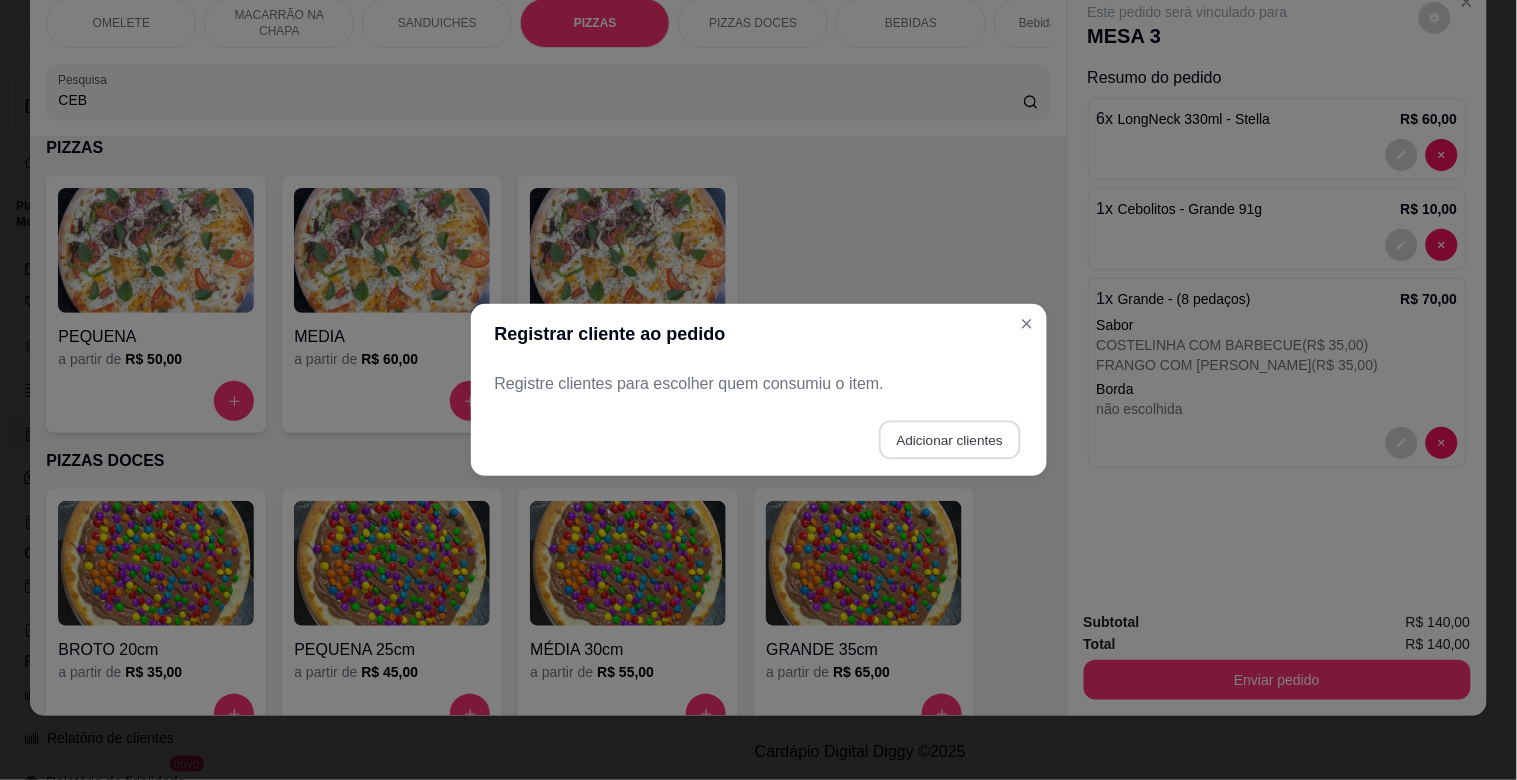 click on "Adicionar clientes" at bounding box center [949, 440] 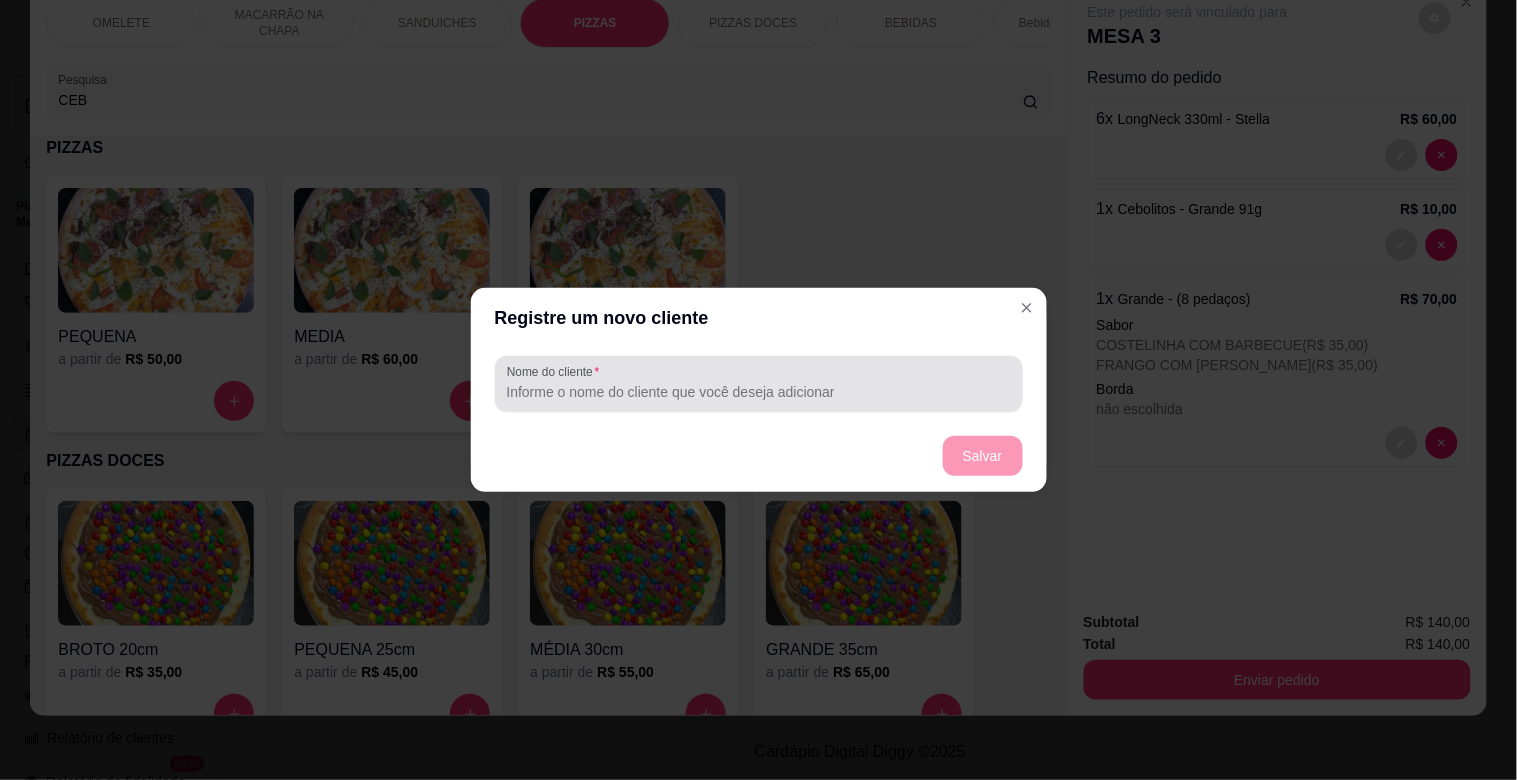 click on "Nome do cliente" at bounding box center (759, 392) 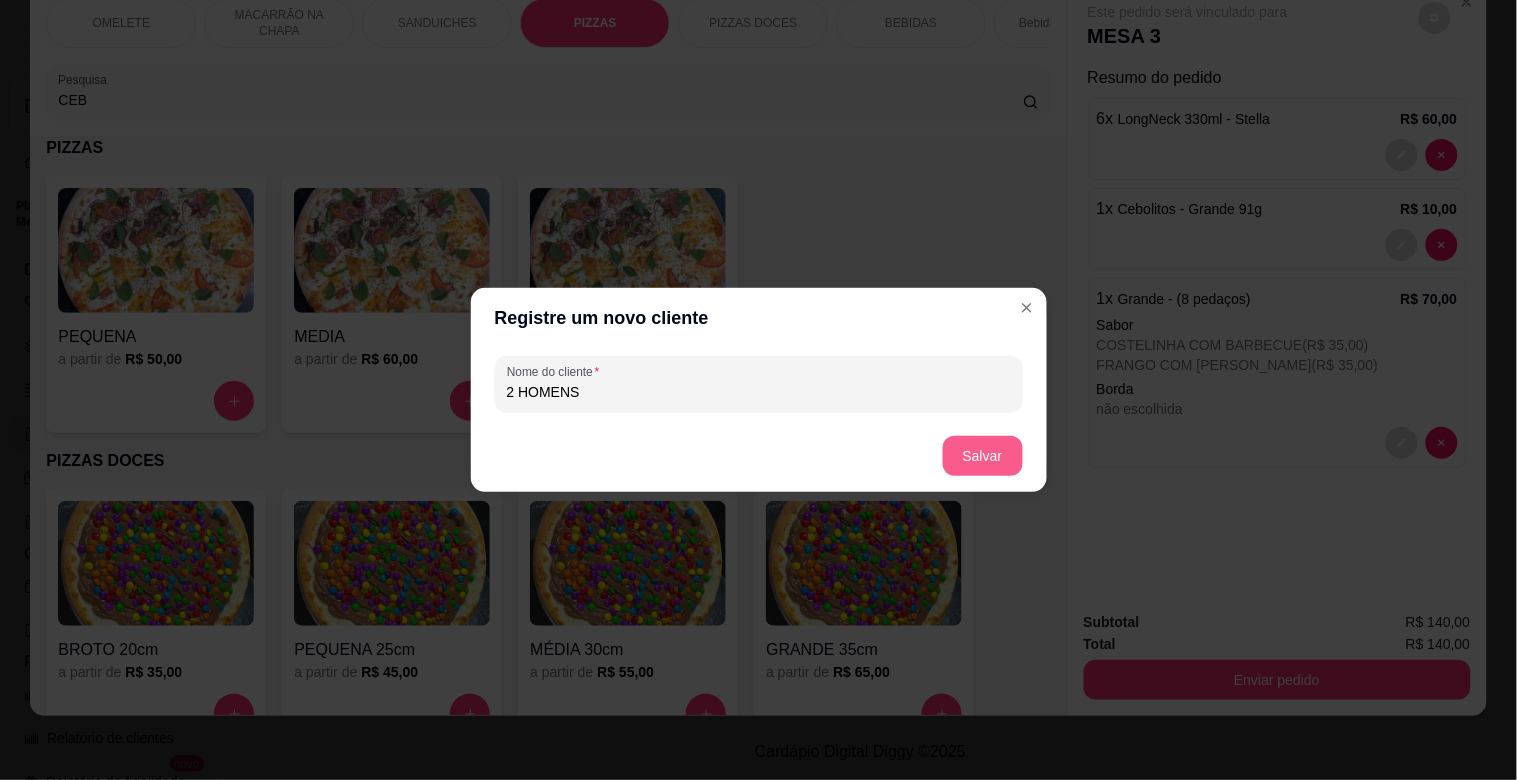 type on "2 HOMENS" 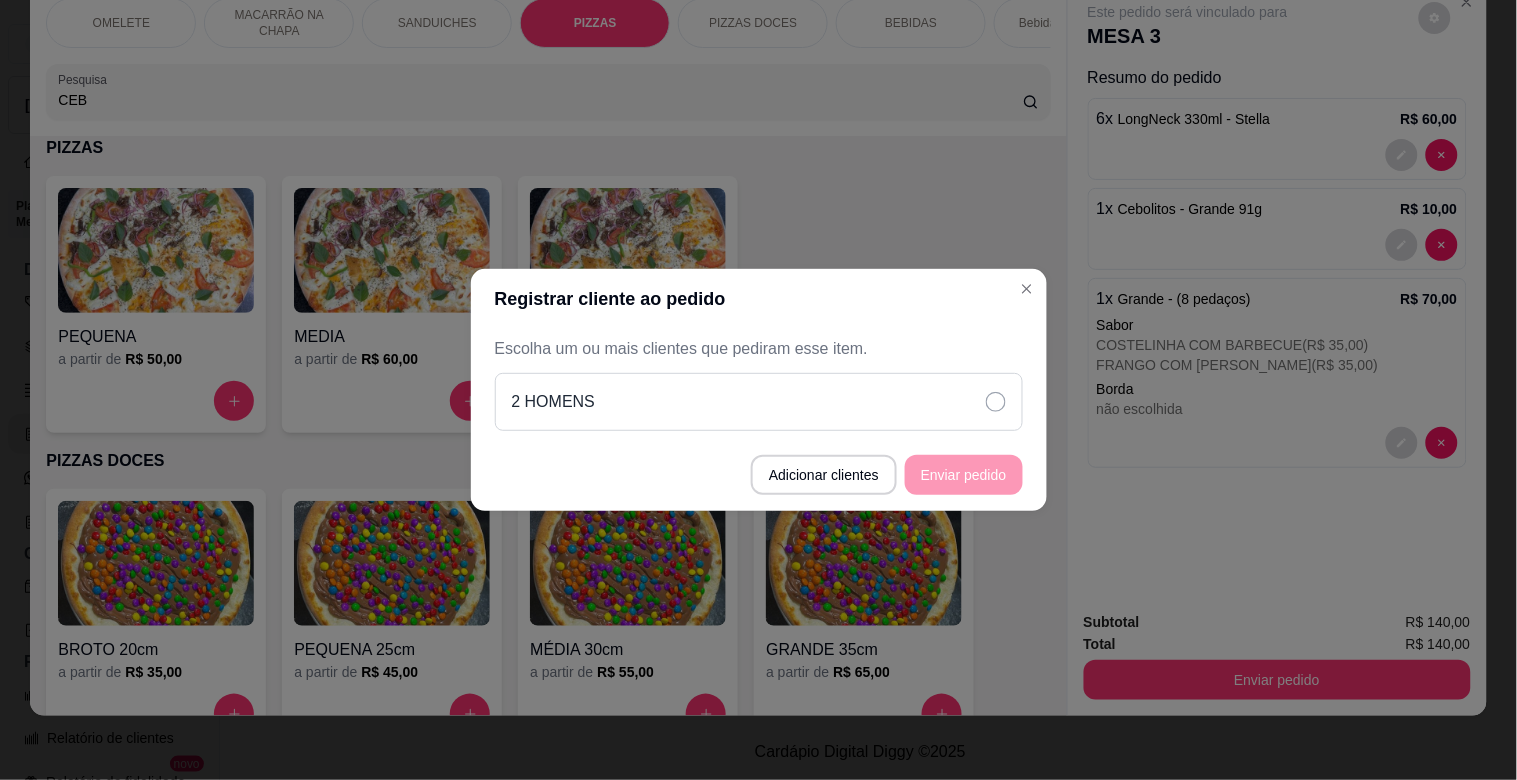 click on "2 HOMENS" at bounding box center (759, 402) 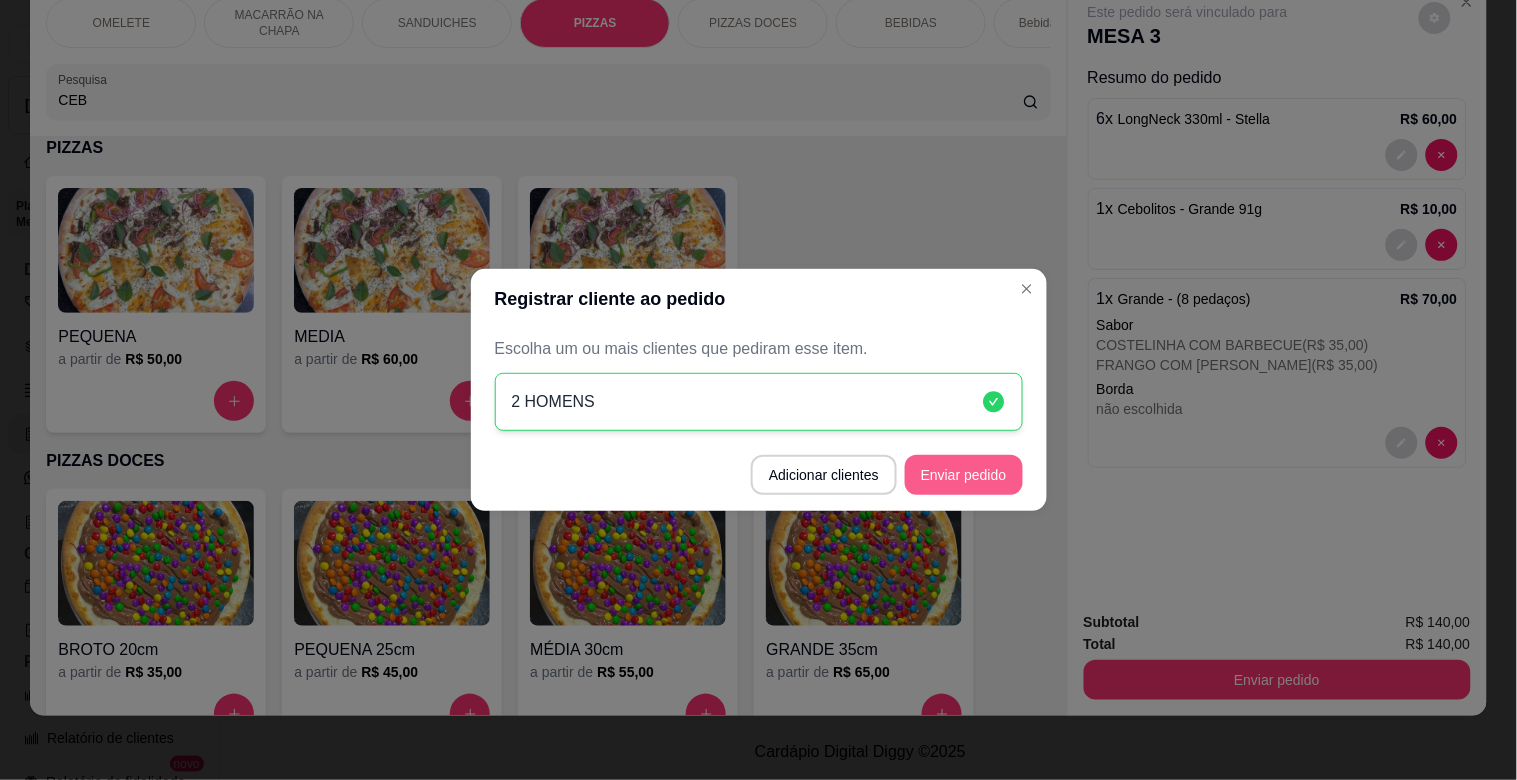 click on "Enviar pedido" at bounding box center (964, 475) 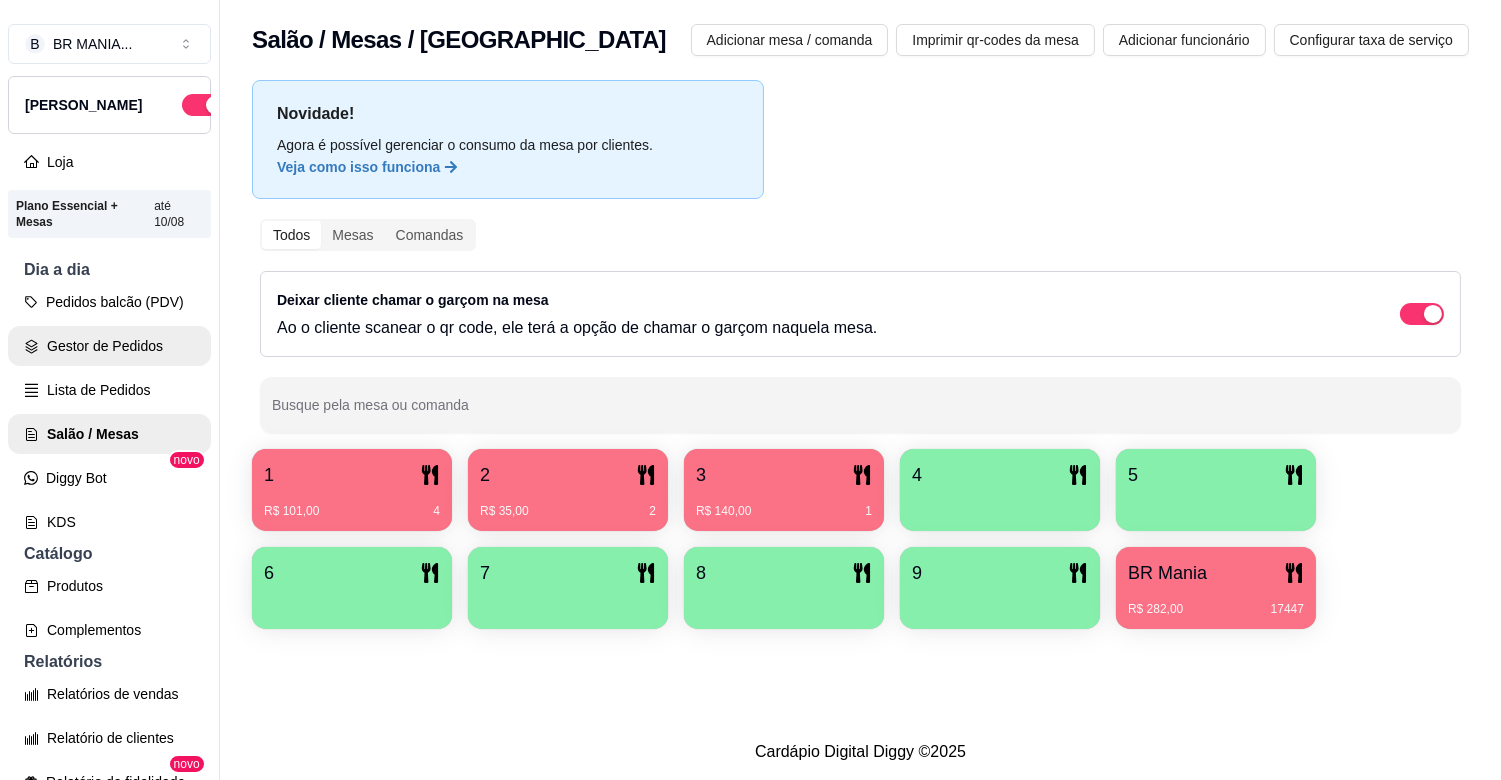 click on "Gestor de Pedidos" at bounding box center (109, 346) 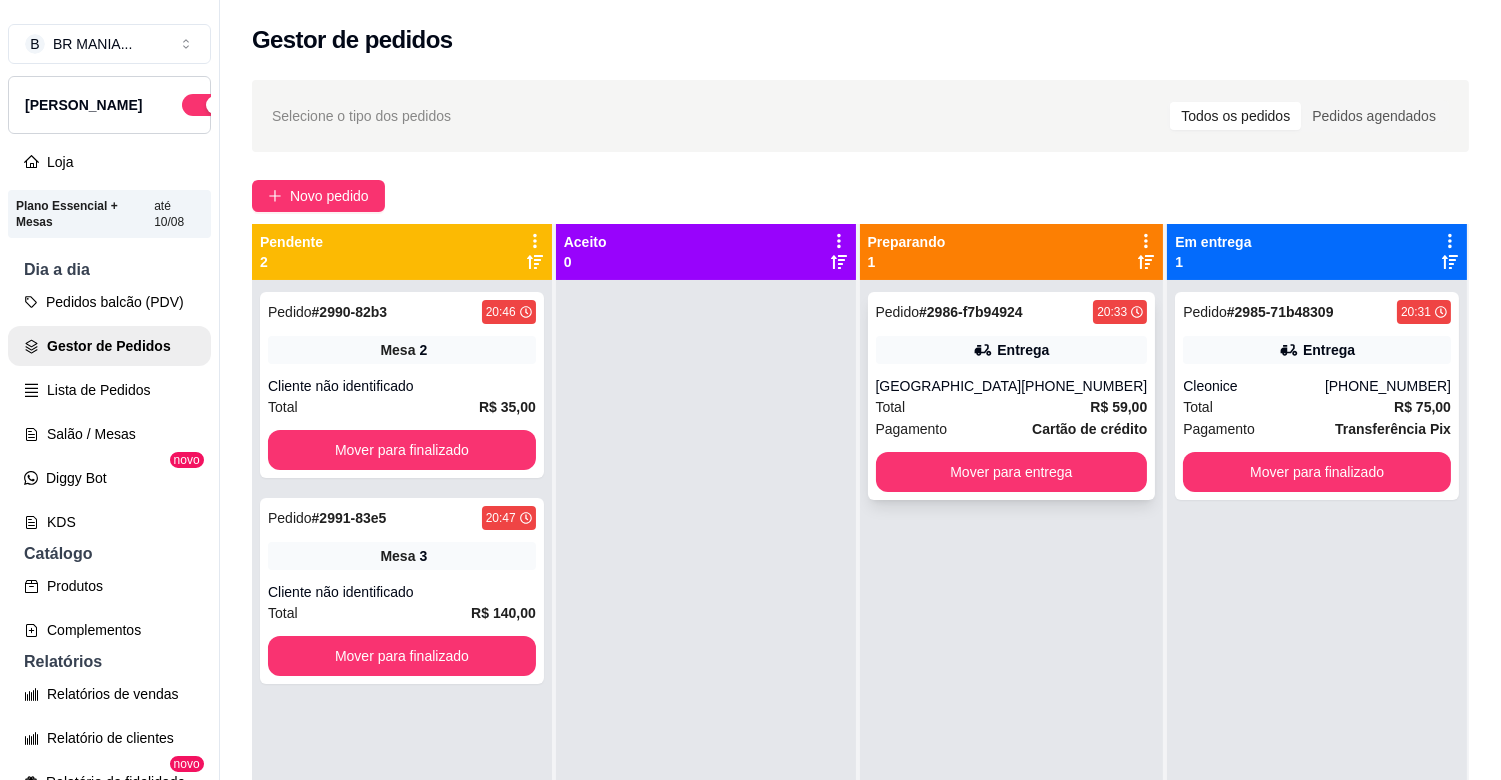 click on "Total R$ 59,00" at bounding box center [1012, 407] 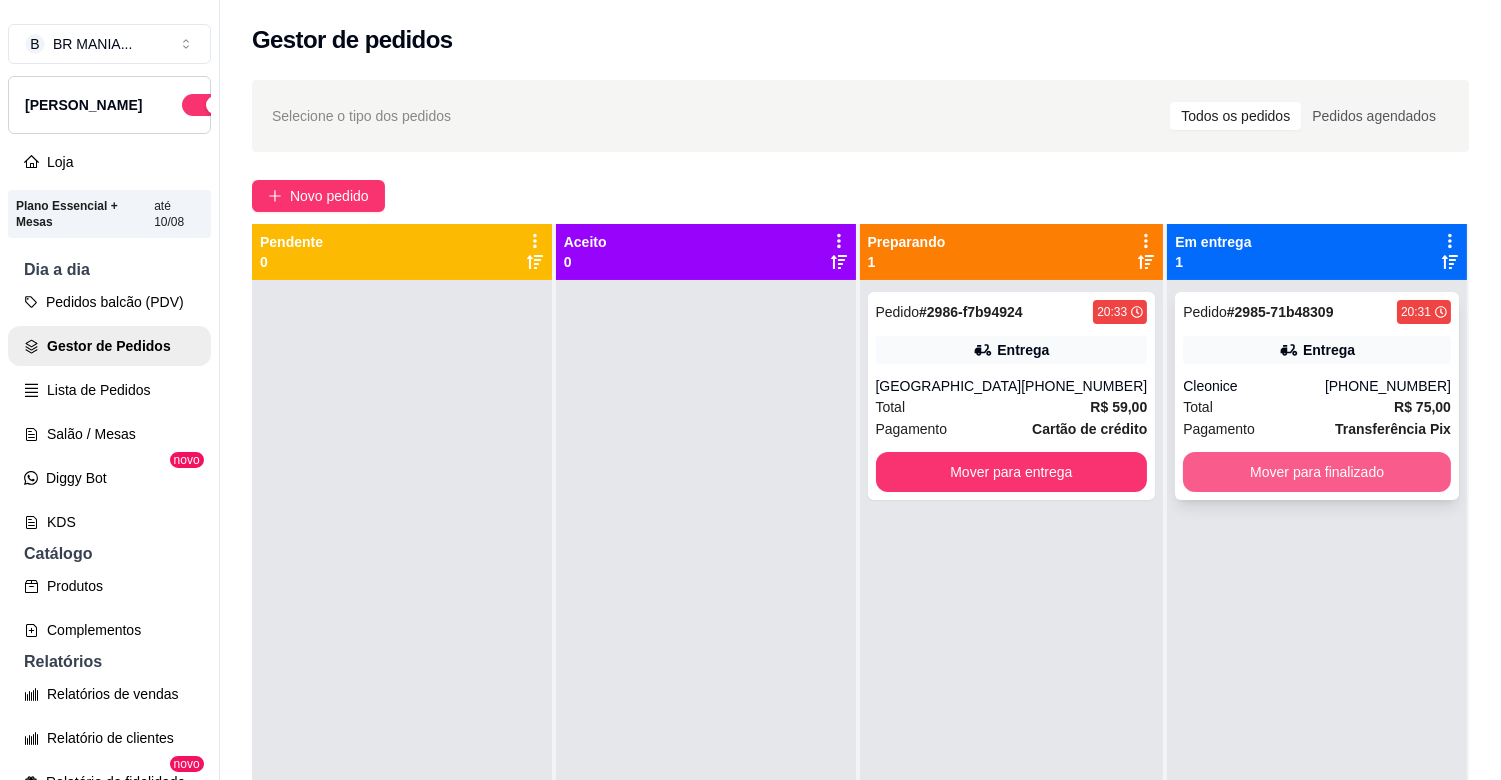 click on "Mover para finalizado" at bounding box center (1317, 472) 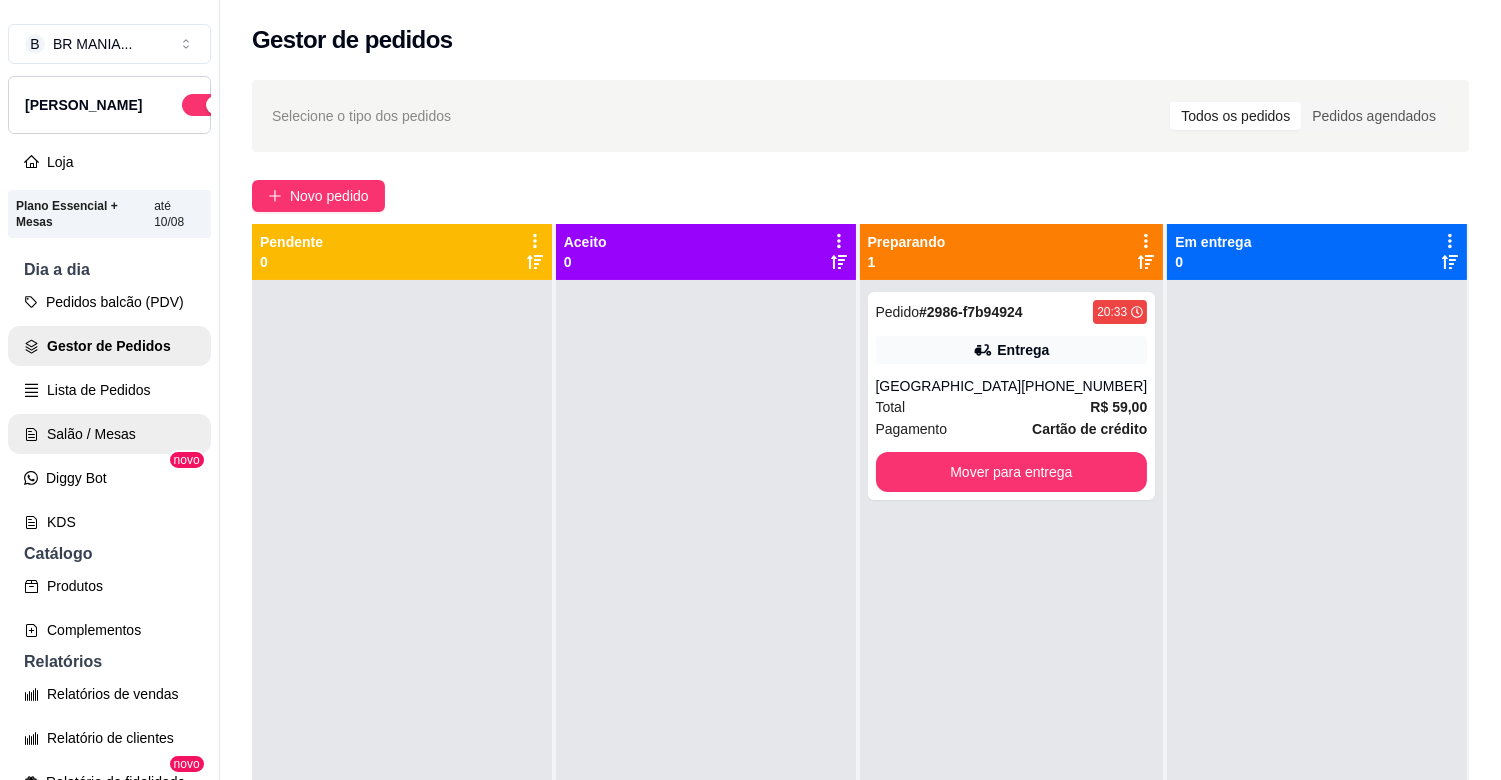 click on "Salão / Mesas" at bounding box center (109, 434) 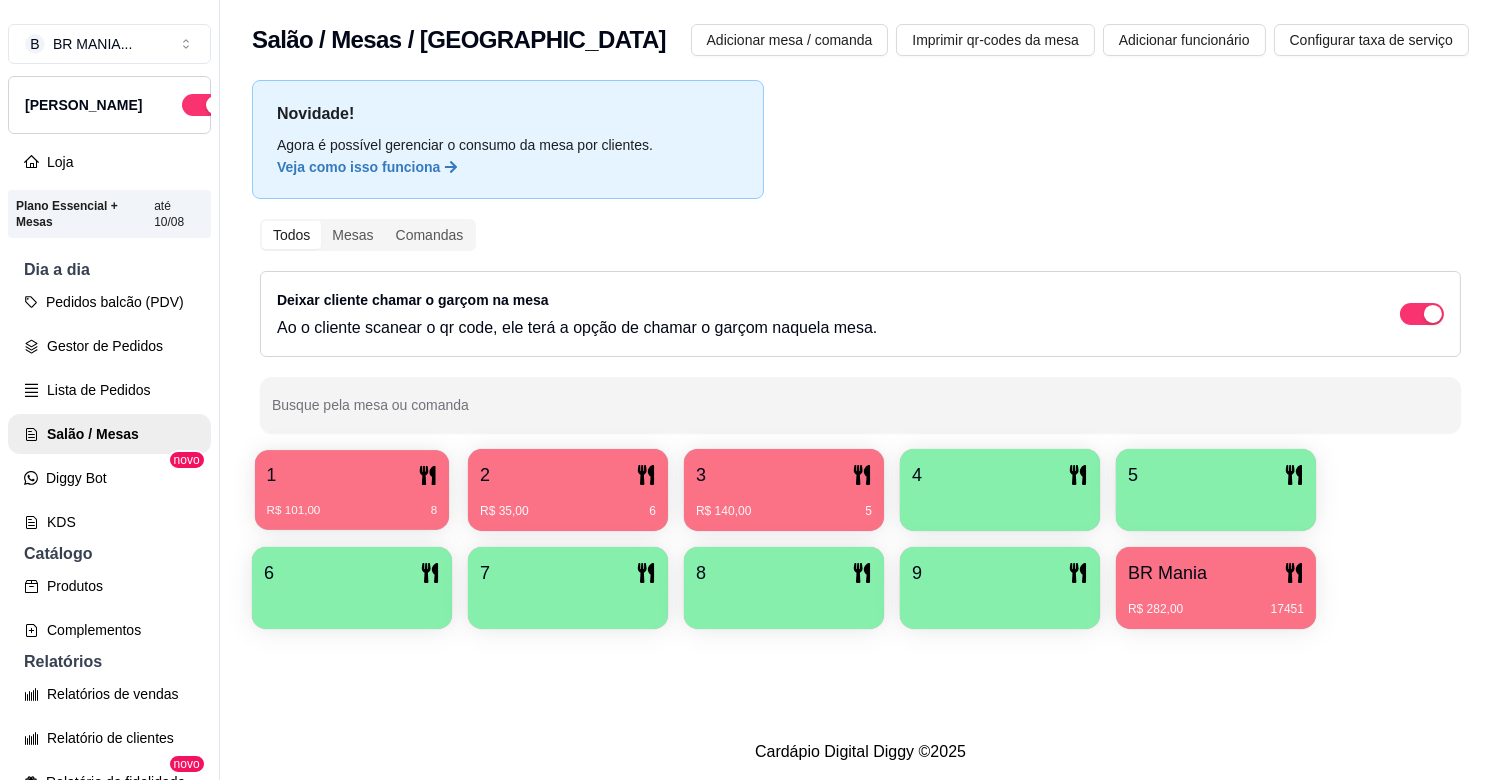 click on "R$ 101,00 8" at bounding box center [352, 503] 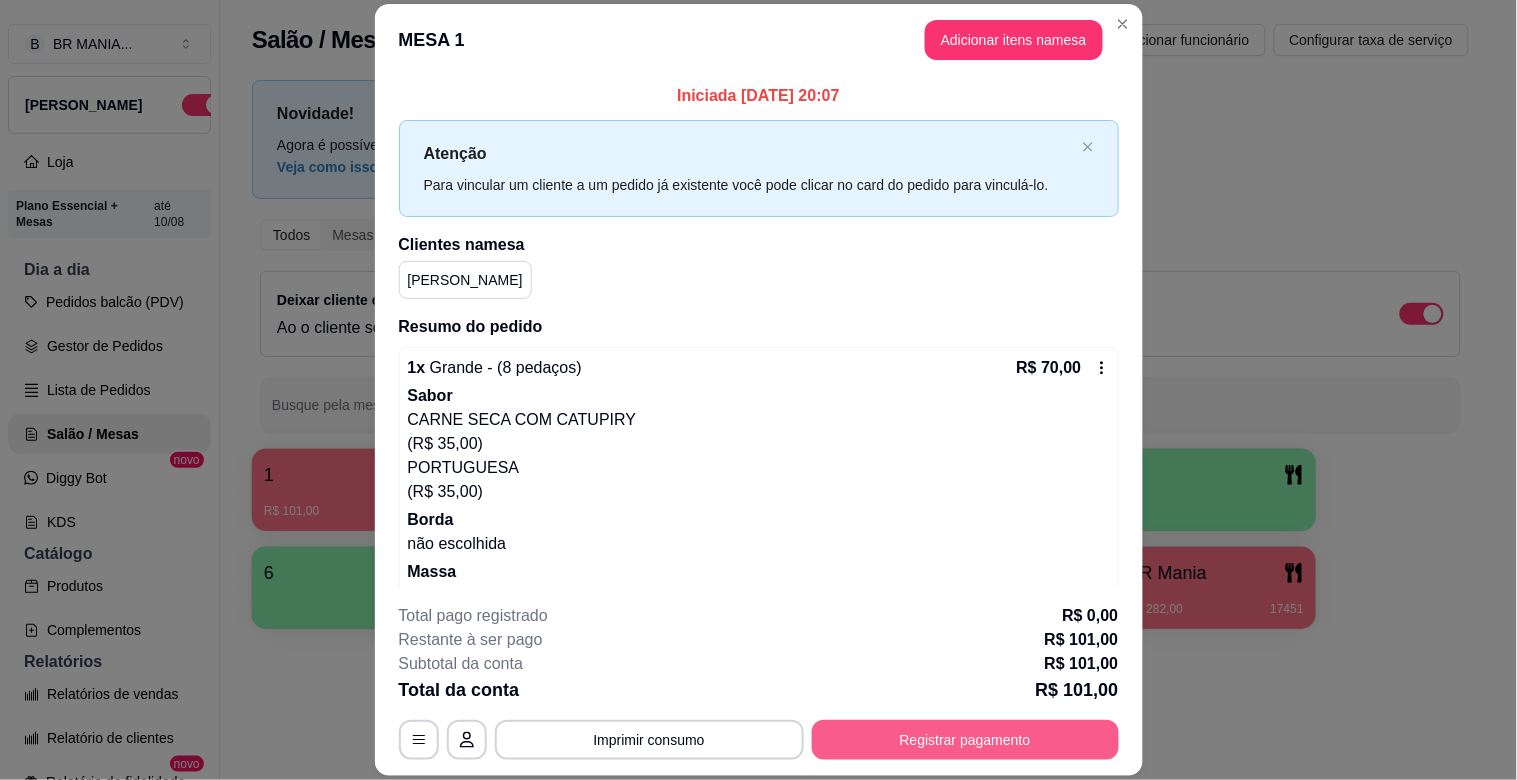 click on "Registrar pagamento" at bounding box center [965, 740] 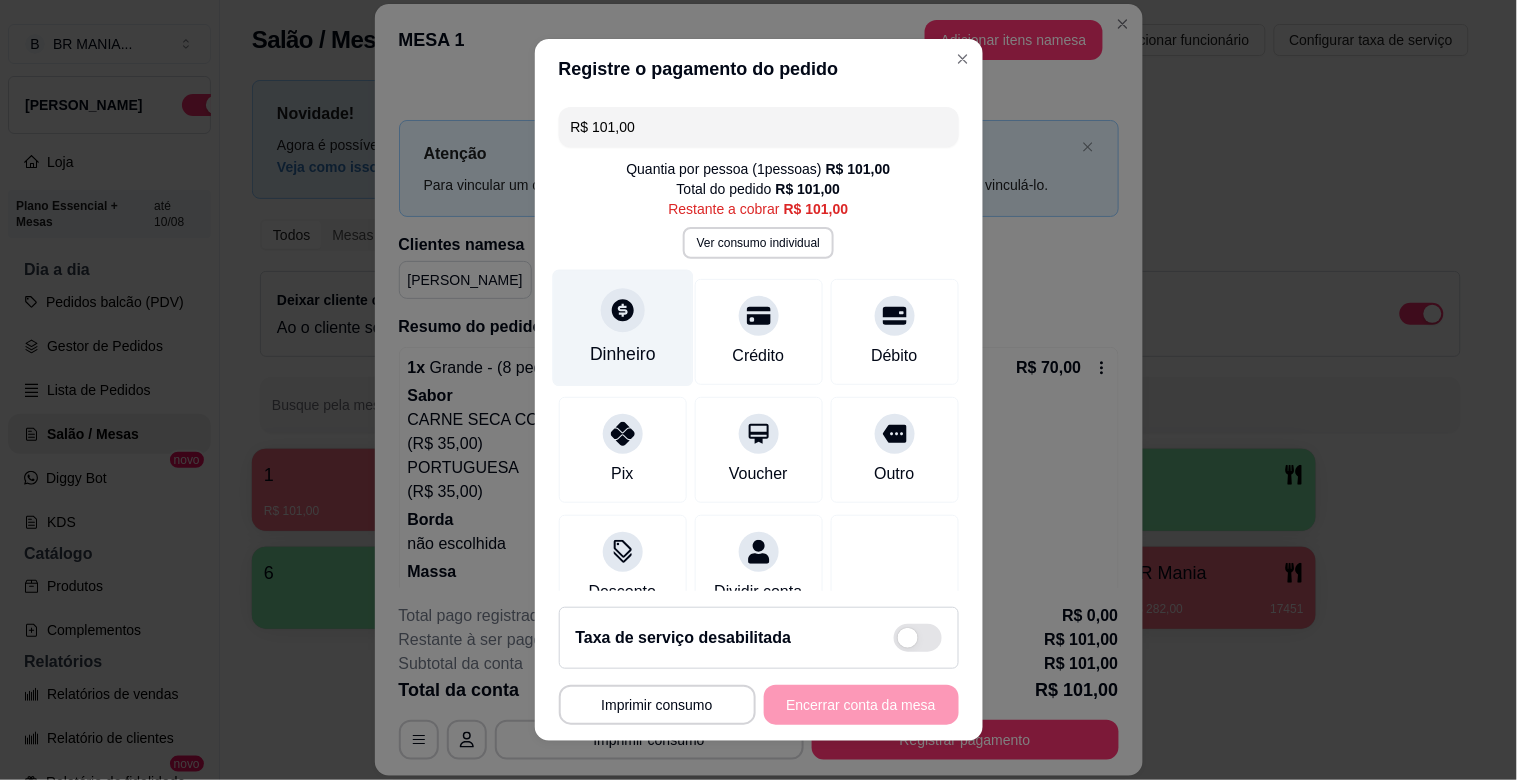 click on "Dinheiro" at bounding box center [622, 328] 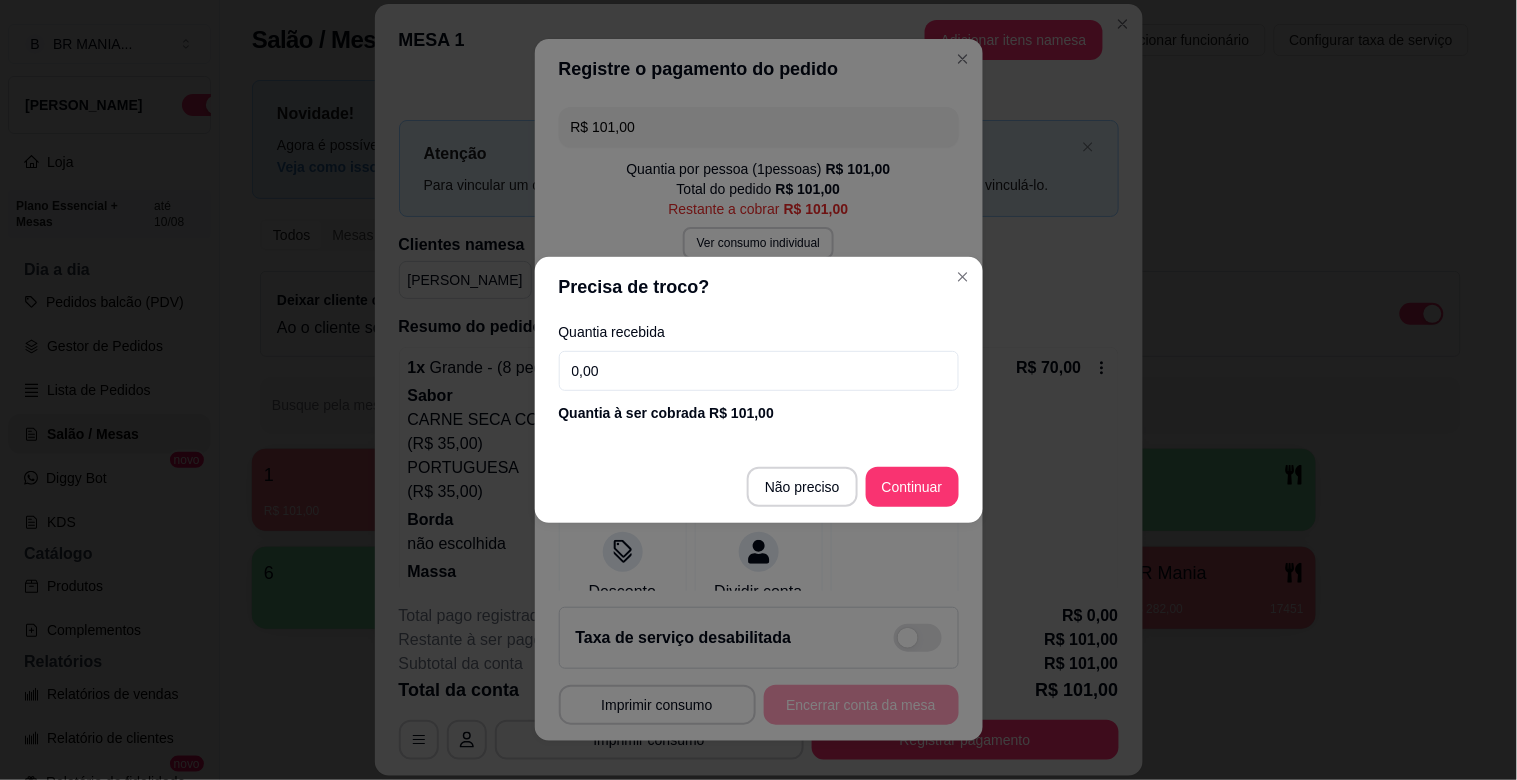 click on "0,00" at bounding box center (759, 371) 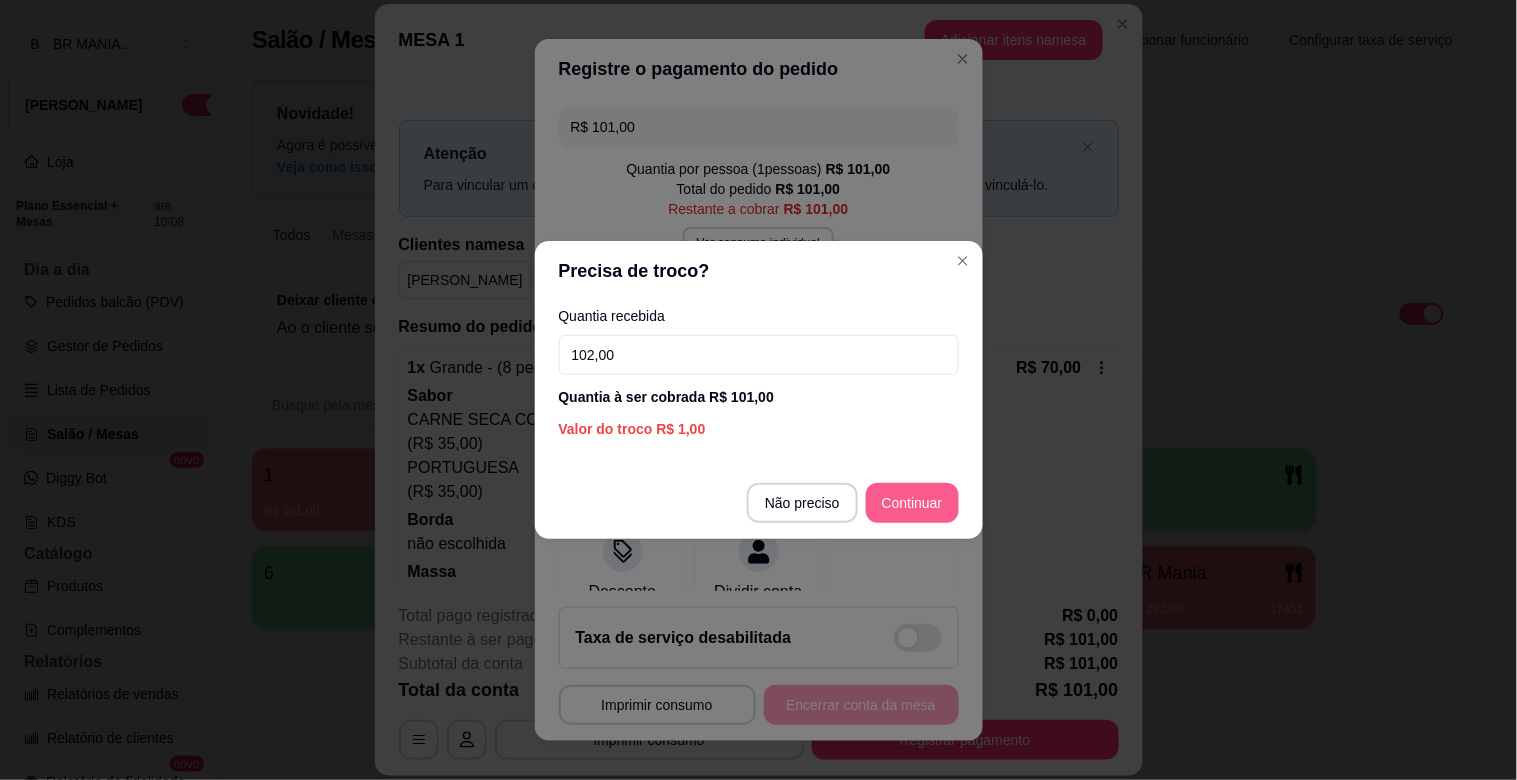 type on "102,00" 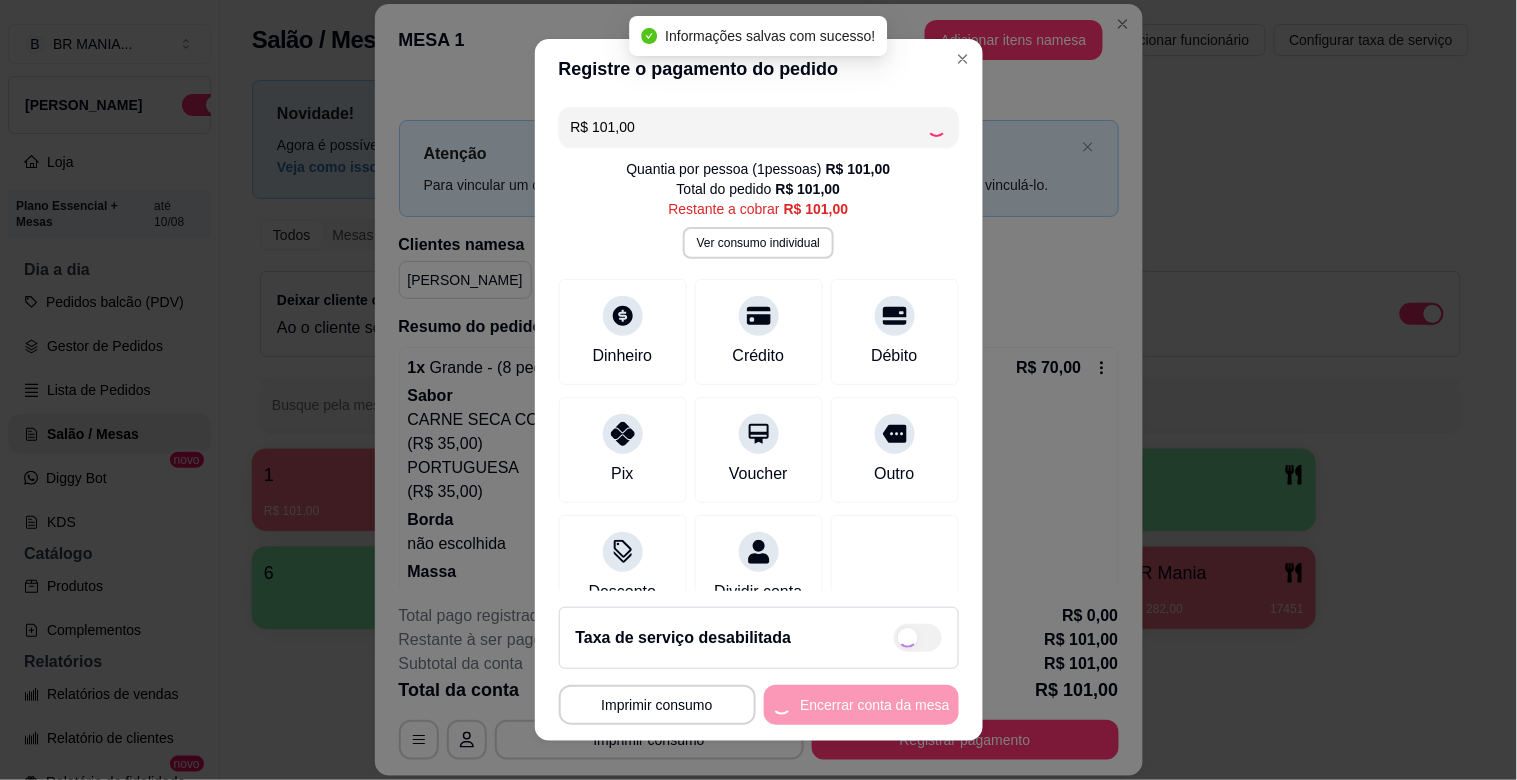 type on "R$ 0,00" 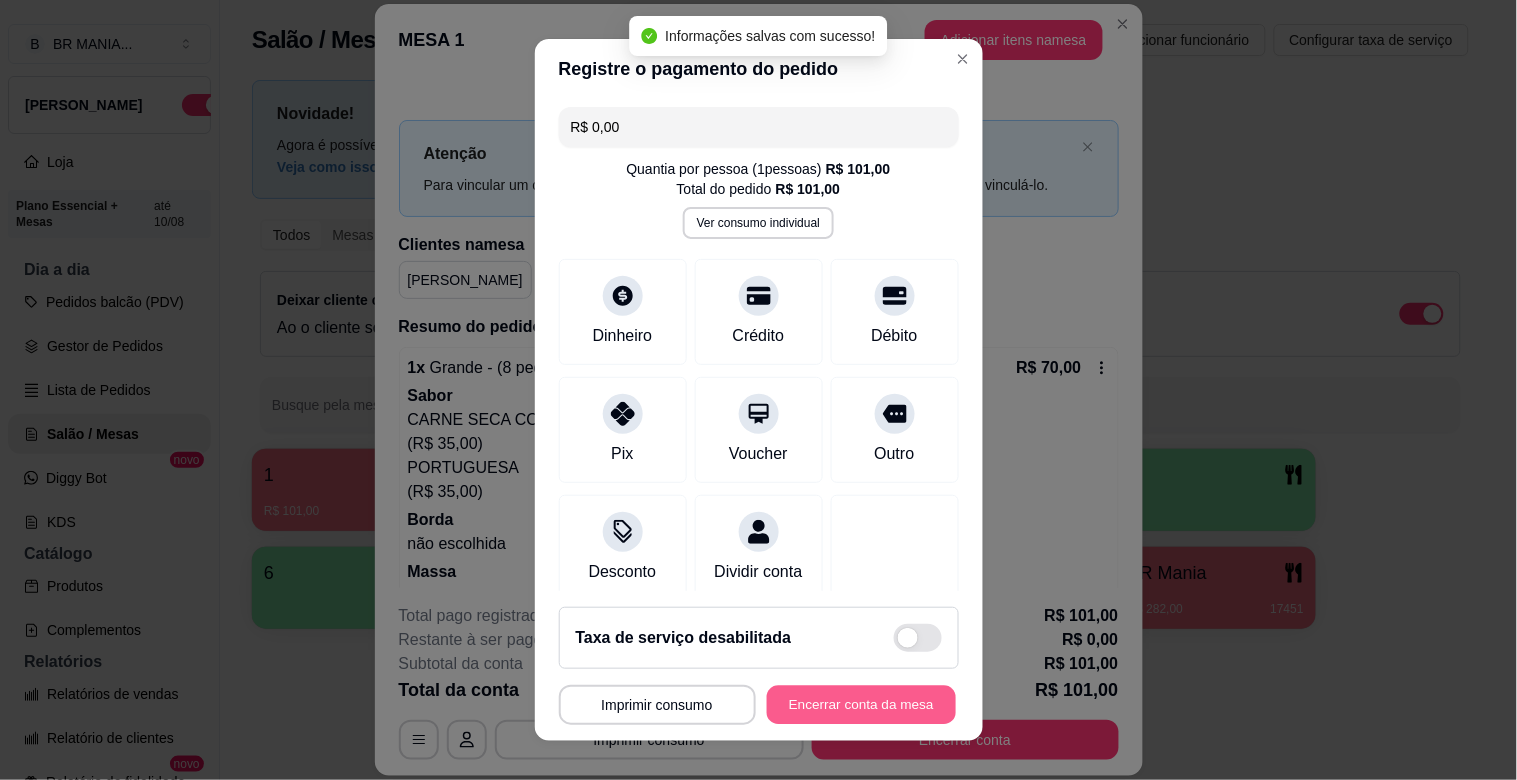 click on "Encerrar conta da mesa" at bounding box center (861, 705) 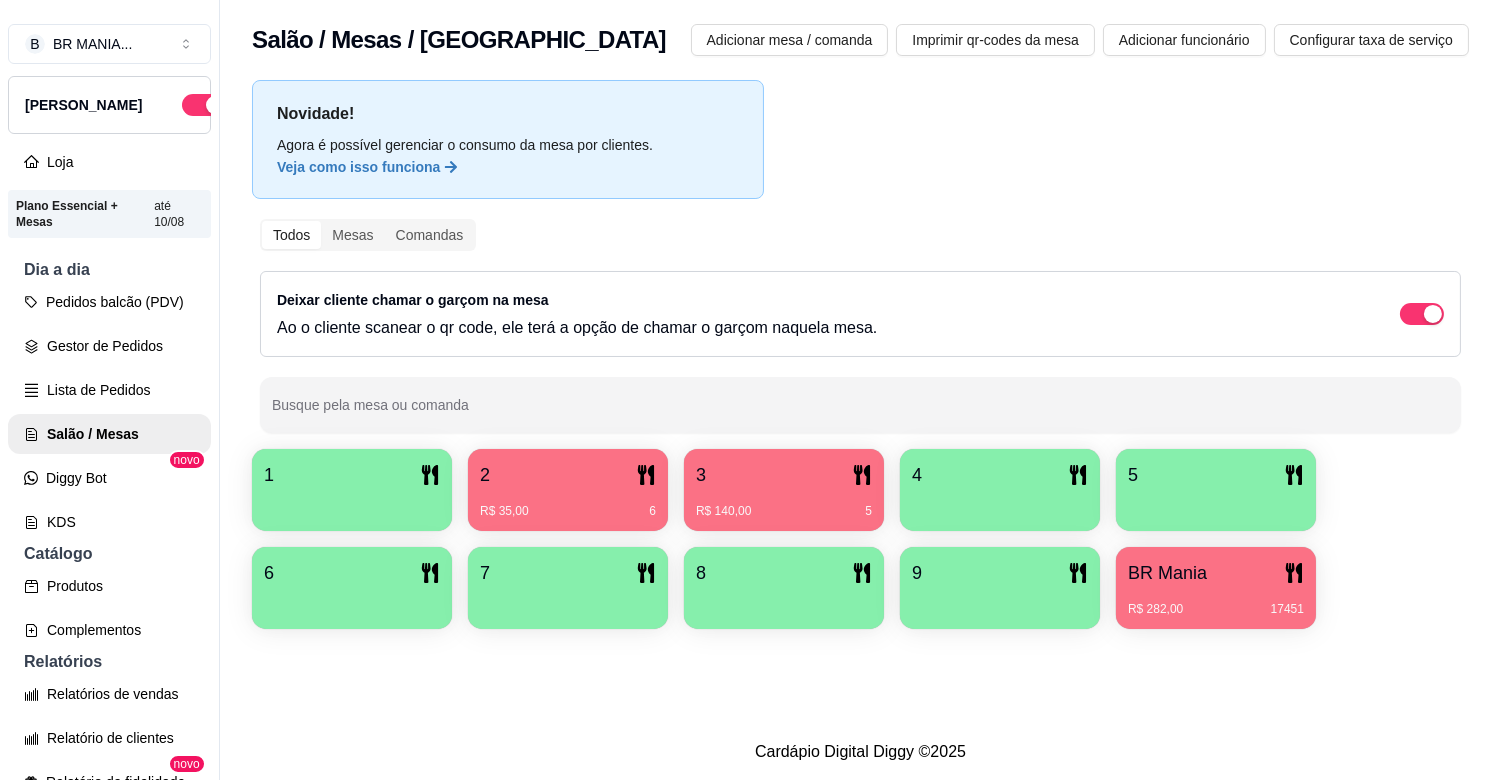 click on "3 R$ 140,00 5" at bounding box center (784, 490) 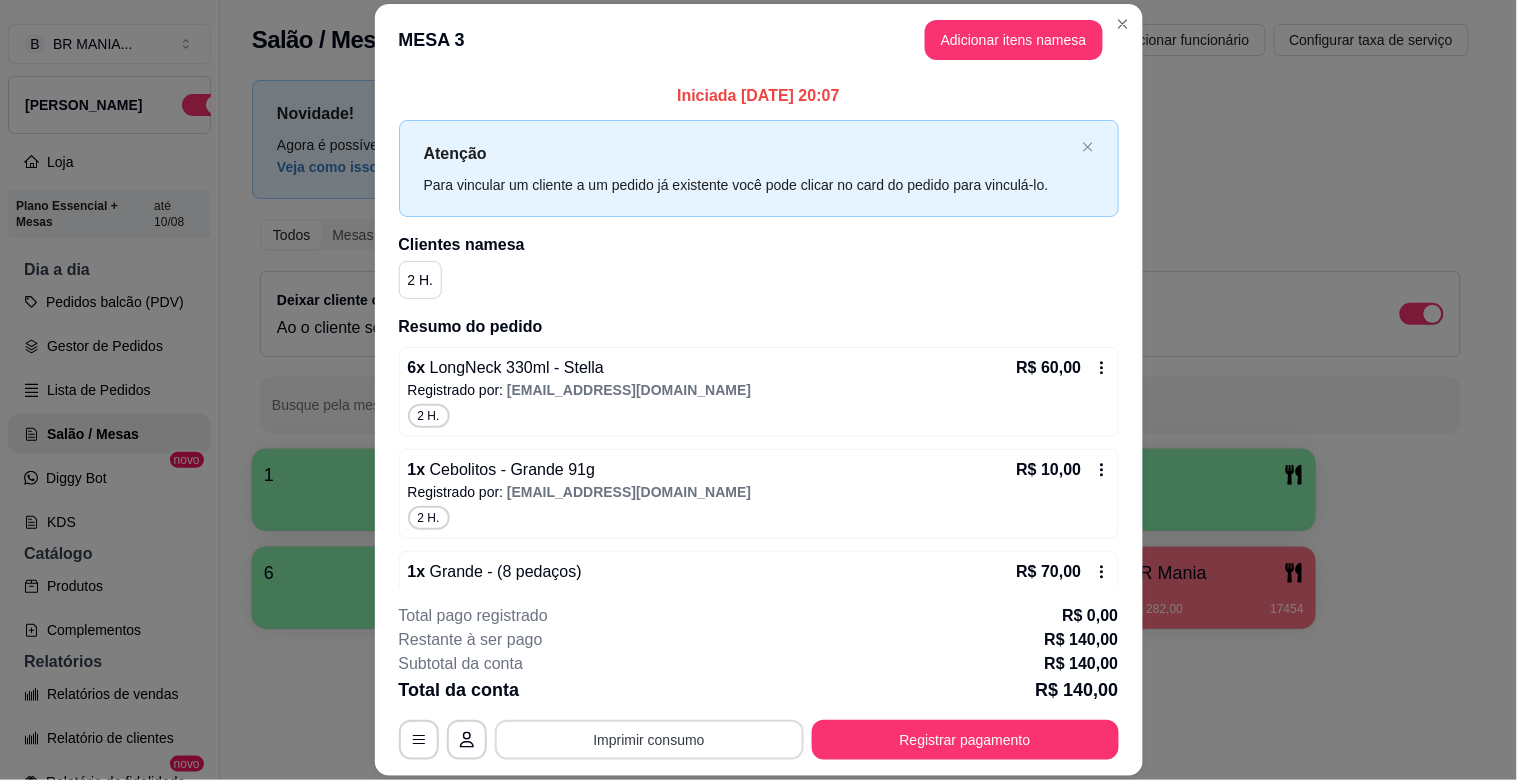 click on "Imprimir consumo" at bounding box center (649, 740) 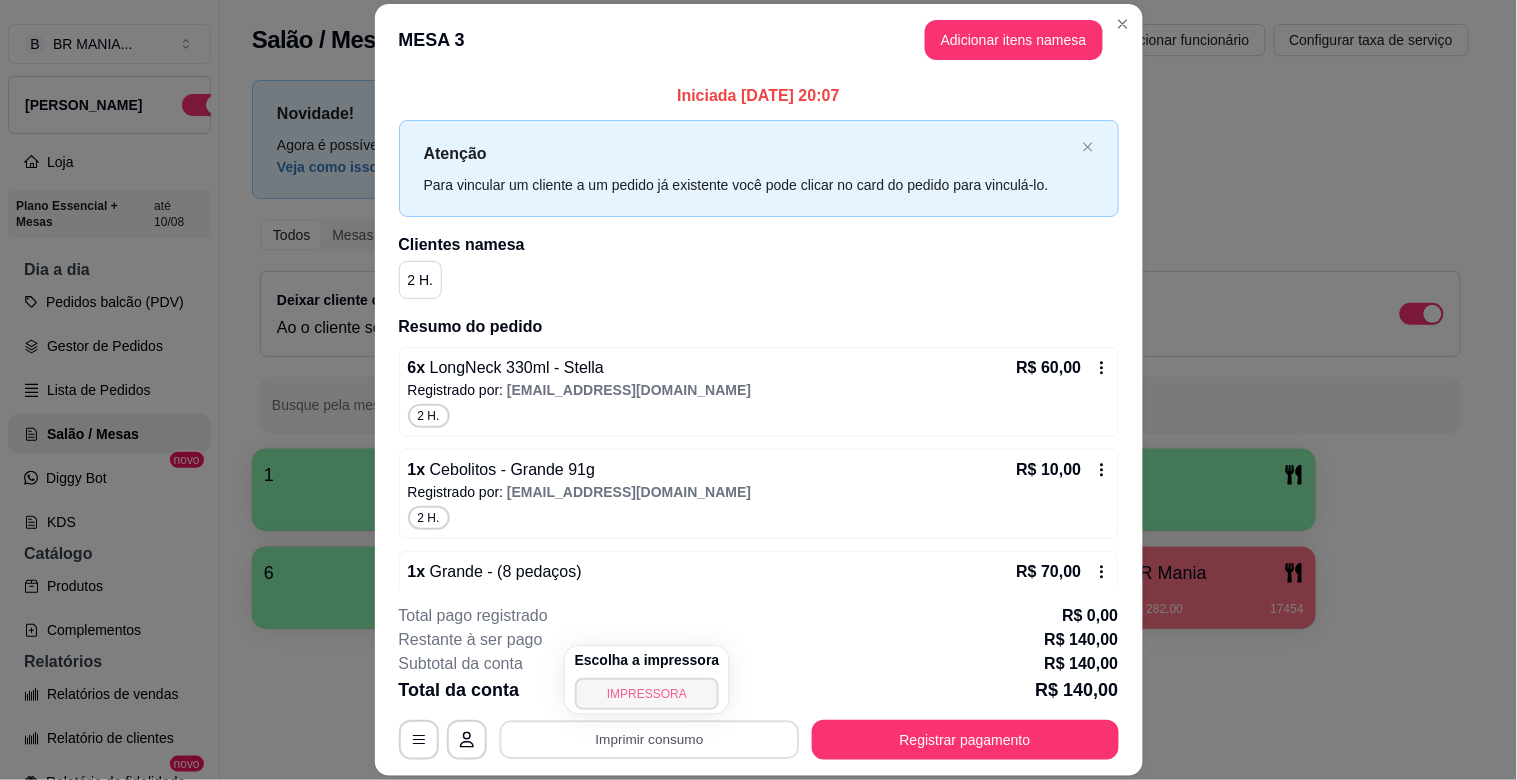 click on "IMPRESSORA" at bounding box center (647, 694) 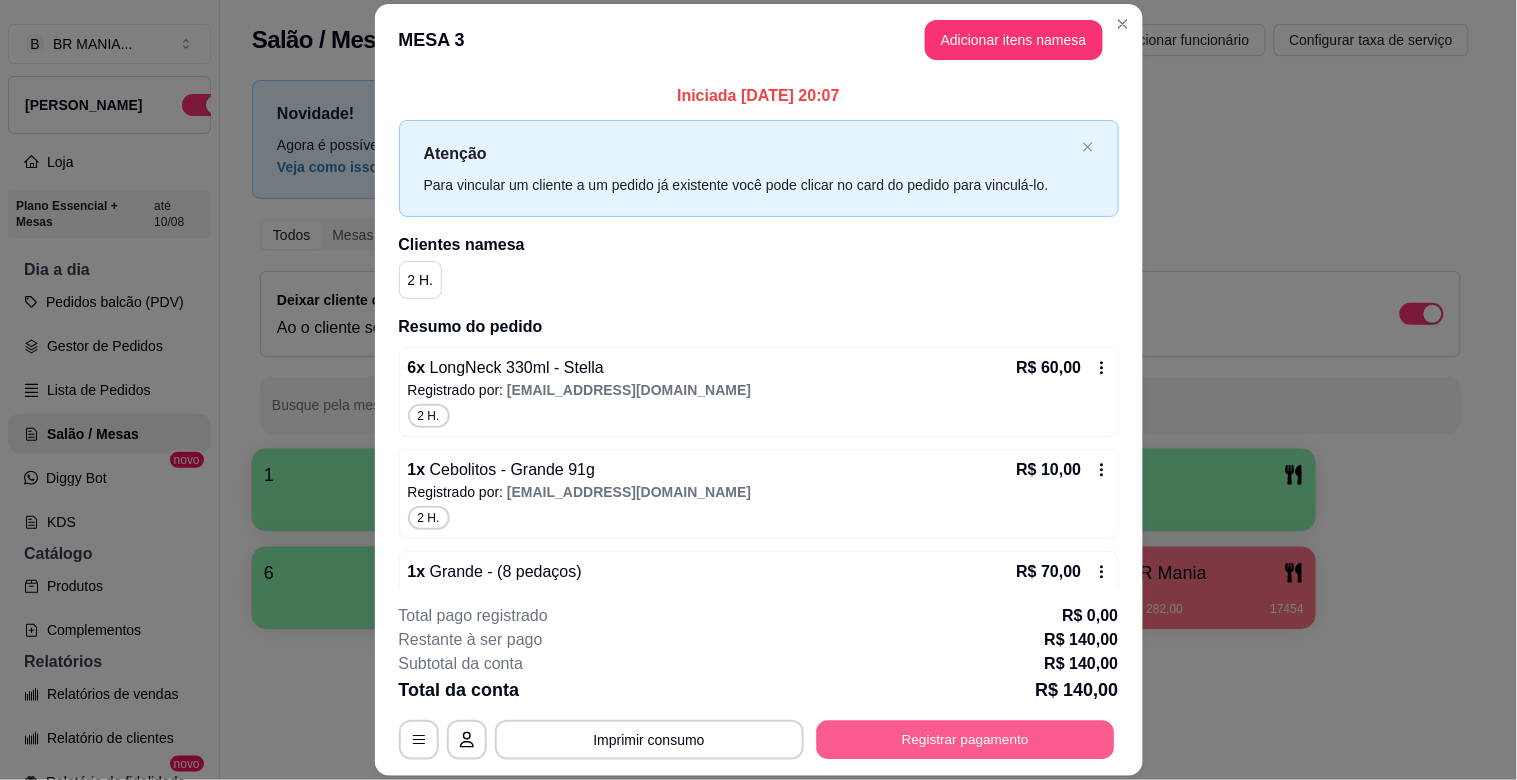 click on "Registrar pagamento" at bounding box center [965, 740] 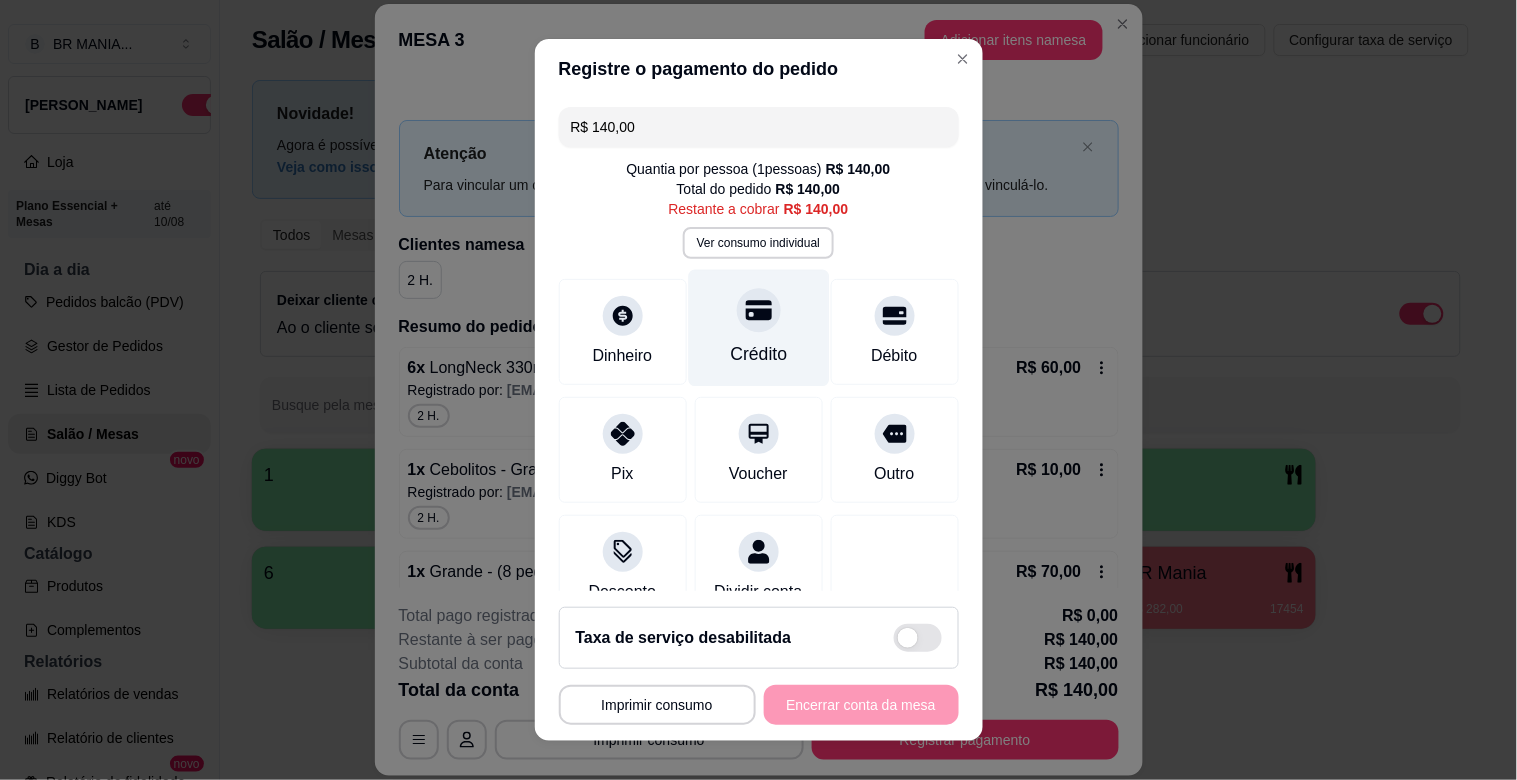 click on "Crédito" at bounding box center [758, 354] 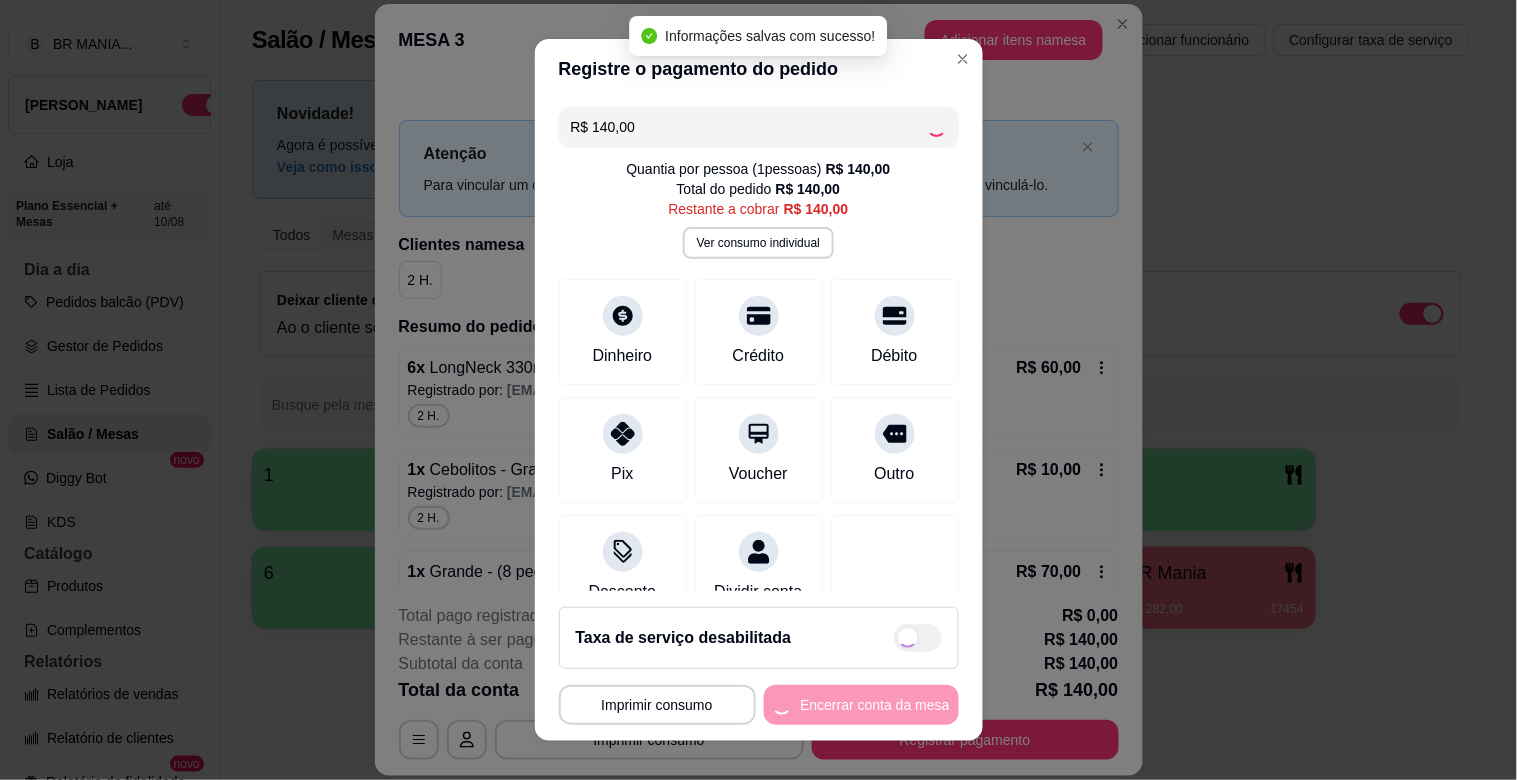 type on "R$ 0,00" 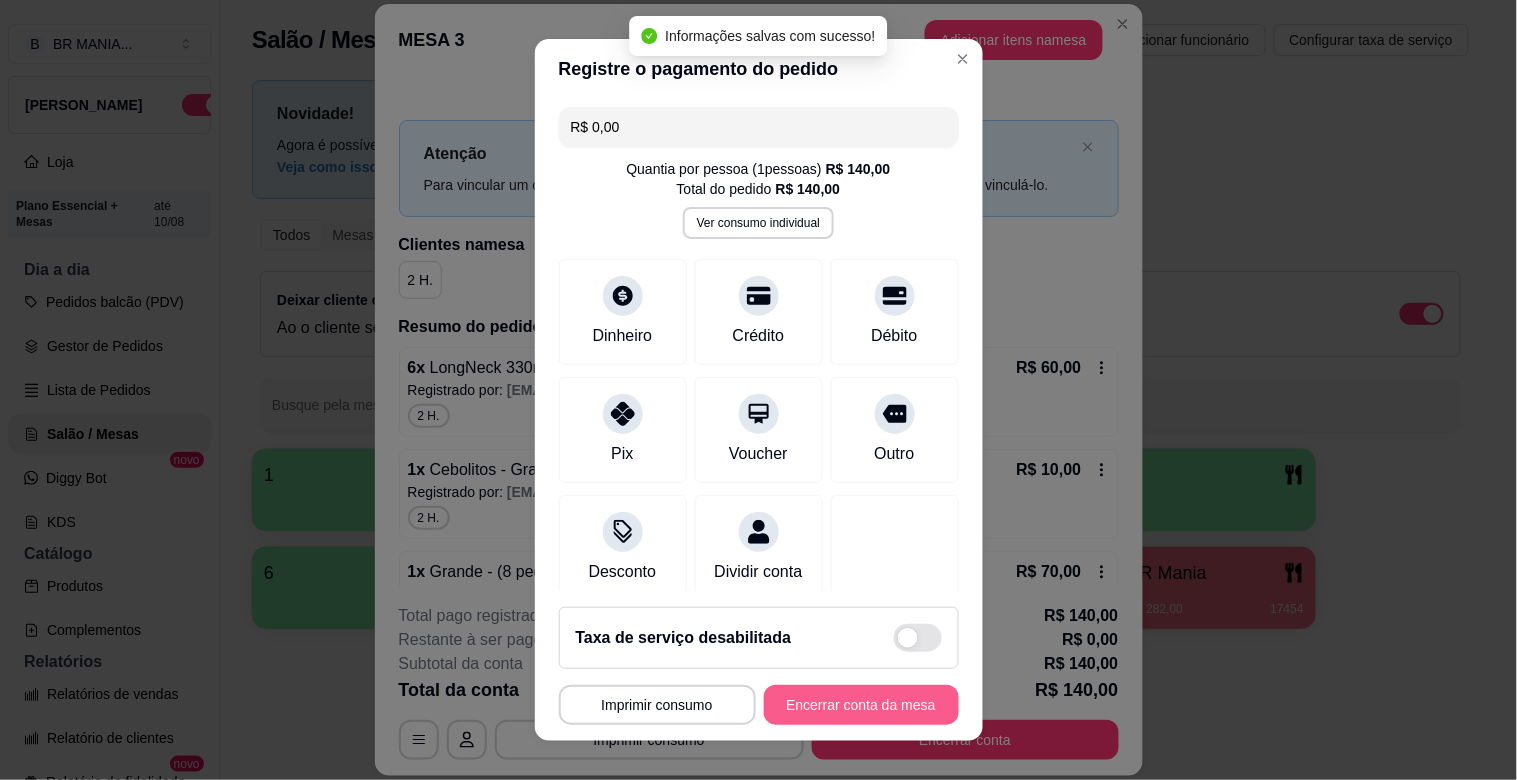 click on "Encerrar conta da mesa" at bounding box center [861, 705] 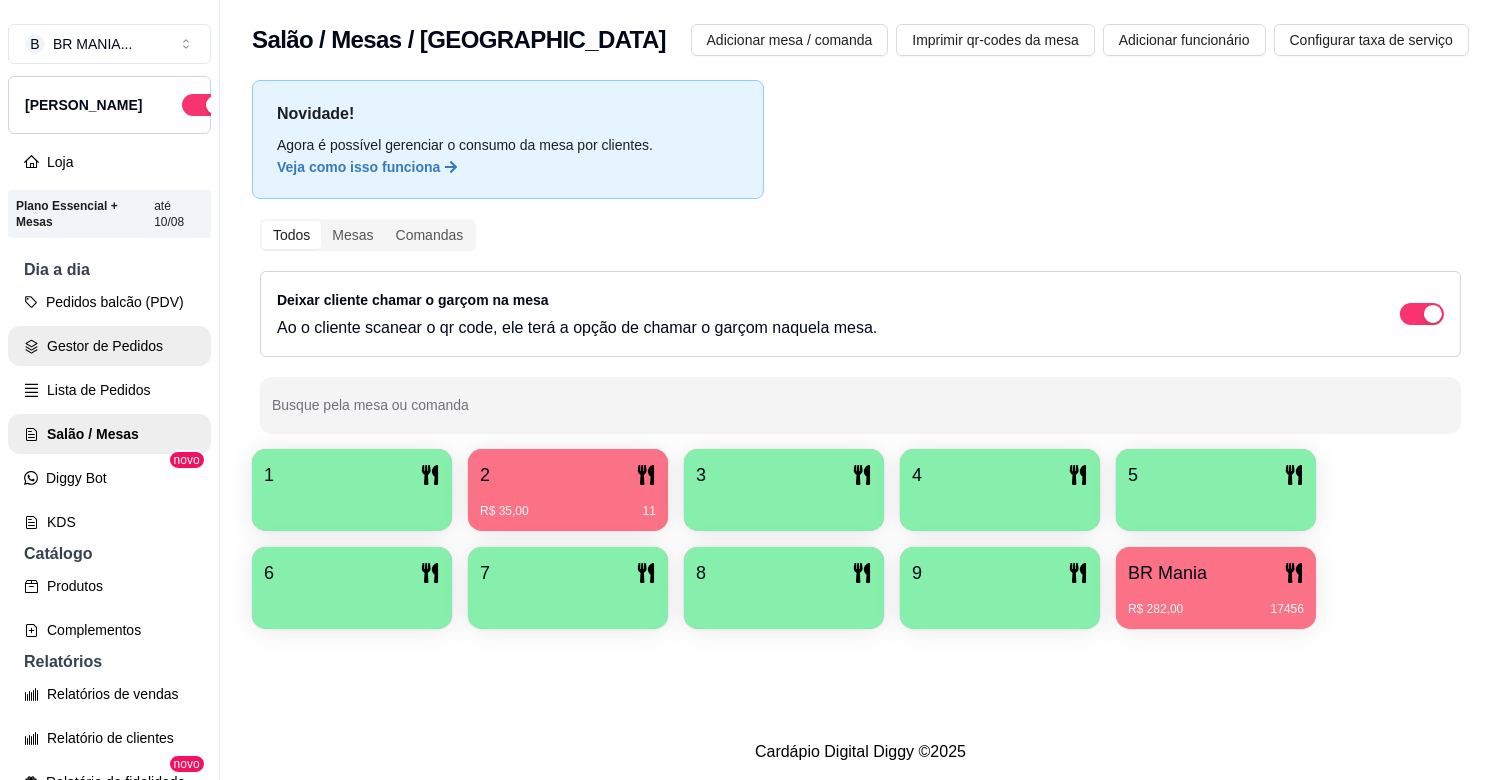 click on "Gestor de Pedidos" at bounding box center (109, 346) 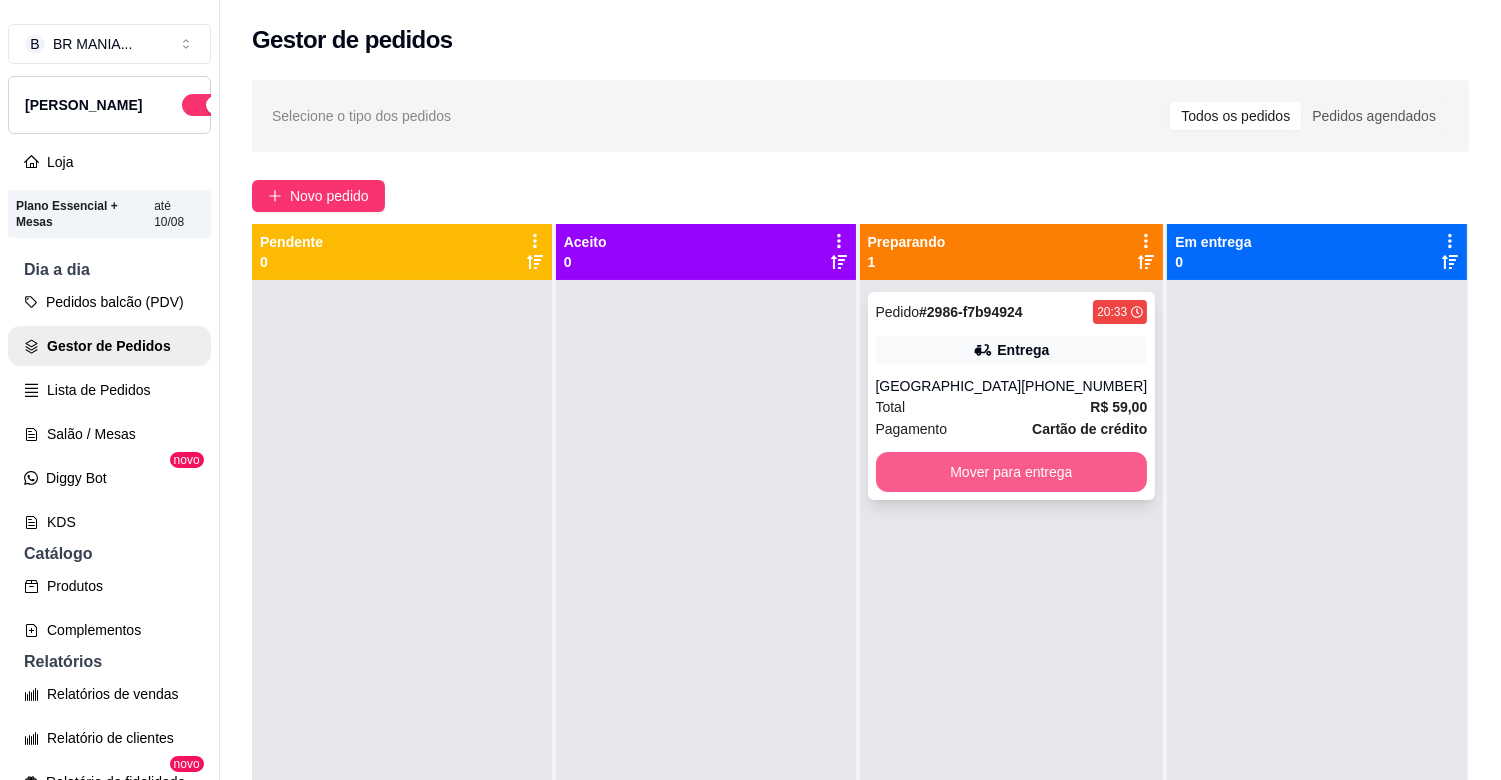 click on "Mover para entrega" at bounding box center [1012, 472] 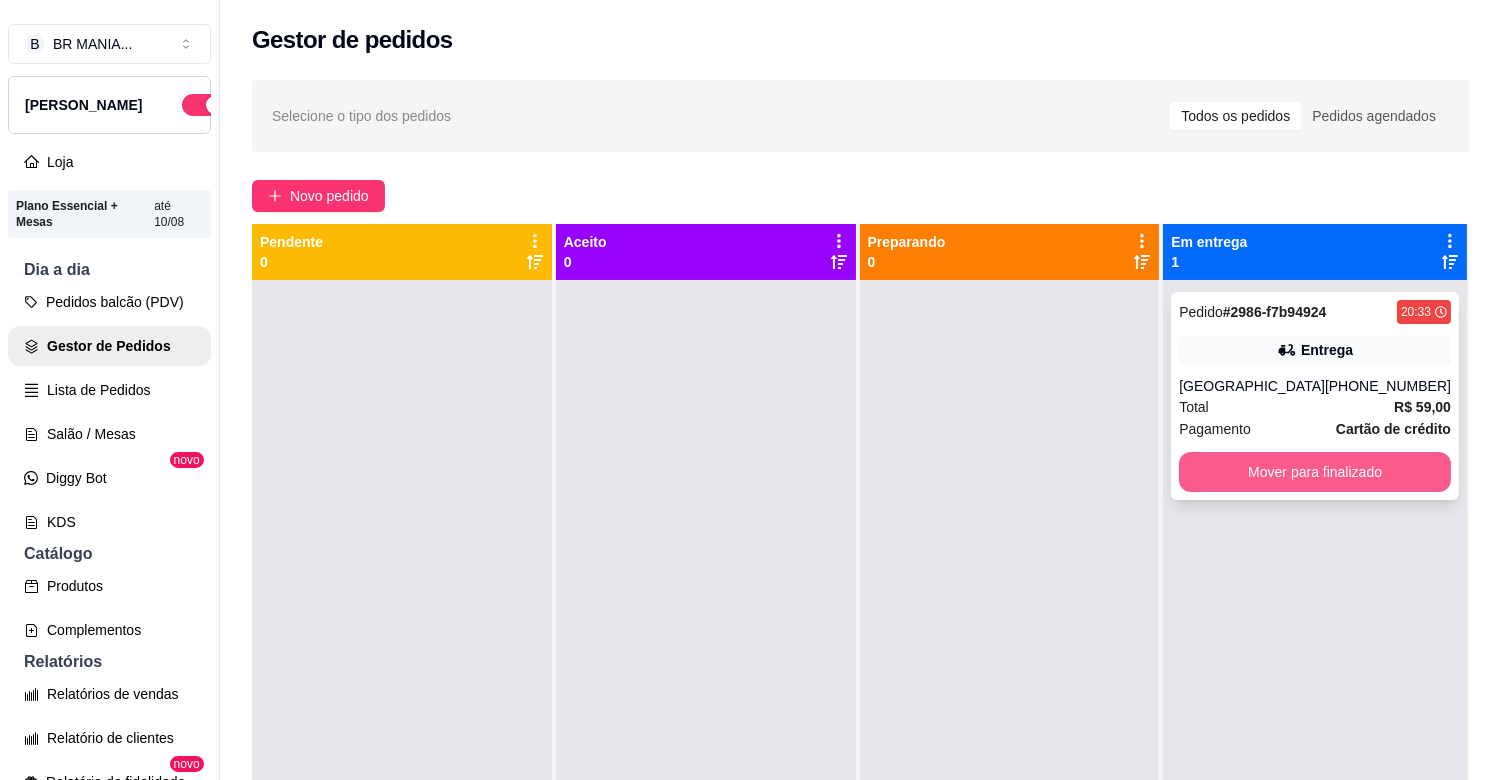 click on "Mover para finalizado" at bounding box center [1315, 472] 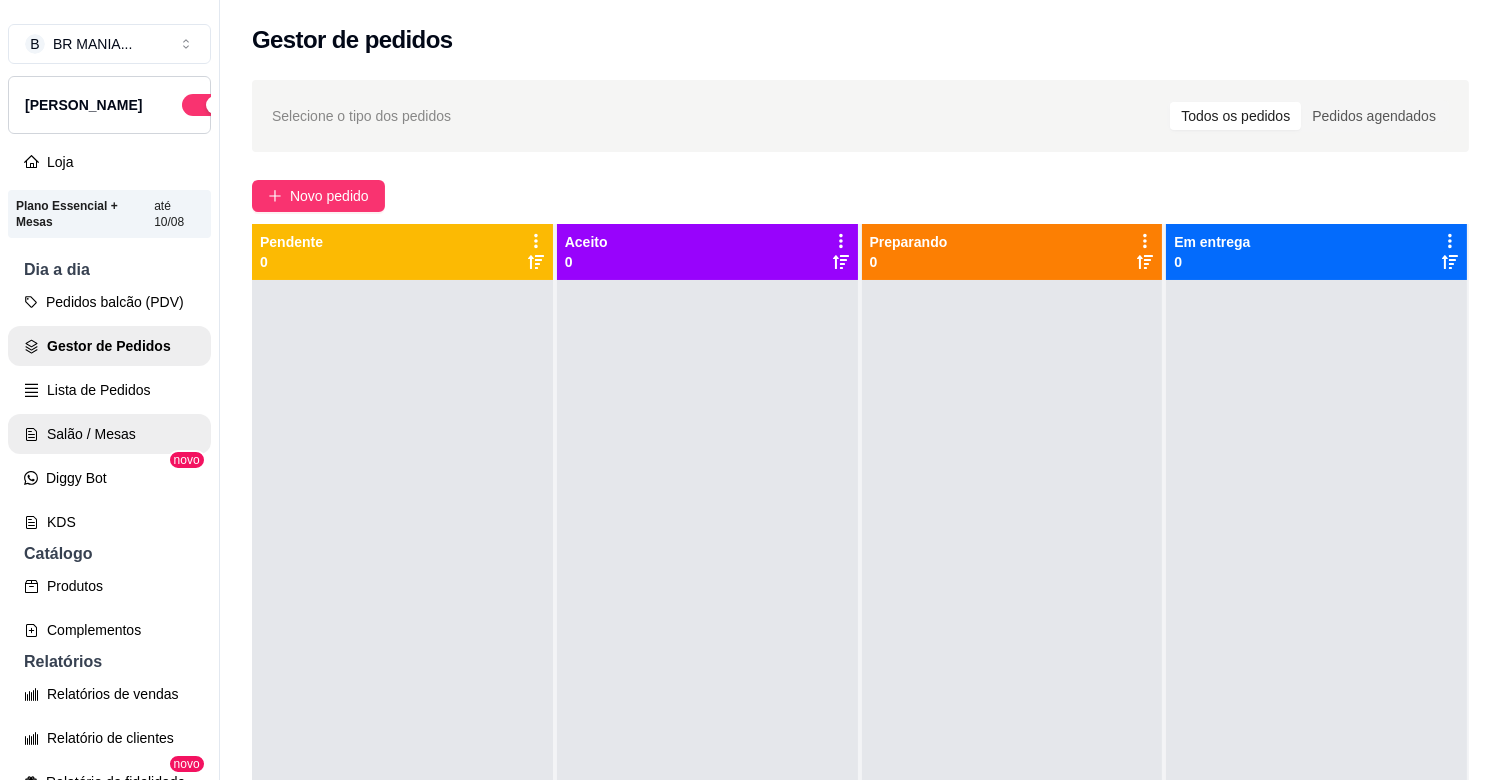 click on "Salão / Mesas" at bounding box center [109, 434] 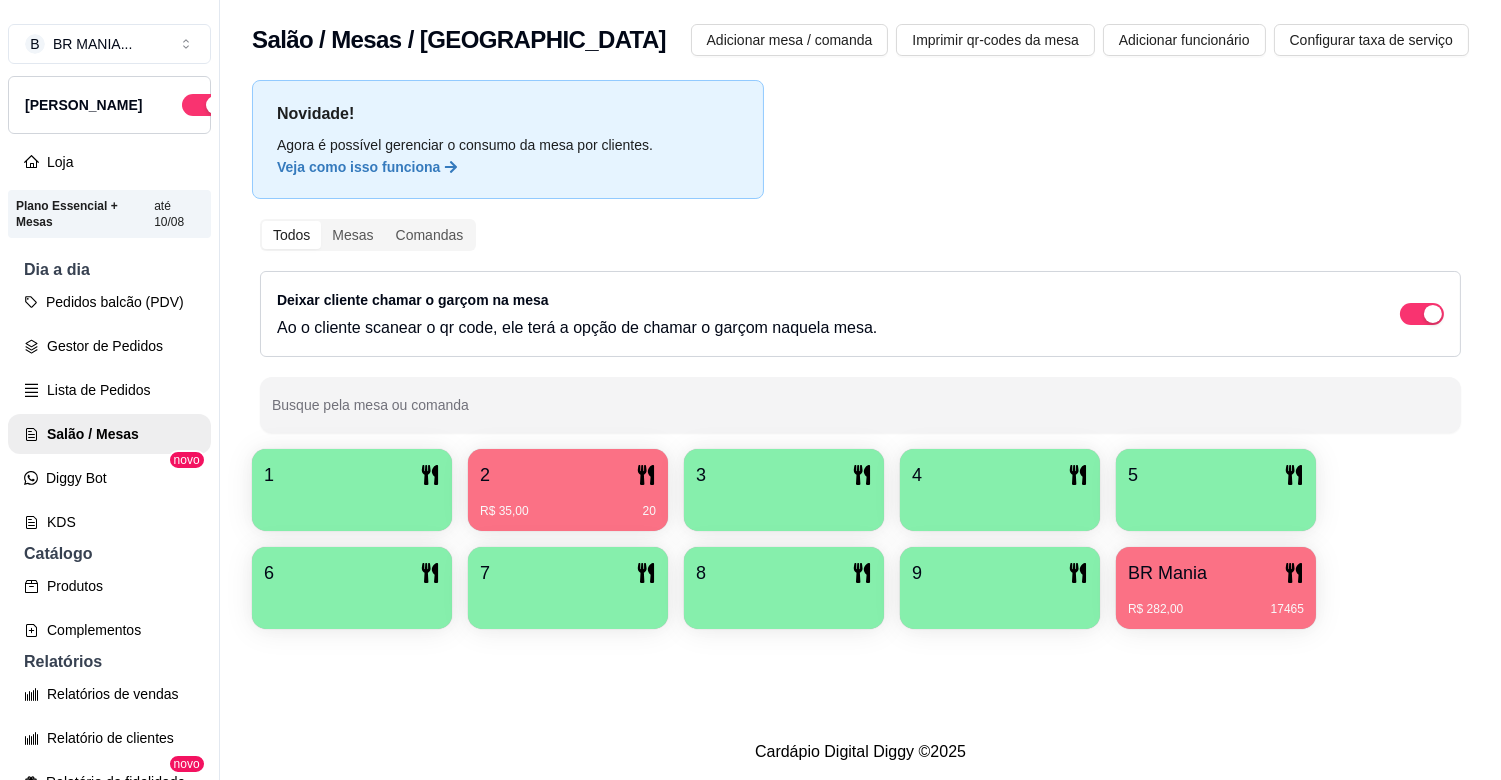 click on "2" at bounding box center [568, 475] 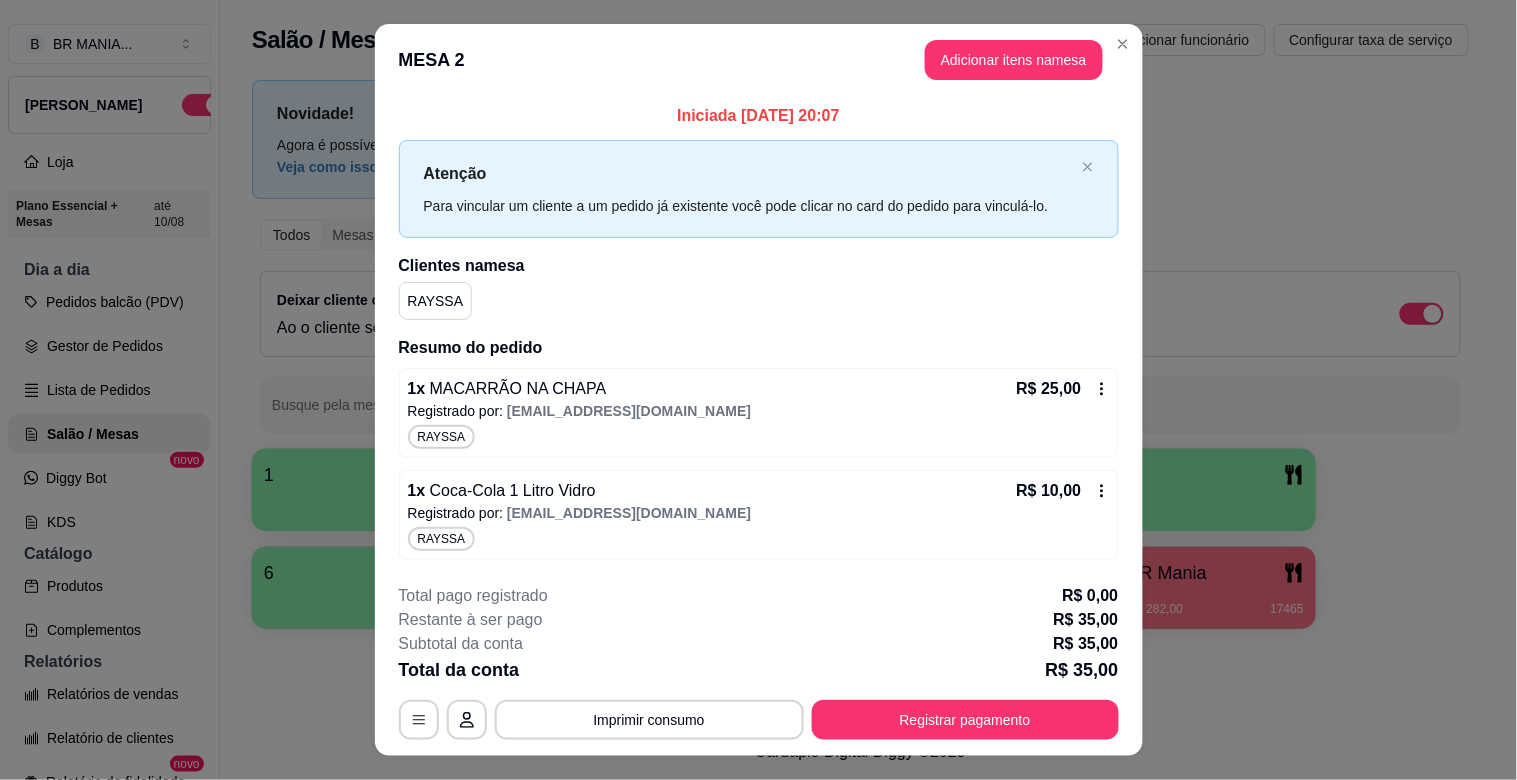 click on "R$ 25,00" at bounding box center [1063, 389] 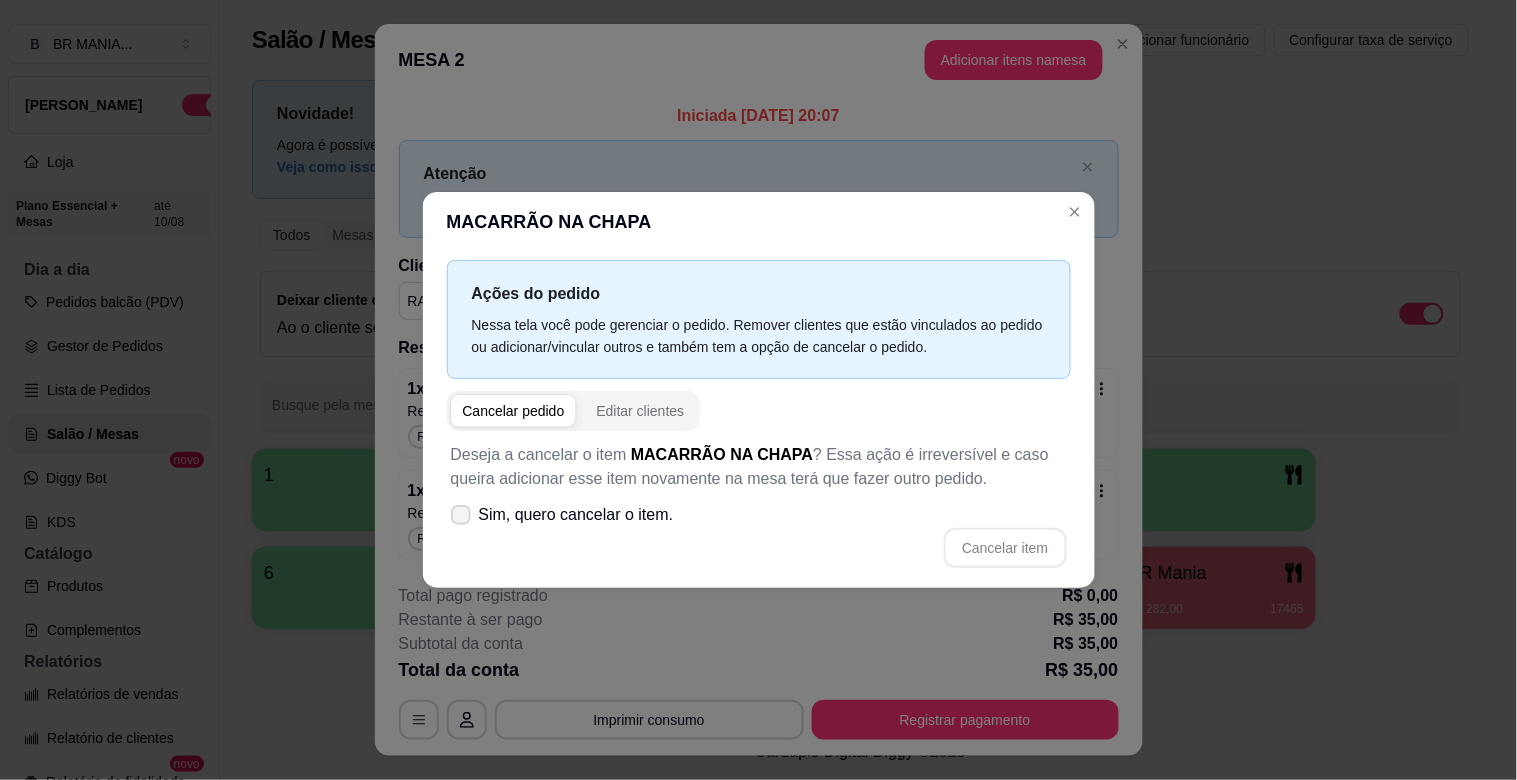 click on "Sim, quero cancelar o item." at bounding box center [576, 515] 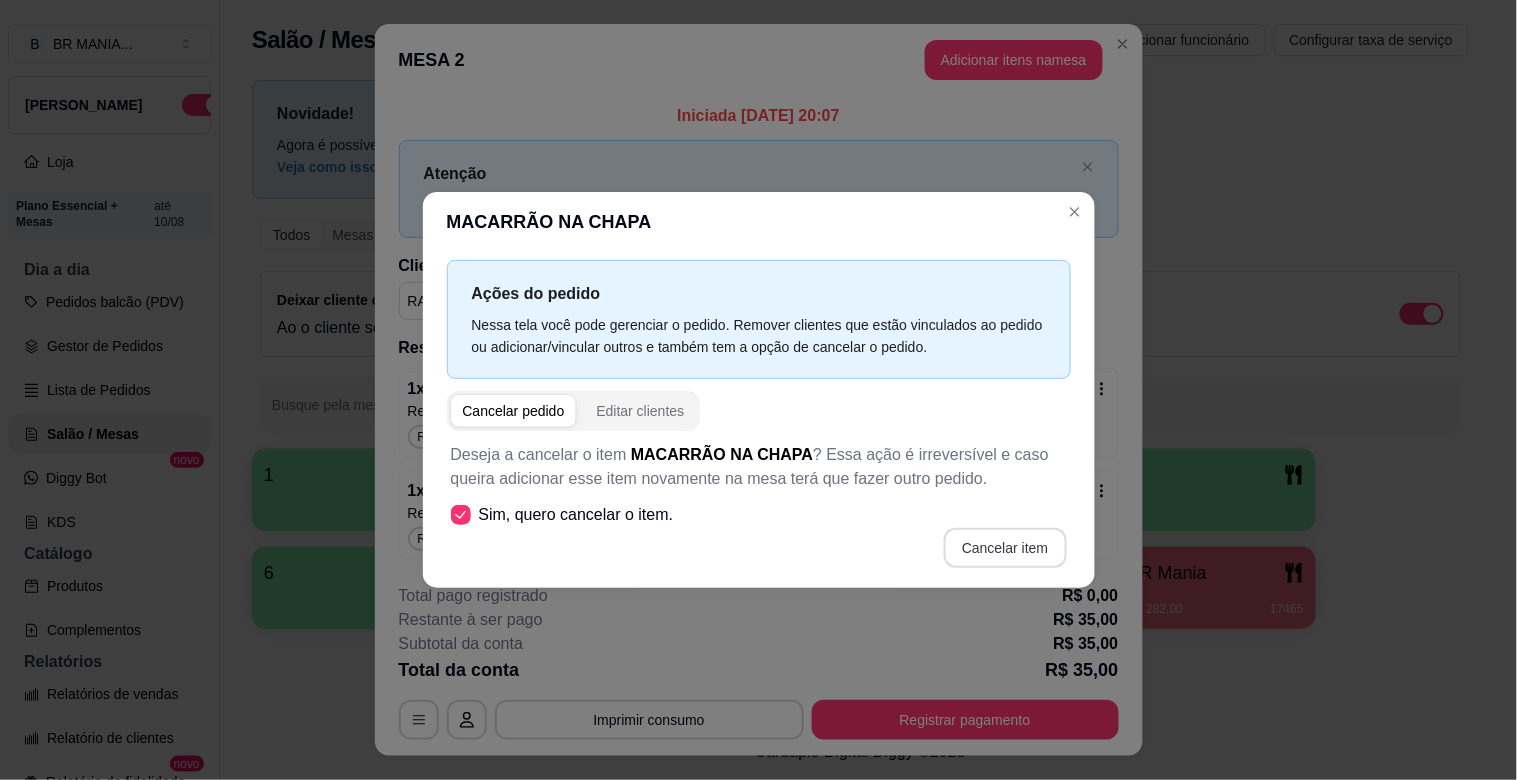 click on "Cancelar item" at bounding box center (1005, 548) 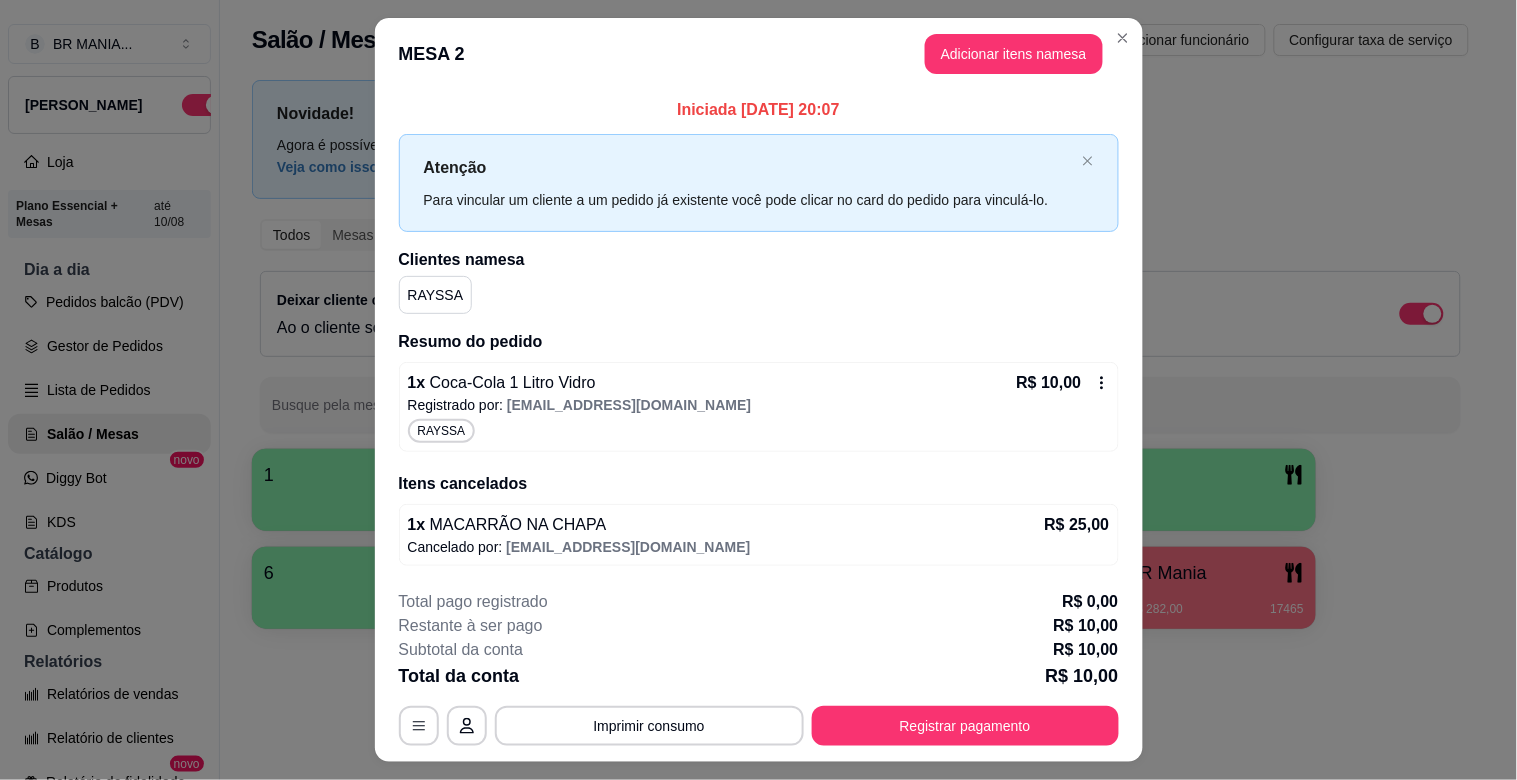 click 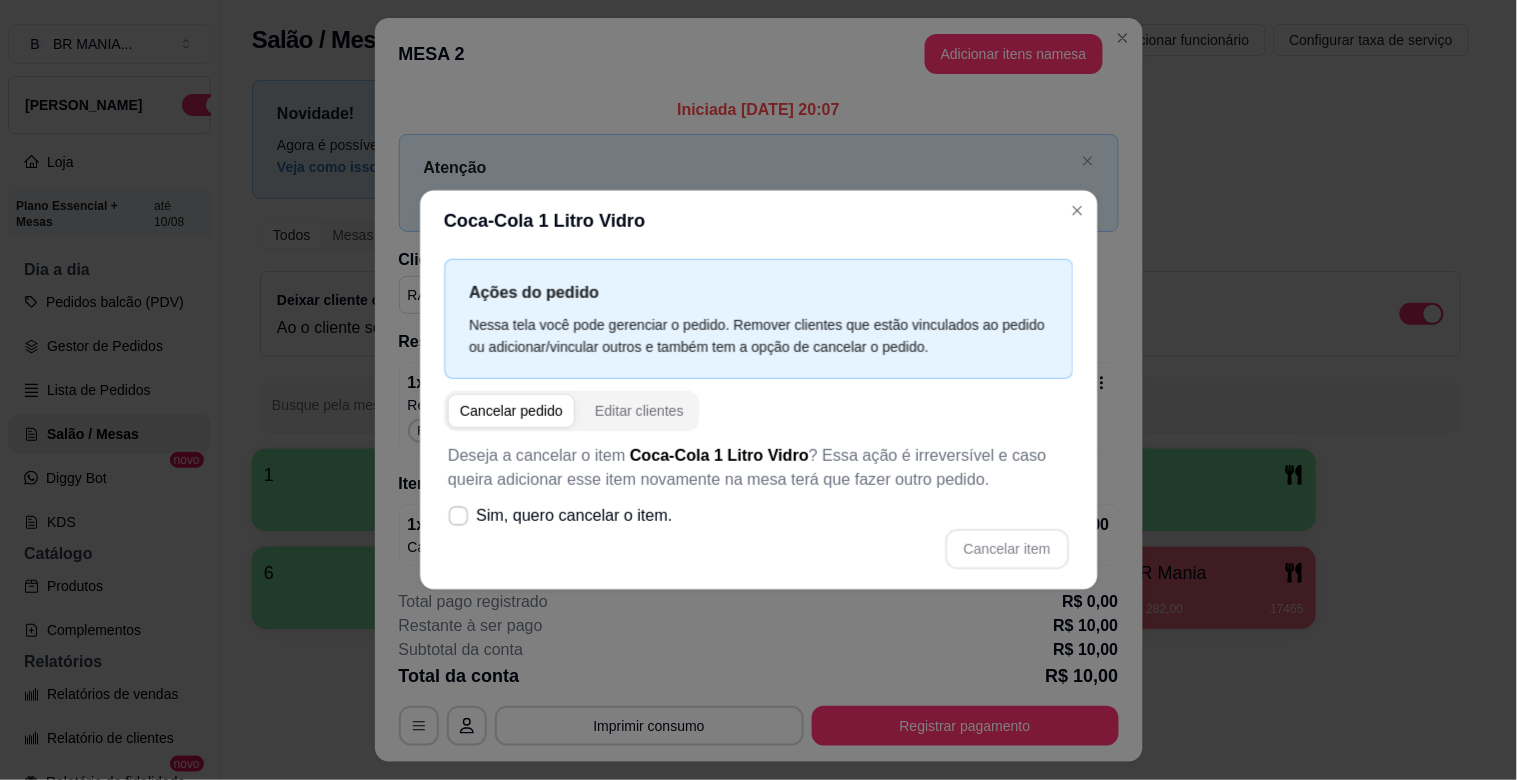 click on "Sim, quero cancelar o item." at bounding box center (574, 516) 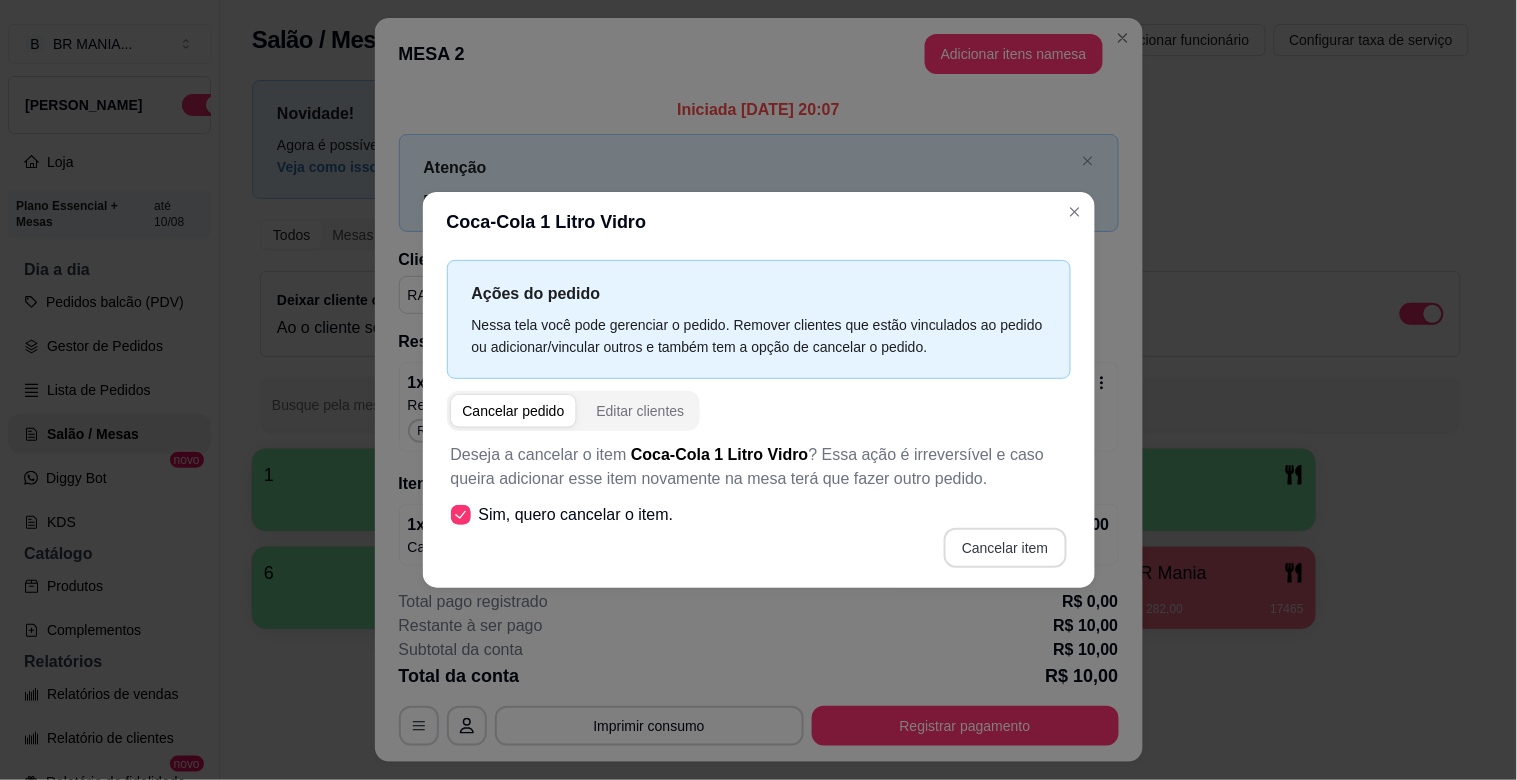 click on "Cancelar item" at bounding box center (1005, 548) 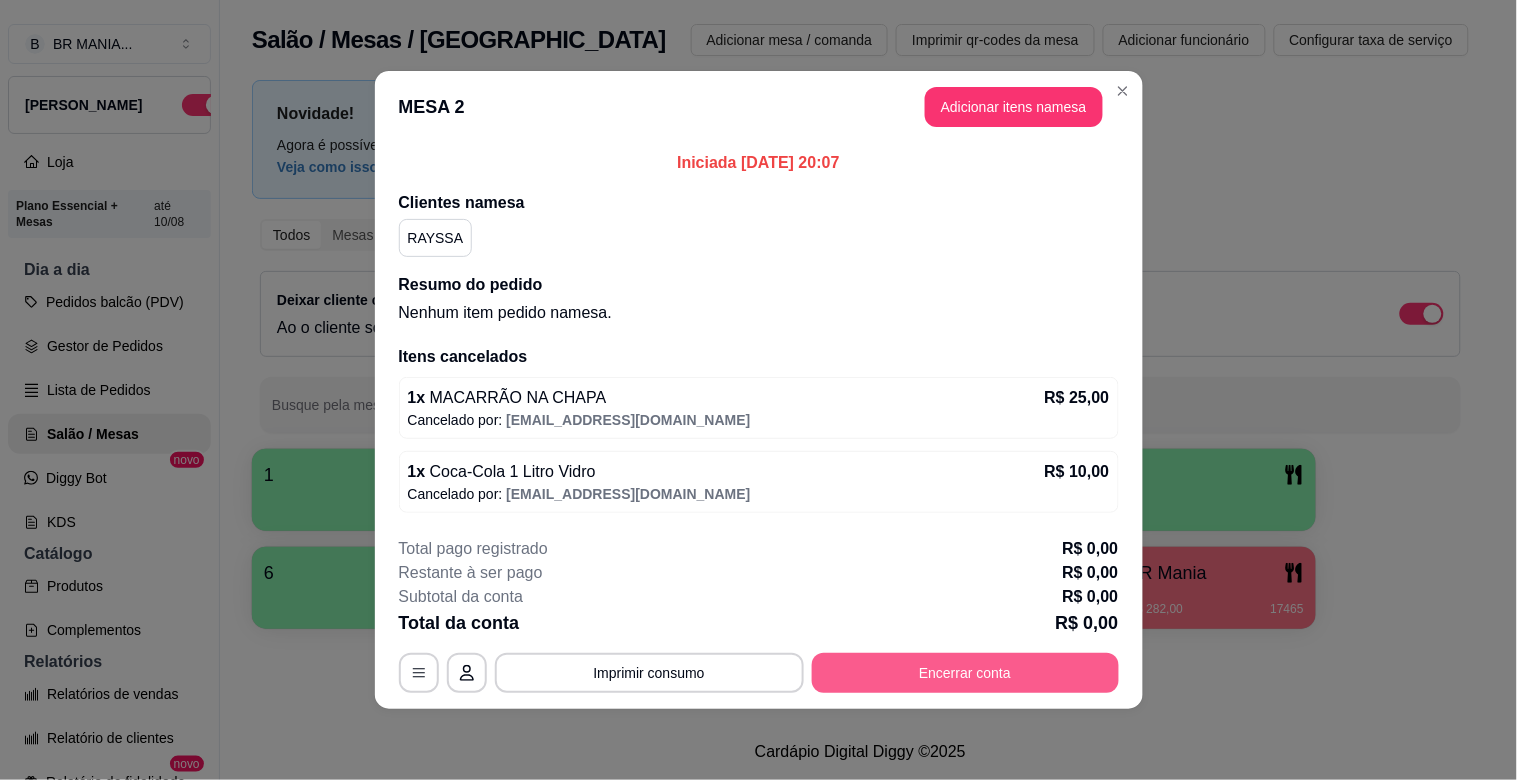 click on "Encerrar conta" at bounding box center (965, 673) 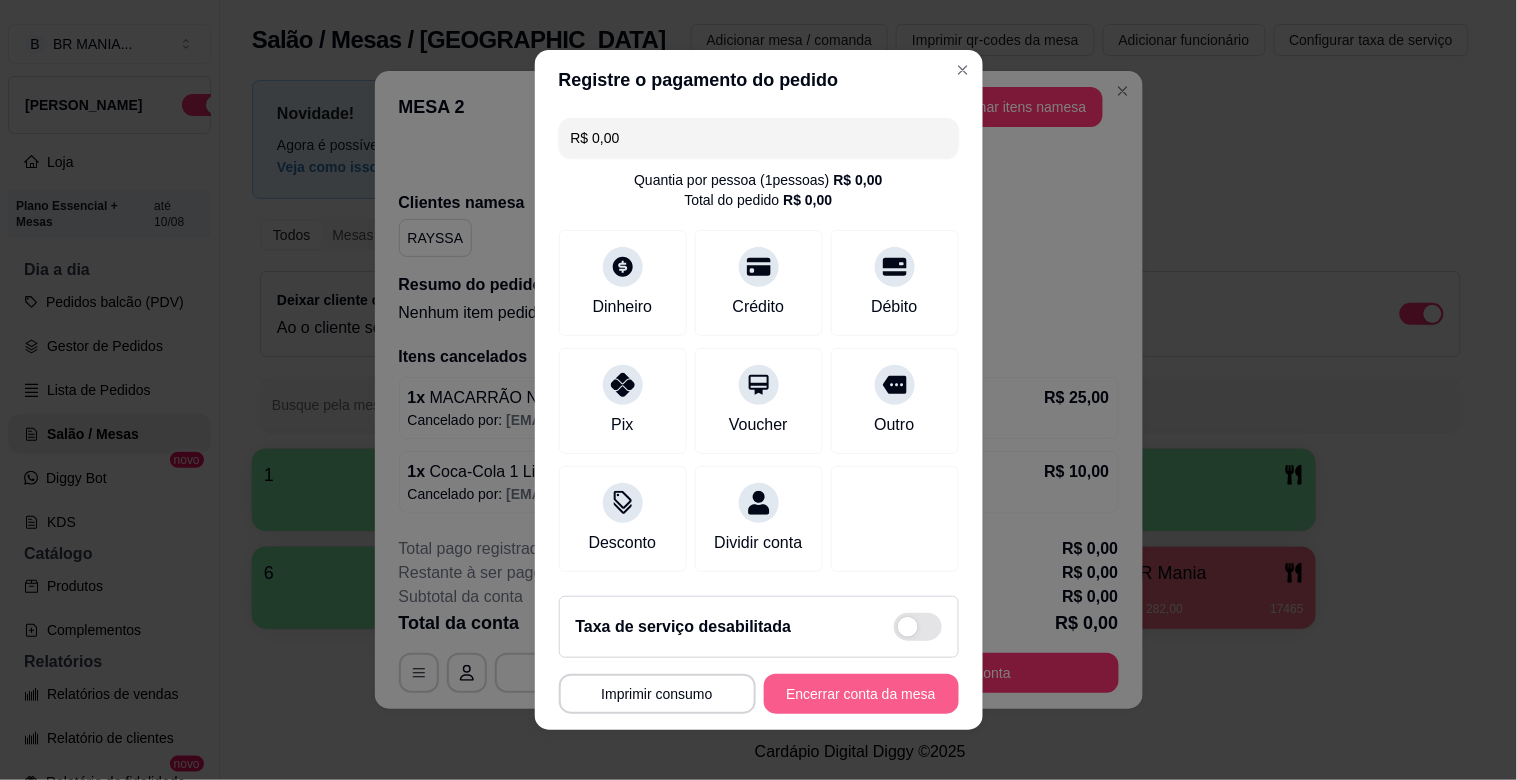 click on "Encerrar conta da mesa" at bounding box center [861, 694] 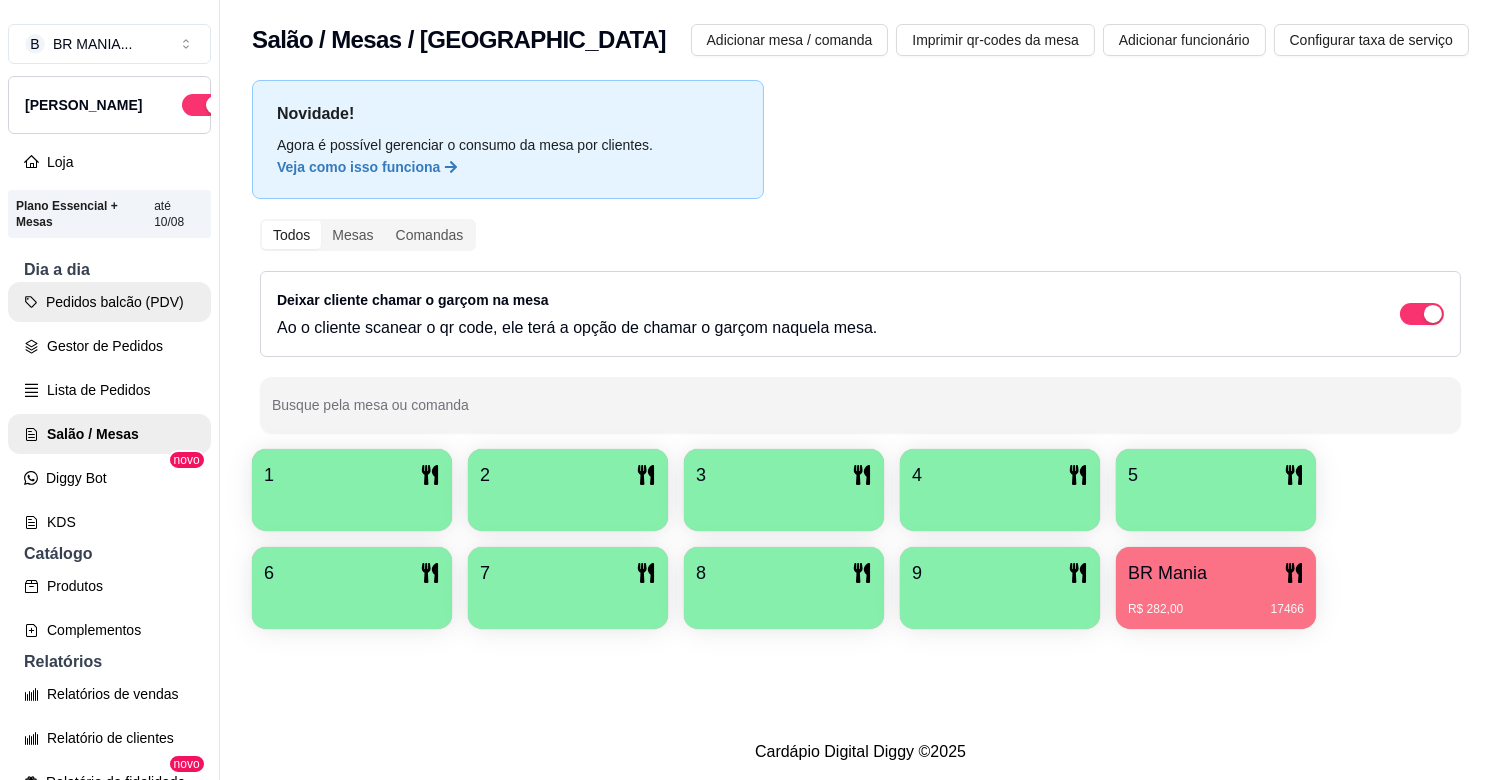 click on "Pedidos balcão (PDV)" at bounding box center (109, 302) 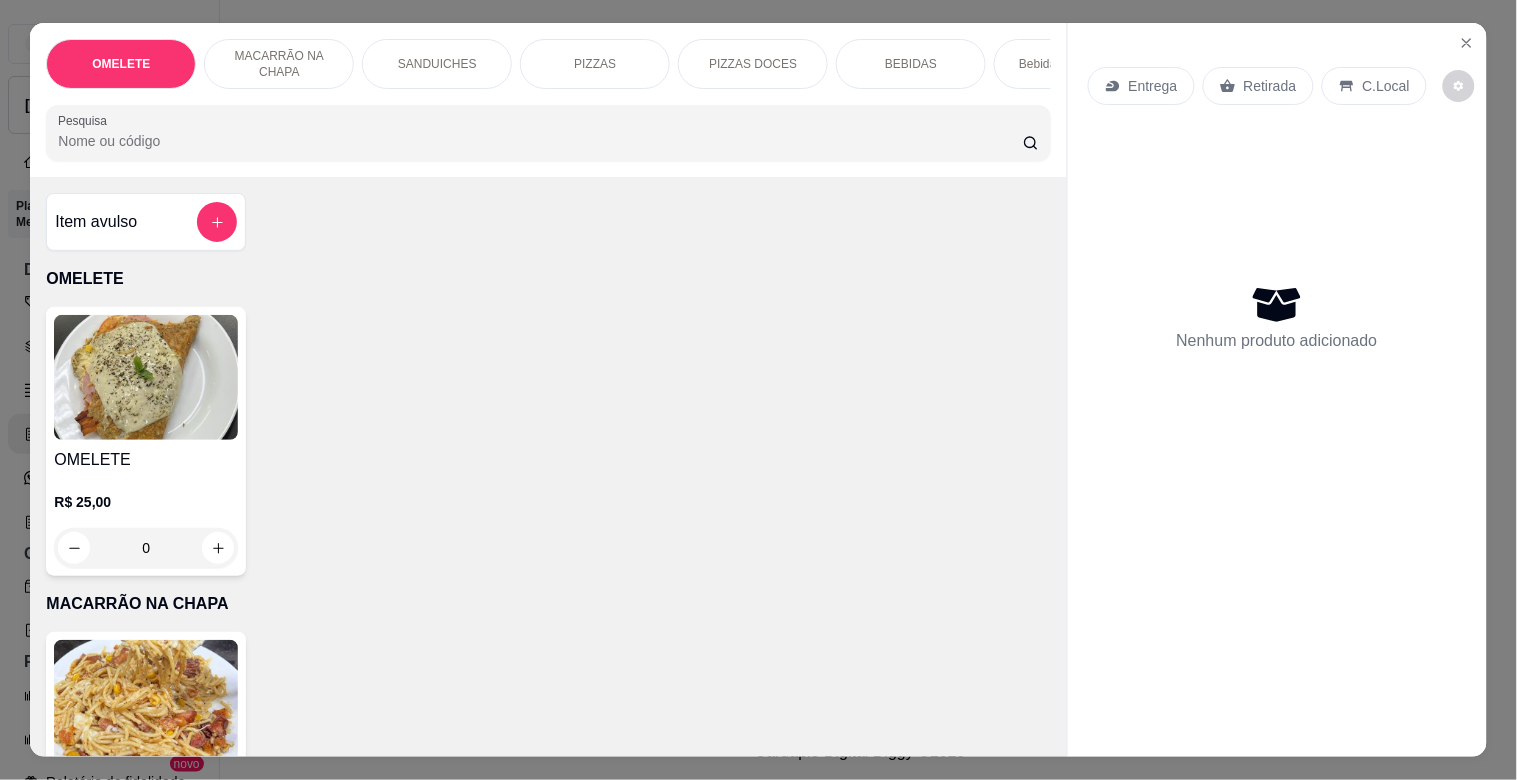 click at bounding box center [146, 377] 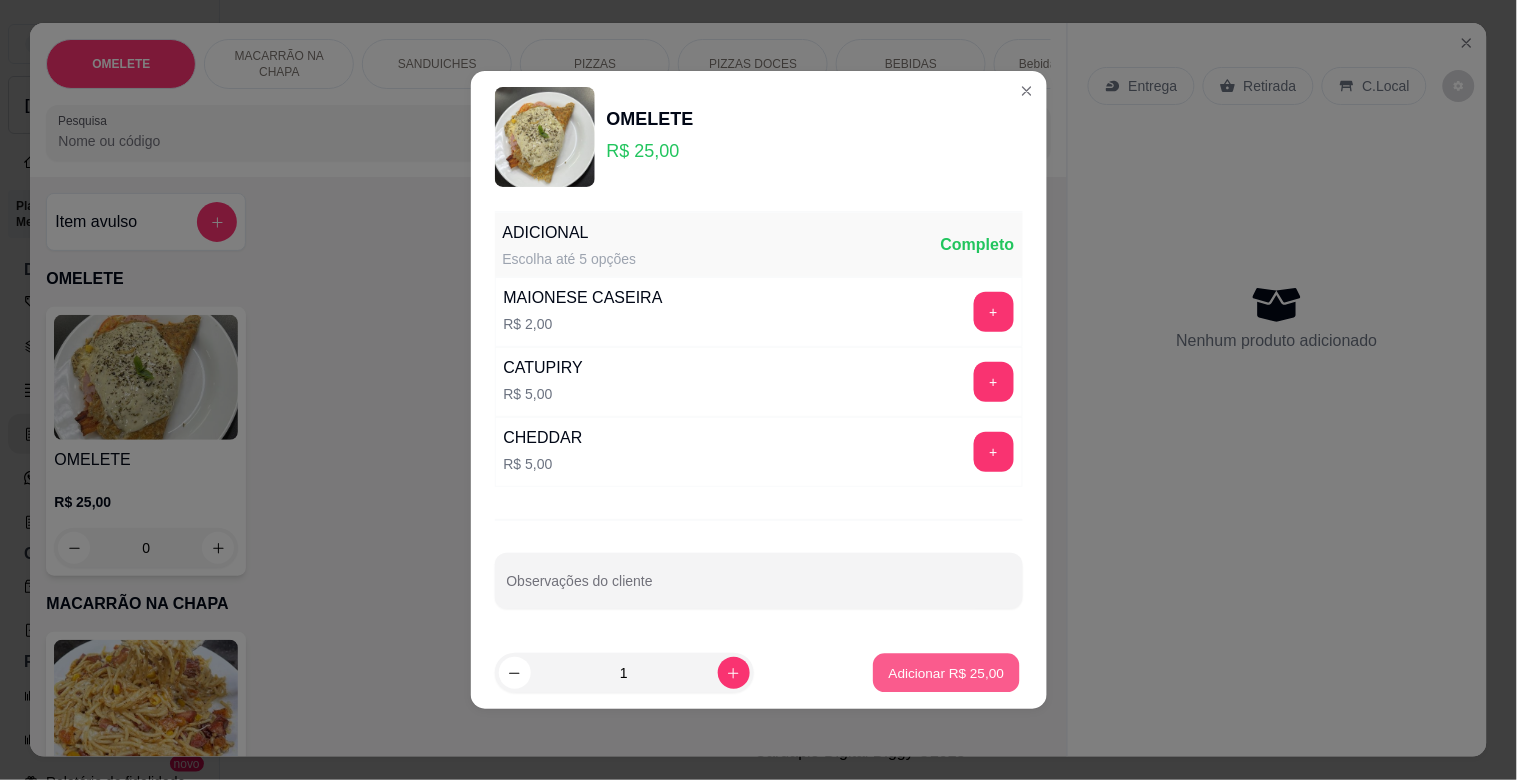 click on "Adicionar   R$ 25,00" at bounding box center [947, 672] 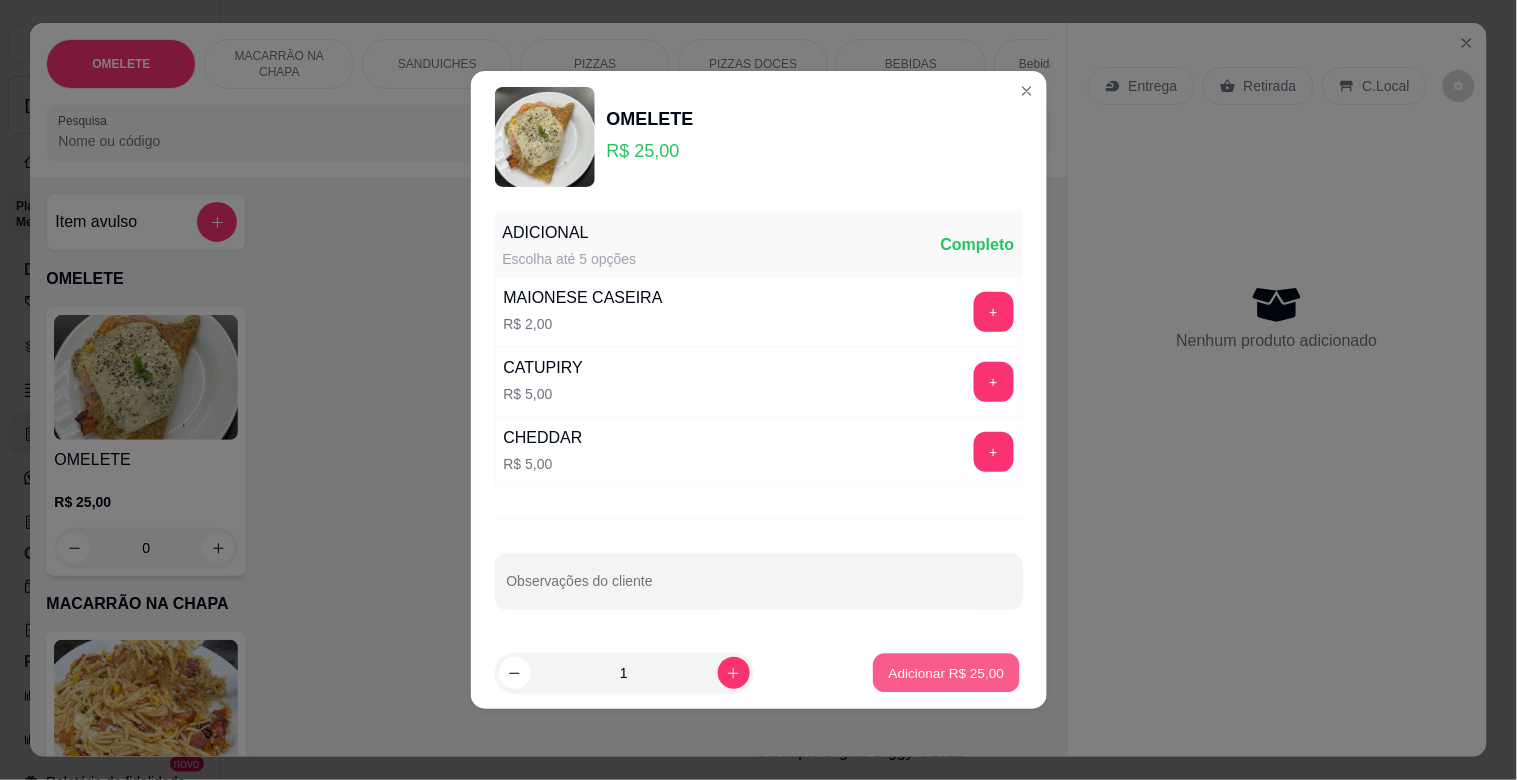 type on "1" 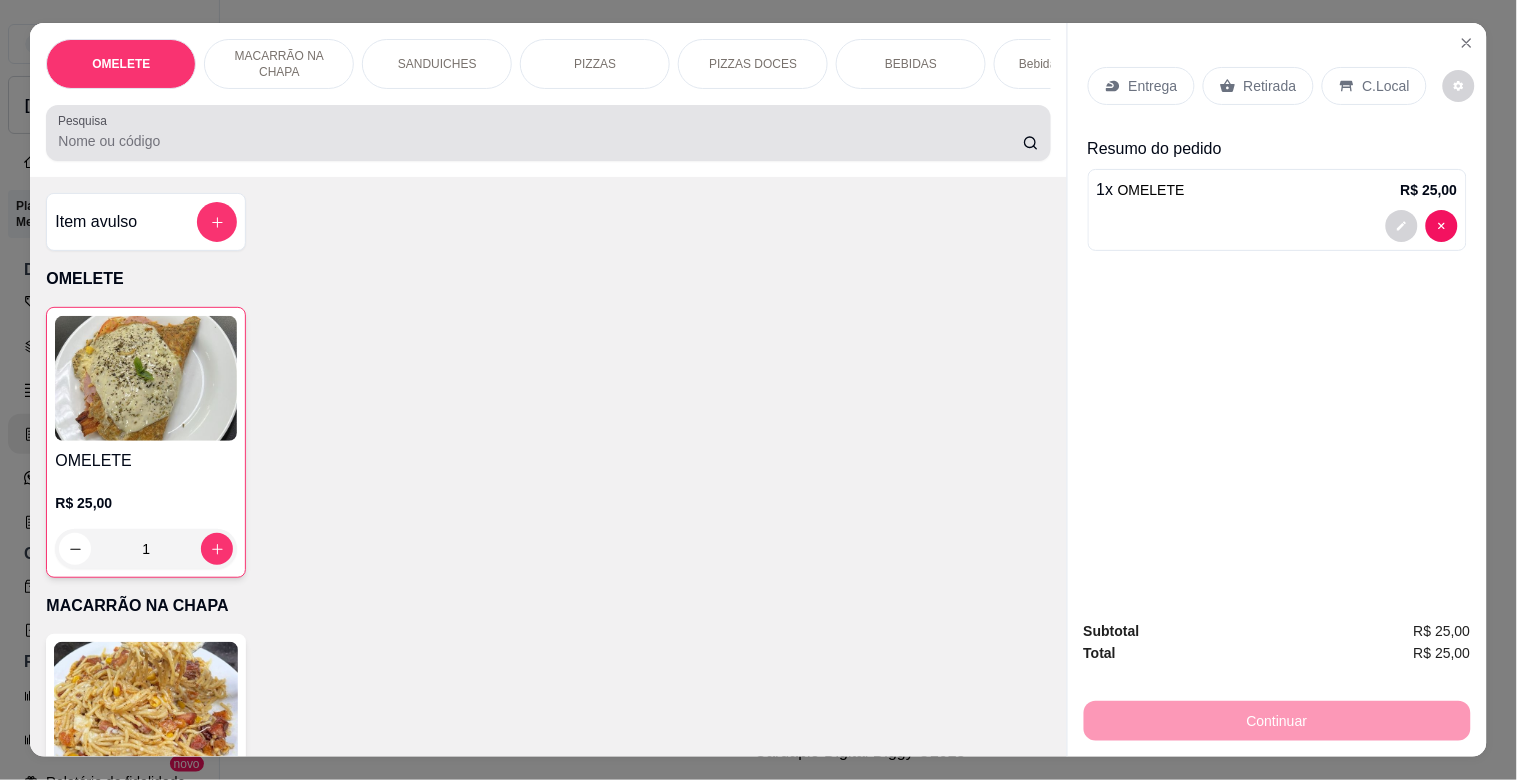 click at bounding box center (548, 133) 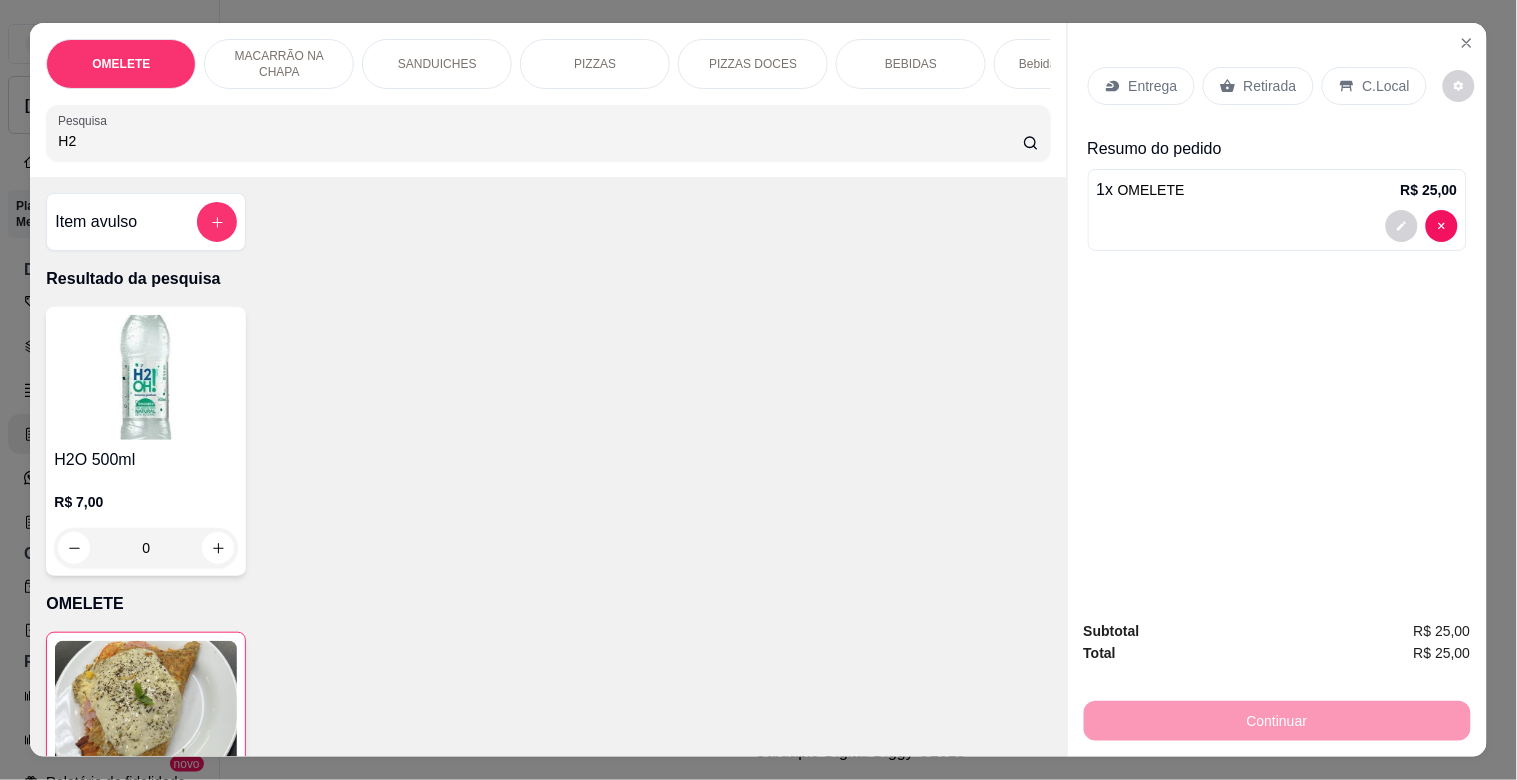 type on "H2" 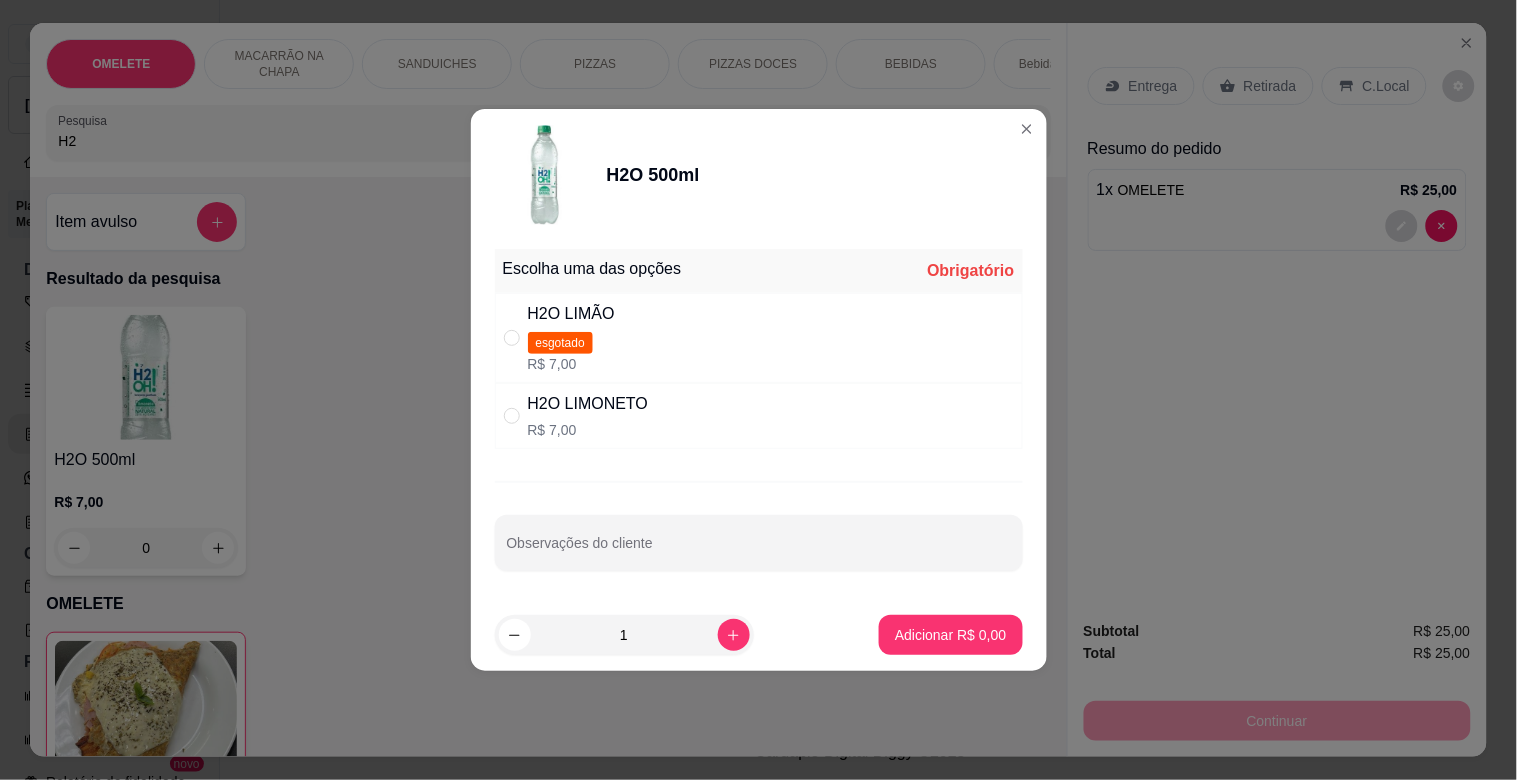 click on "H2O LIMONETO R$ 7,00" at bounding box center [759, 416] 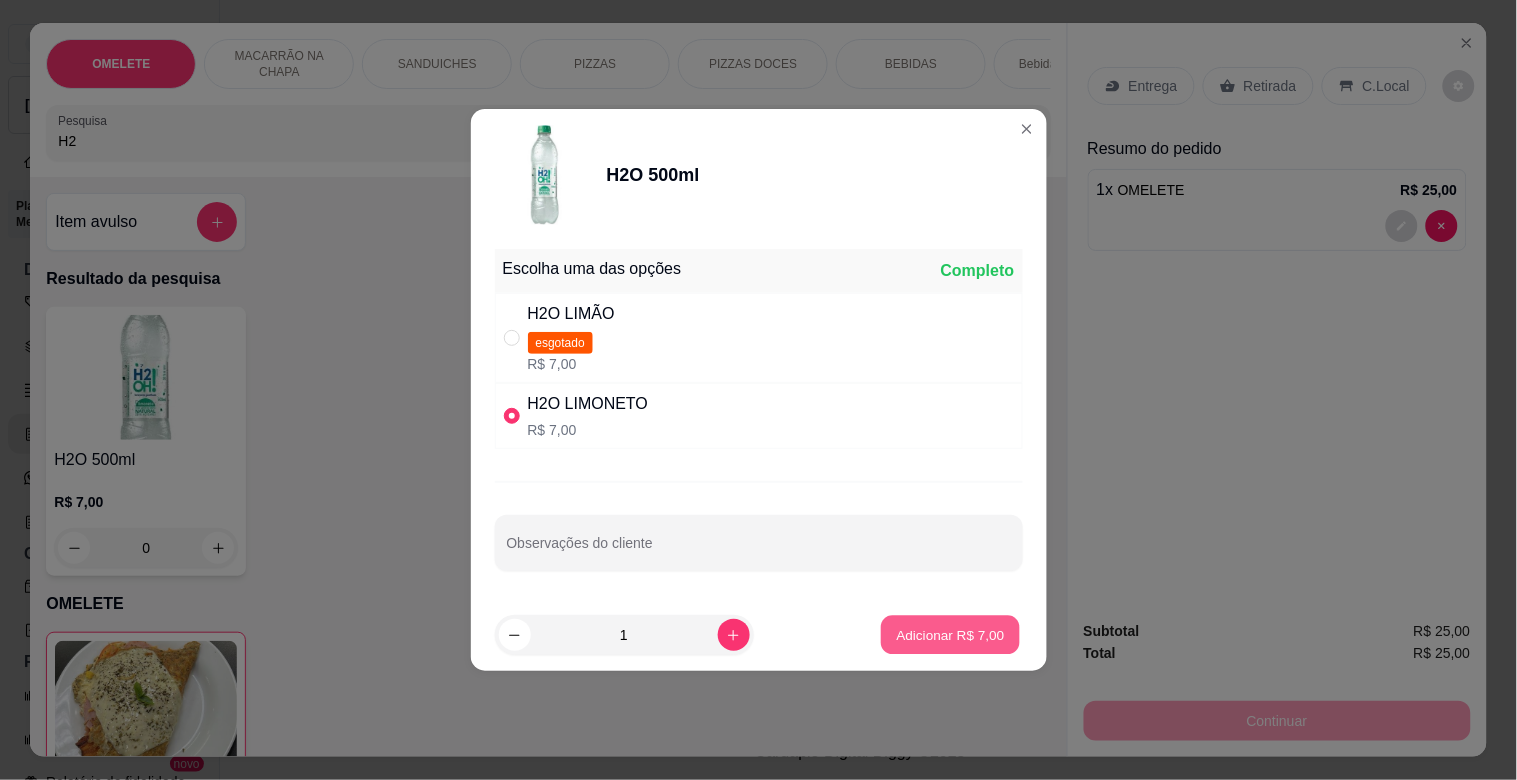 click on "Adicionar   R$ 7,00" at bounding box center [951, 634] 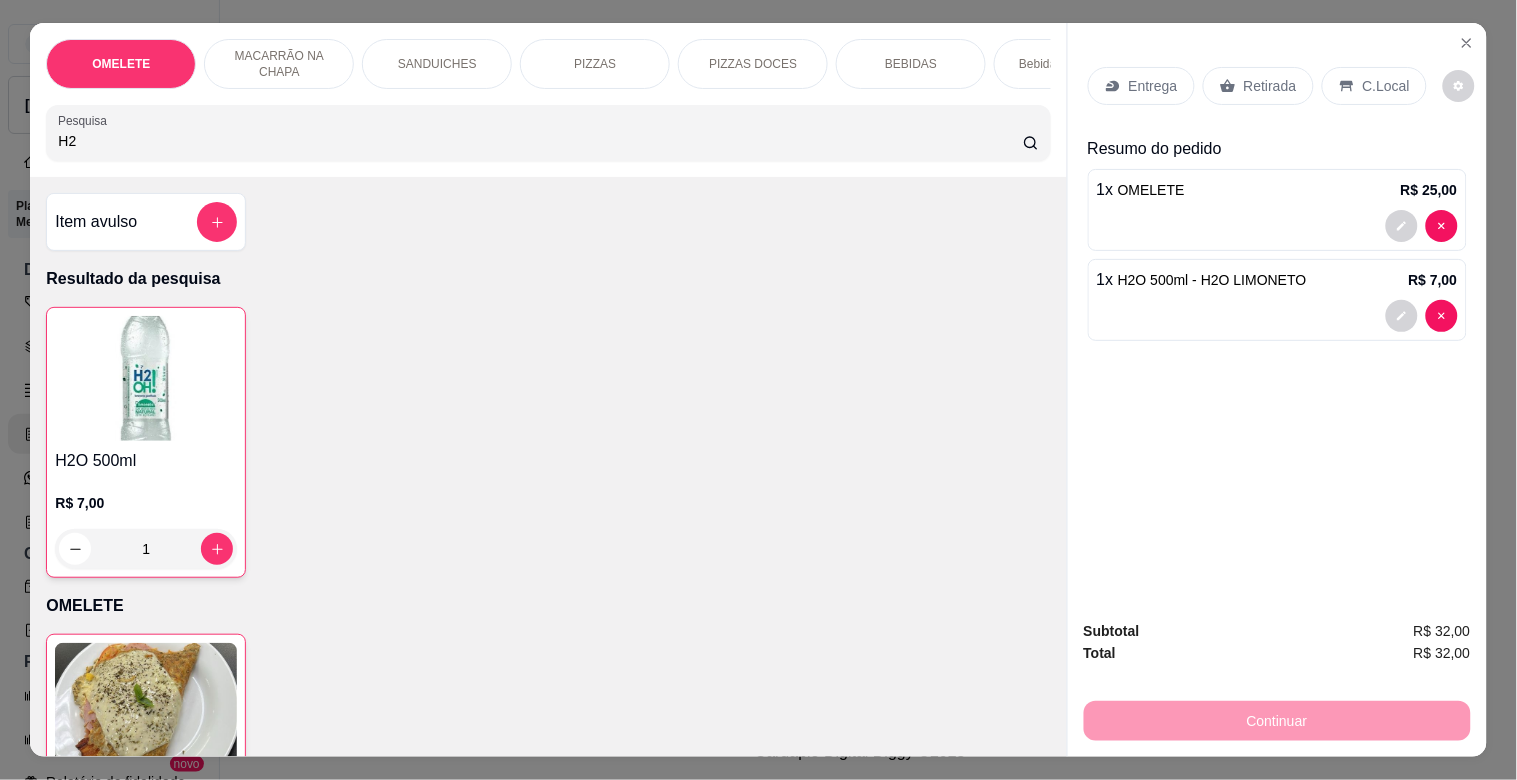 click on "C.Local" at bounding box center (1386, 86) 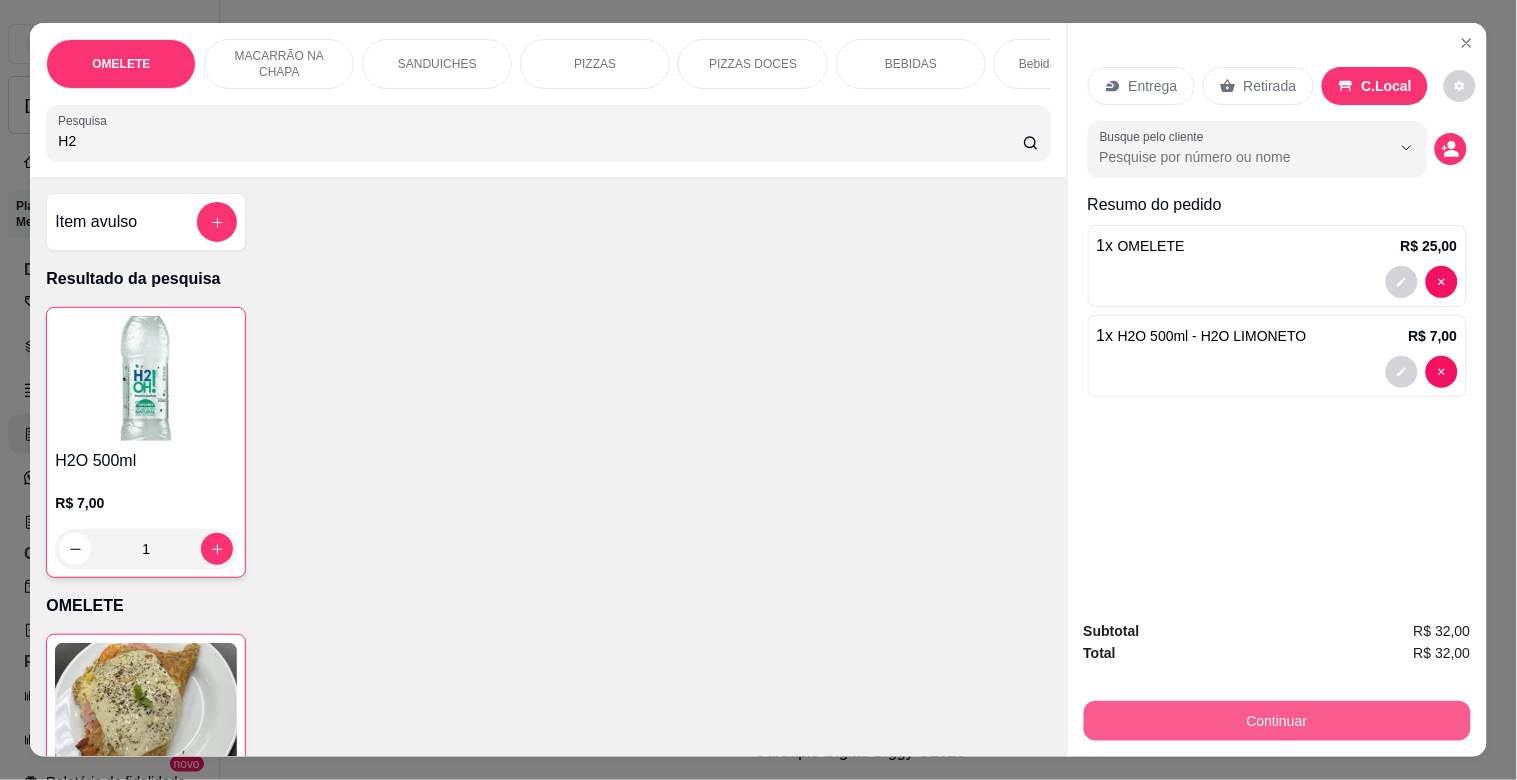 click on "Continuar" at bounding box center [1277, 721] 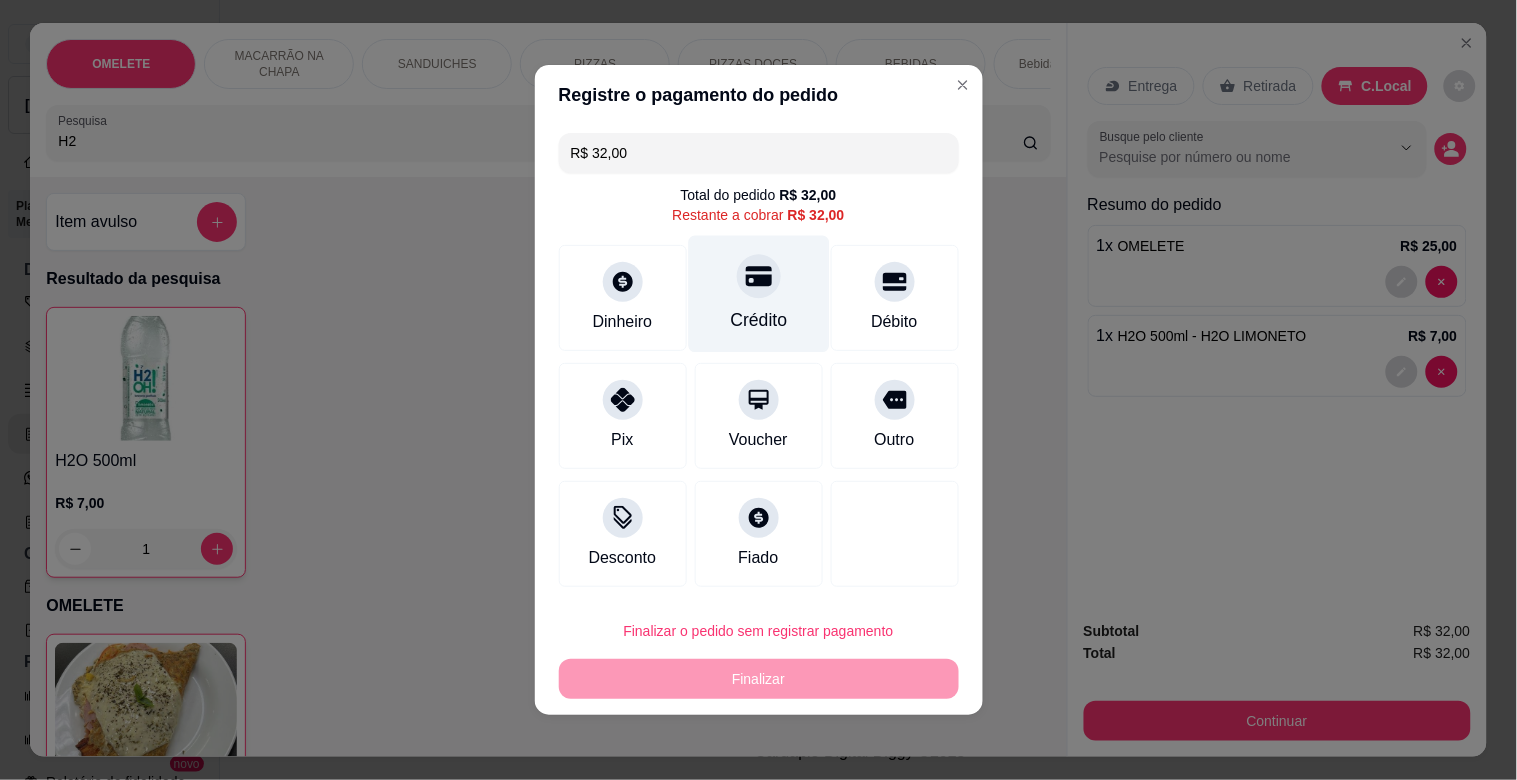 click on "Crédito" at bounding box center (758, 294) 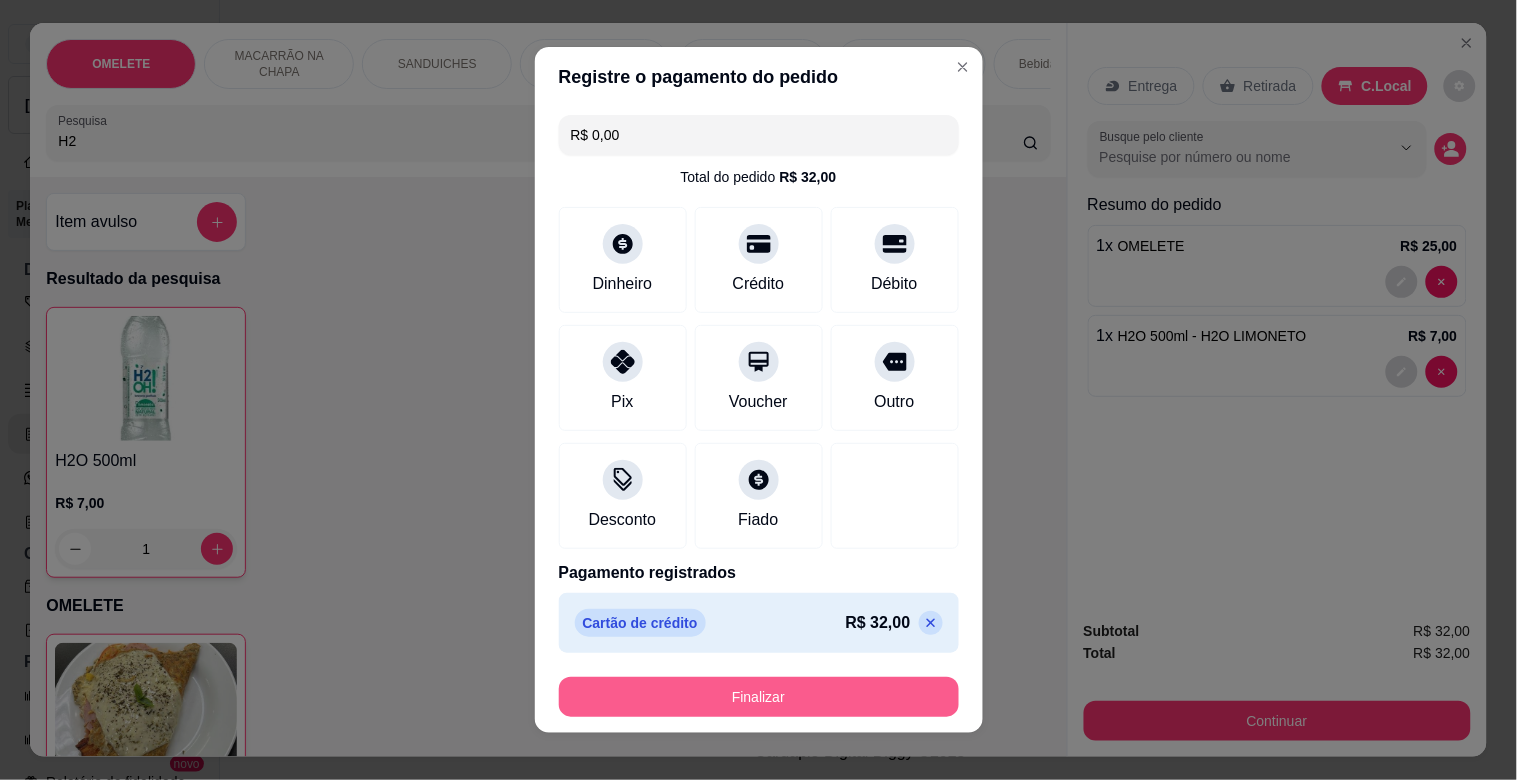 click on "Finalizar" at bounding box center (759, 697) 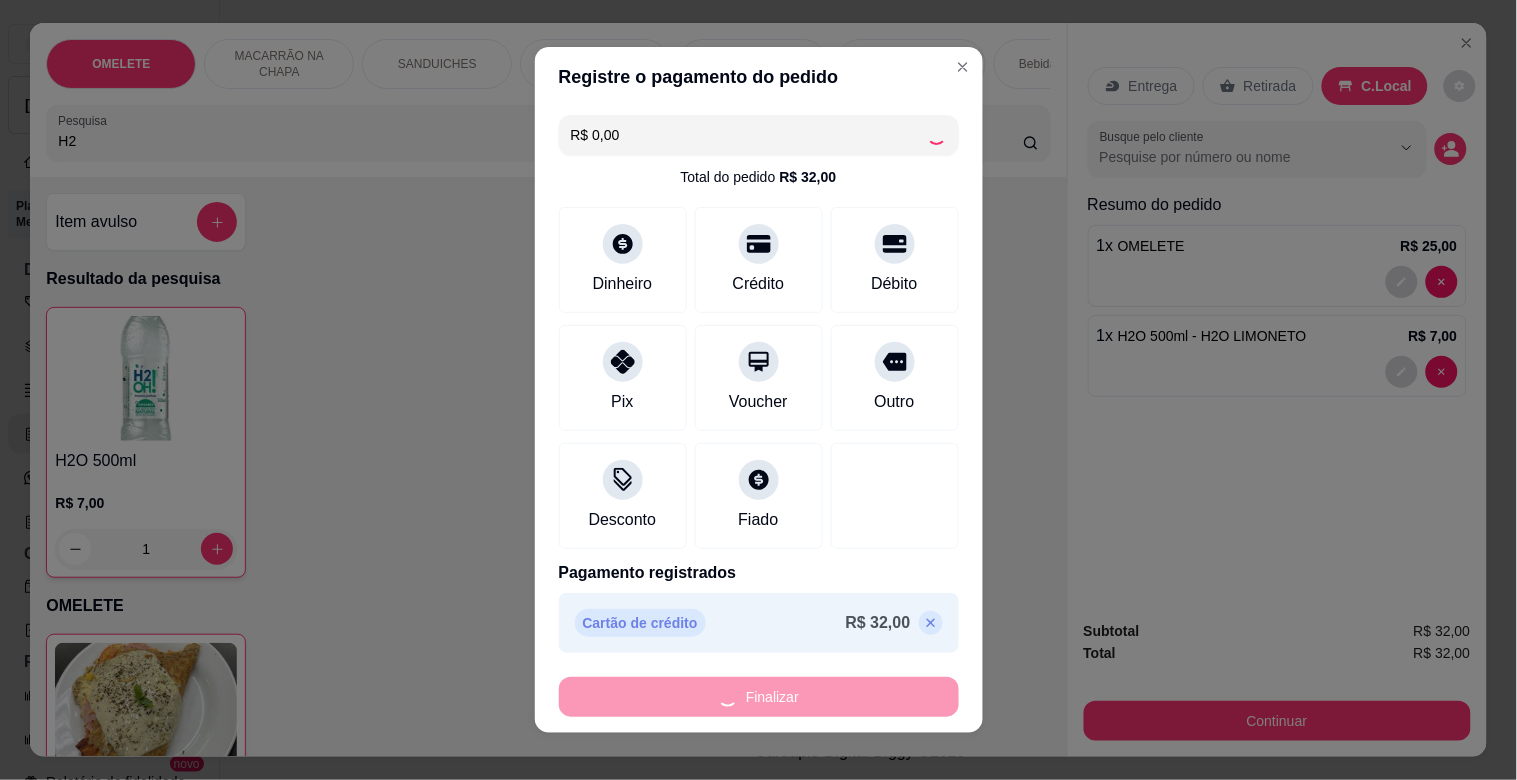 type on "0" 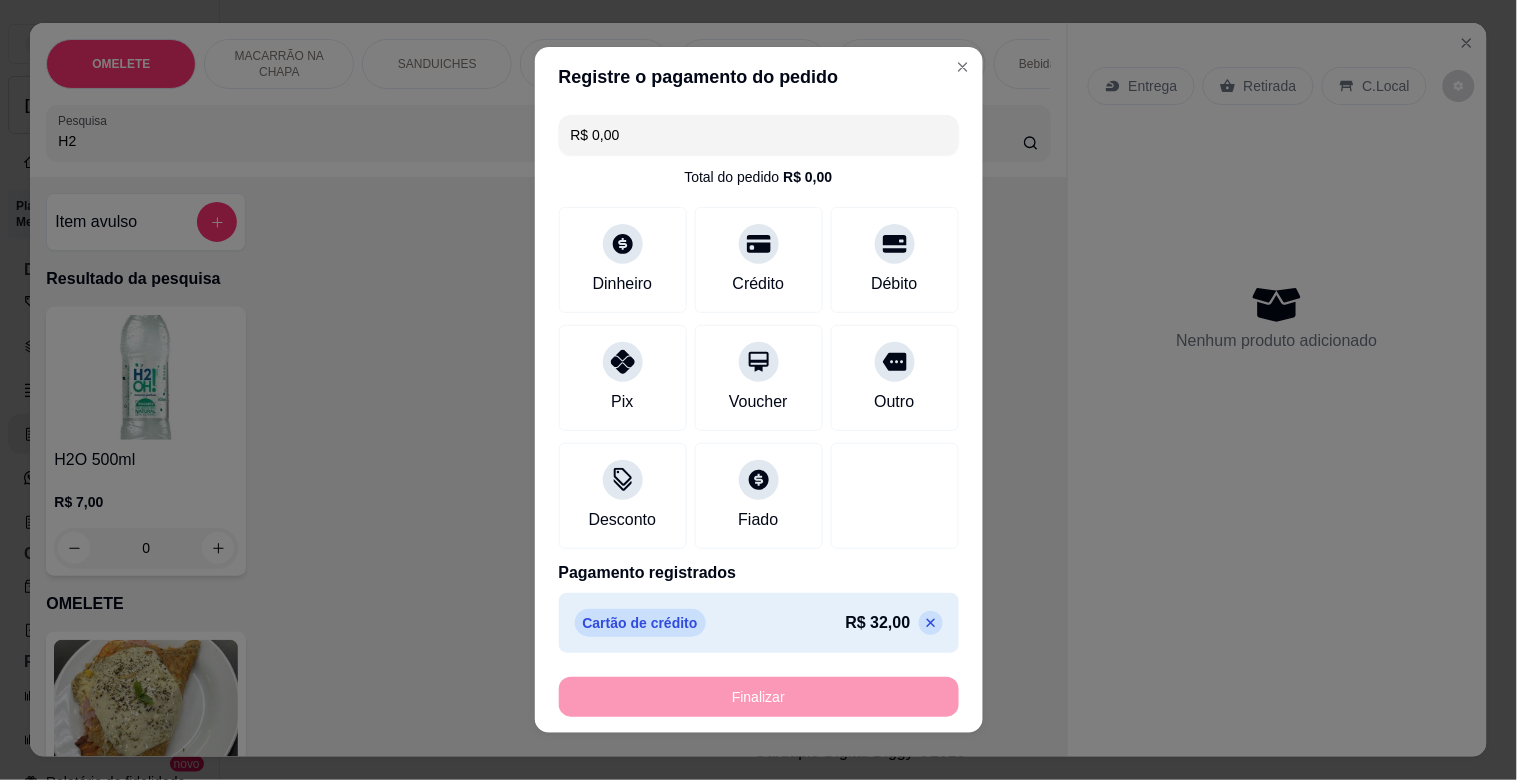 type on "-R$ 32,00" 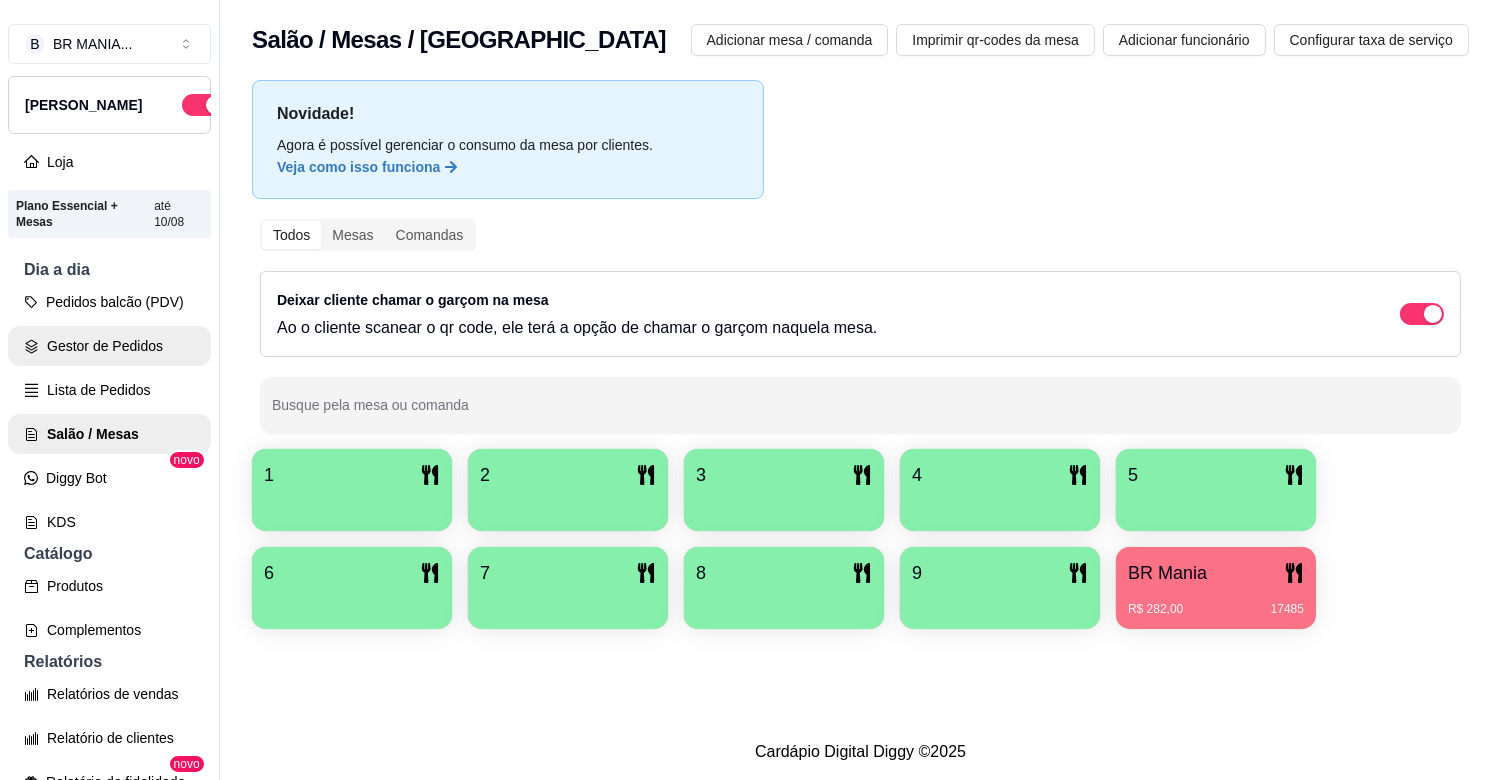 click on "Gestor de Pedidos" at bounding box center [109, 346] 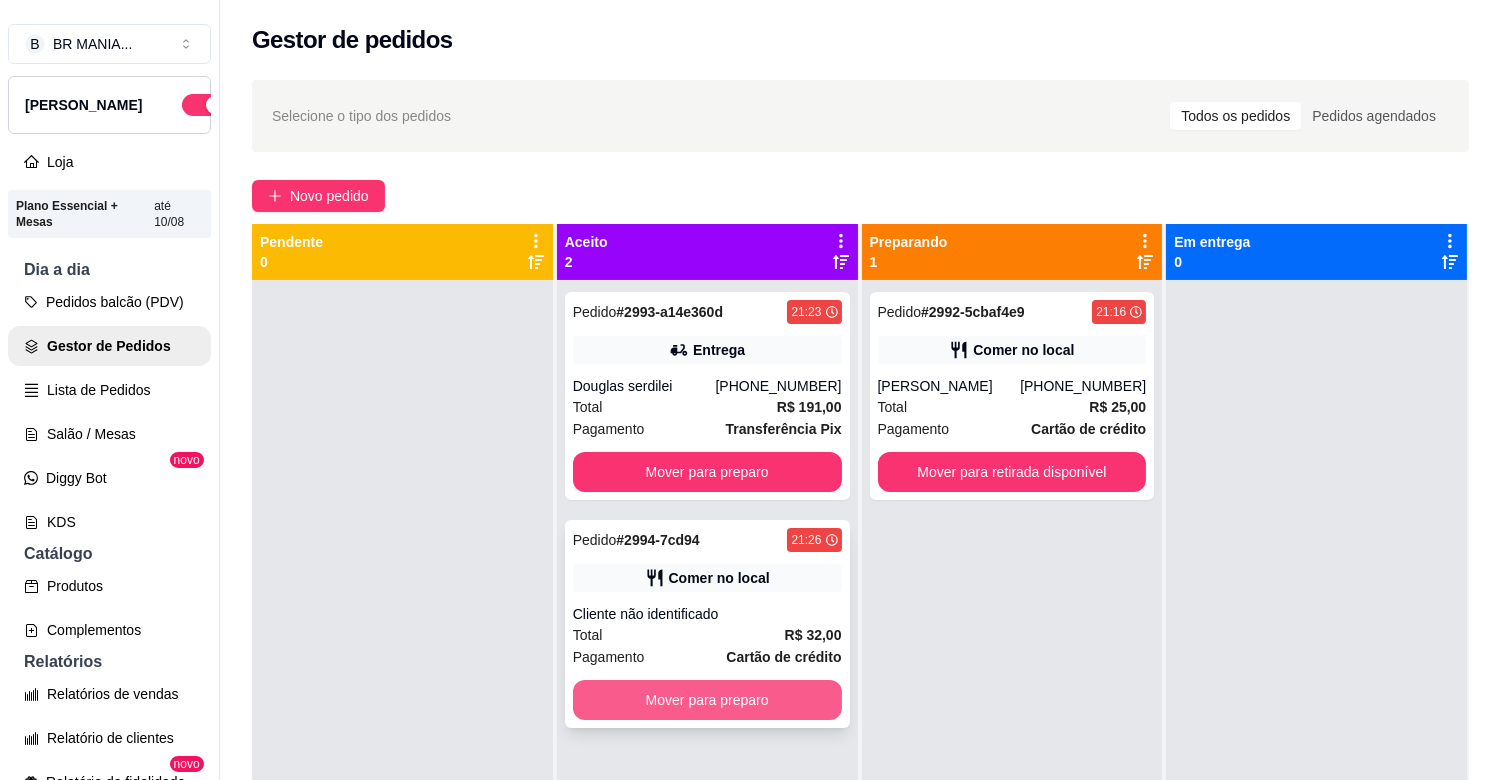 click on "Mover para preparo" at bounding box center (707, 700) 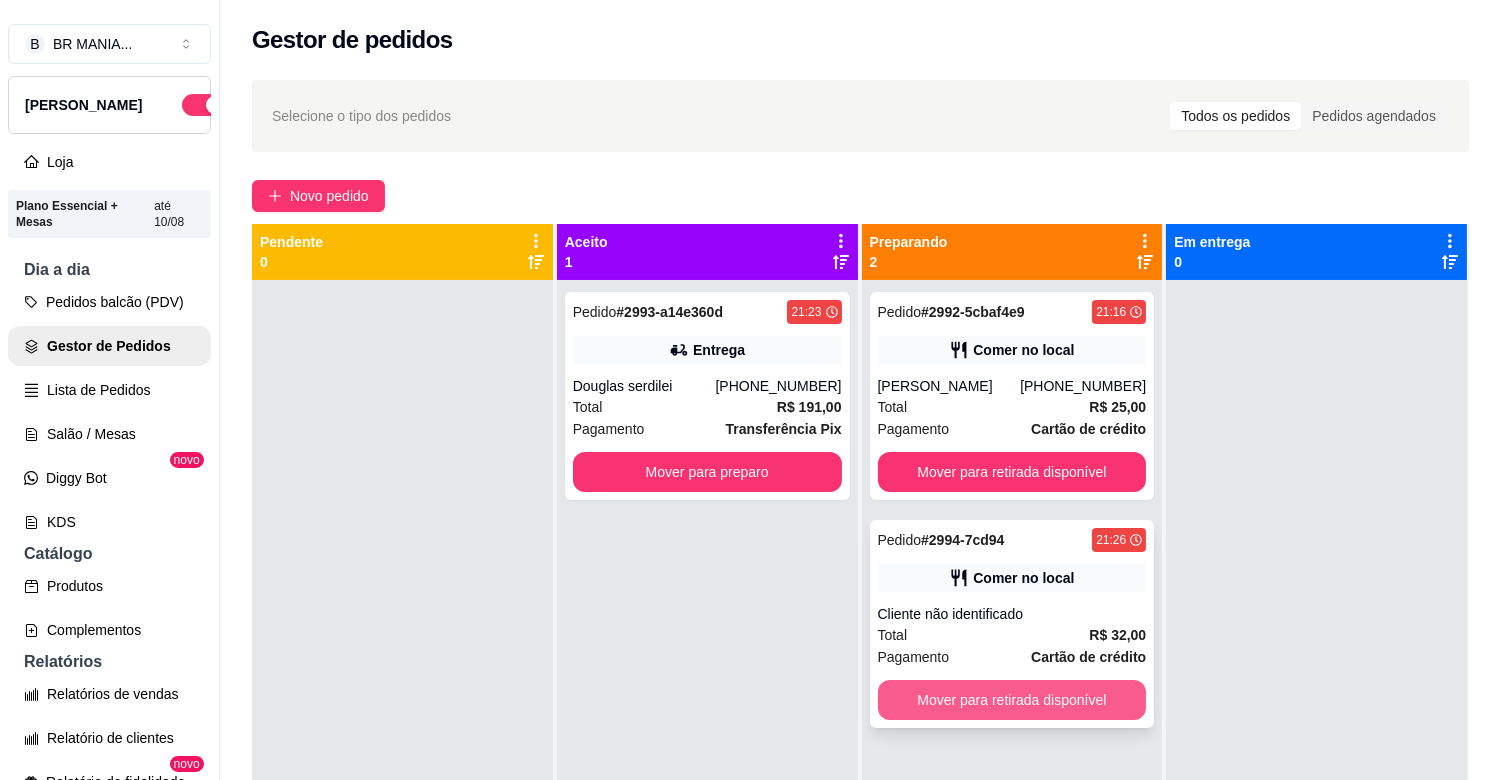 click on "Mover para retirada disponível" at bounding box center [1012, 700] 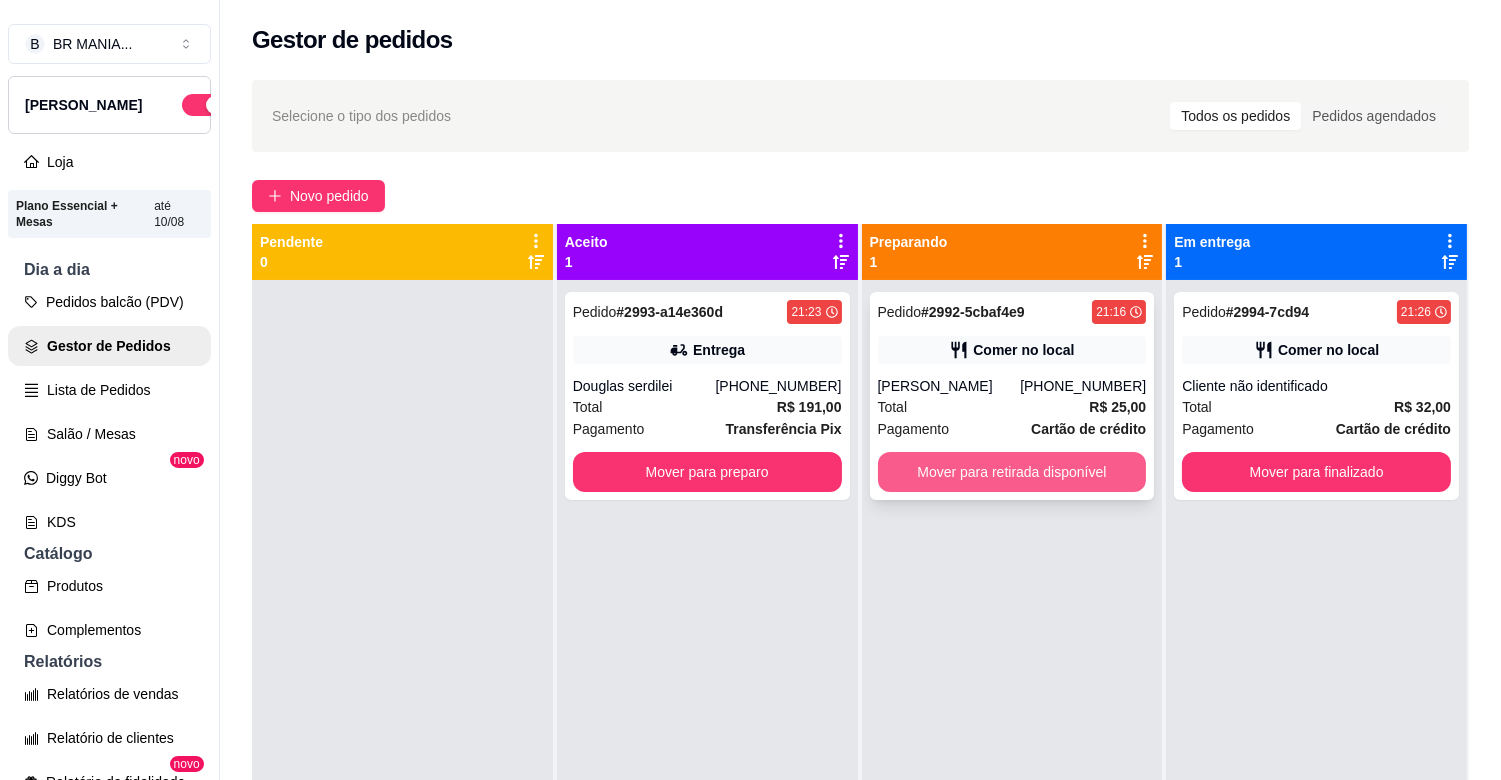 click on "Mover para retirada disponível" at bounding box center [1012, 472] 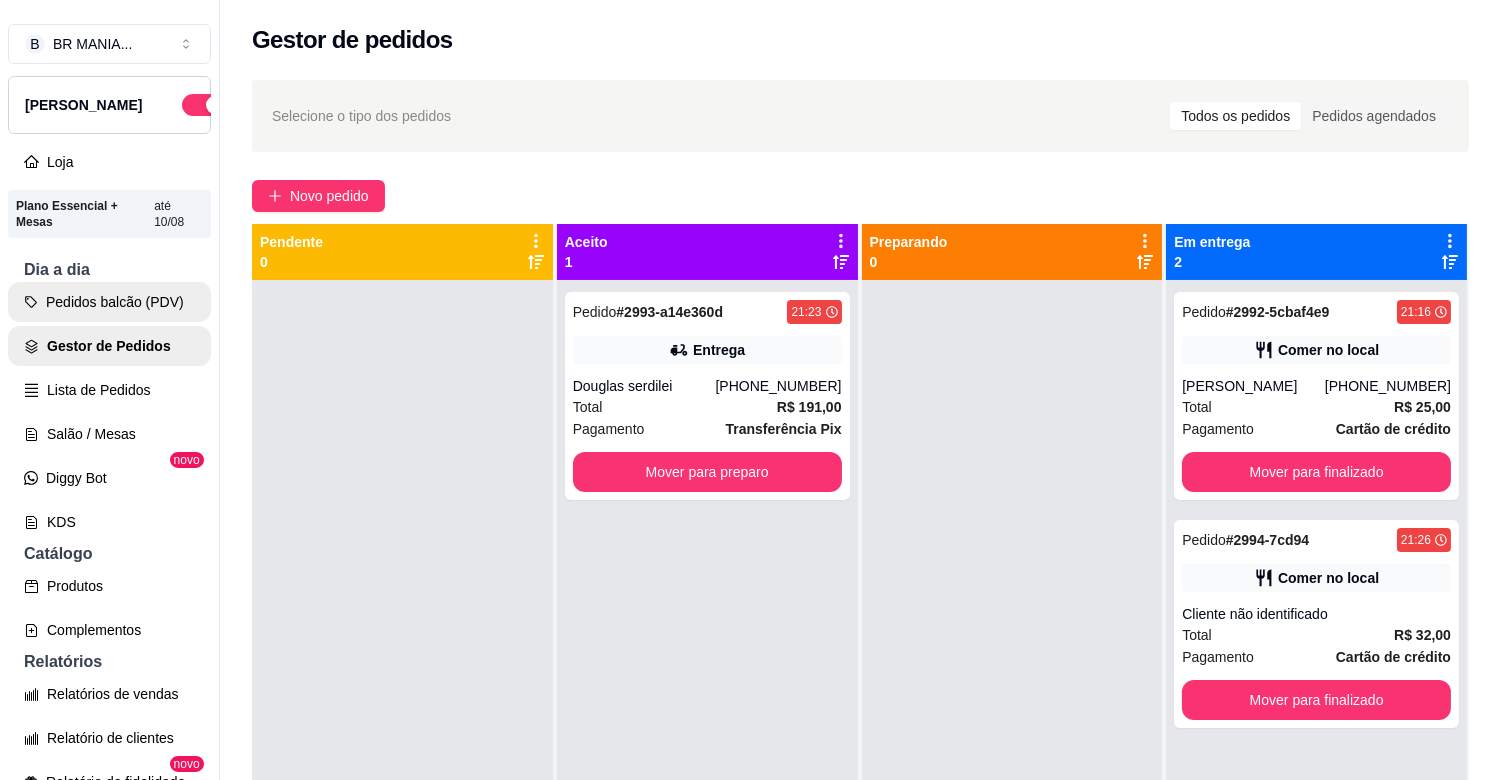 click on "Pedidos balcão (PDV)" at bounding box center [109, 302] 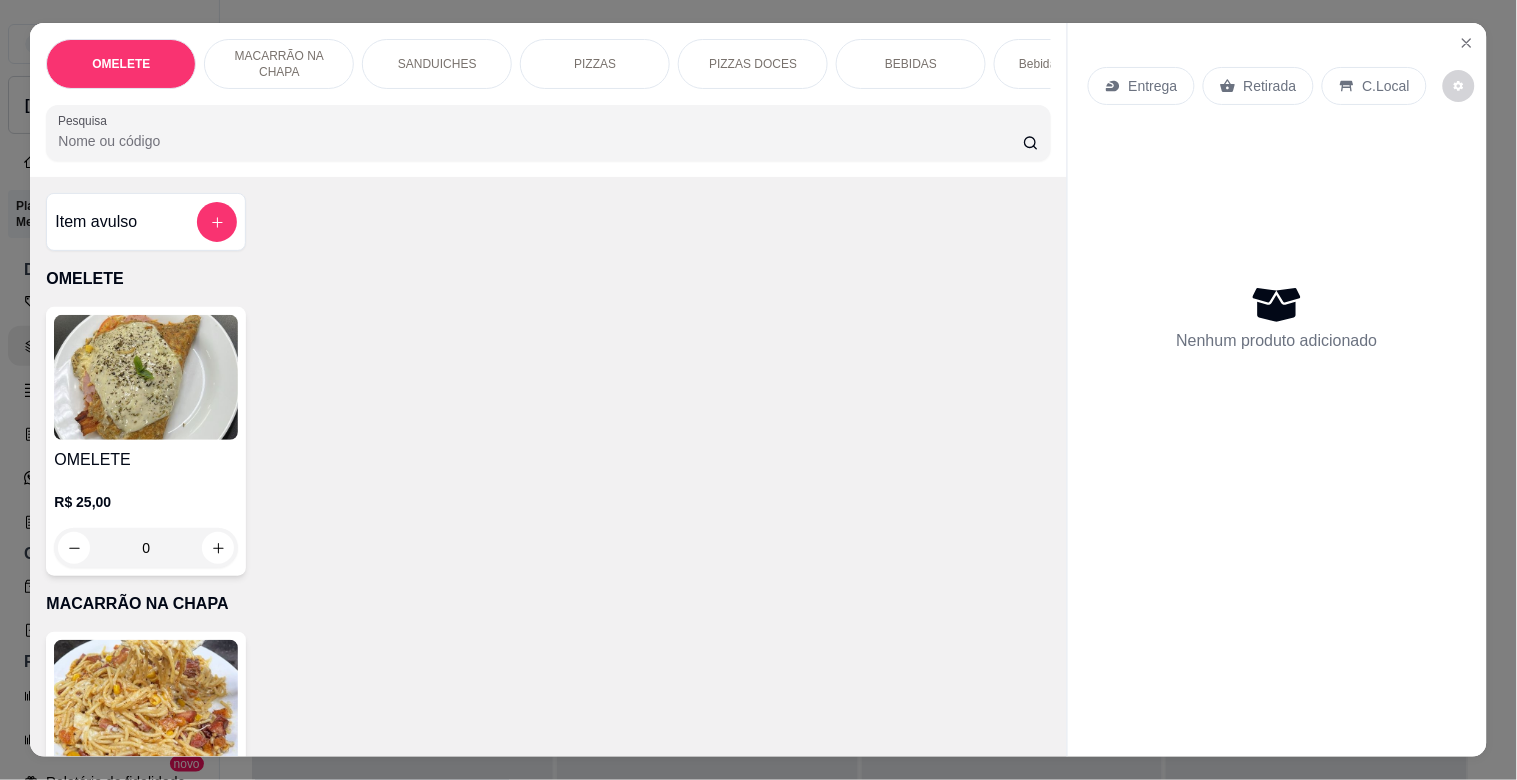 click on "PIZZAS" at bounding box center (595, 64) 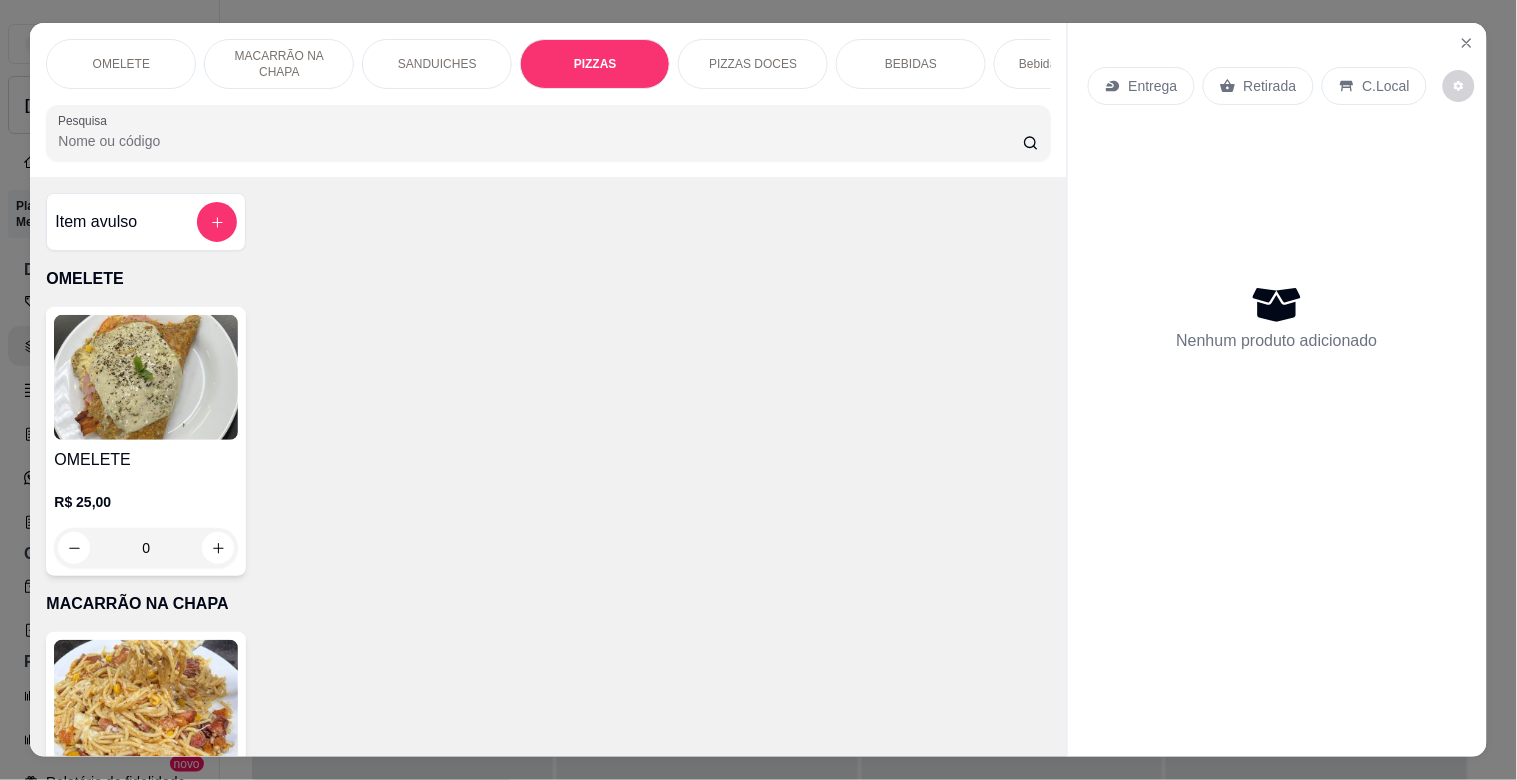 scroll, scrollTop: 1634, scrollLeft: 0, axis: vertical 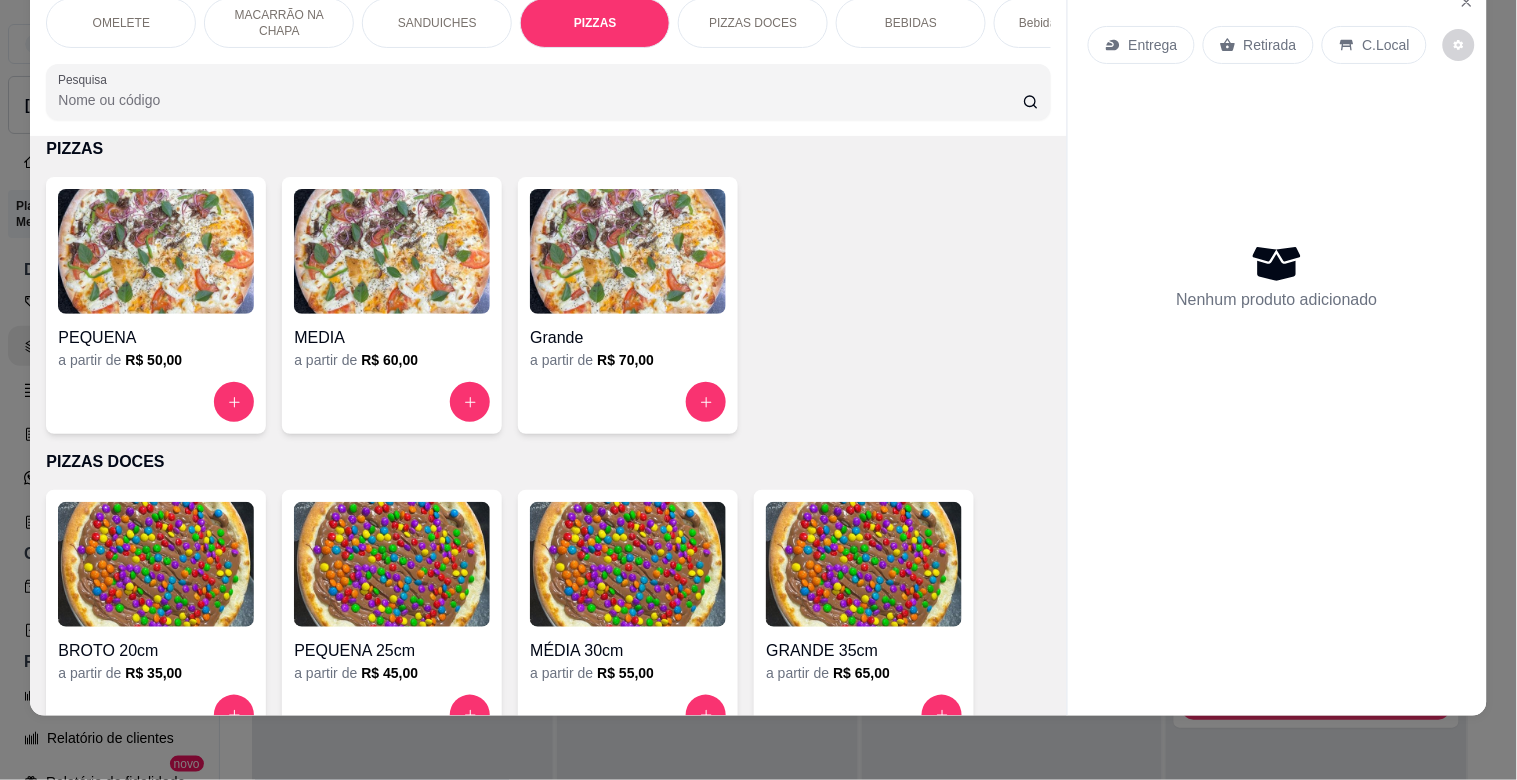 click at bounding box center [156, 251] 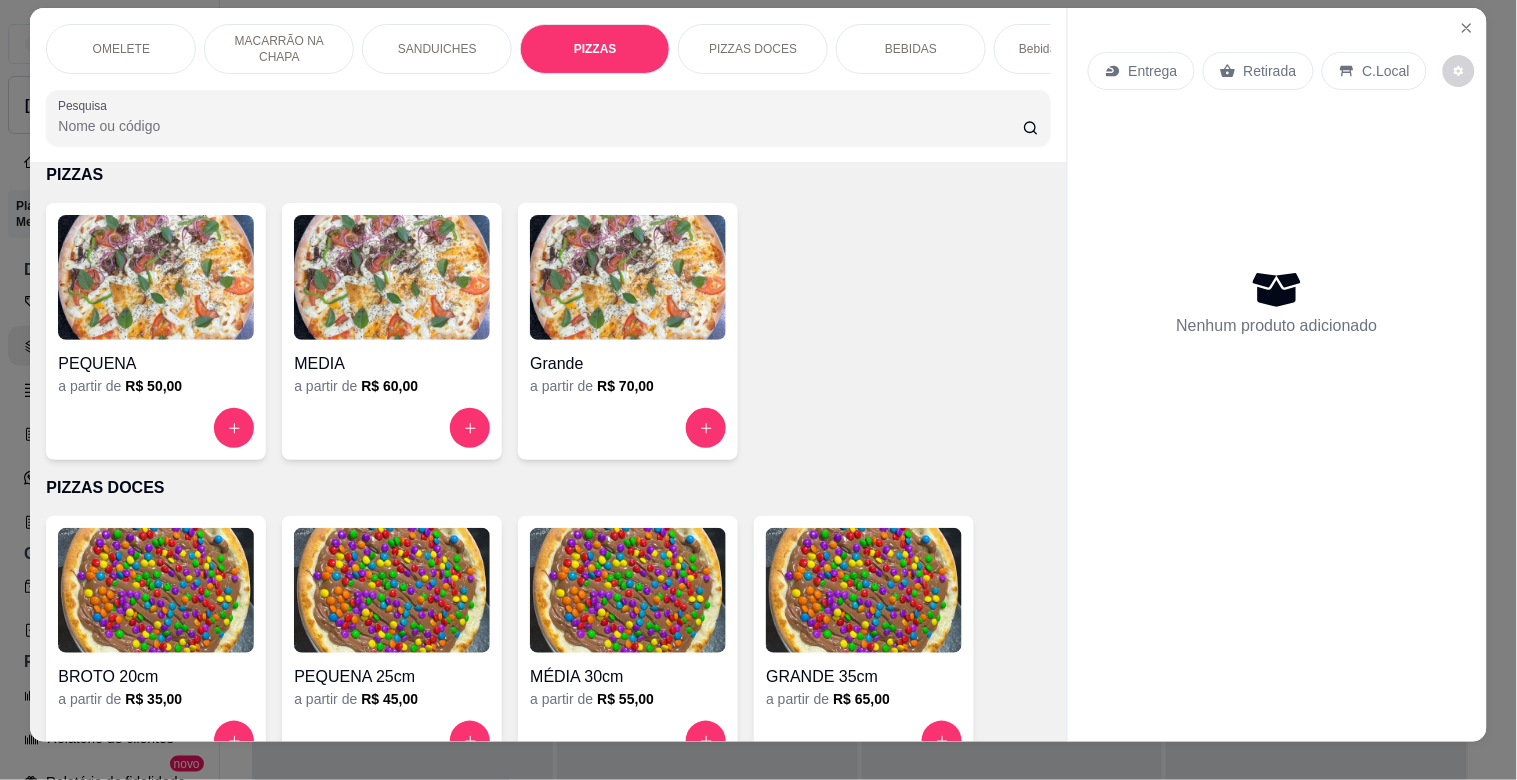 click on "PEQUENA" at bounding box center (156, 358) 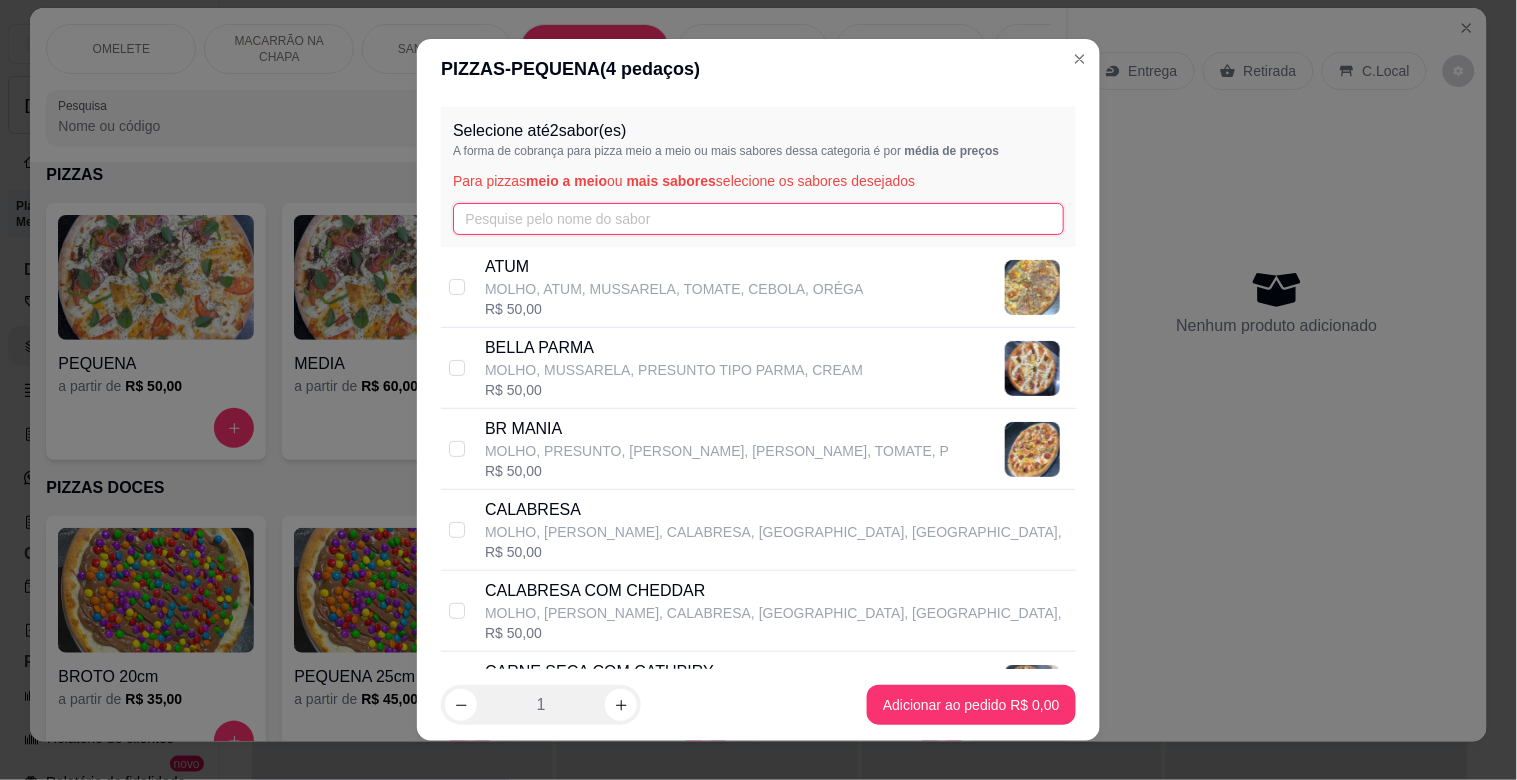 click at bounding box center (758, 219) 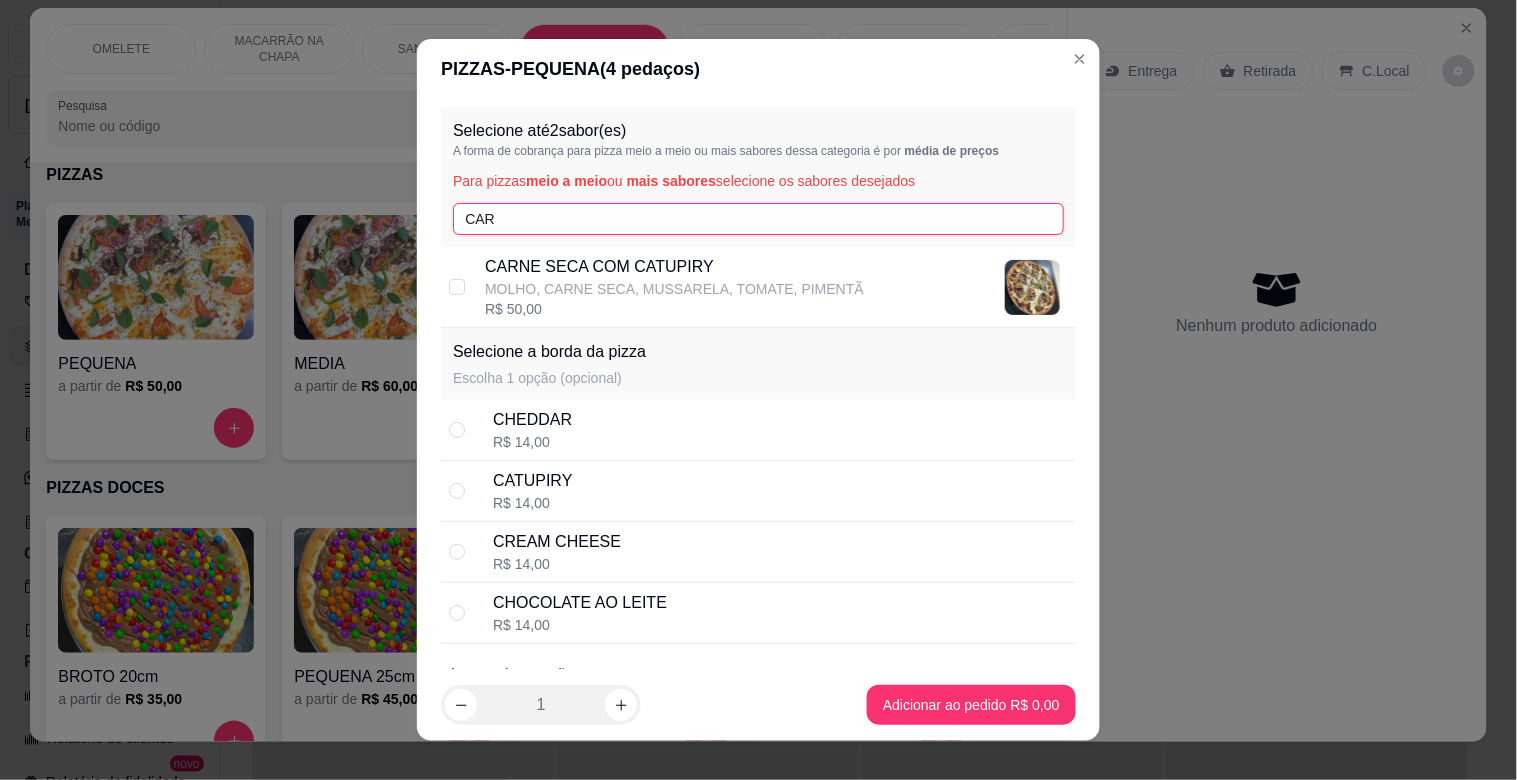 type on "CAR" 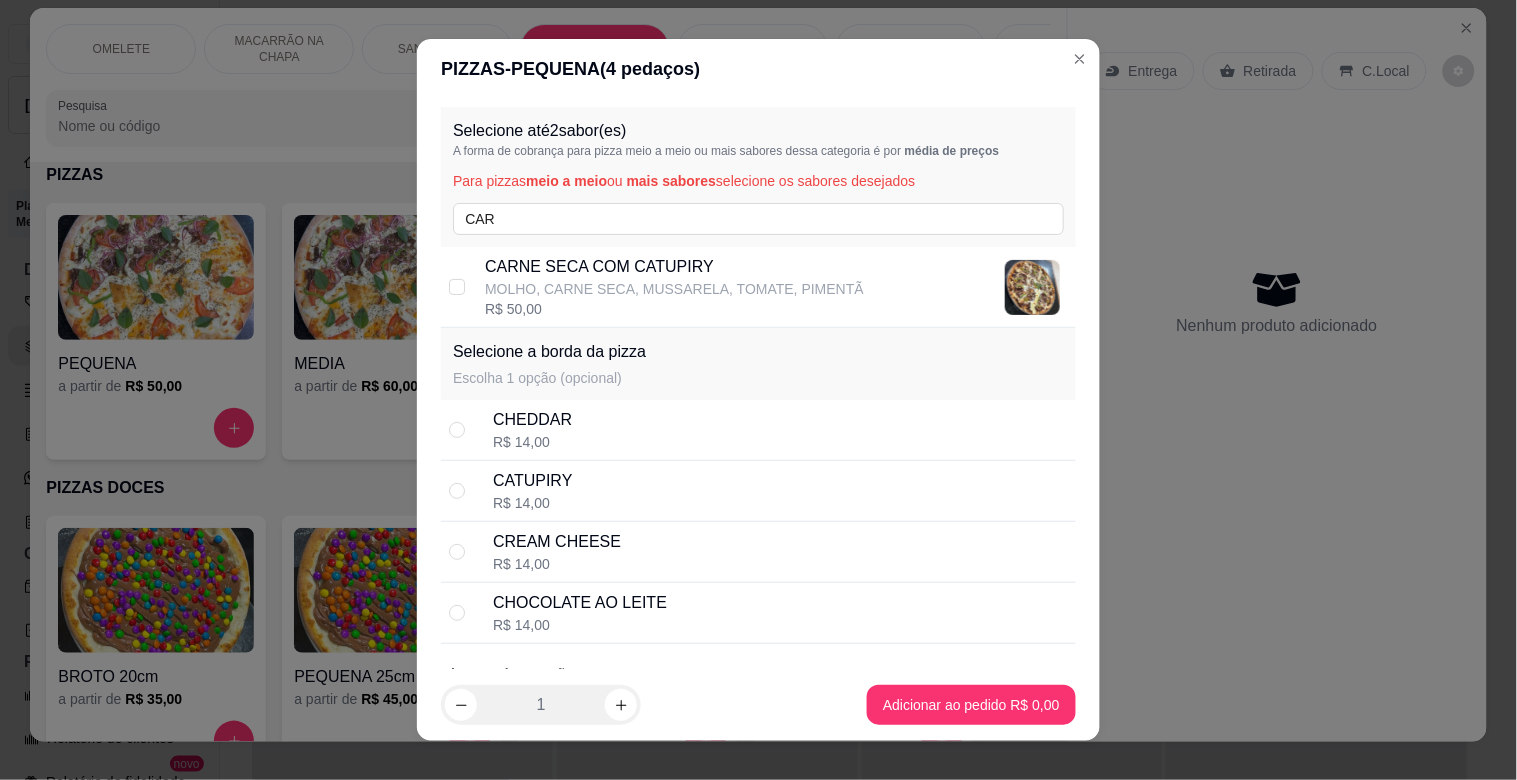 click on "MOLHO, CARNE SECA, MUSSARELA, TOMATE, PIMENTÃ" at bounding box center [674, 289] 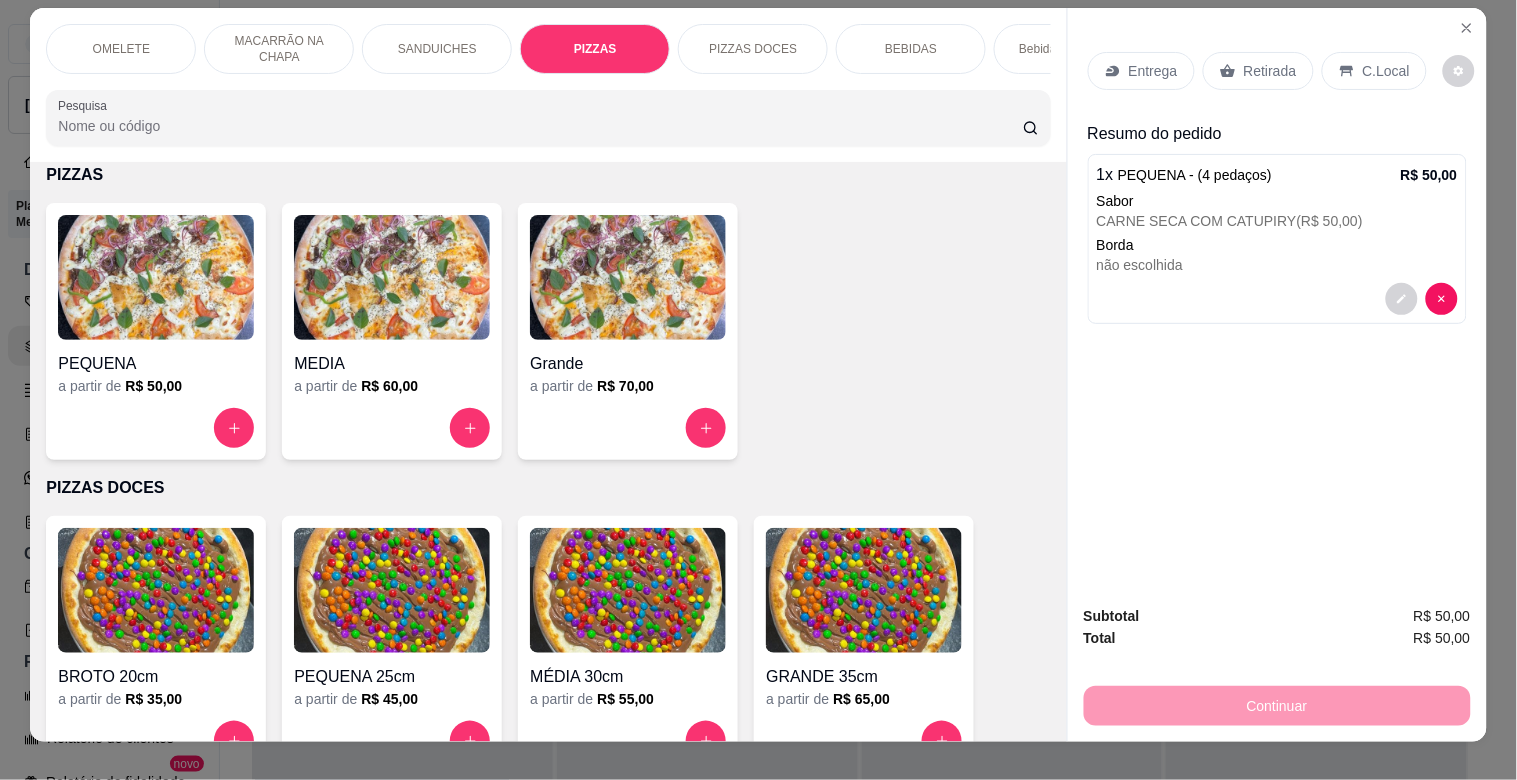 click on "Entrega" at bounding box center [1141, 71] 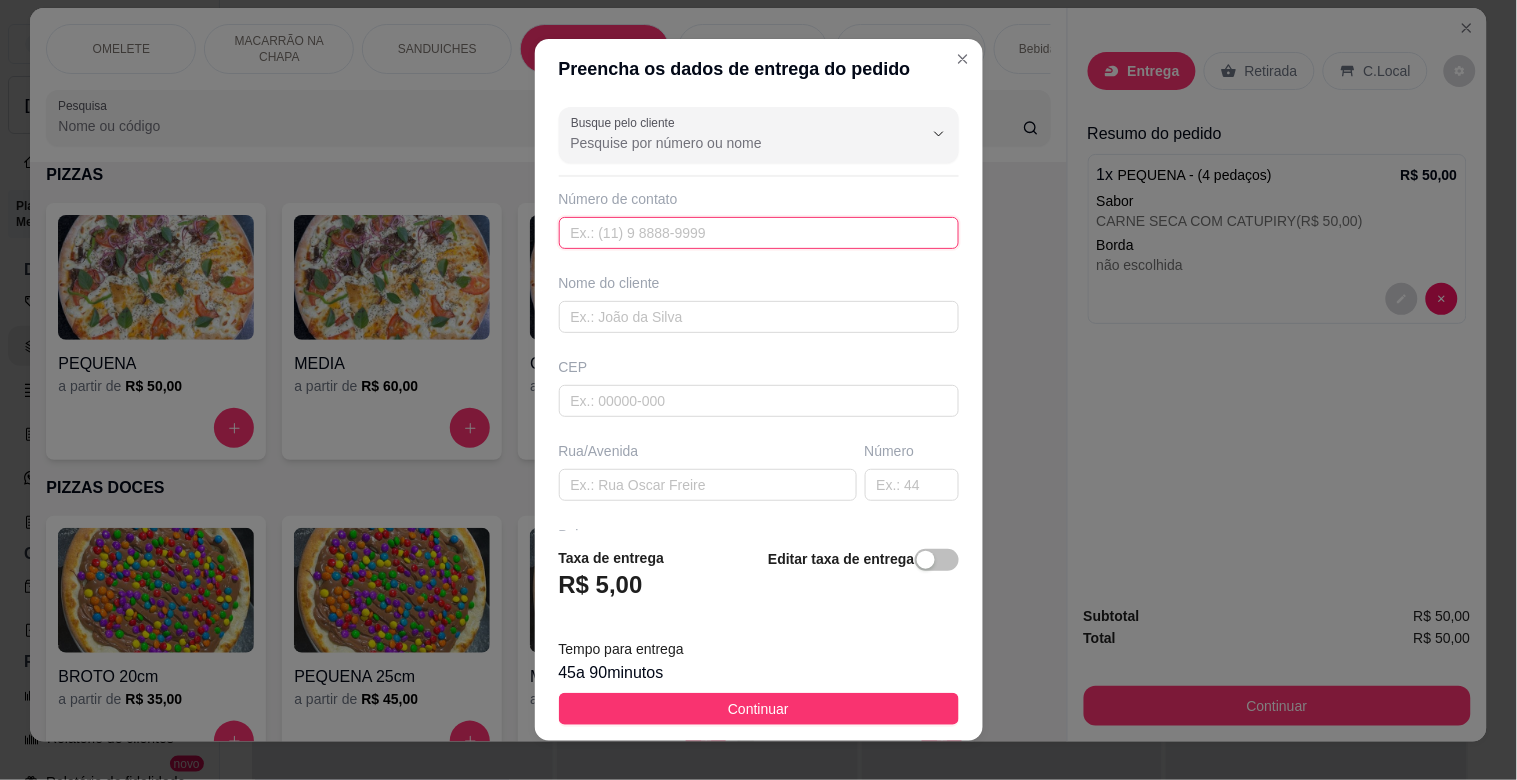 click at bounding box center [759, 233] 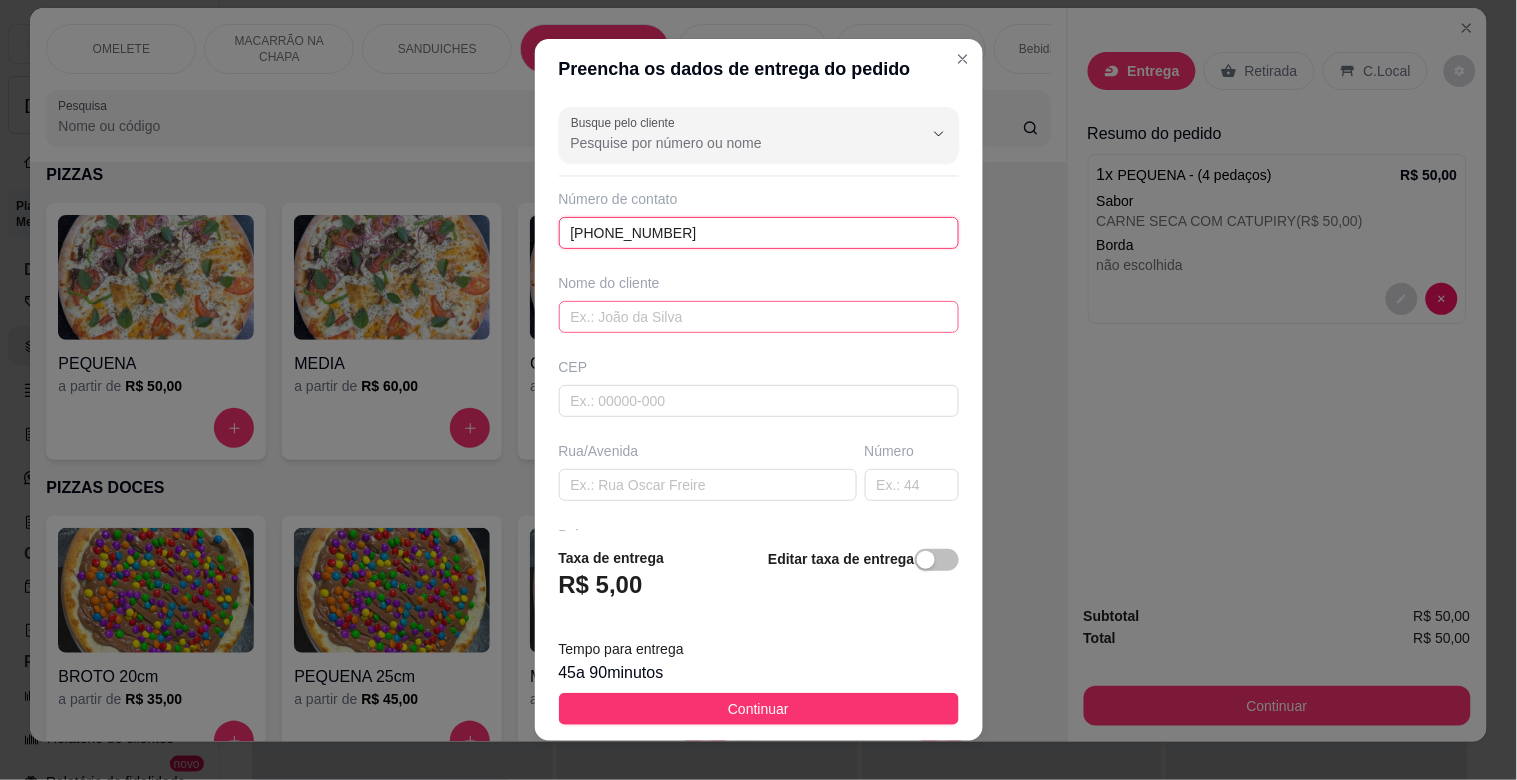 type on "[PHONE_NUMBER]" 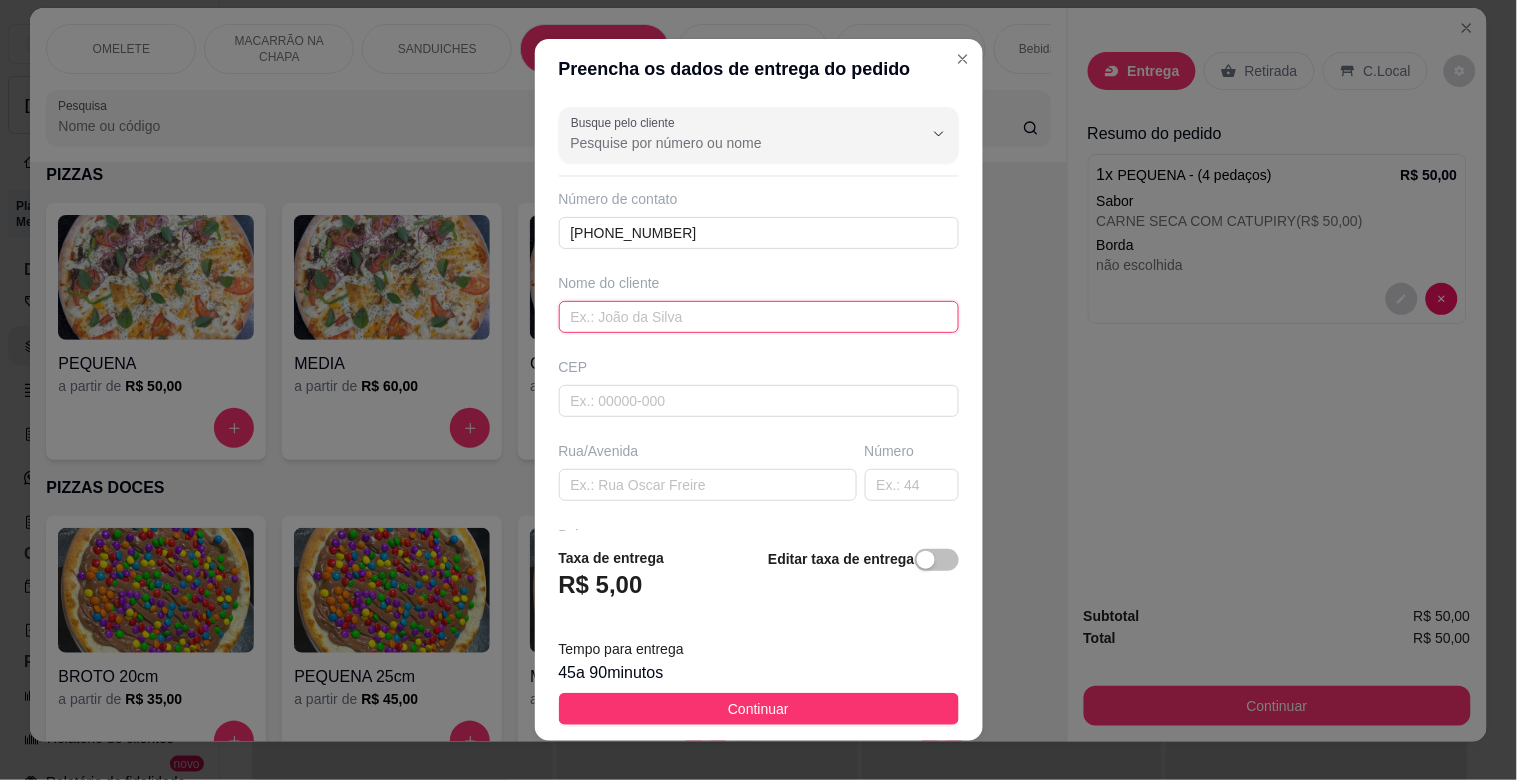 click at bounding box center [759, 317] 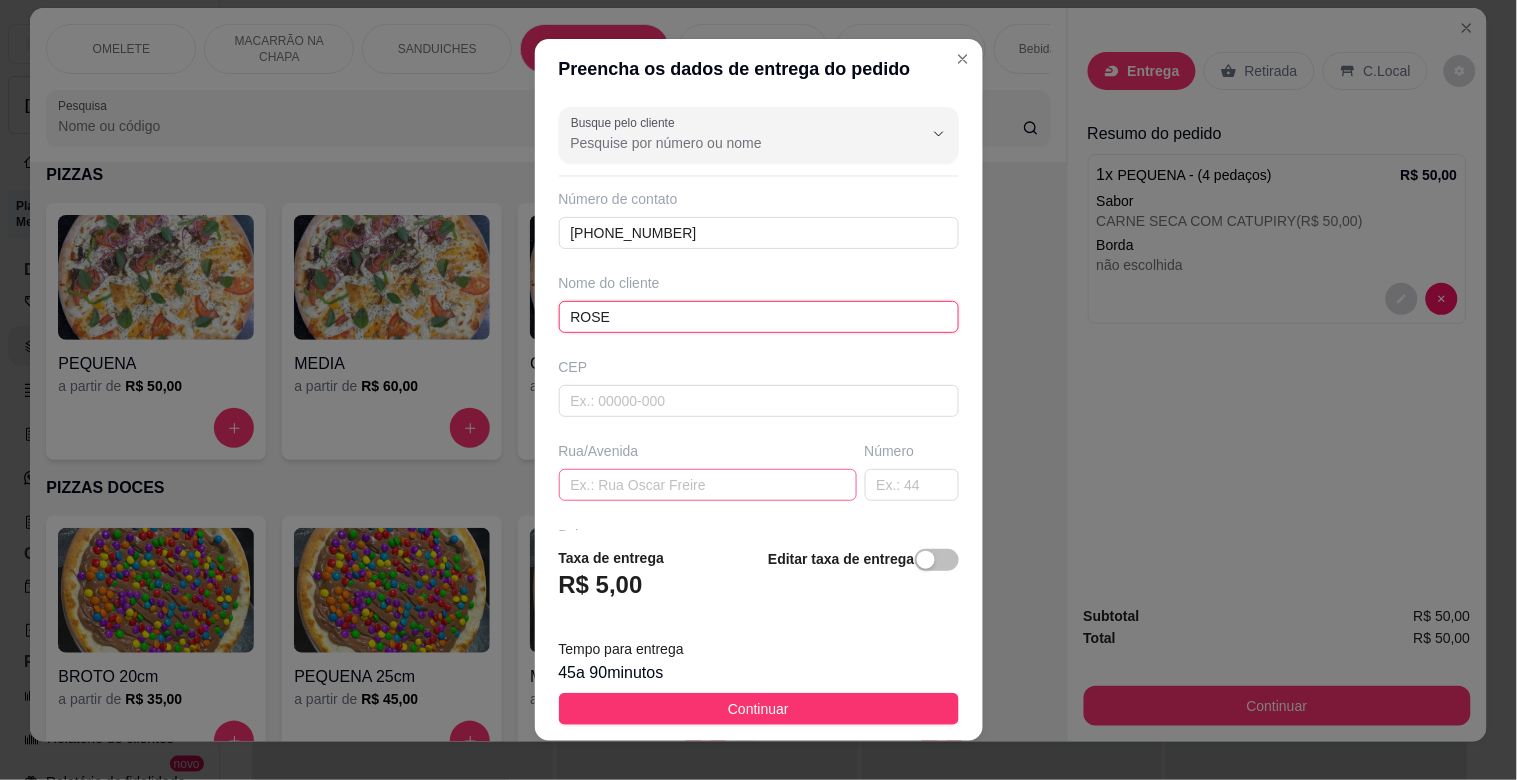 type on "ROSE" 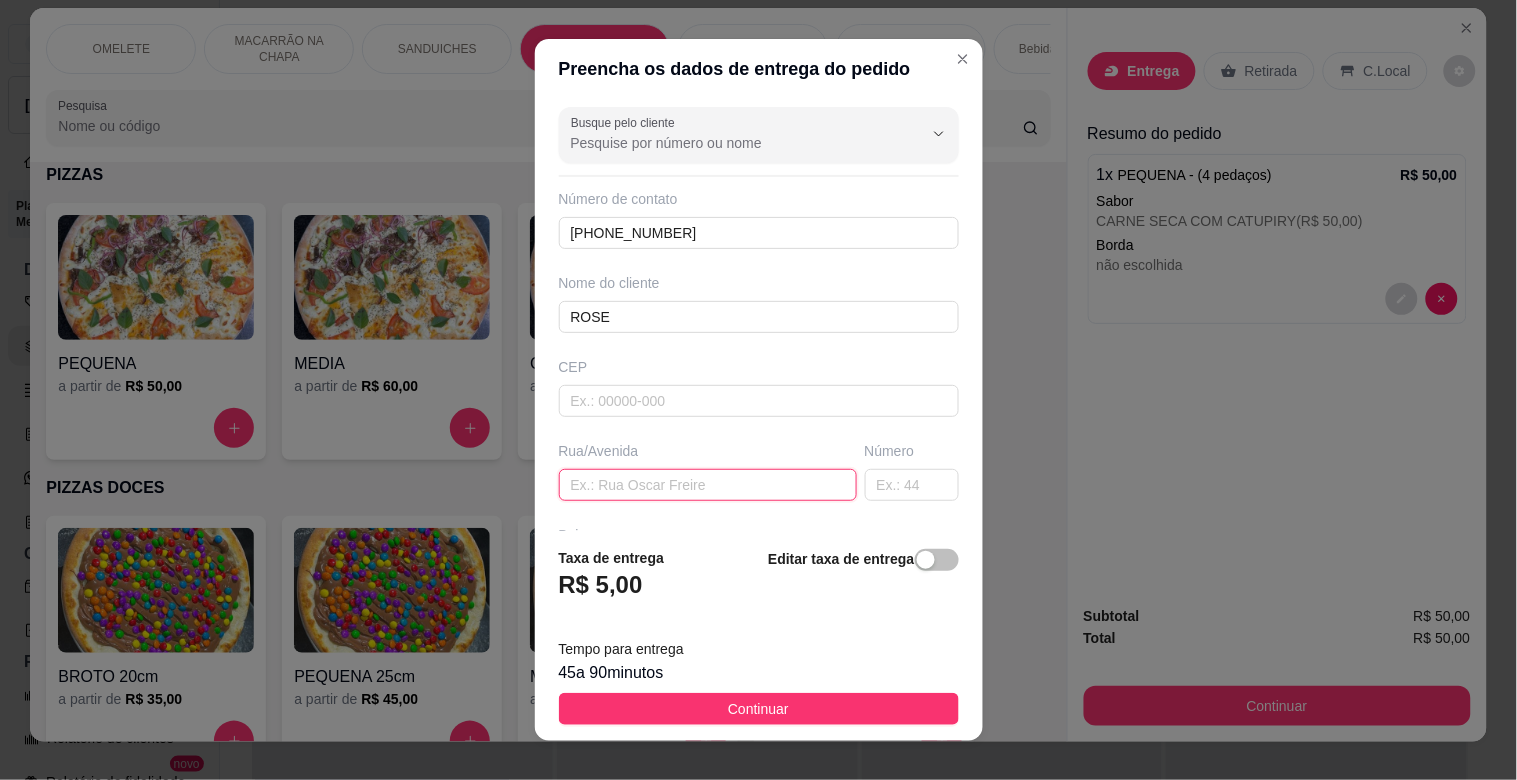 click at bounding box center [708, 485] 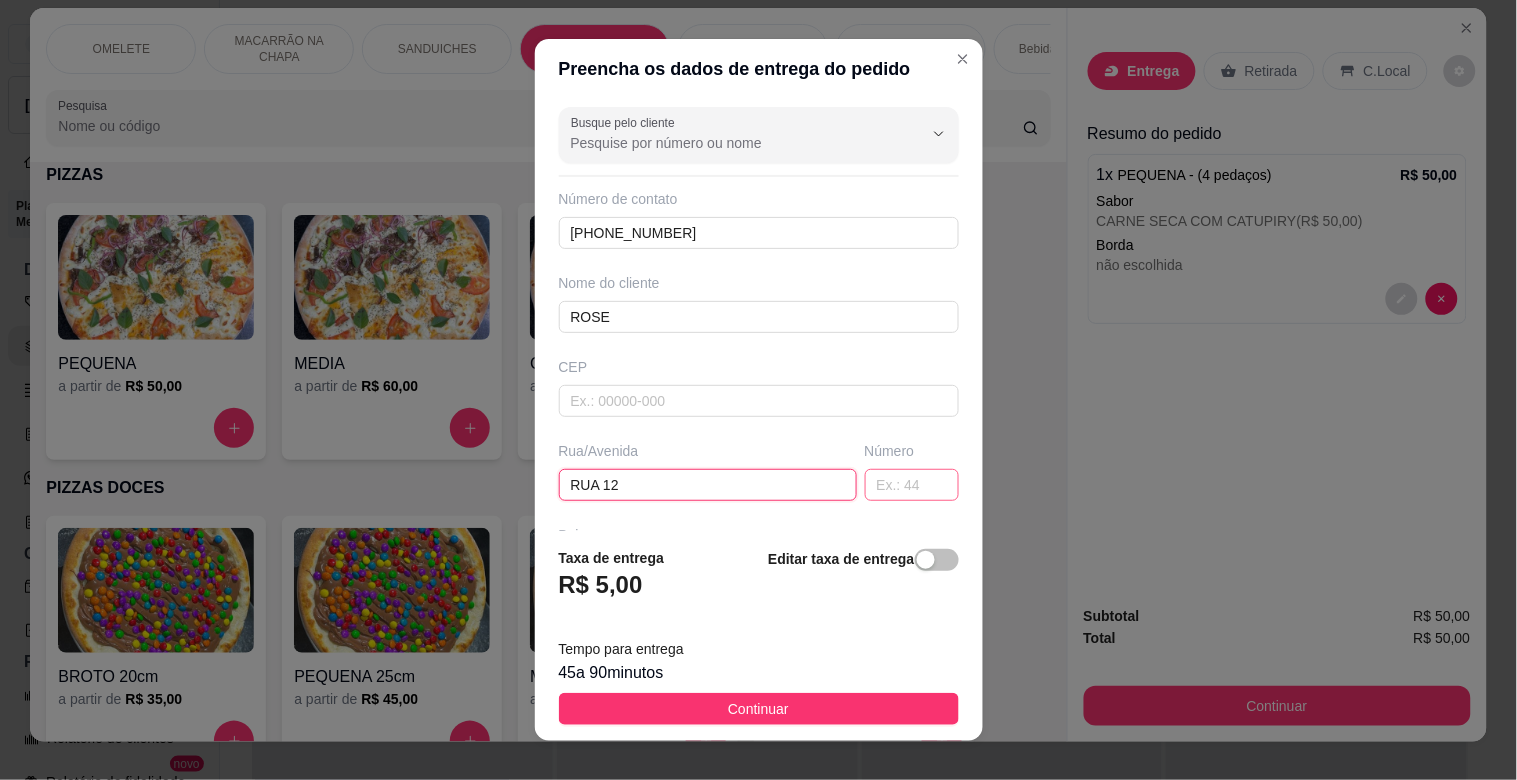 type on "RUA 12" 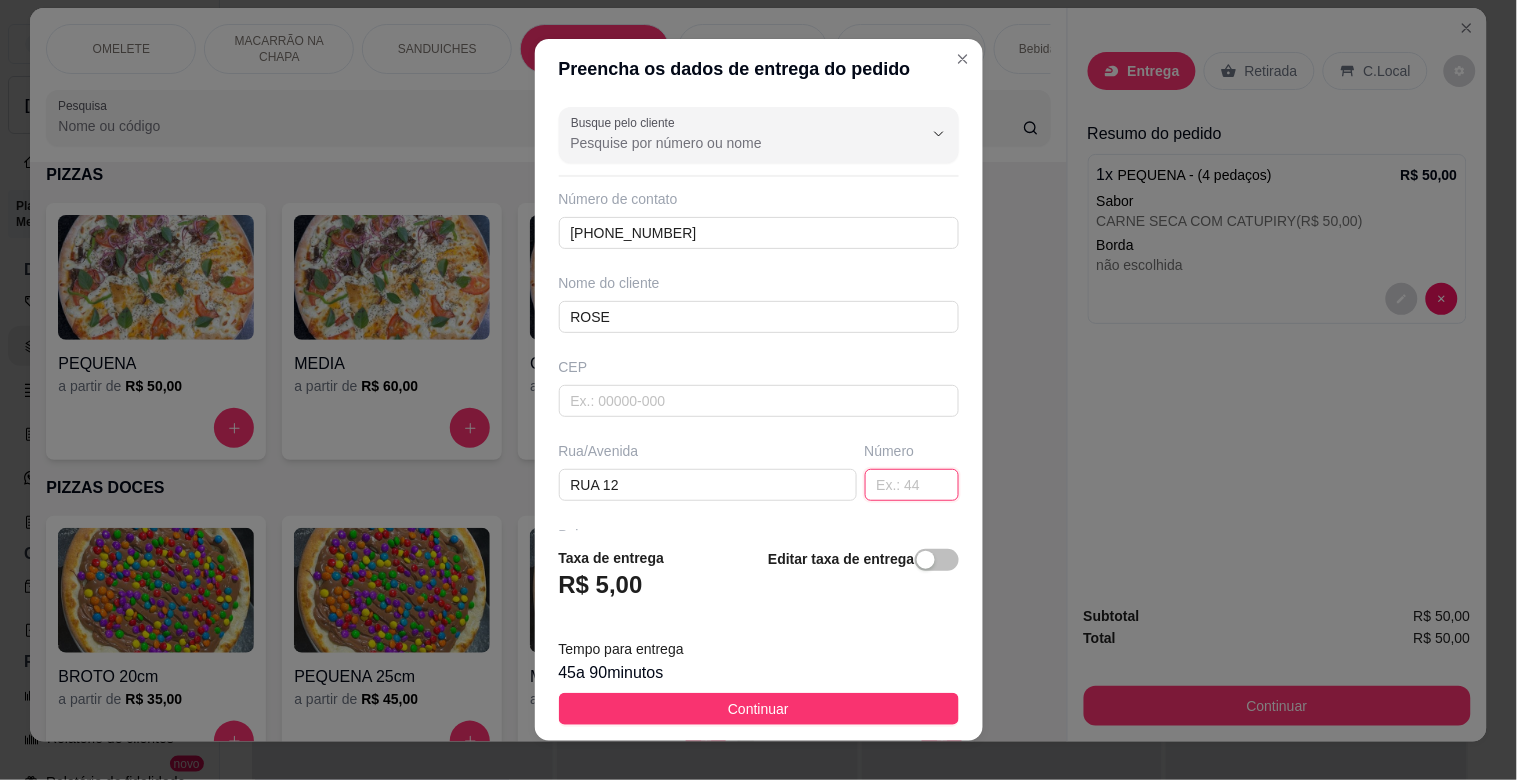 click at bounding box center (912, 485) 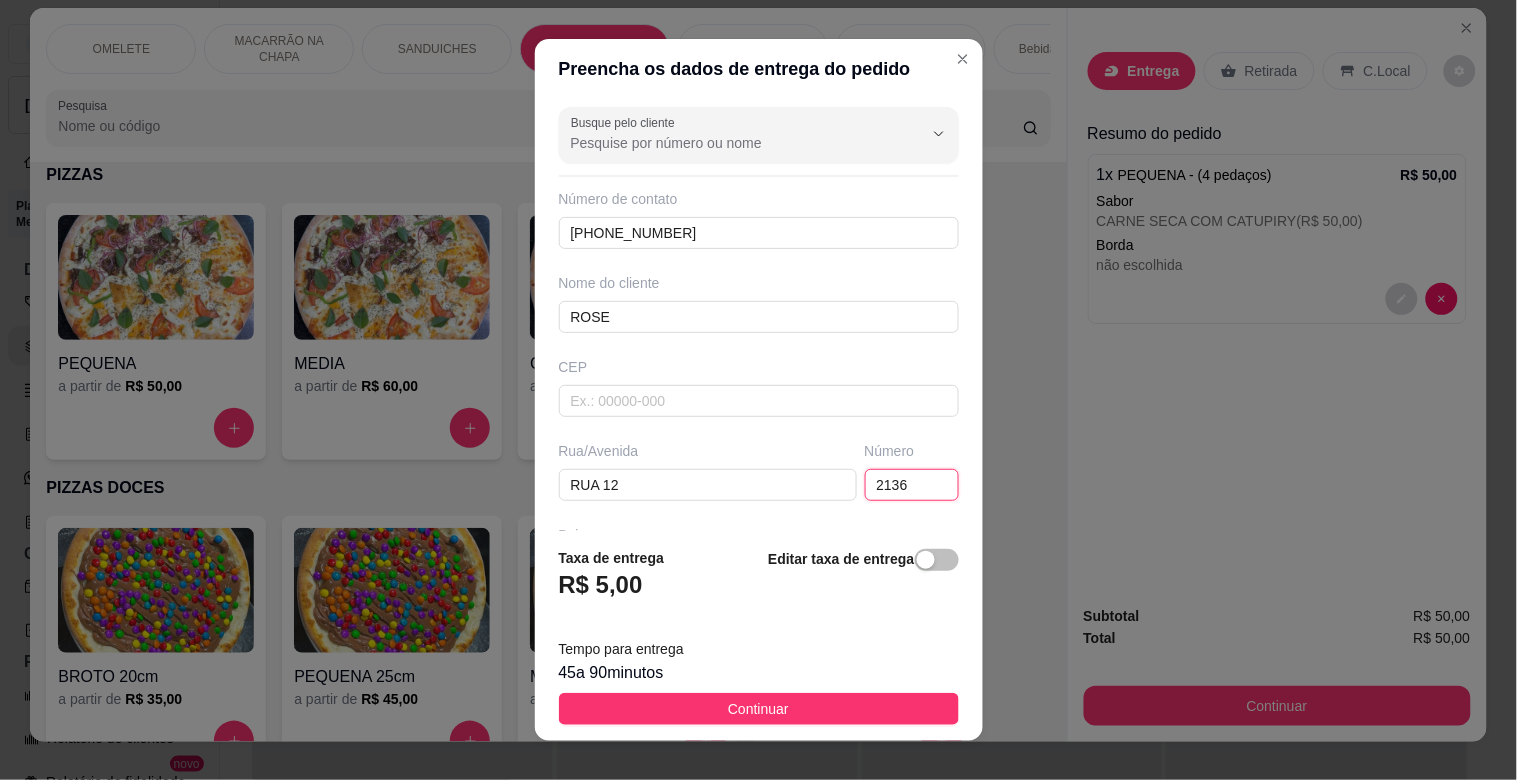 type on "2136" 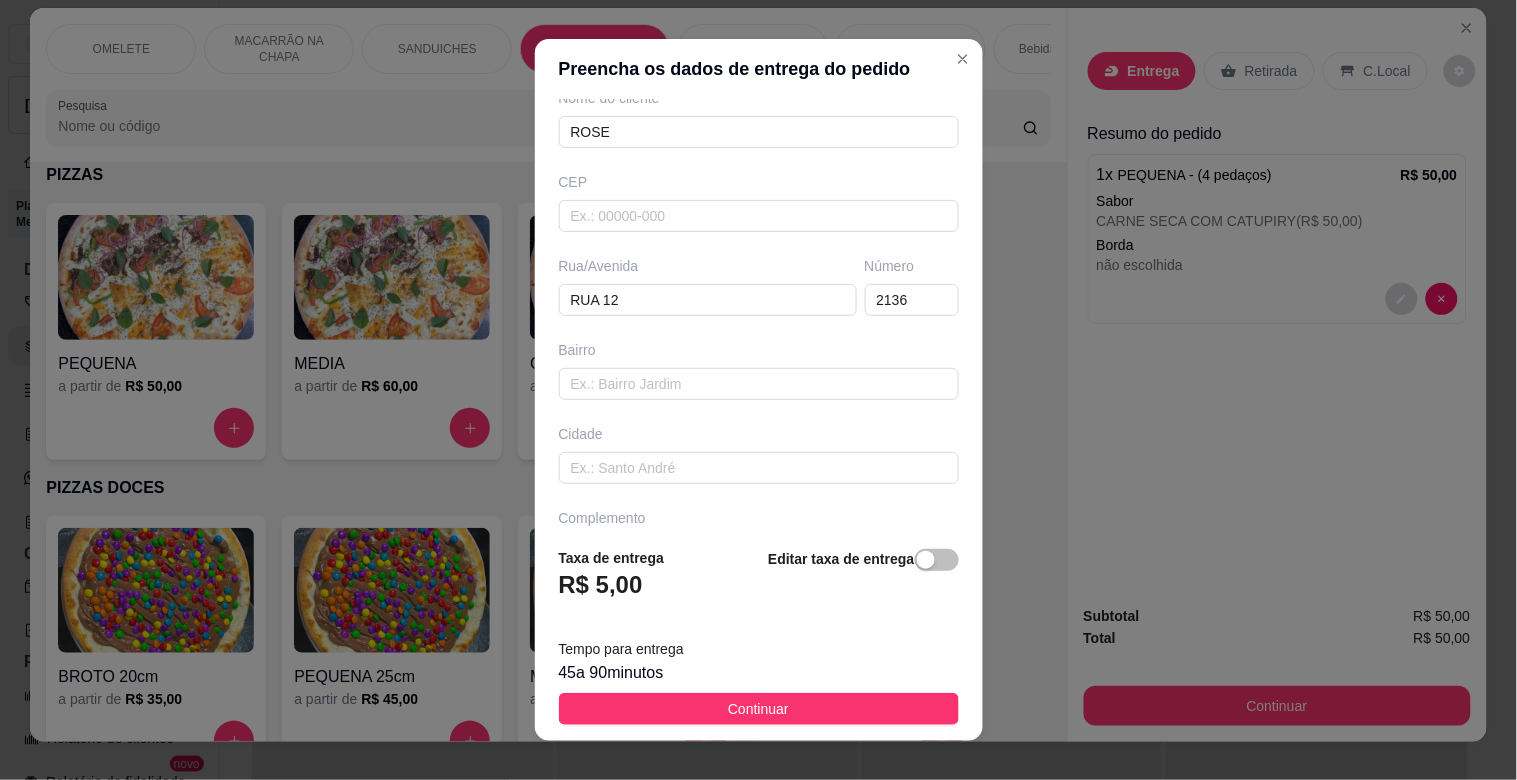 scroll, scrollTop: 217, scrollLeft: 0, axis: vertical 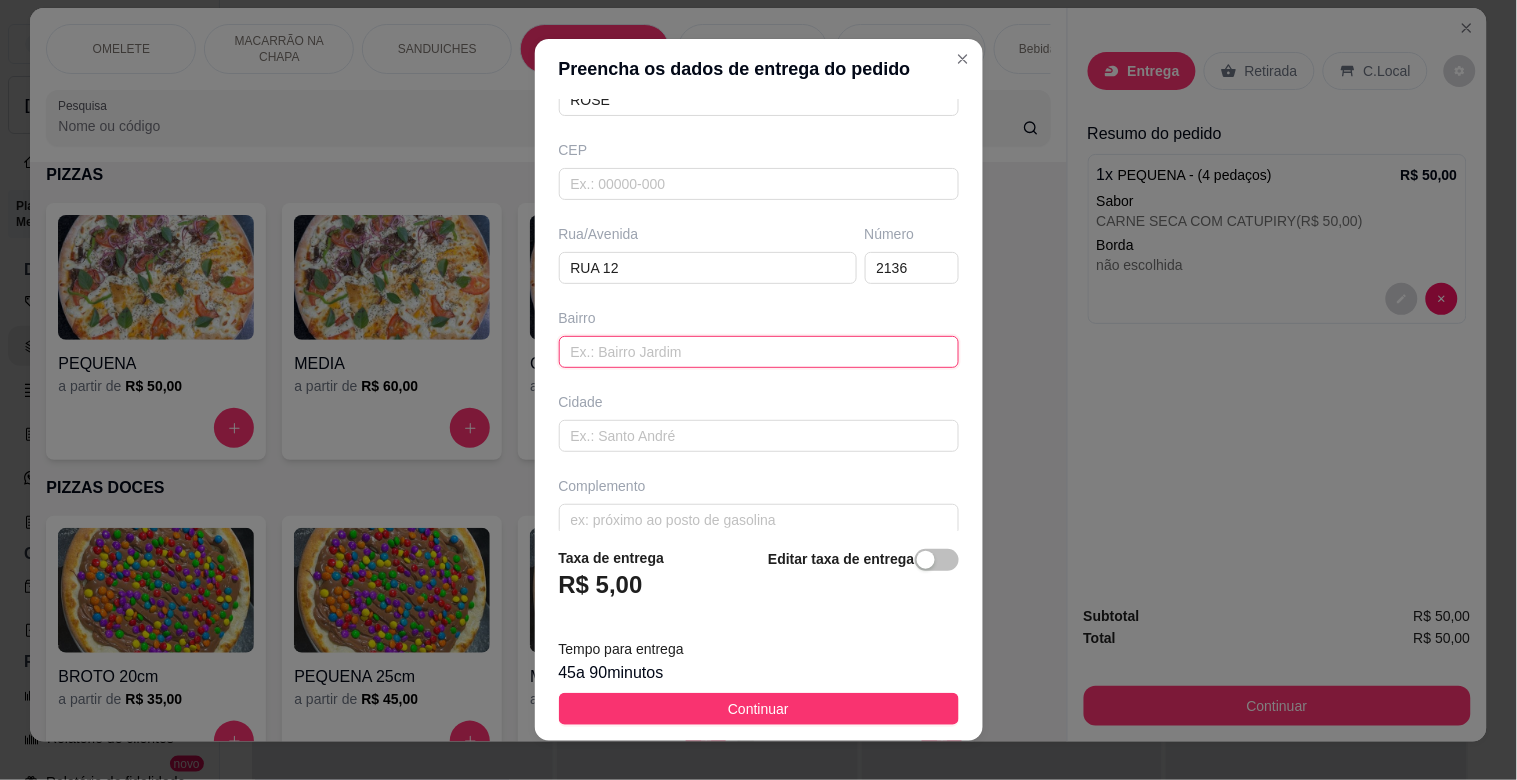 click at bounding box center (759, 352) 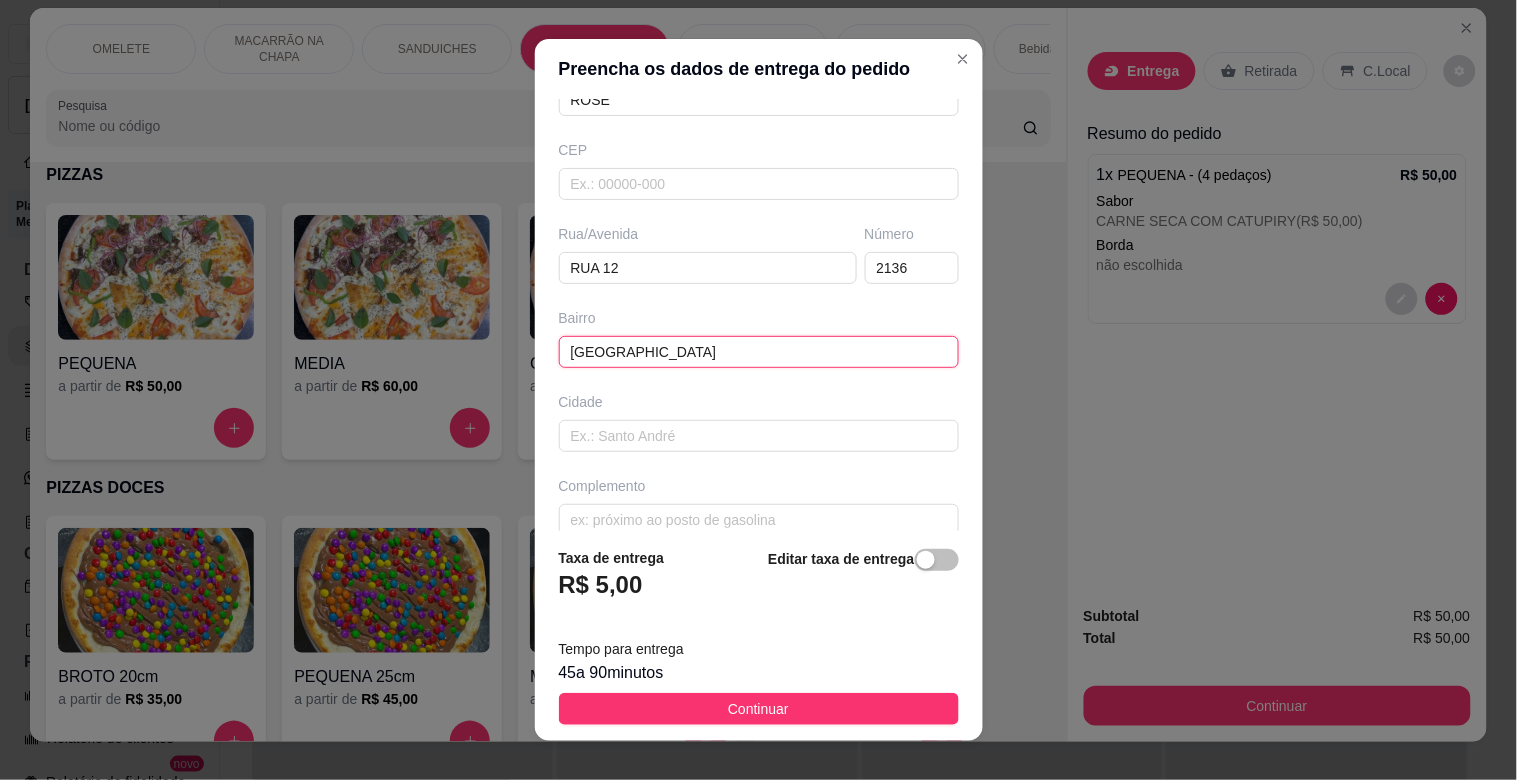 type on "[GEOGRAPHIC_DATA]" 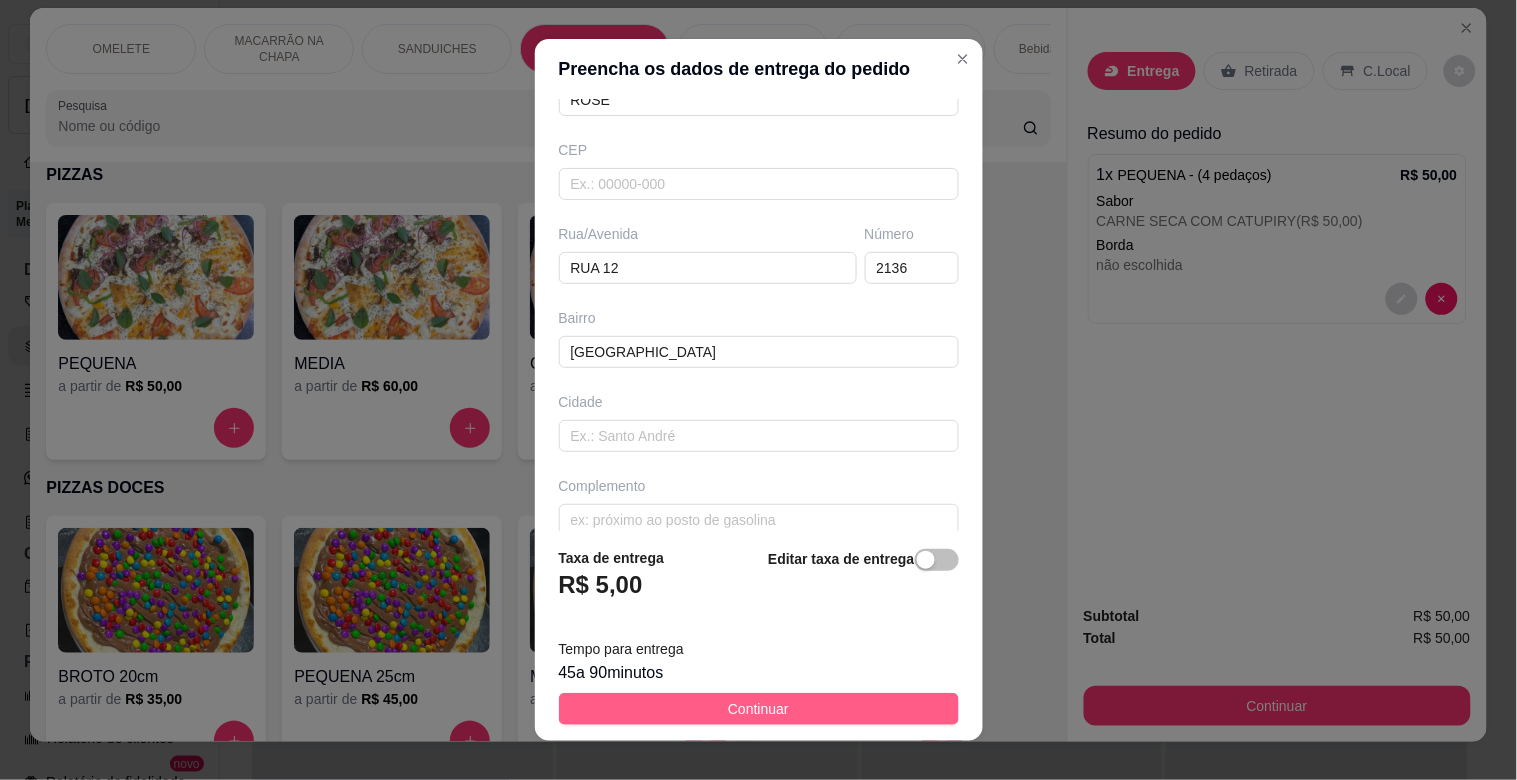 click on "Continuar" at bounding box center [759, 709] 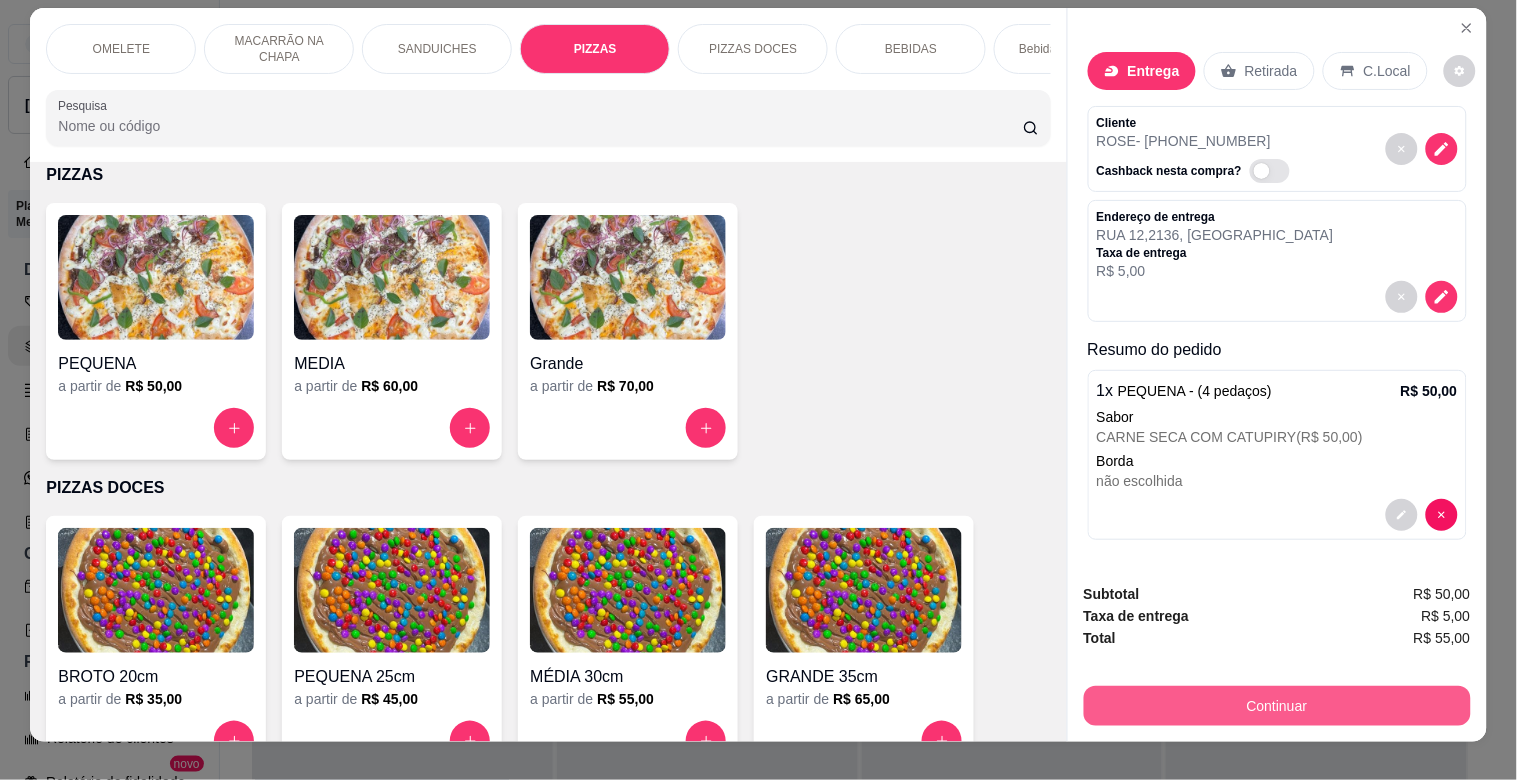 click on "Continuar" at bounding box center (1277, 706) 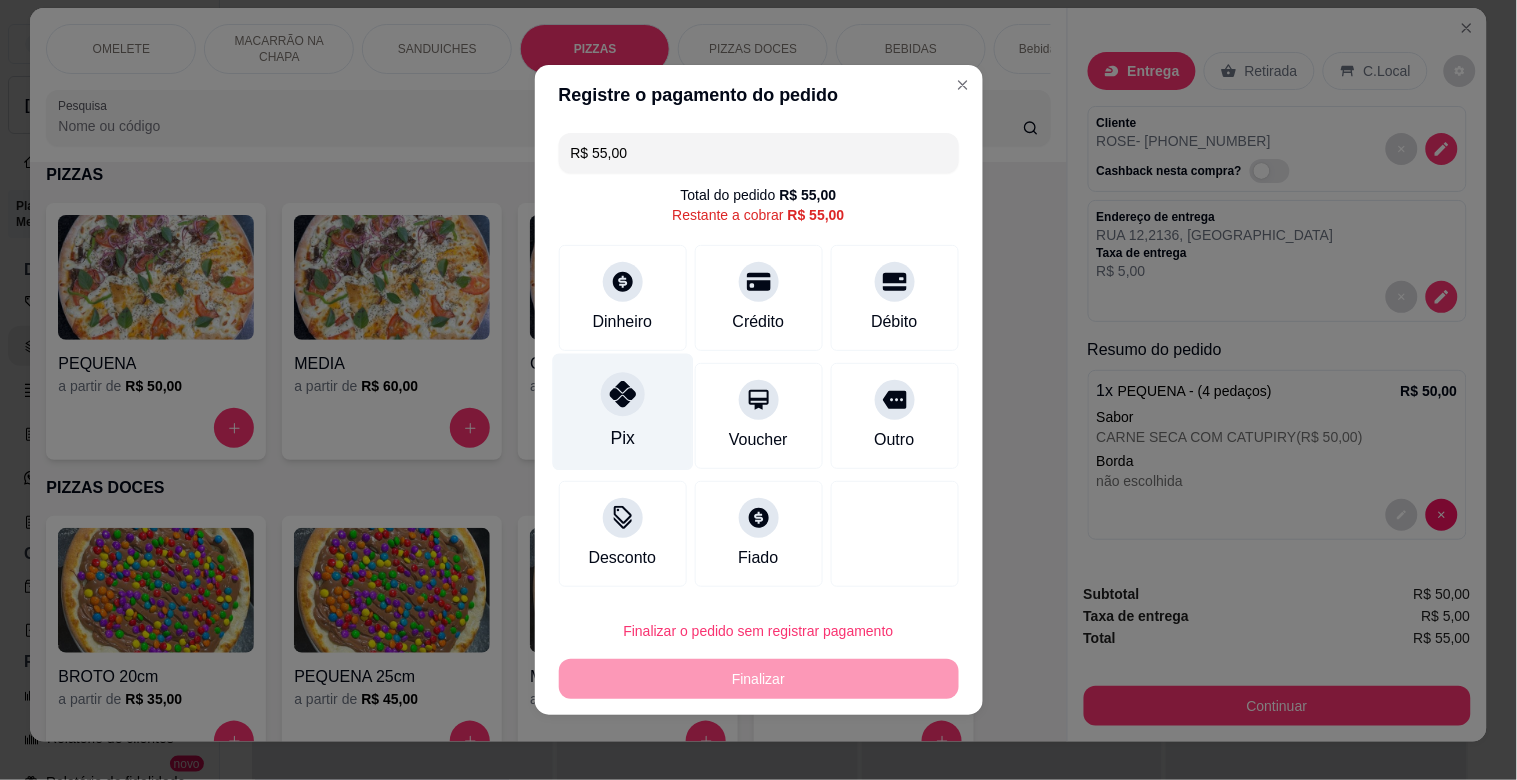 click 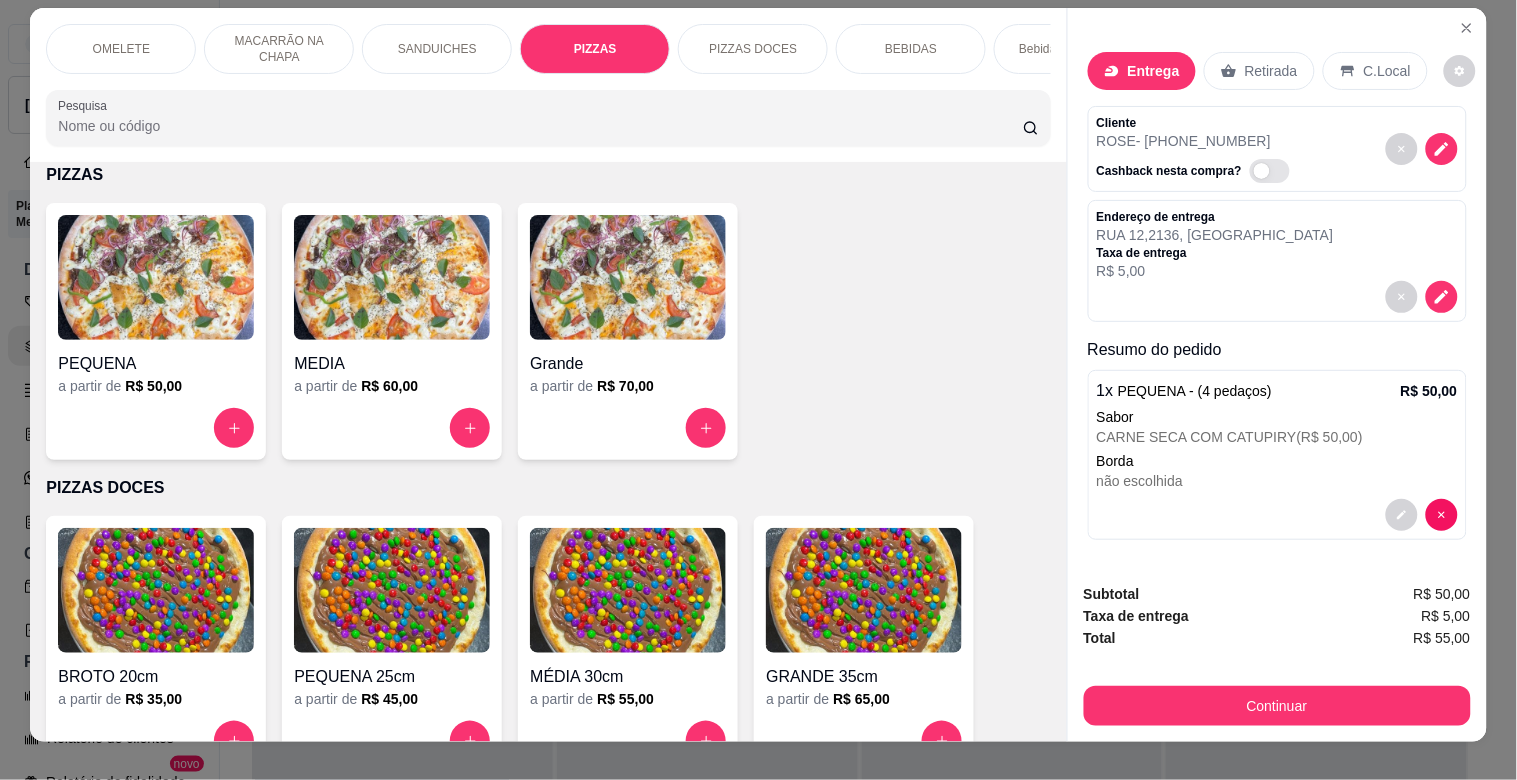 click on "não escolhida" at bounding box center [1277, 481] 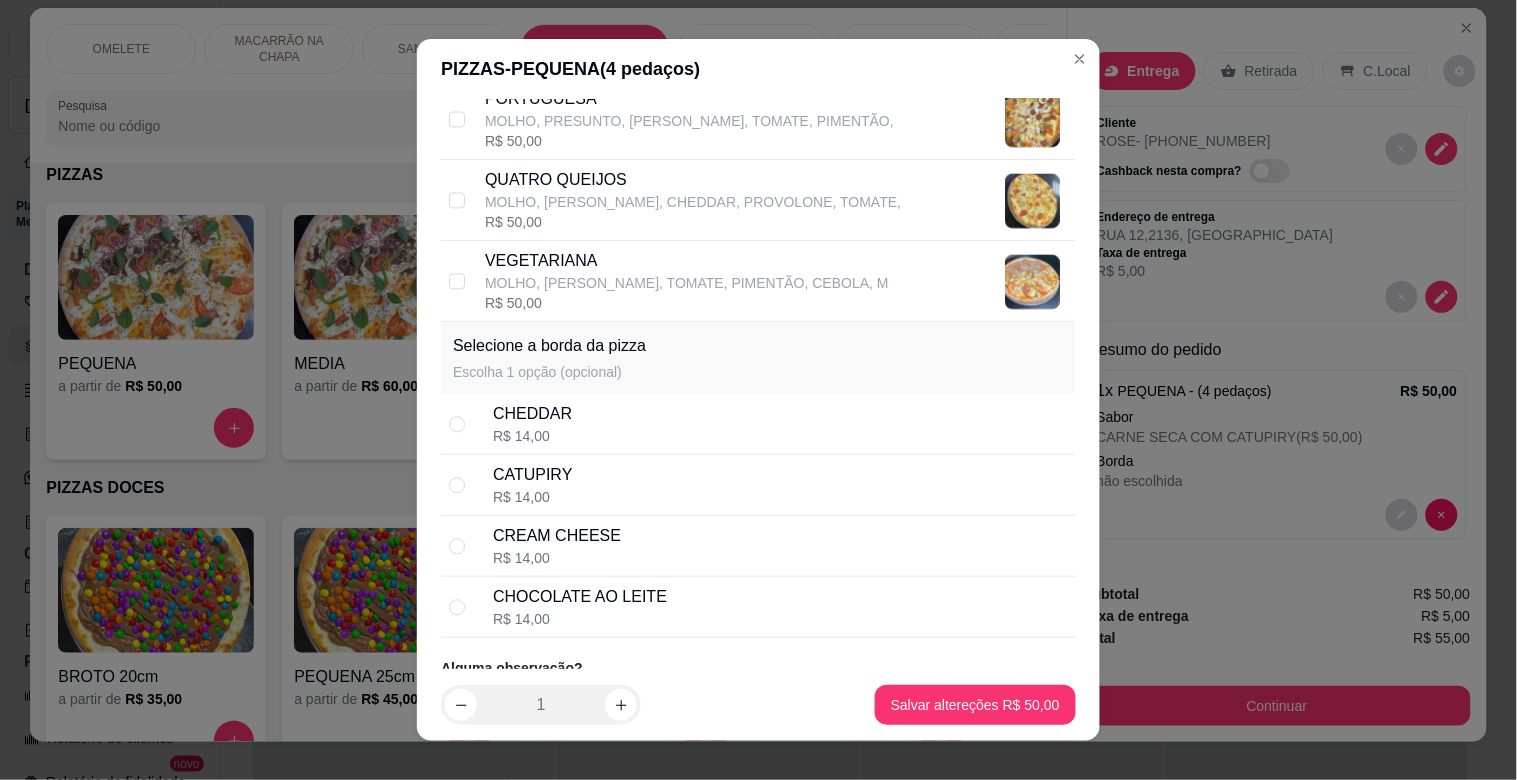scroll, scrollTop: 1198, scrollLeft: 0, axis: vertical 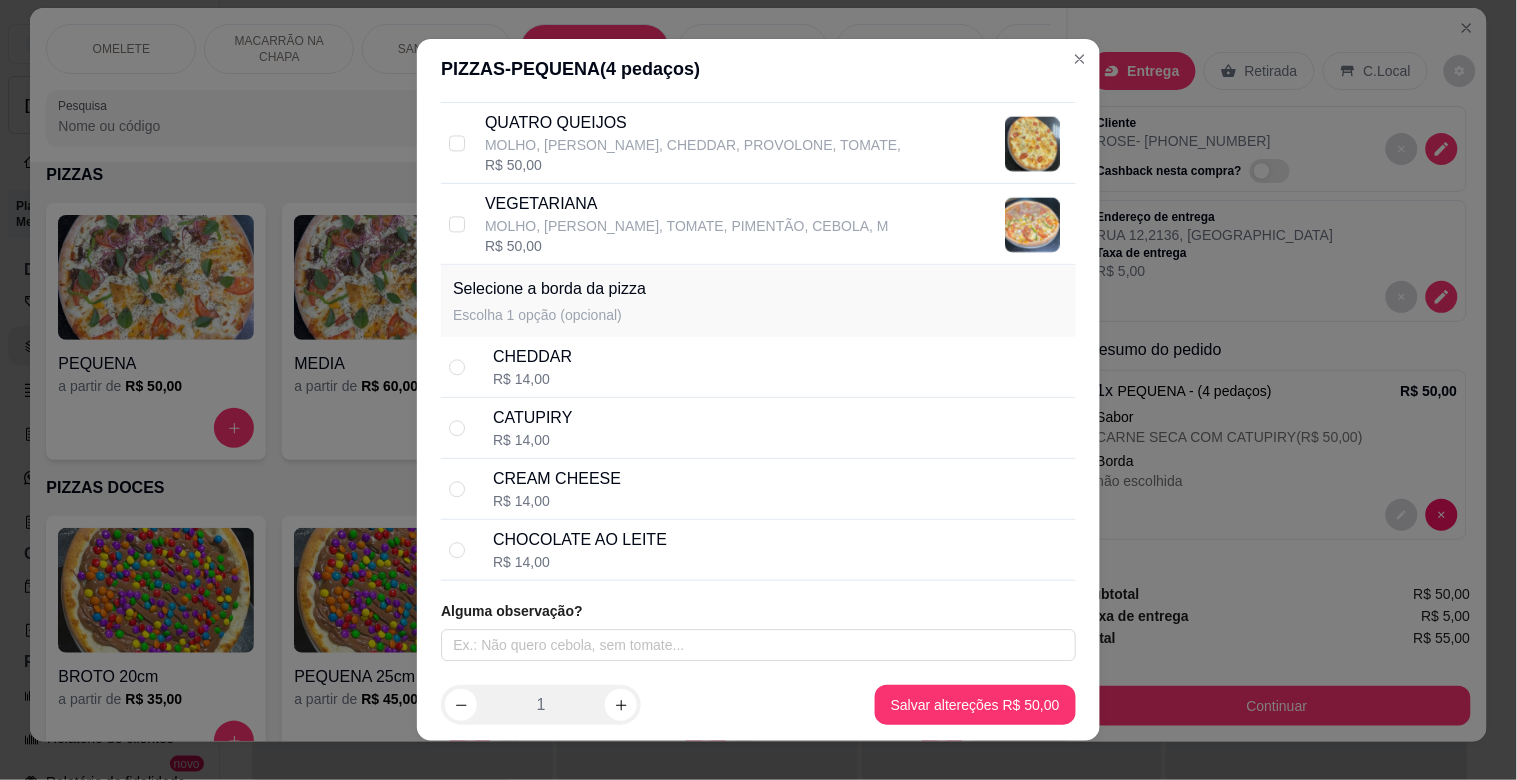 click on "CATUPIRY R$ 14,00" at bounding box center [758, 428] 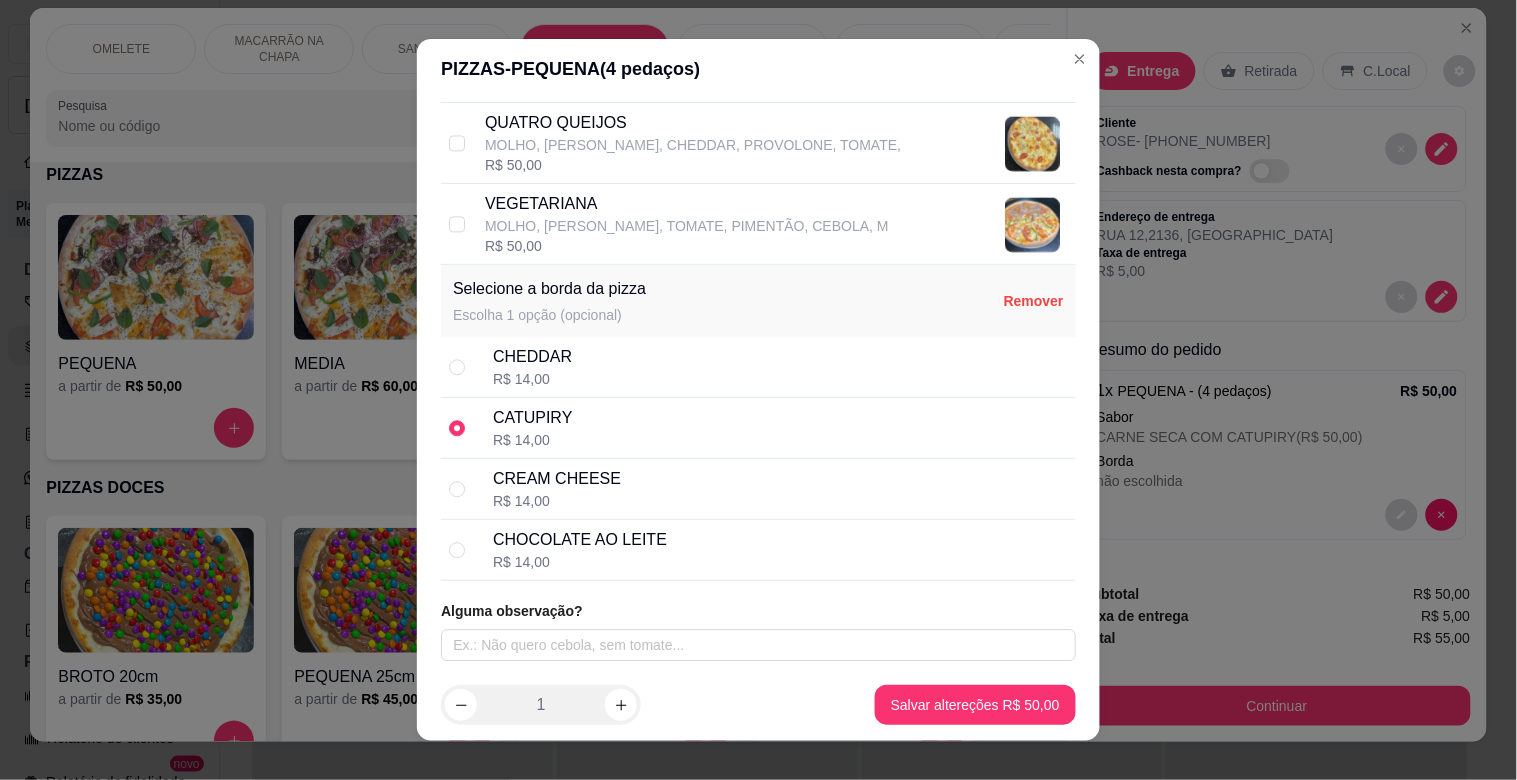 click on "CHEDDAR" at bounding box center [532, 357] 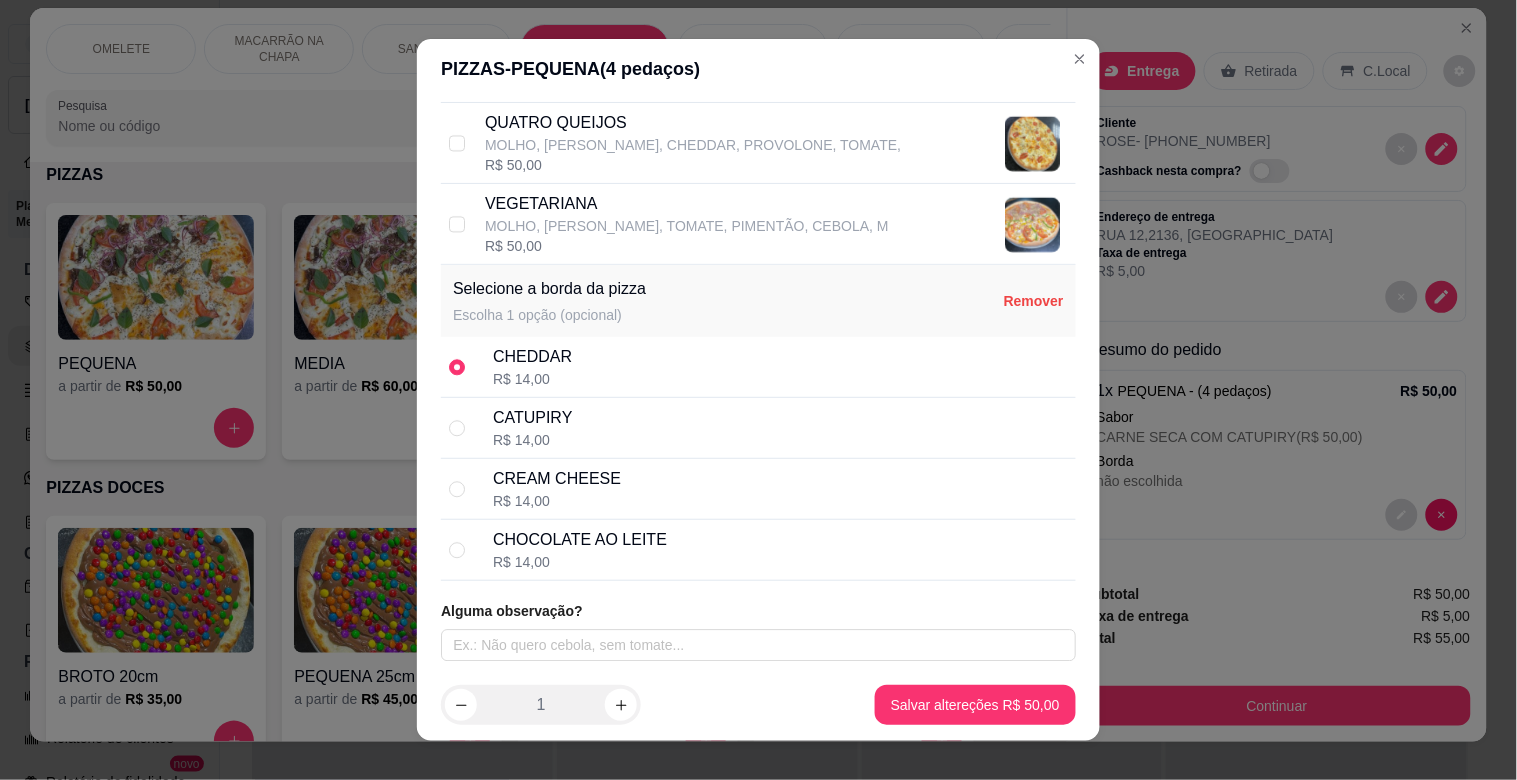 click on "R$ 14,00" at bounding box center (557, 501) 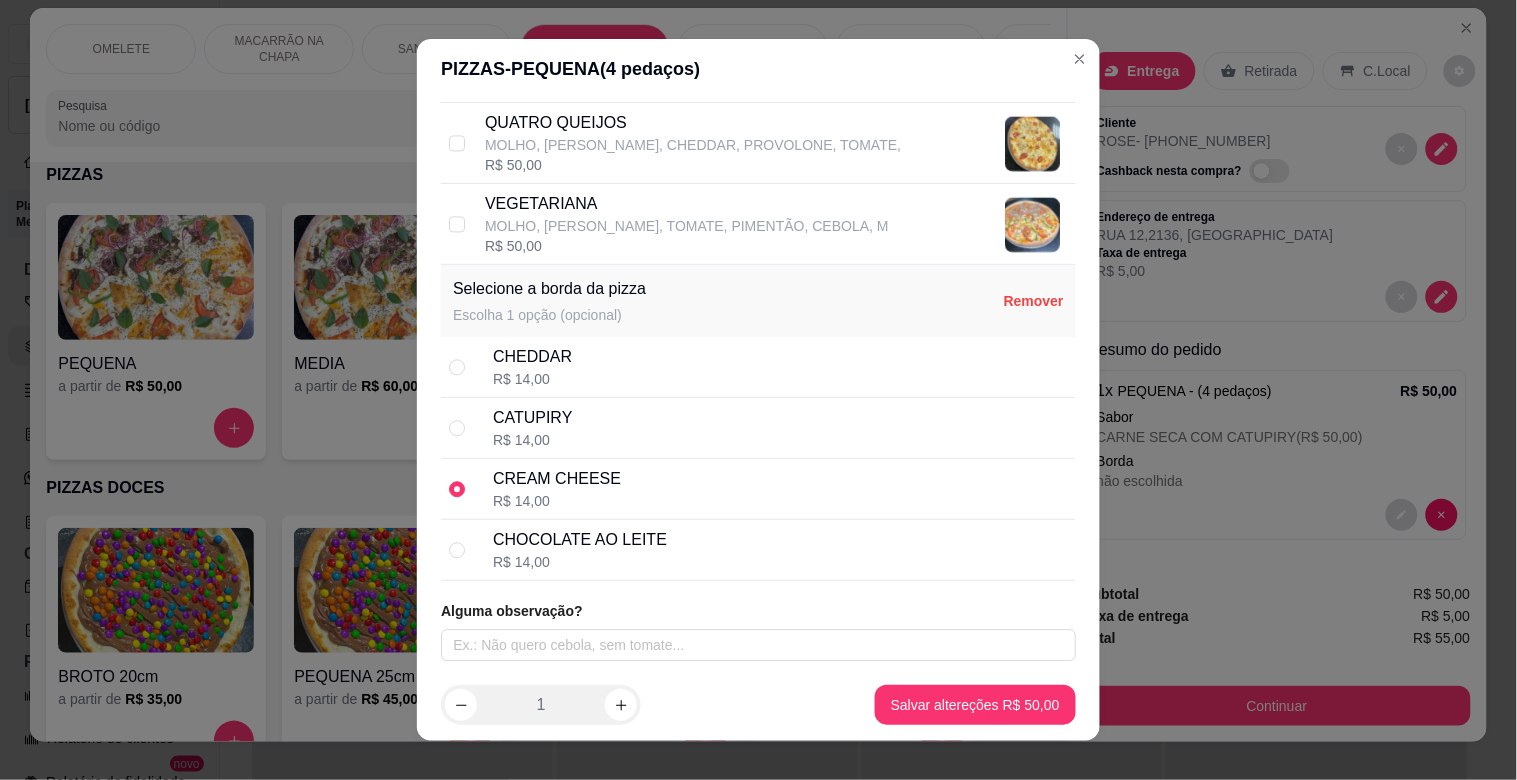 click on "CHOCOLATE AO LEITE" at bounding box center [580, 540] 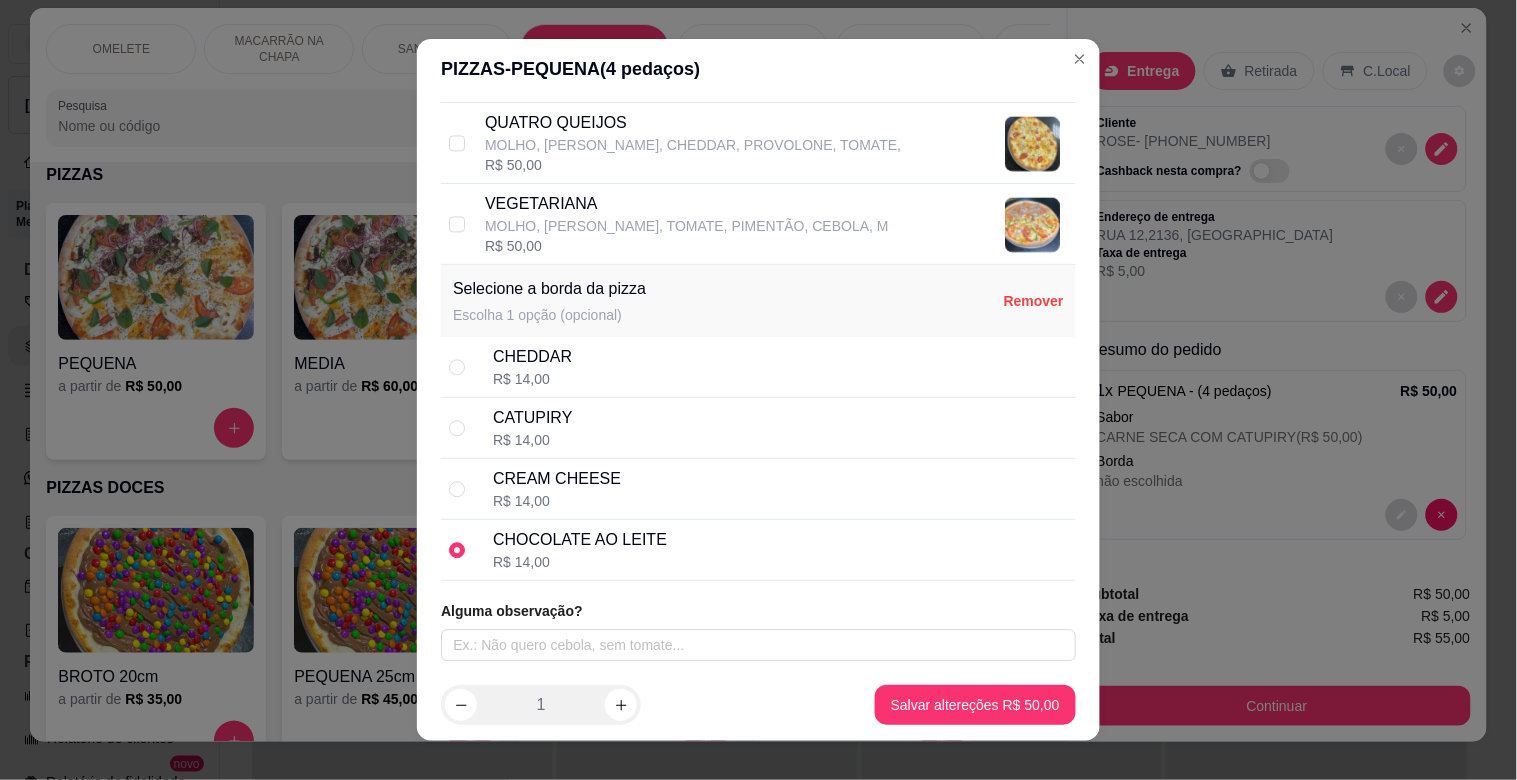 drag, startPoint x: 511, startPoint y: 542, endPoint x: 562, endPoint y: 548, distance: 51.351727 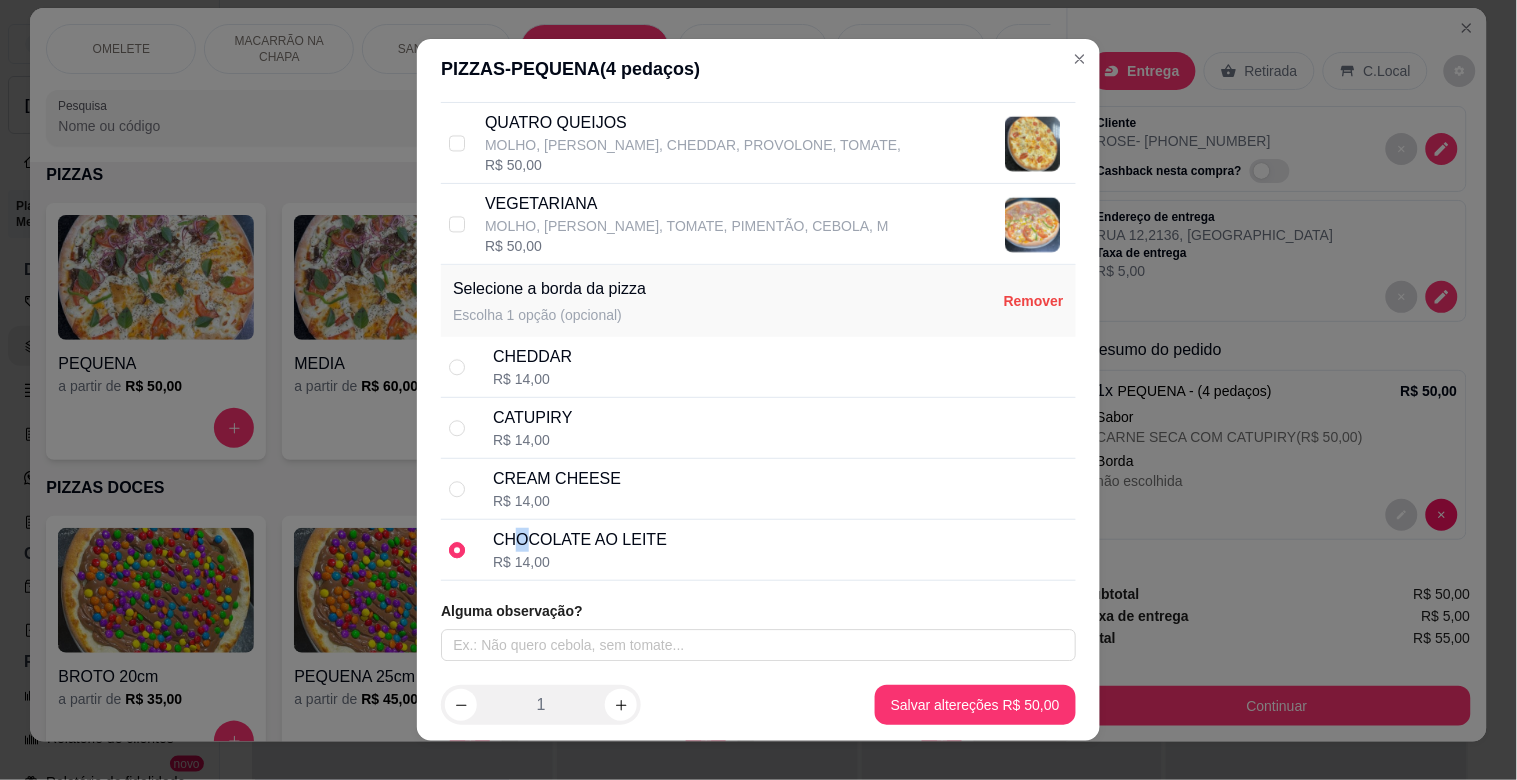 click at bounding box center (457, 550) 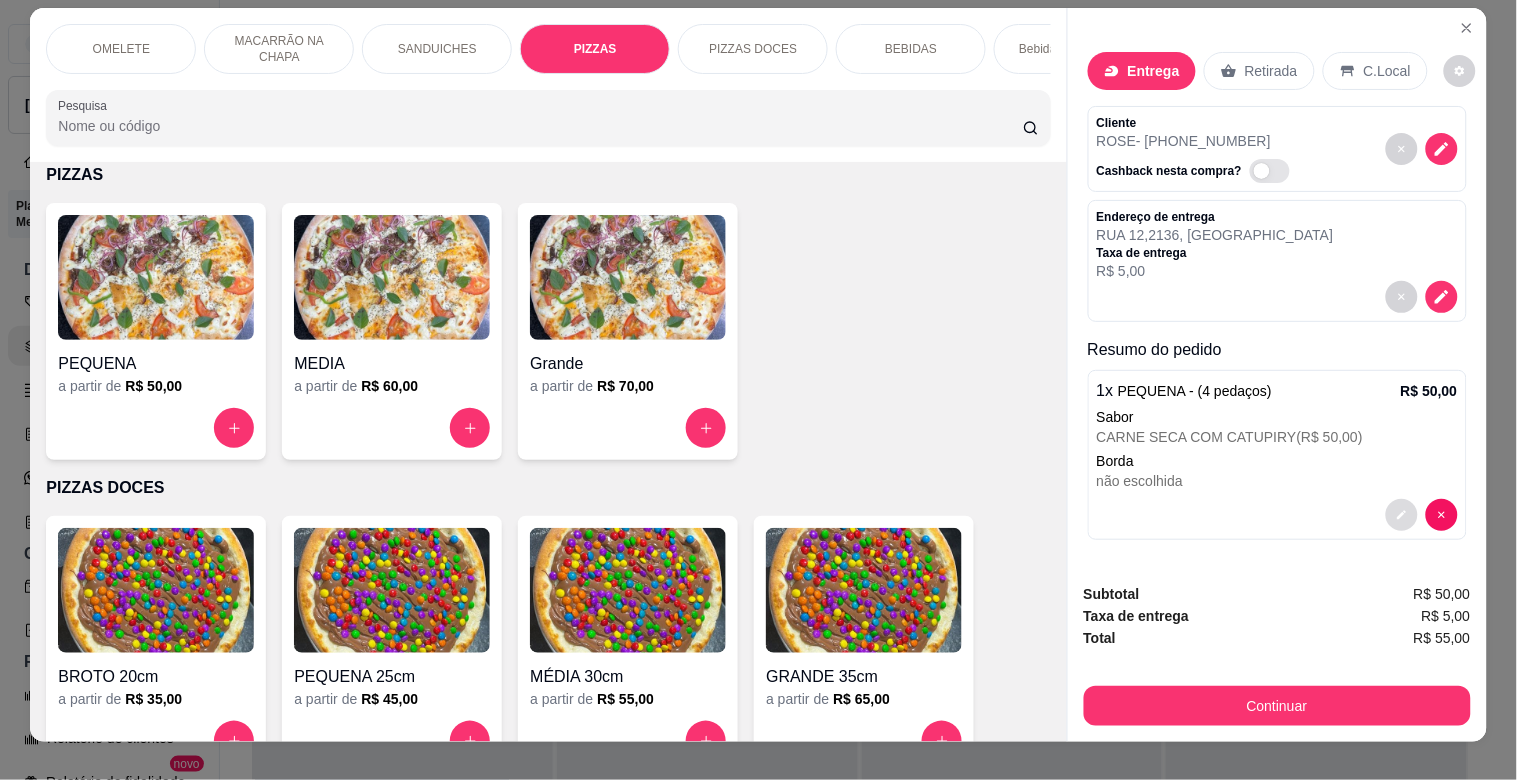 click at bounding box center (1402, 515) 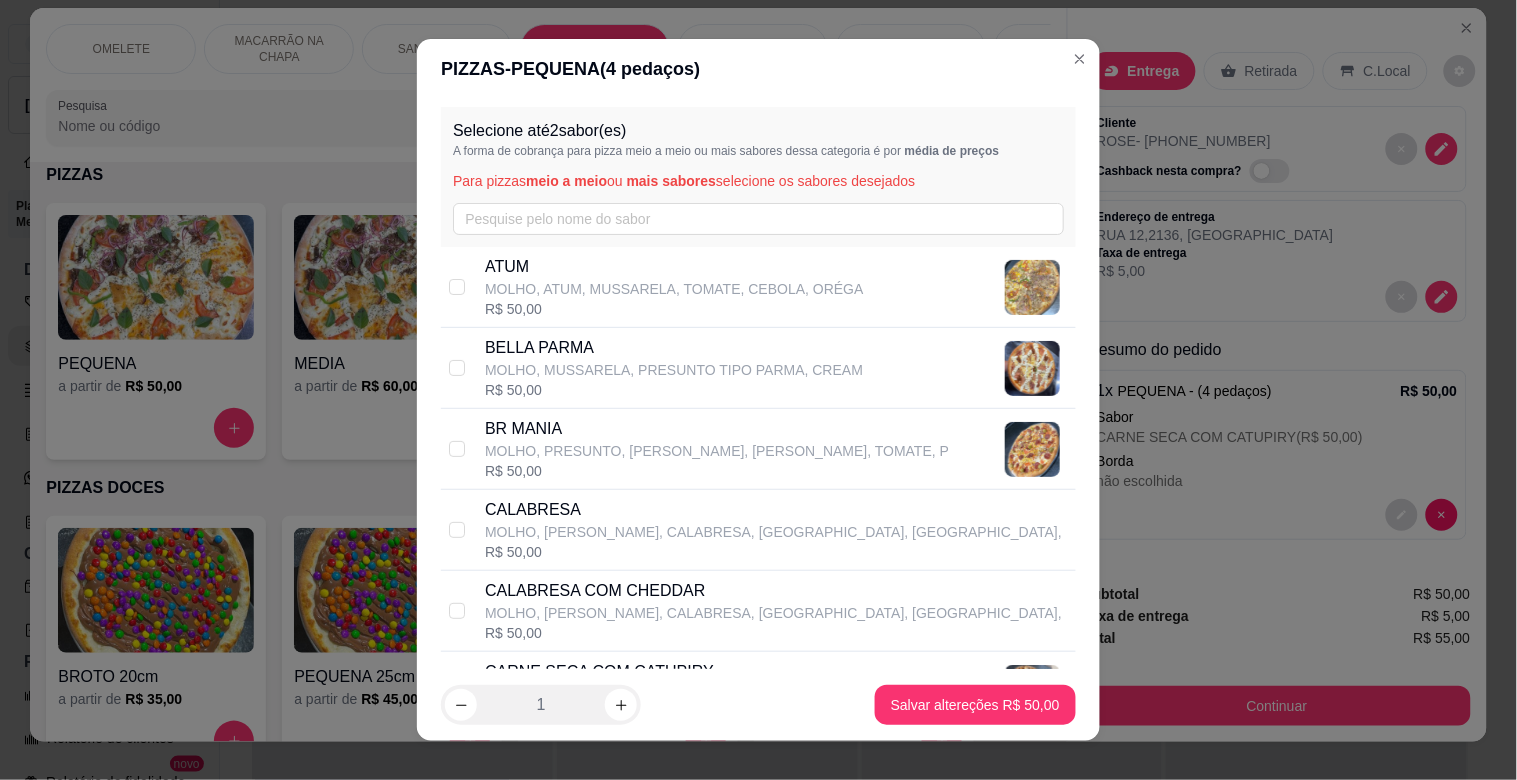 scroll, scrollTop: 1198, scrollLeft: 0, axis: vertical 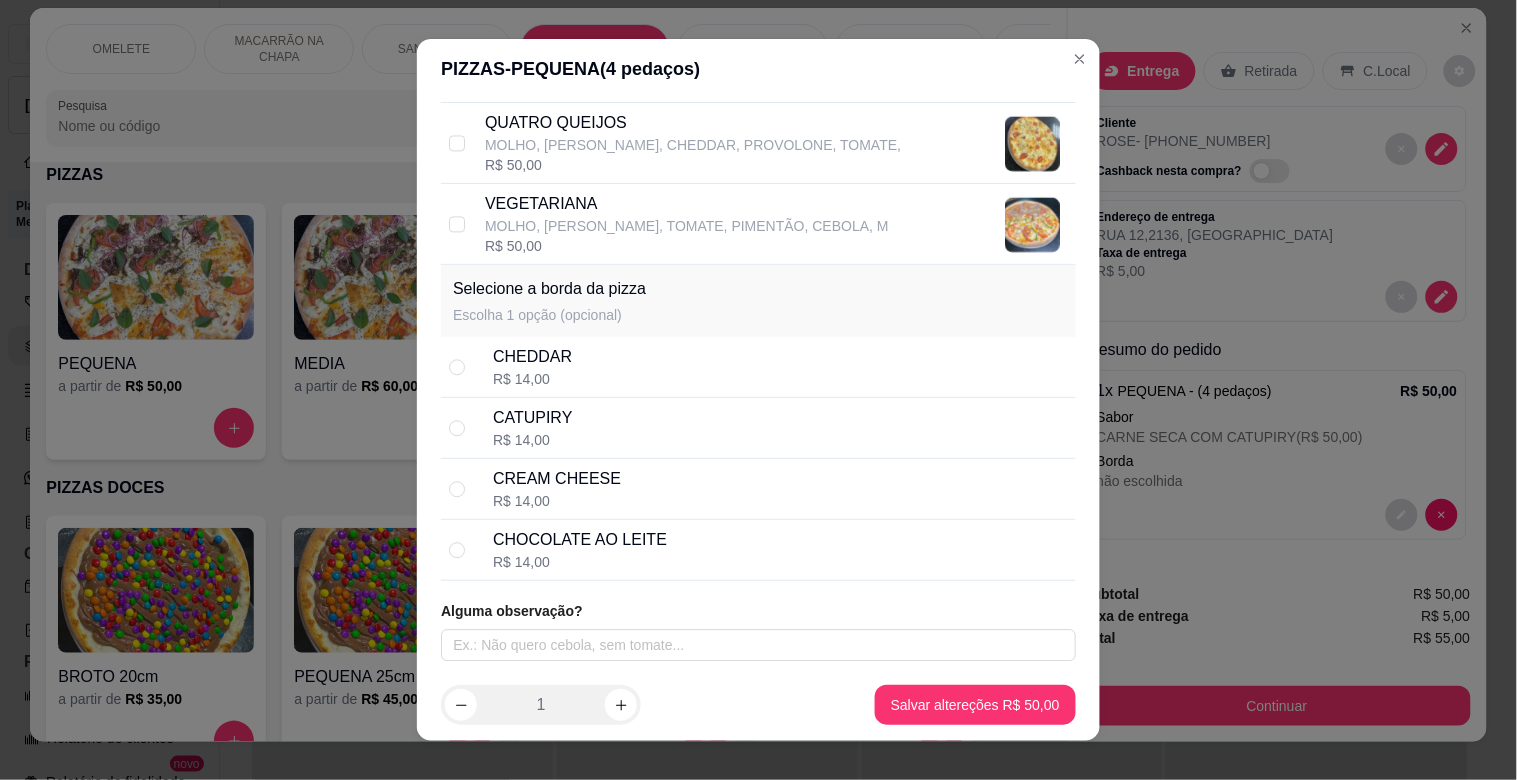 click on "CREAM CHEESE R$ 14,00" at bounding box center [758, 489] 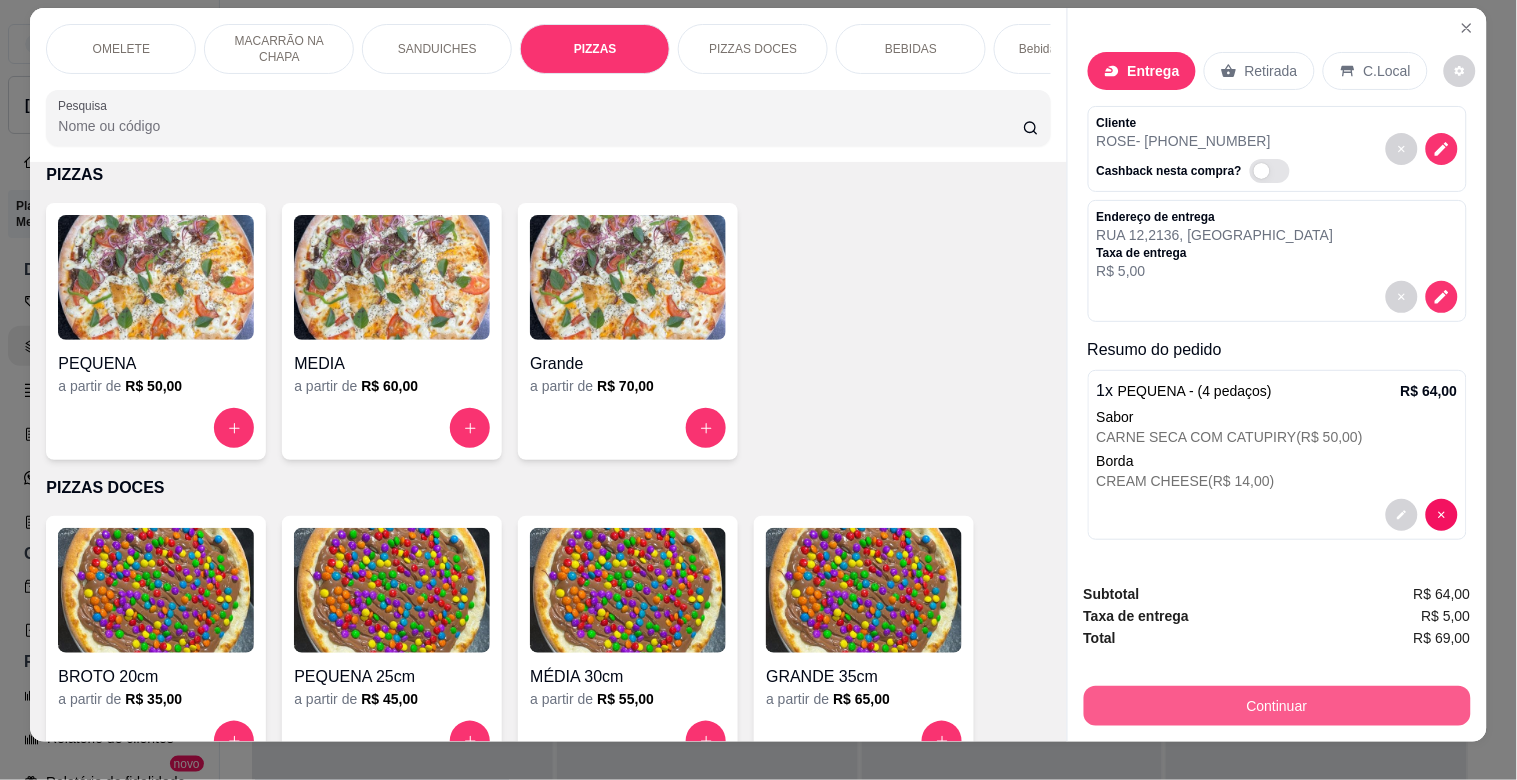 click on "Continuar" at bounding box center (1277, 706) 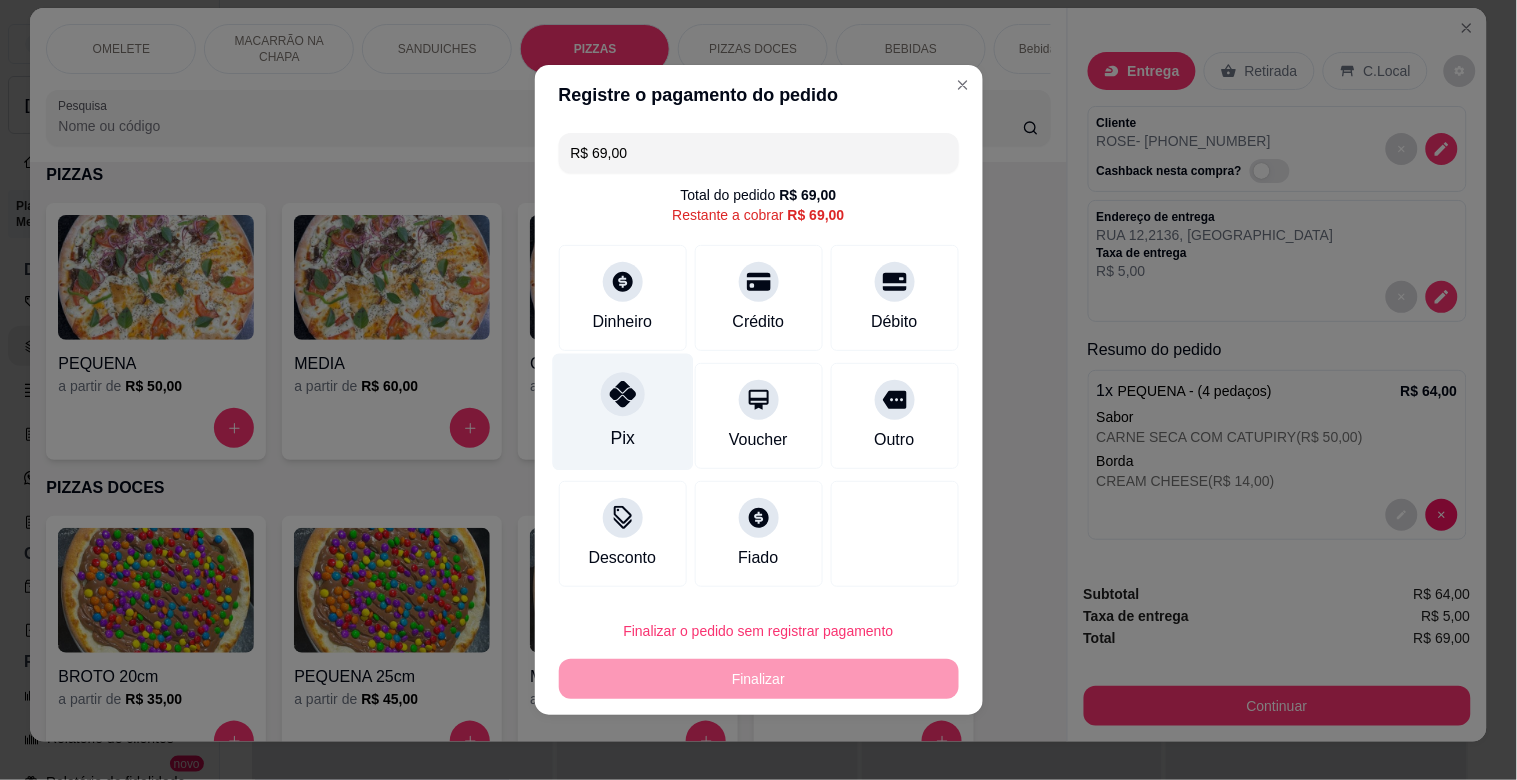 click on "Pix" at bounding box center (622, 412) 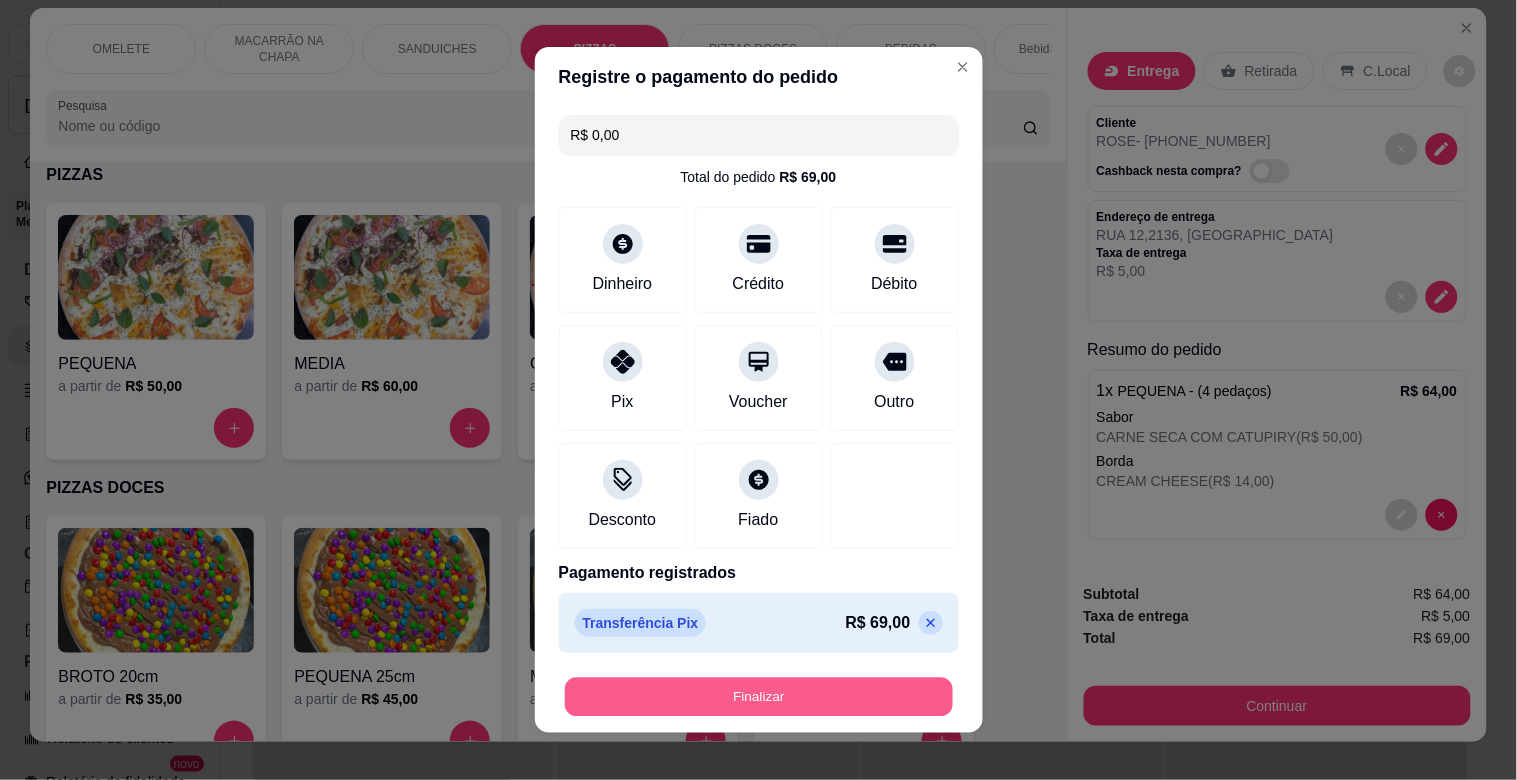 click on "Finalizar" at bounding box center [759, 697] 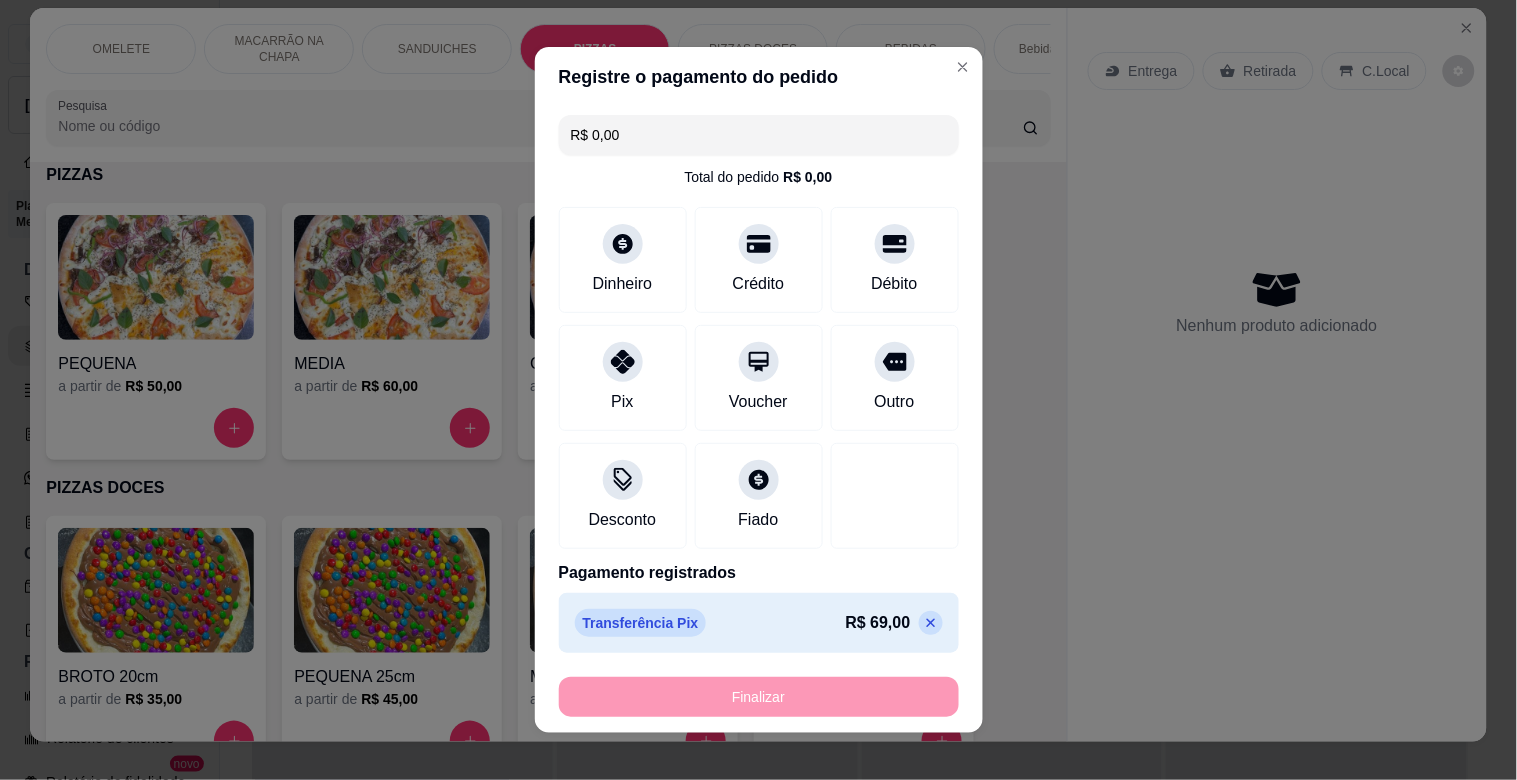 type on "-R$ 69,00" 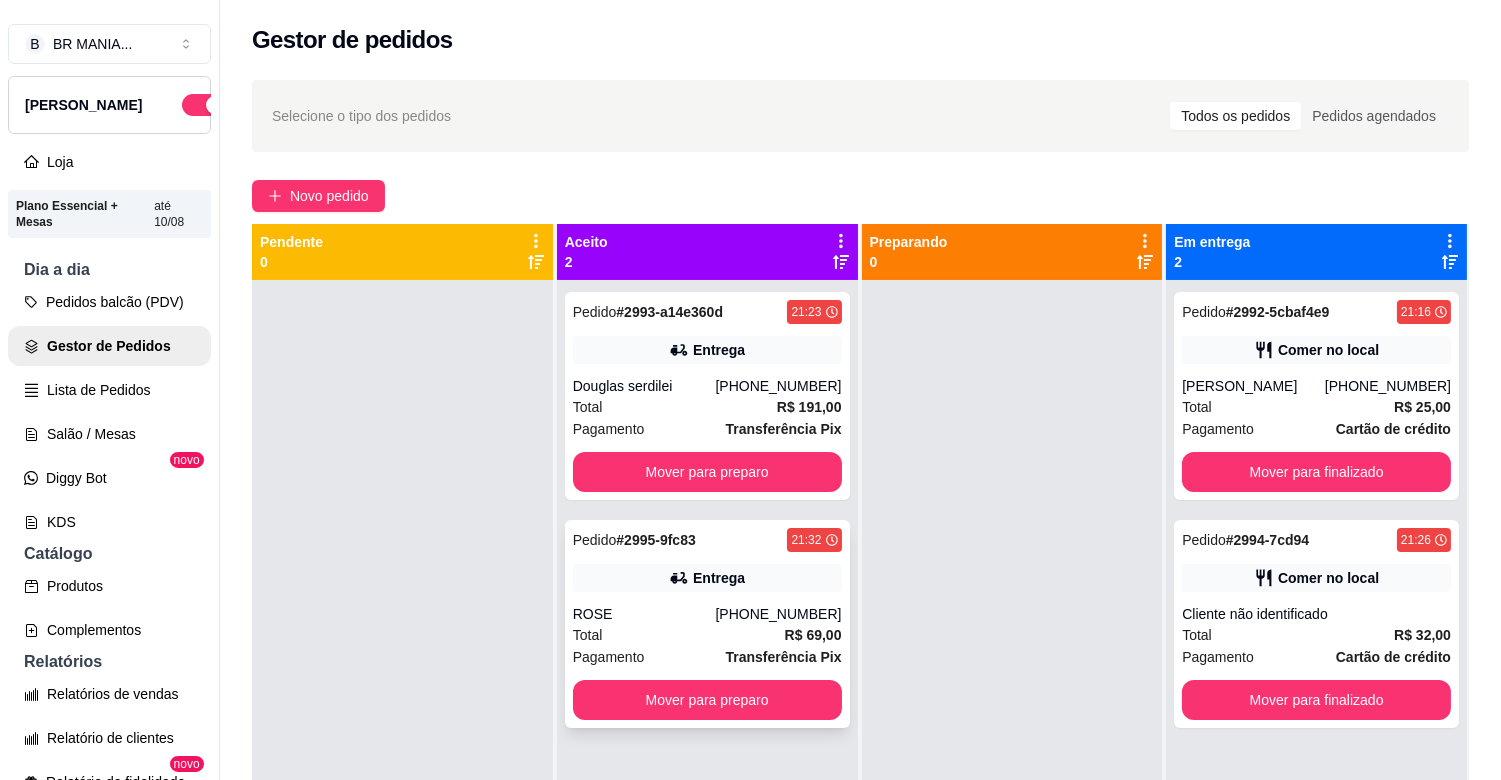 click on "Entrega" at bounding box center [719, 578] 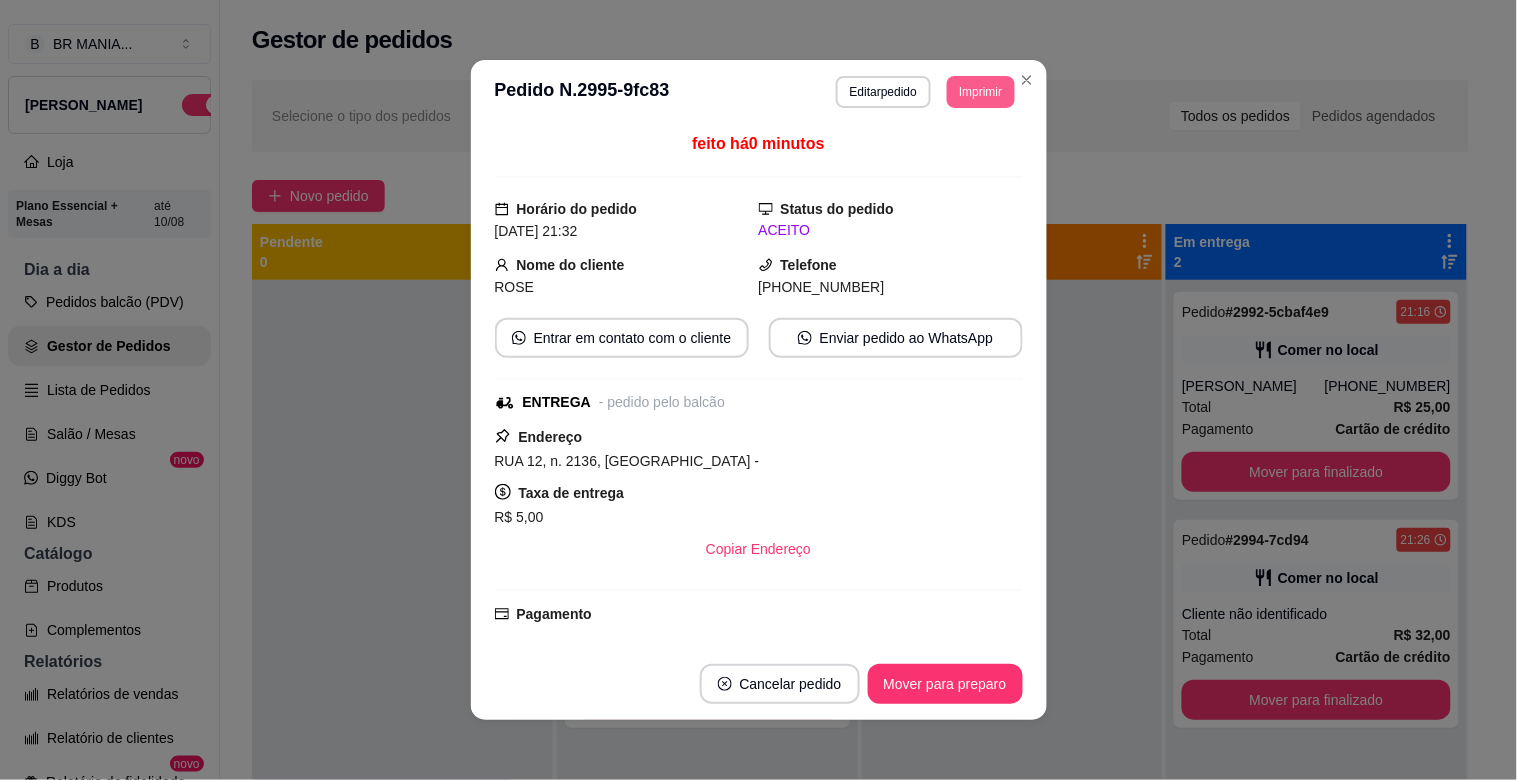 click on "Imprimir" at bounding box center (980, 92) 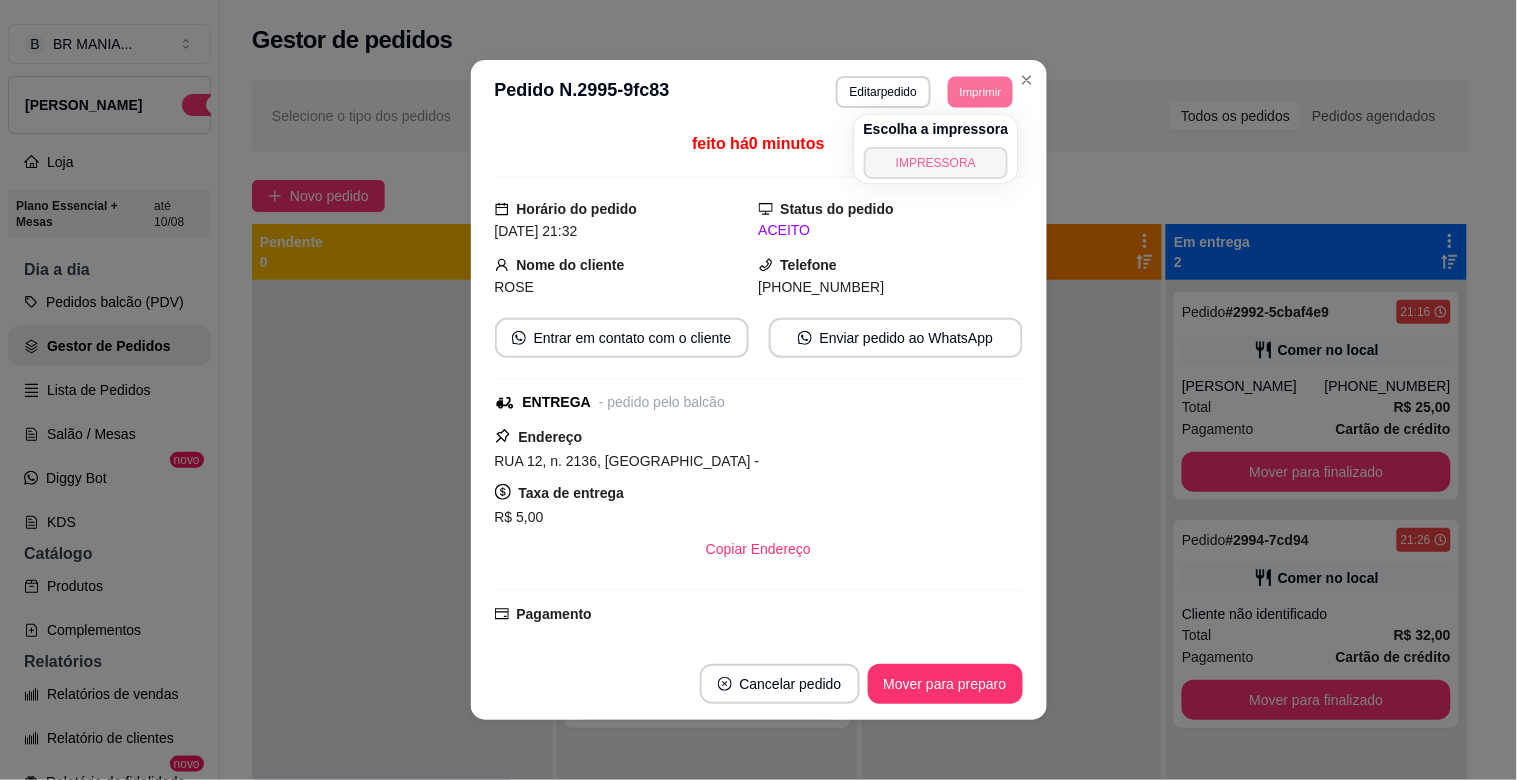 click on "IMPRESSORA" at bounding box center [936, 163] 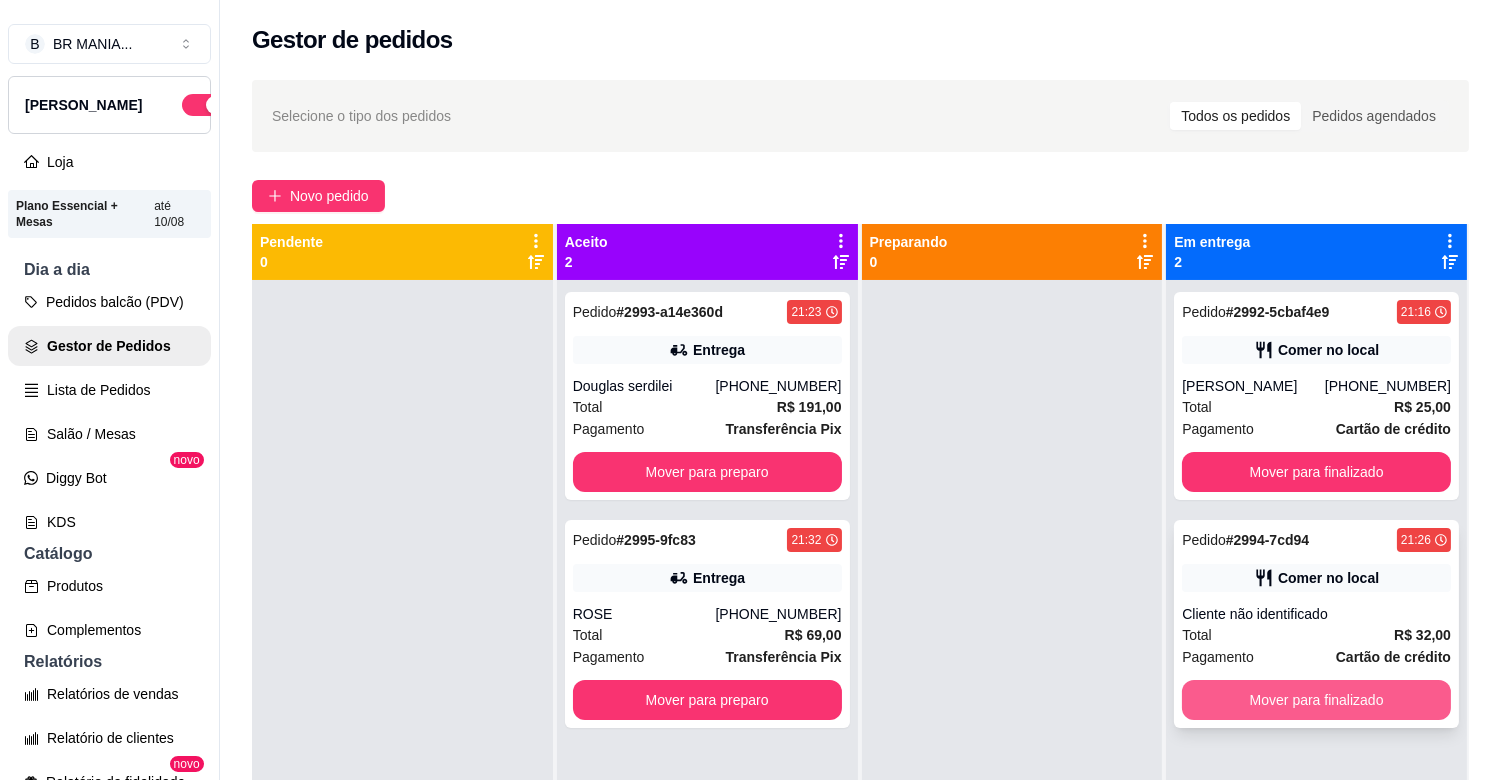 click on "Mover para finalizado" at bounding box center (1316, 700) 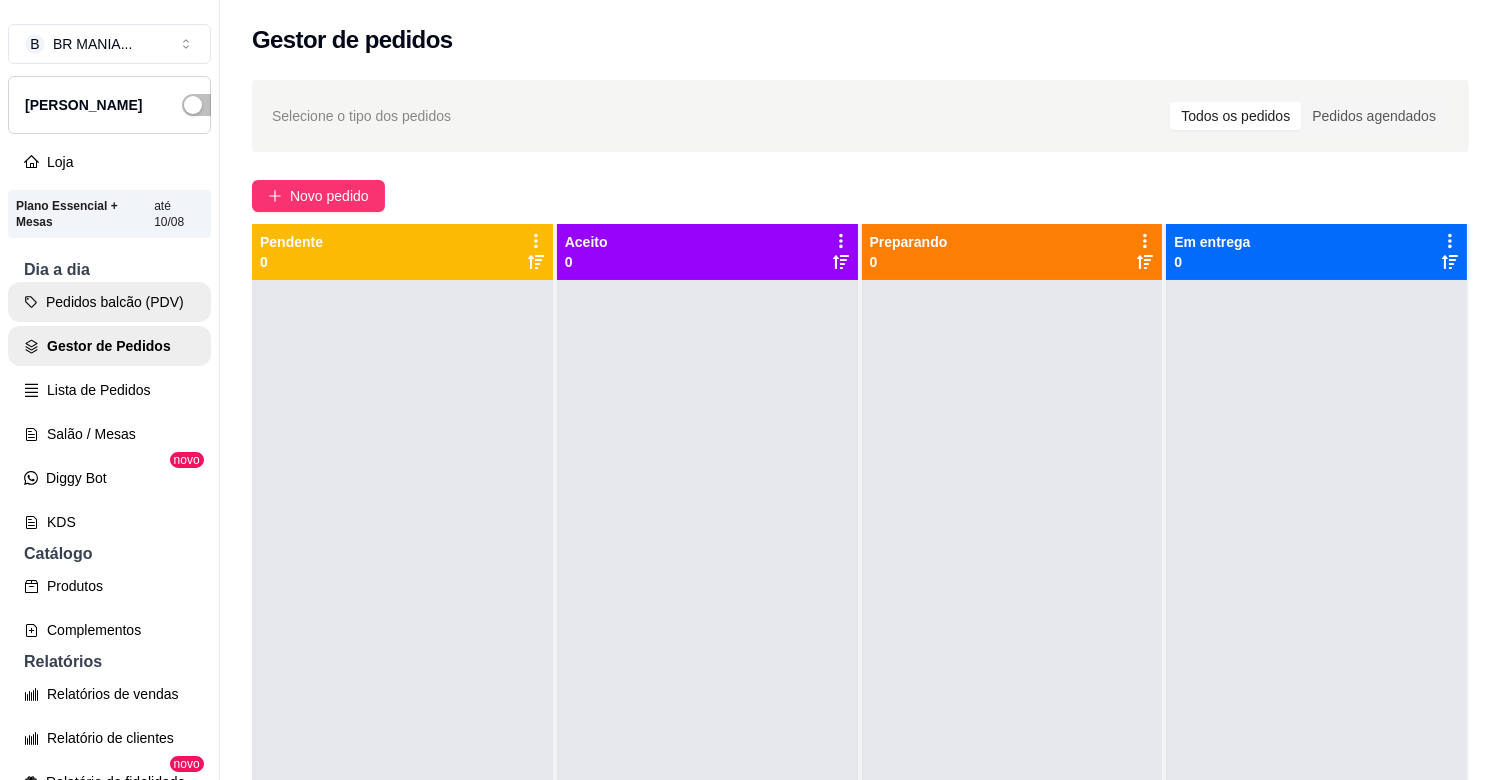 click on "Pedidos balcão (PDV)" at bounding box center (109, 302) 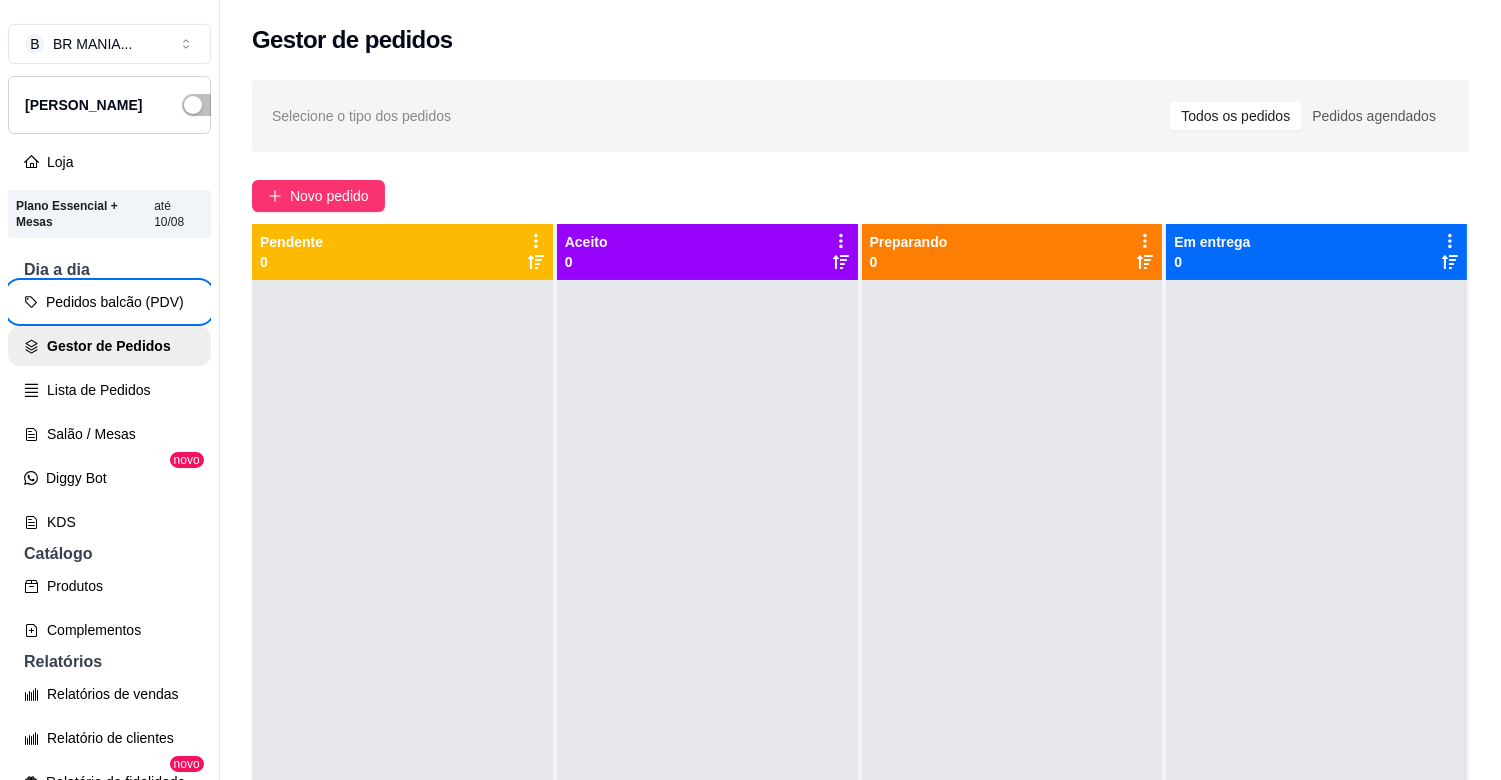 type 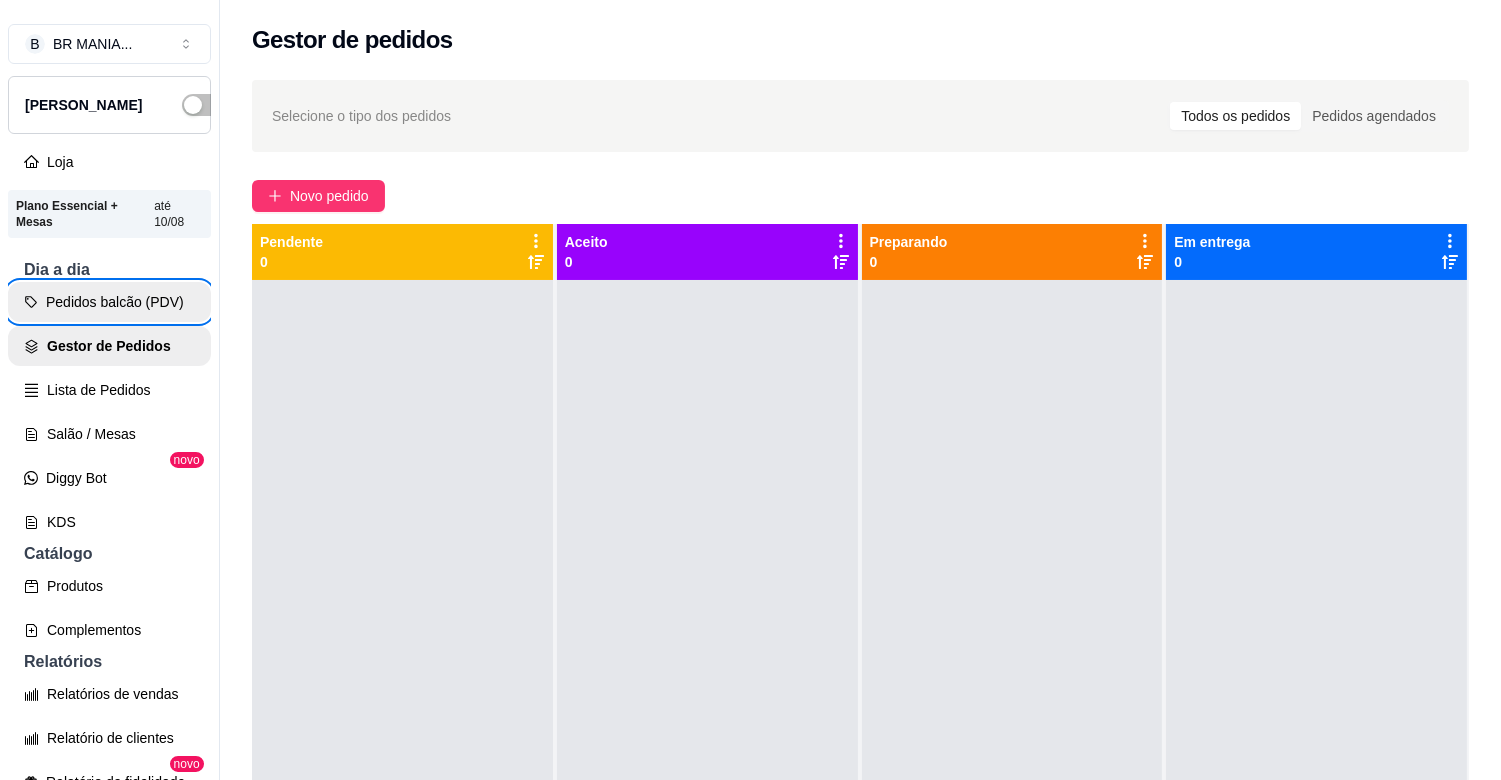 click on "Pedidos balcão (PDV)" at bounding box center (109, 302) 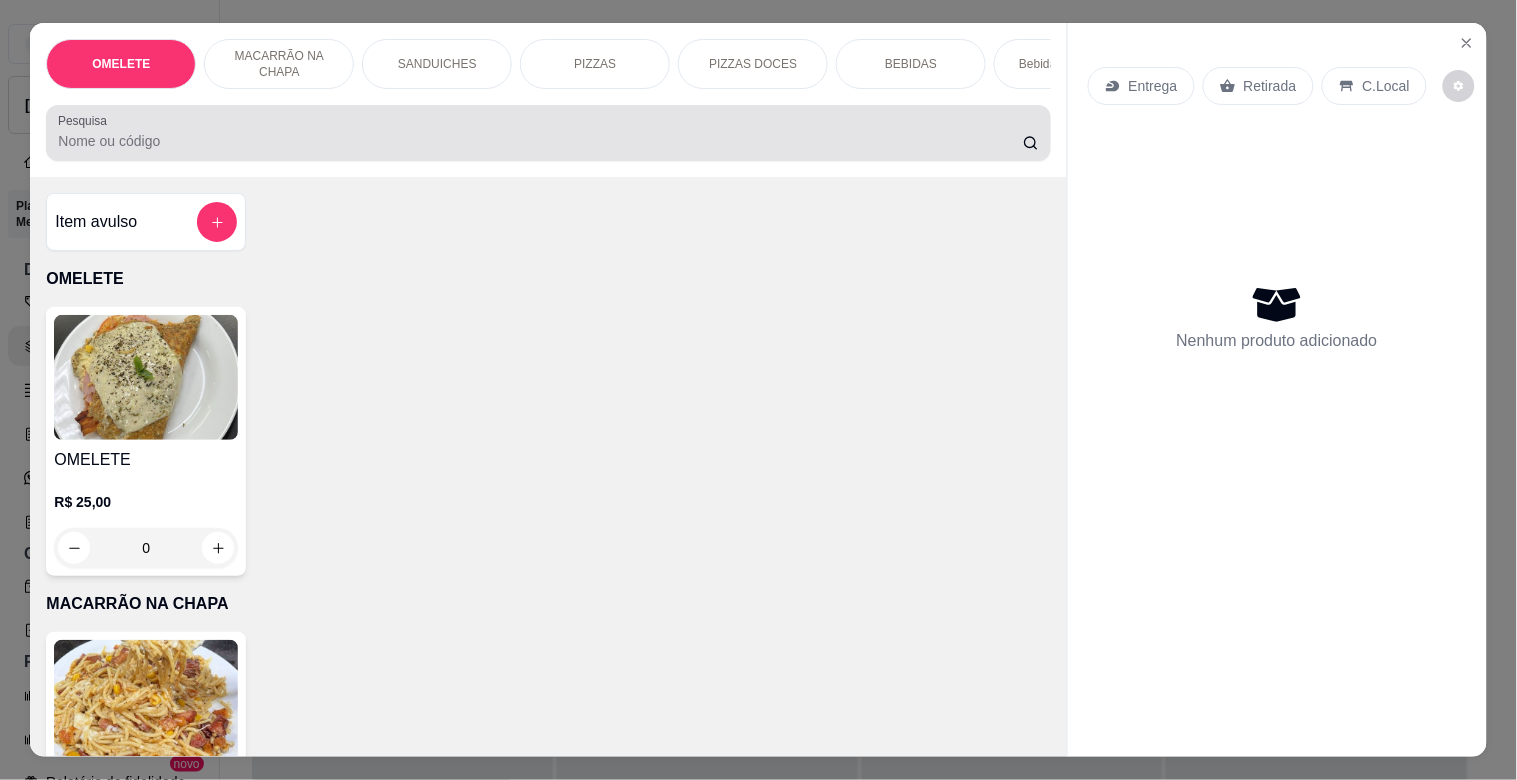 click on "Pesquisa" at bounding box center (540, 141) 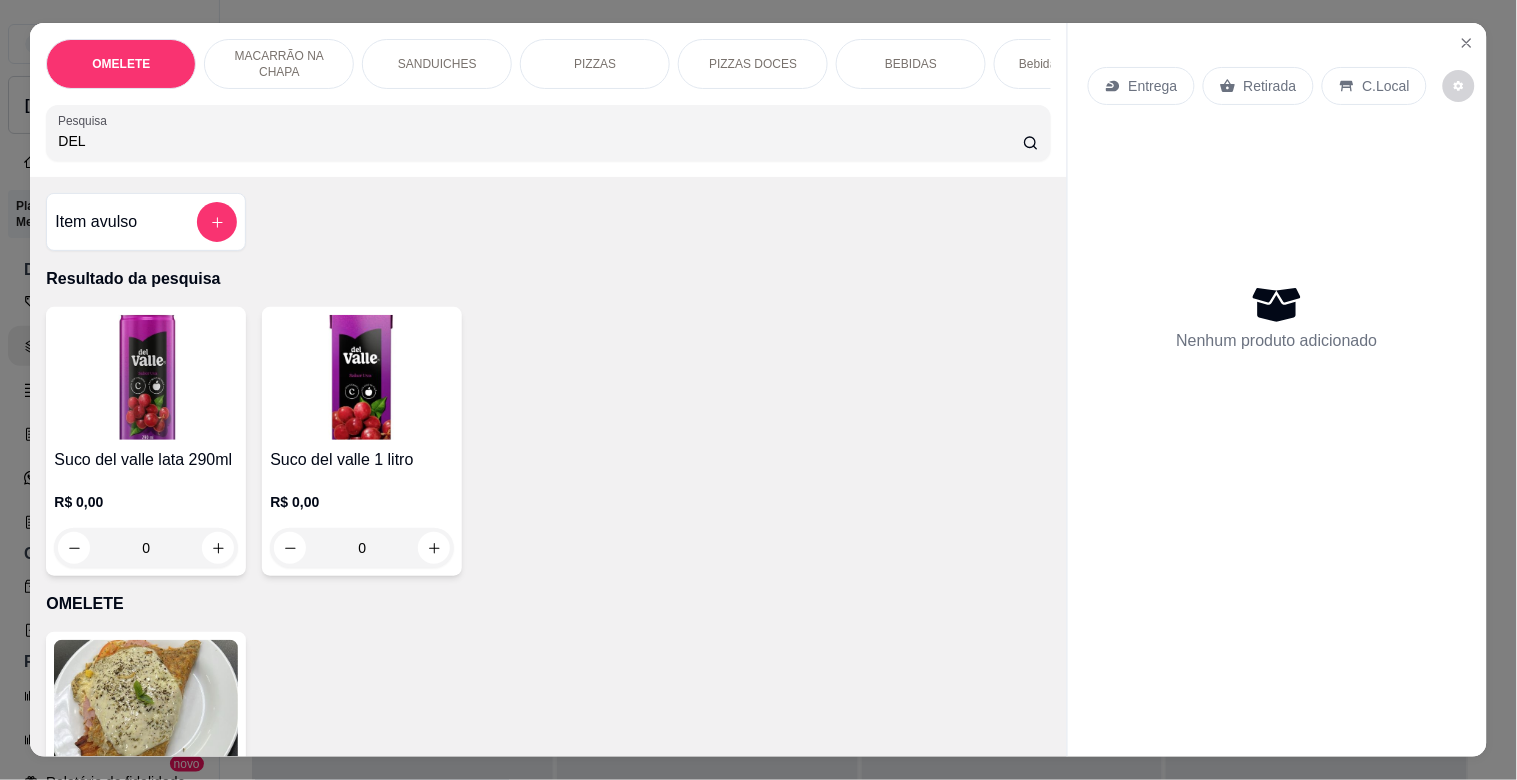 type on "DEL" 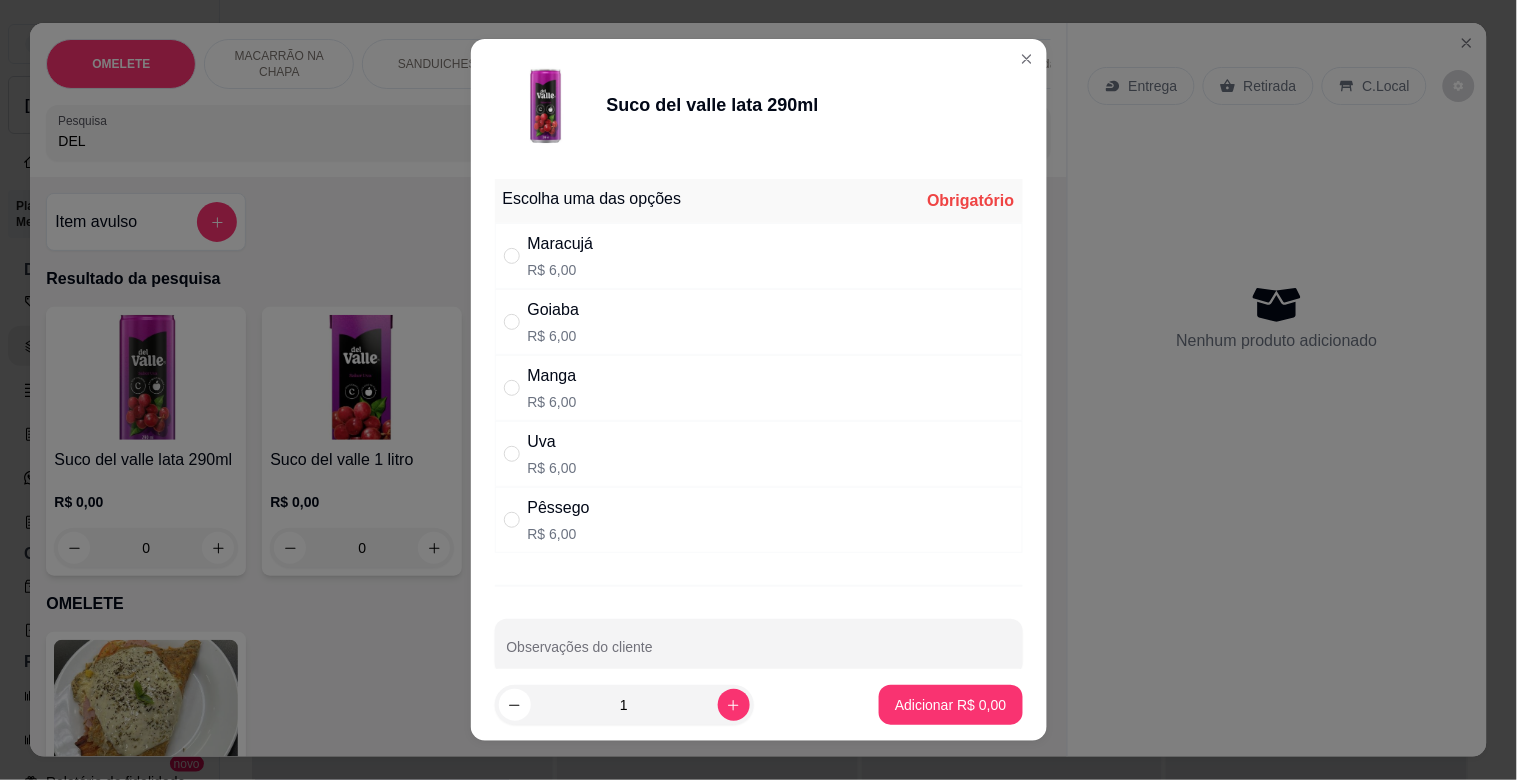 click on "Maracujá  R$ 6,00" at bounding box center (759, 256) 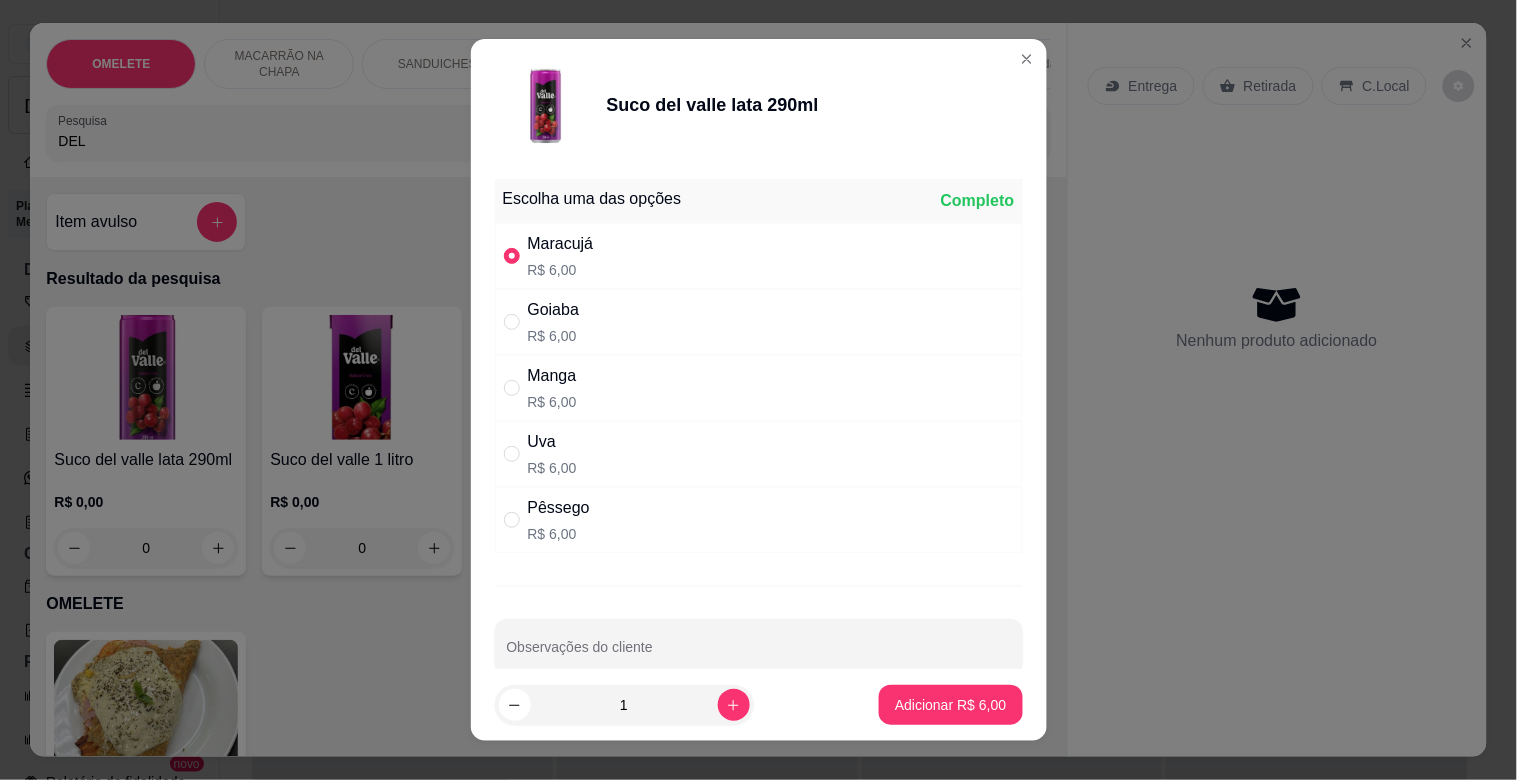 click on "R$ 6,00" at bounding box center (554, 336) 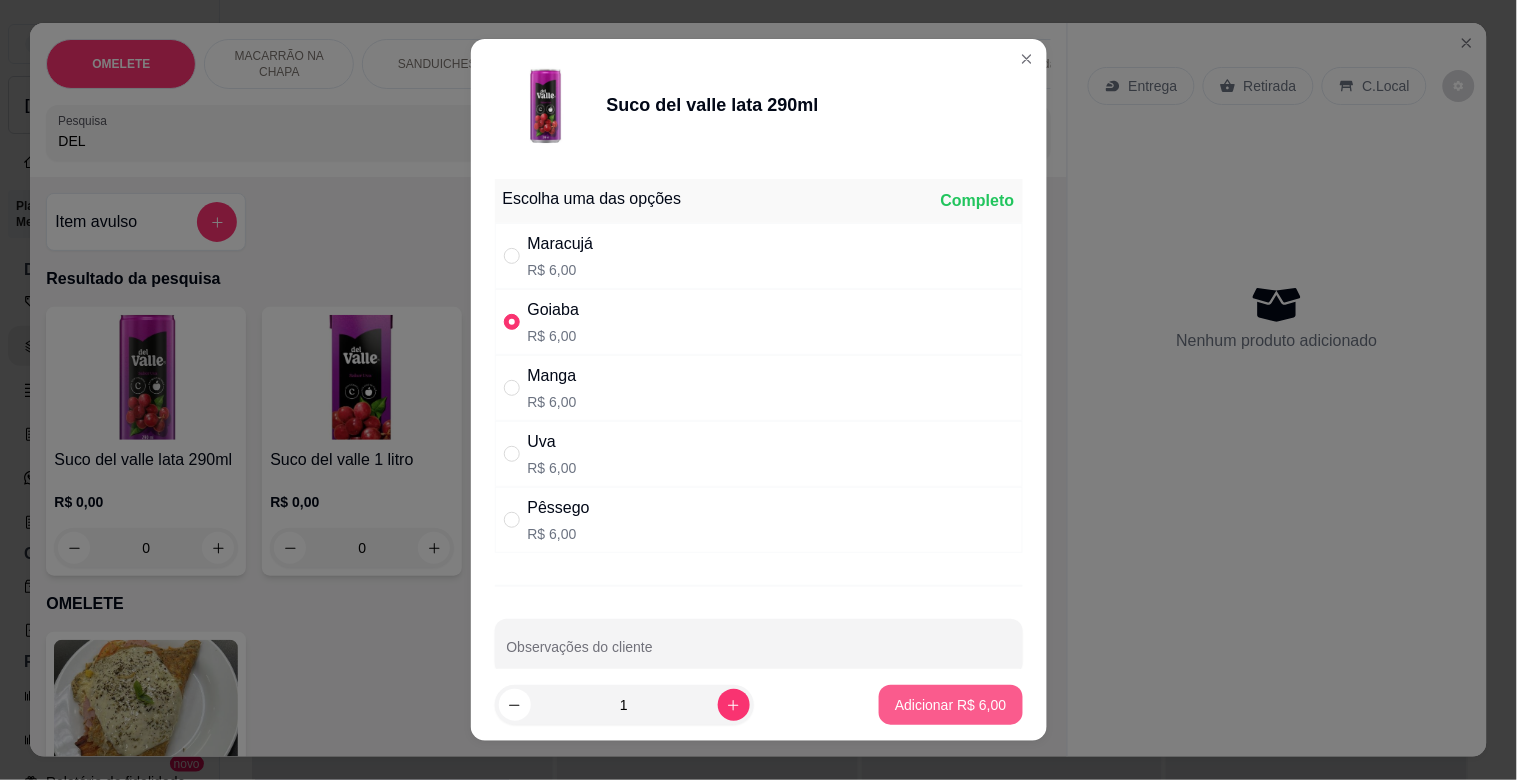 click on "Adicionar   R$ 6,00" at bounding box center [950, 705] 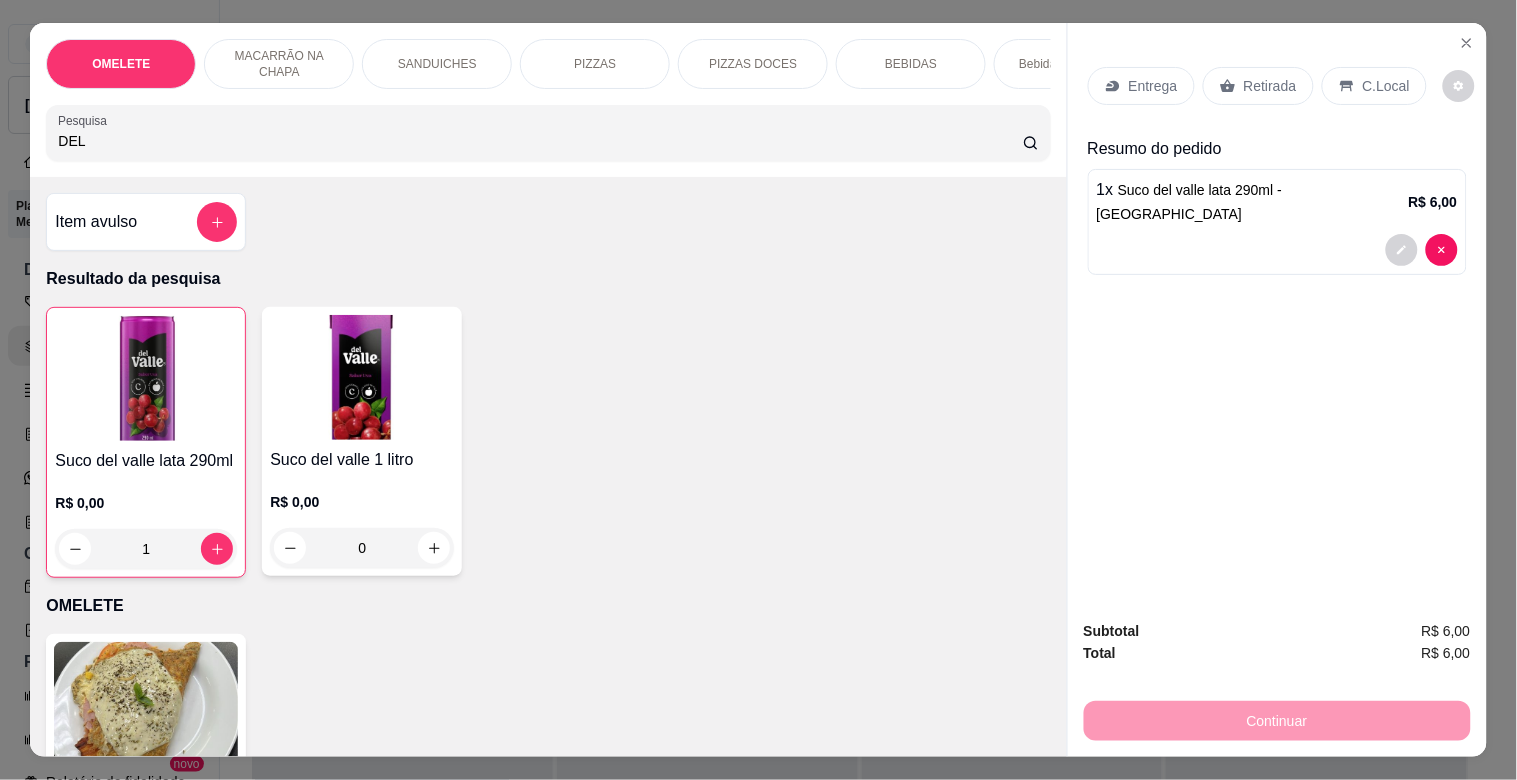click on "Retirada" at bounding box center (1270, 86) 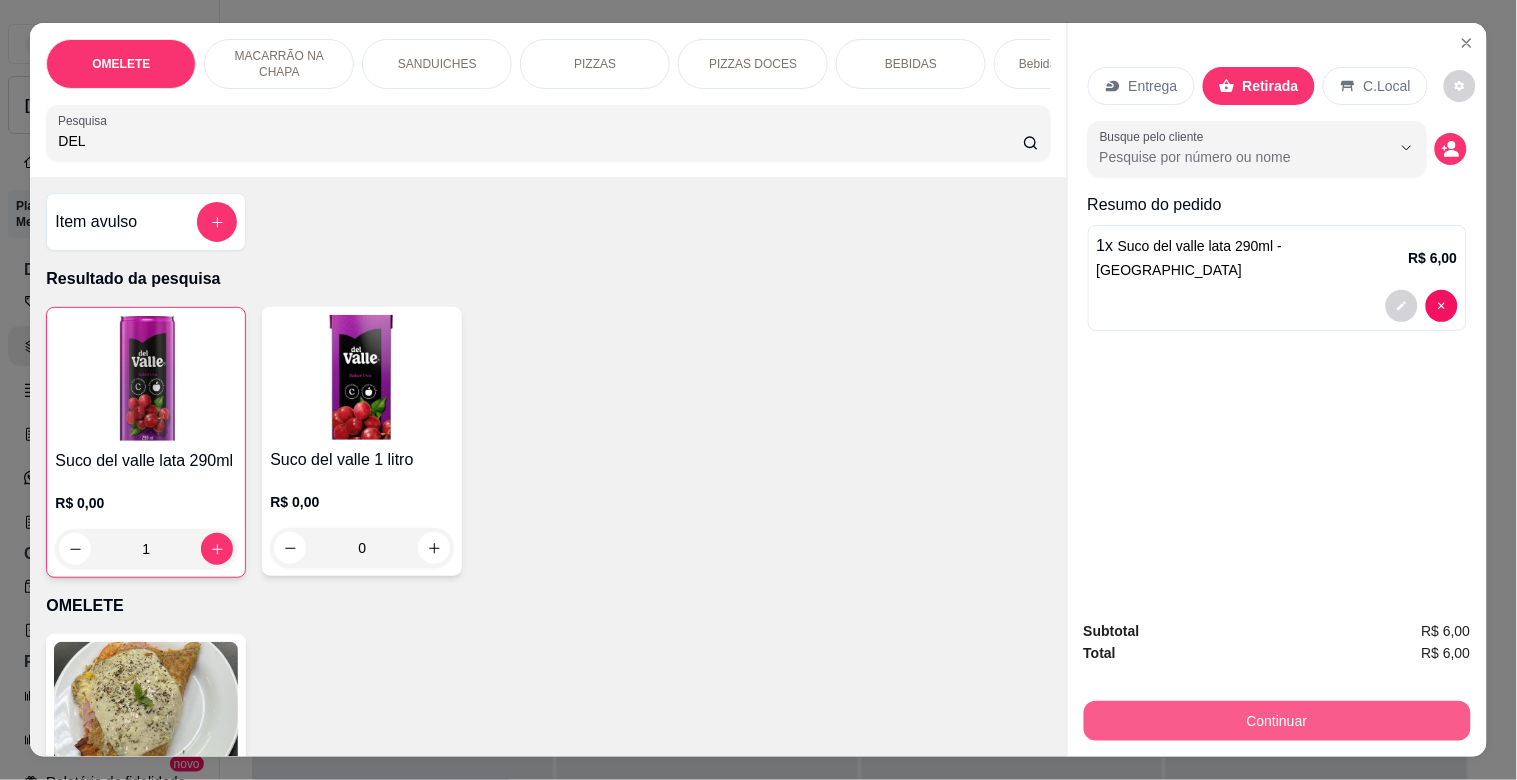 click on "Continuar" at bounding box center [1277, 721] 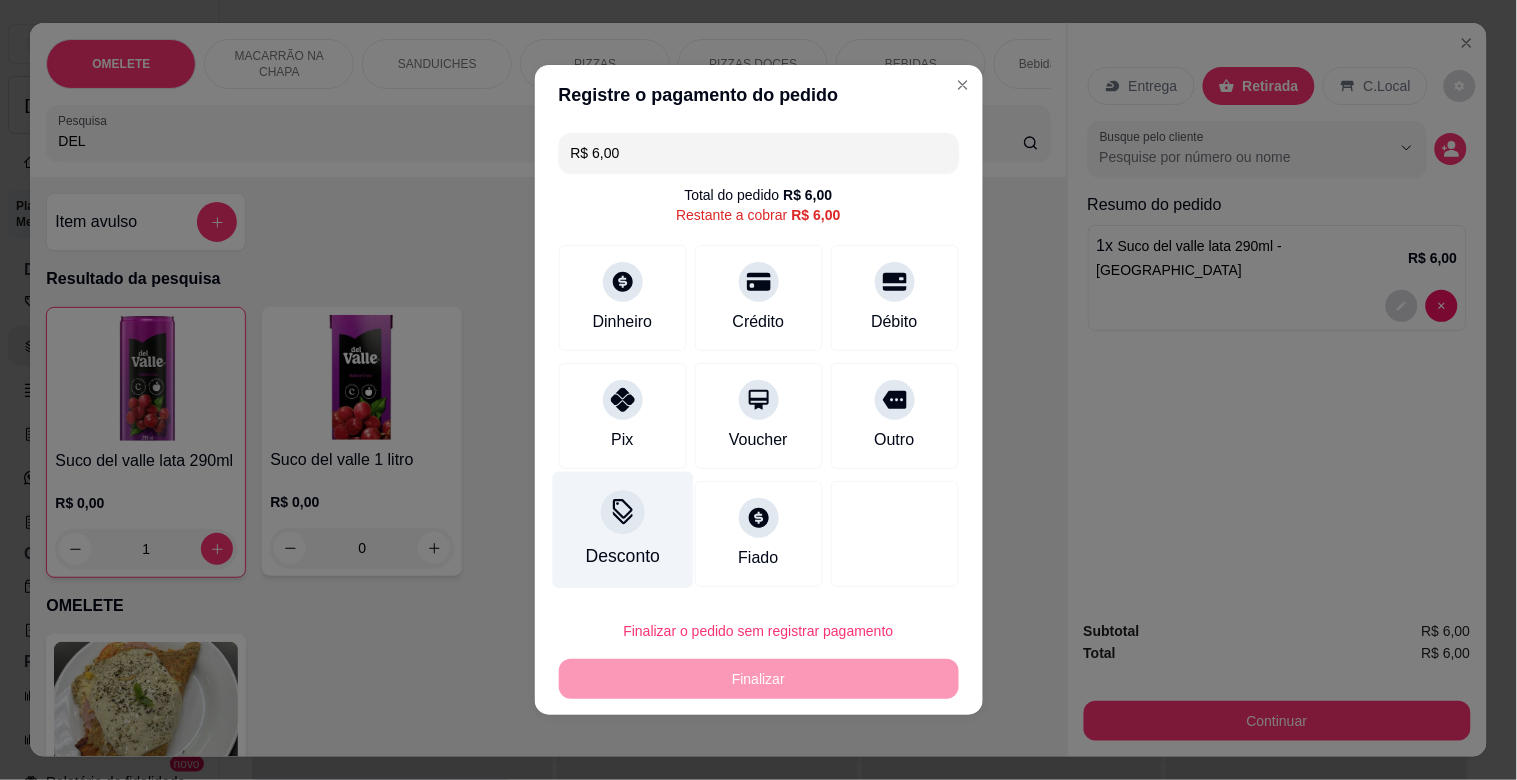 drag, startPoint x: 621, startPoint y: 402, endPoint x: 646, endPoint y: 457, distance: 60.41523 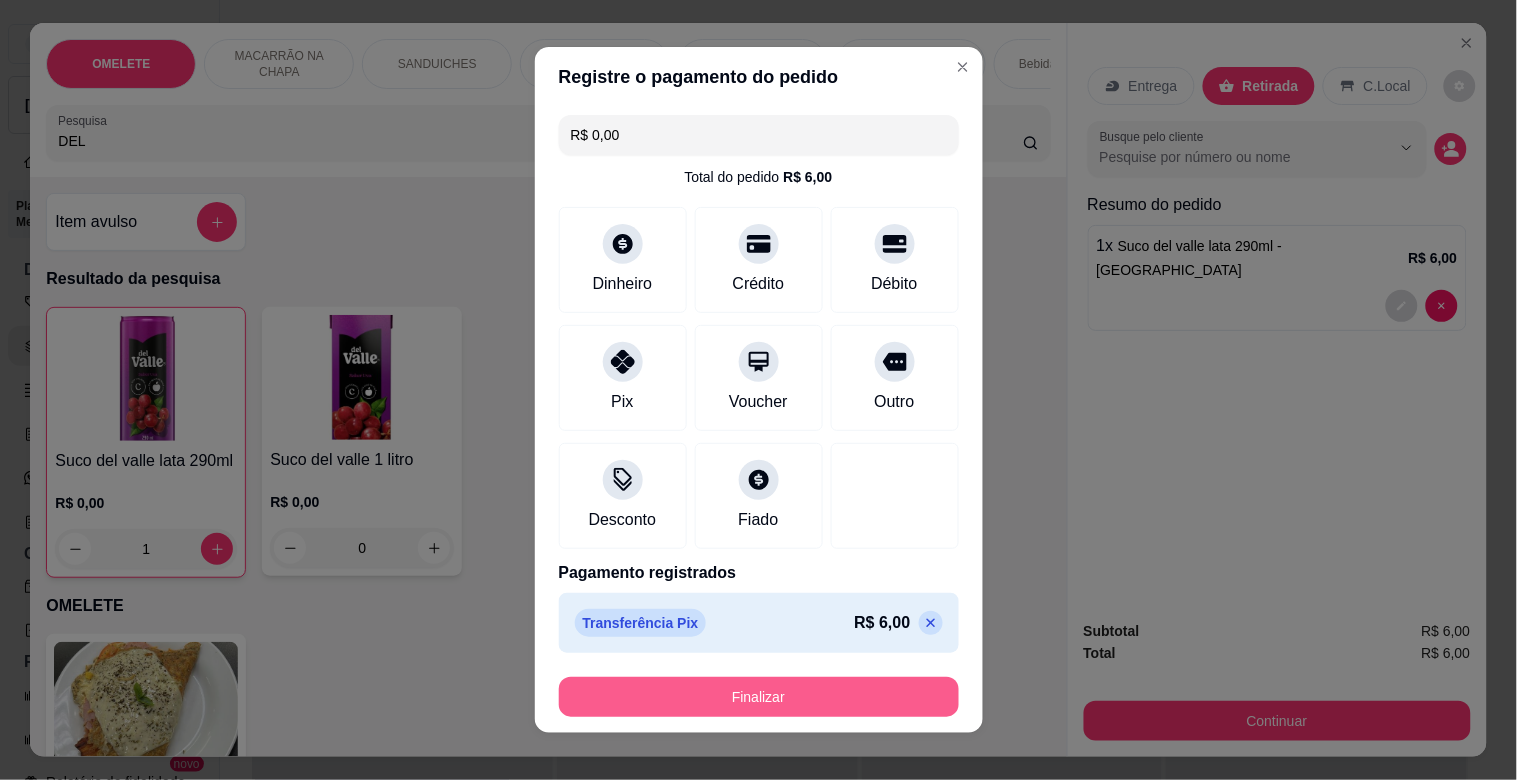 click on "Finalizar" at bounding box center (759, 697) 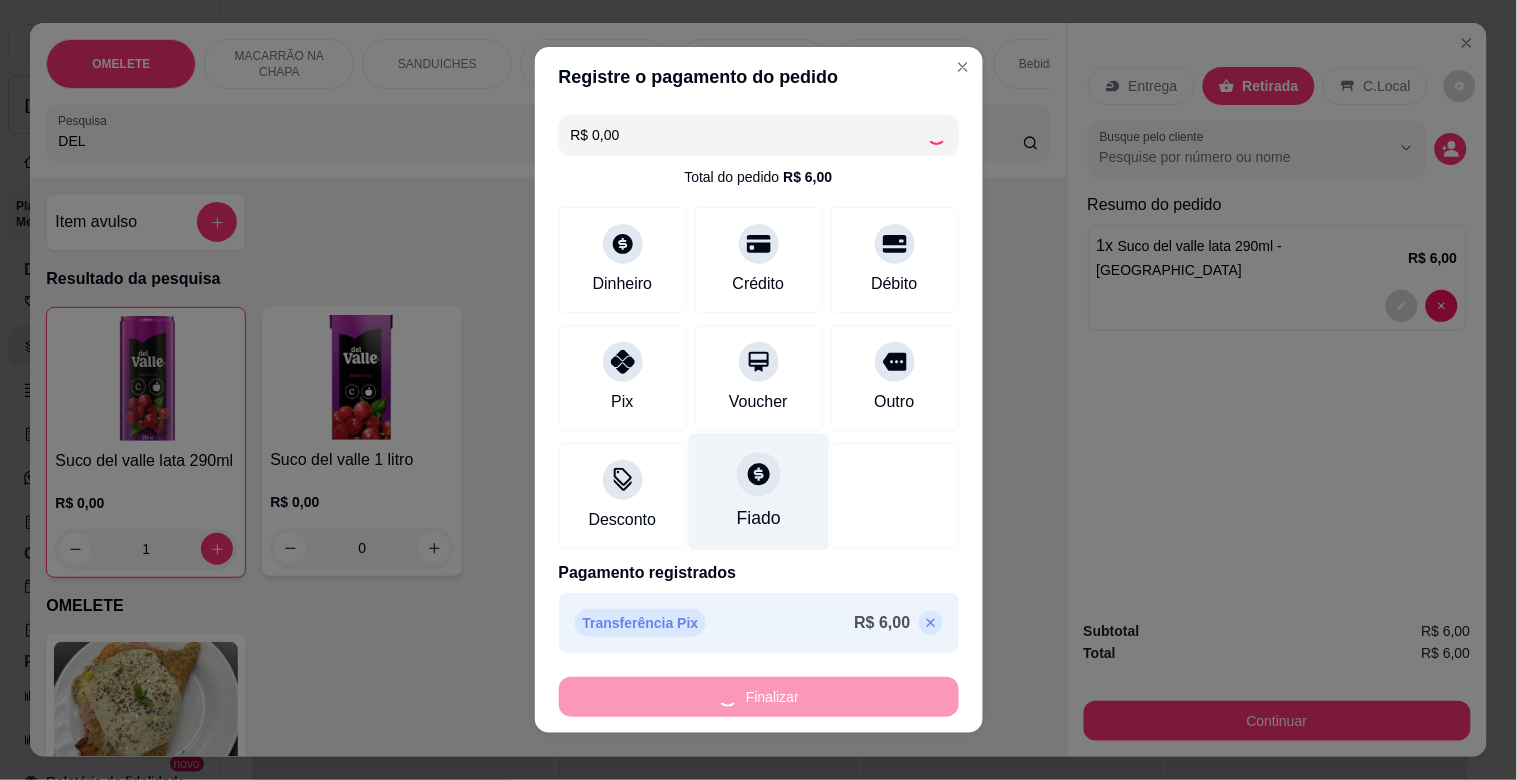 type on "0" 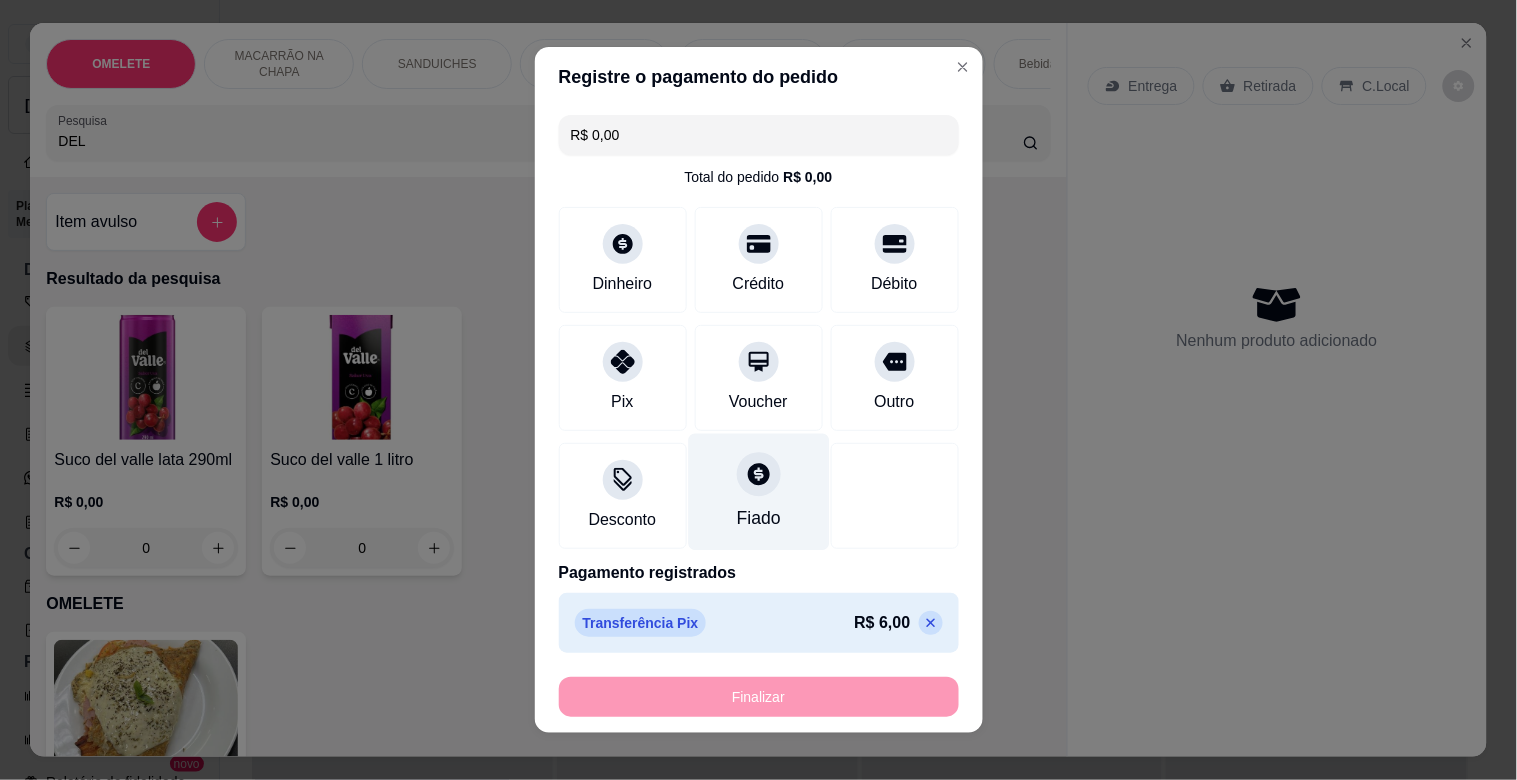 type on "-R$ 6,00" 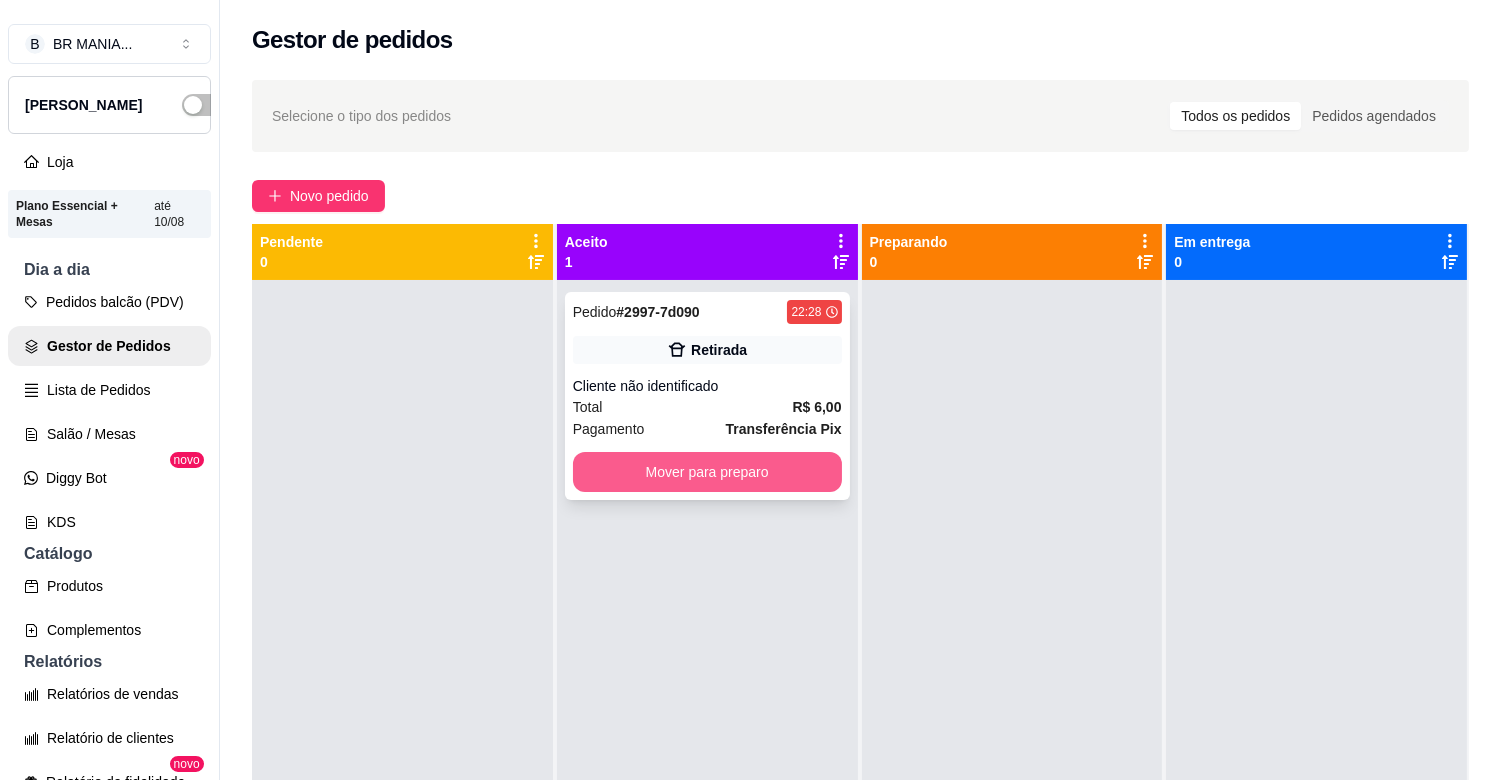 click on "Mover para preparo" at bounding box center (707, 472) 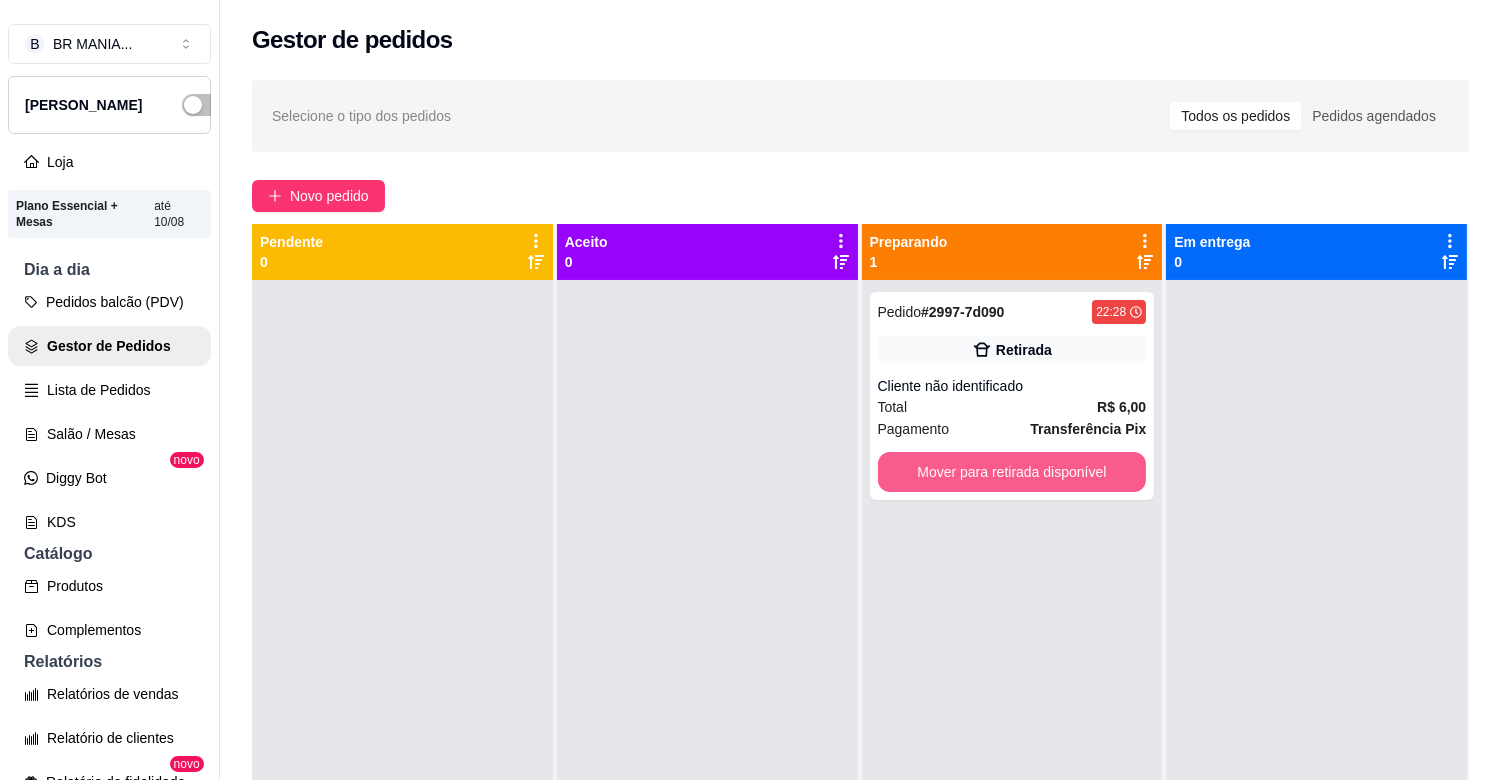 click on "Mover para retirada disponível" at bounding box center (1012, 472) 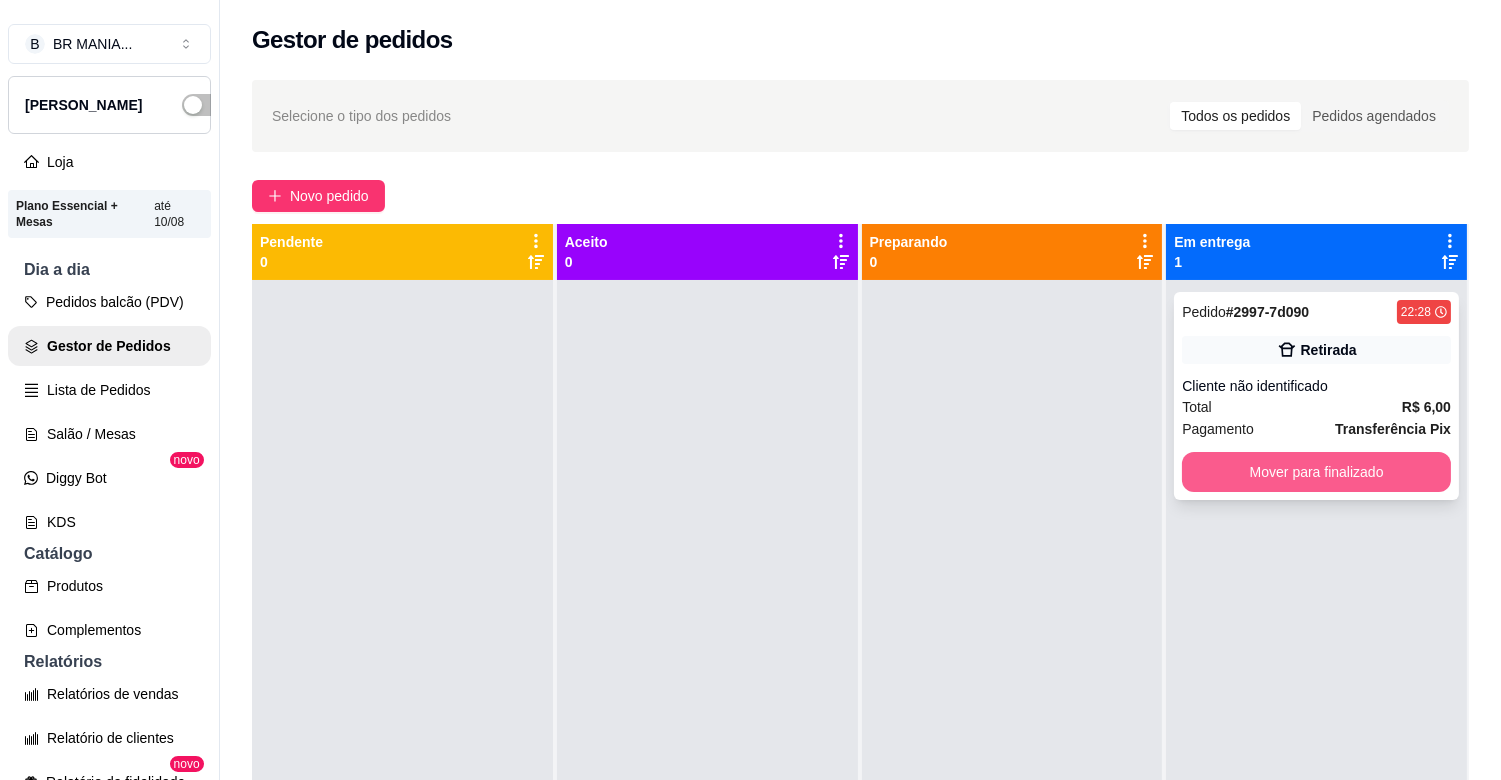 click on "Mover para finalizado" at bounding box center (1316, 472) 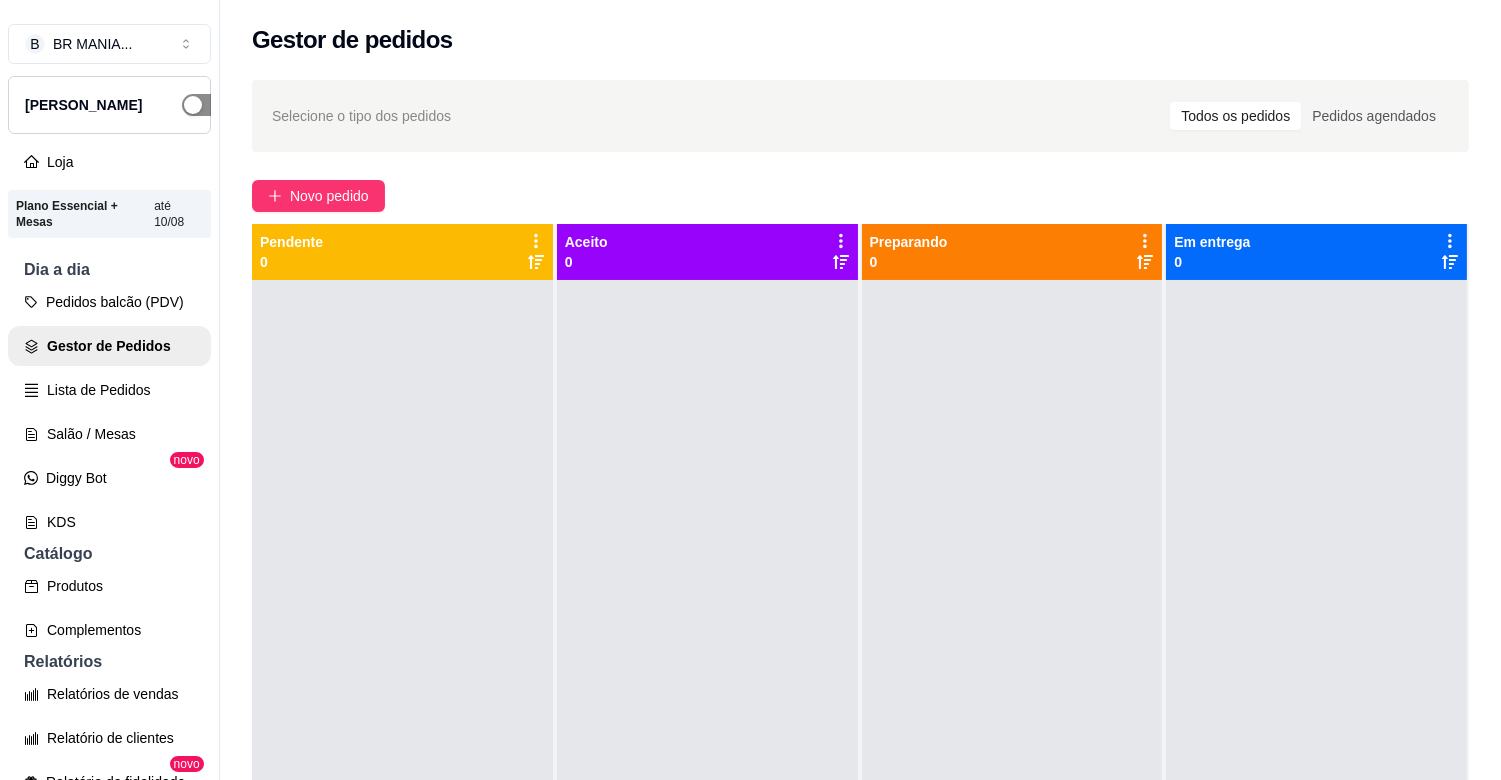 click at bounding box center (204, 105) 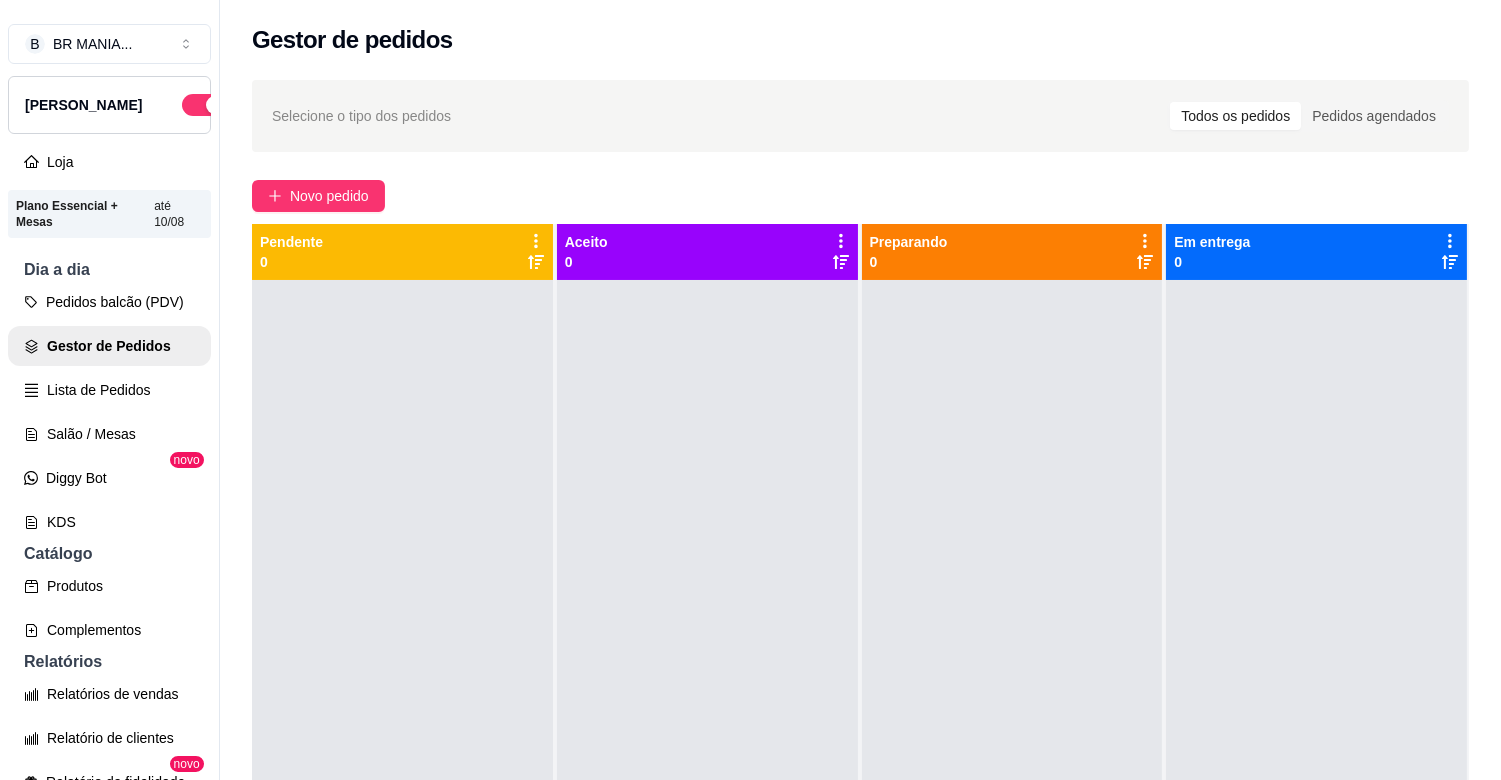 drag, startPoint x: 244, startPoint y: 406, endPoint x: 234, endPoint y: 403, distance: 10.440307 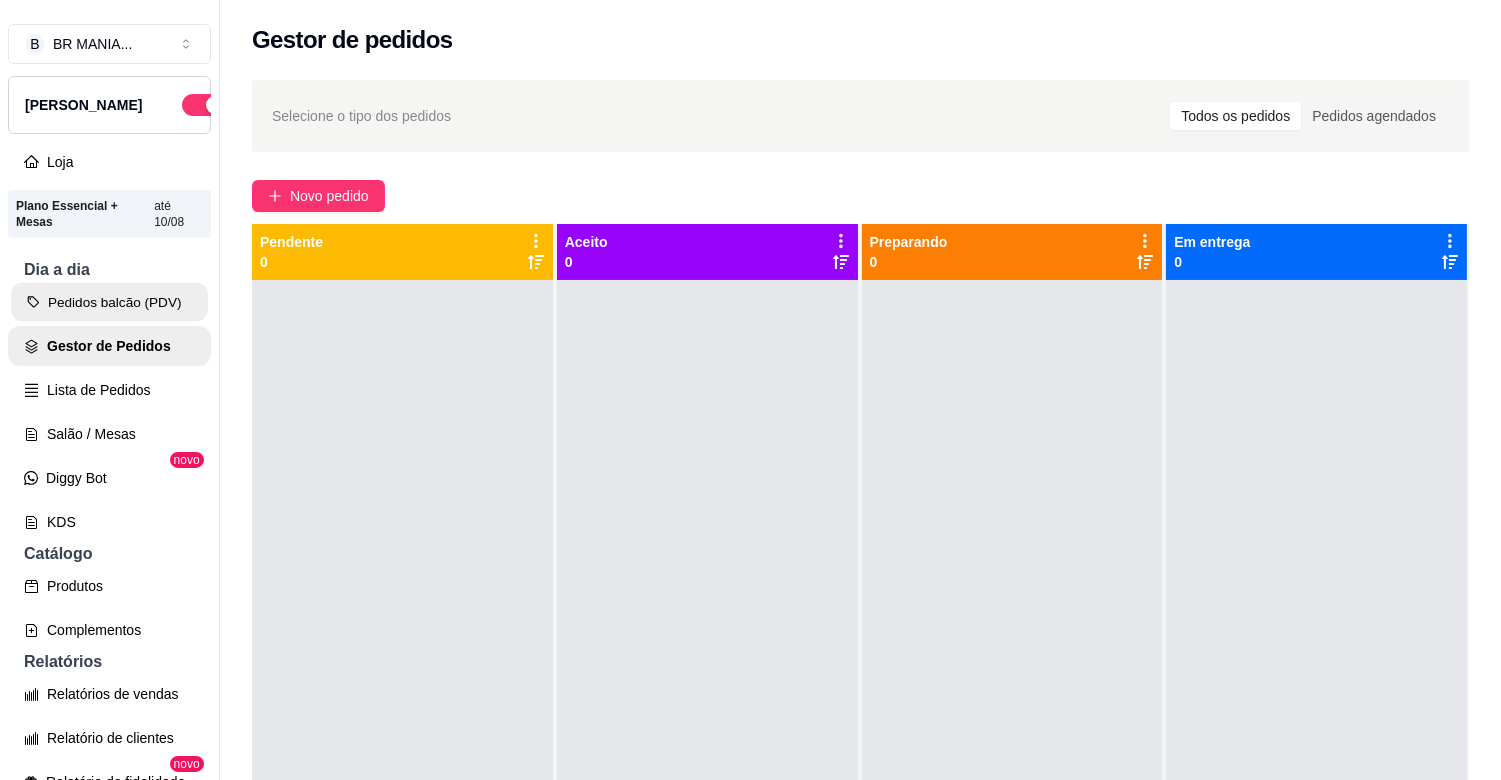 click on "Pedidos balcão (PDV)" at bounding box center (109, 302) 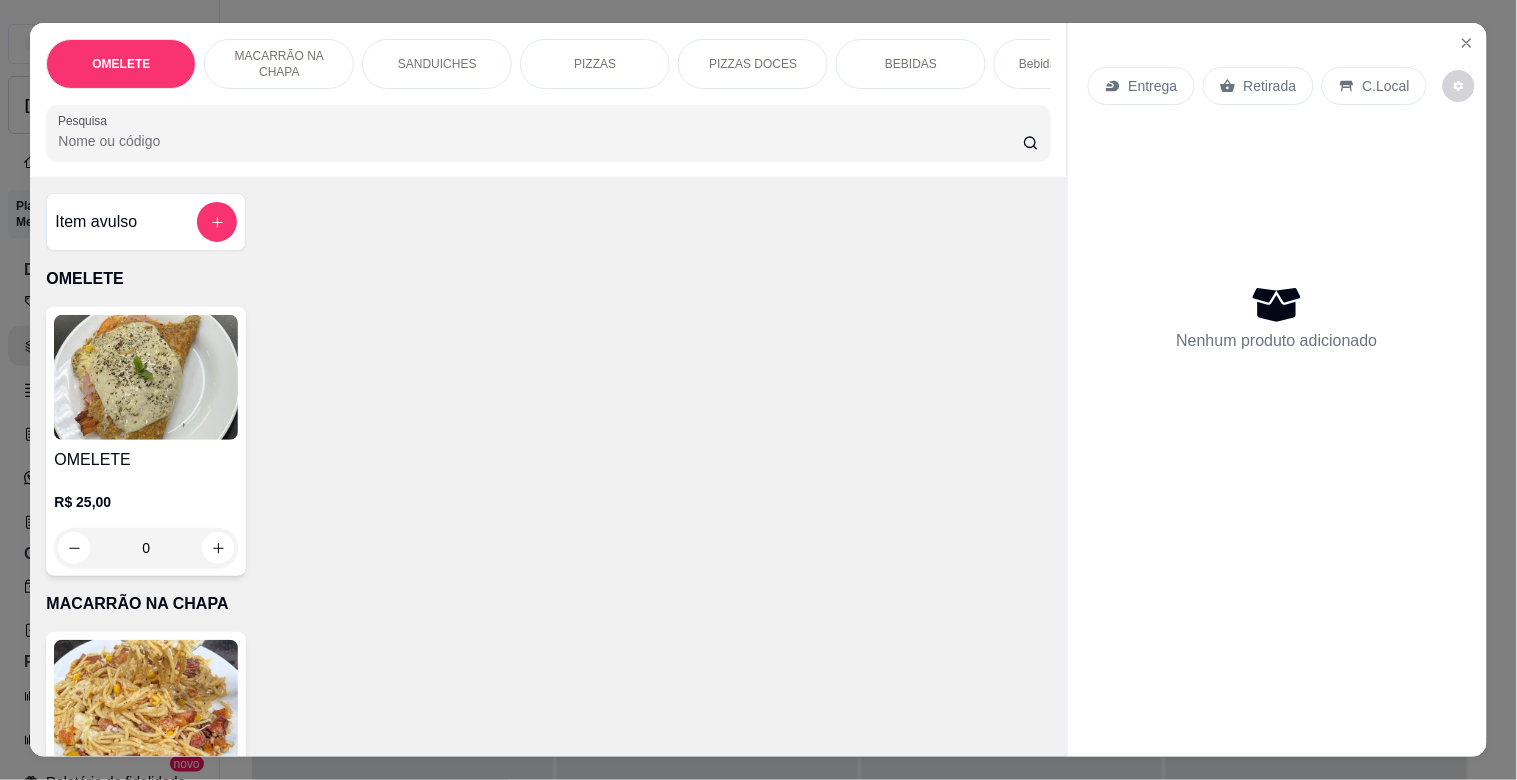 click on "PIZZAS" at bounding box center (595, 64) 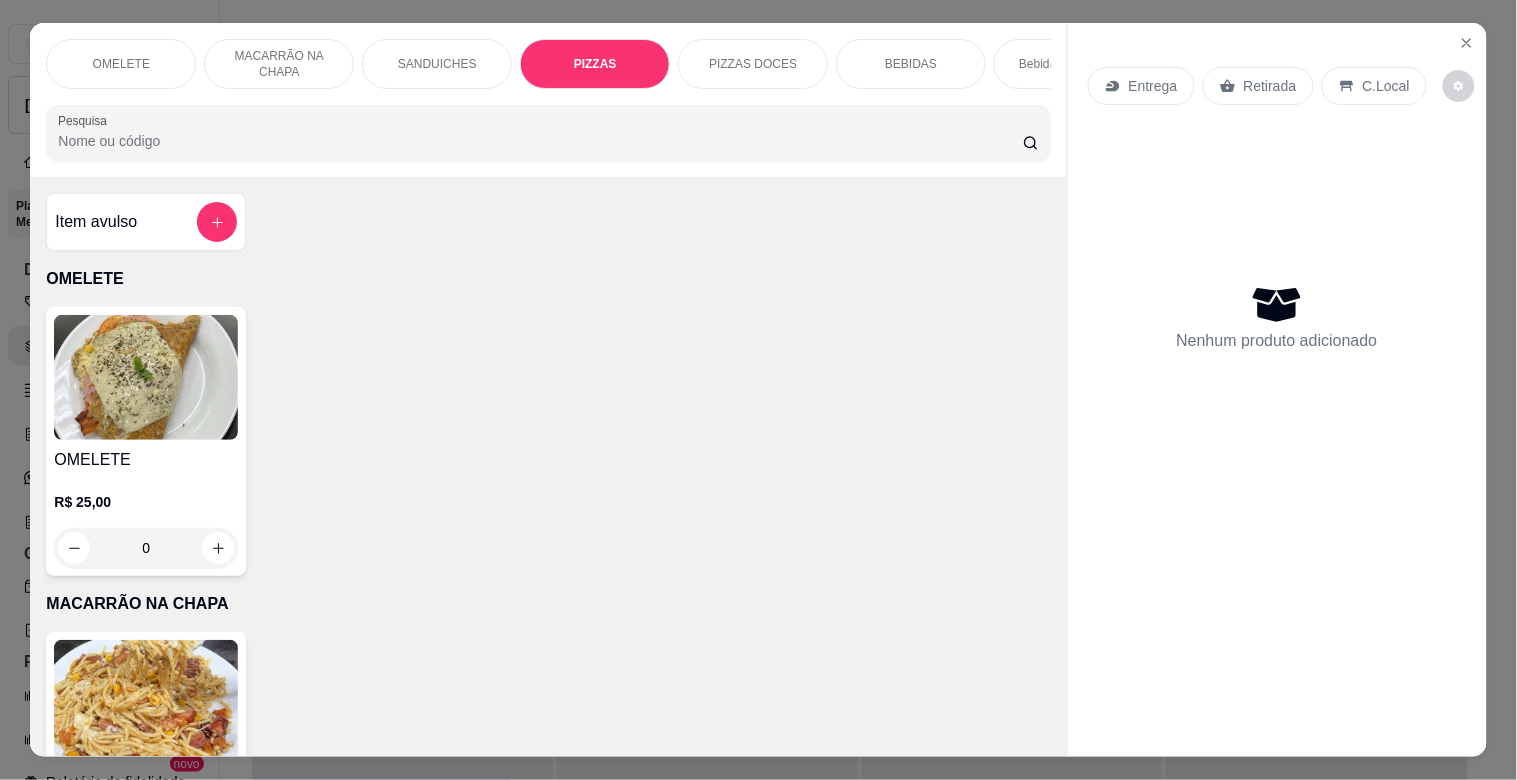 scroll, scrollTop: 1634, scrollLeft: 0, axis: vertical 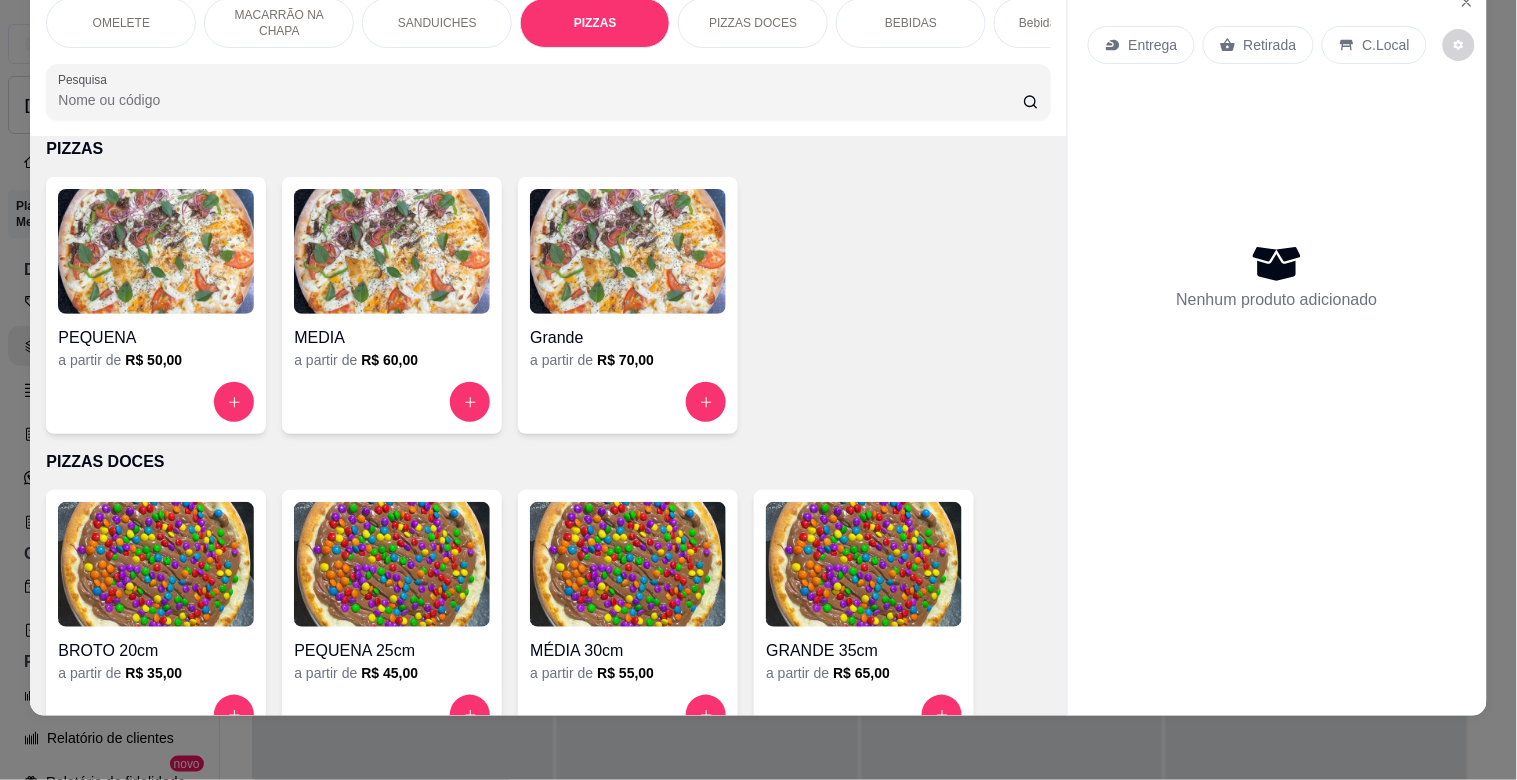 click at bounding box center (156, 251) 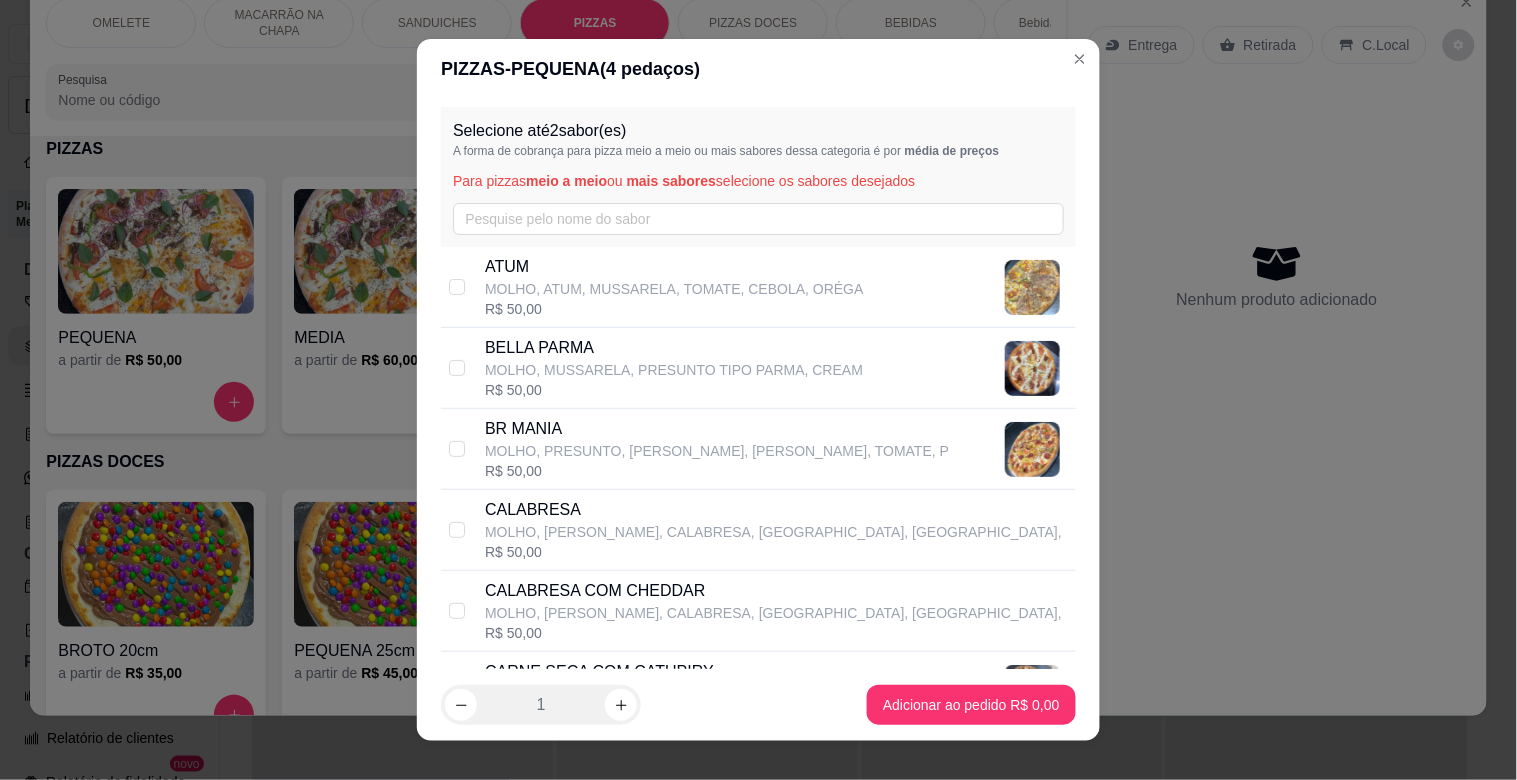 click on "MOLHO, PRESUNTO, [PERSON_NAME], [PERSON_NAME], TOMATE, P" at bounding box center [717, 451] 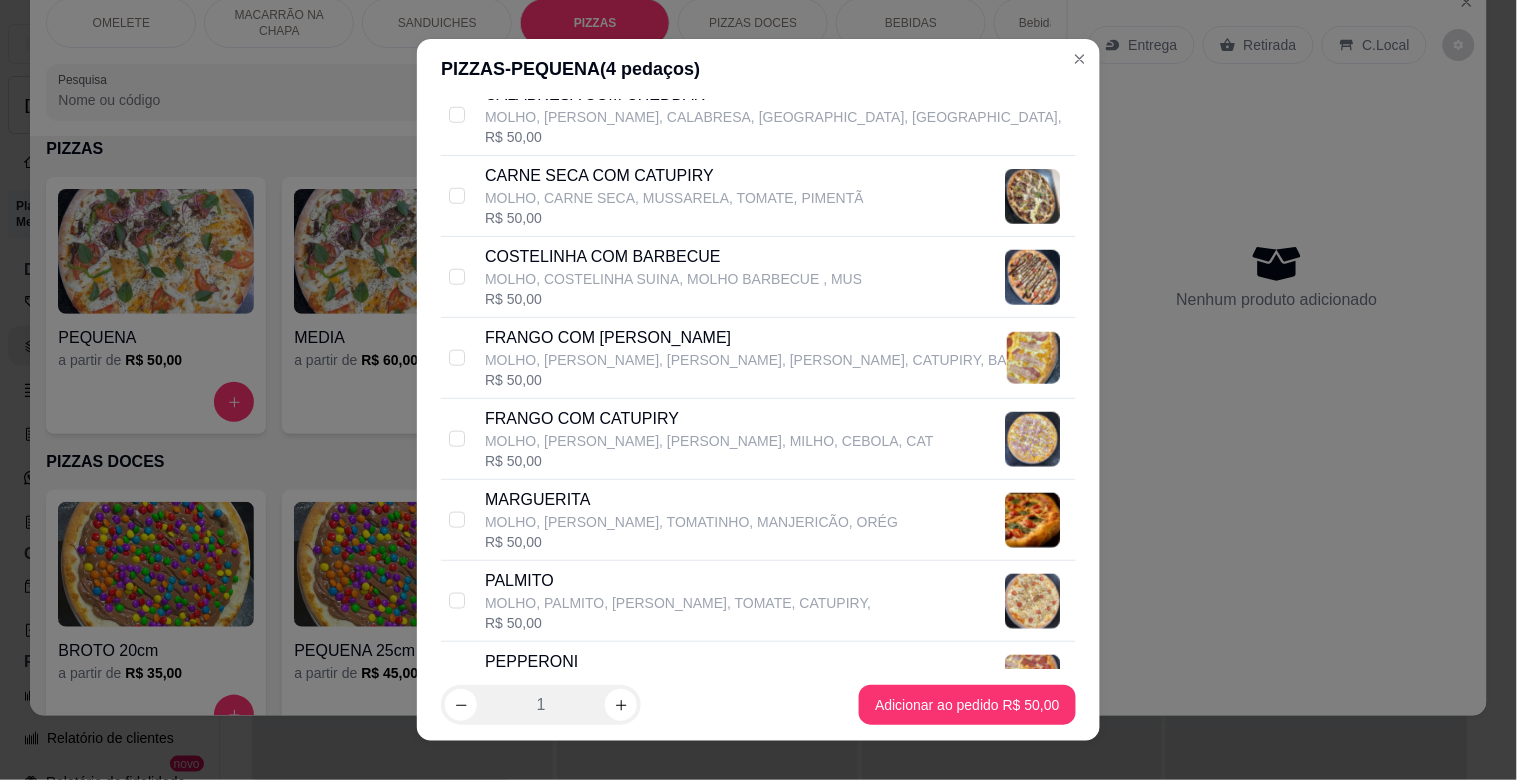 scroll, scrollTop: 507, scrollLeft: 0, axis: vertical 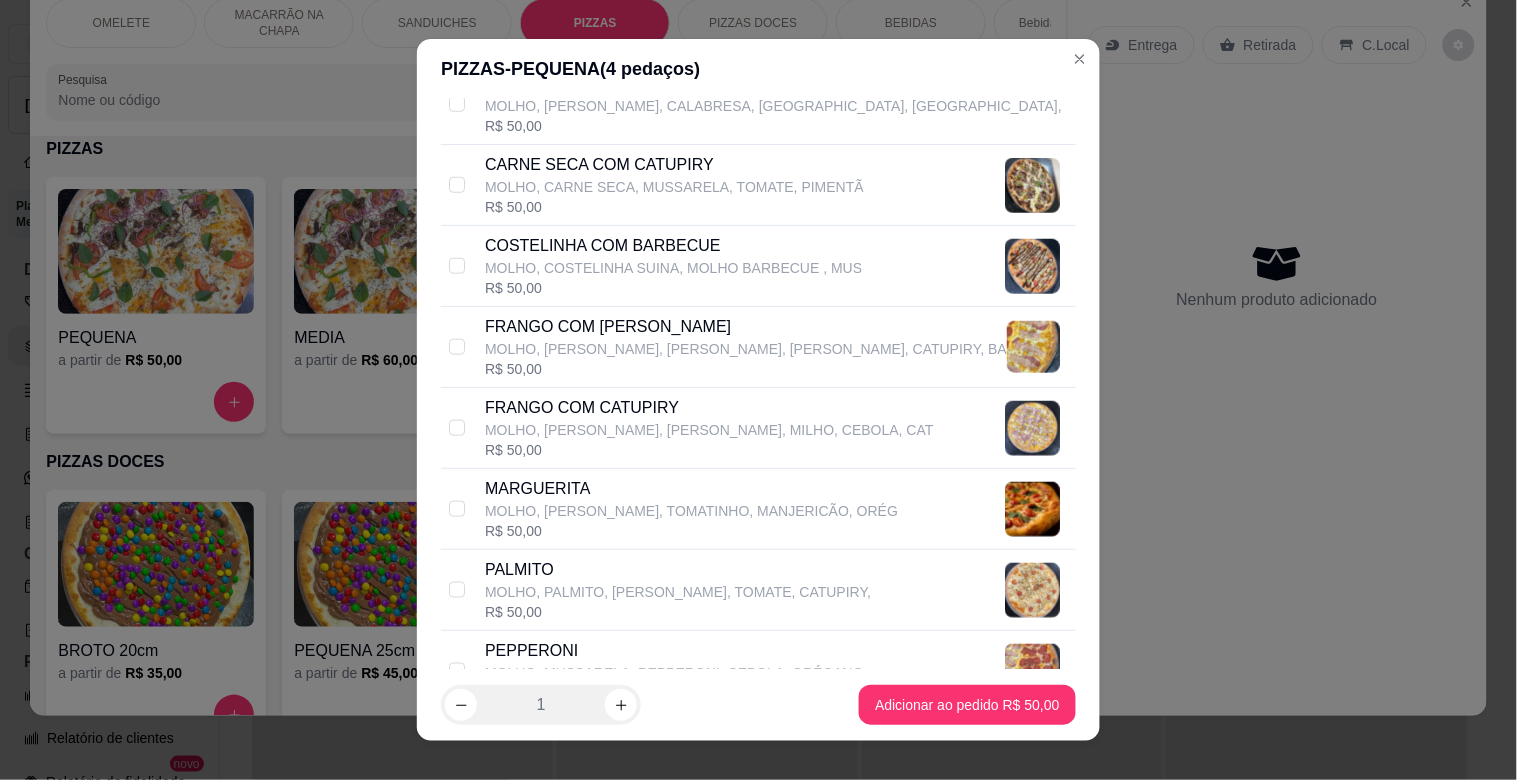 click on "R$ 50,00" at bounding box center [673, 288] 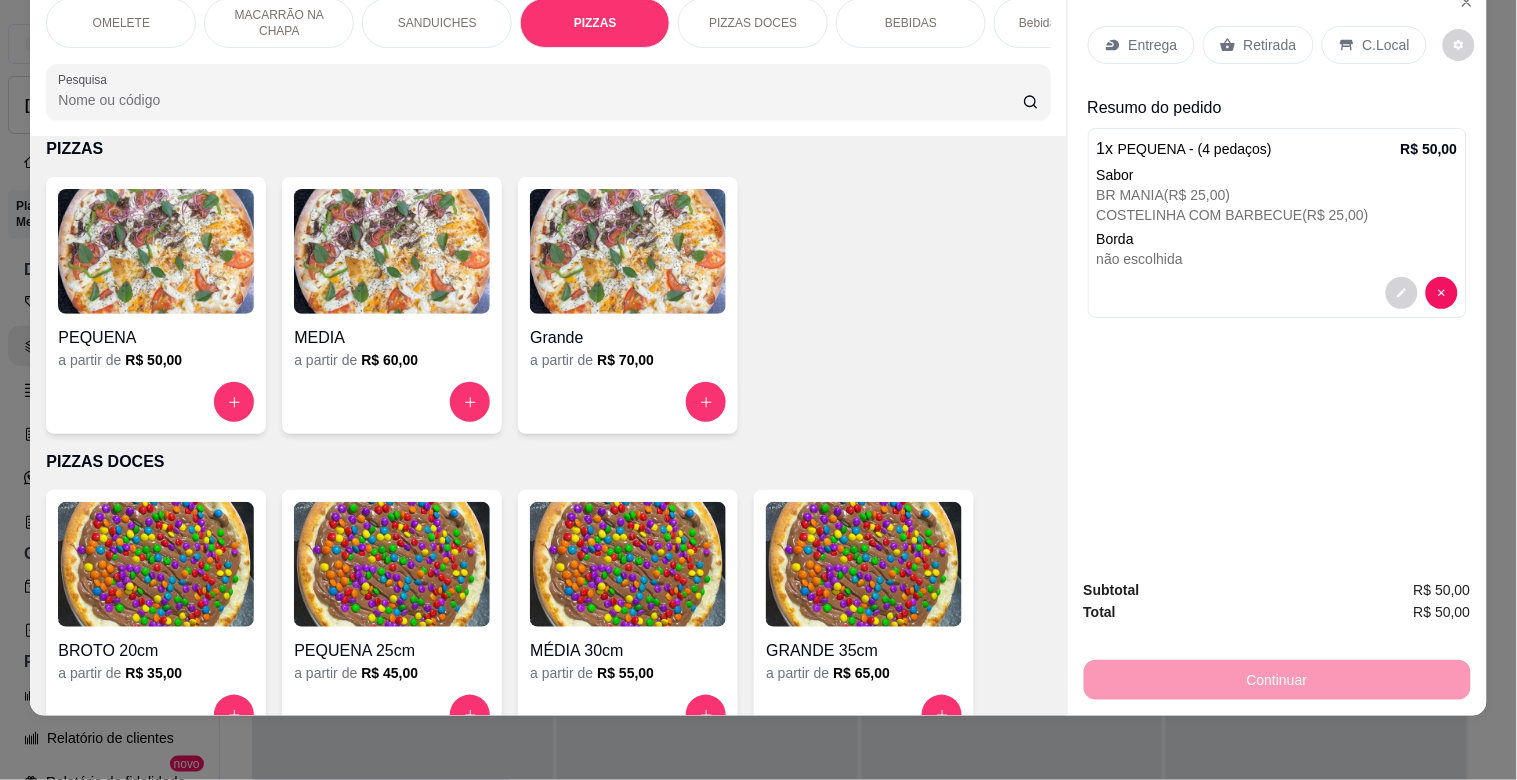 click on "Retirada" at bounding box center (1270, 45) 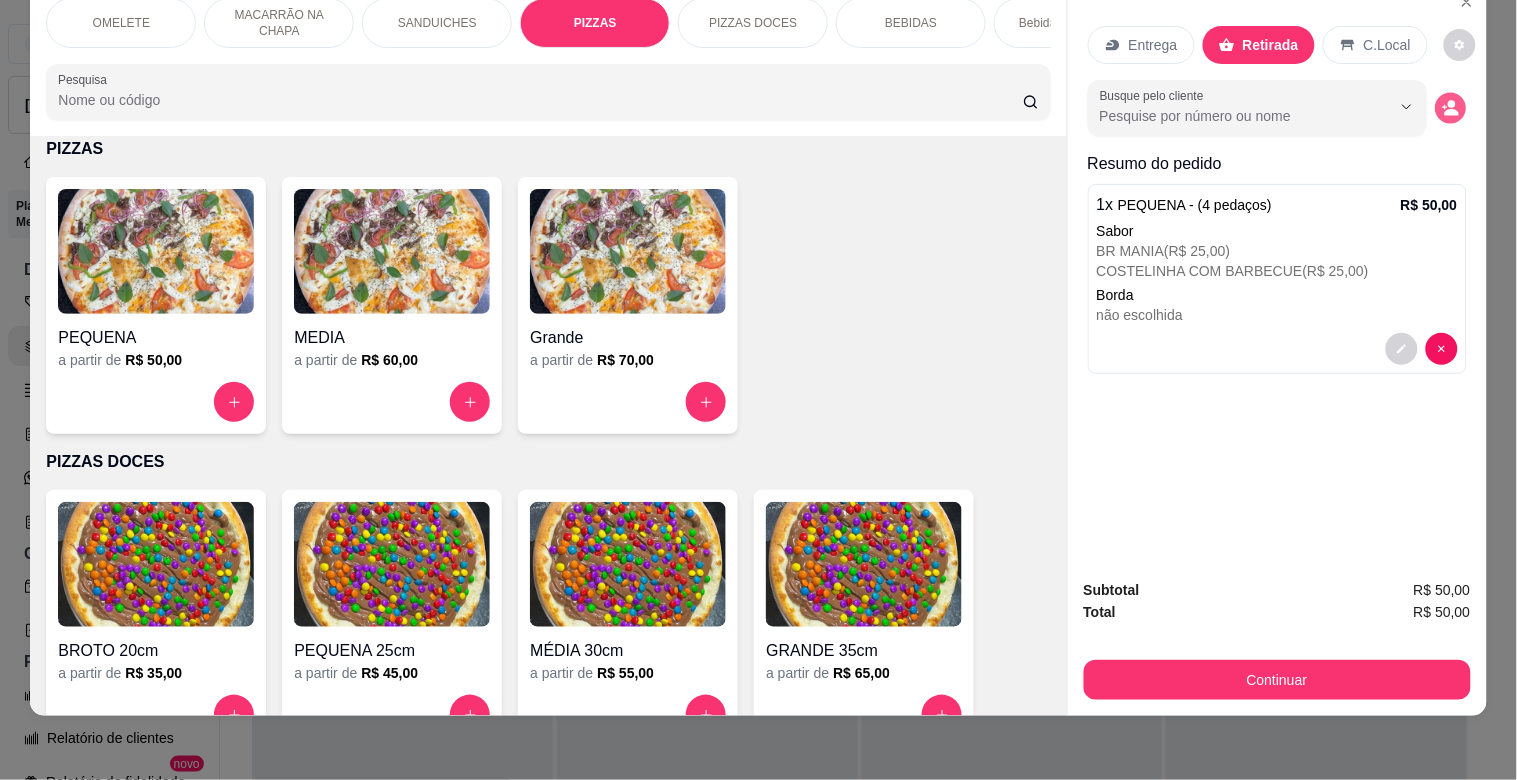 click at bounding box center [1450, 108] 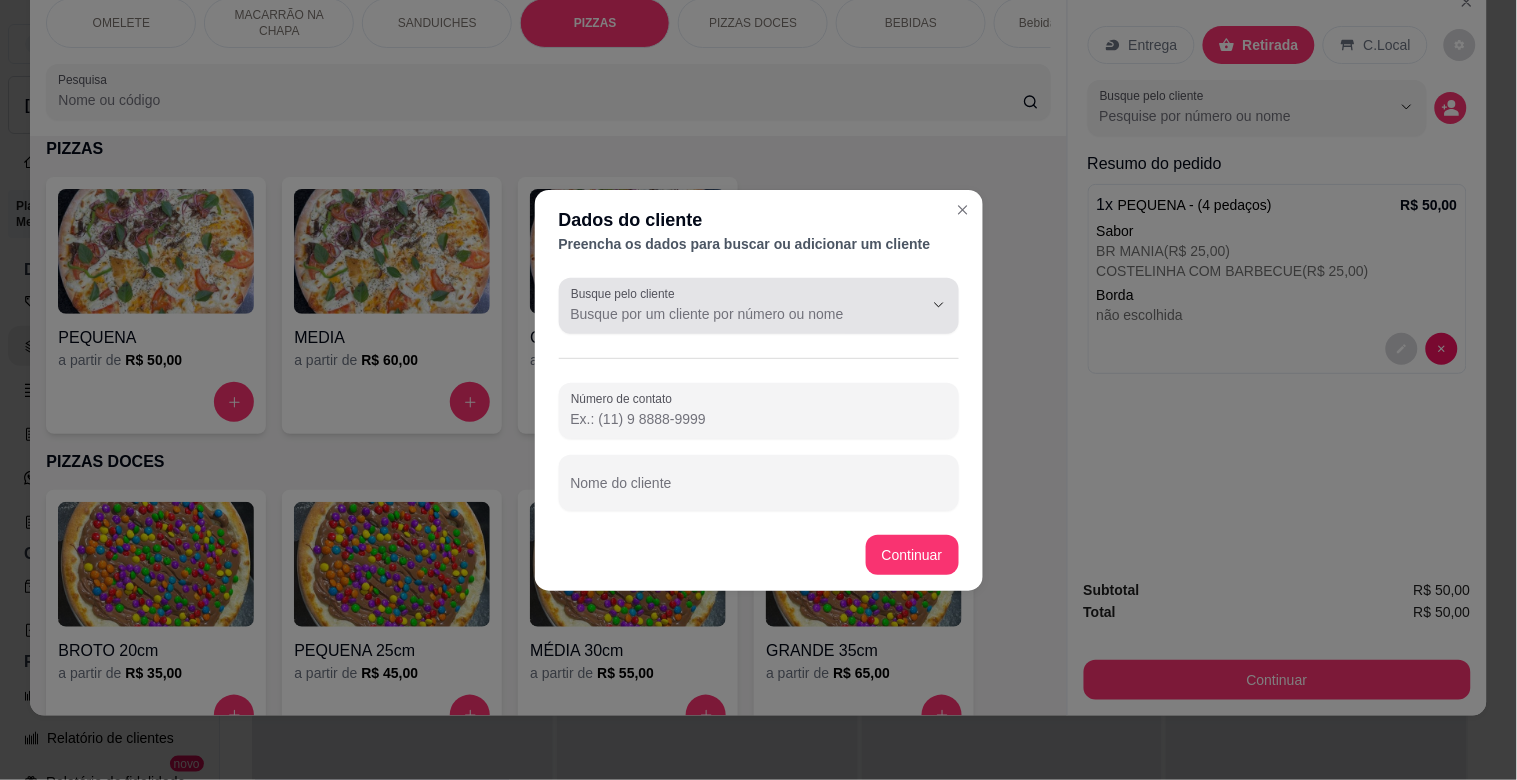 click on "Busque pelo cliente" at bounding box center (731, 314) 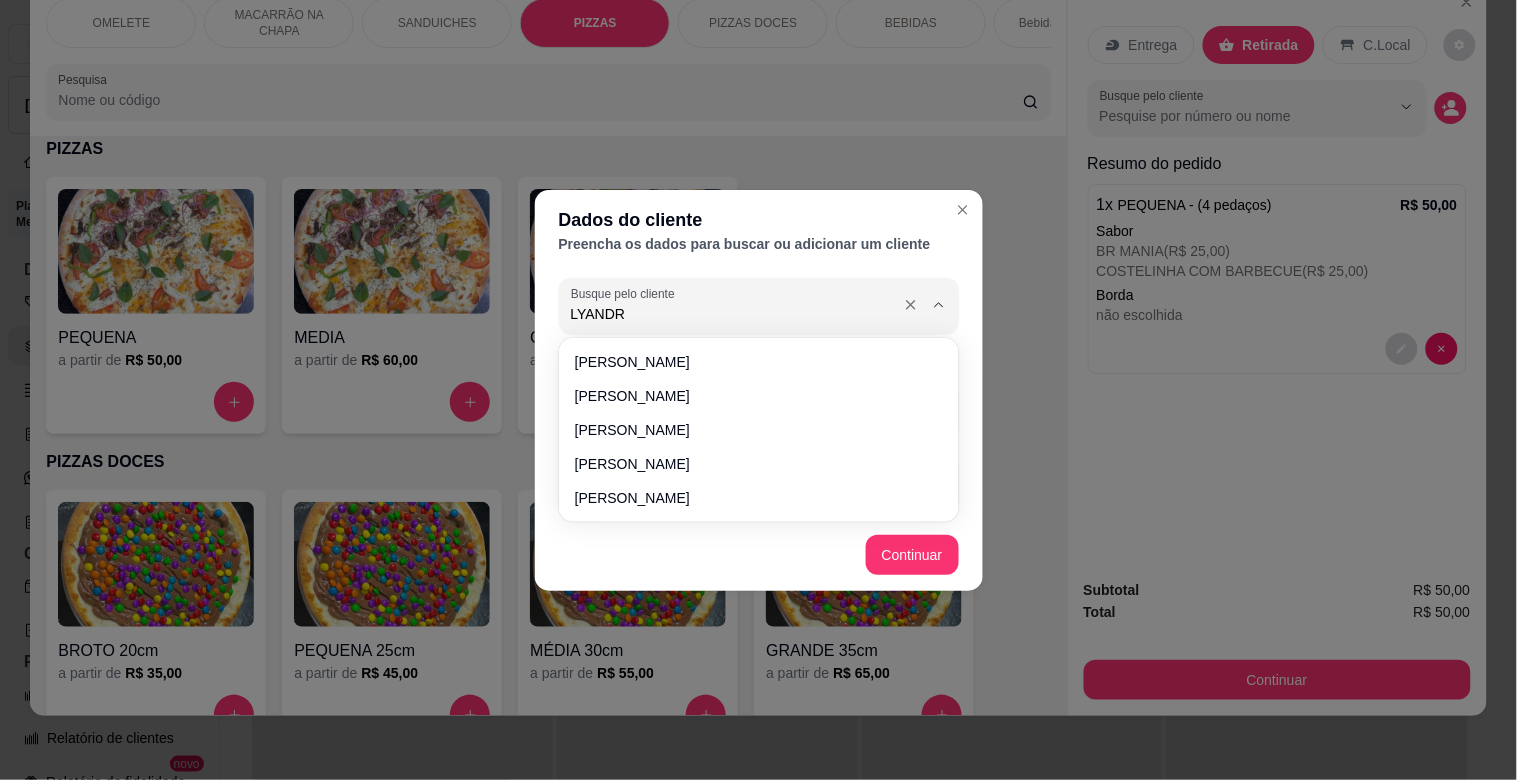 type on "LYANDRA" 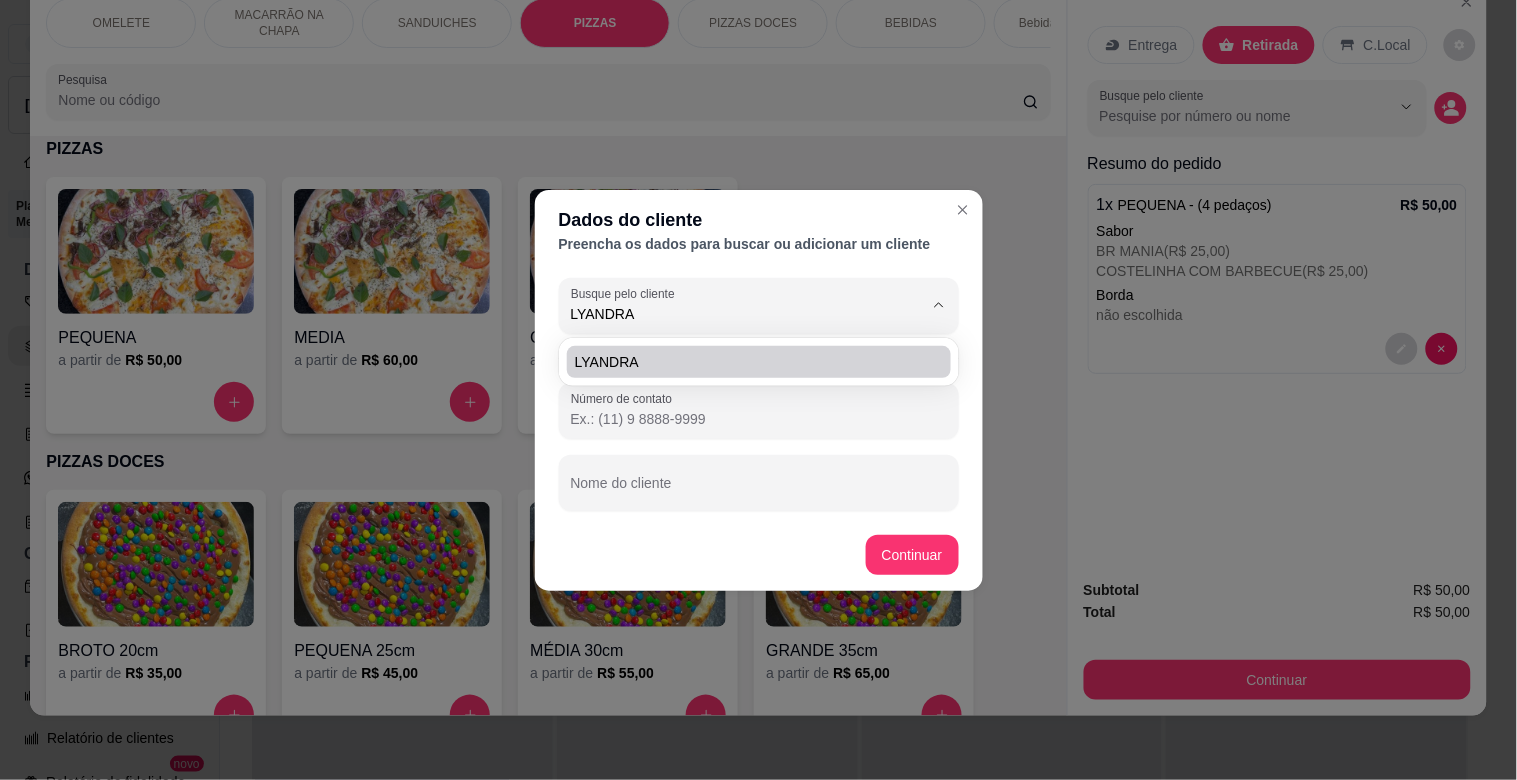click on "LYANDRA" at bounding box center (759, 362) 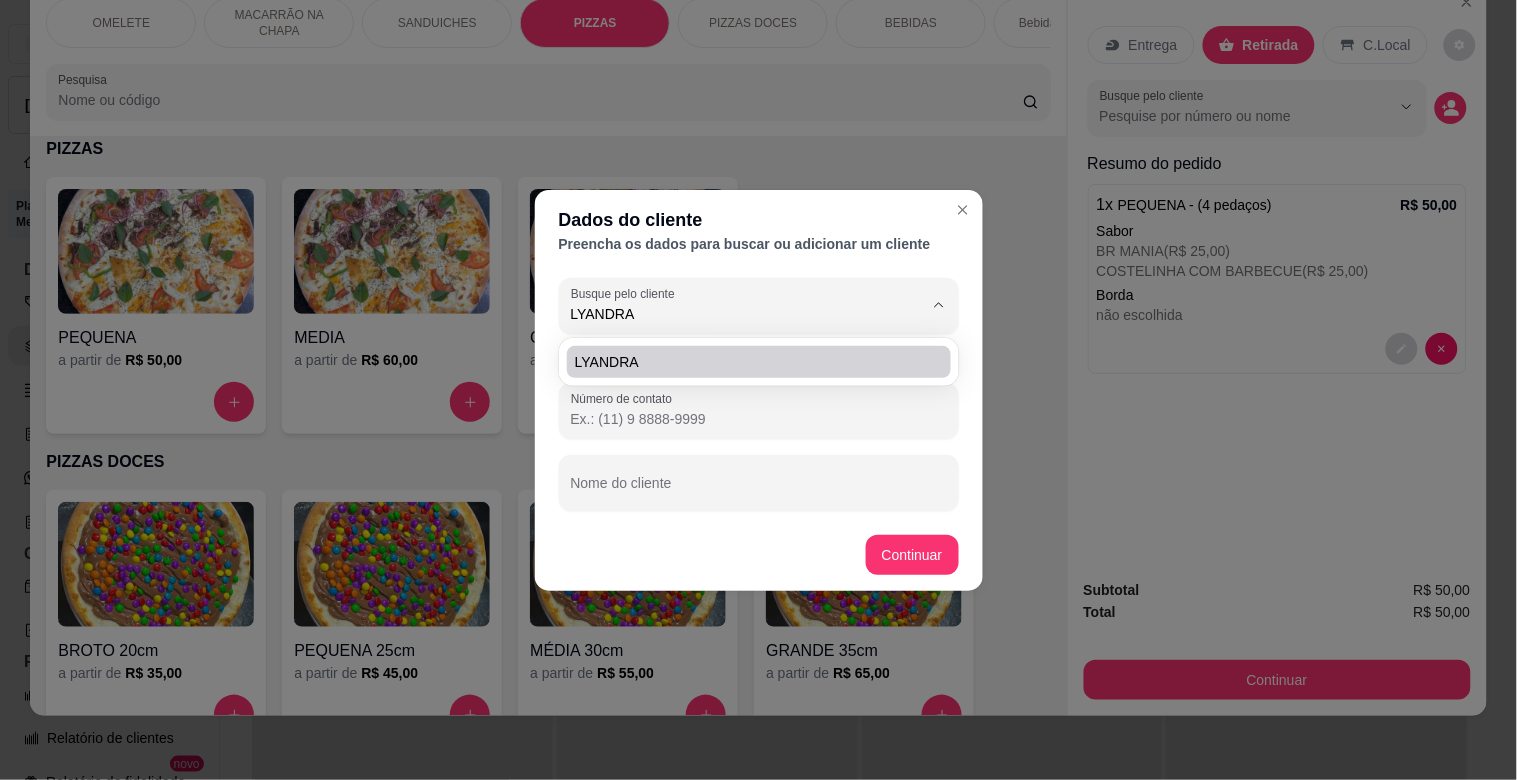 type on "[PHONE_NUMBER]" 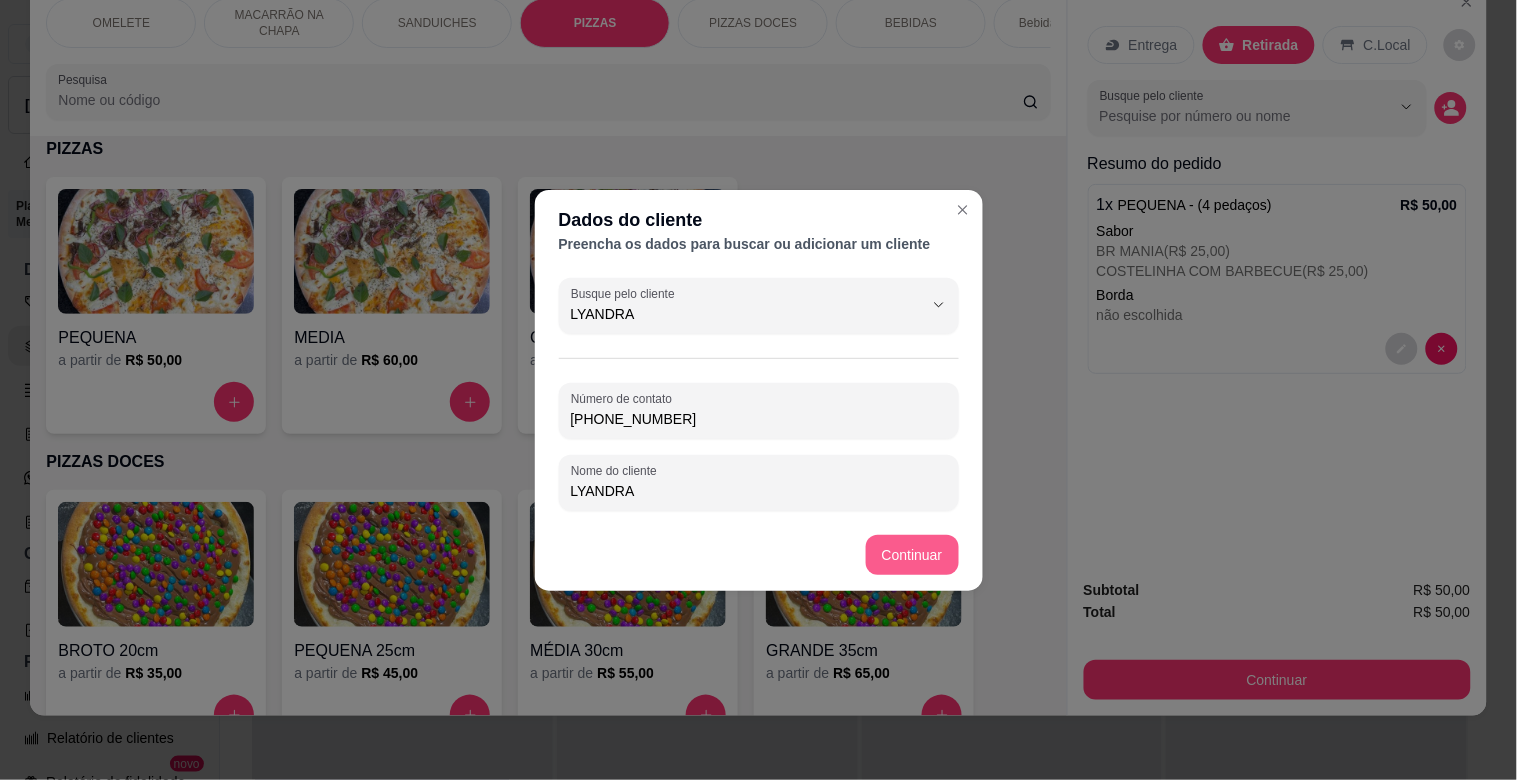 type on "LYANDRA" 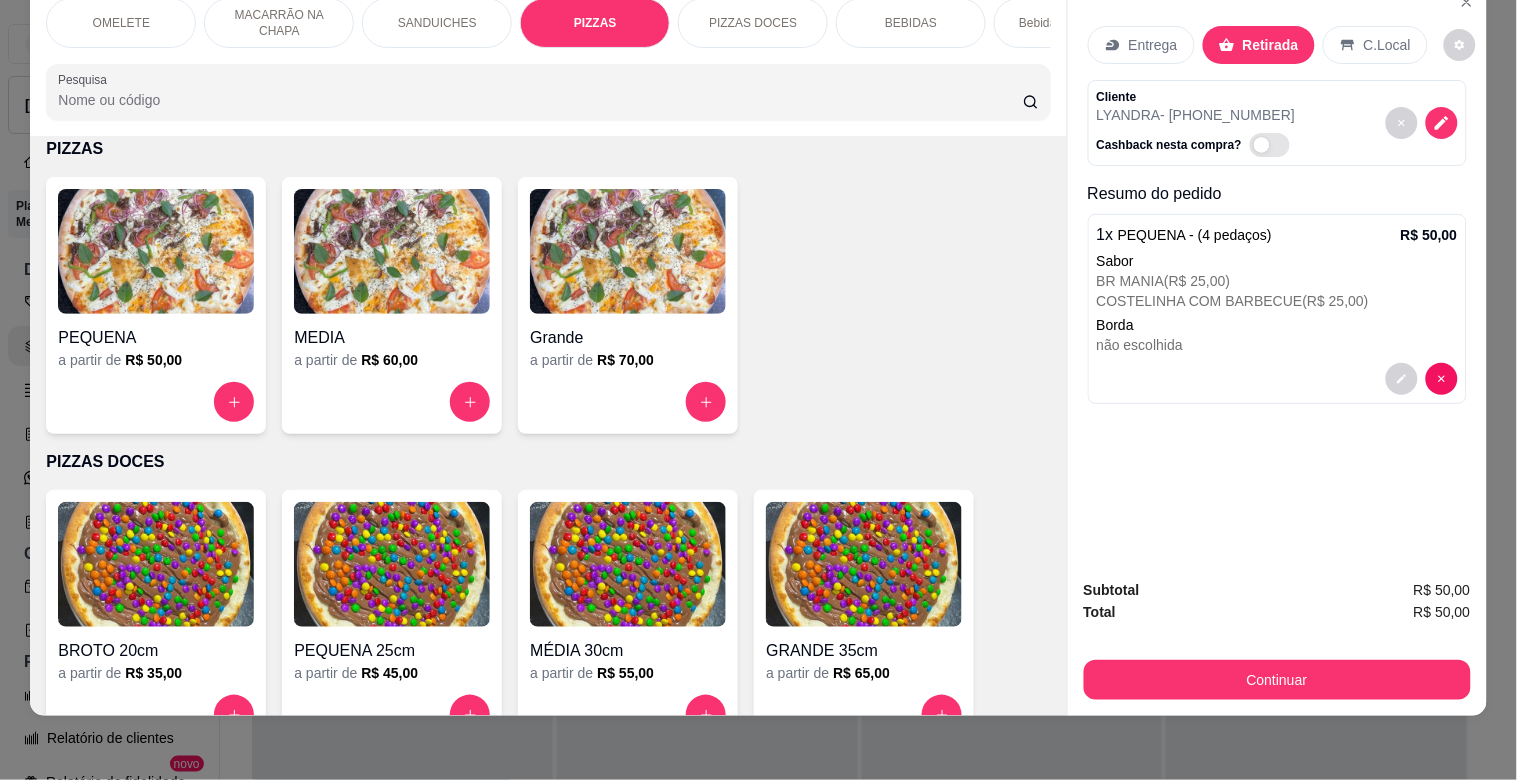 click on "Pesquisa" at bounding box center (540, 100) 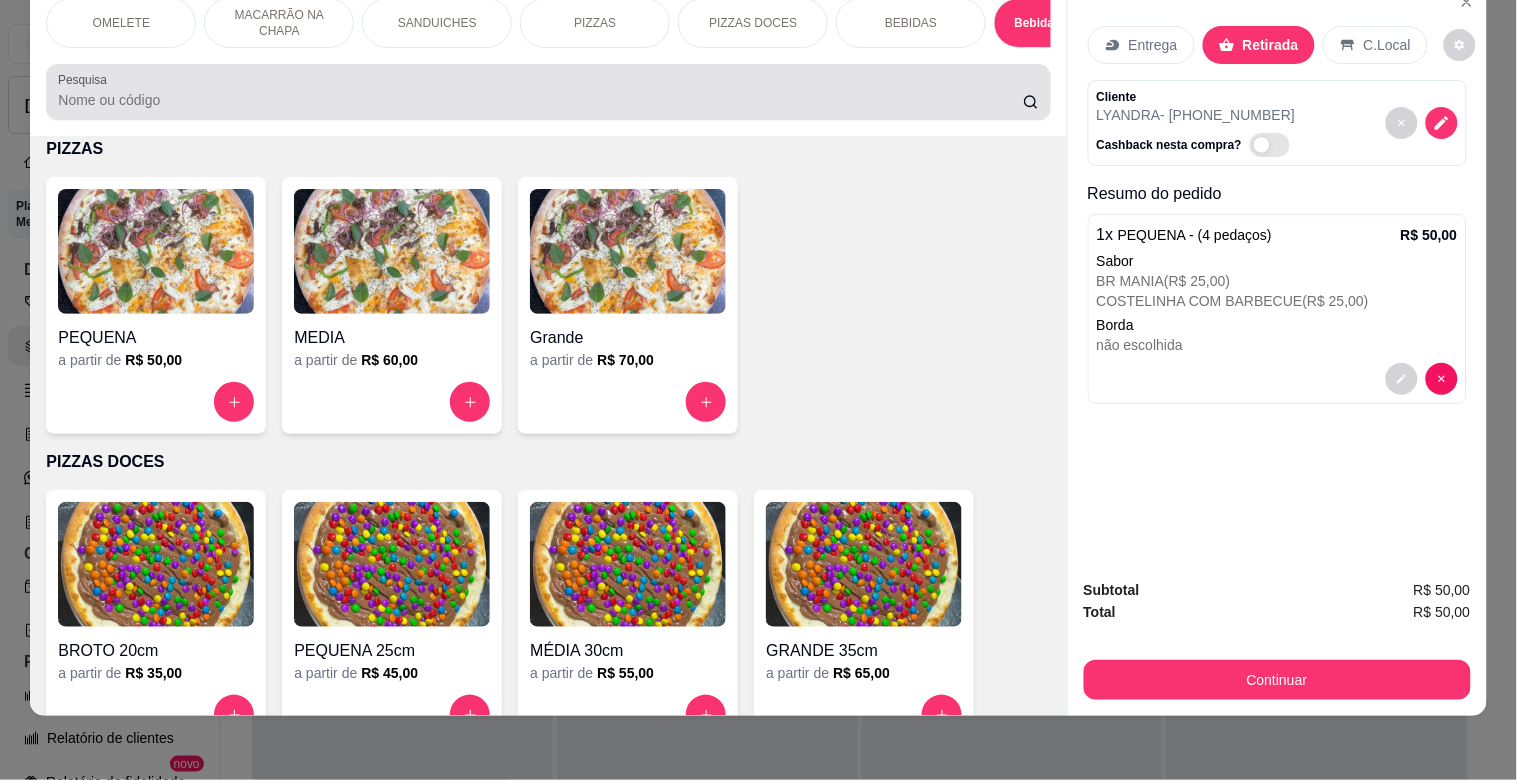 scroll, scrollTop: 4034, scrollLeft: 0, axis: vertical 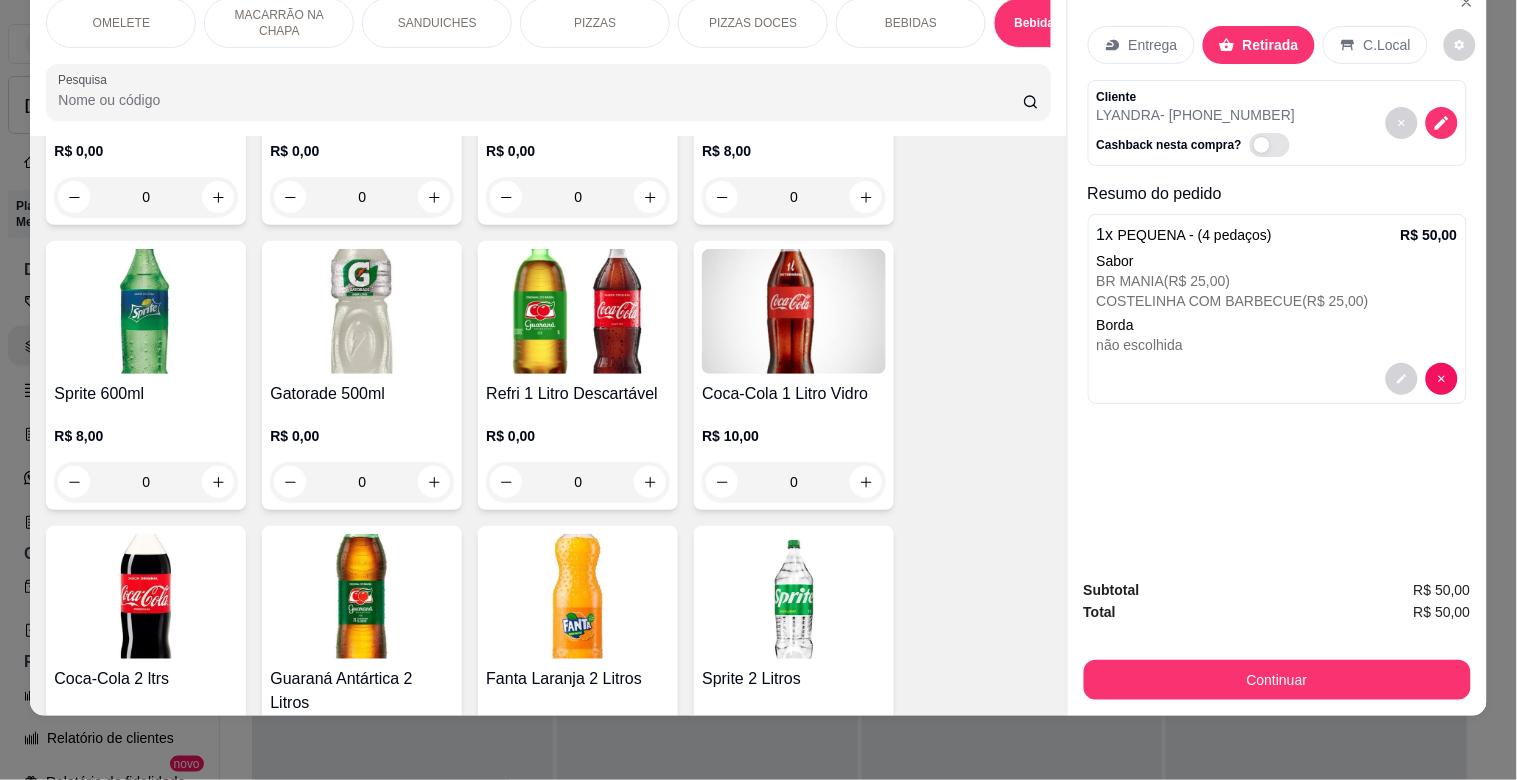 click at bounding box center (578, 311) 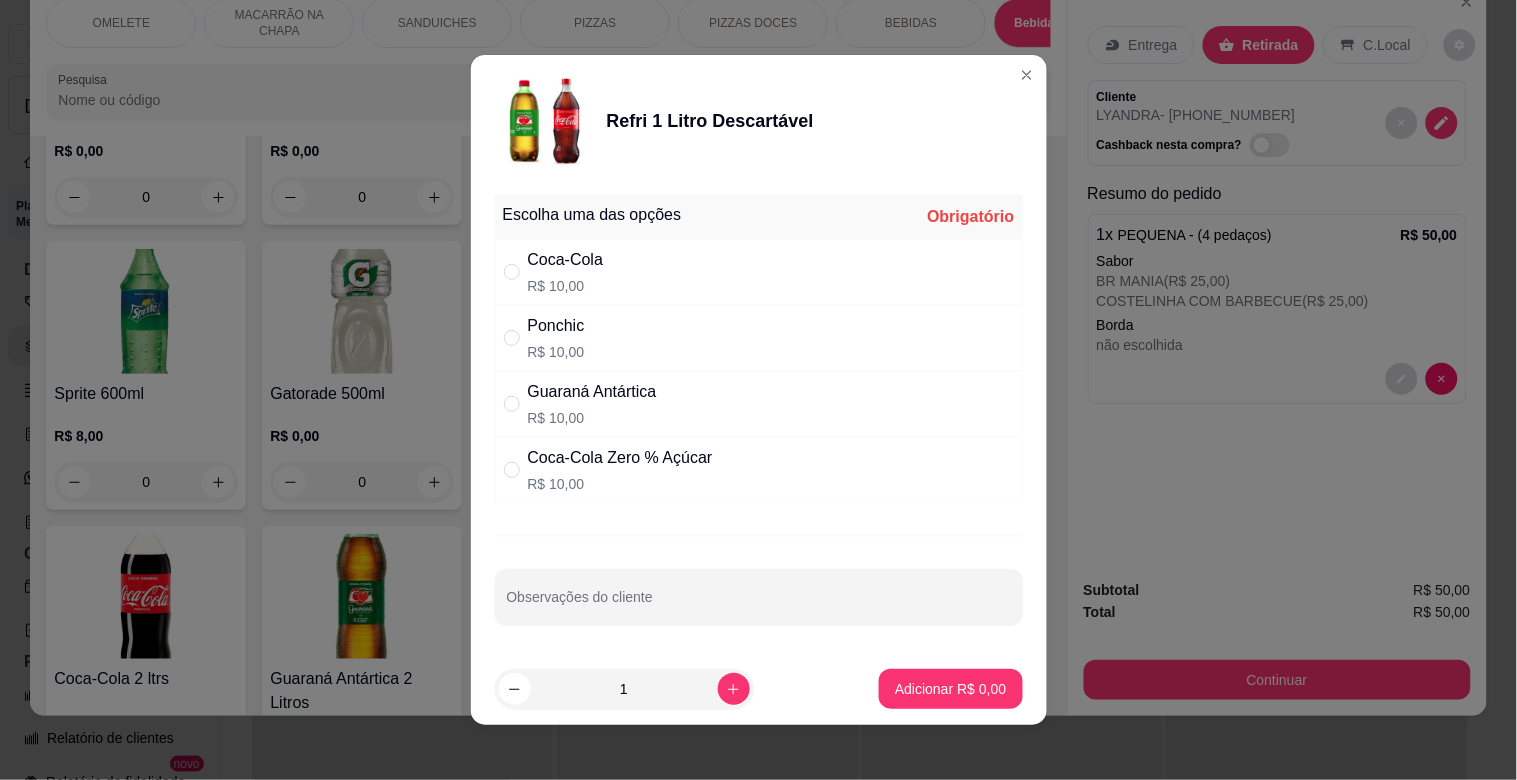 click on "R$ 10,00" at bounding box center (620, 484) 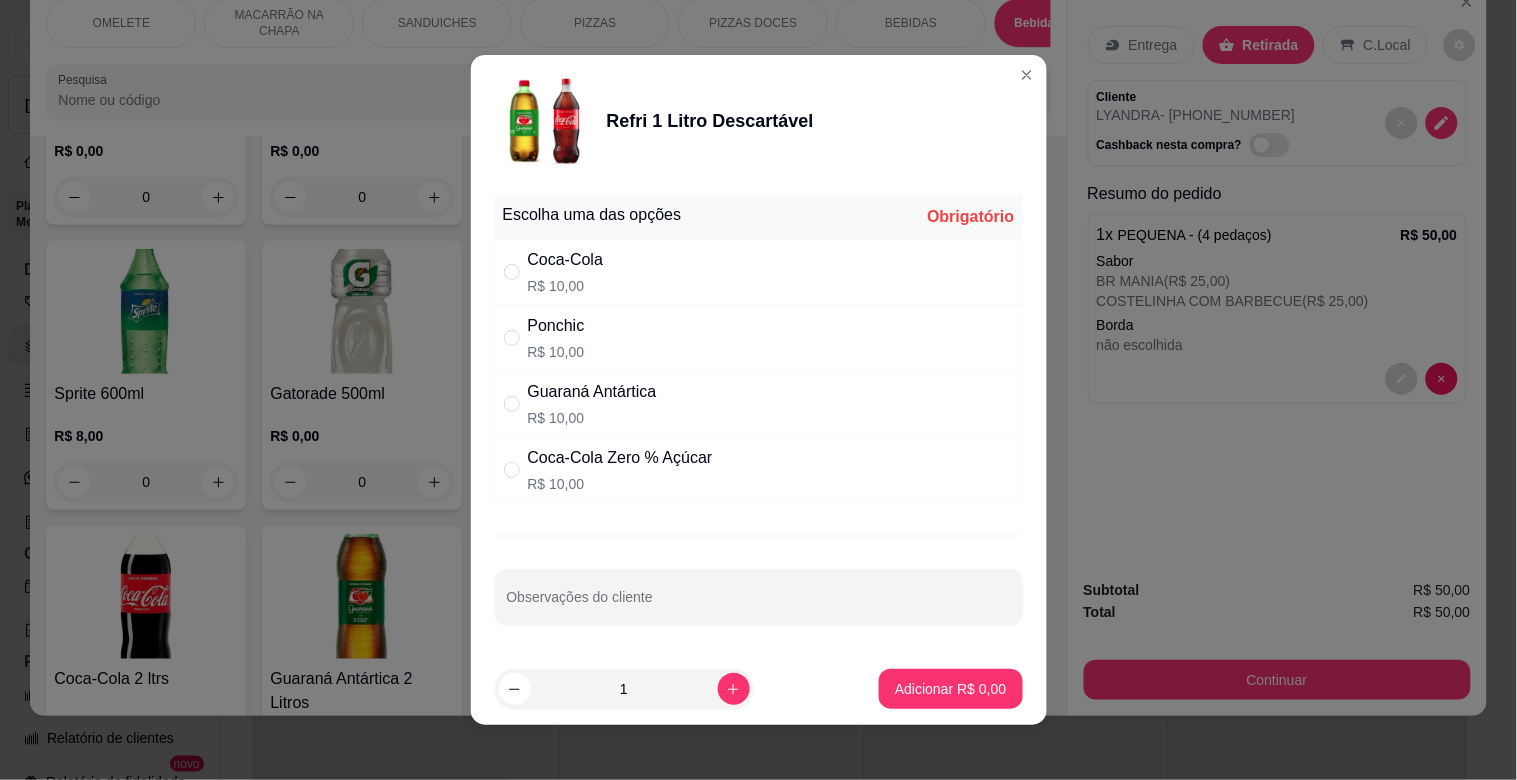 radio on "true" 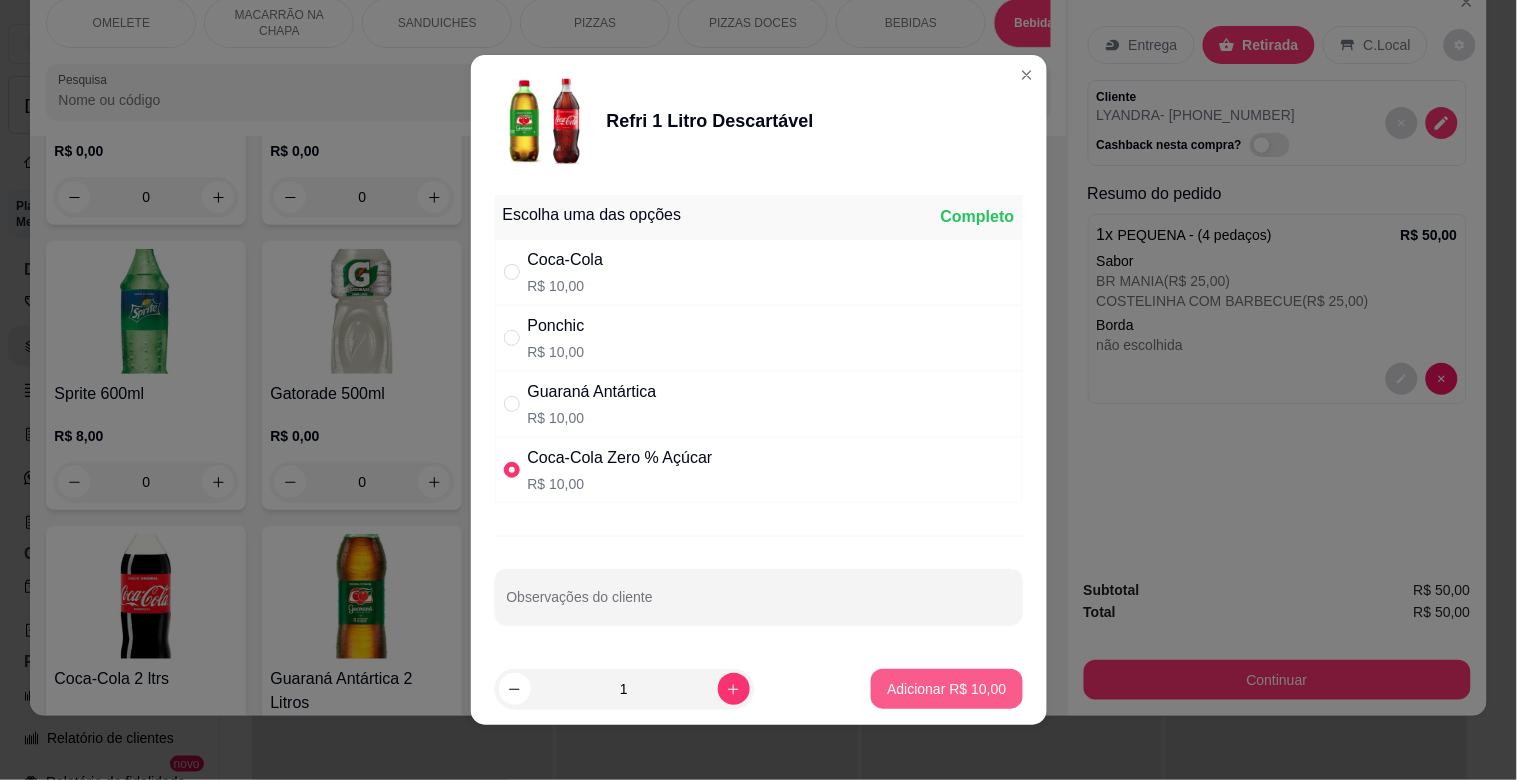 click on "Adicionar   R$ 10,00" at bounding box center [946, 689] 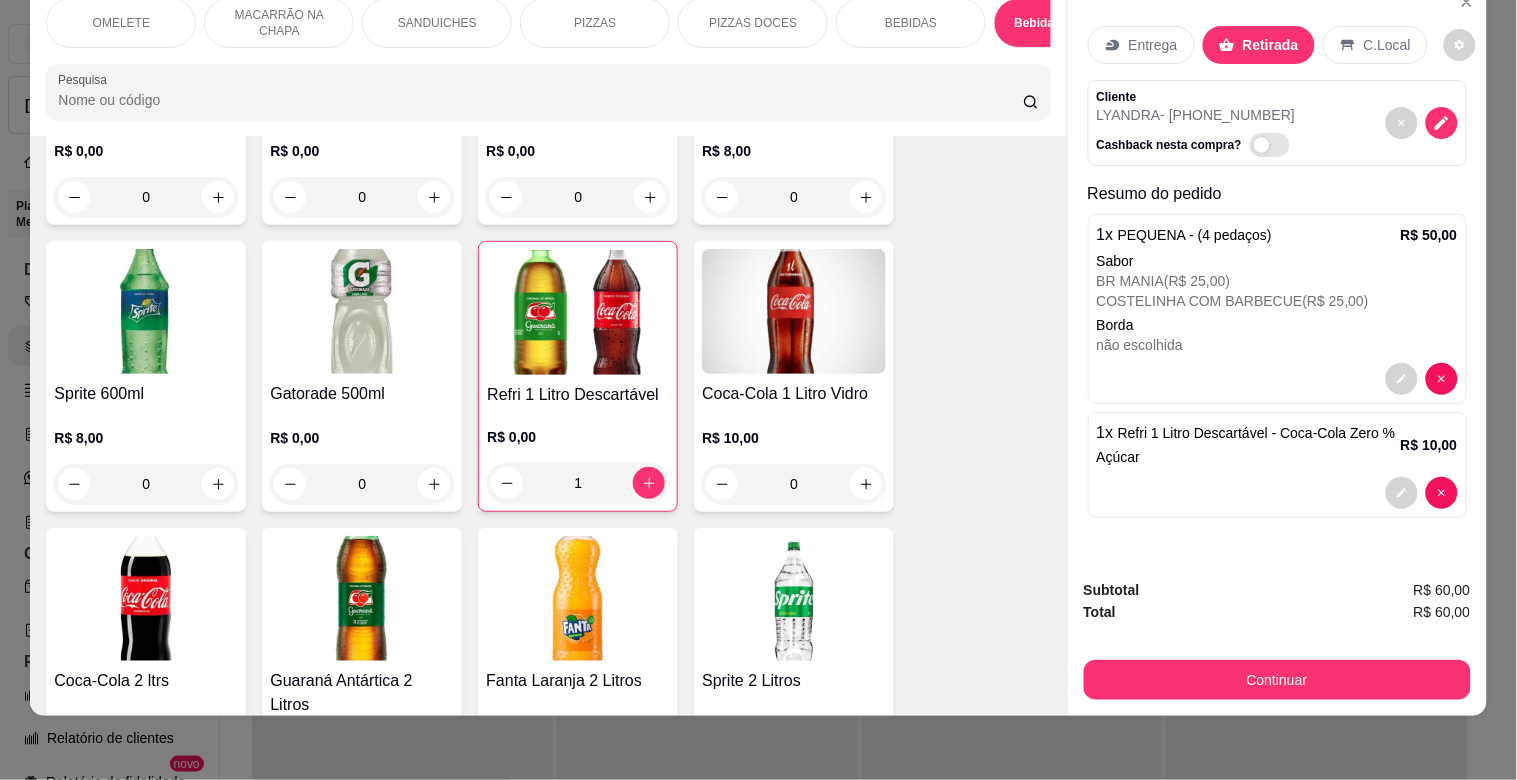type on "1" 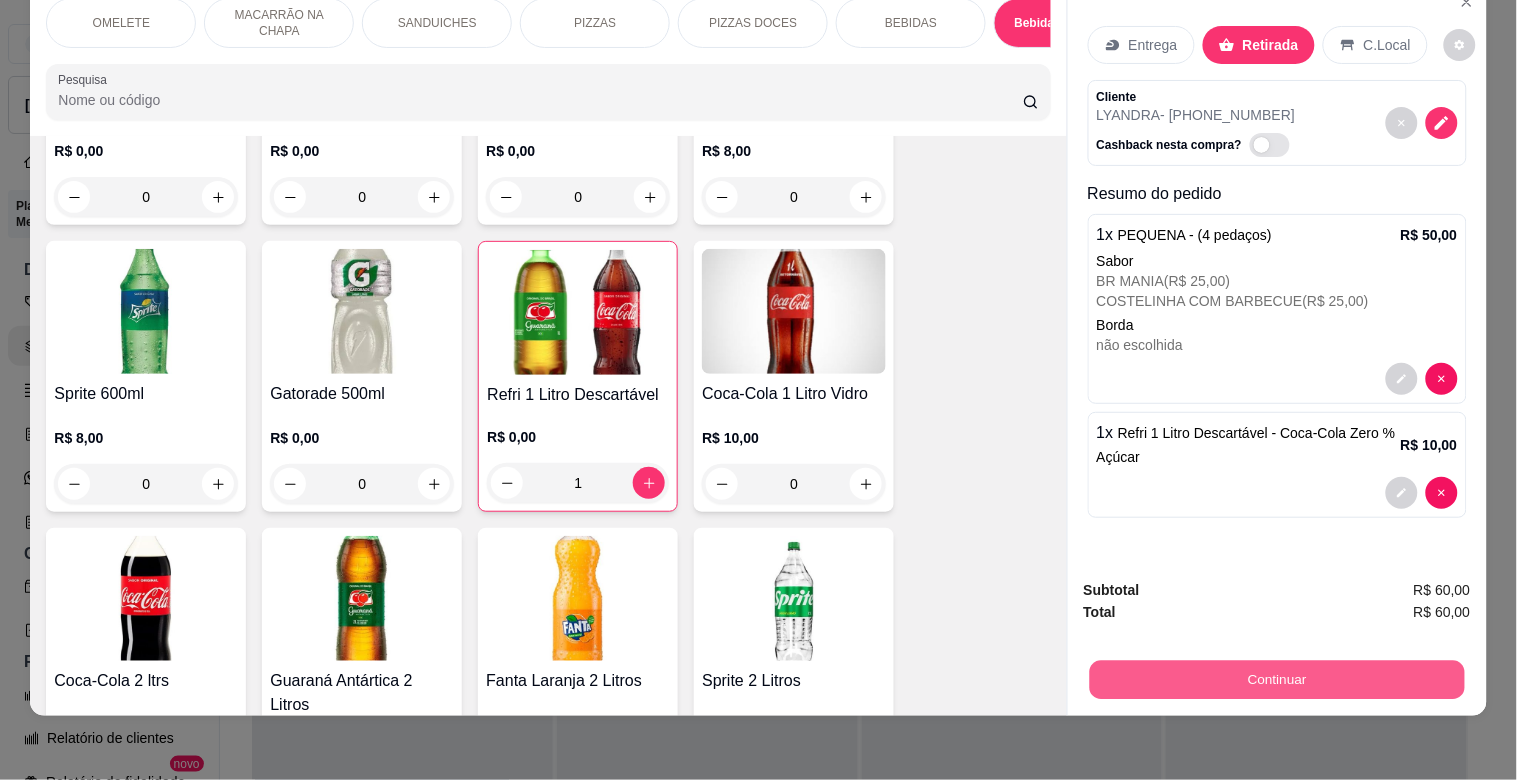 click on "Continuar" at bounding box center (1276, 679) 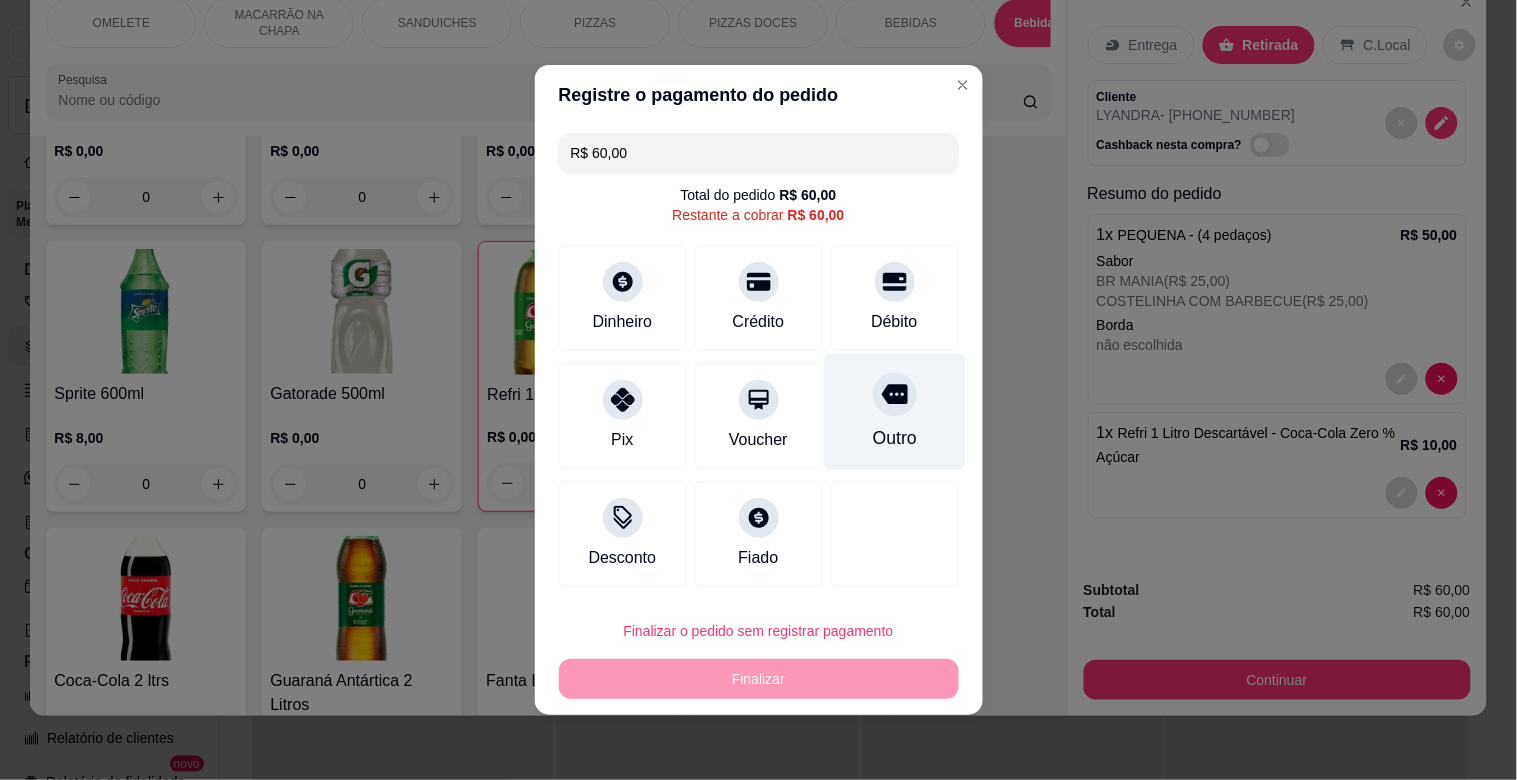 click 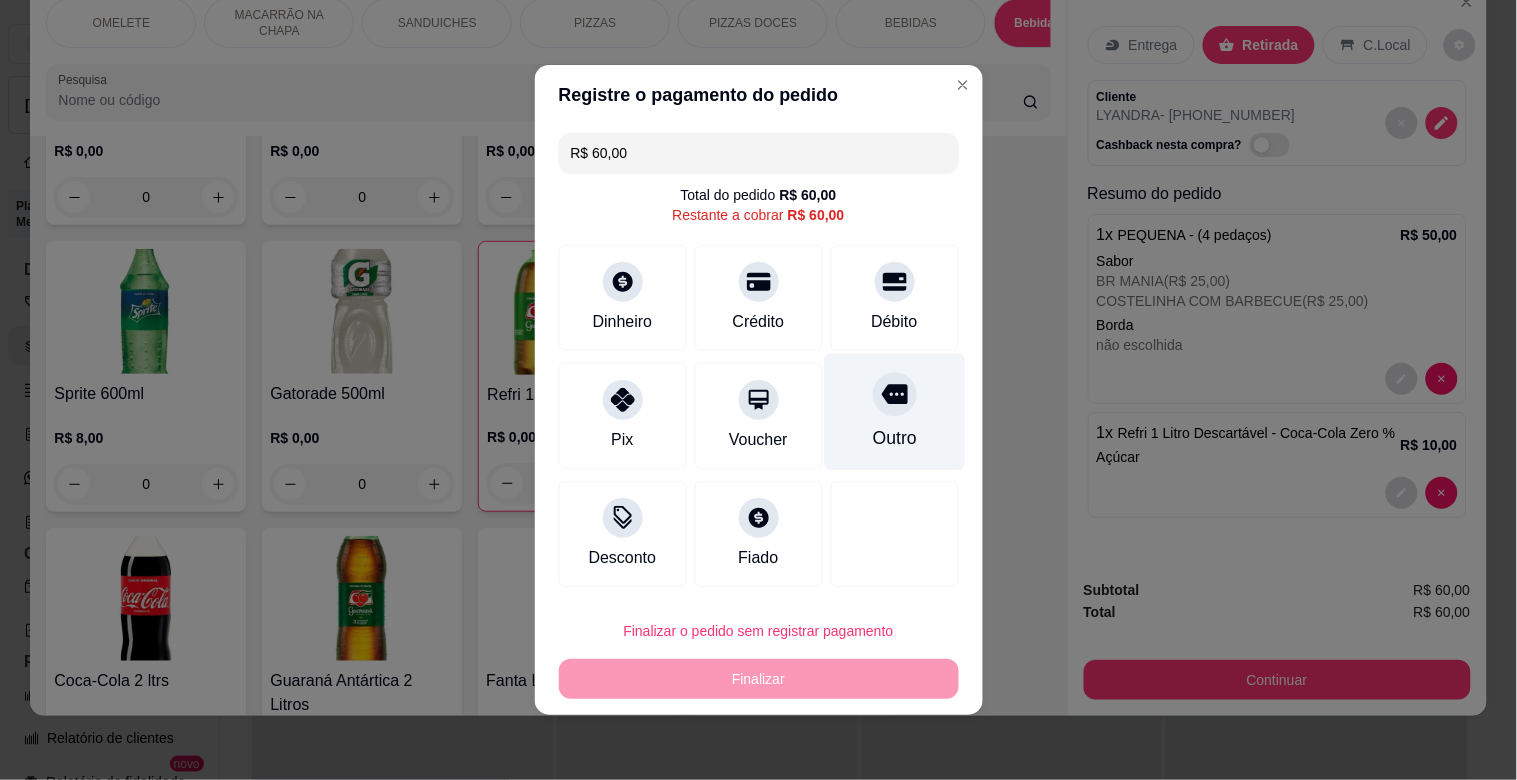 type on "R$ 0,00" 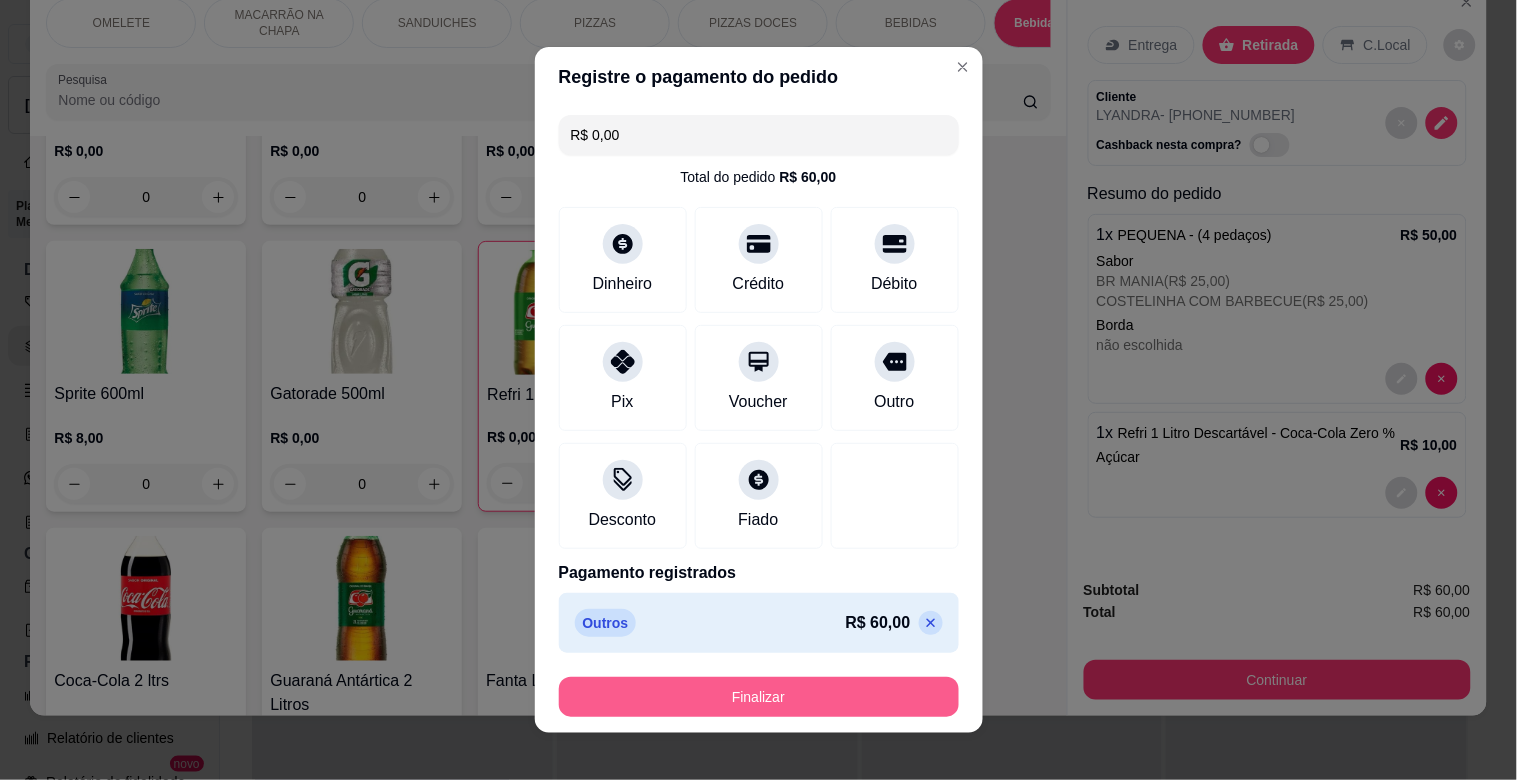 click on "Finalizar" at bounding box center (759, 697) 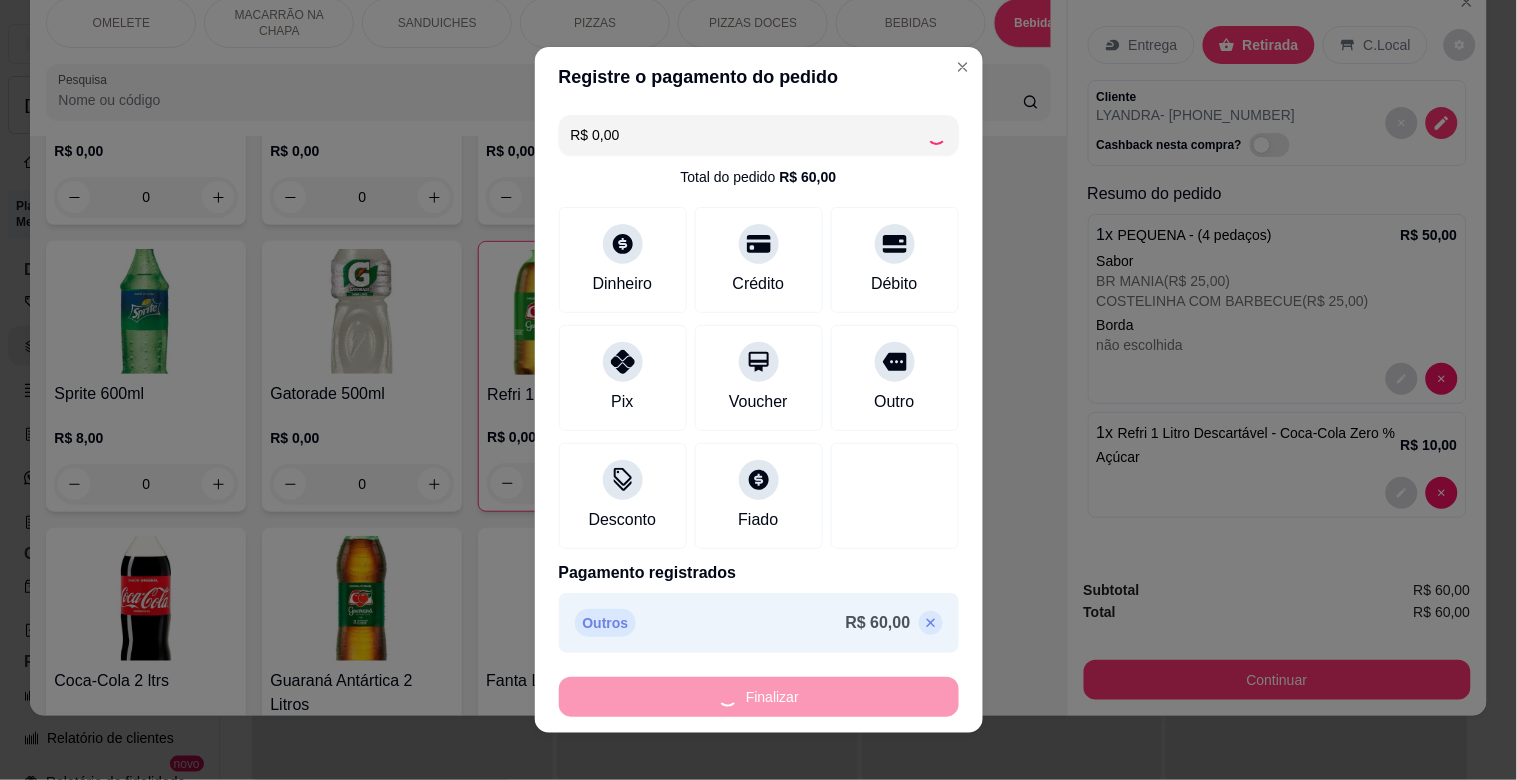 type on "0" 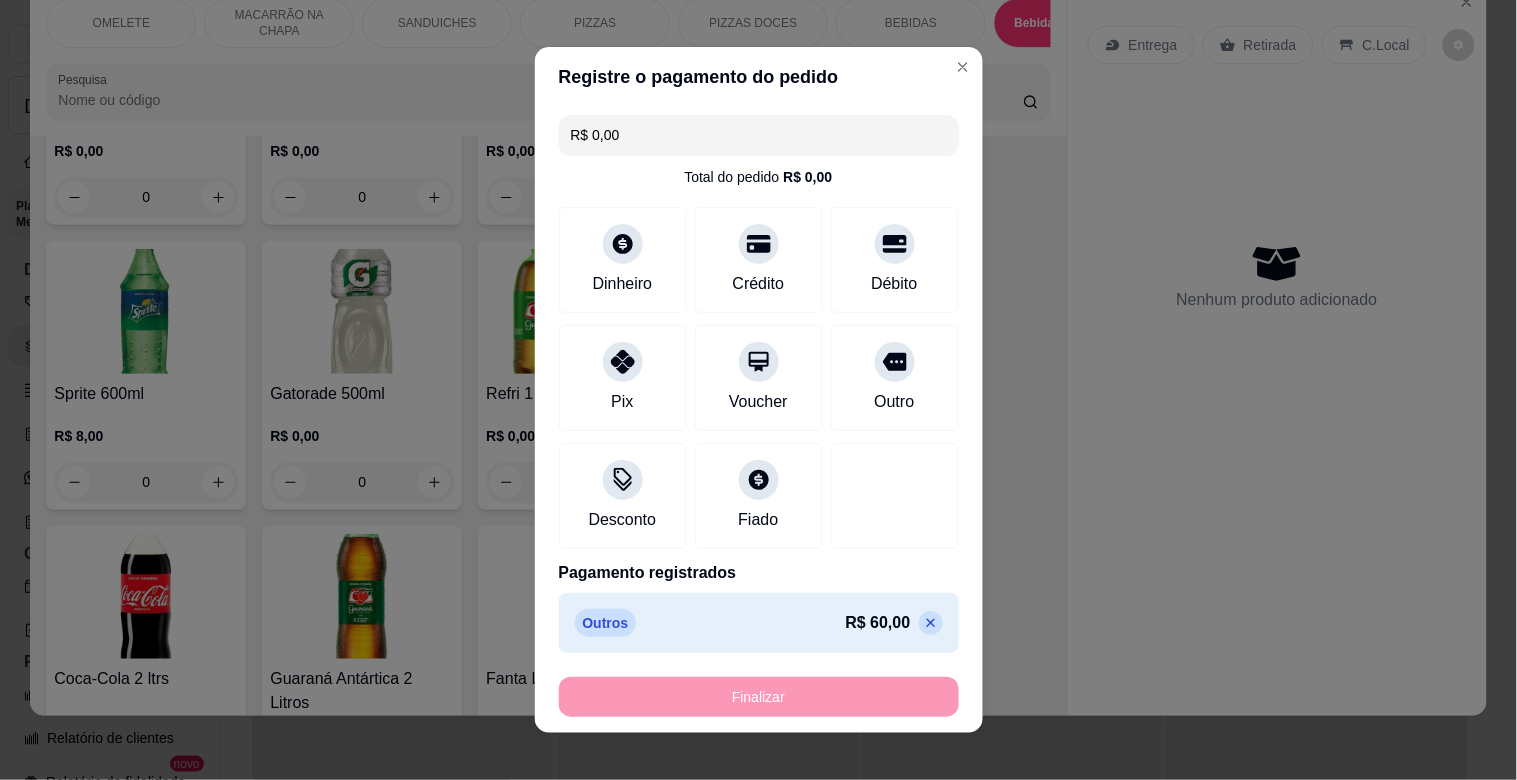 type on "-R$ 60,00" 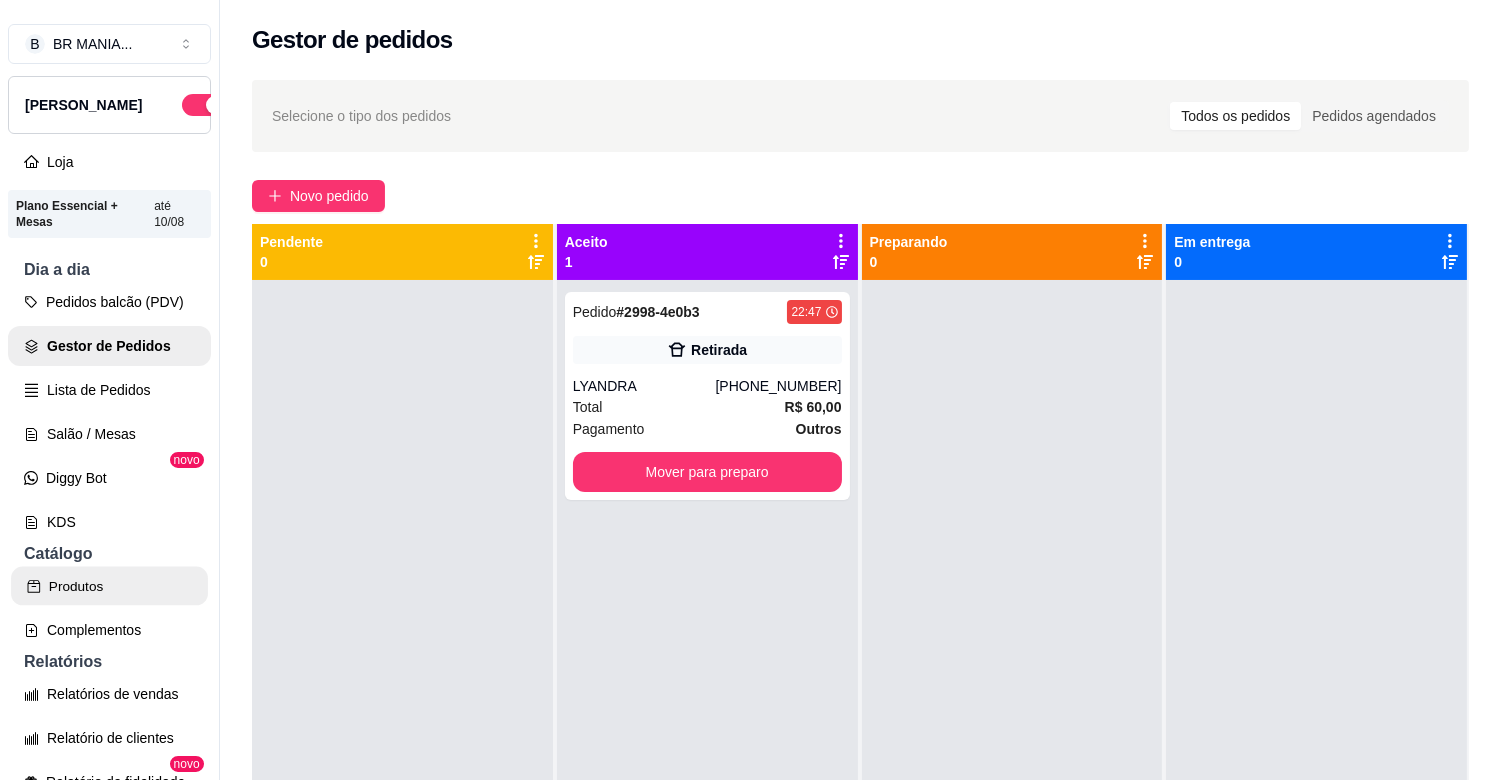 click on "Produtos" at bounding box center (109, 586) 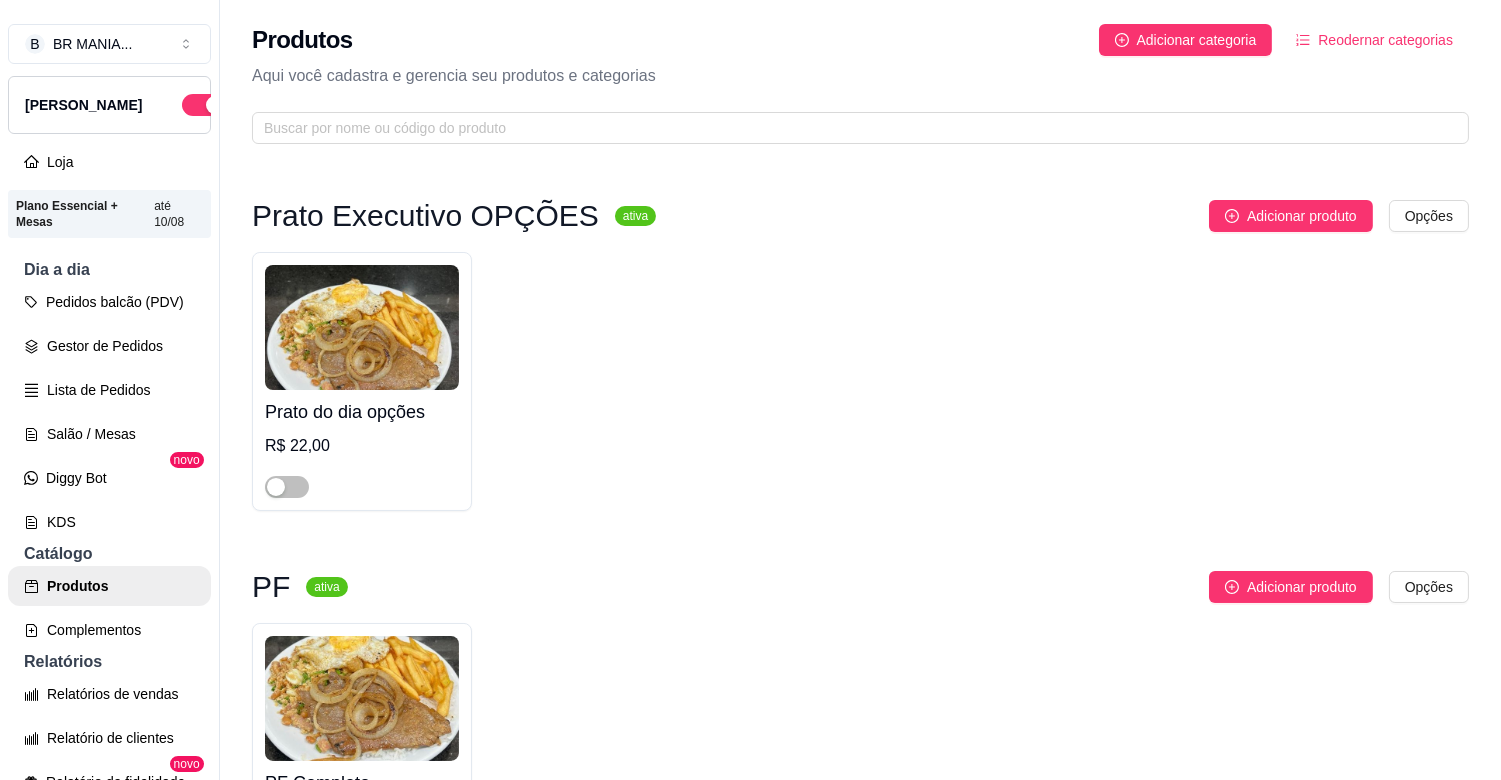 drag, startPoint x: 292, startPoint y: 488, endPoint x: 325, endPoint y: 501, distance: 35.468296 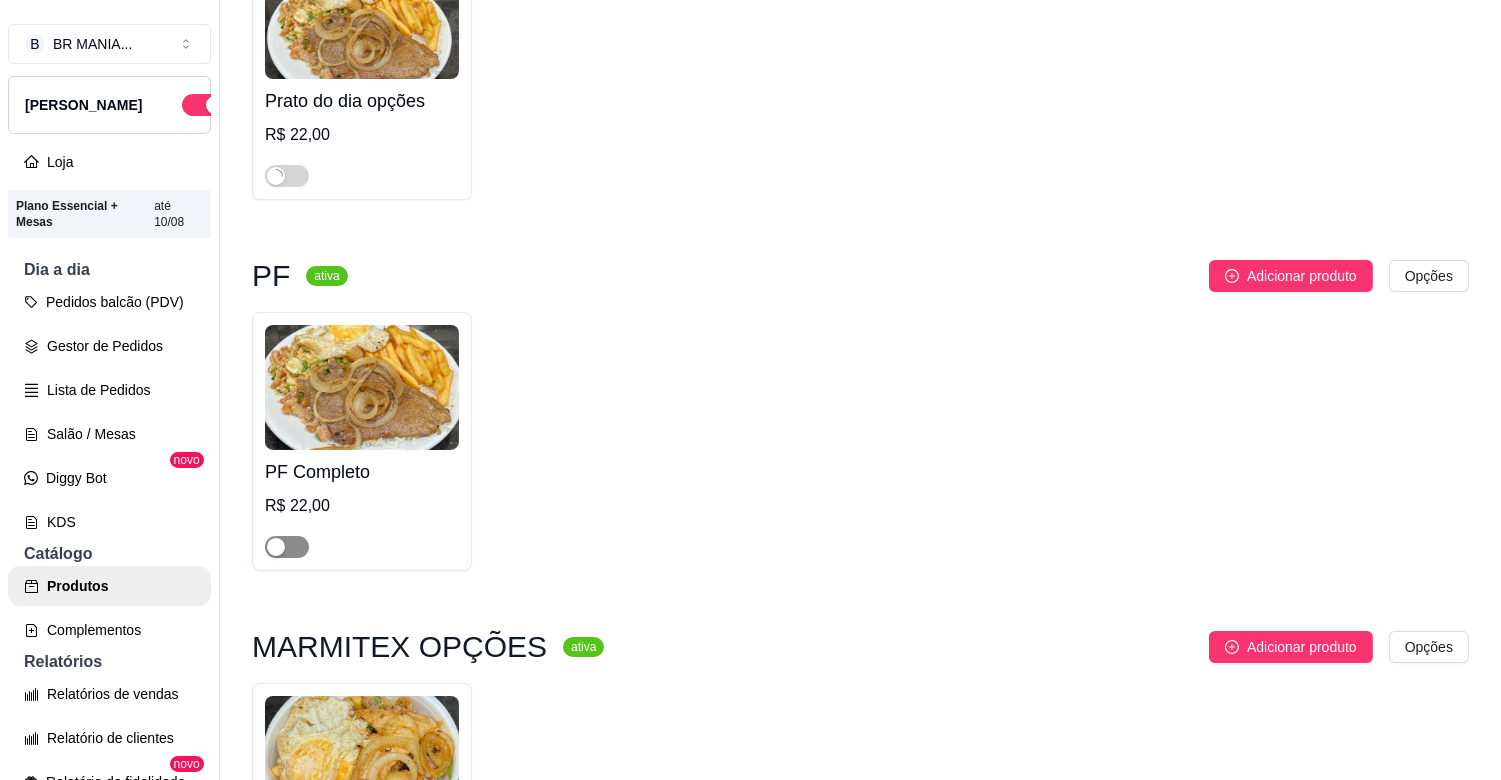 click at bounding box center (287, 547) 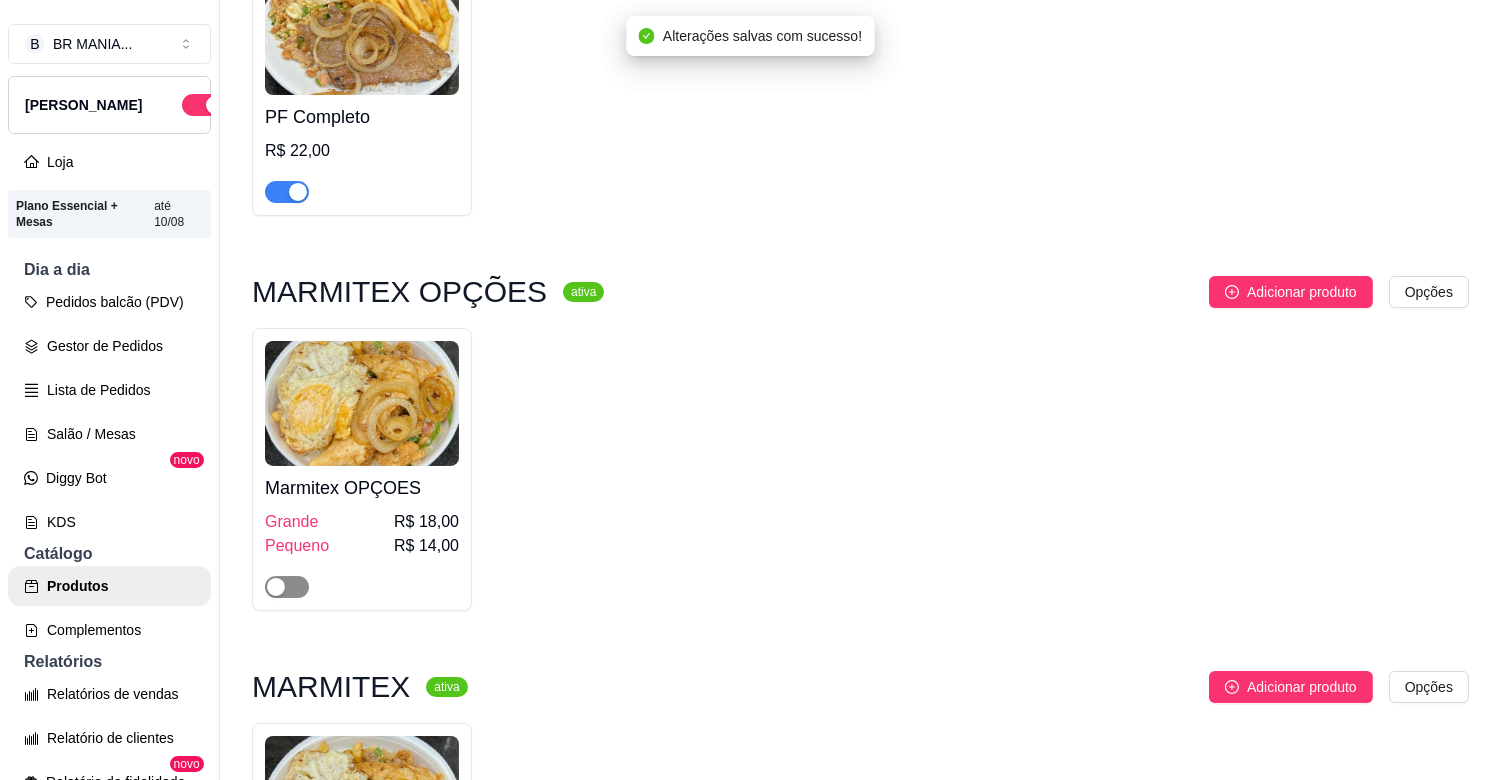 click at bounding box center [287, 587] 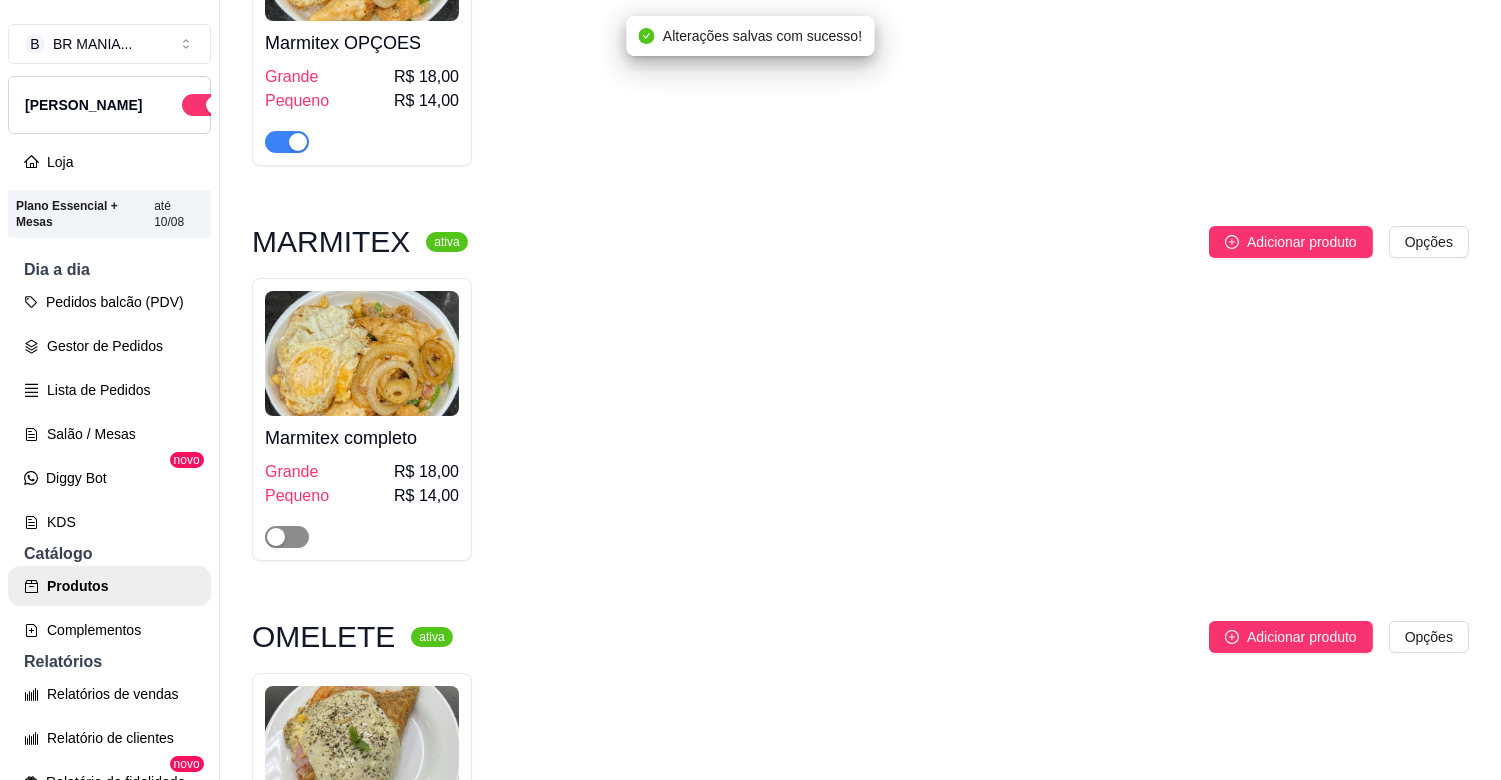 click at bounding box center (287, 537) 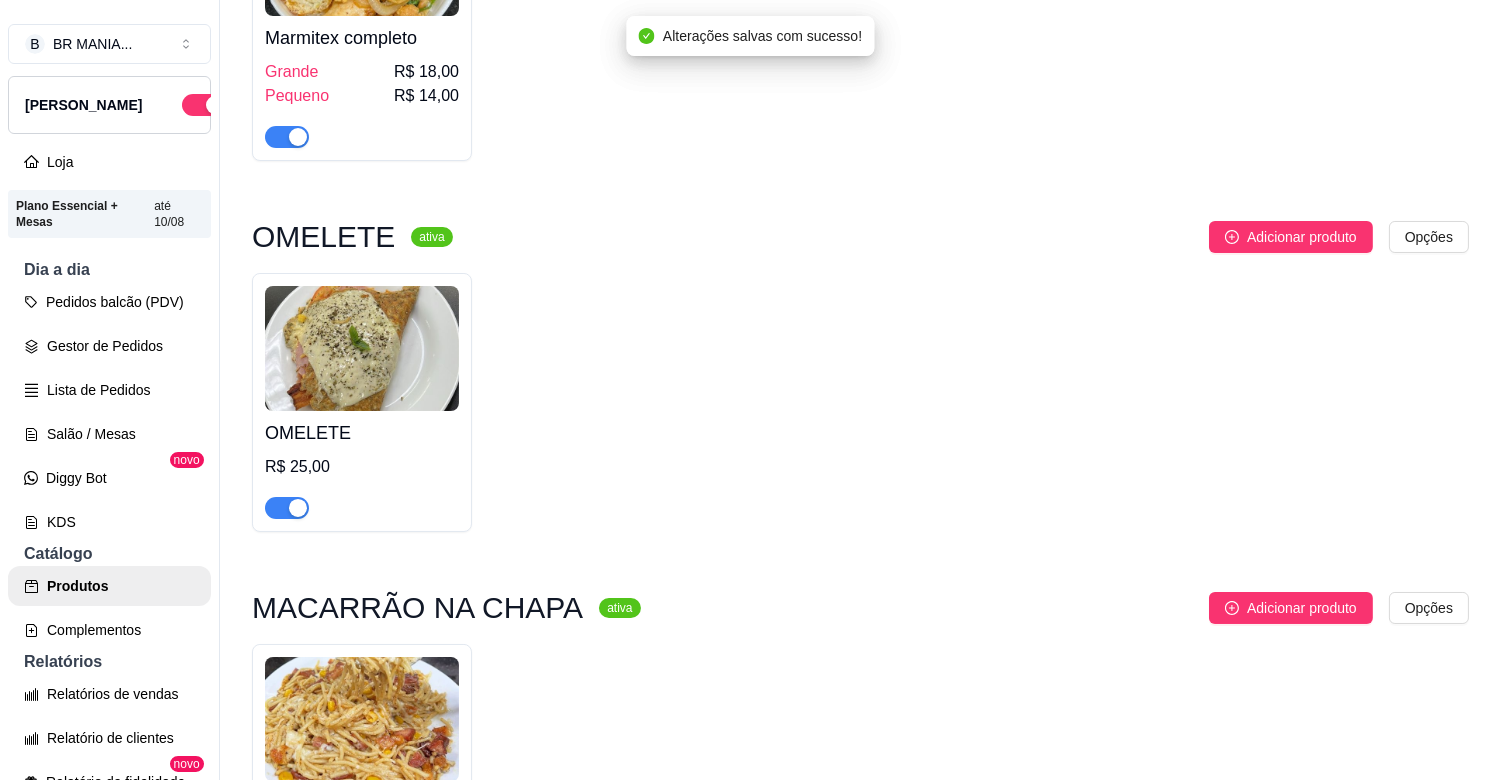 click at bounding box center (298, 508) 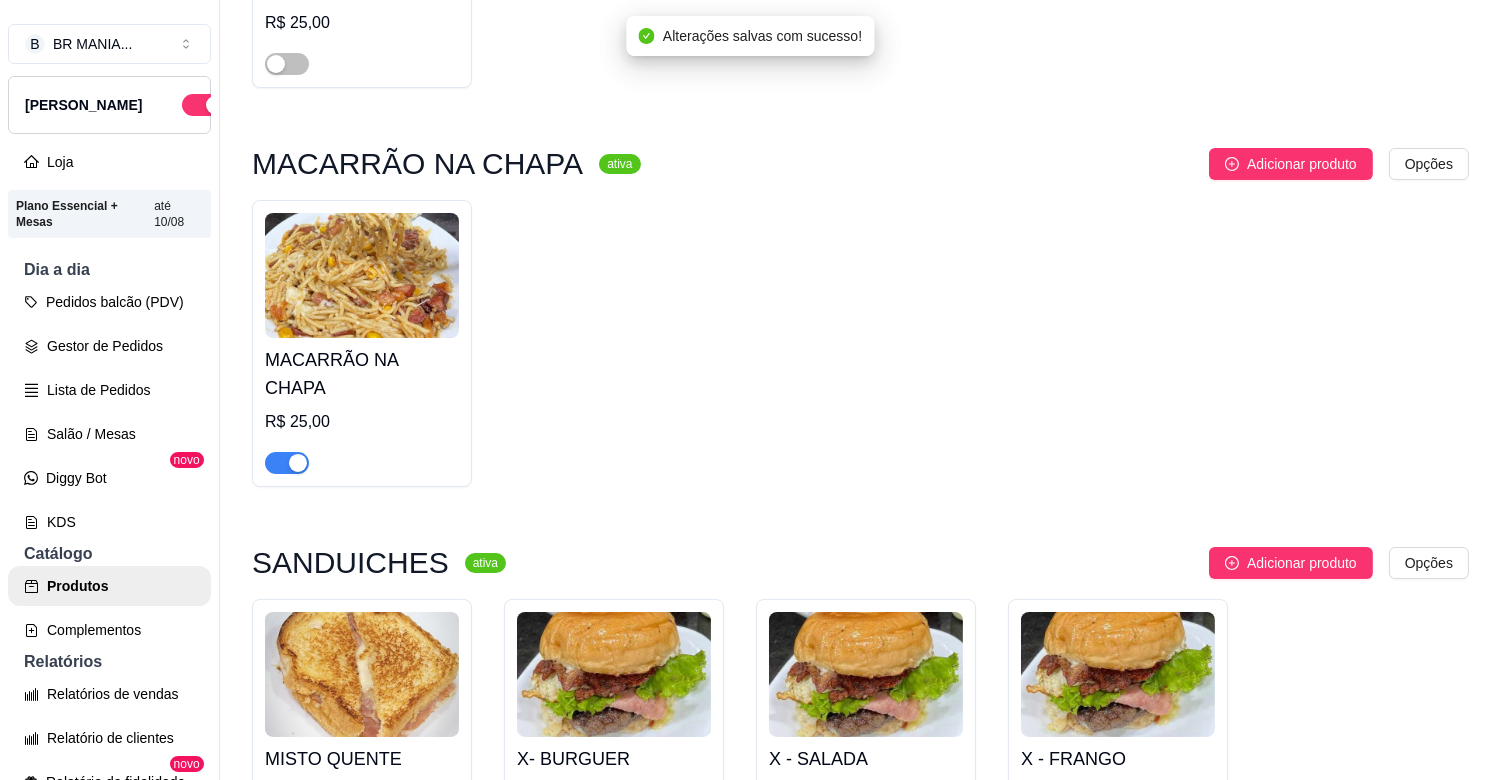 click at bounding box center (298, 463) 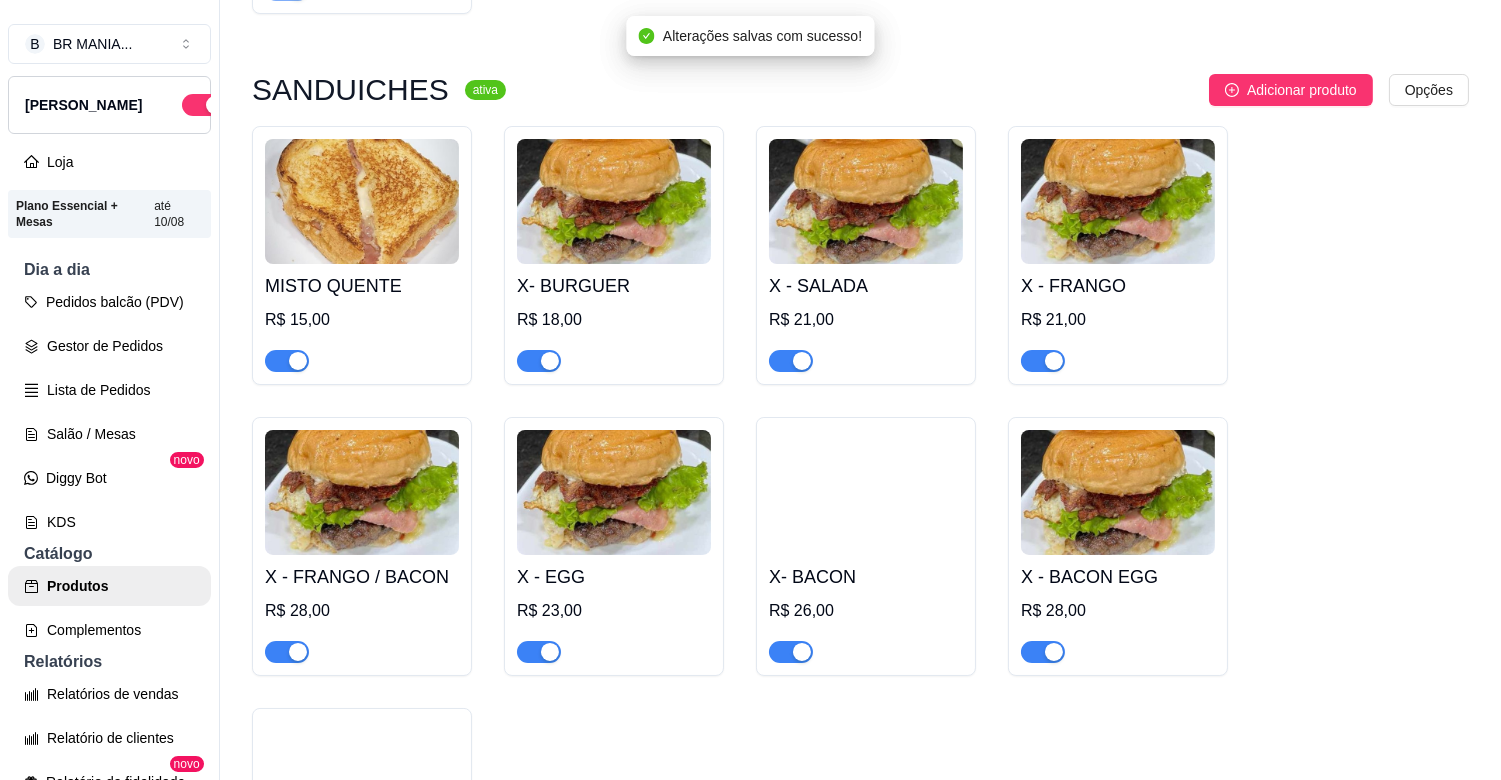 scroll, scrollTop: 2444, scrollLeft: 0, axis: vertical 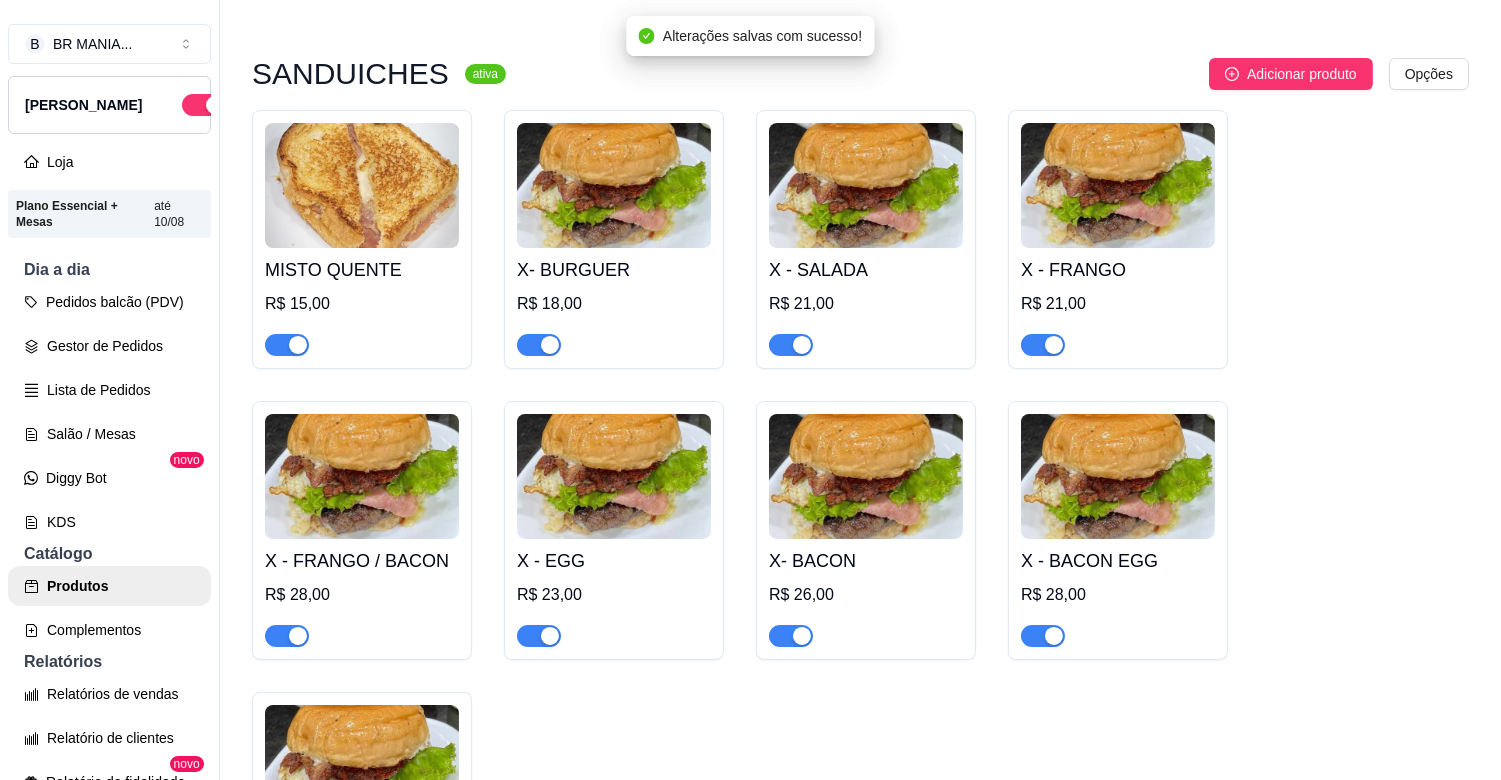 click at bounding box center (287, 345) 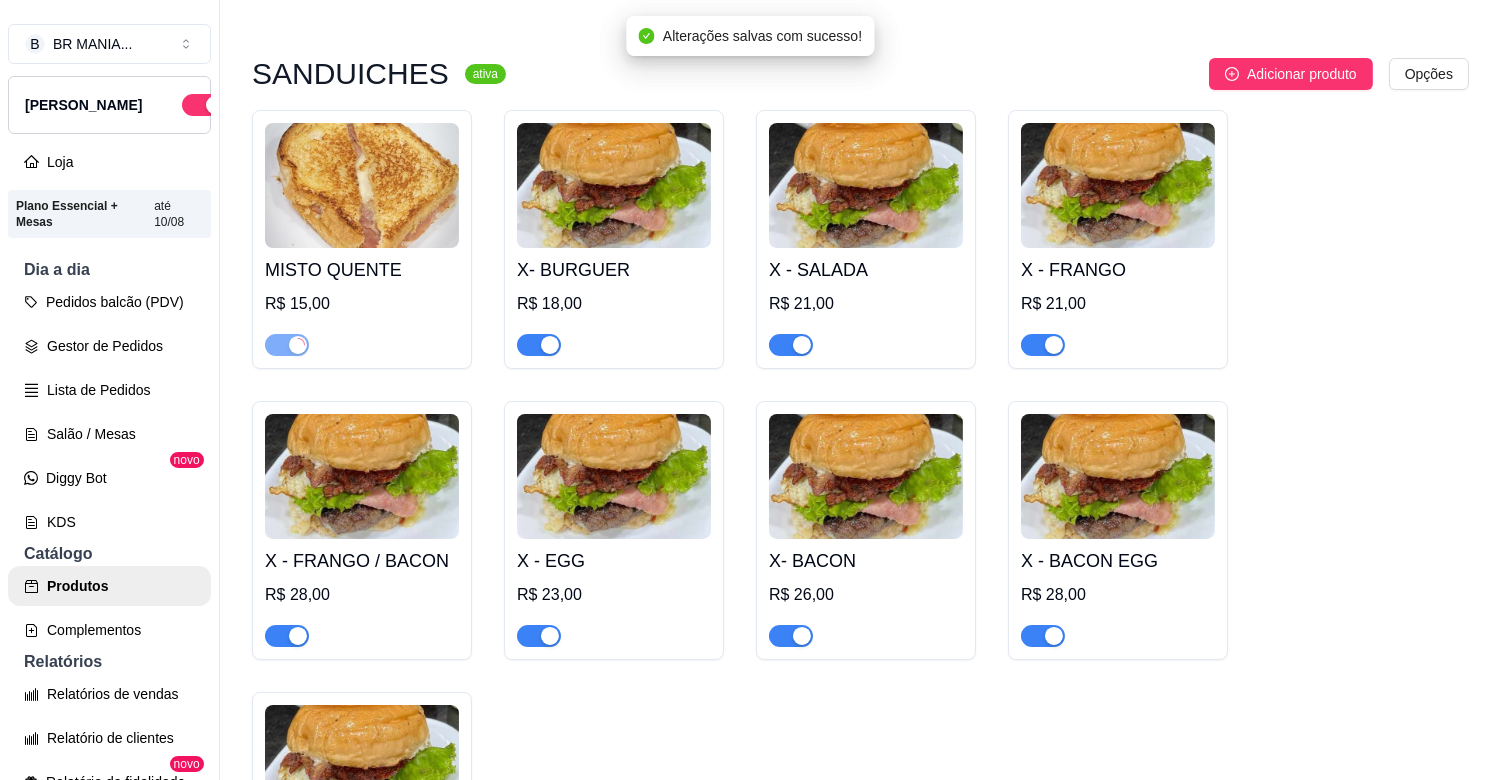 click at bounding box center [550, 345] 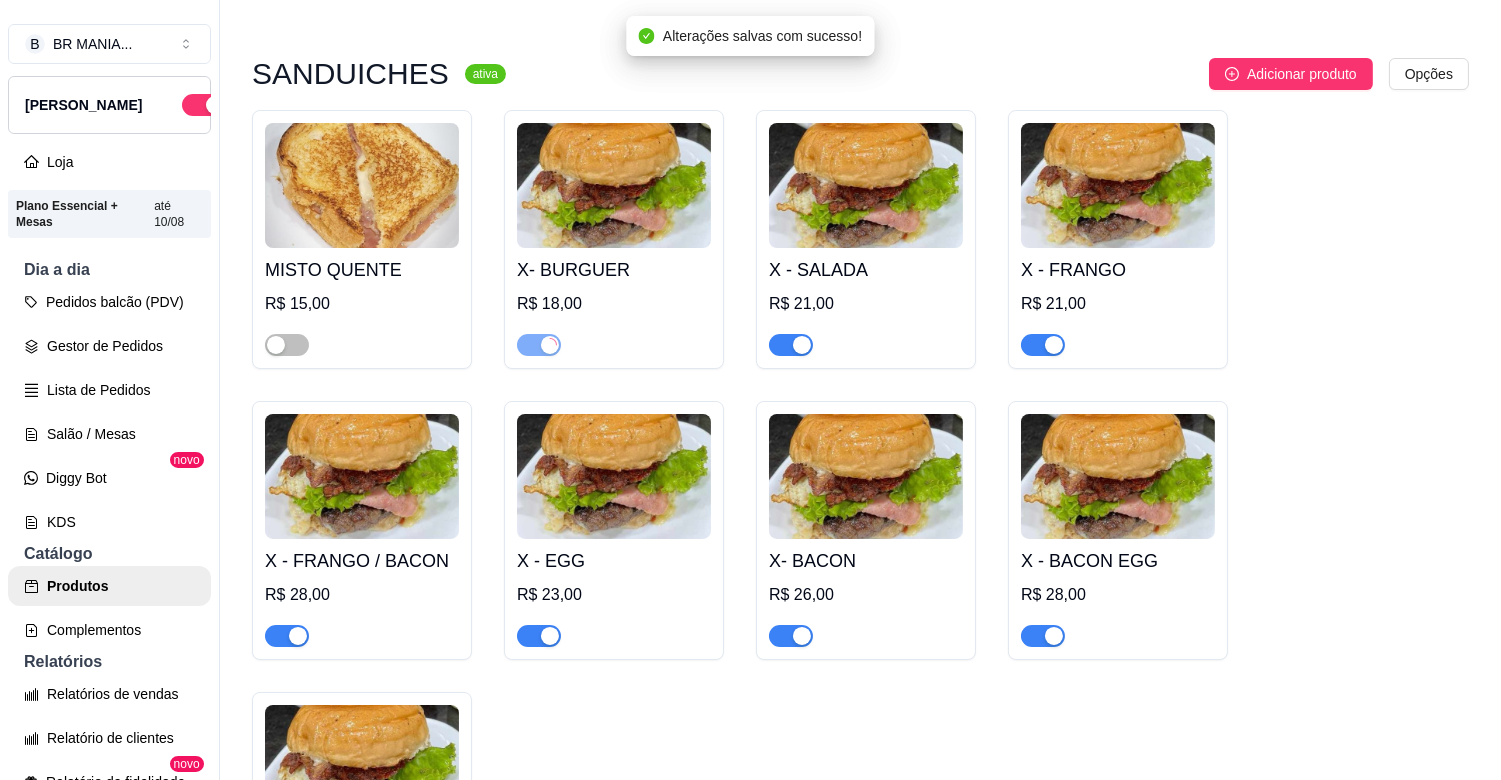 click at bounding box center [802, 345] 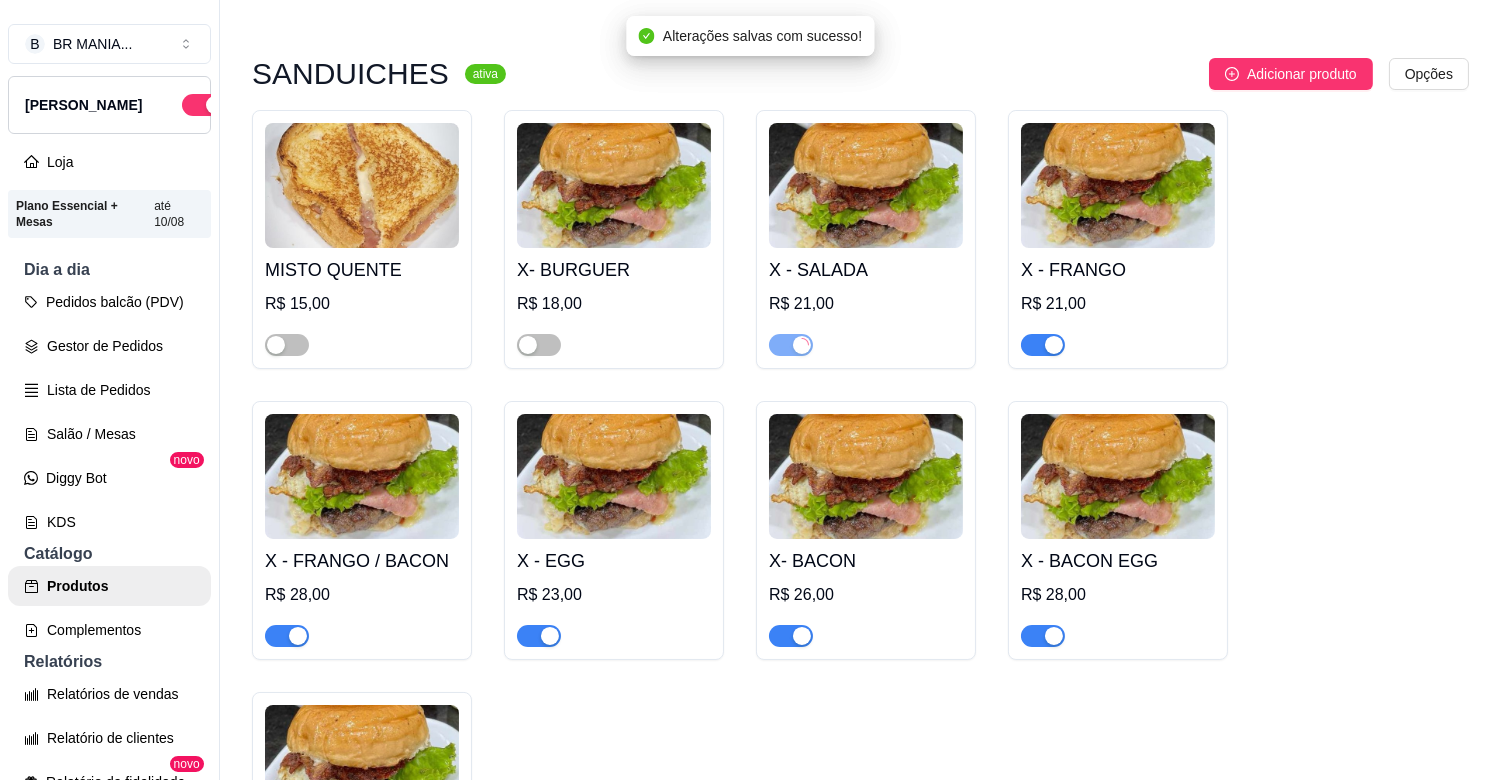 click at bounding box center [1054, 345] 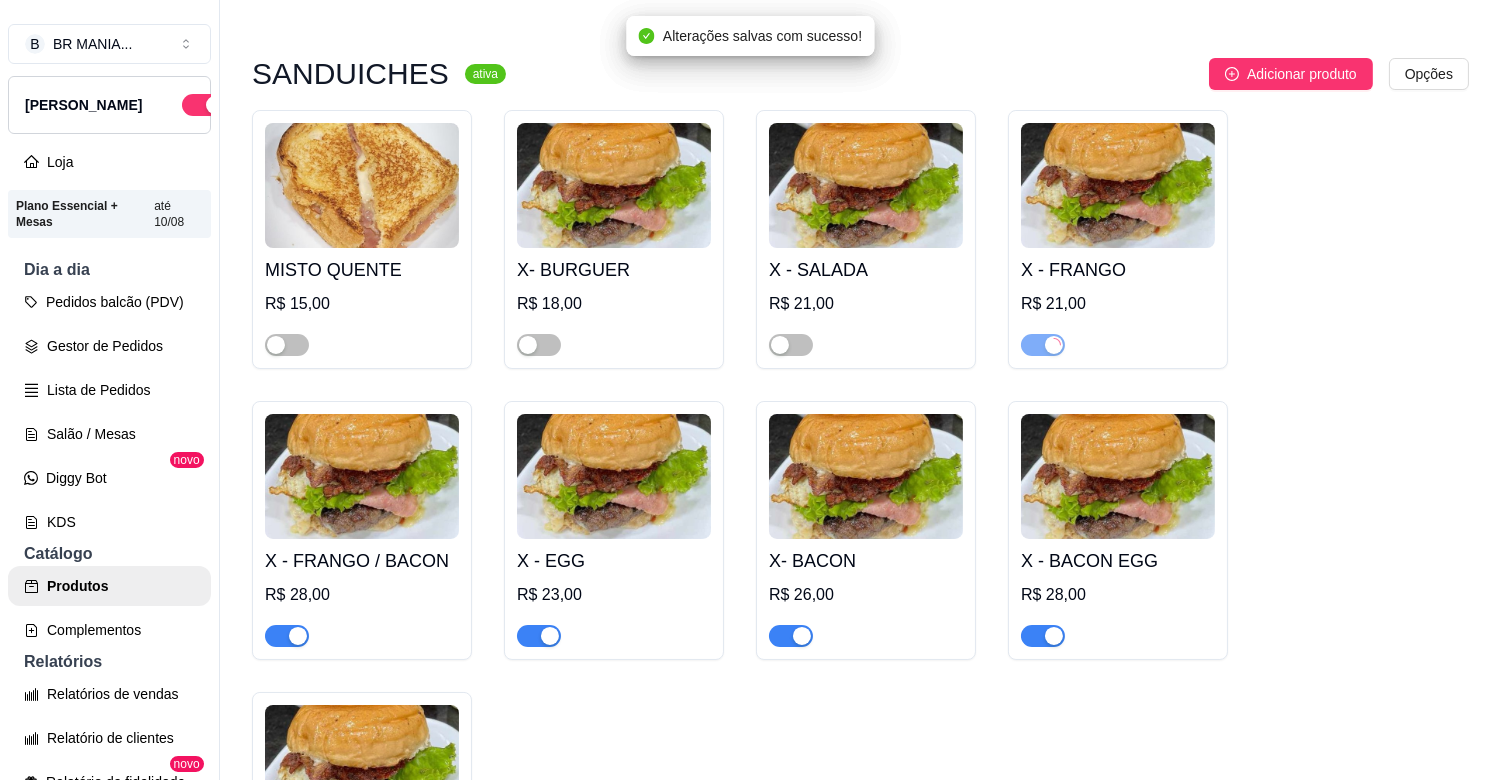 click at bounding box center (1054, 636) 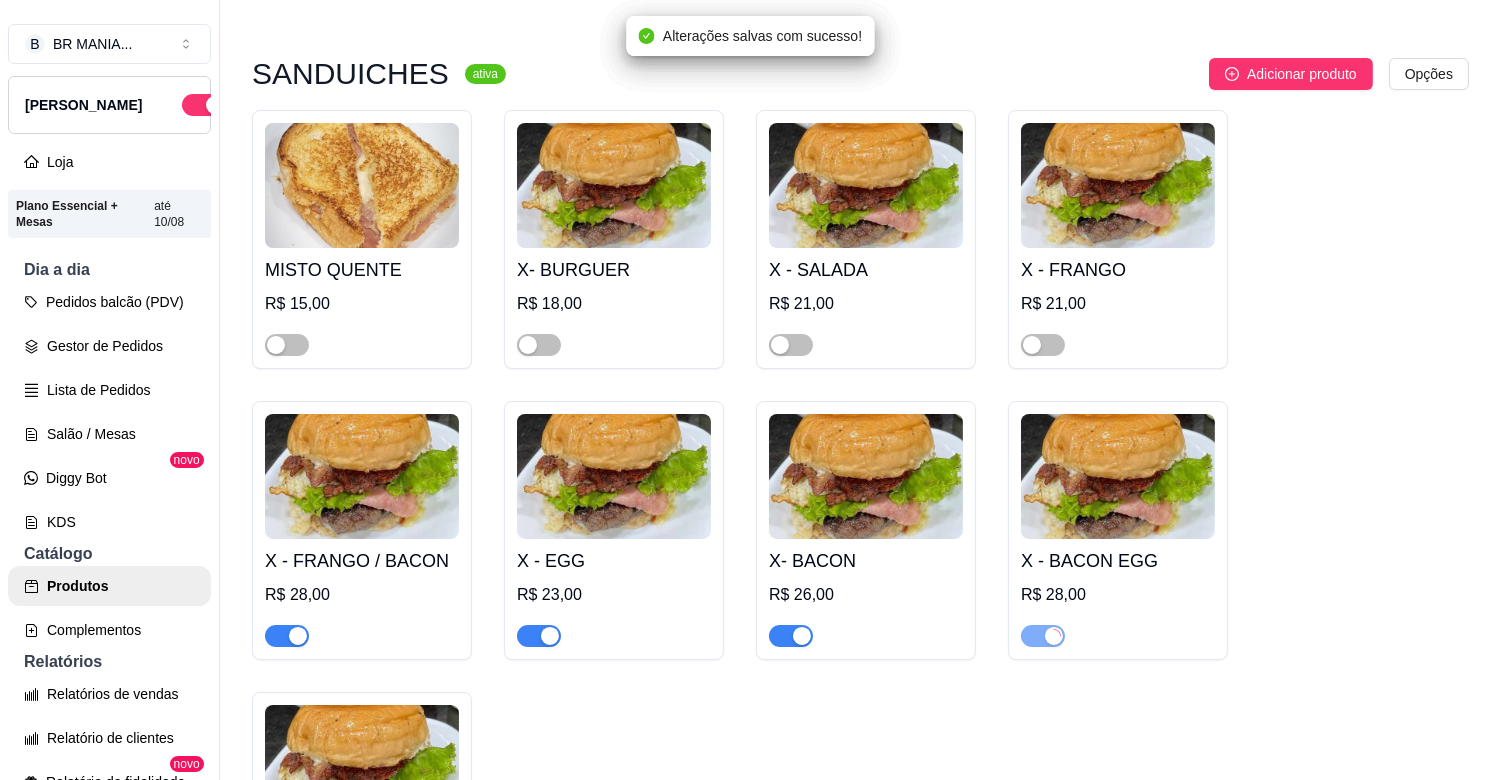 click at bounding box center [802, 636] 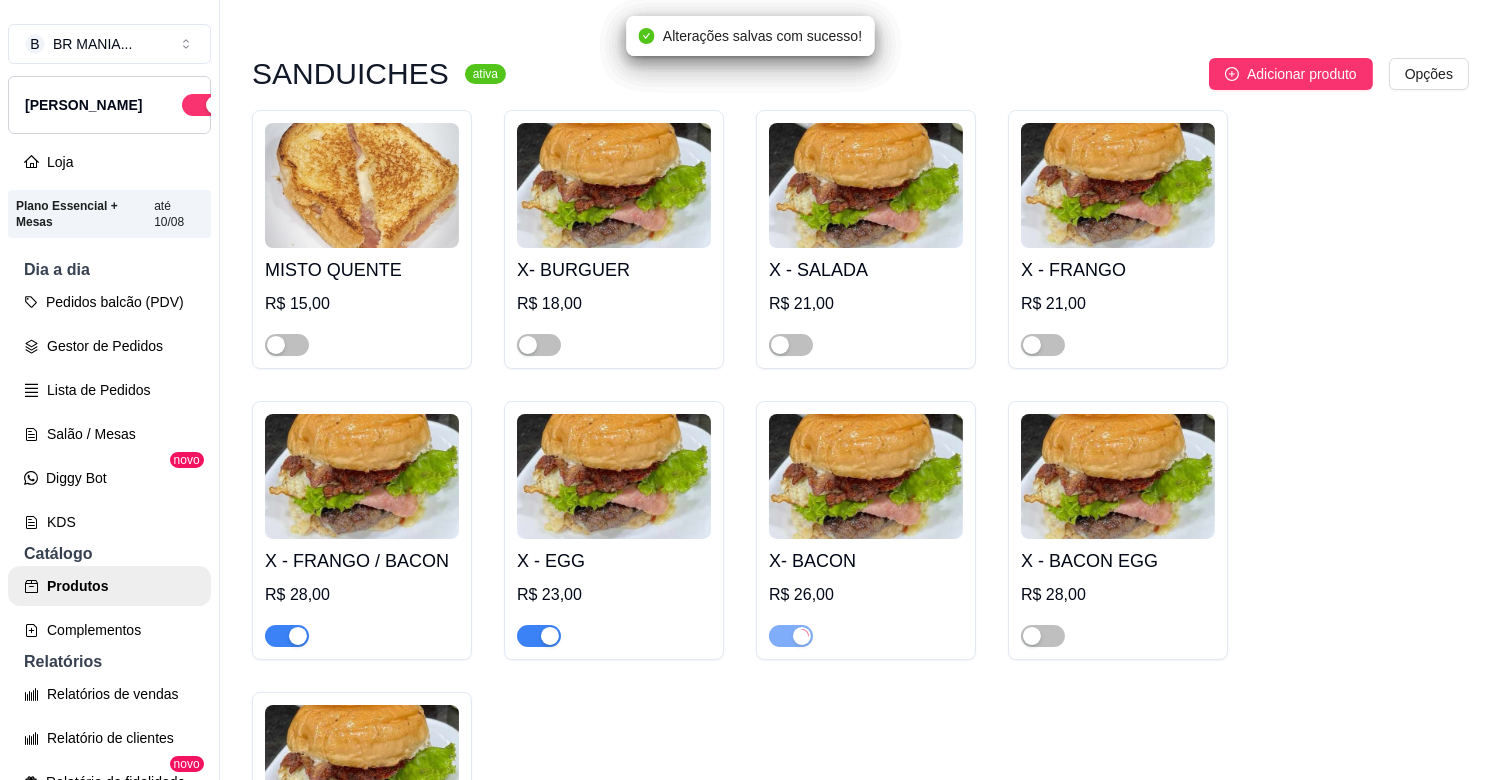 click at bounding box center [539, 636] 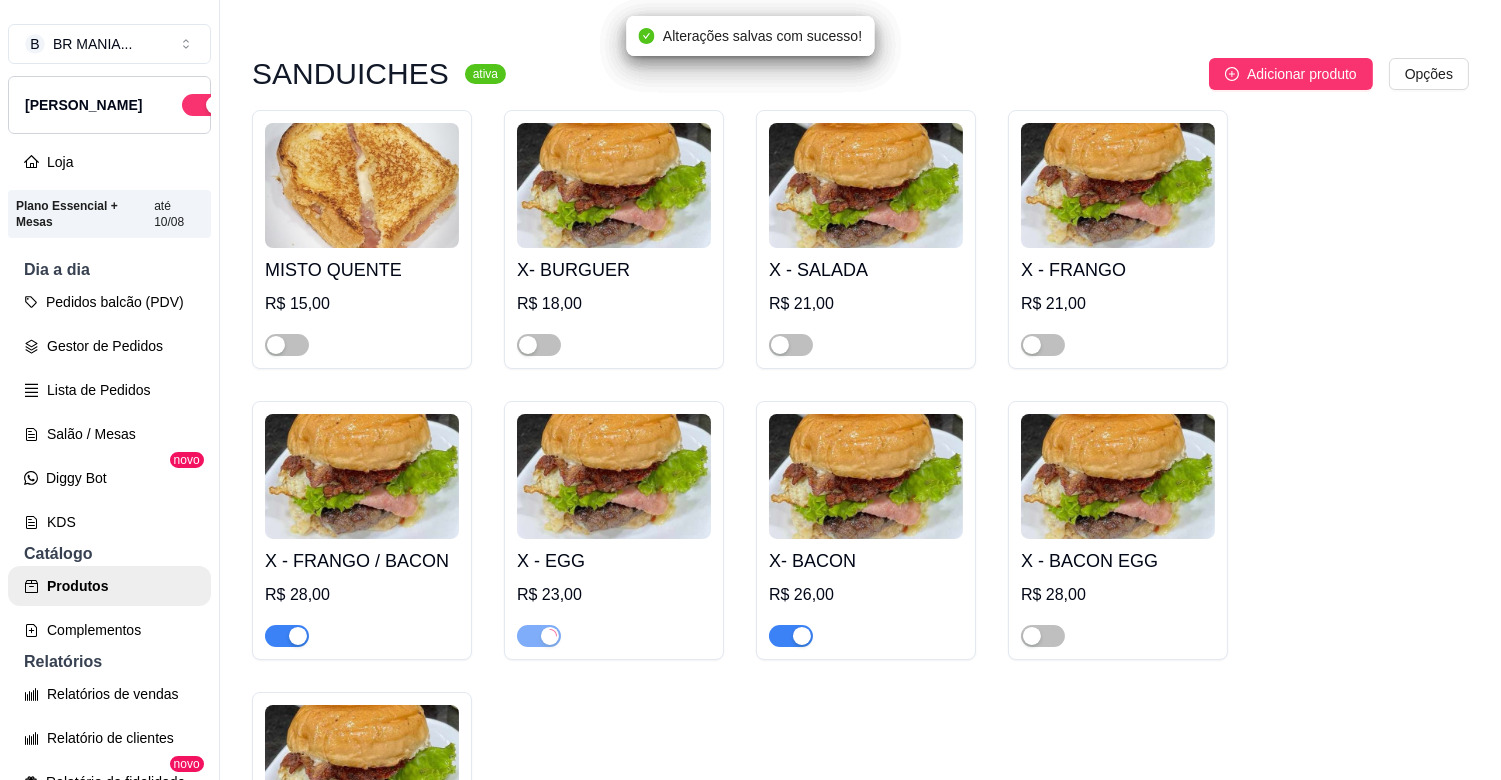 click at bounding box center (298, 636) 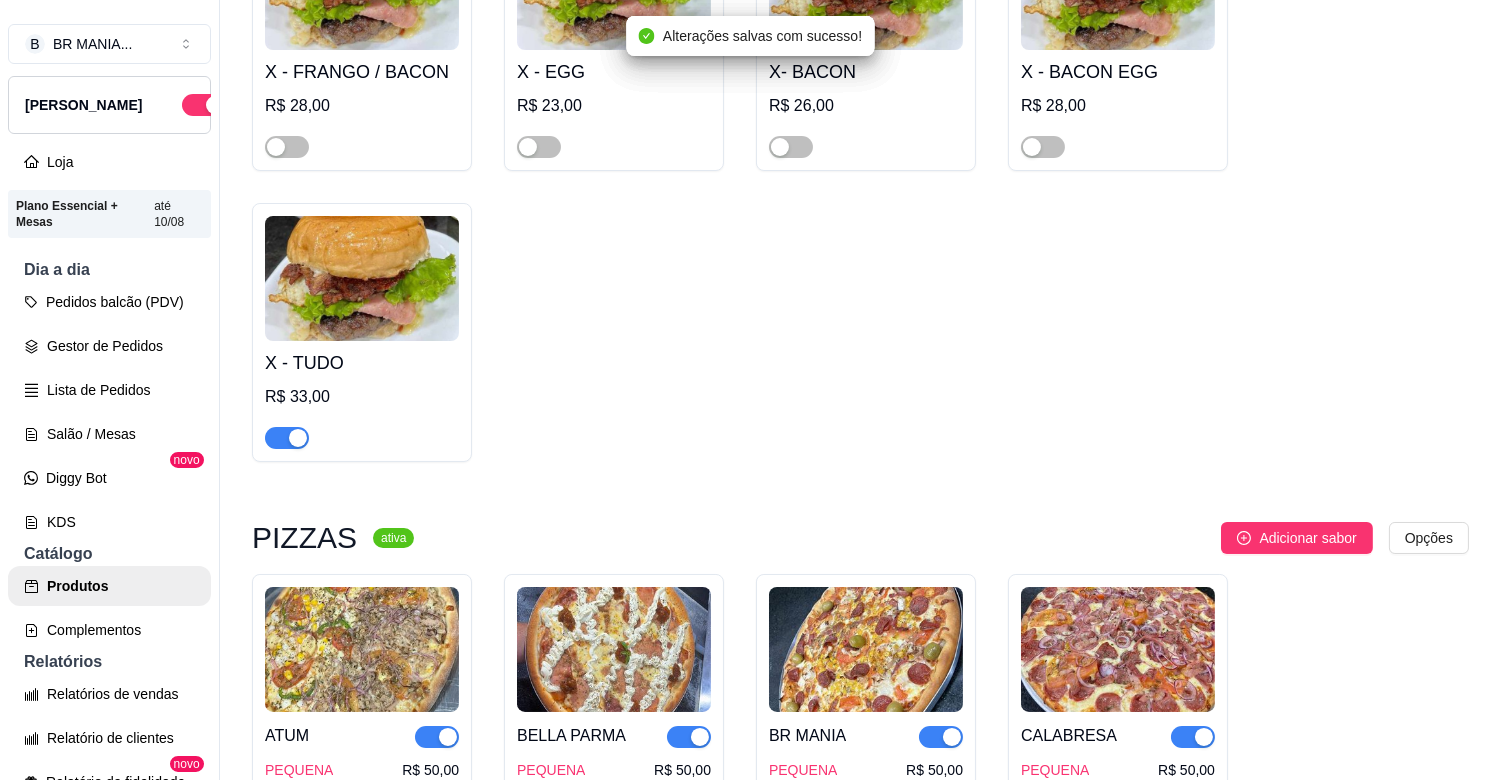 click at bounding box center [298, 438] 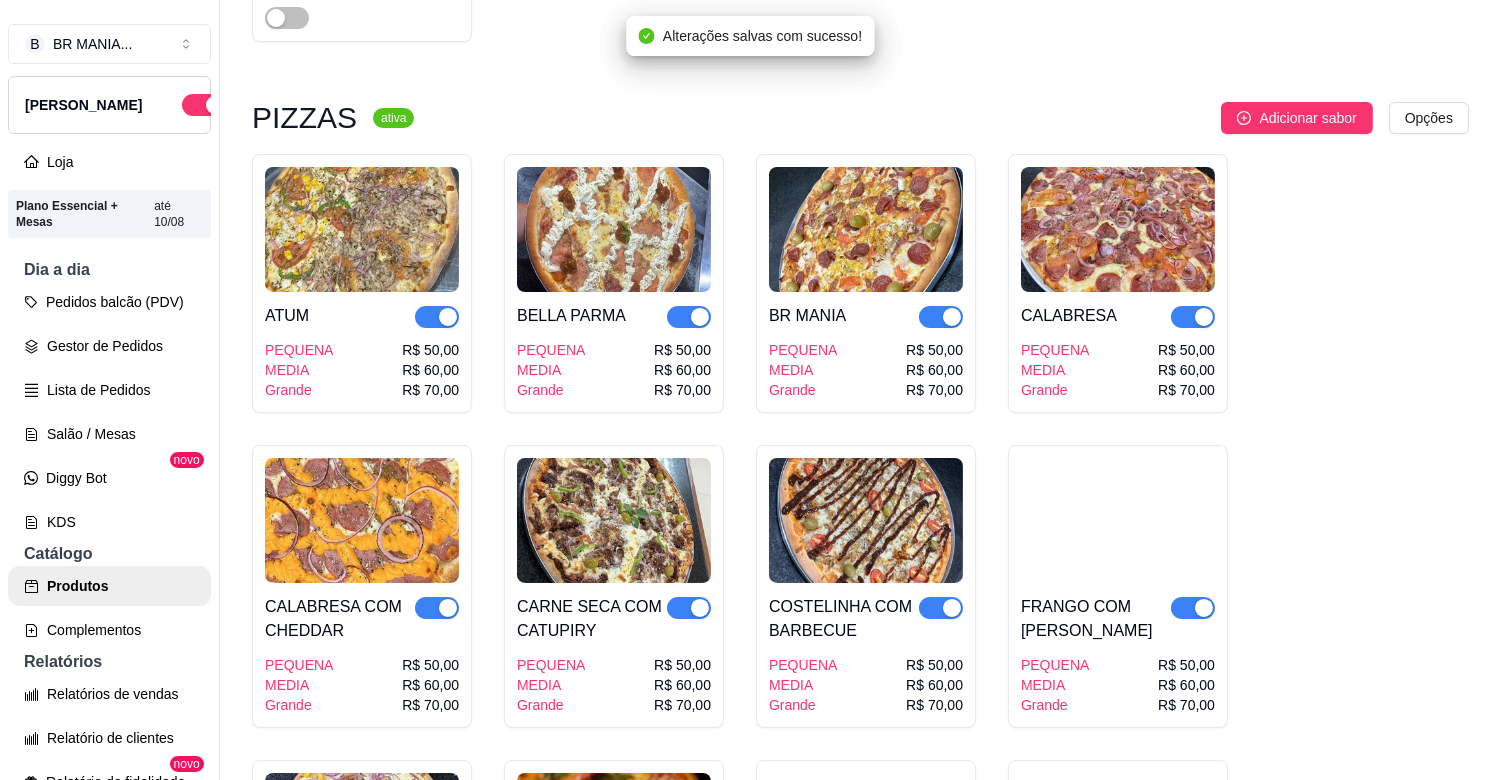 scroll, scrollTop: 3422, scrollLeft: 0, axis: vertical 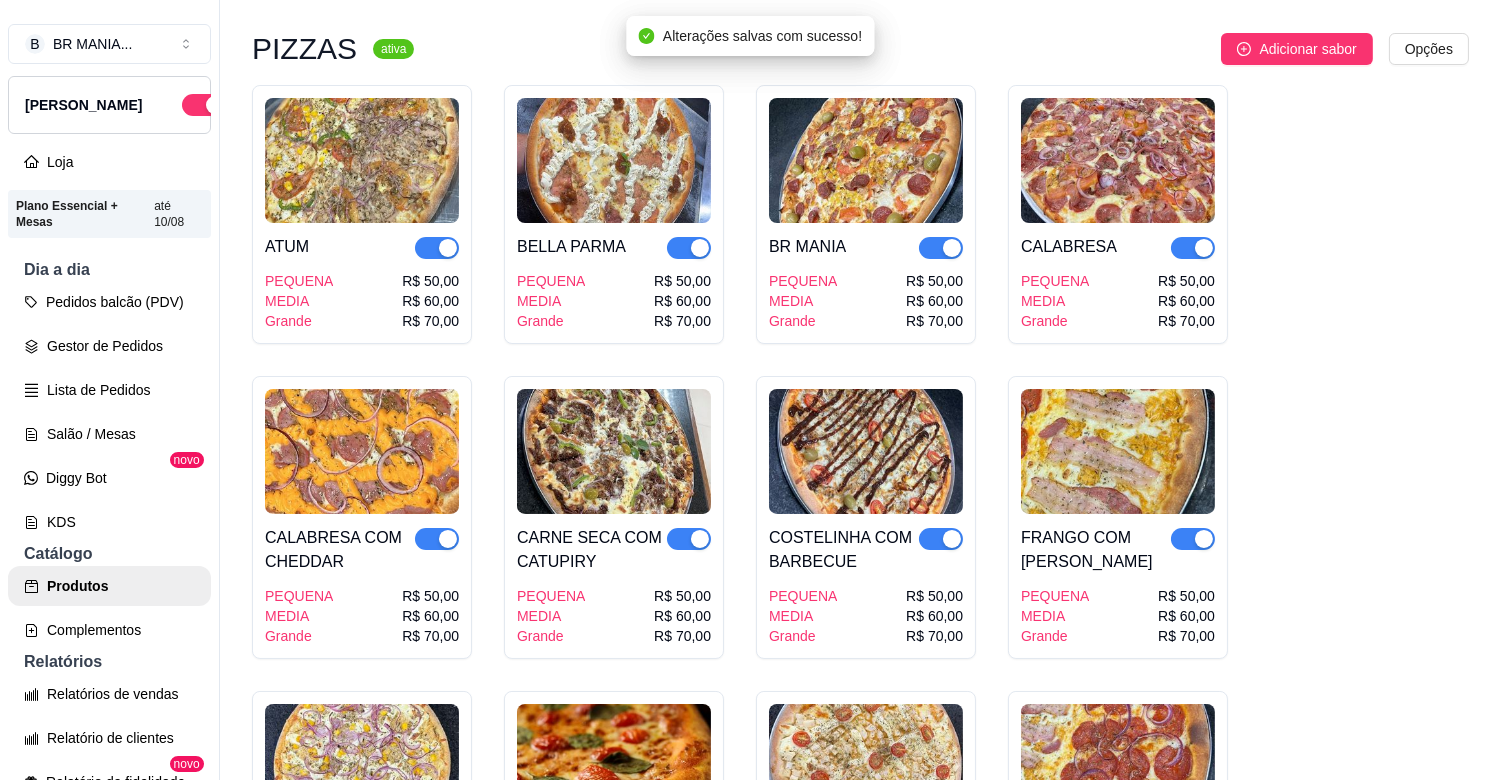 click on "ATUM   PEQUENA MEDIA  Grande R$ 50,00 R$ 60,00 R$ 70,00" at bounding box center [362, 277] 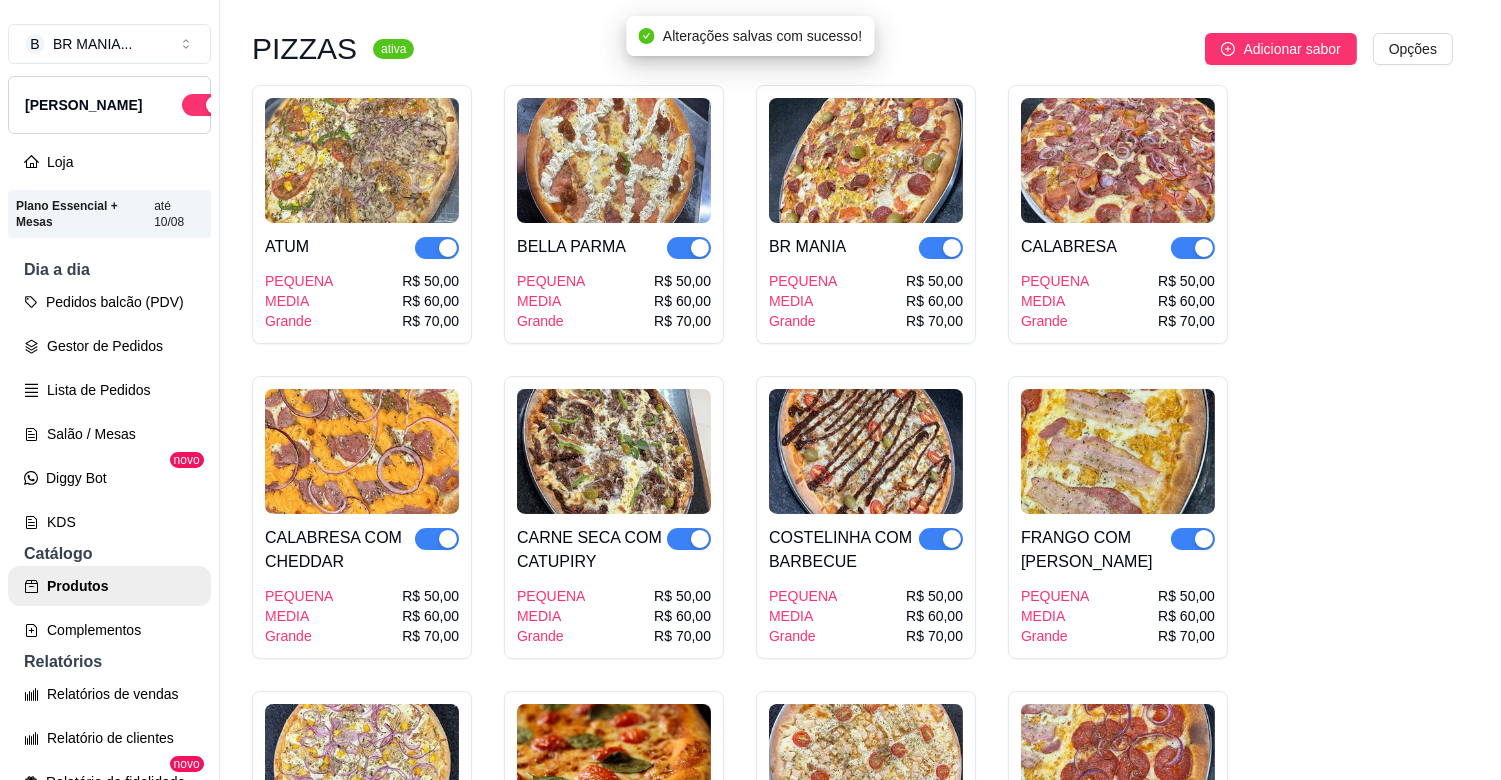 type 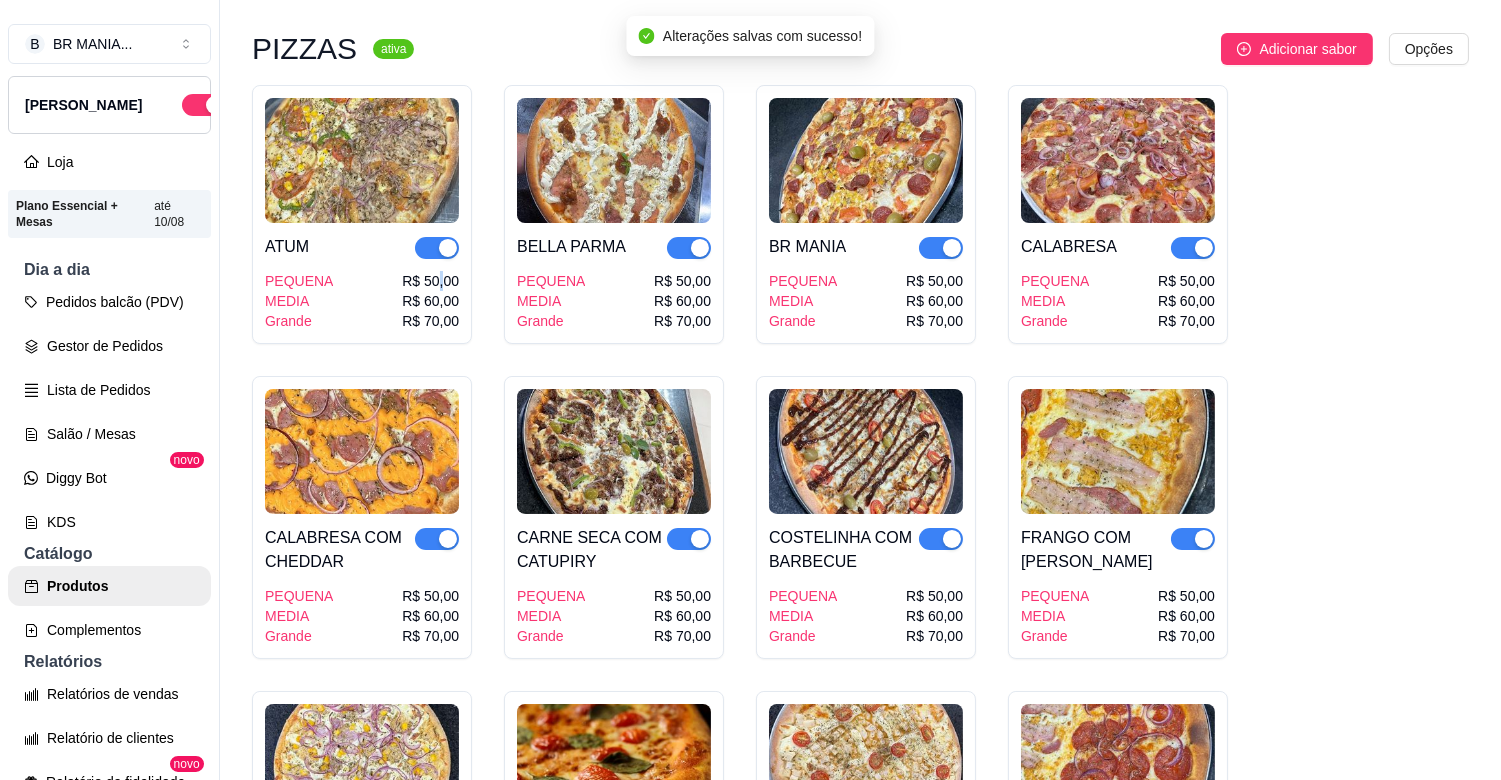 drag, startPoint x: 444, startPoint y: 516, endPoint x: 447, endPoint y: 506, distance: 10.440307 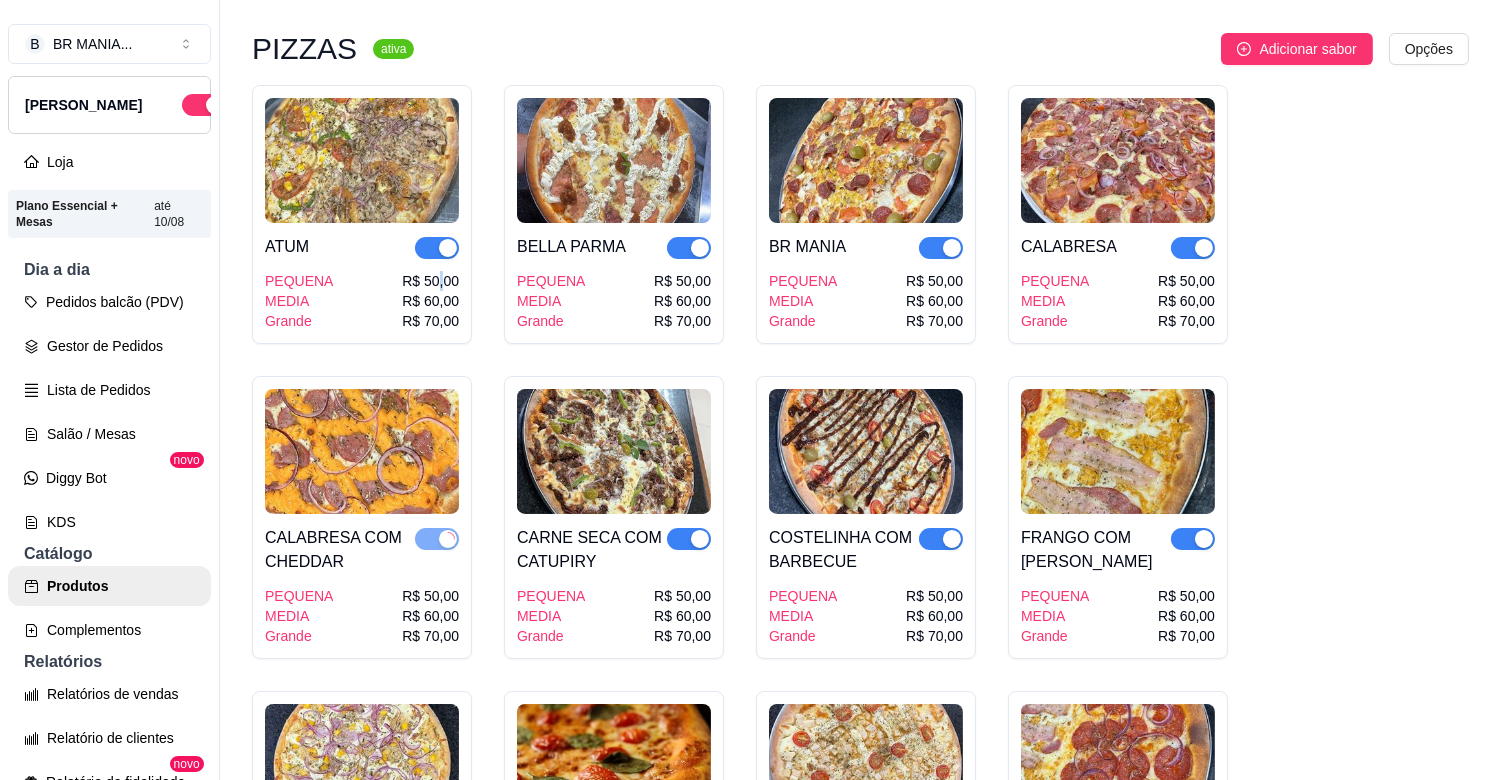 click at bounding box center [448, 248] 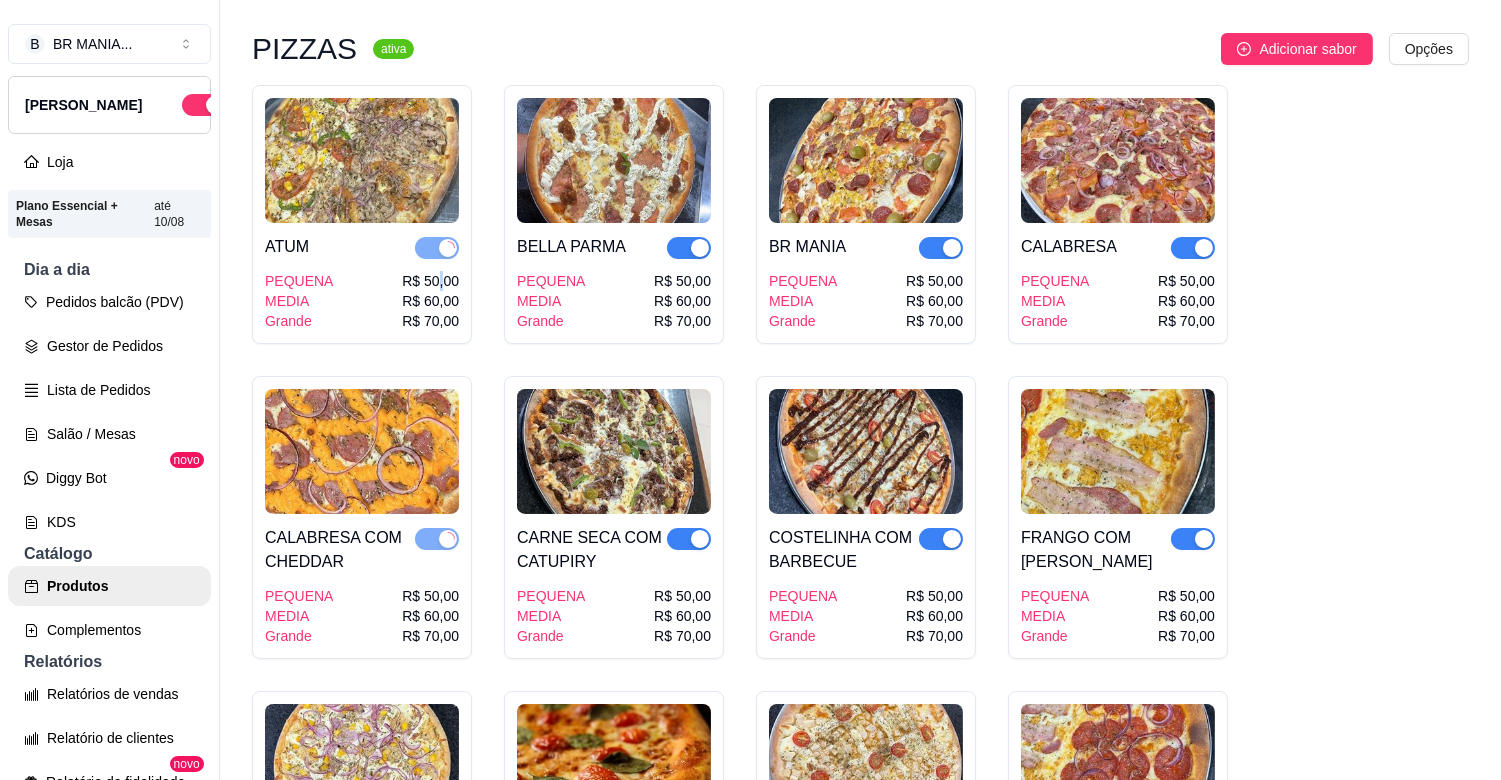 click at bounding box center (689, 248) 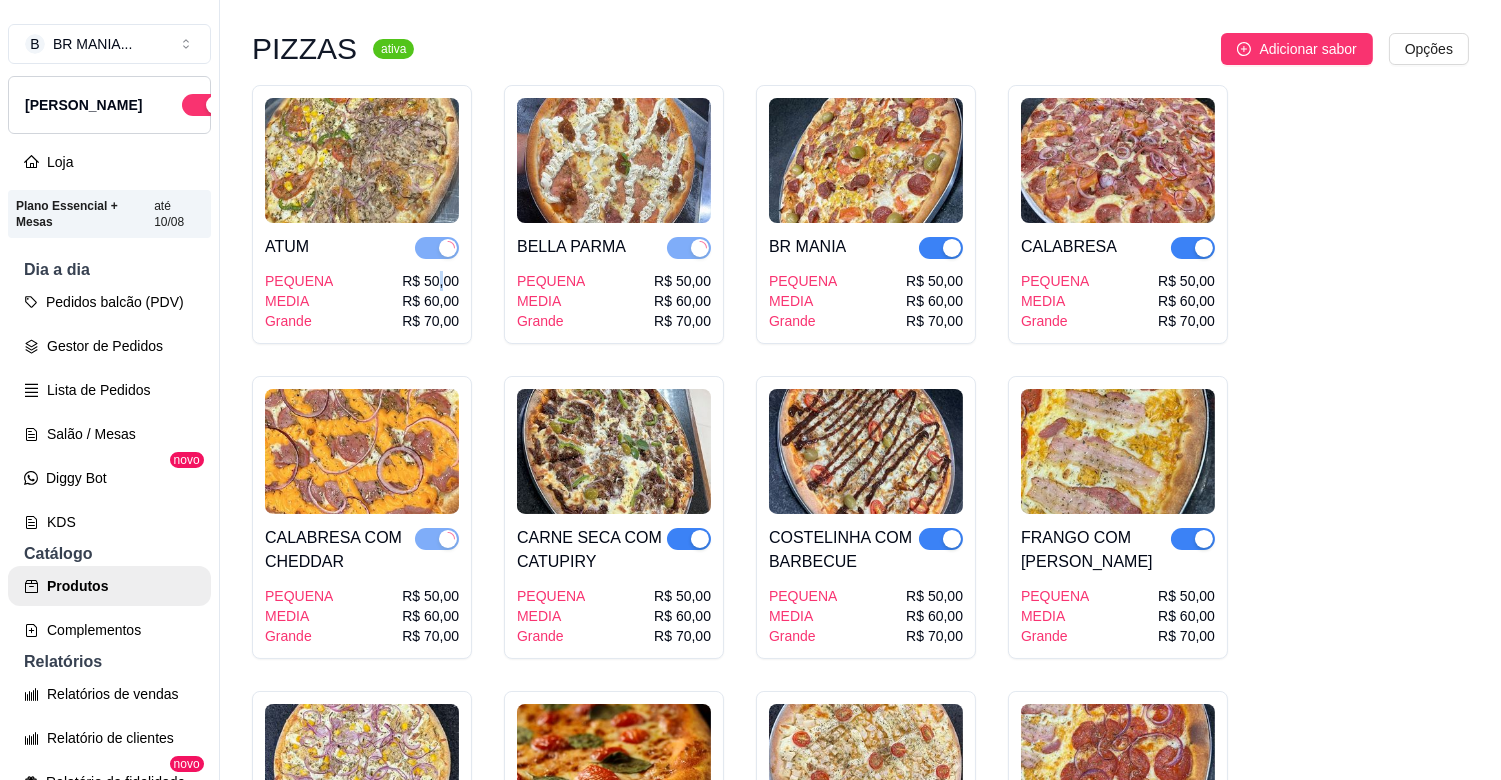 click at bounding box center [700, 539] 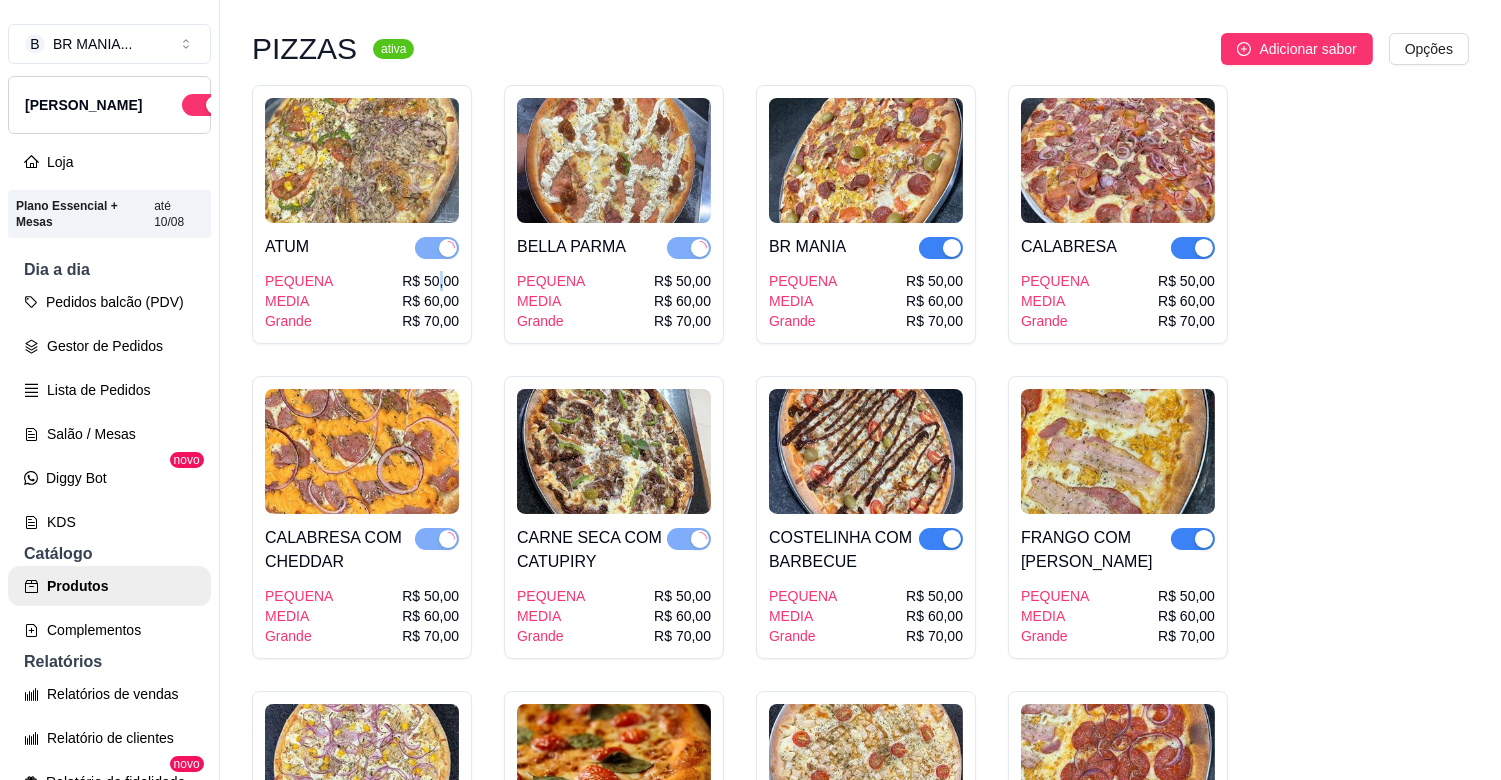 drag, startPoint x: 940, startPoint y: 522, endPoint x: 946, endPoint y: 510, distance: 13.416408 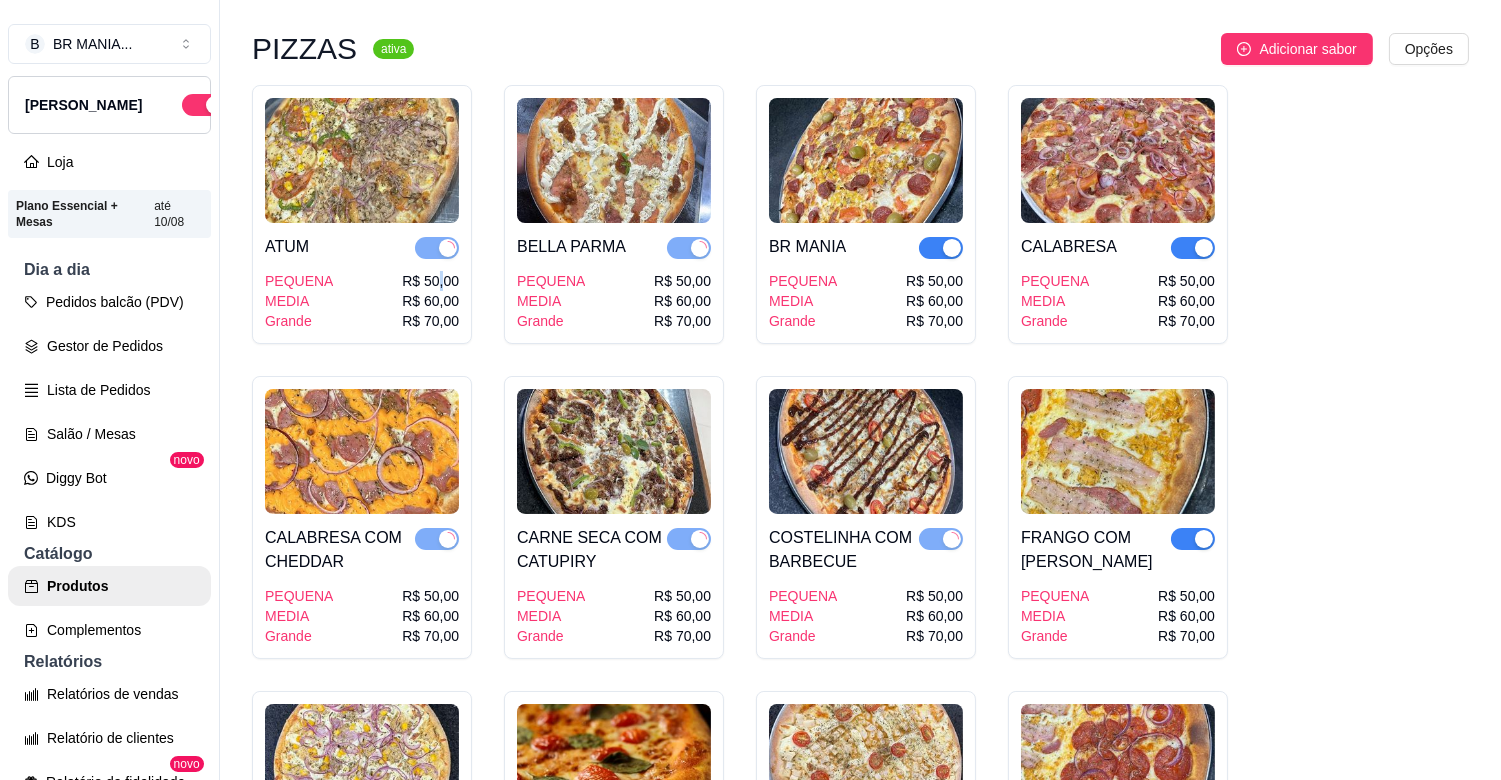 click at bounding box center (952, 248) 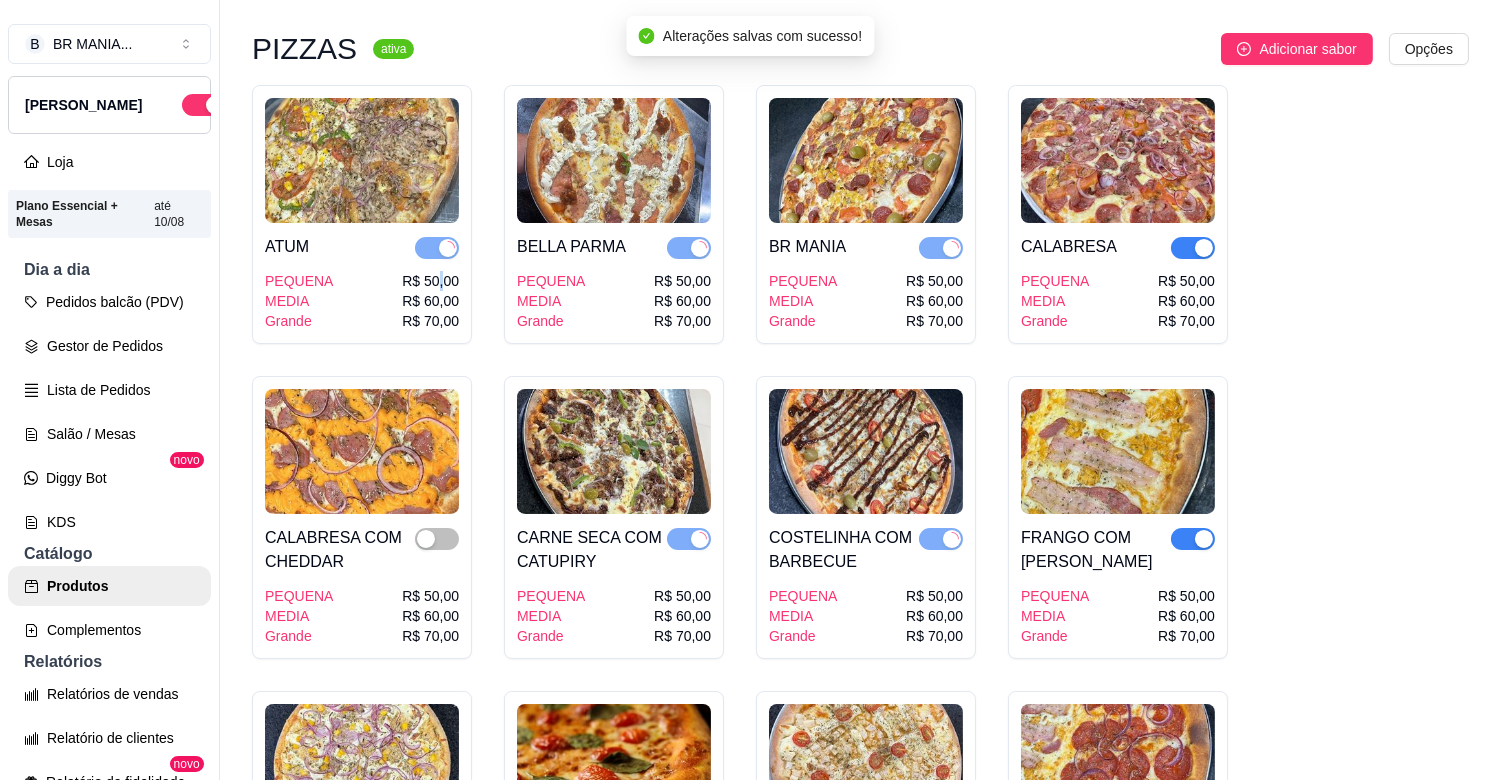 click at bounding box center (1193, 248) 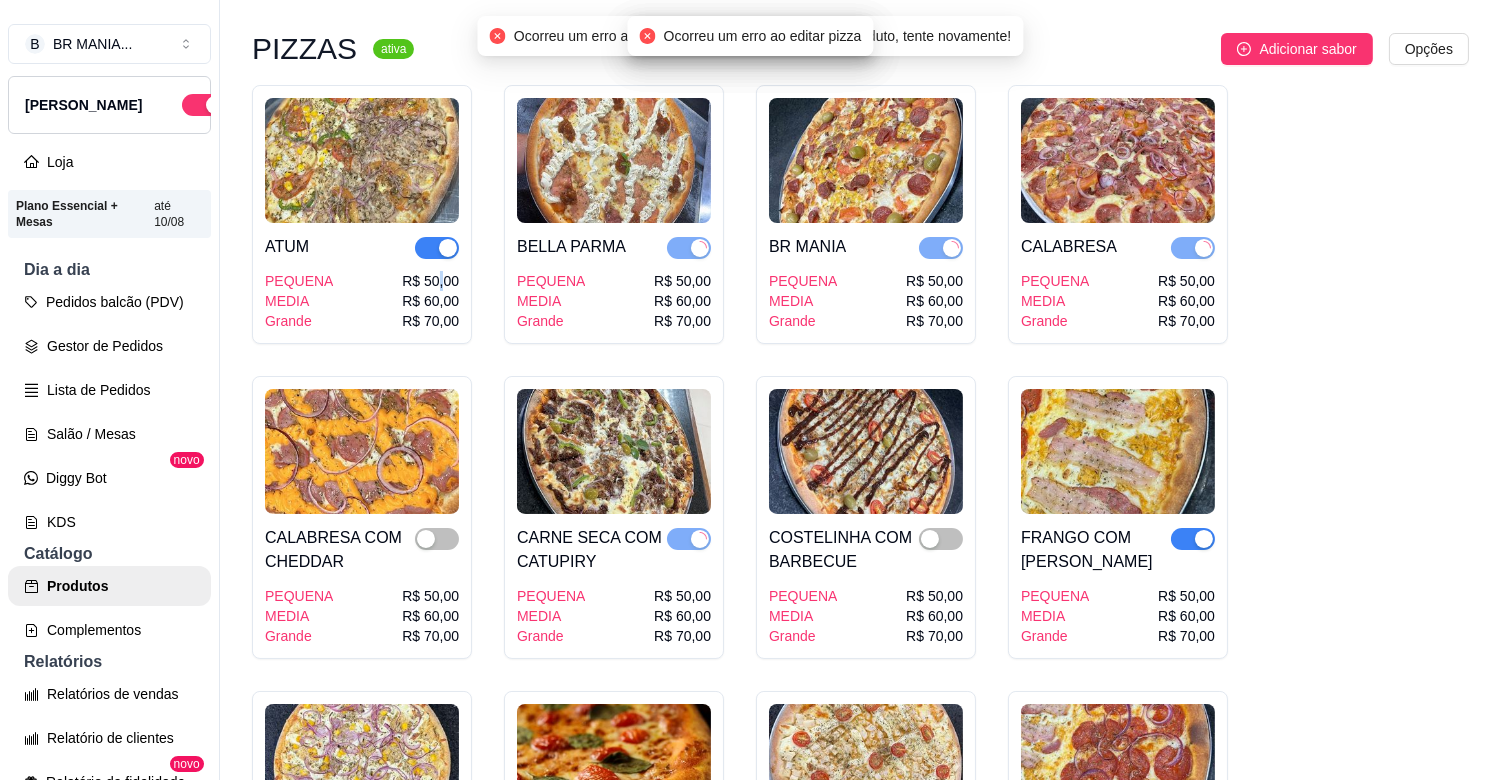 click at bounding box center (1204, 539) 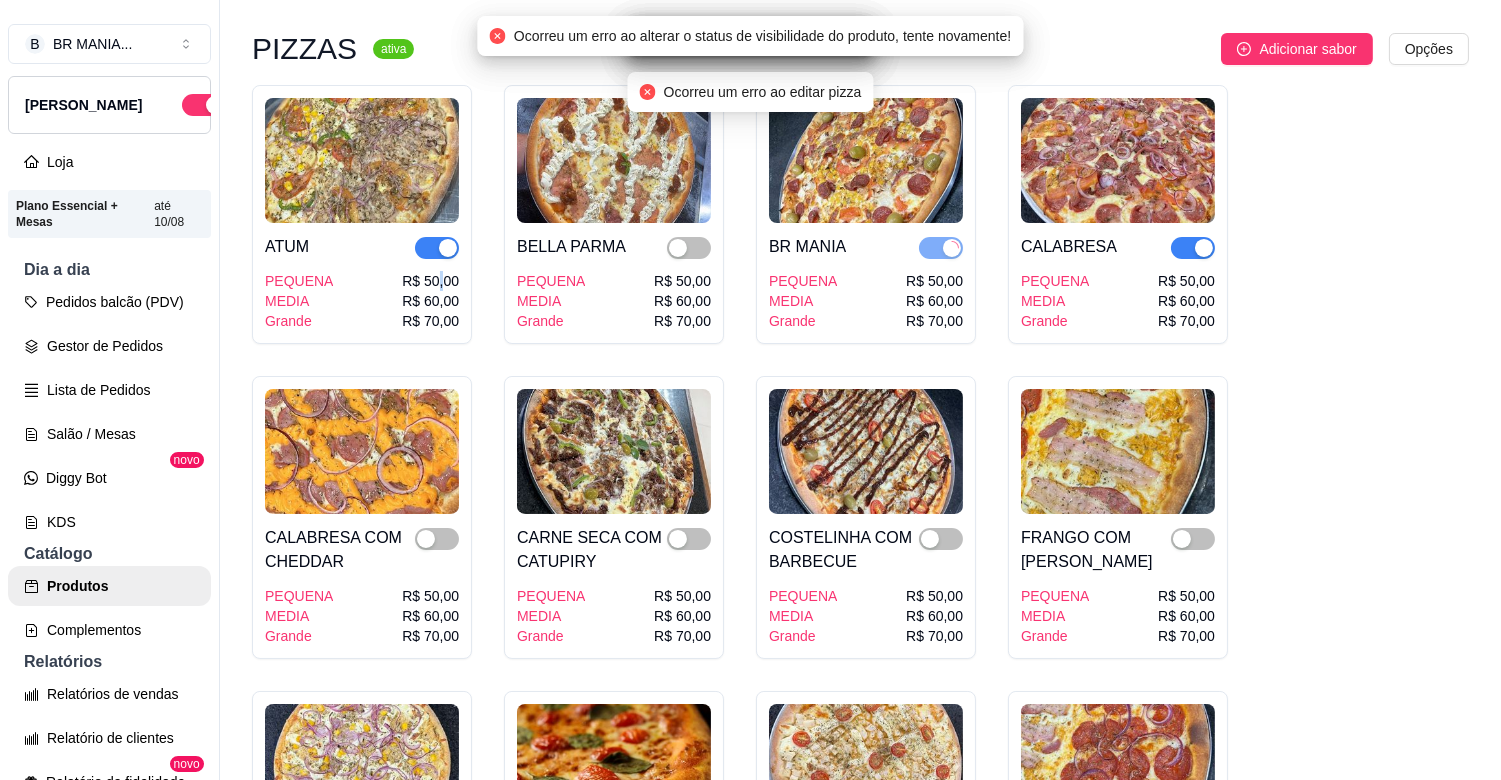 click at bounding box center (448, 248) 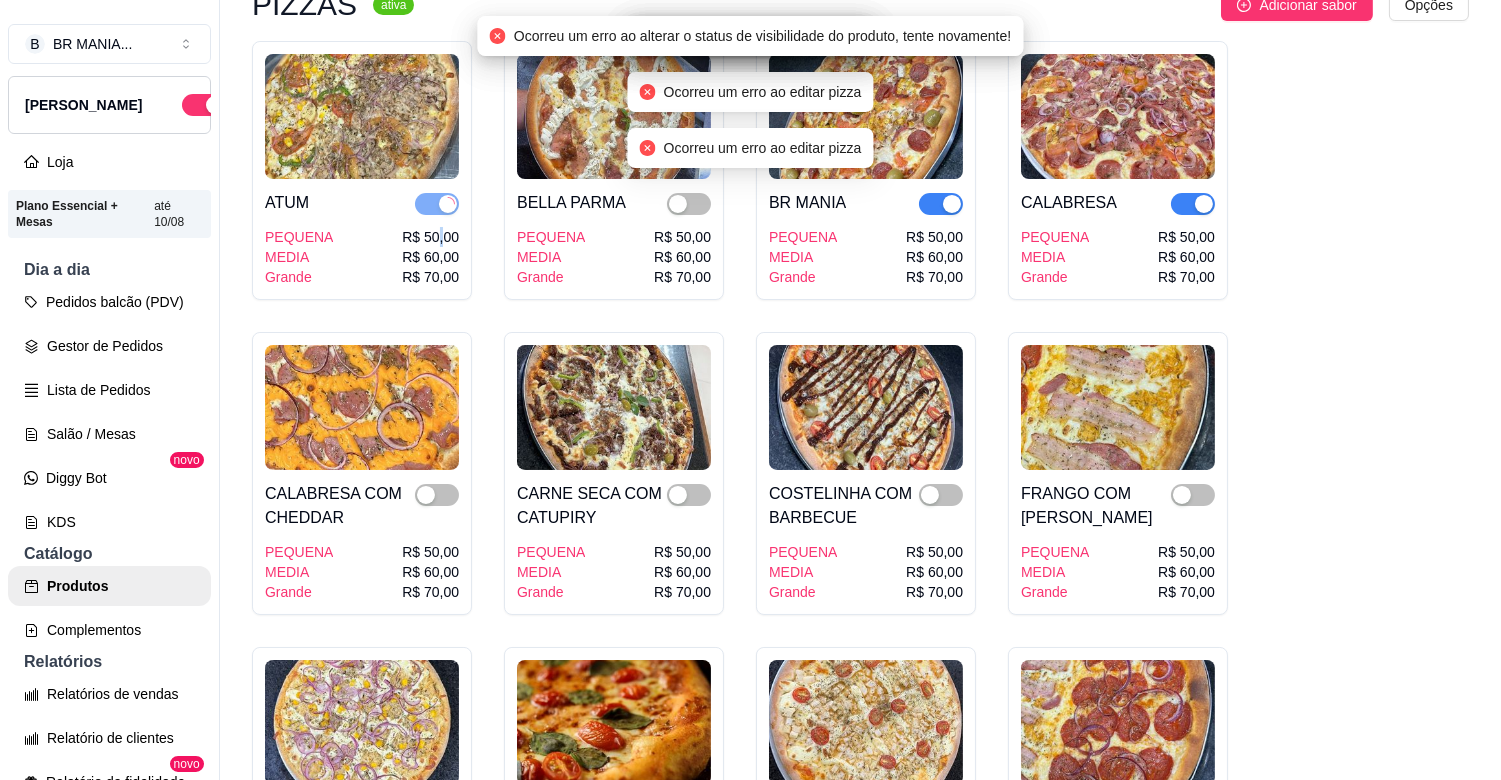 scroll, scrollTop: 3688, scrollLeft: 0, axis: vertical 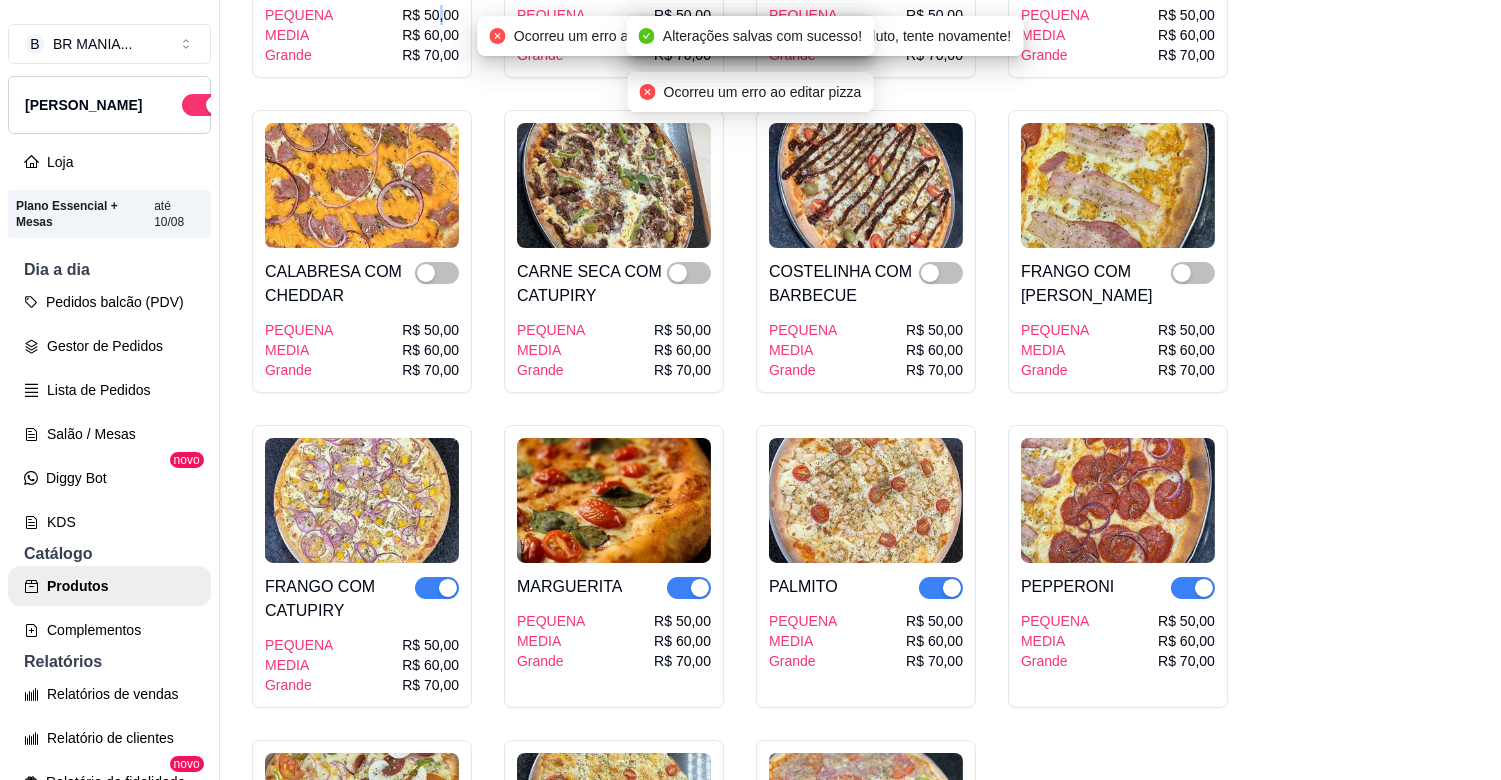 click at bounding box center [689, 588] 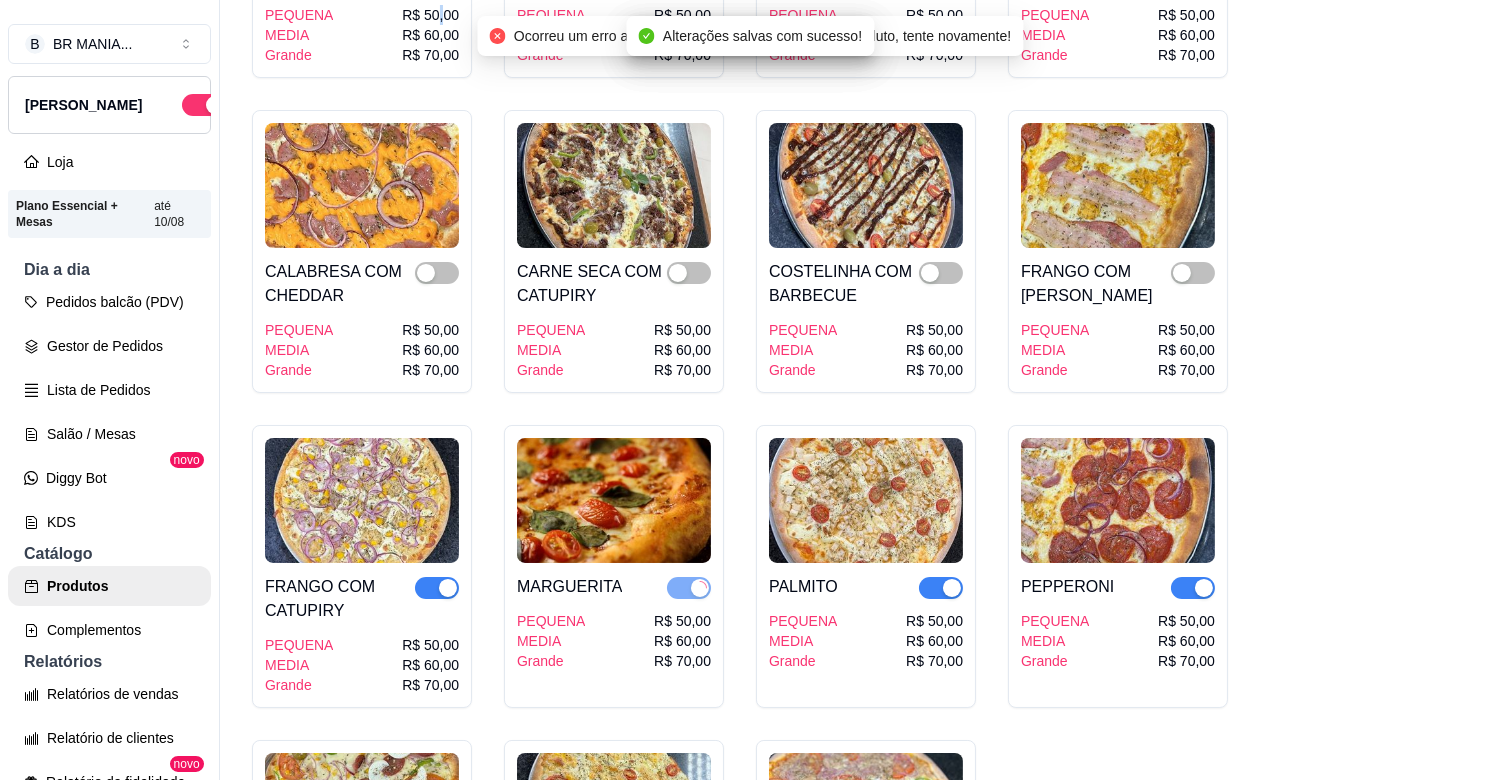 click at bounding box center [448, 588] 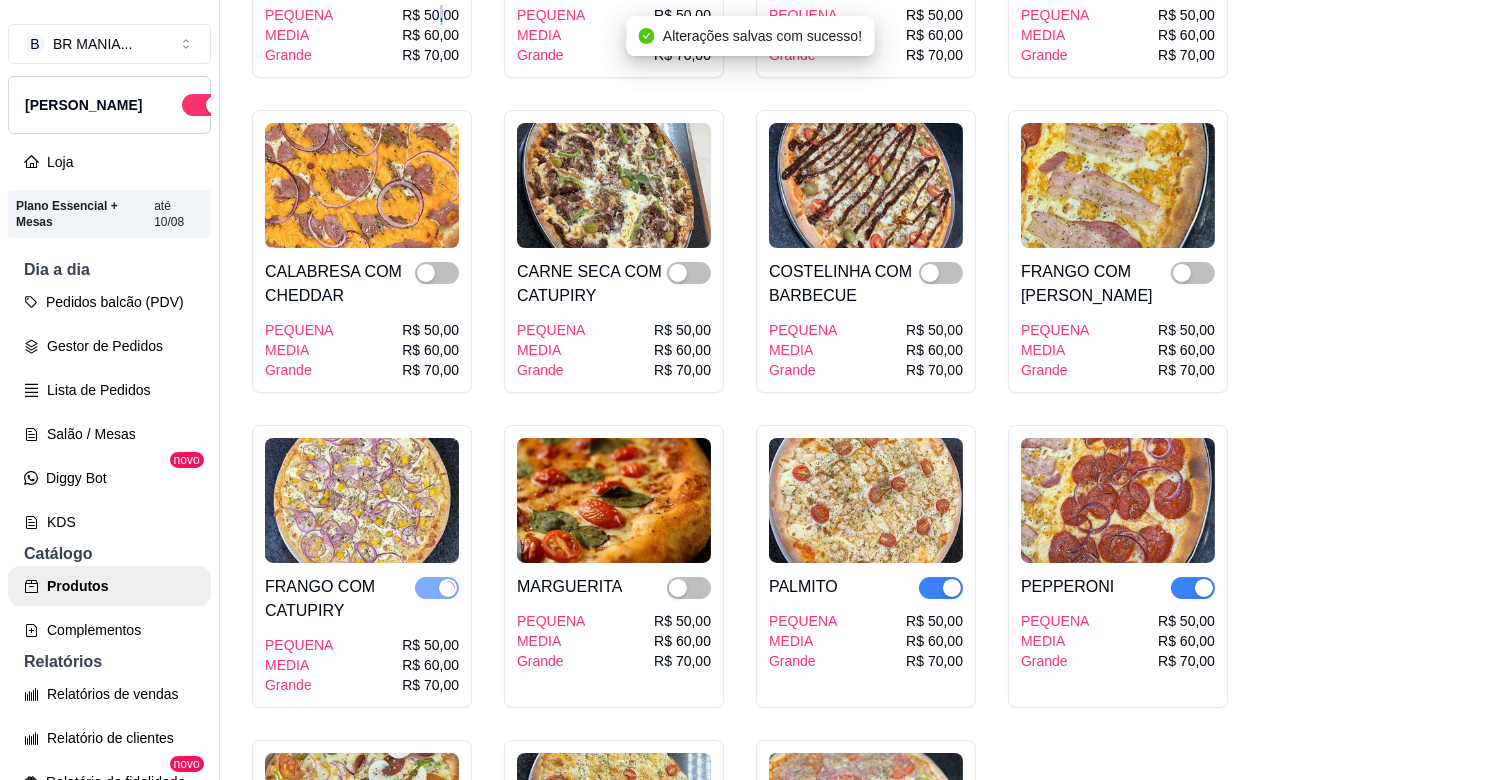 click at bounding box center [952, 588] 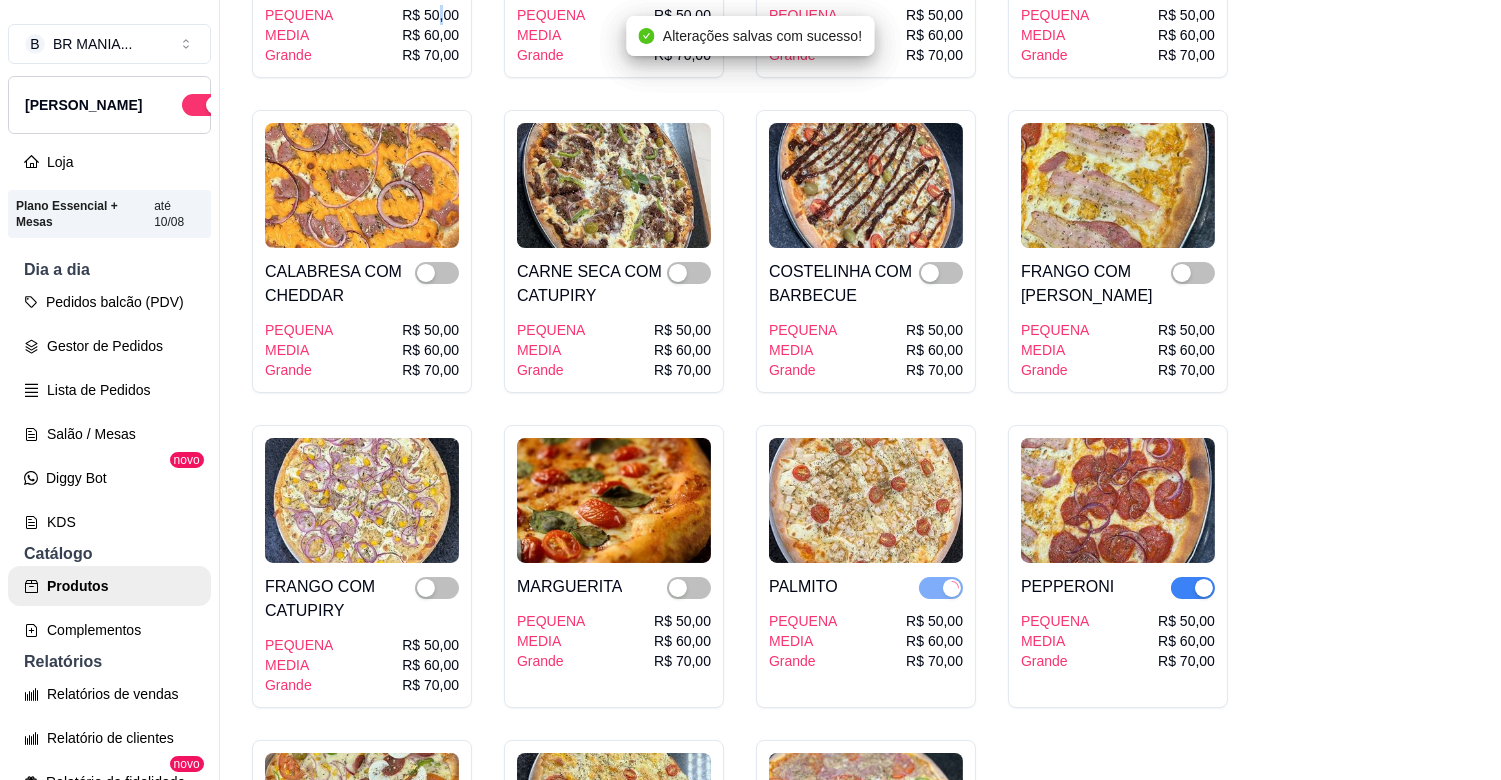 click at bounding box center [1193, 588] 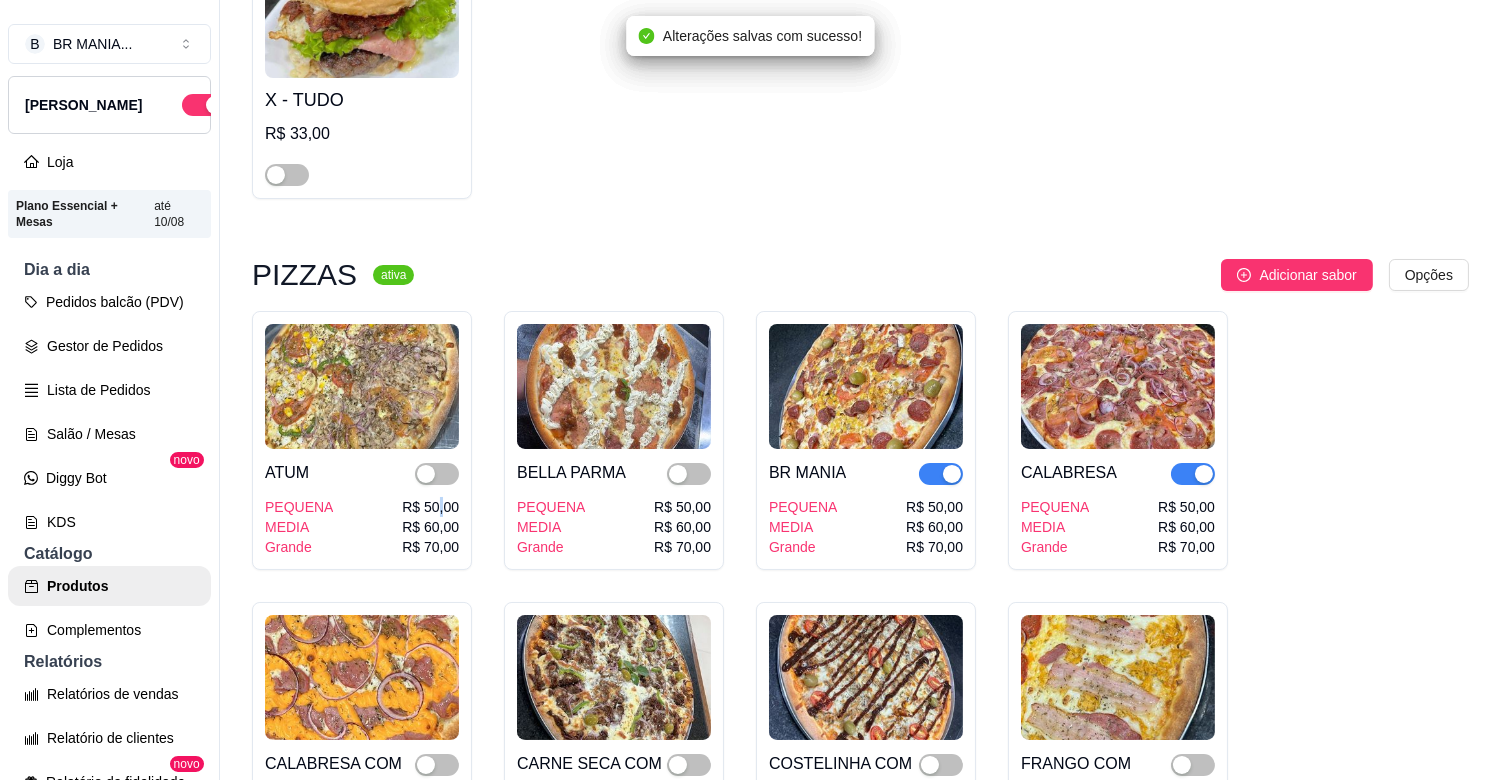 scroll, scrollTop: 3200, scrollLeft: 0, axis: vertical 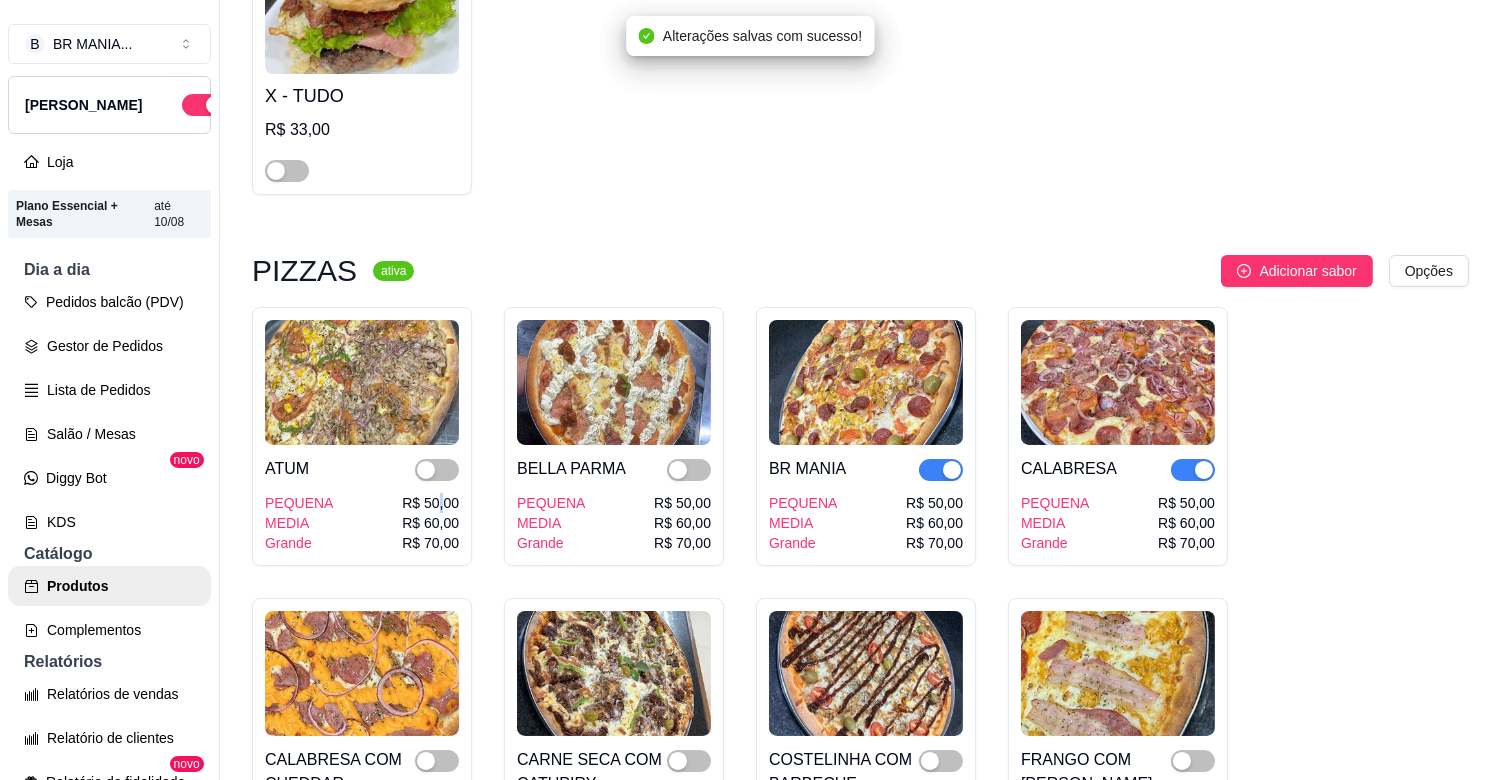 click at bounding box center (1204, 470) 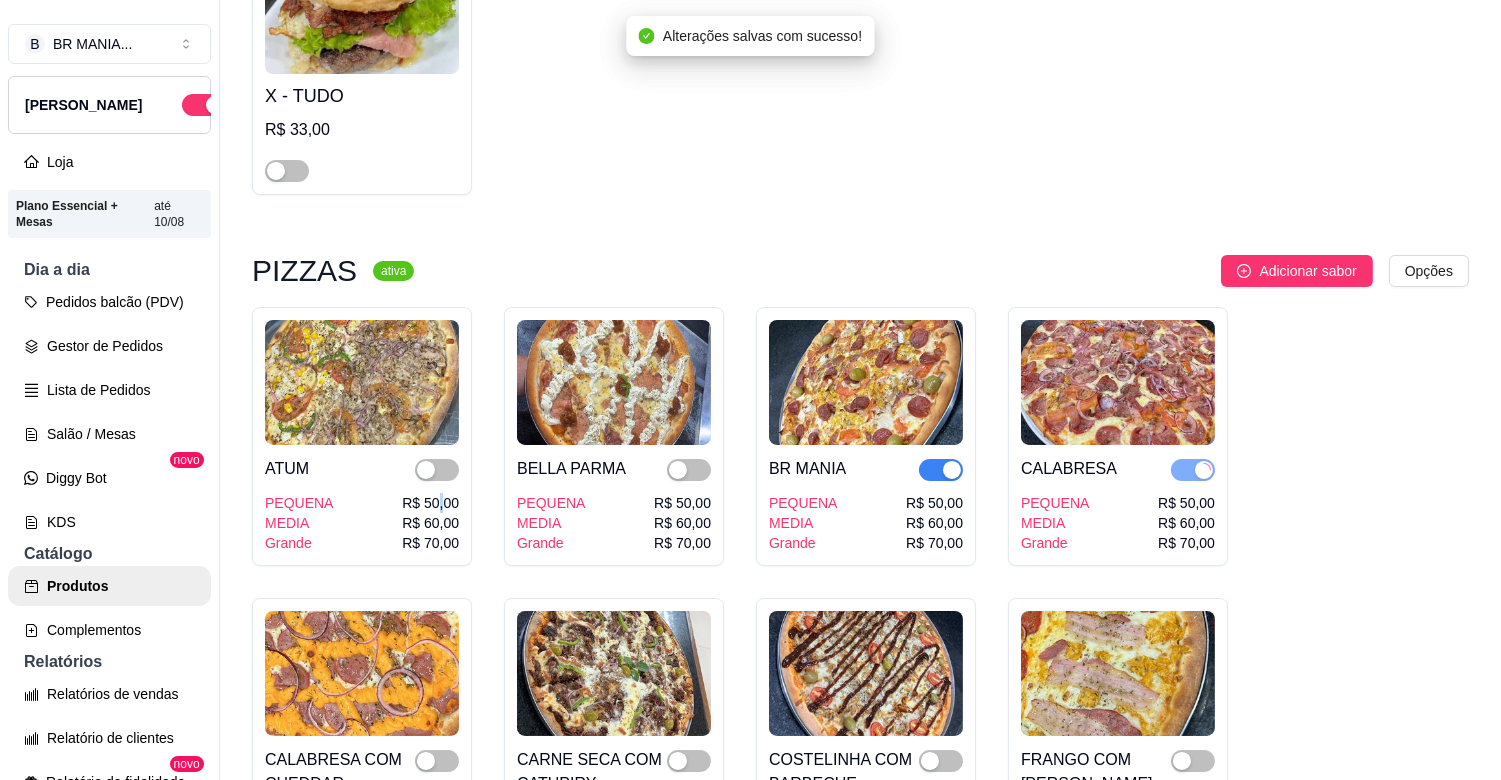click at bounding box center (952, 470) 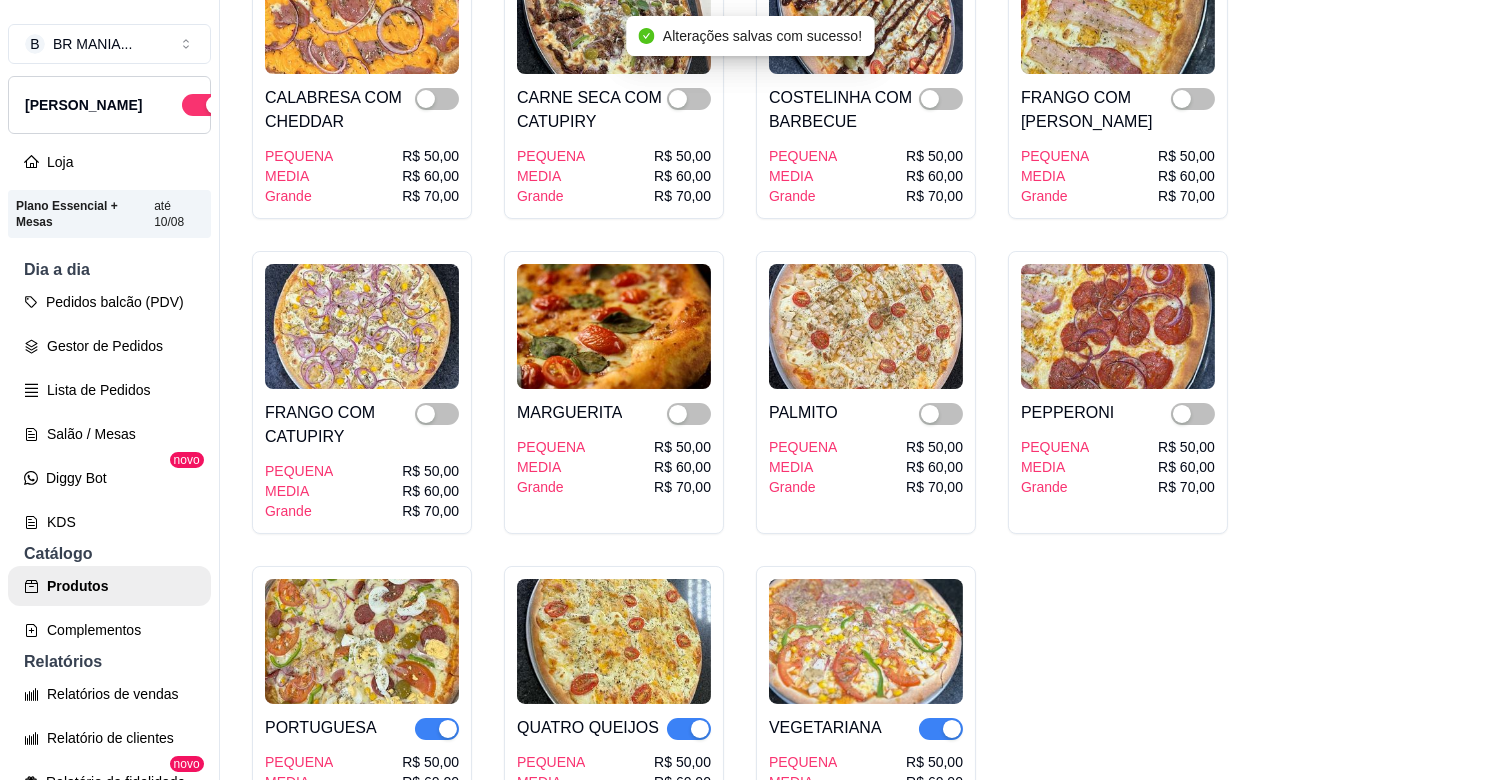 scroll, scrollTop: 3866, scrollLeft: 0, axis: vertical 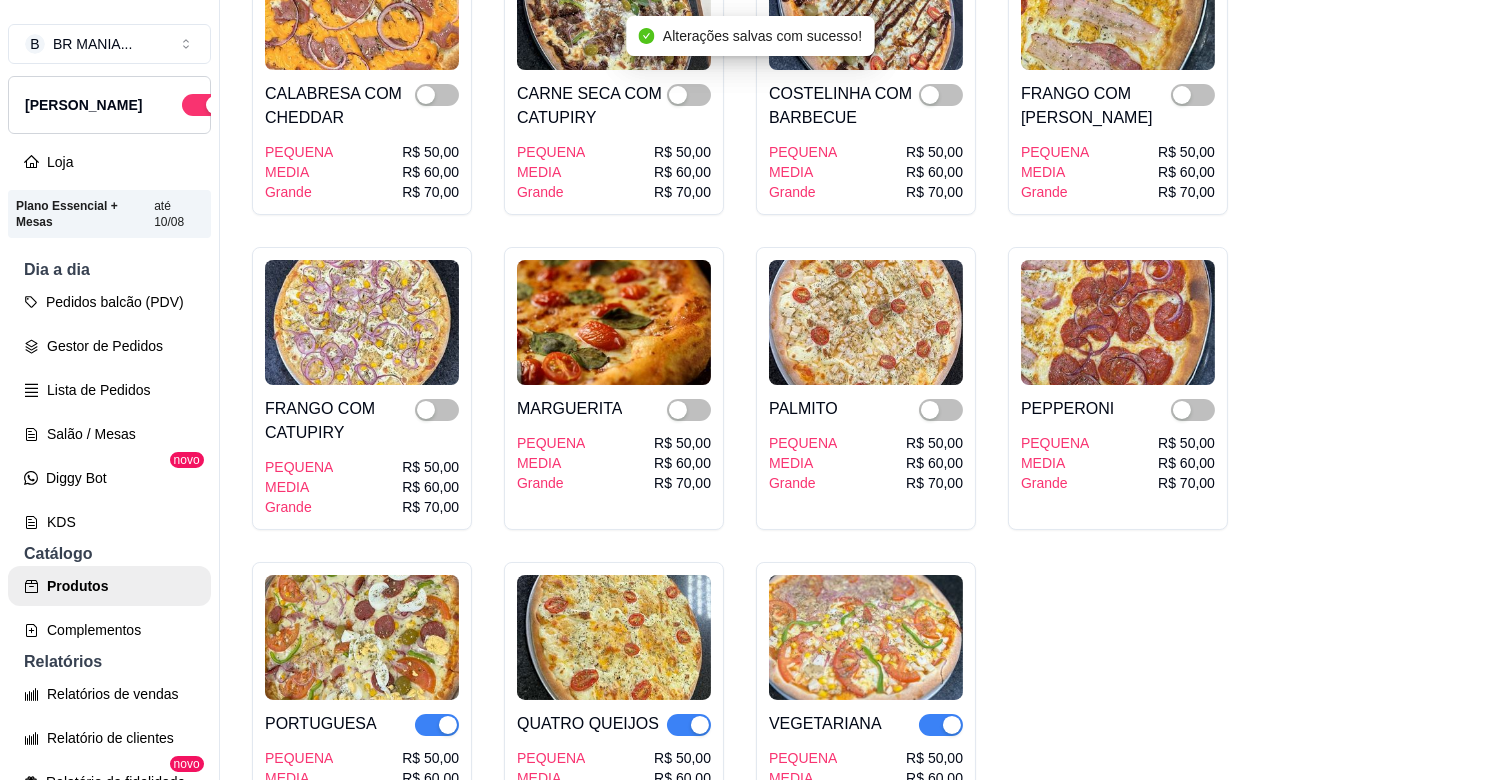 drag, startPoint x: 952, startPoint y: 703, endPoint x: 926, endPoint y: 702, distance: 26.019224 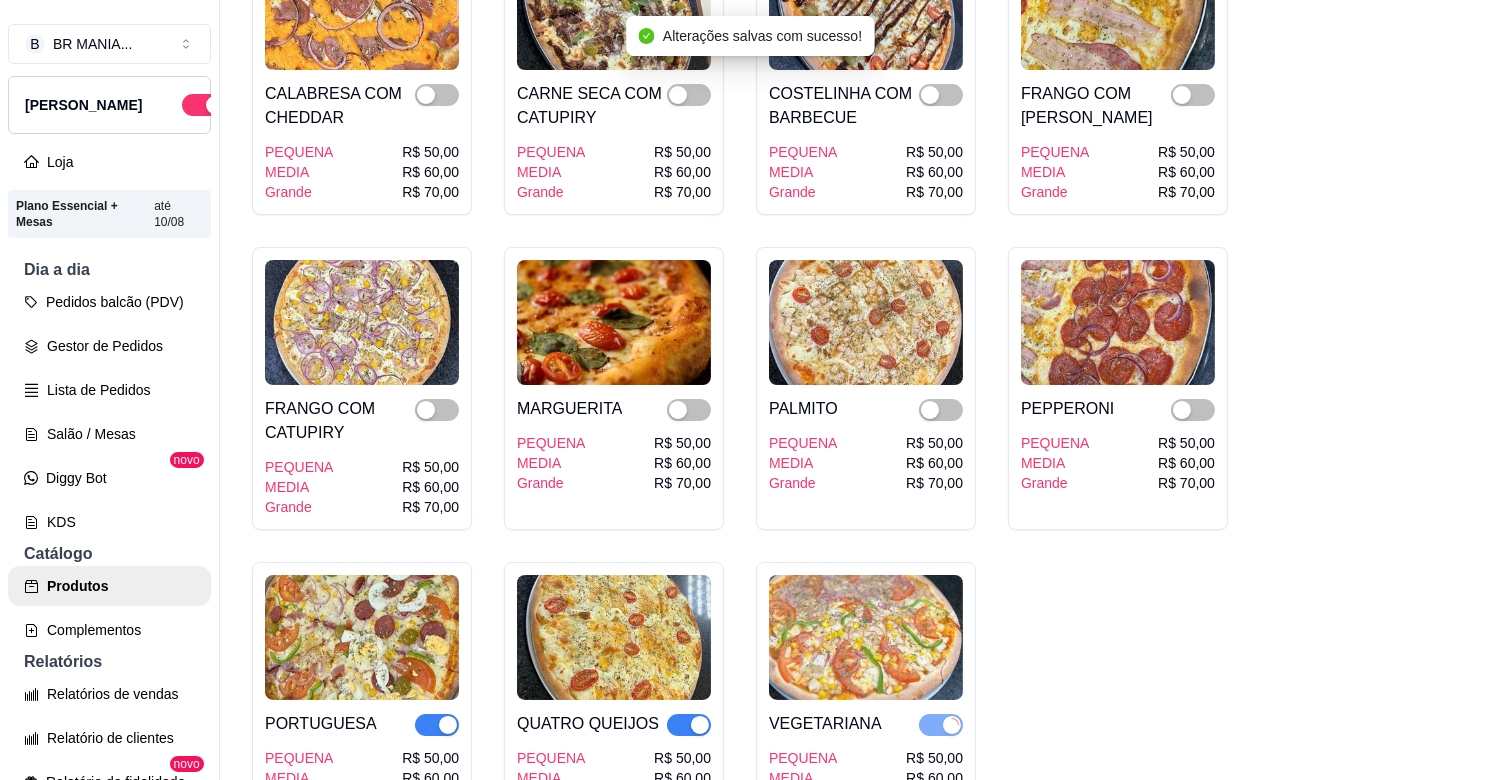 click at bounding box center [689, 725] 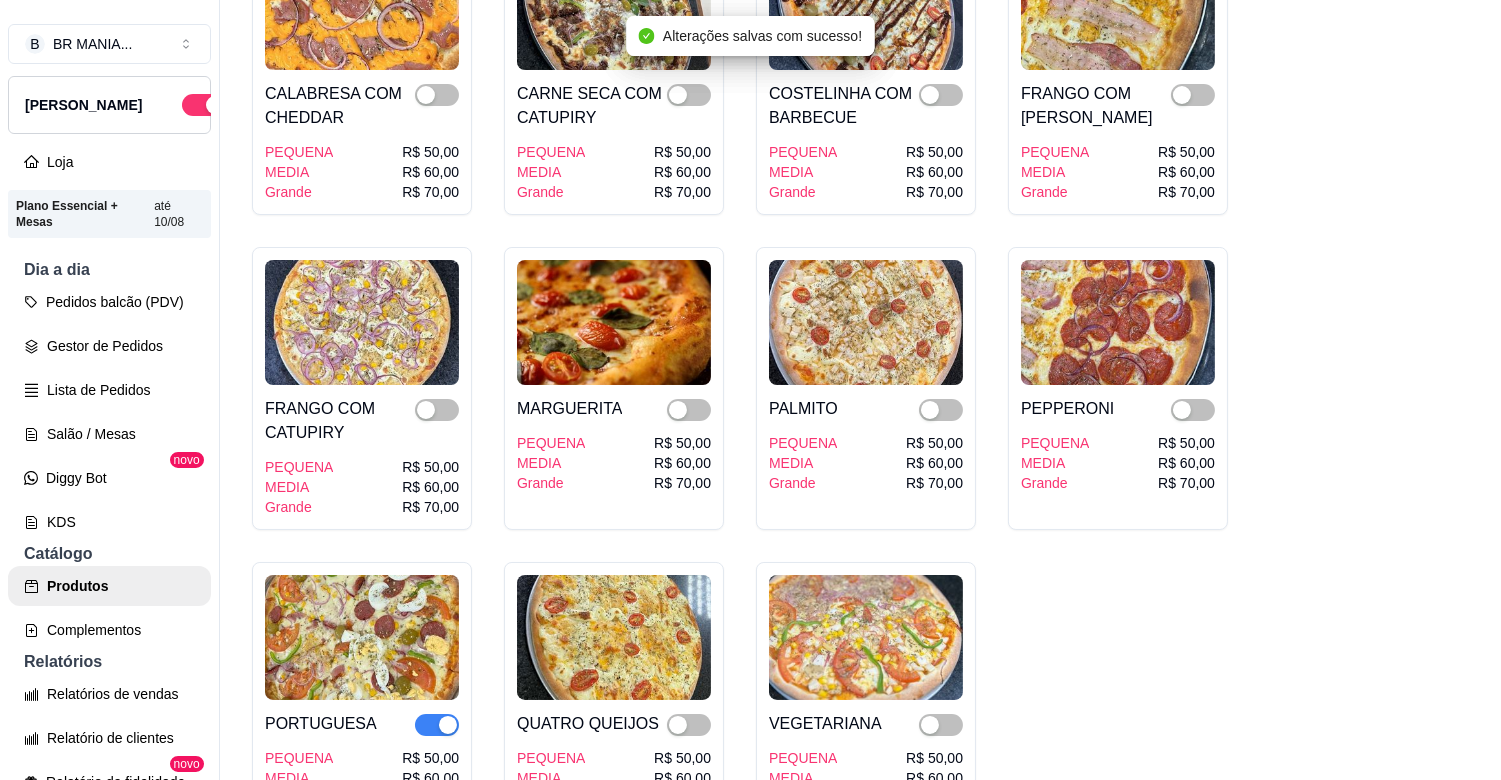 click at bounding box center [448, 725] 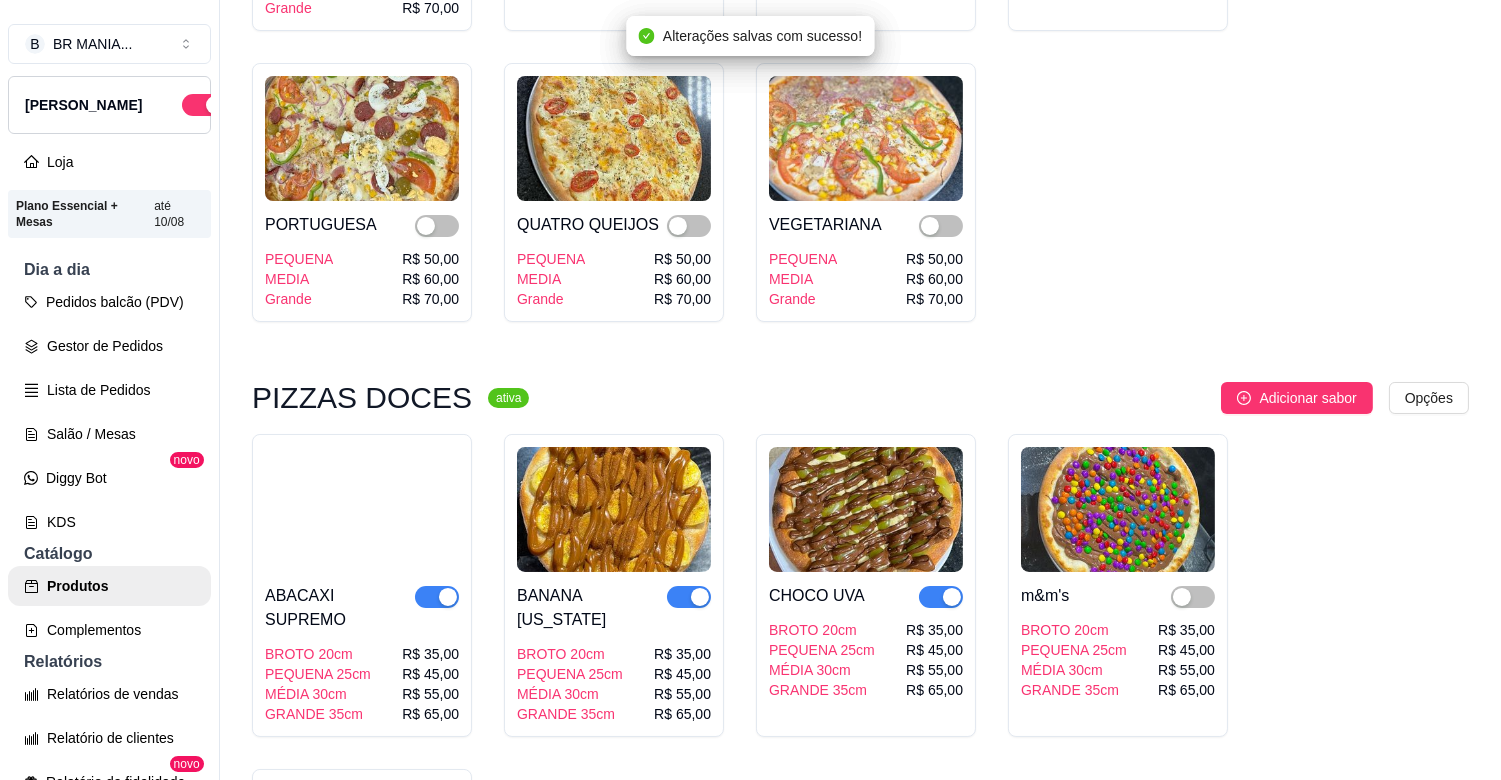 scroll, scrollTop: 4400, scrollLeft: 0, axis: vertical 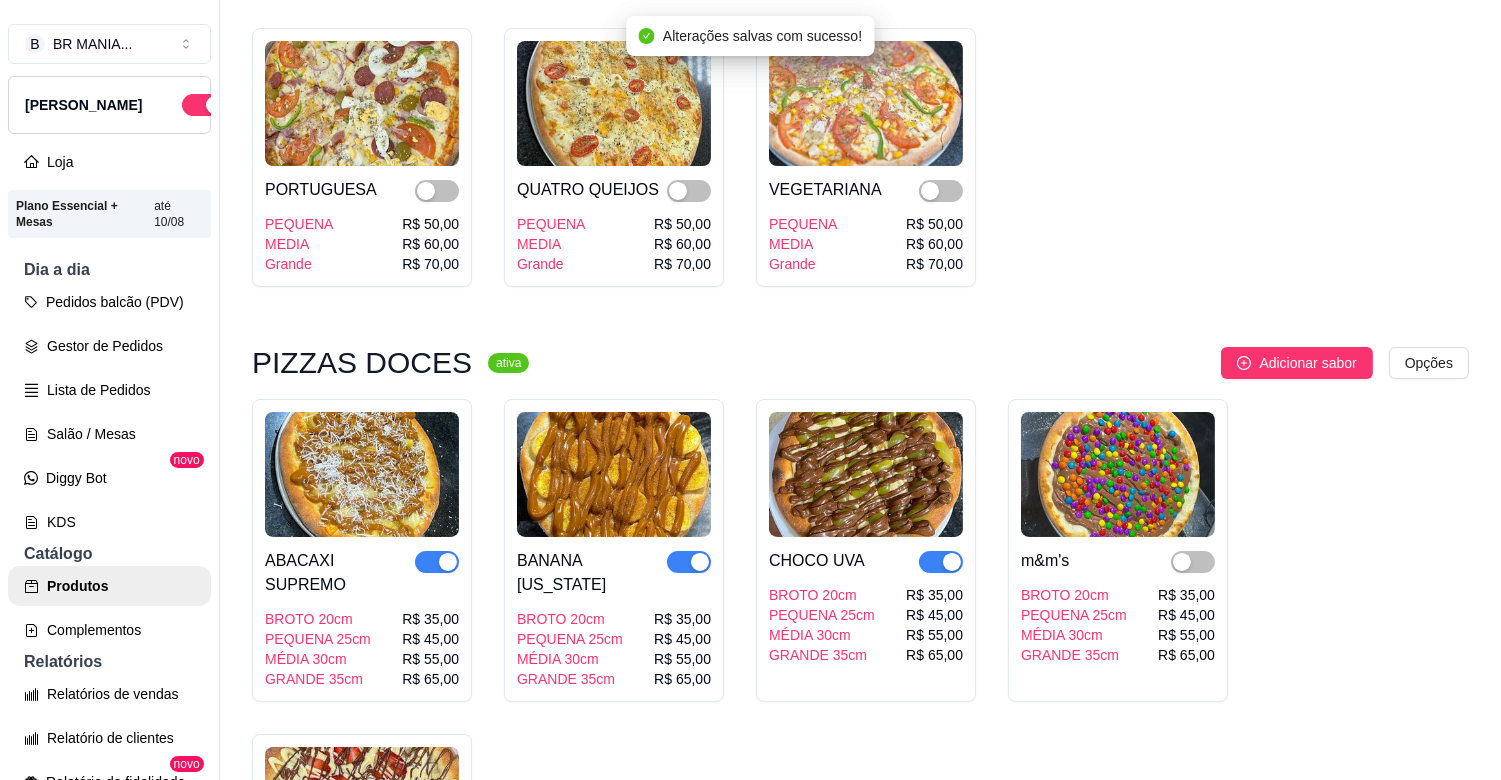 click at bounding box center (448, 562) 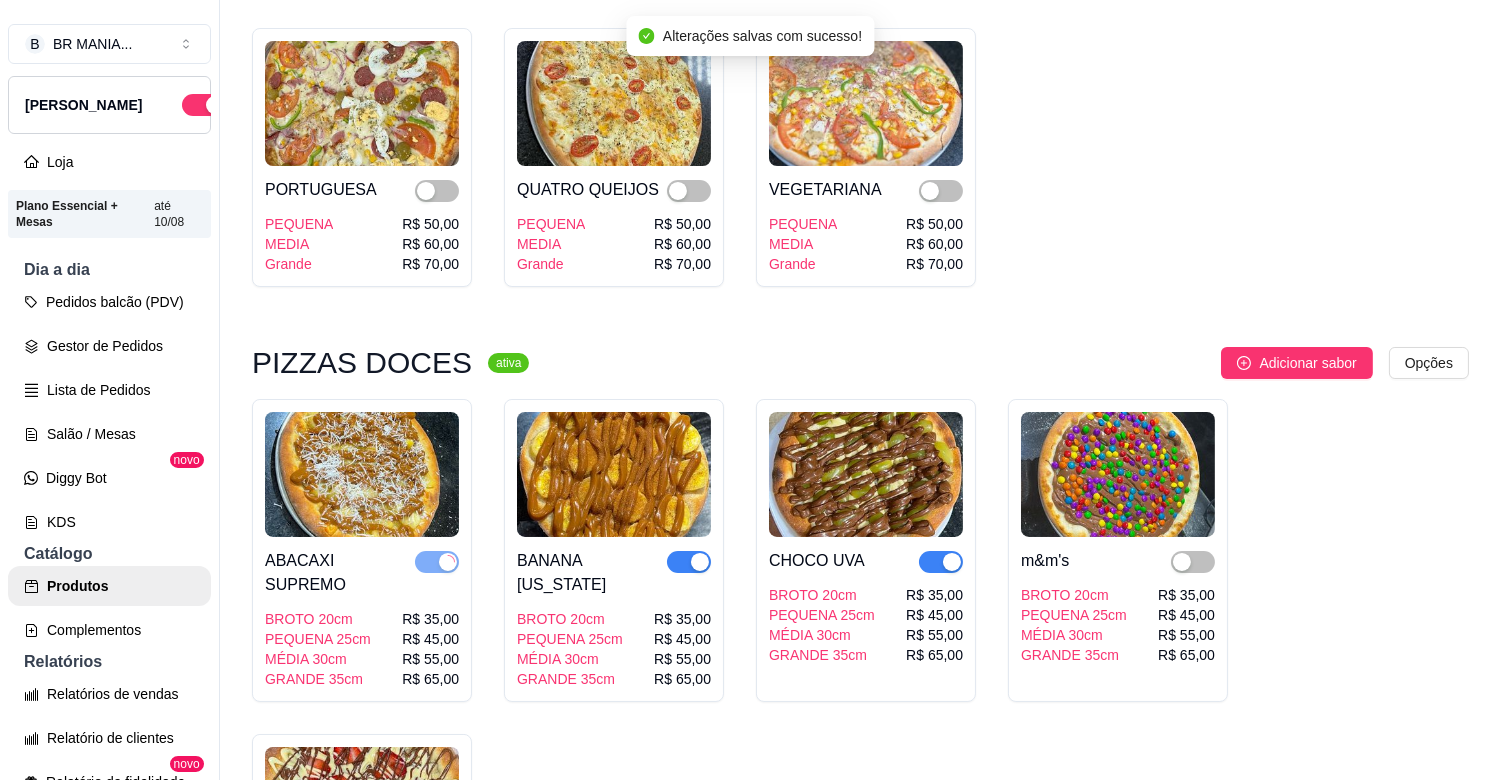 click at bounding box center [700, 562] 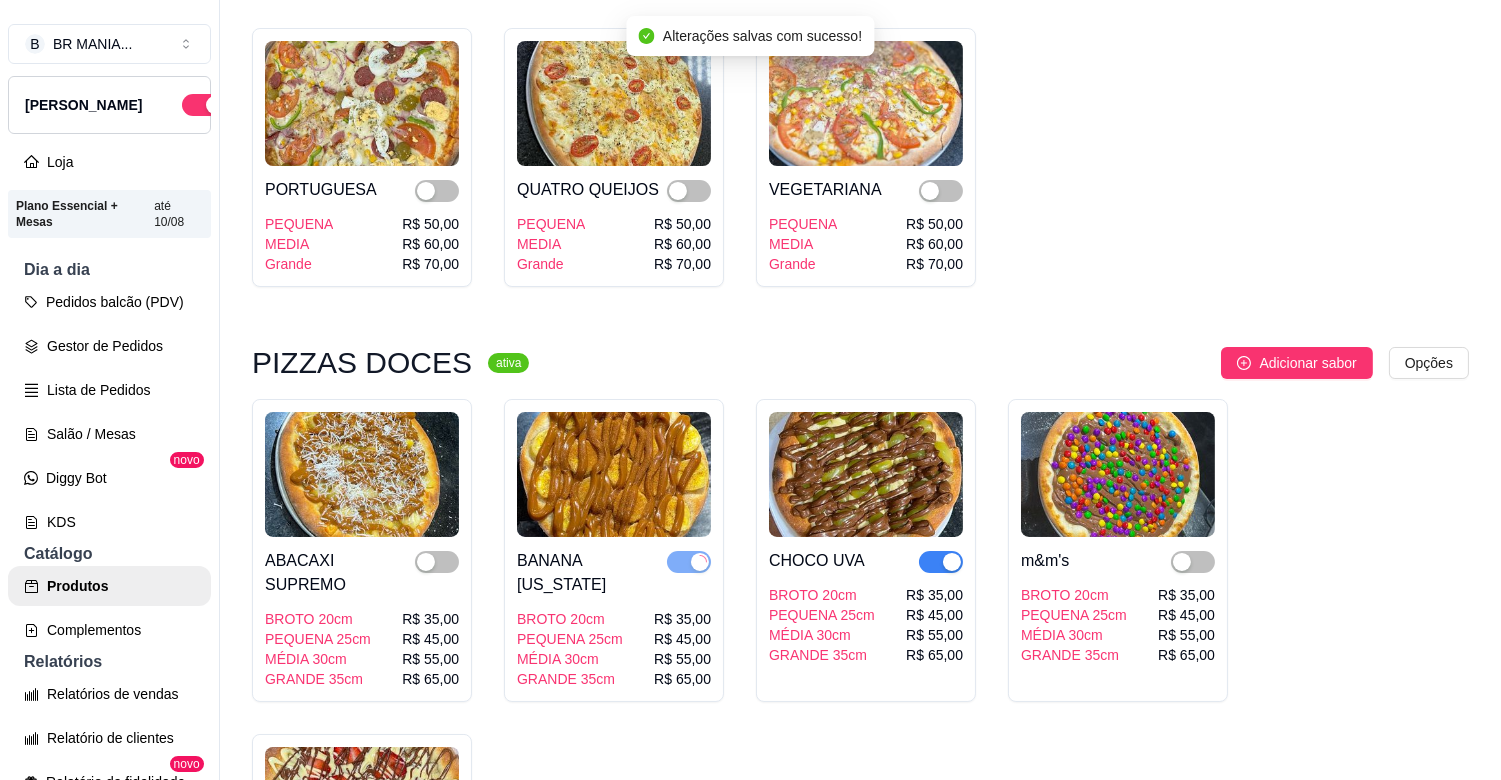 click at bounding box center [952, 562] 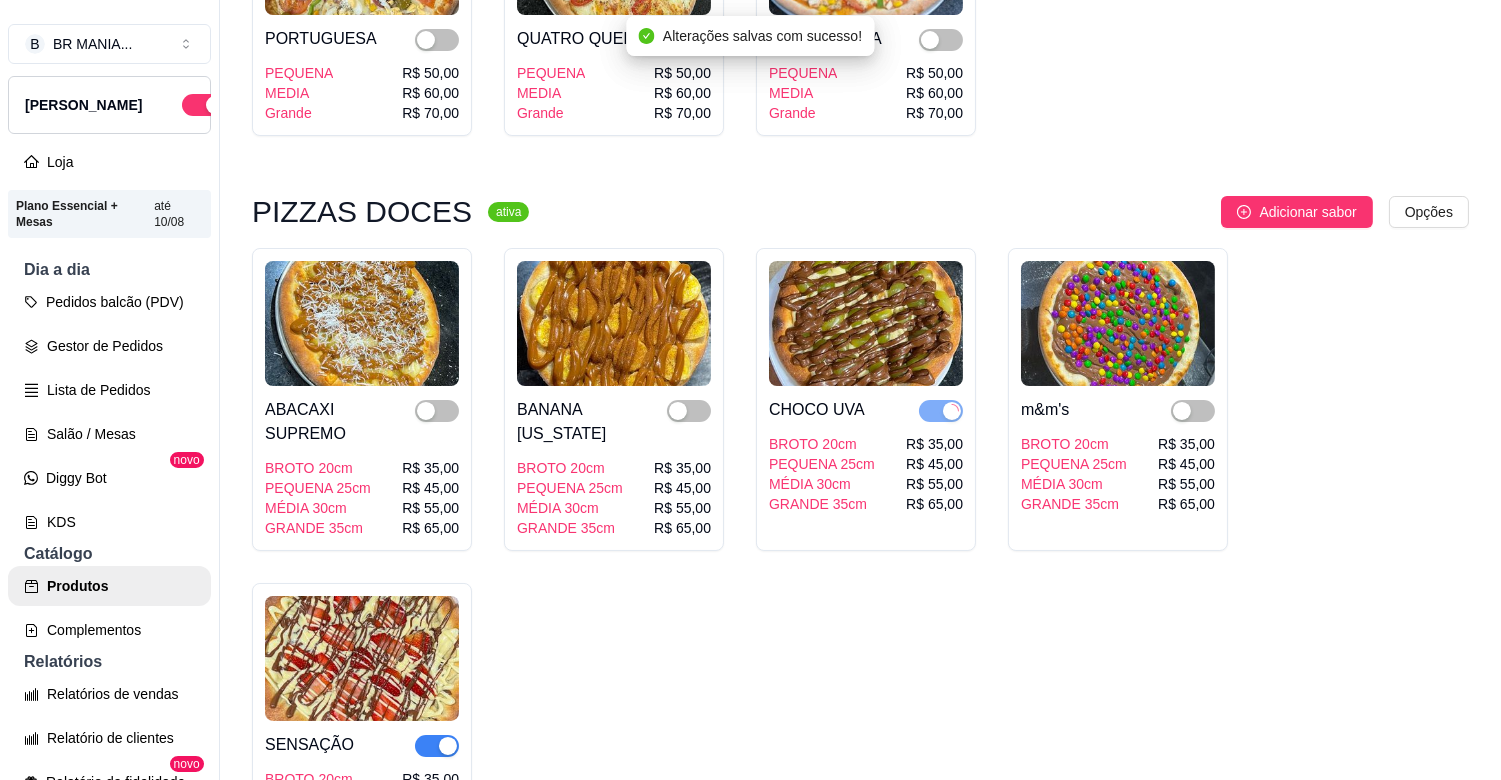 scroll, scrollTop: 4622, scrollLeft: 0, axis: vertical 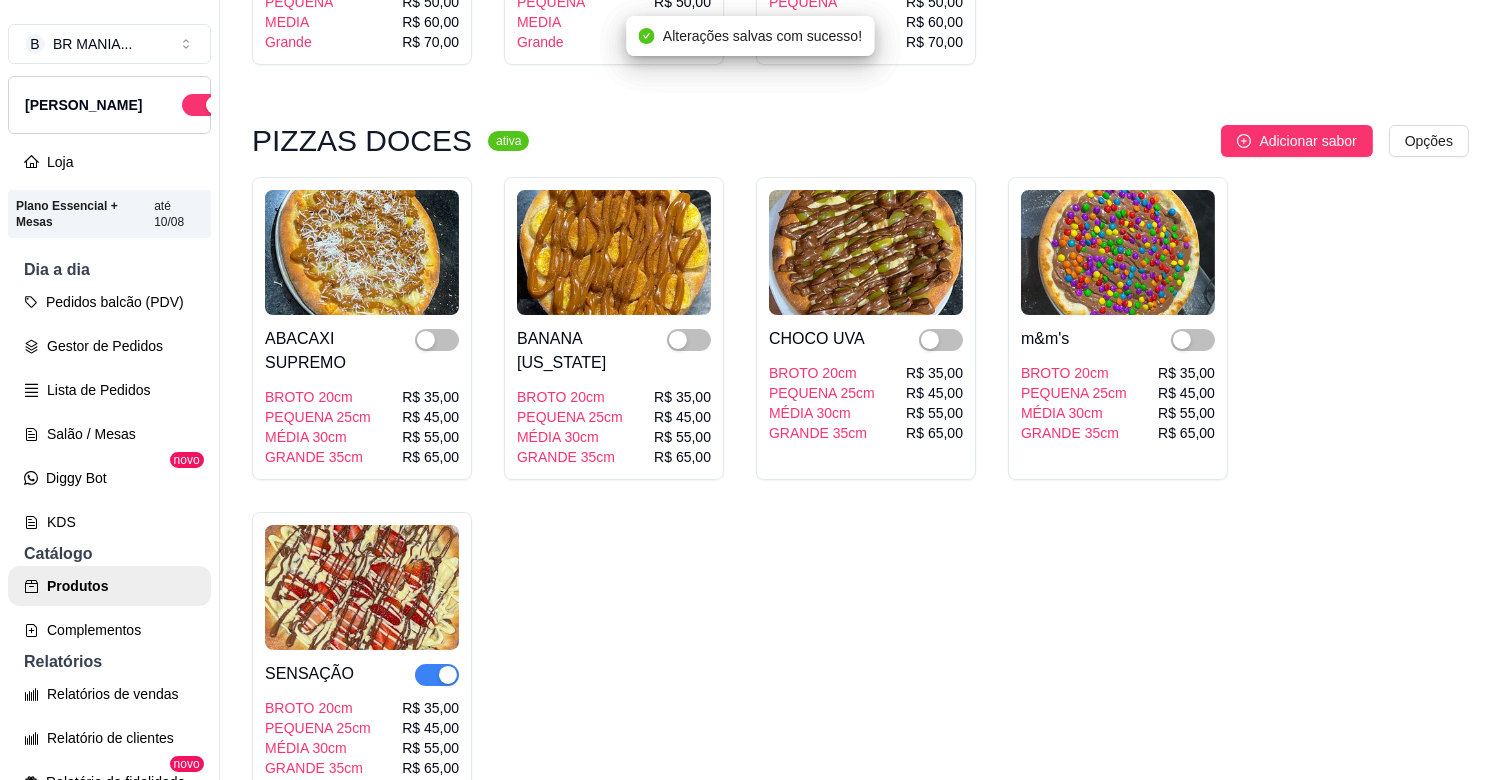 click at bounding box center (448, 675) 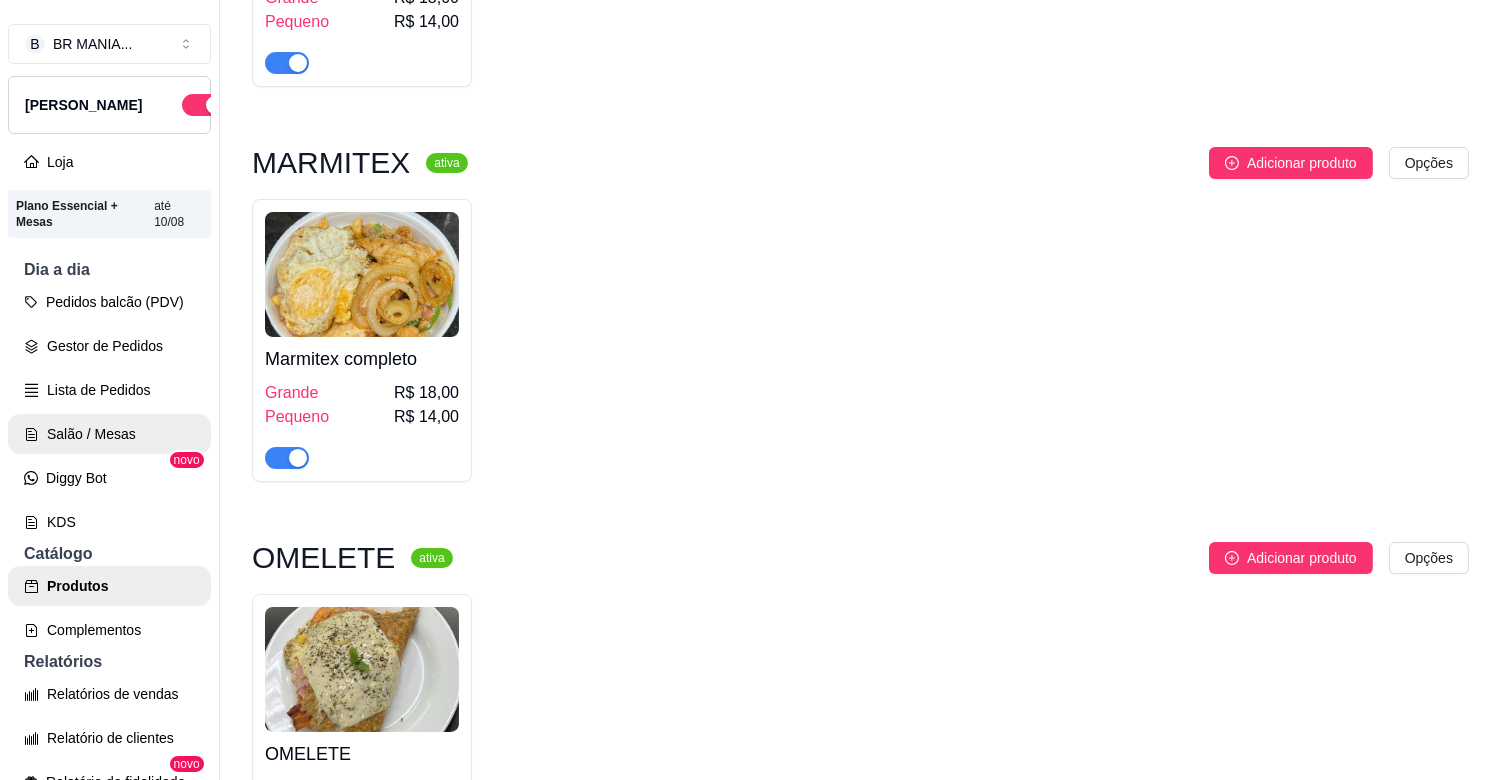 scroll, scrollTop: 1111, scrollLeft: 0, axis: vertical 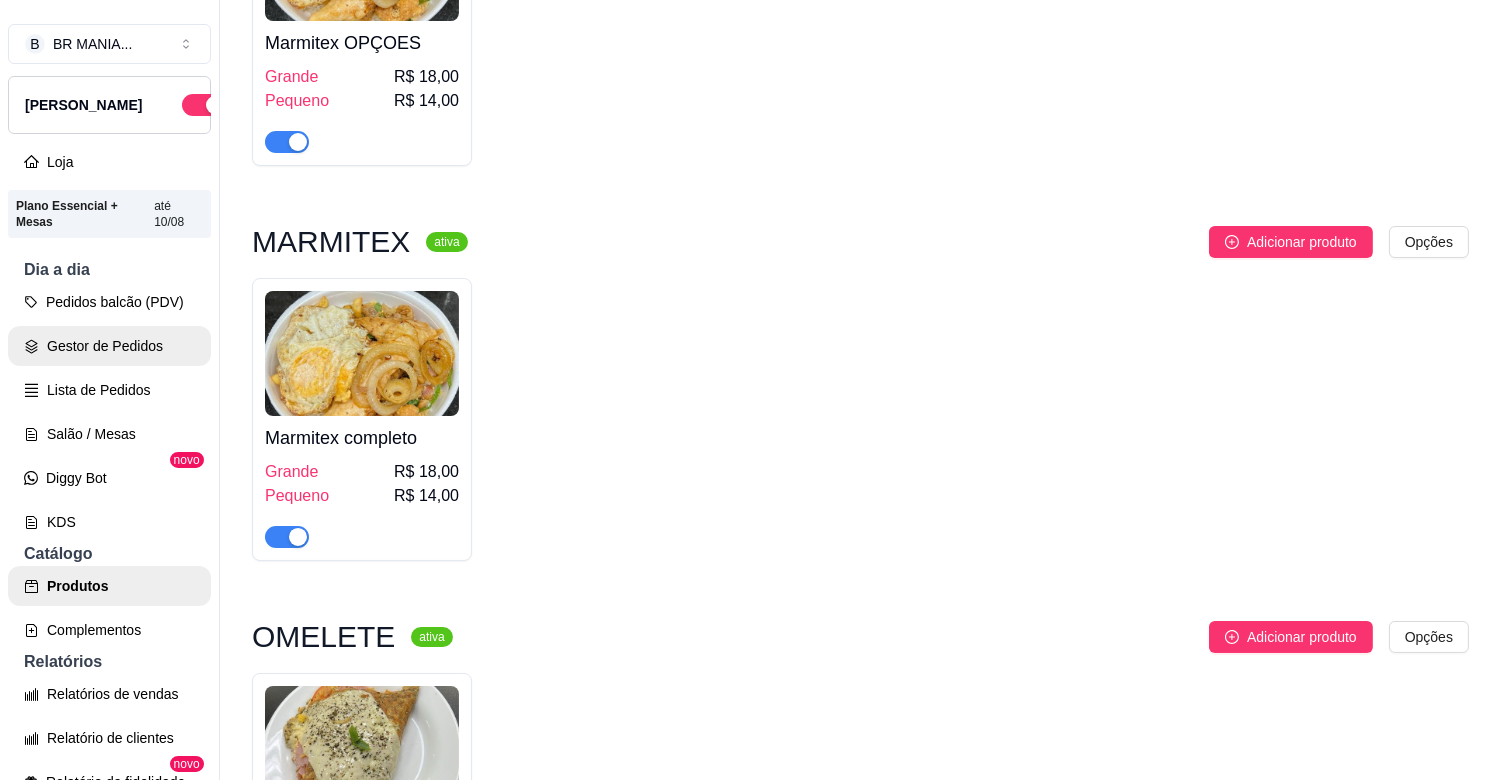 click on "Gestor de Pedidos" at bounding box center (109, 346) 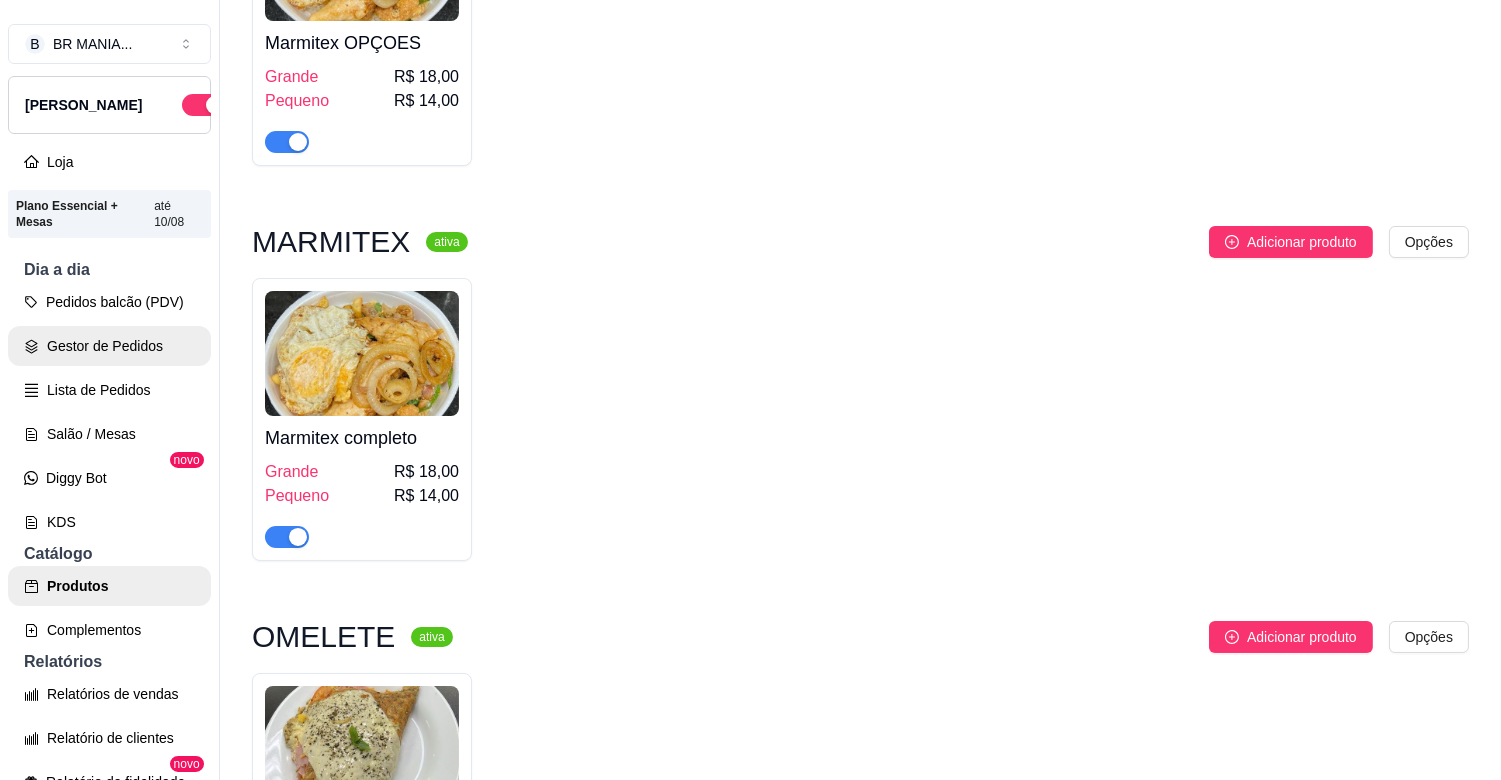 scroll, scrollTop: 0, scrollLeft: 0, axis: both 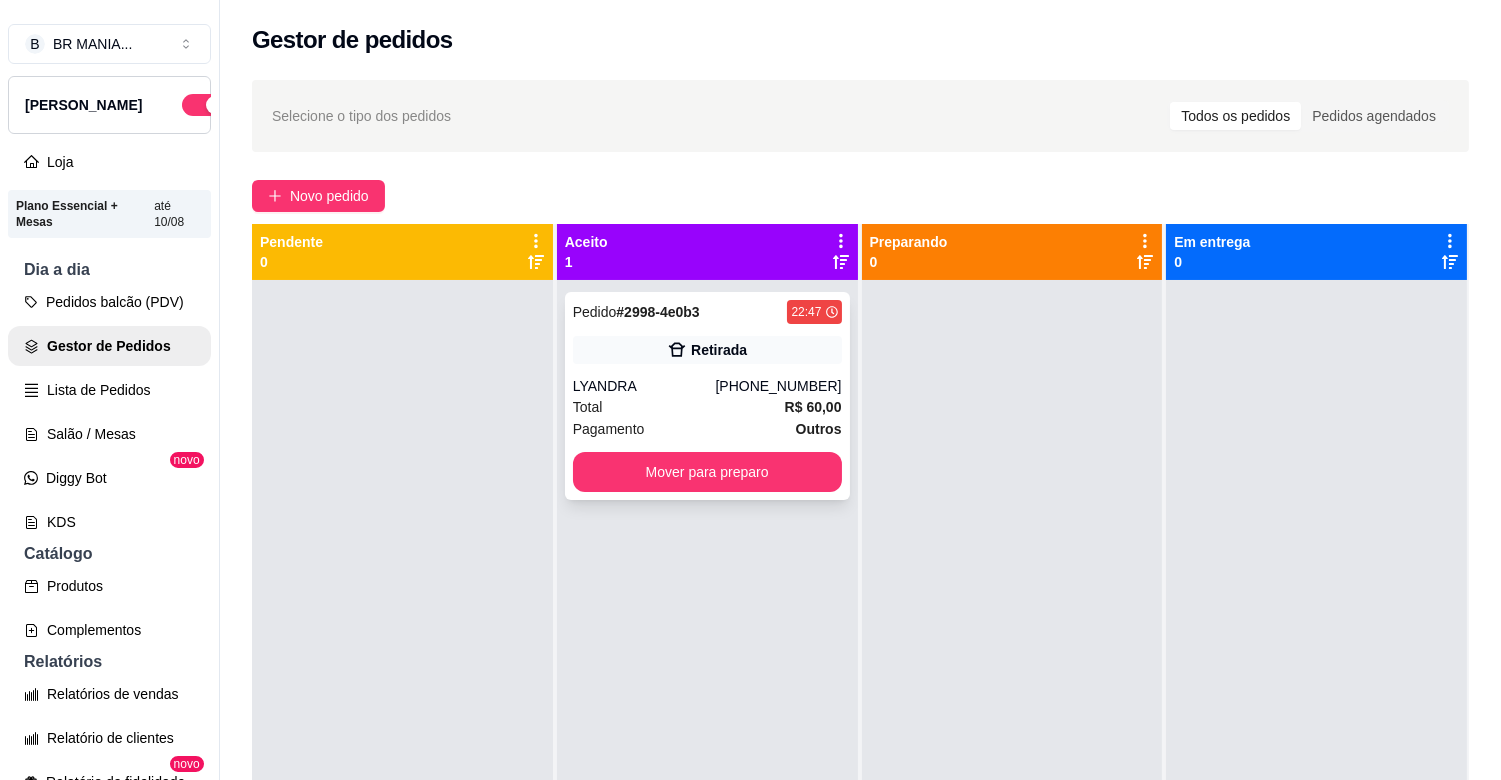 click on "Total R$ 60,00" at bounding box center (707, 407) 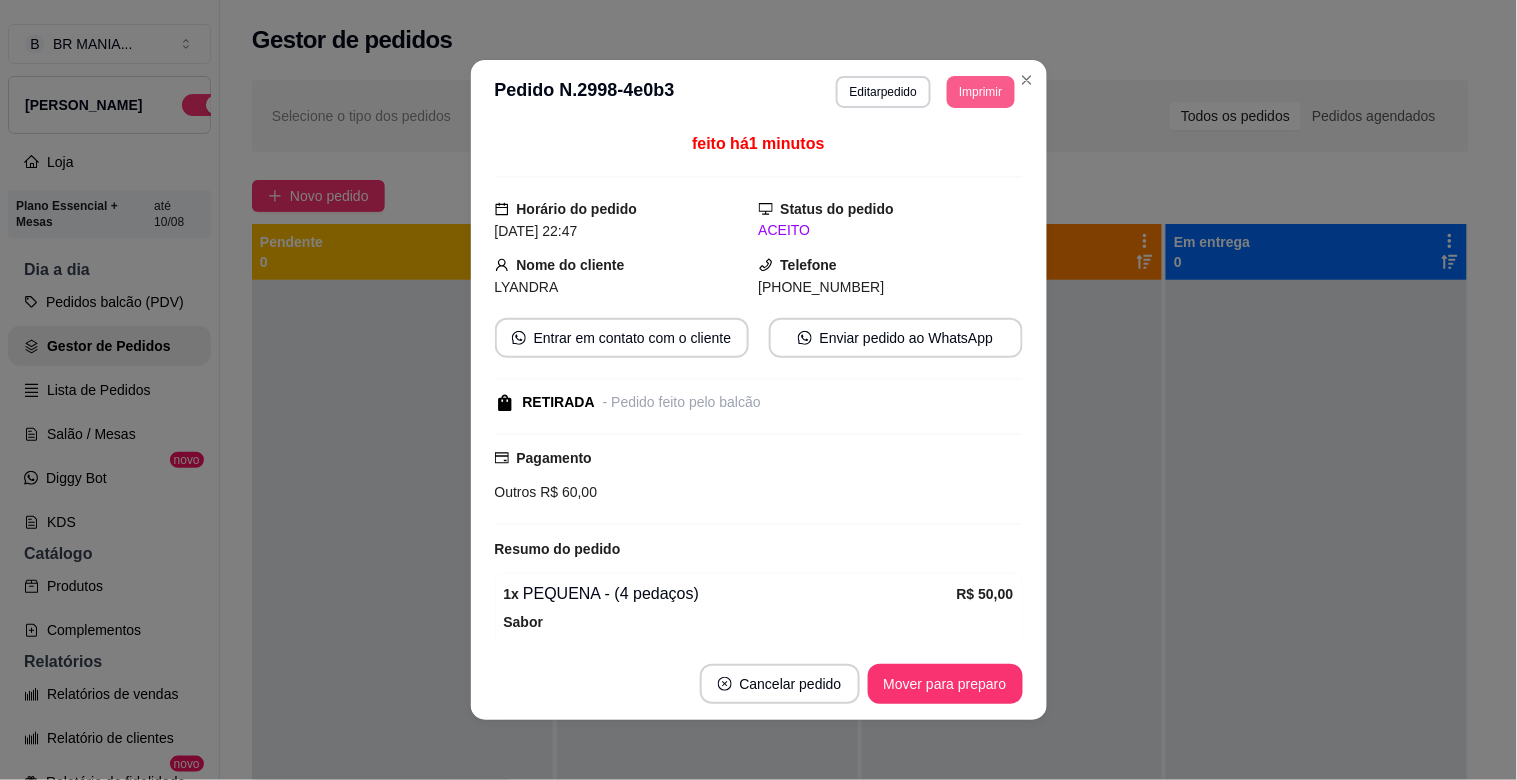 click on "Imprimir" at bounding box center [980, 92] 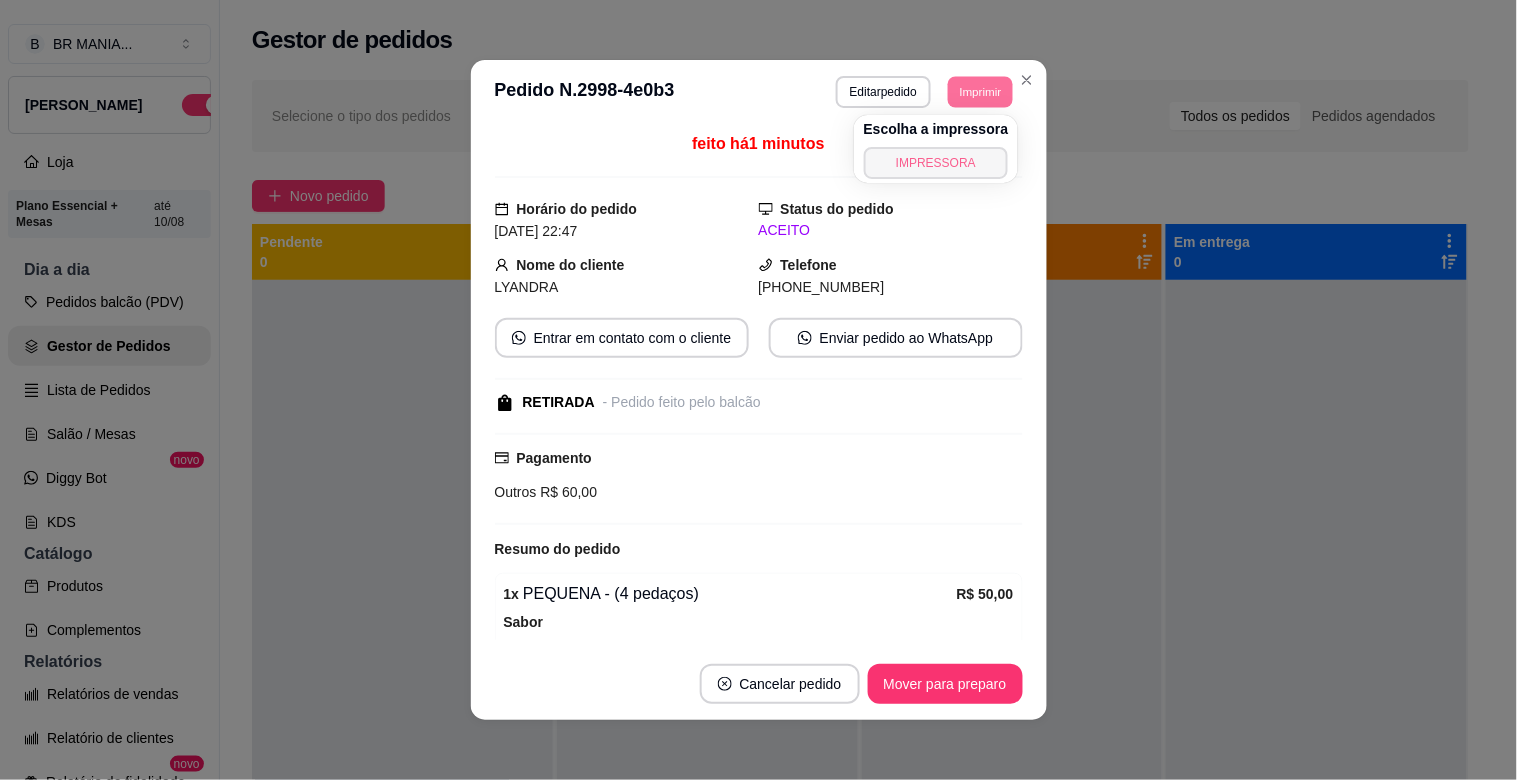 click on "IMPRESSORA" at bounding box center (936, 163) 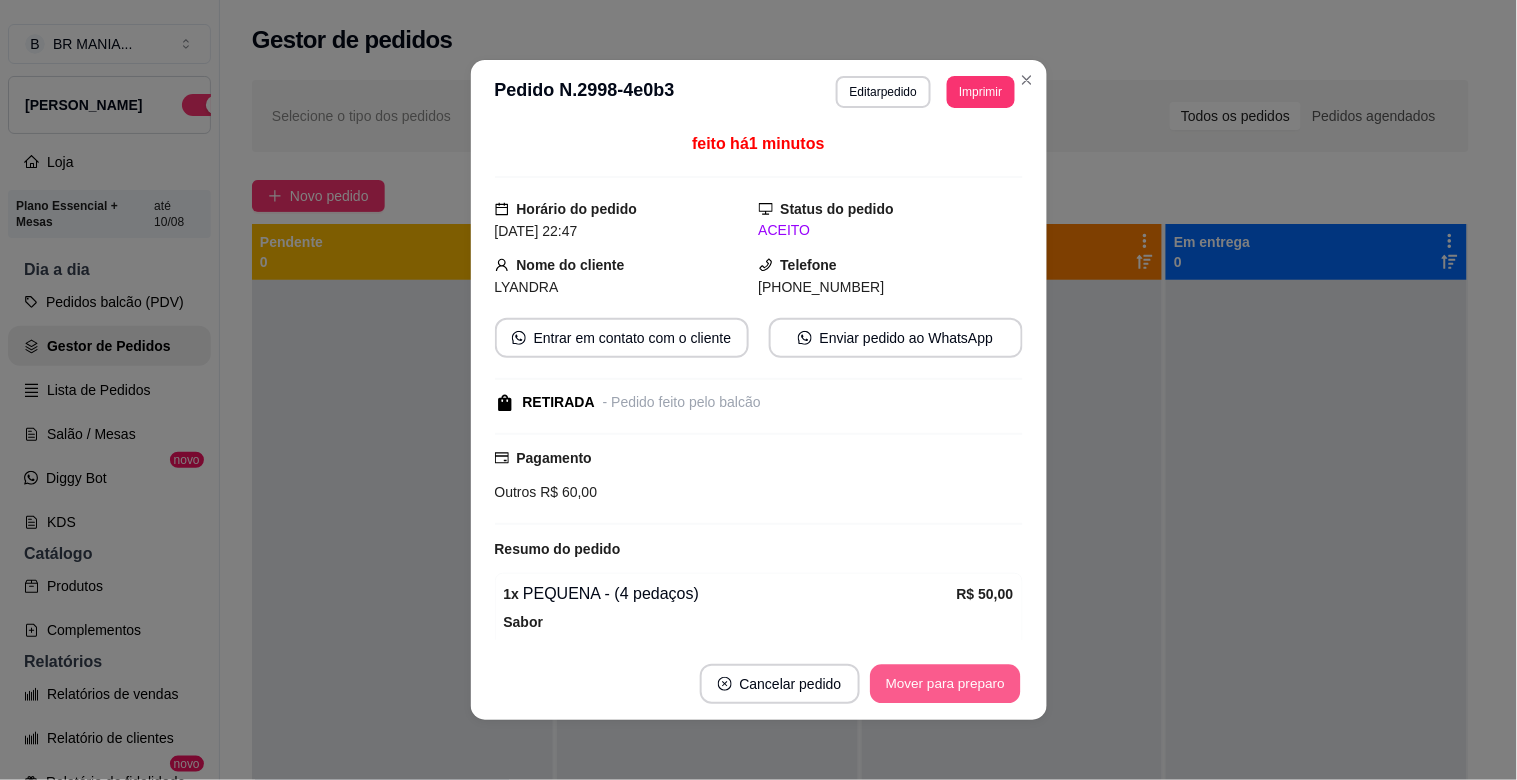 click on "Mover para preparo" at bounding box center (945, 684) 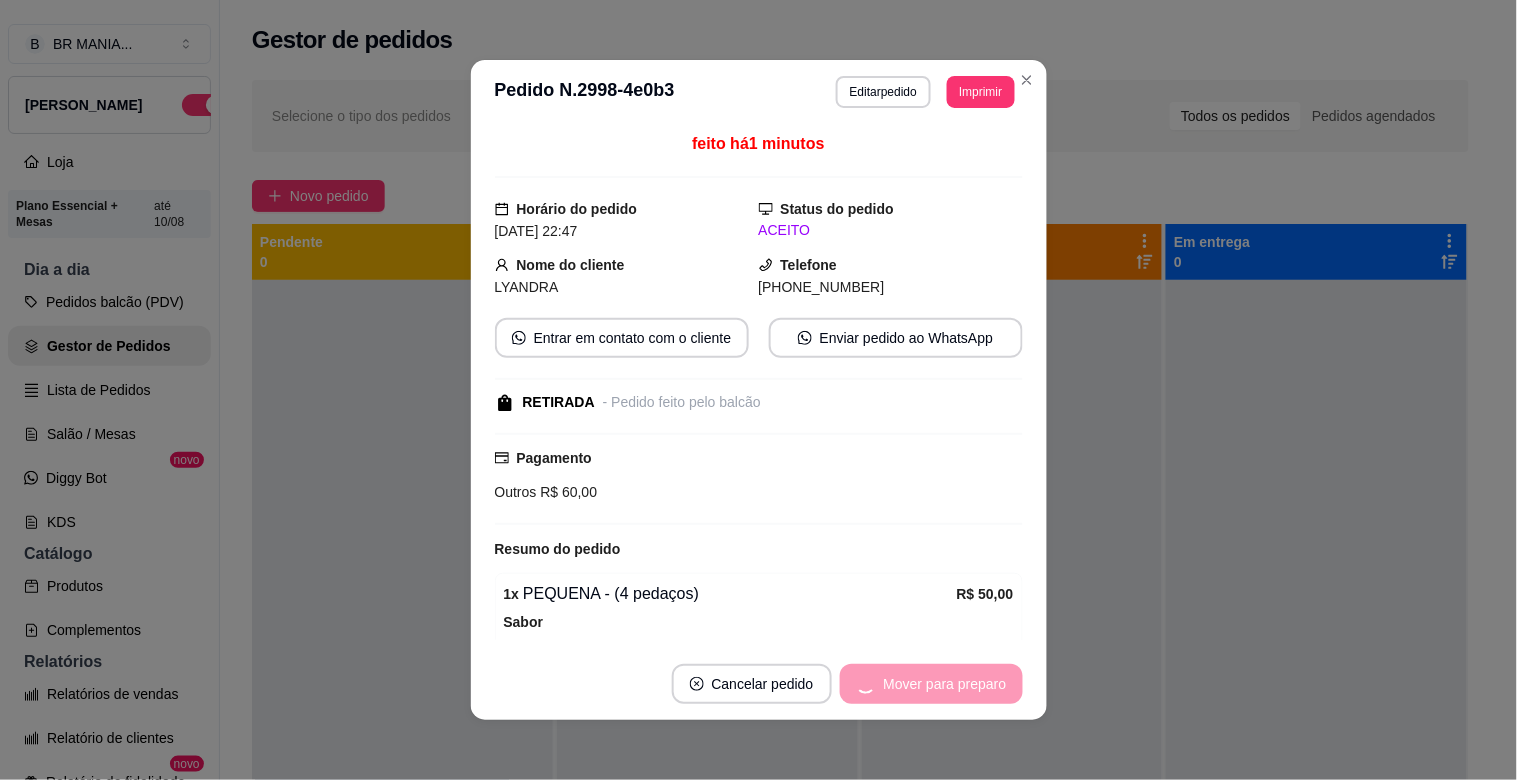 click on "Mover para preparo" at bounding box center [931, 684] 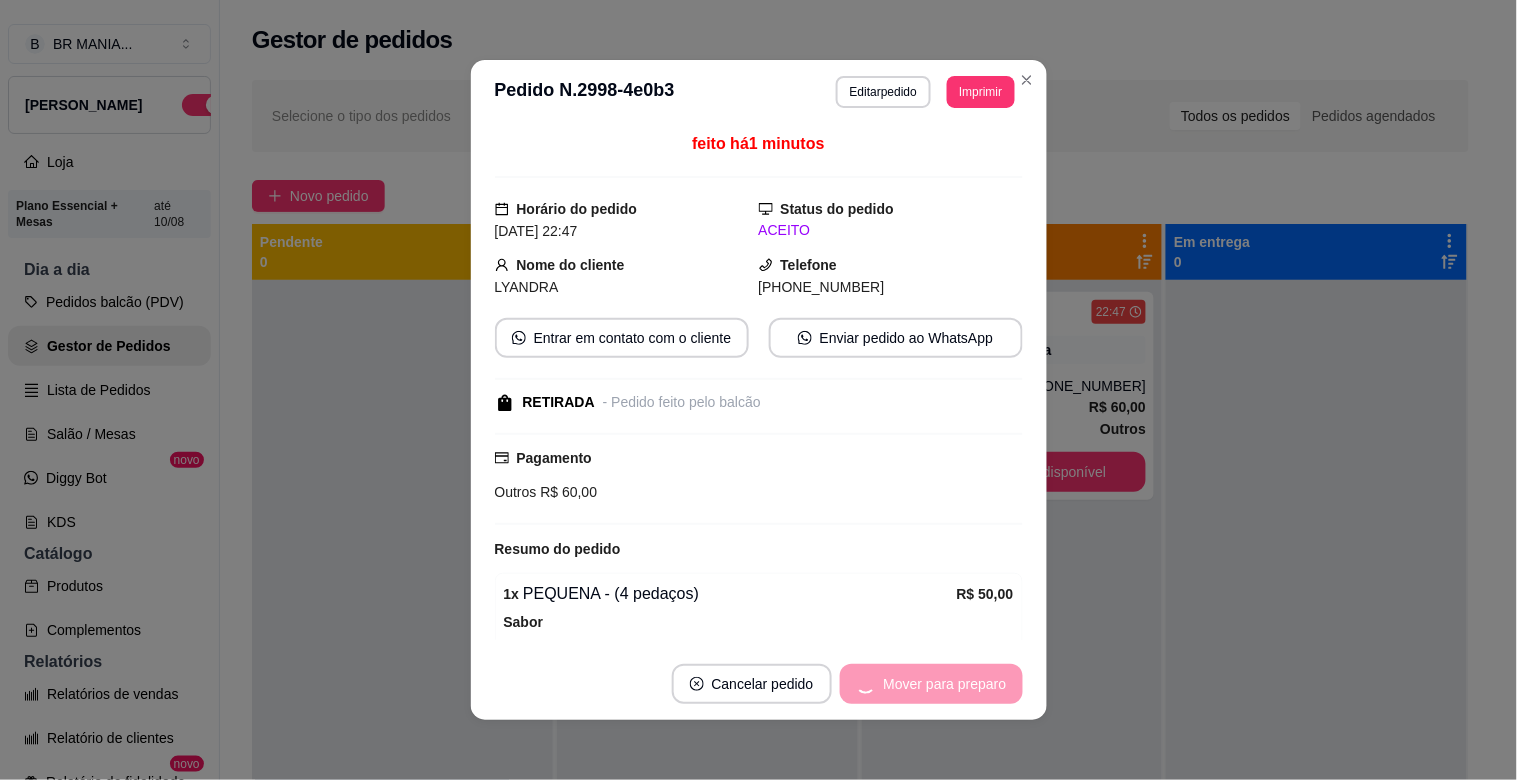 click on "Mover para preparo" at bounding box center [931, 684] 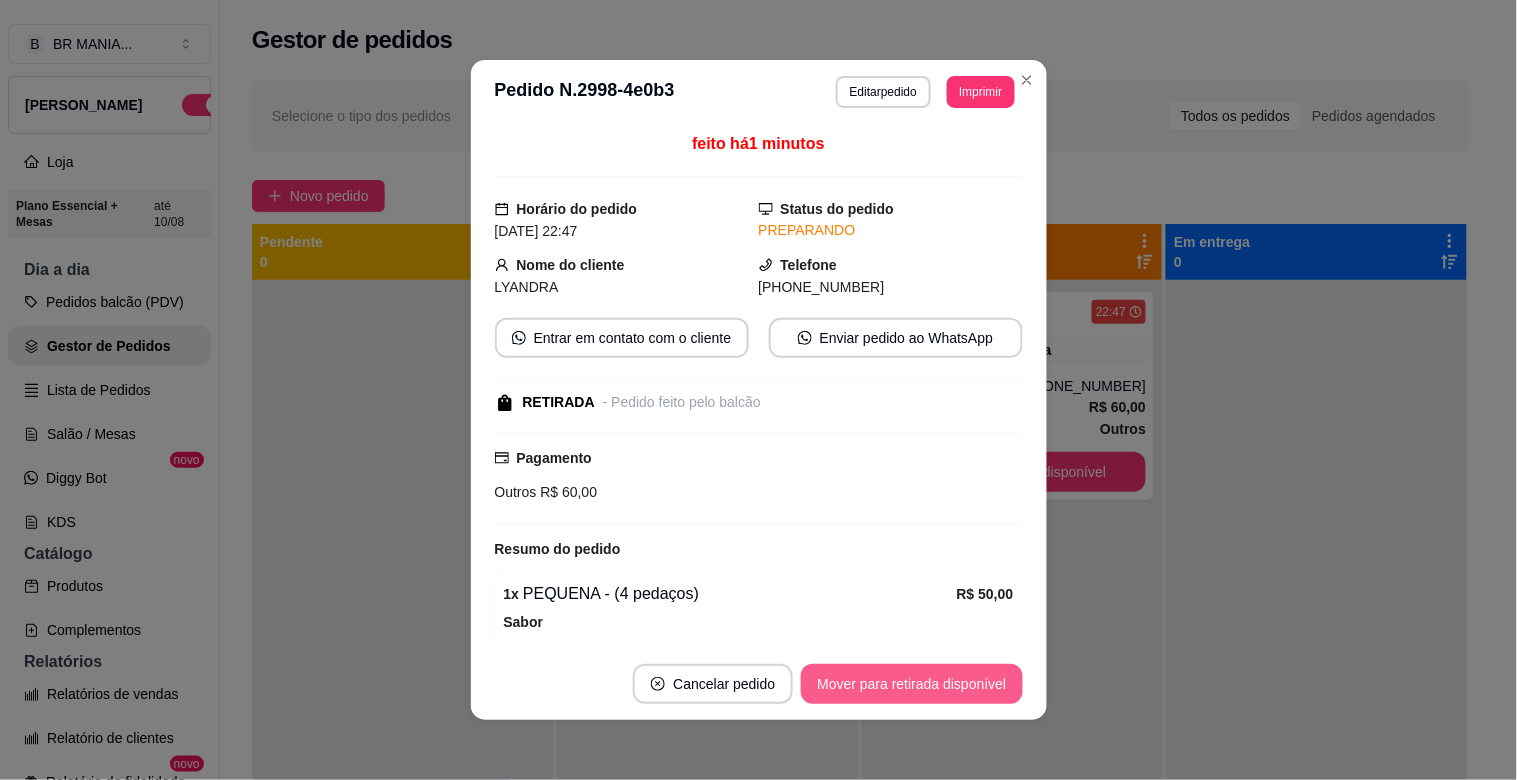 click on "Mover para retirada disponível" at bounding box center (911, 684) 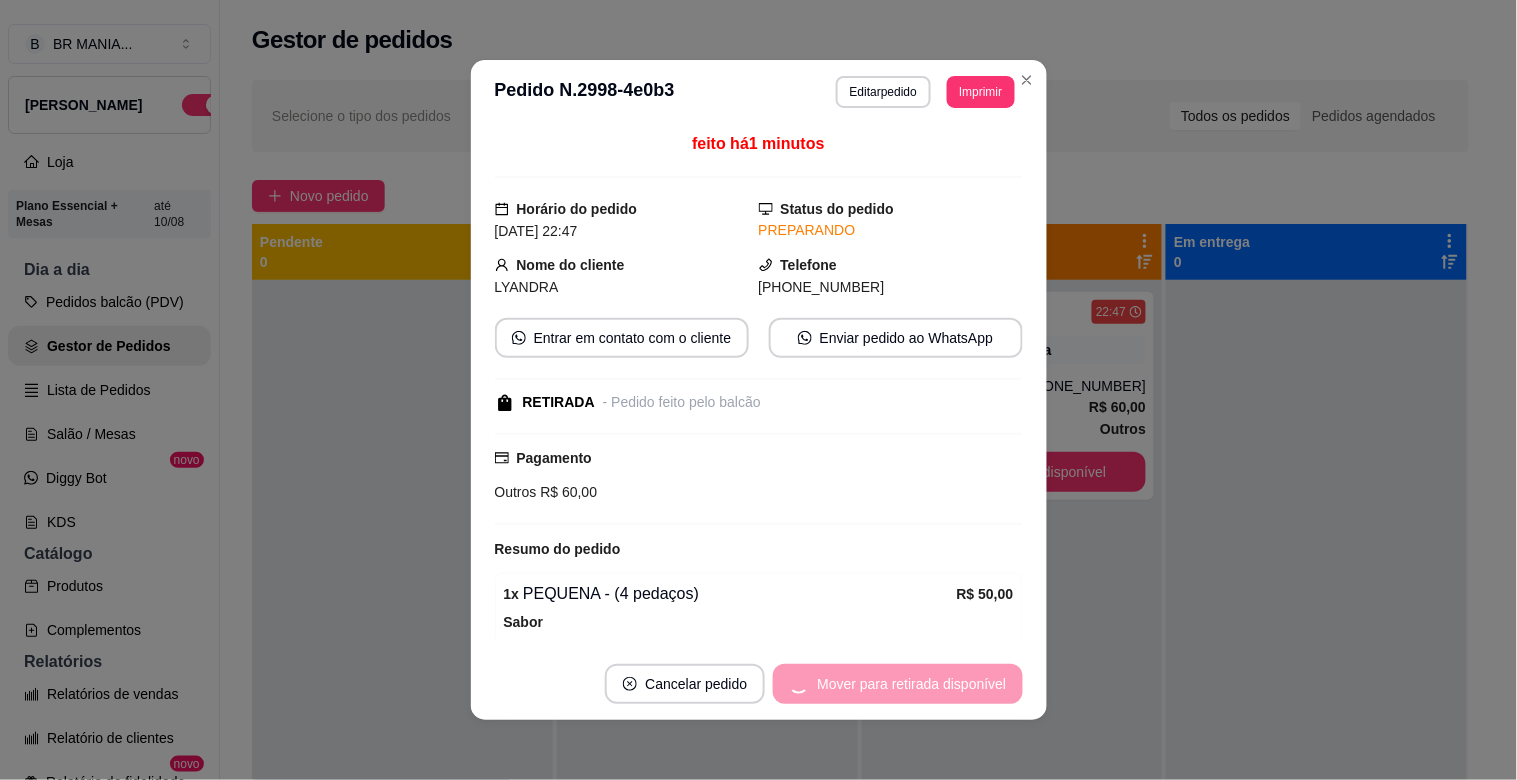 click on "Mover para retirada disponível" at bounding box center (897, 684) 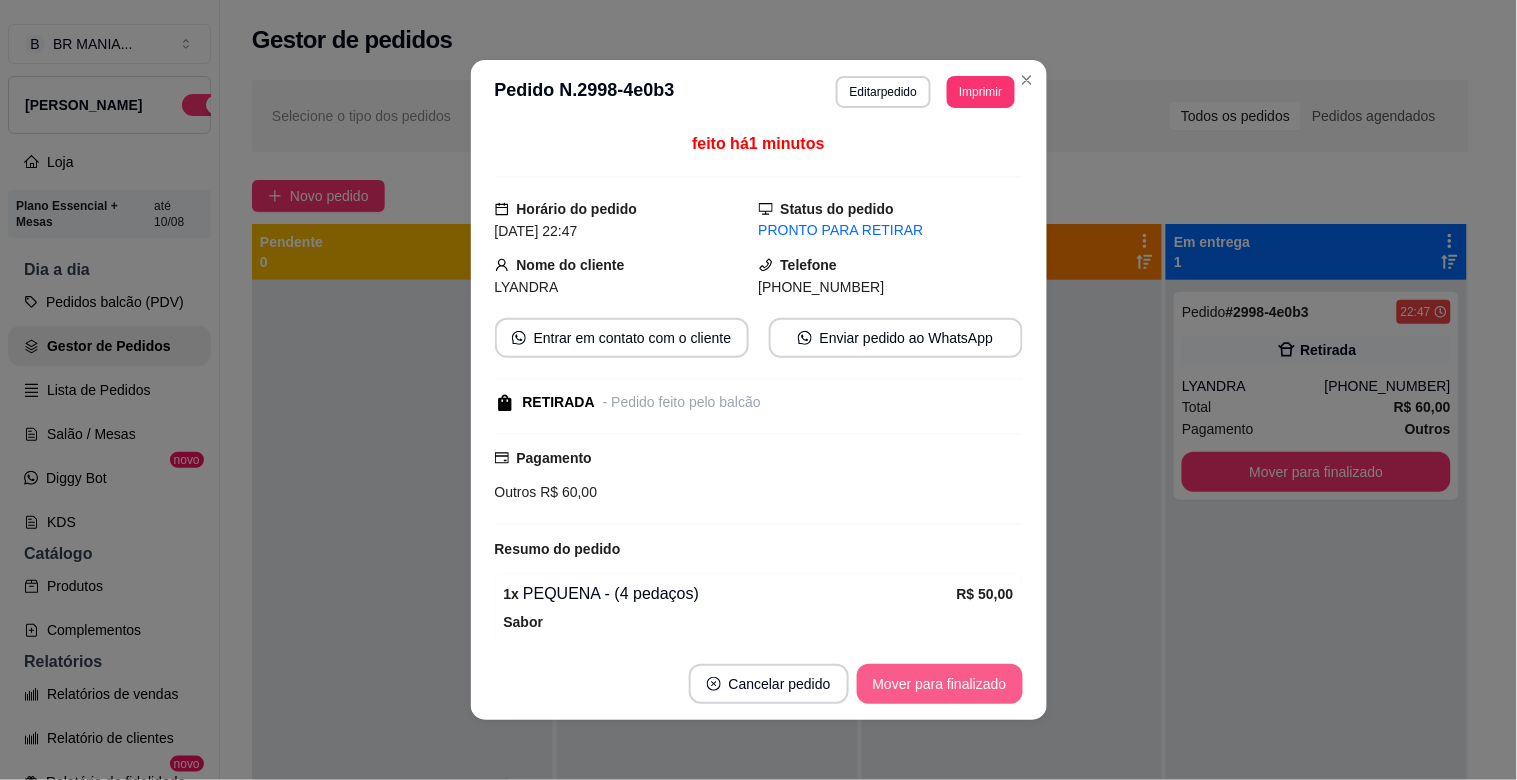 click on "Mover para finalizado" at bounding box center (940, 684) 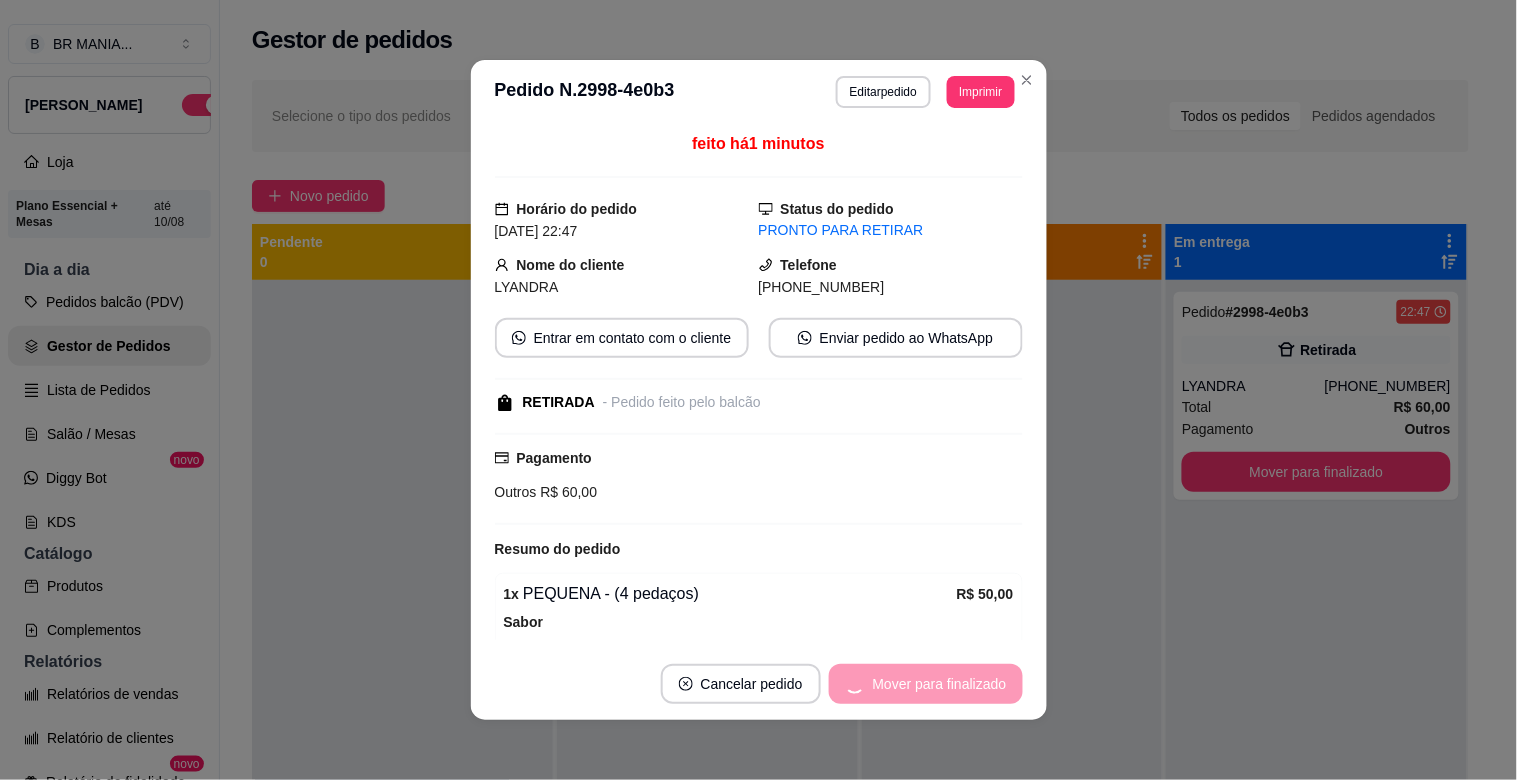 click on "Mover para finalizado" at bounding box center [926, 684] 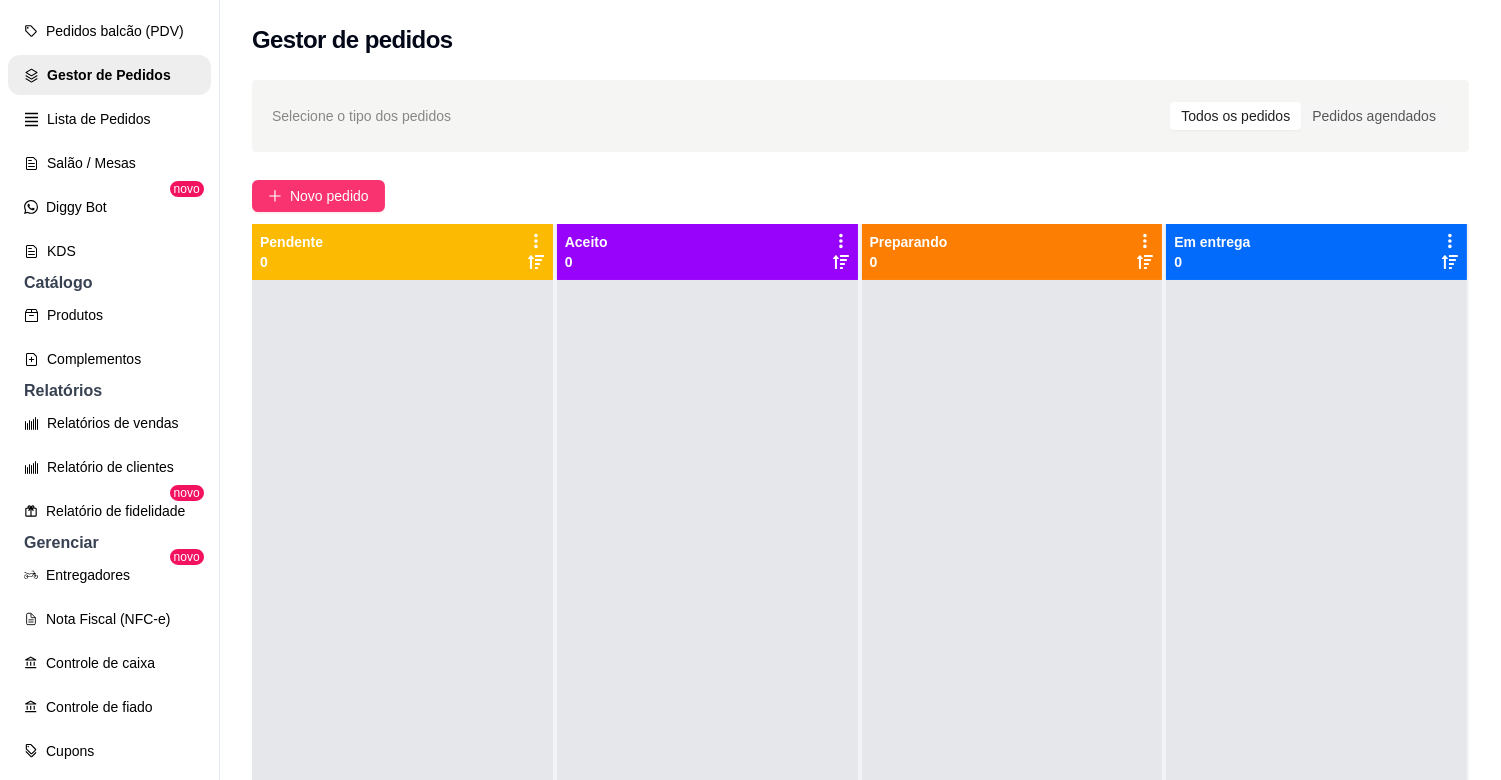 scroll, scrollTop: 350, scrollLeft: 0, axis: vertical 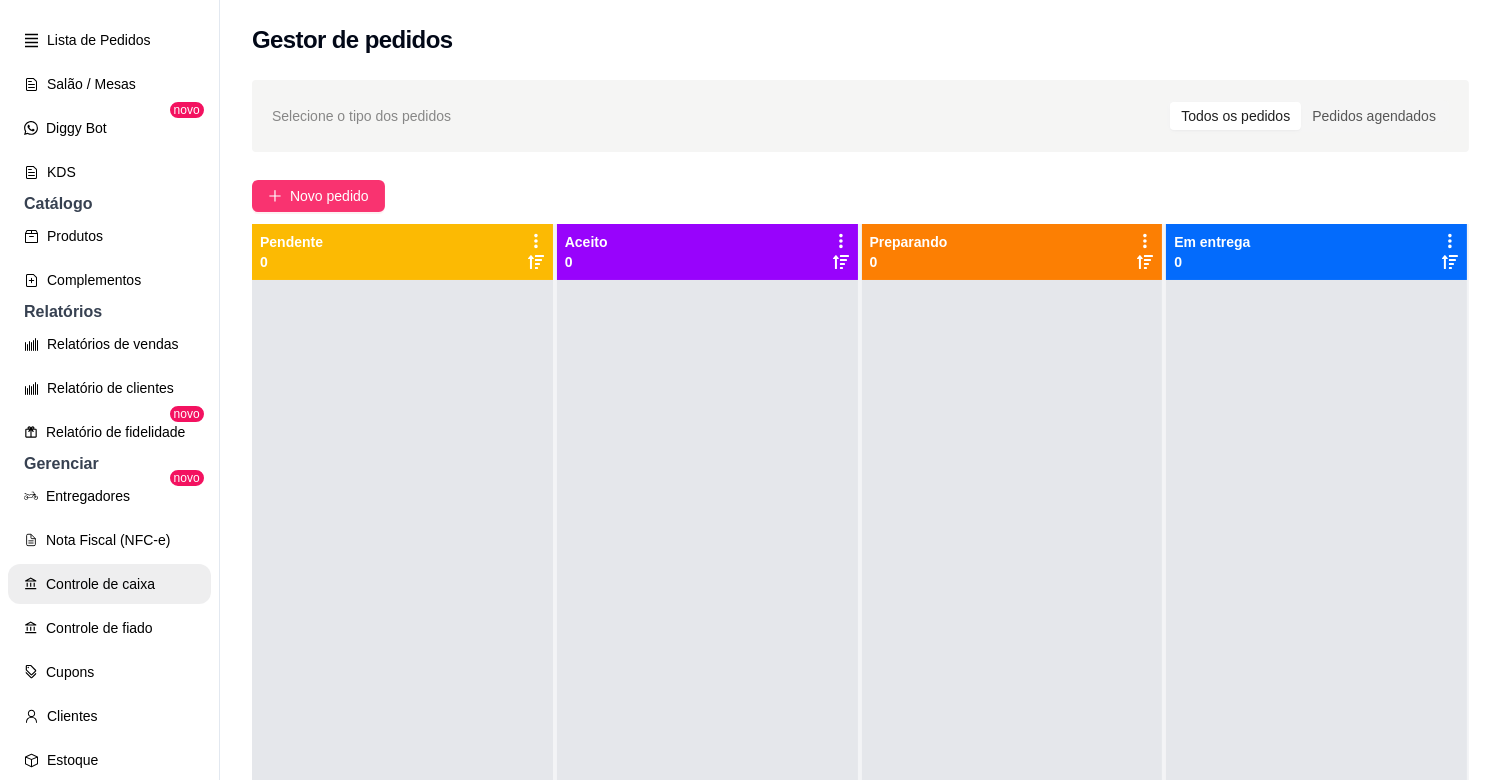 click on "Controle de caixa" at bounding box center (109, 584) 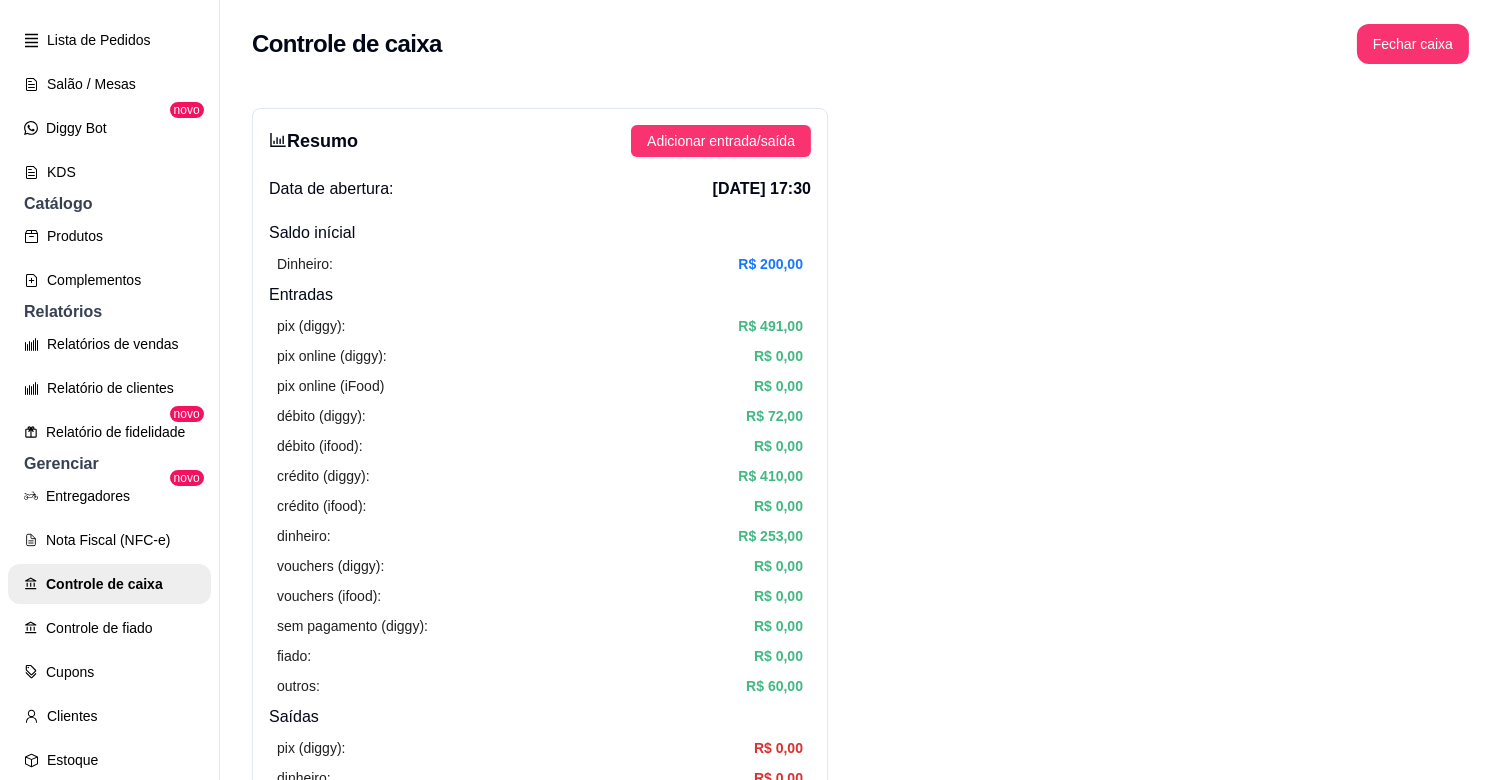 scroll, scrollTop: 0, scrollLeft: 0, axis: both 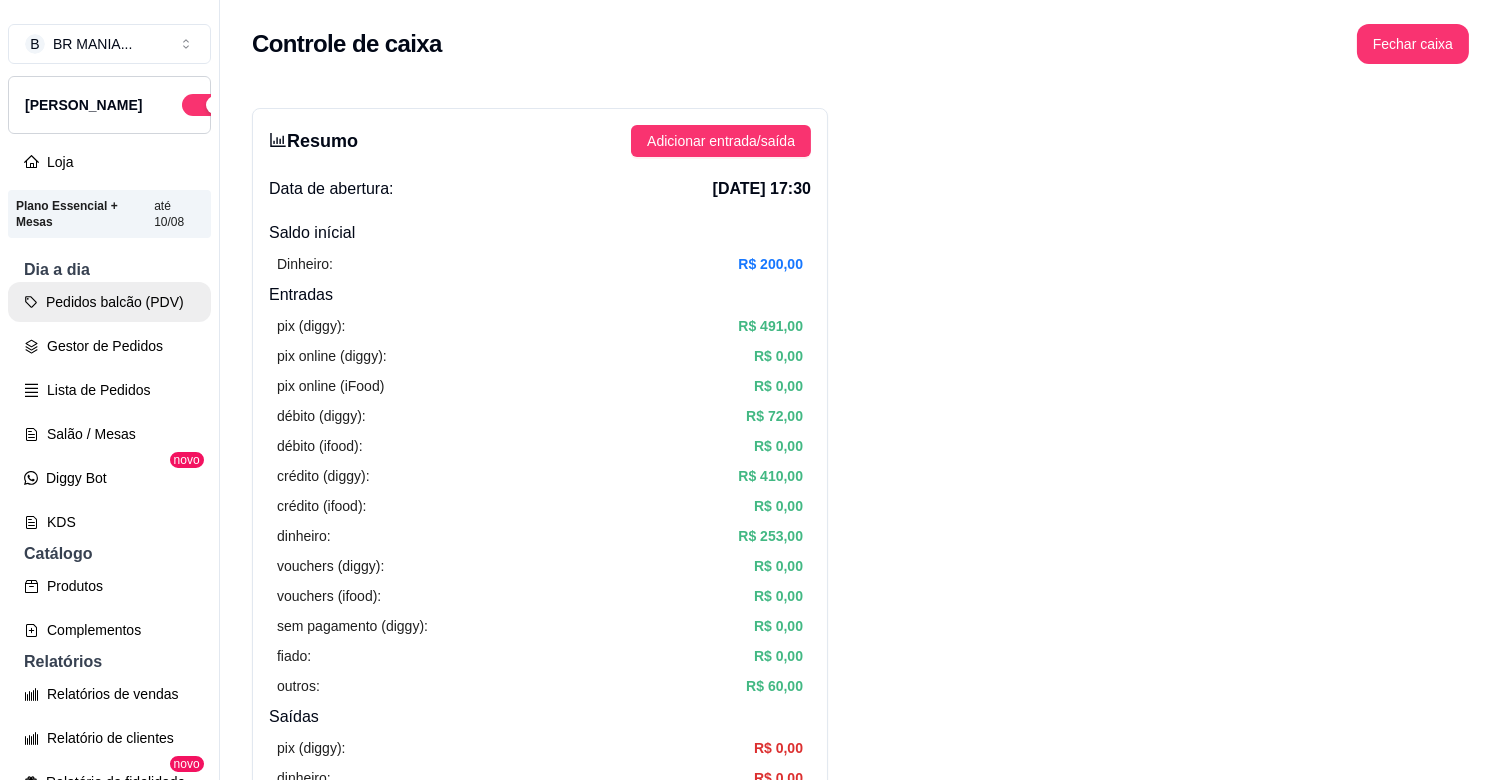 click on "Pedidos balcão (PDV)" at bounding box center [109, 302] 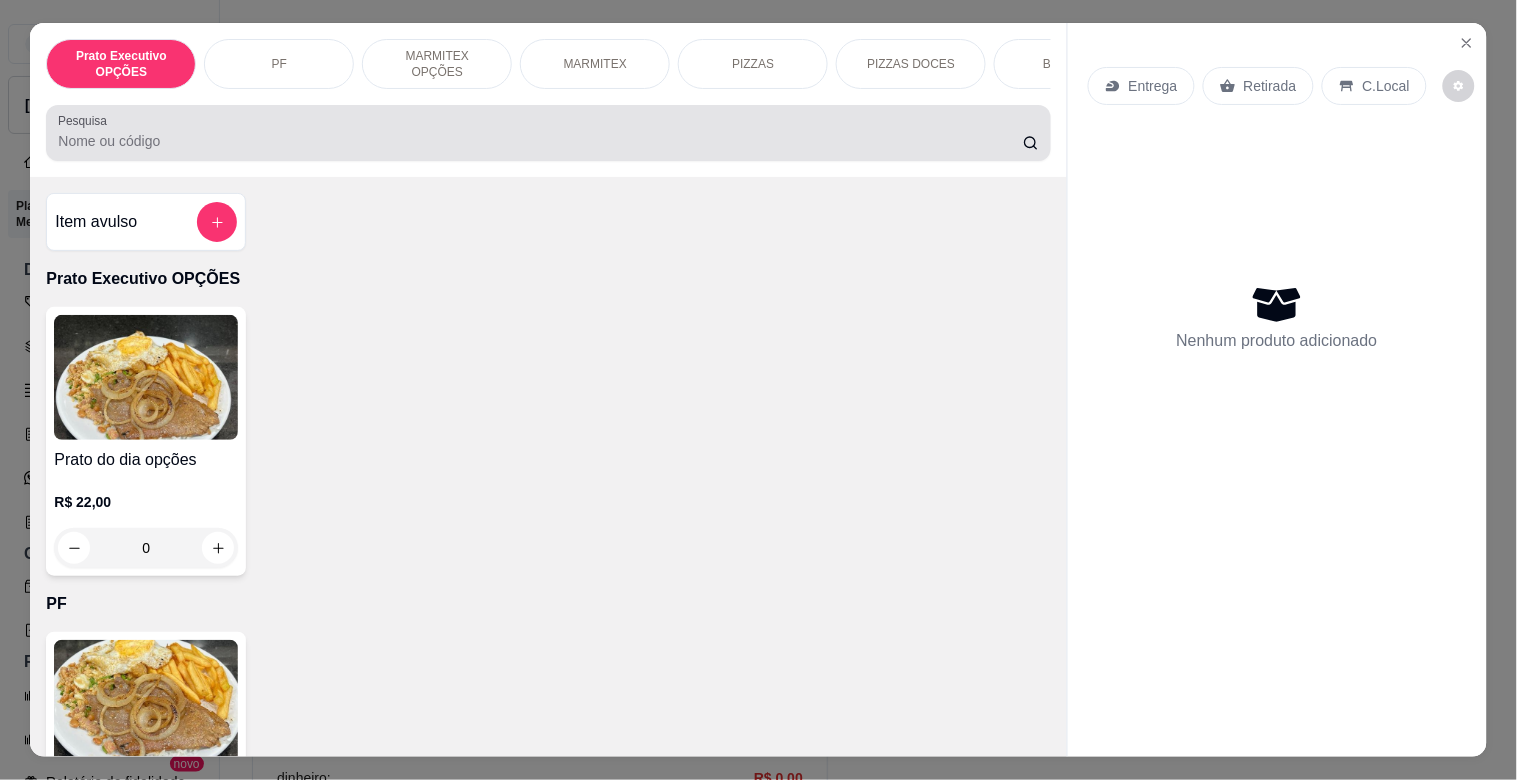 click on "Pesquisa" at bounding box center [540, 141] 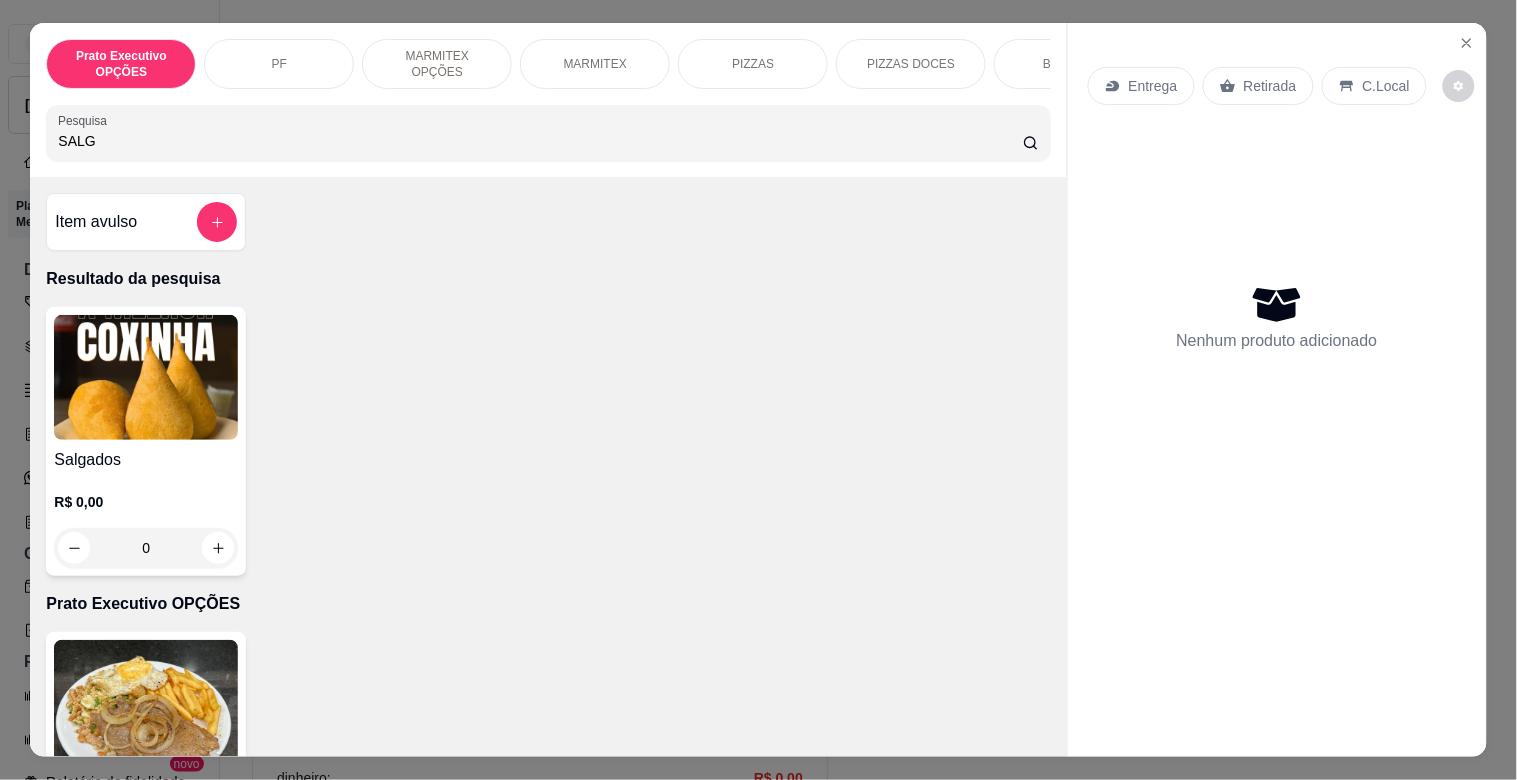 type on "SALG" 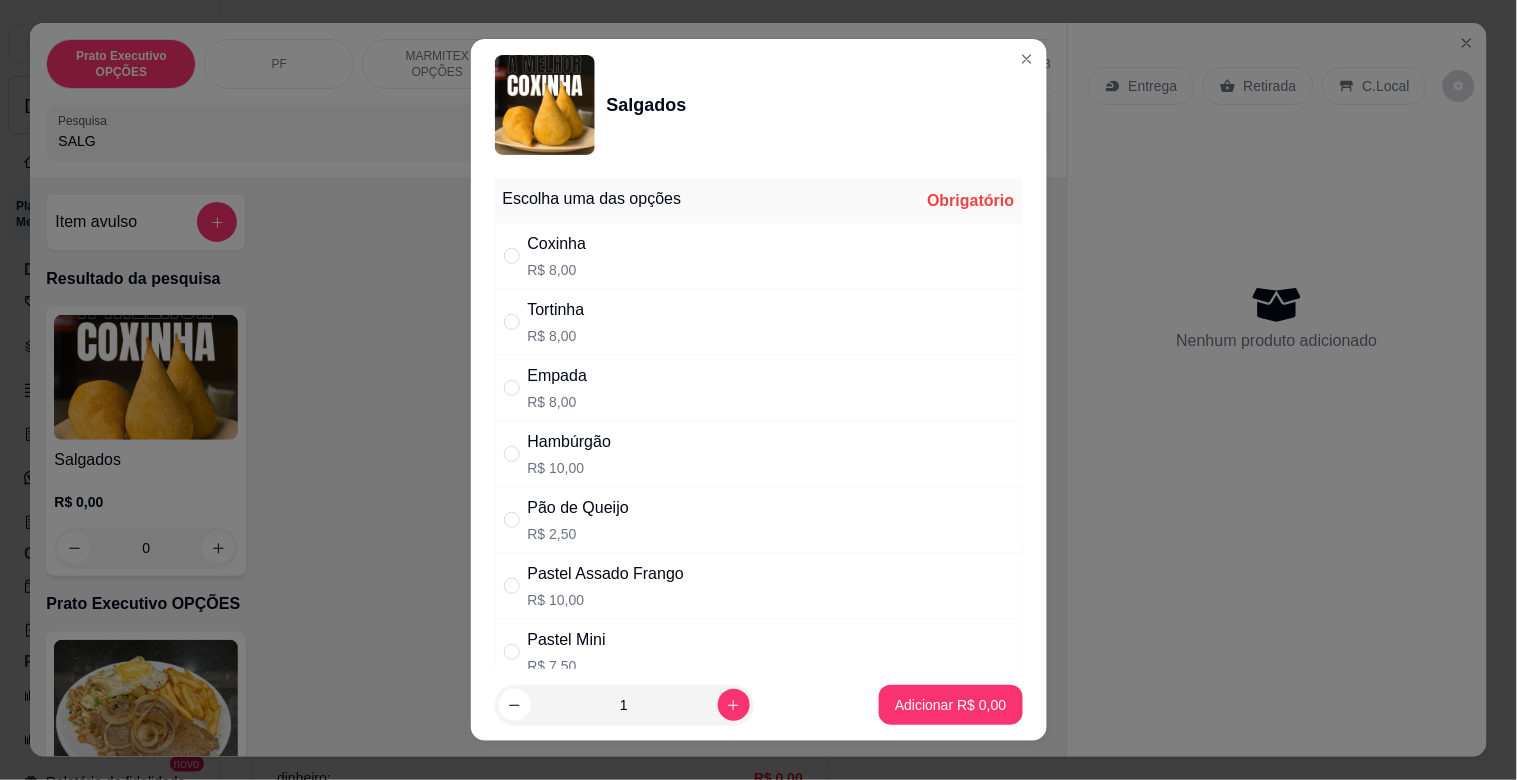 drag, startPoint x: 578, startPoint y: 472, endPoint x: 652, endPoint y: 503, distance: 80.23092 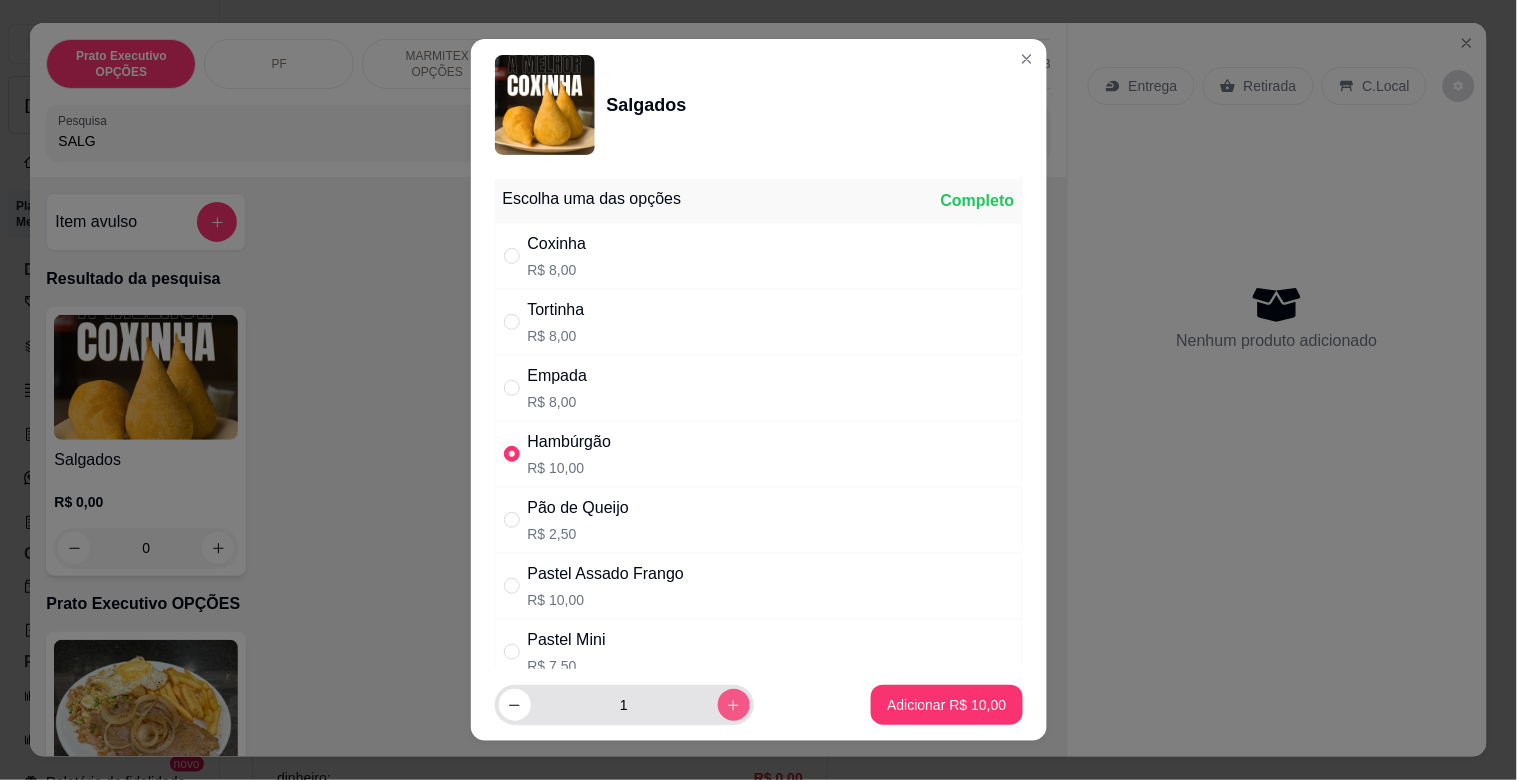 click 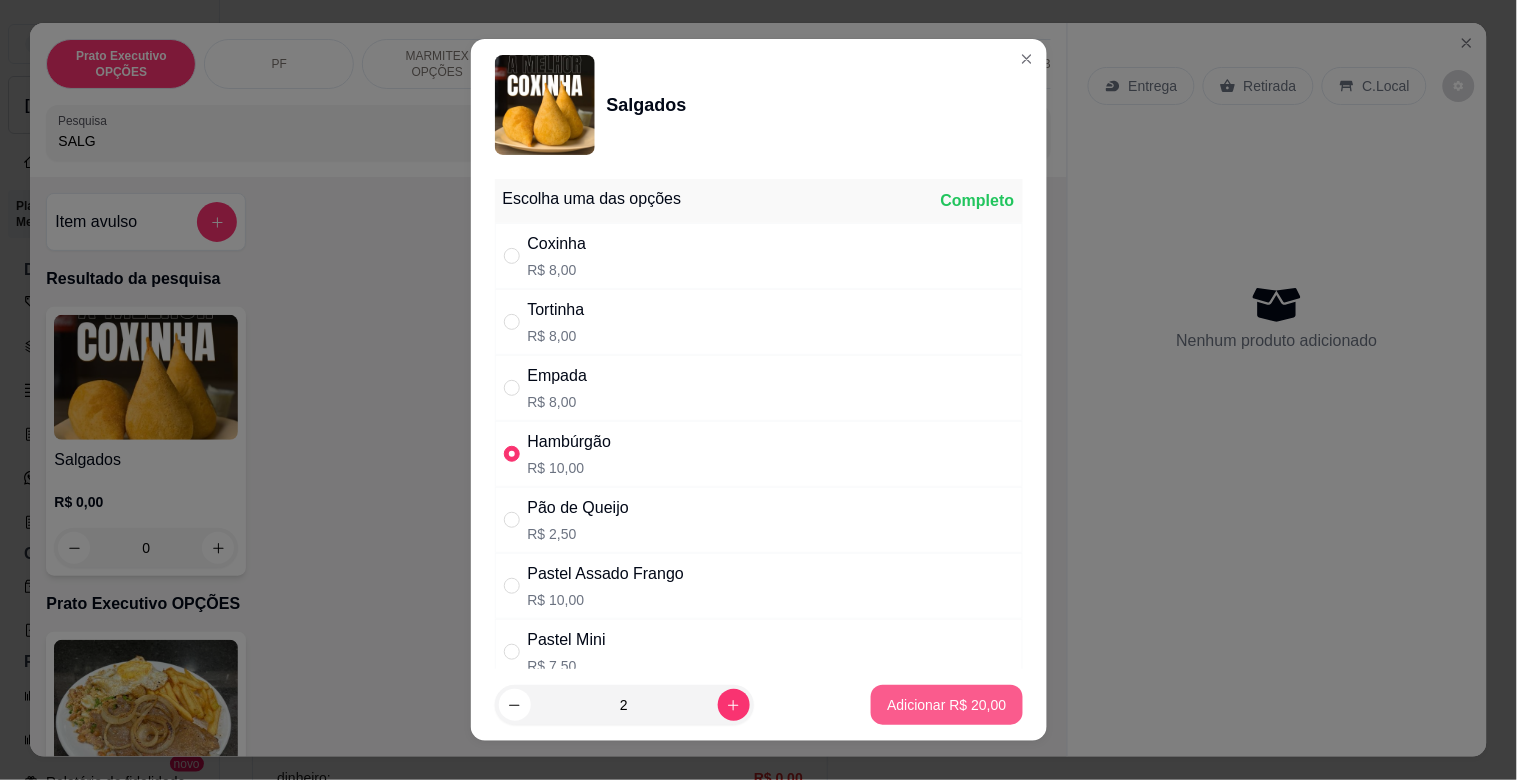 click on "Adicionar   R$ 20,00" at bounding box center (946, 705) 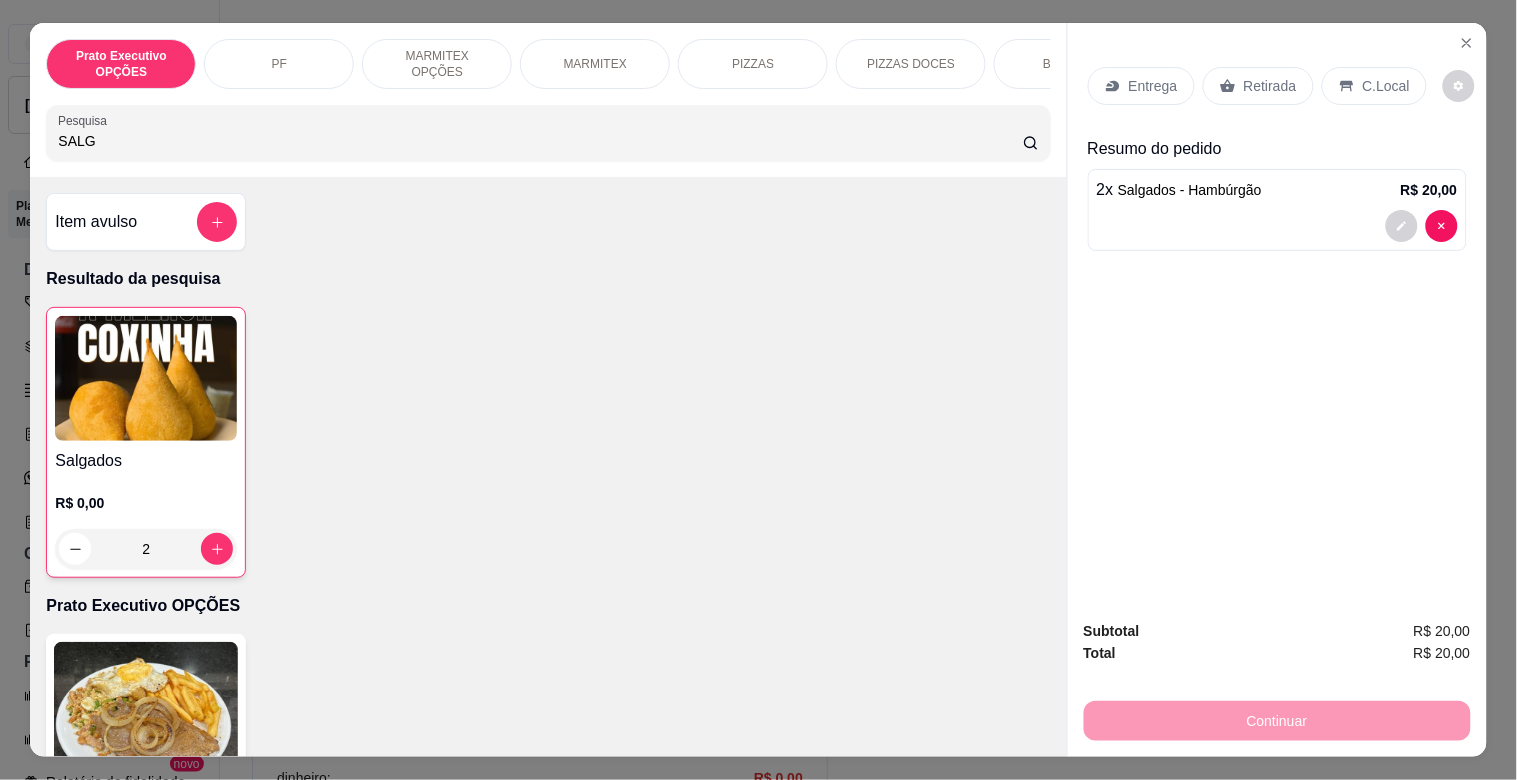 click on "SALG" at bounding box center [540, 141] 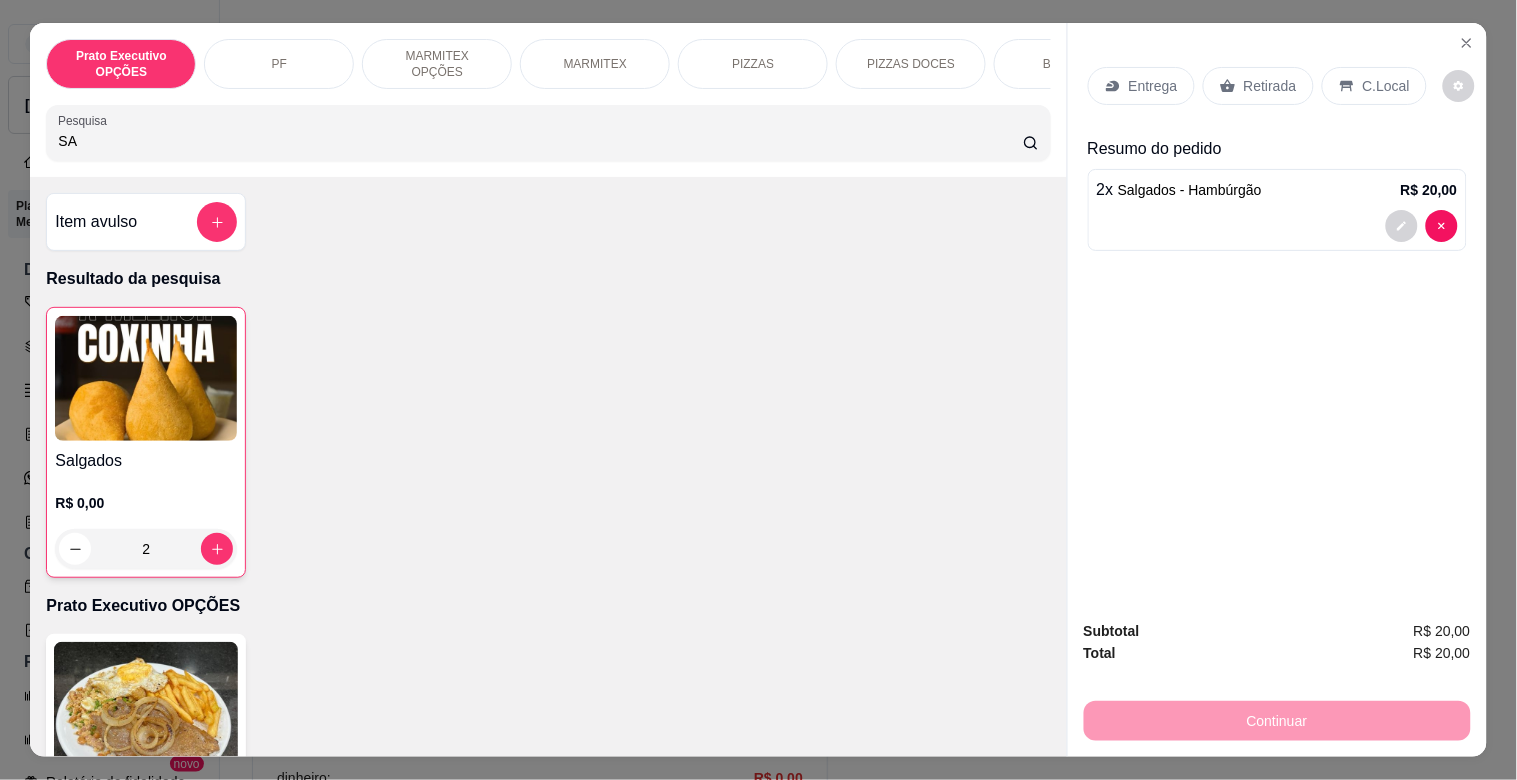 type on "S" 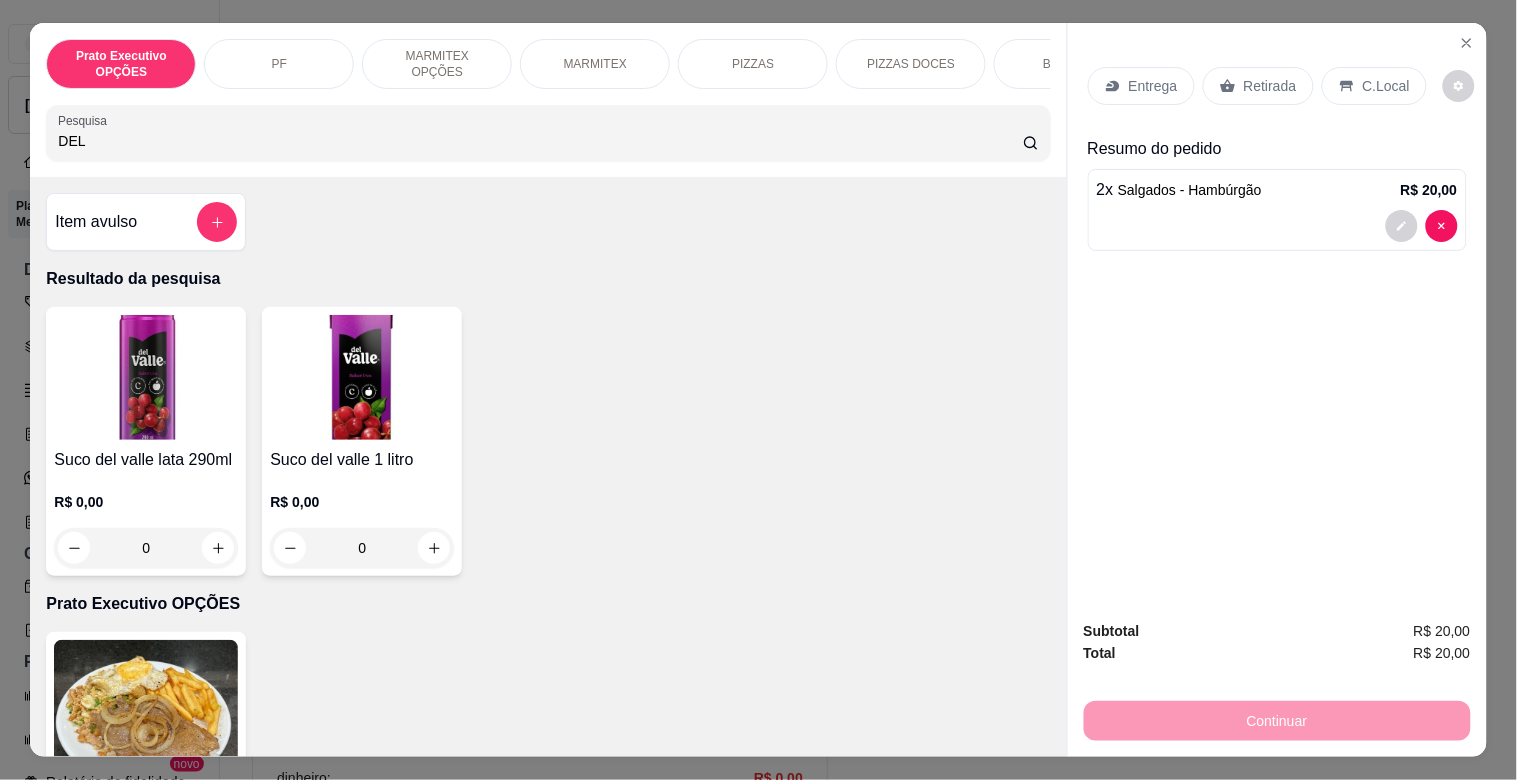 type on "DEL" 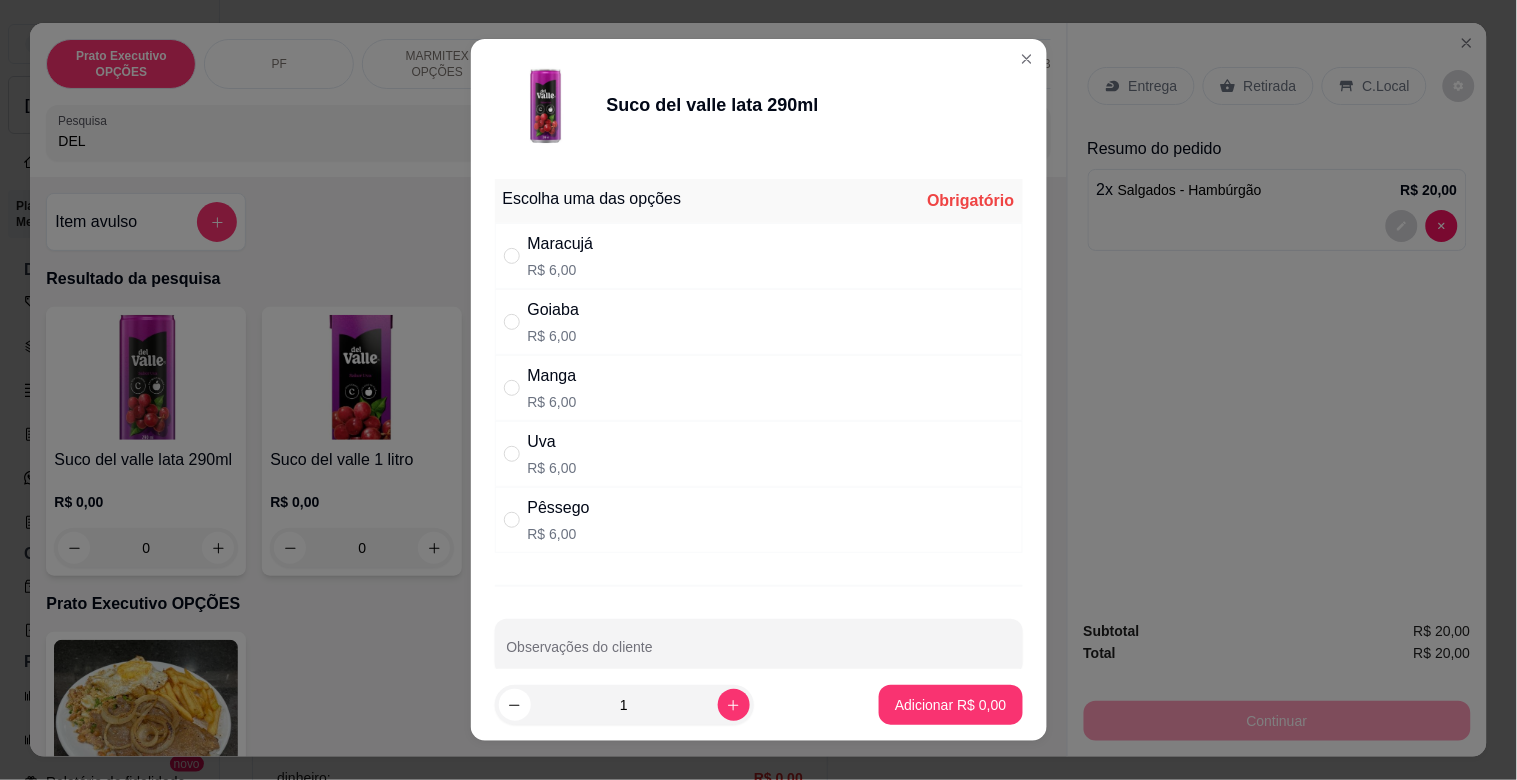 click on "Maracujá" at bounding box center [561, 244] 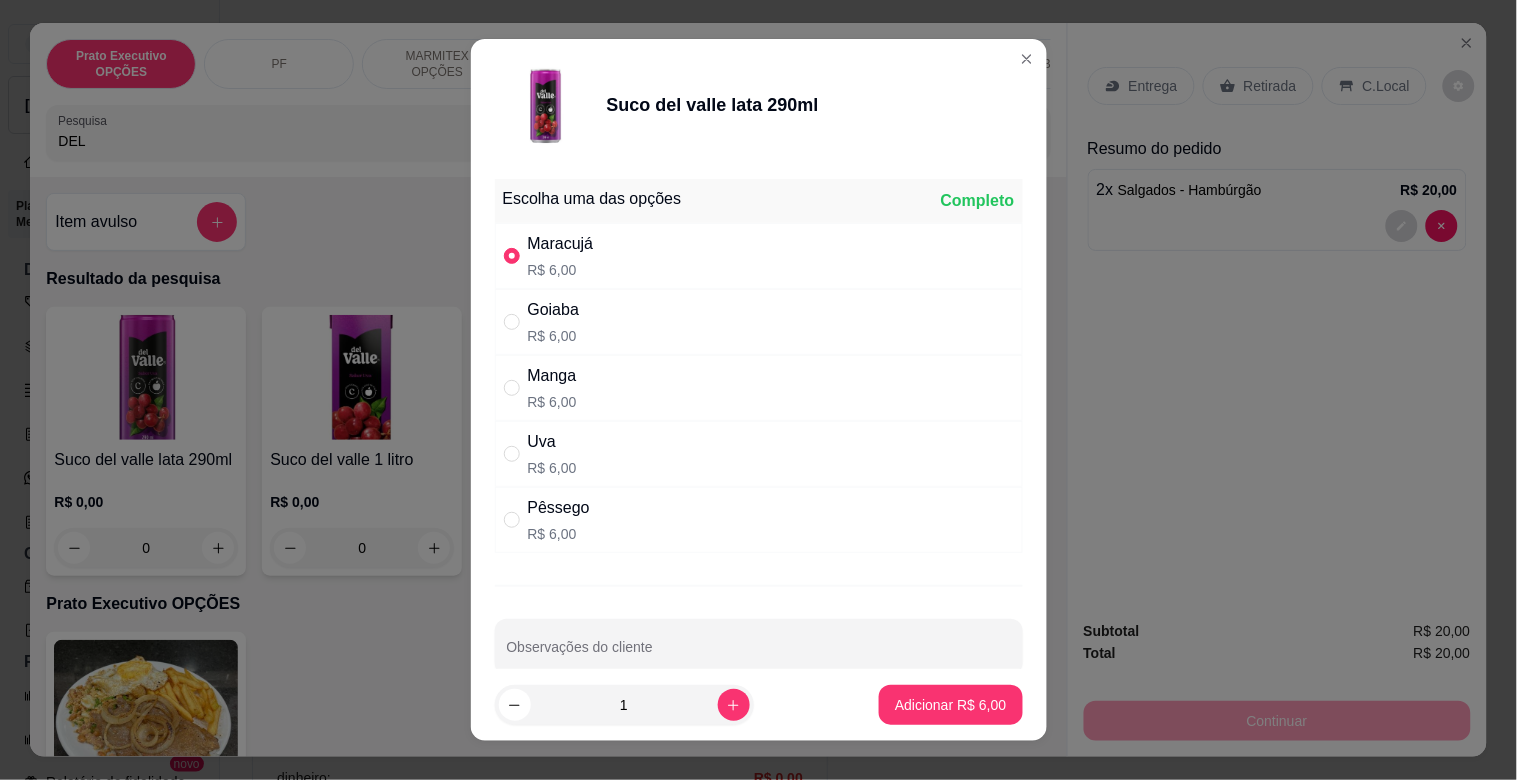 click on "R$ 6,00" at bounding box center [561, 270] 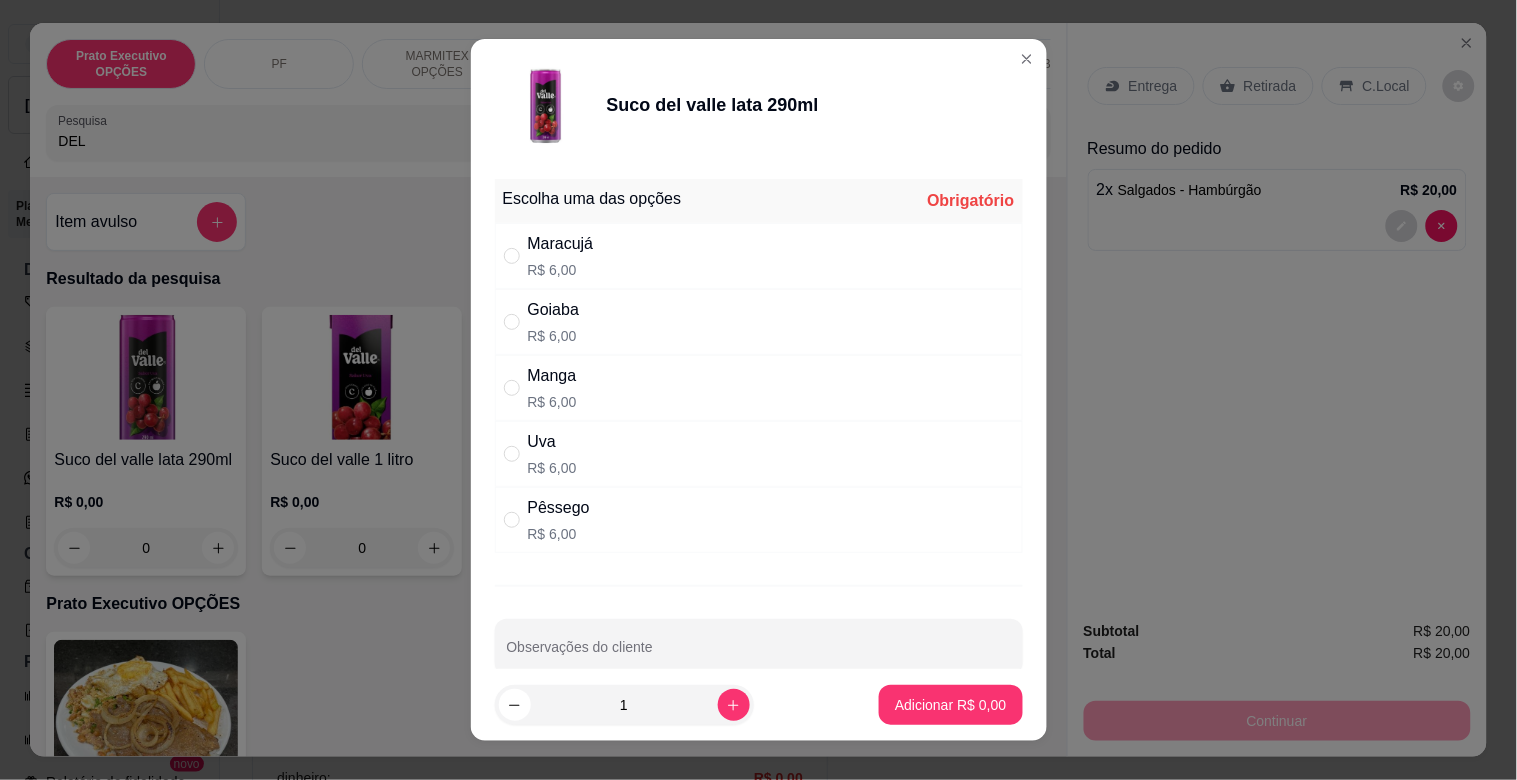 click on "Pêssego  R$ 6,00" at bounding box center (759, 520) 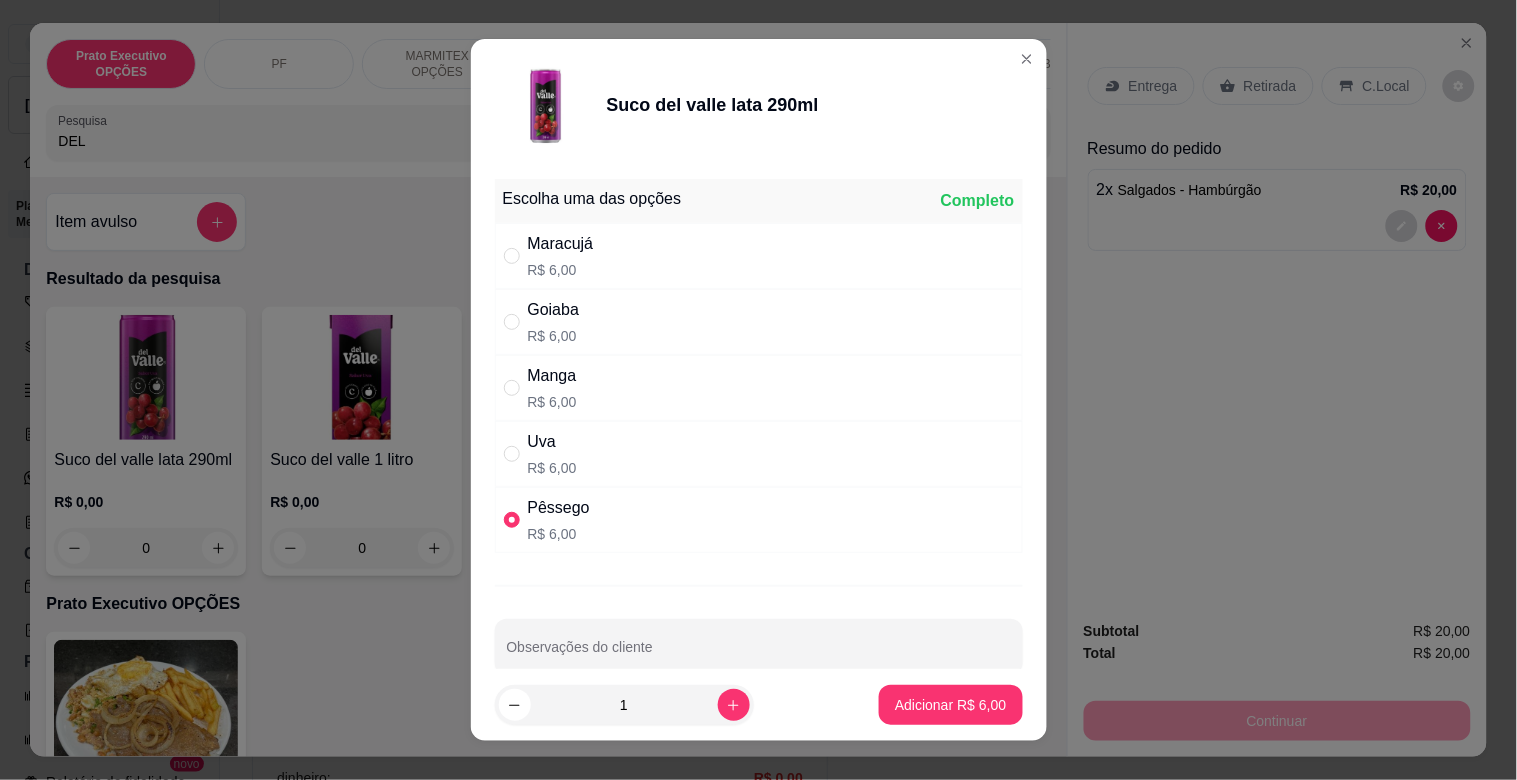 drag, startPoint x: 953, startPoint y: 726, endPoint x: 952, endPoint y: 716, distance: 10.049875 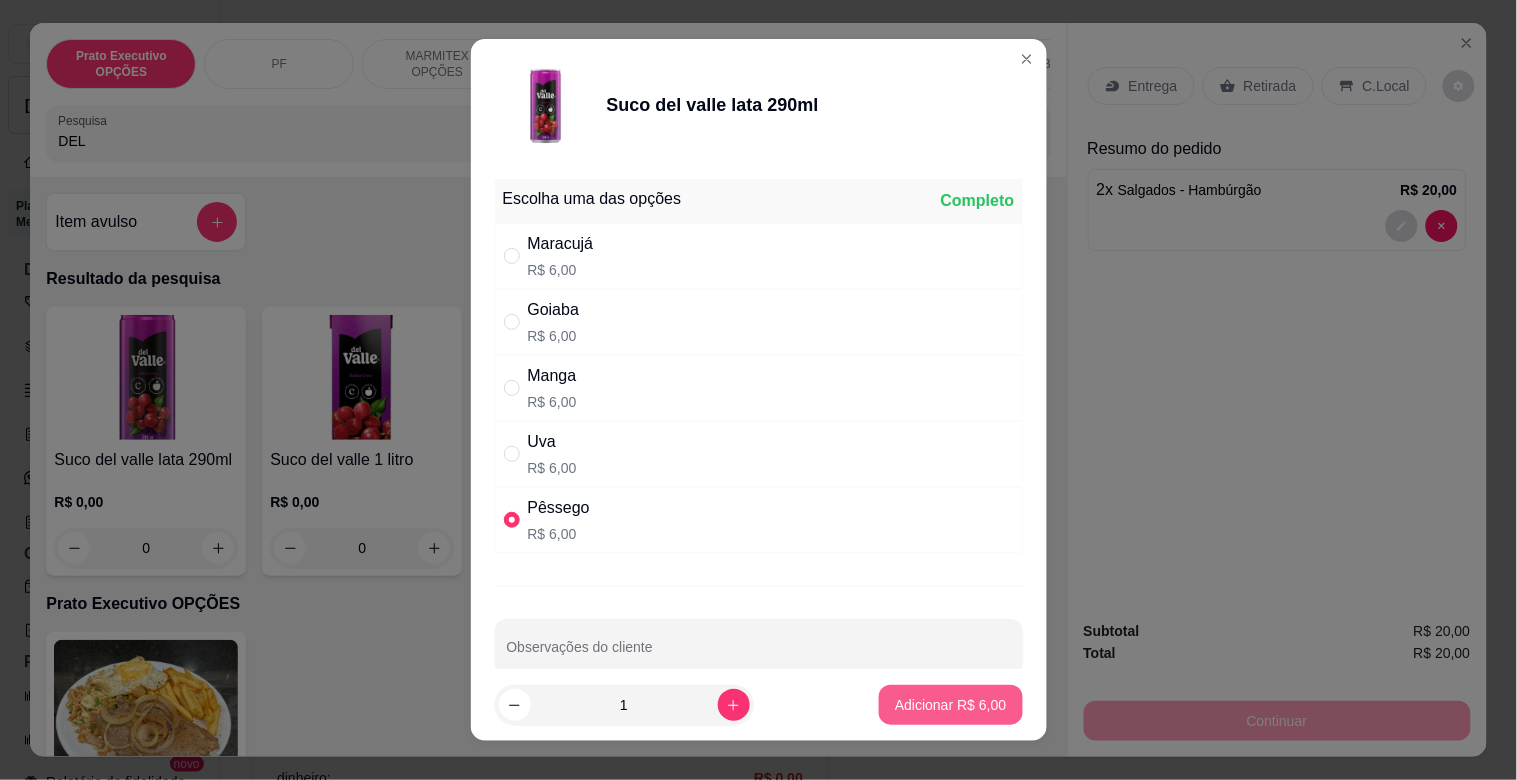 click on "Adicionar   R$ 6,00" at bounding box center [950, 705] 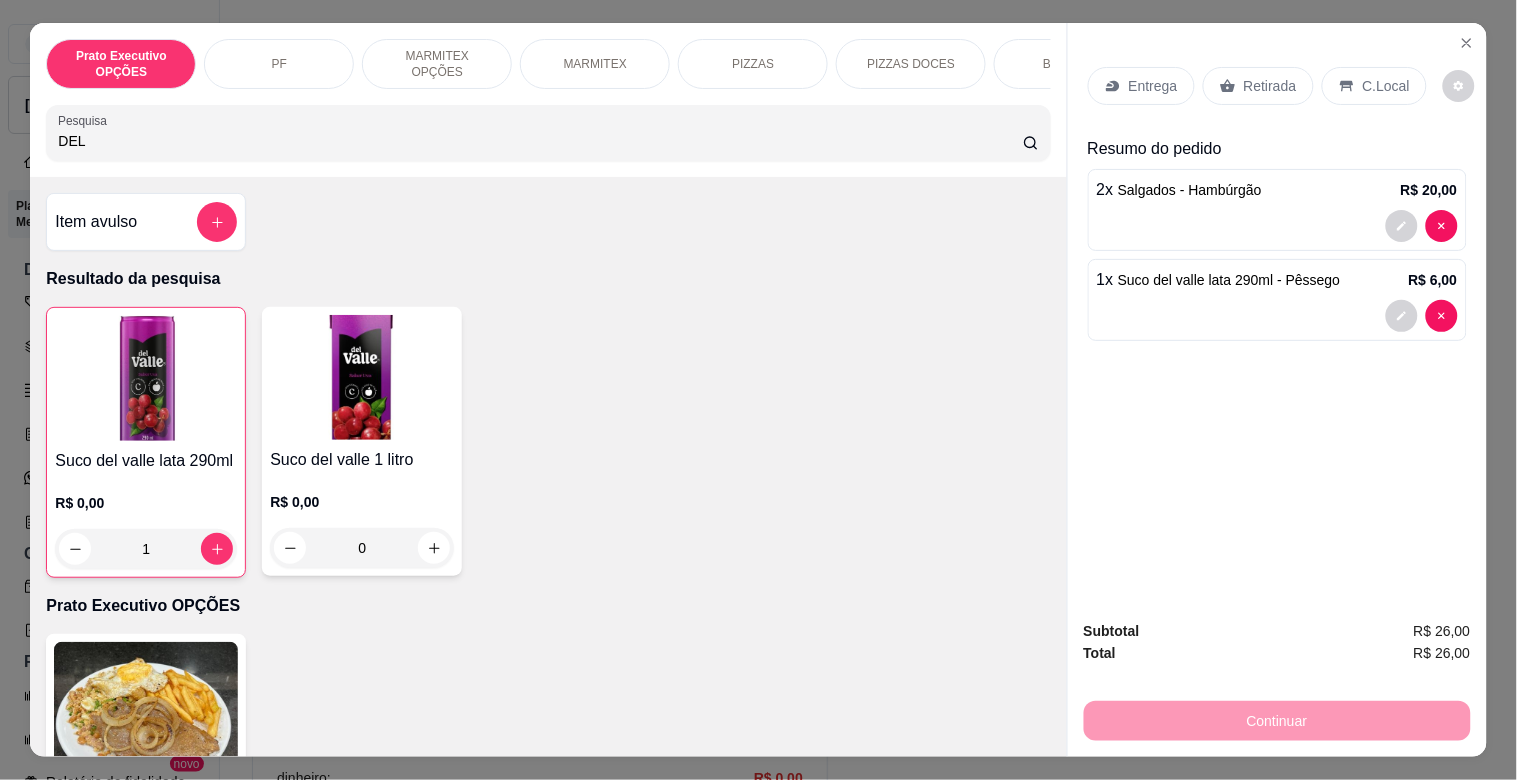 click on "C.Local" at bounding box center [1386, 86] 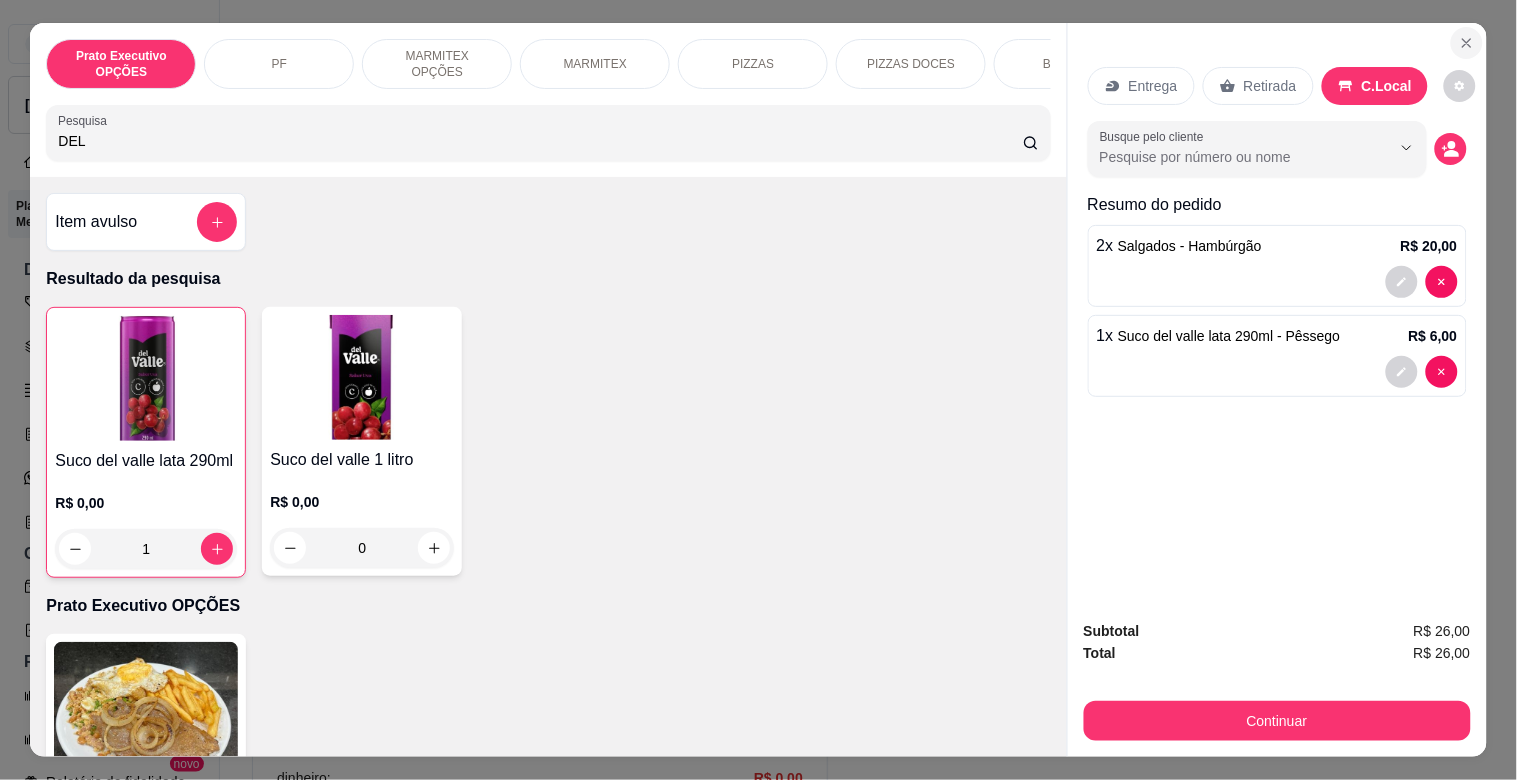 click at bounding box center (1467, 43) 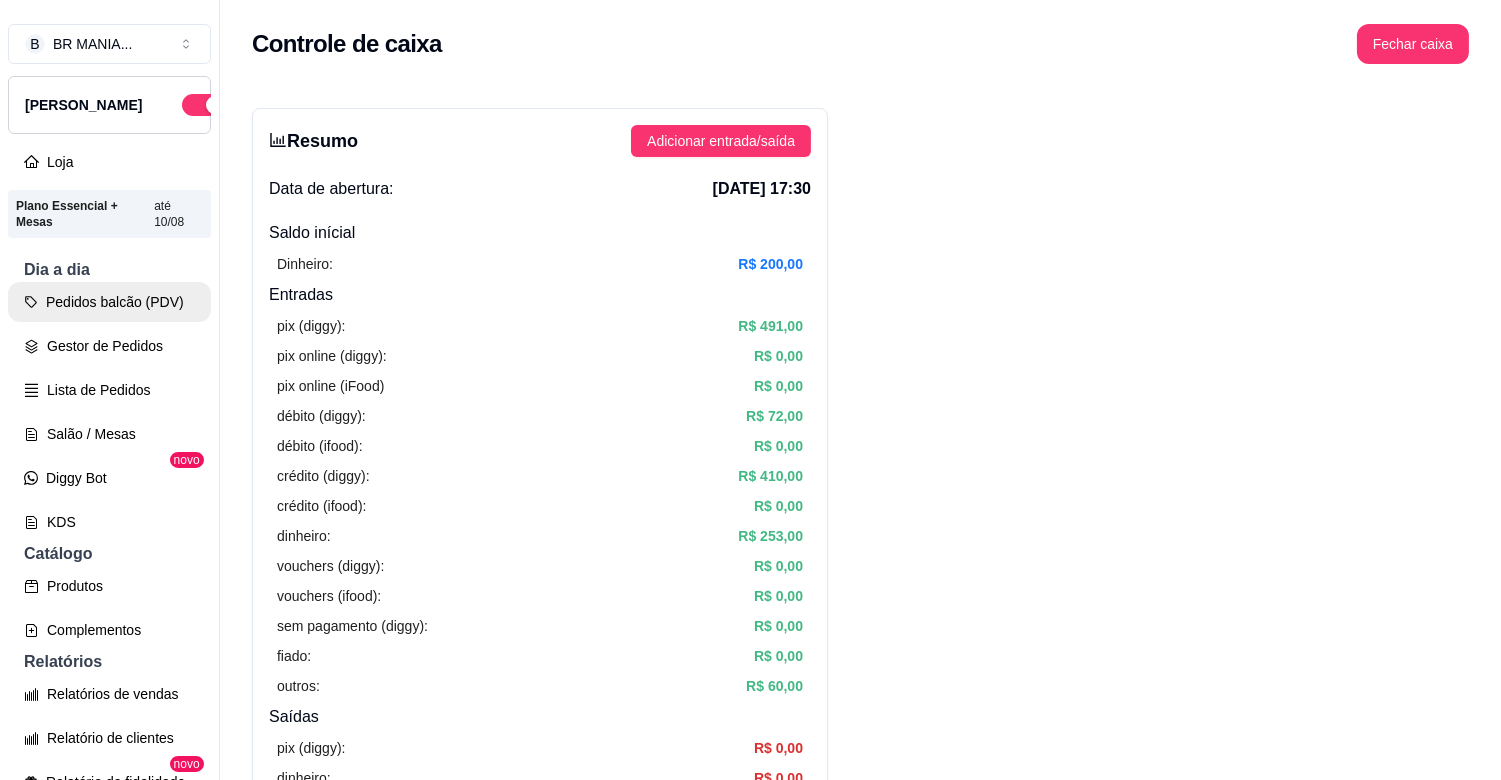 click on "Pedidos balcão (PDV)" at bounding box center [109, 302] 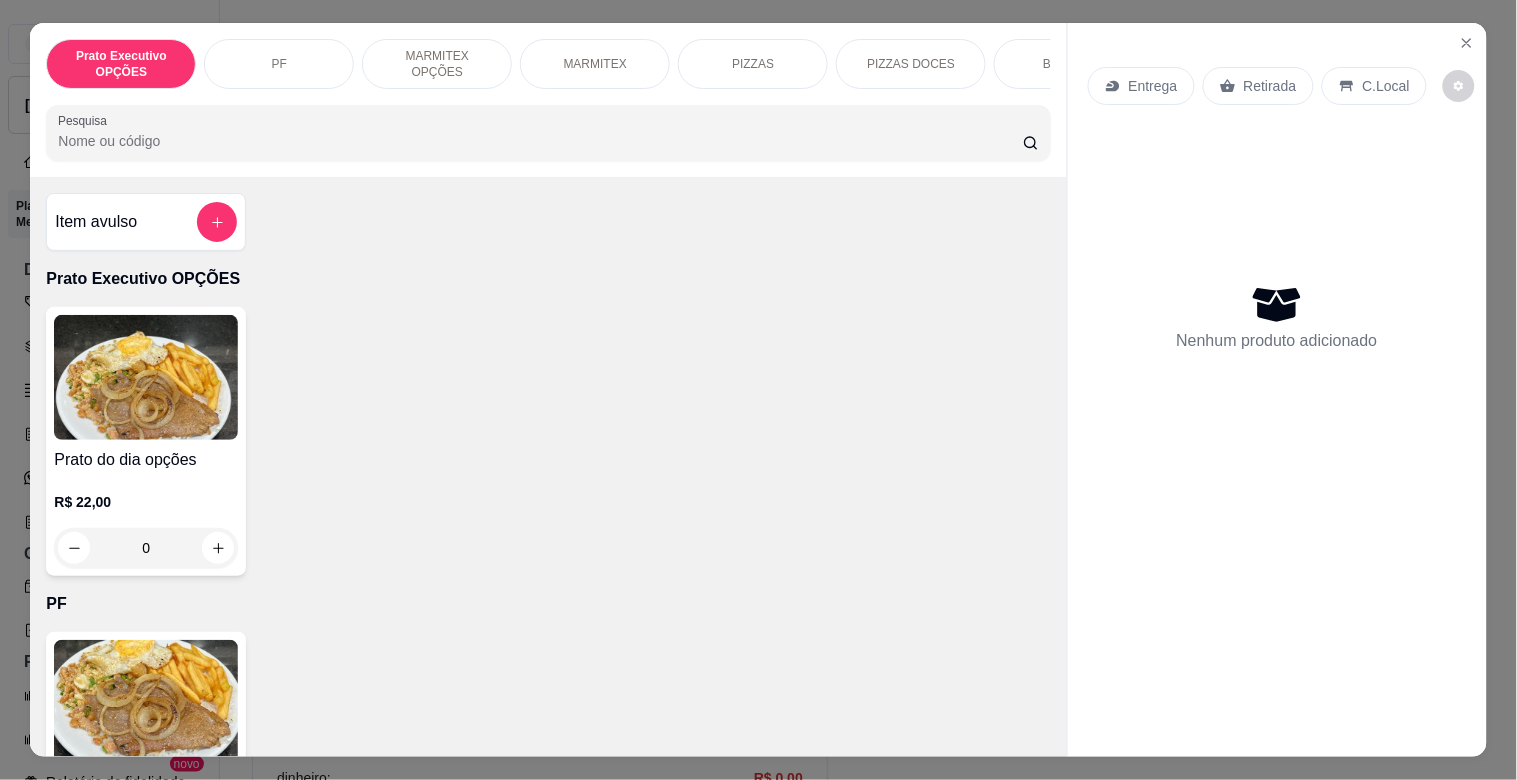 click on "Pesquisa" at bounding box center [540, 141] 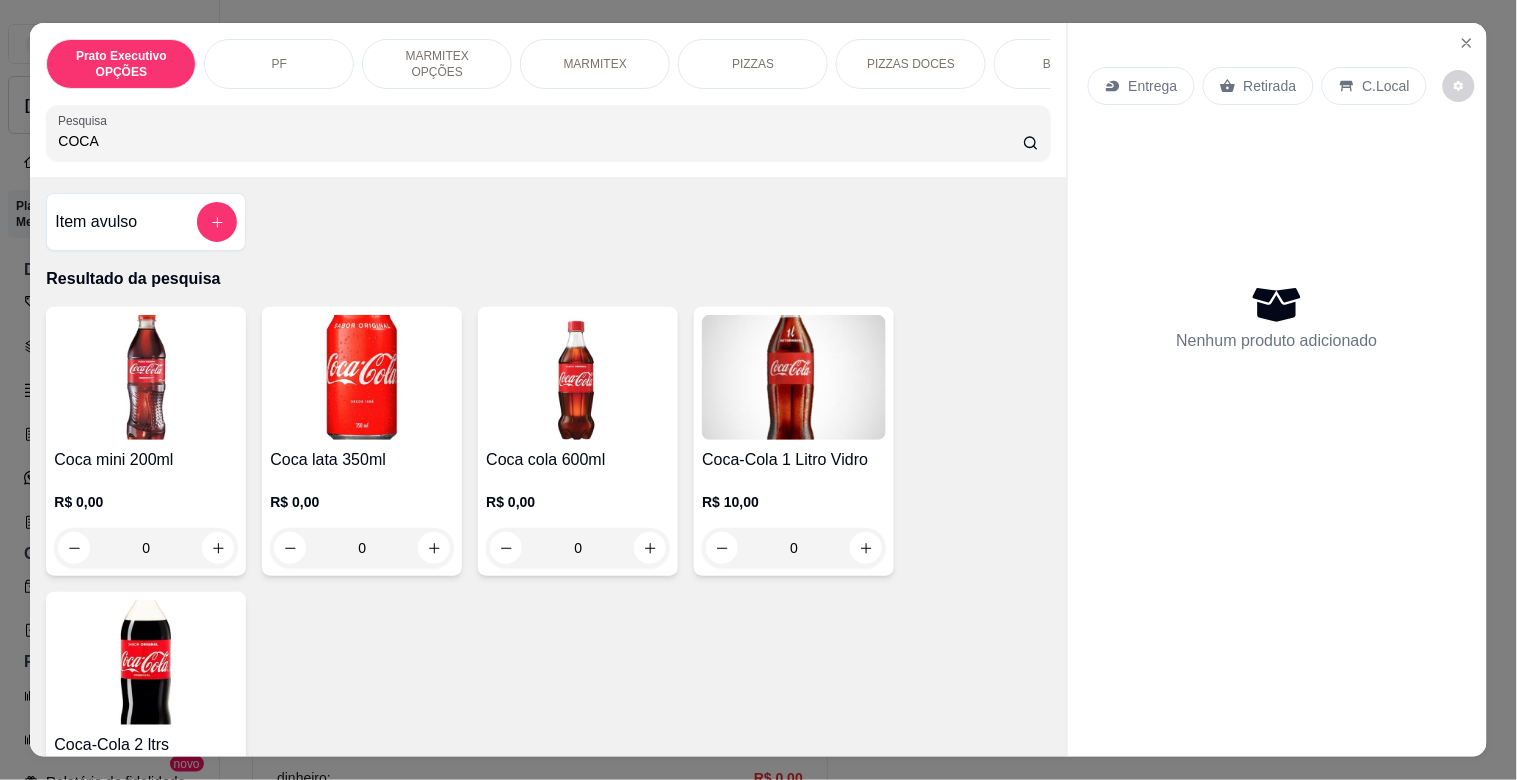 type on "COCA" 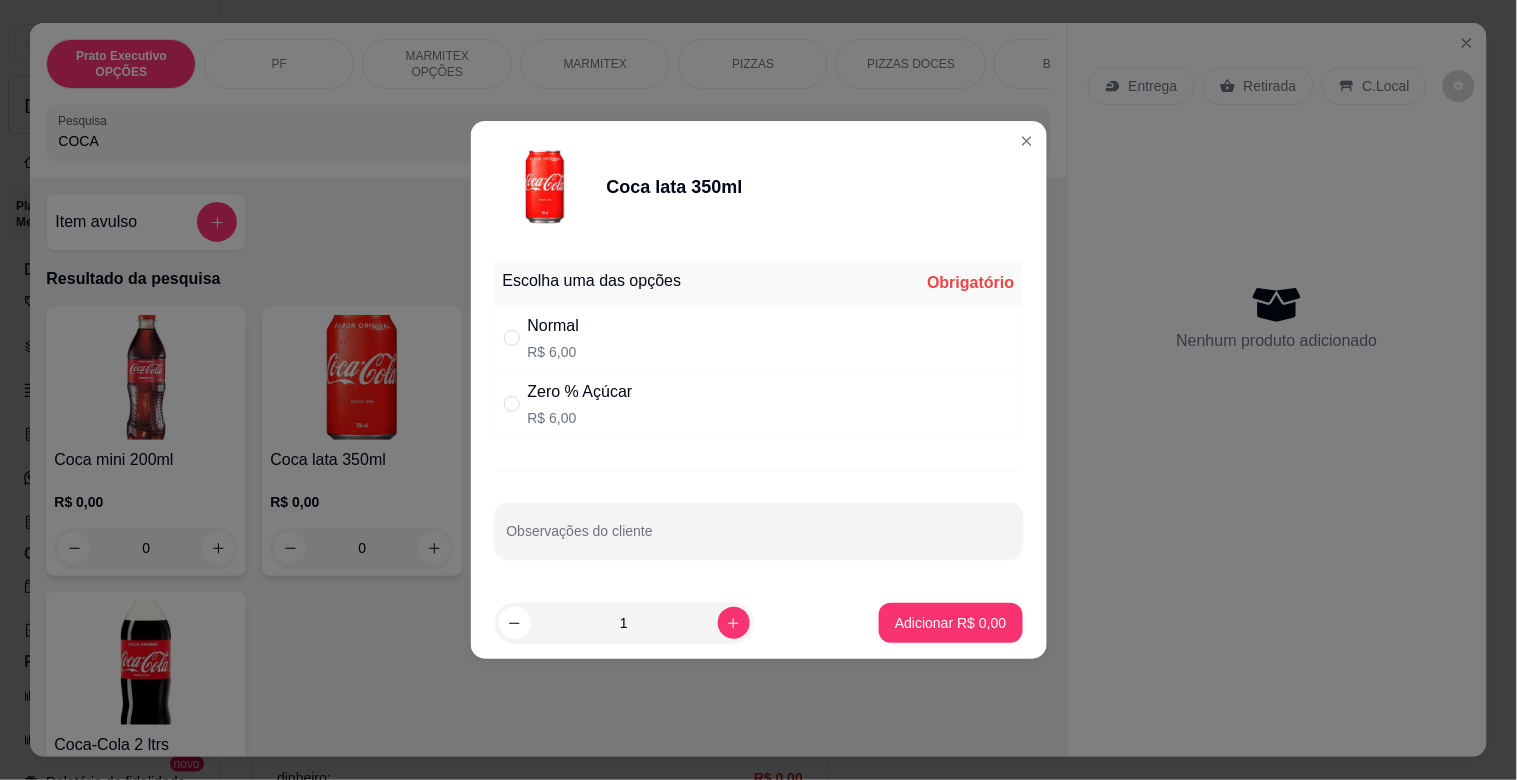 click on "Normal  R$ 6,00" at bounding box center [759, 338] 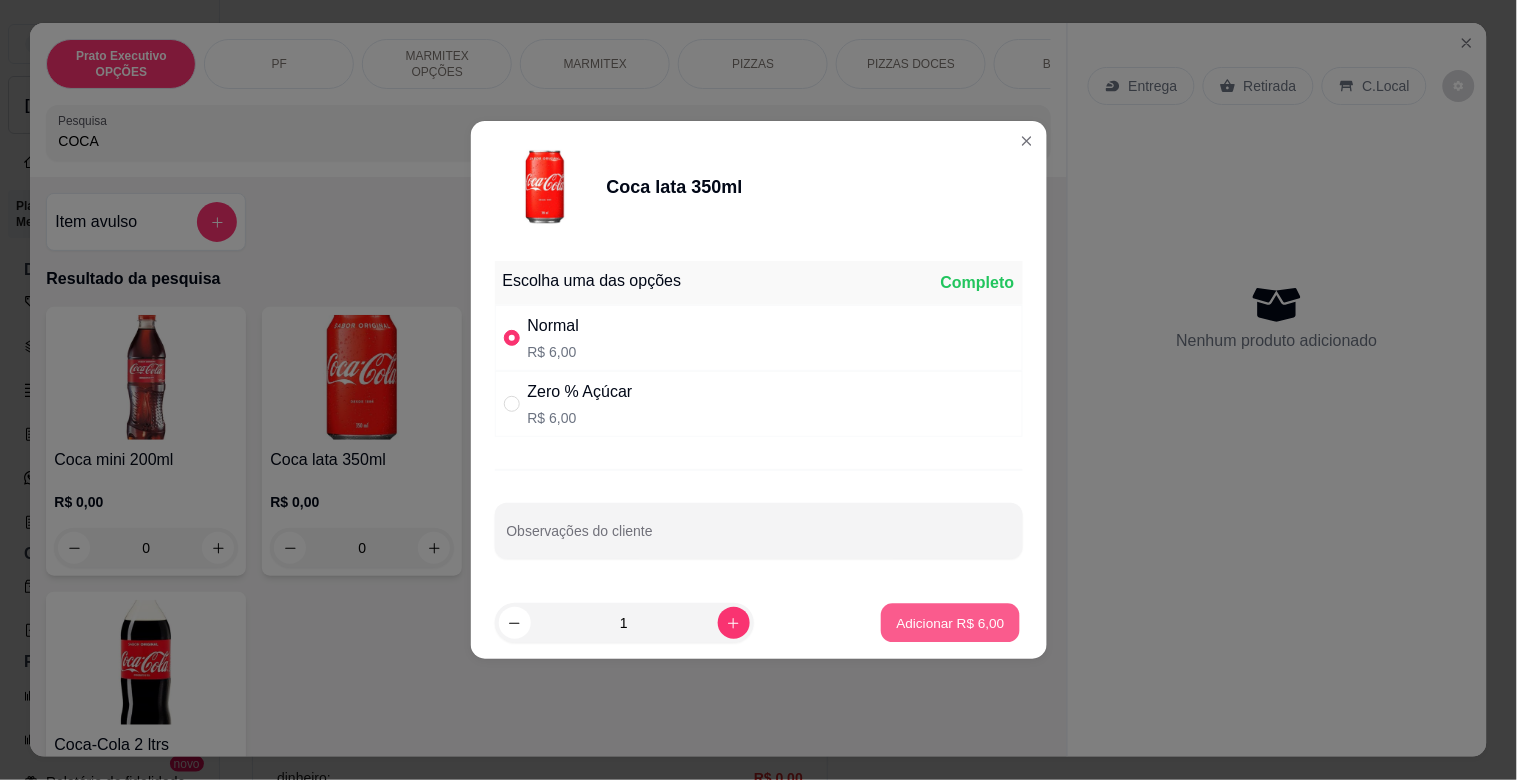 click on "Adicionar   R$ 6,00" at bounding box center (951, 622) 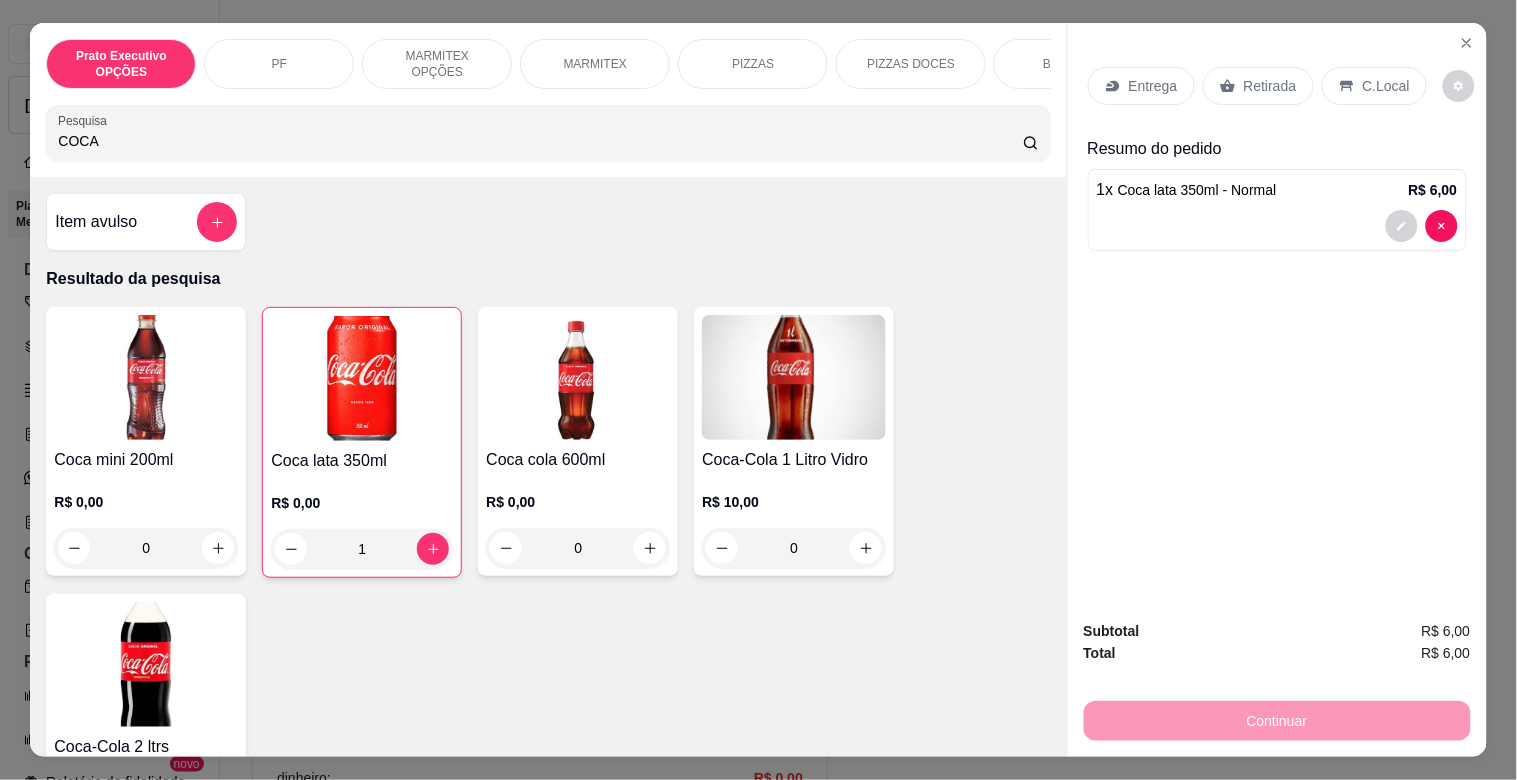 click on "Retirada" at bounding box center (1258, 86) 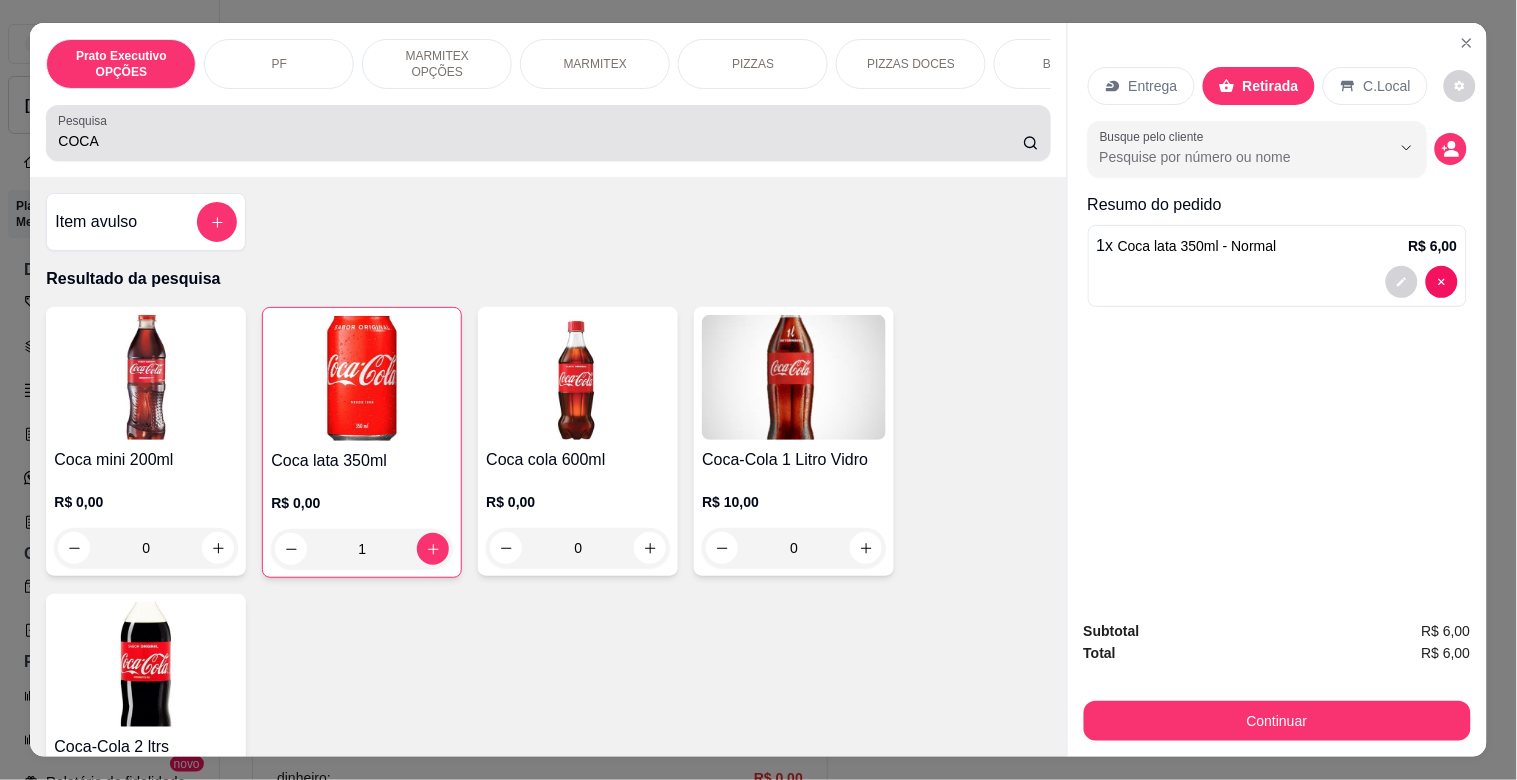 click on "COCA" at bounding box center [540, 141] 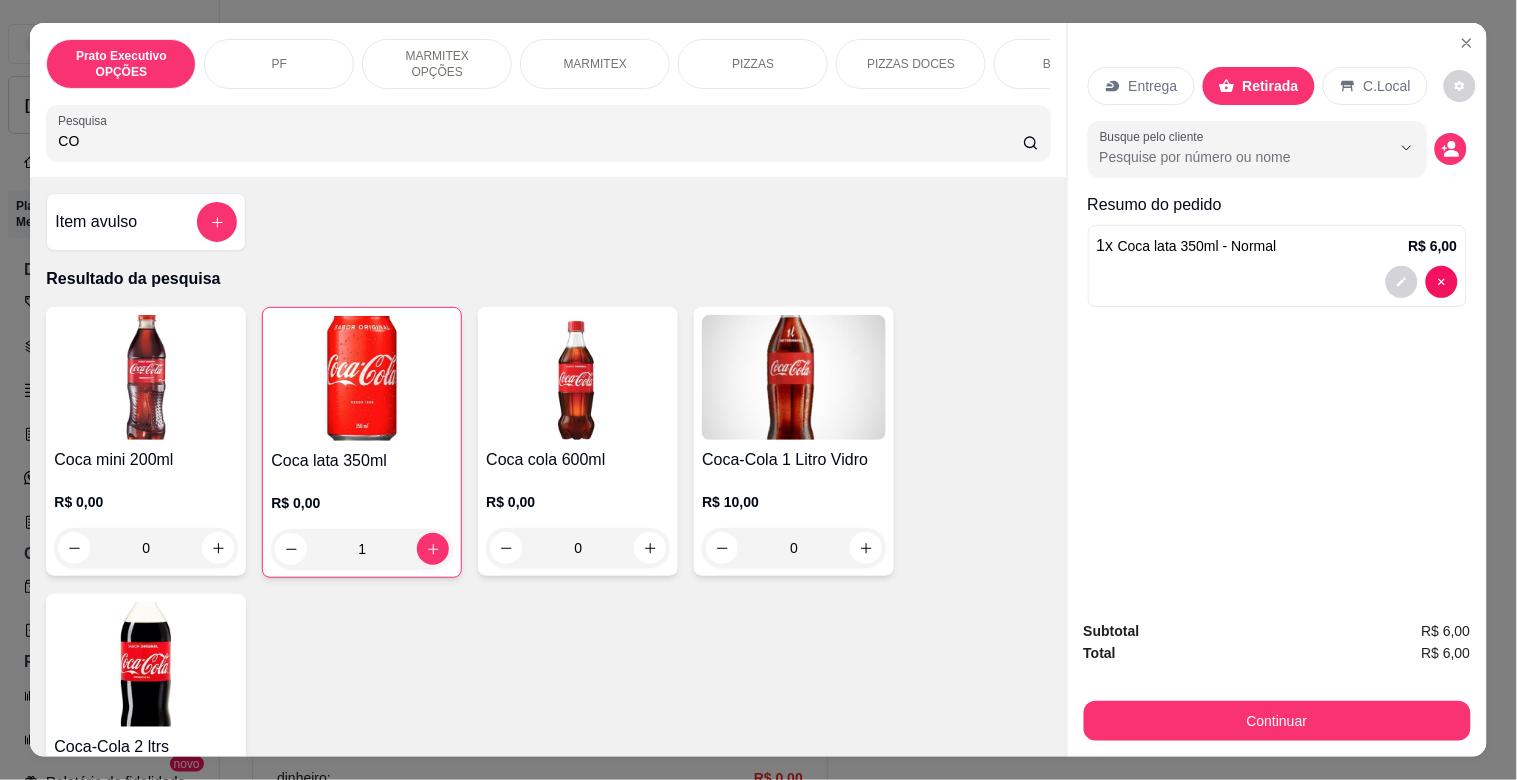 type on "C" 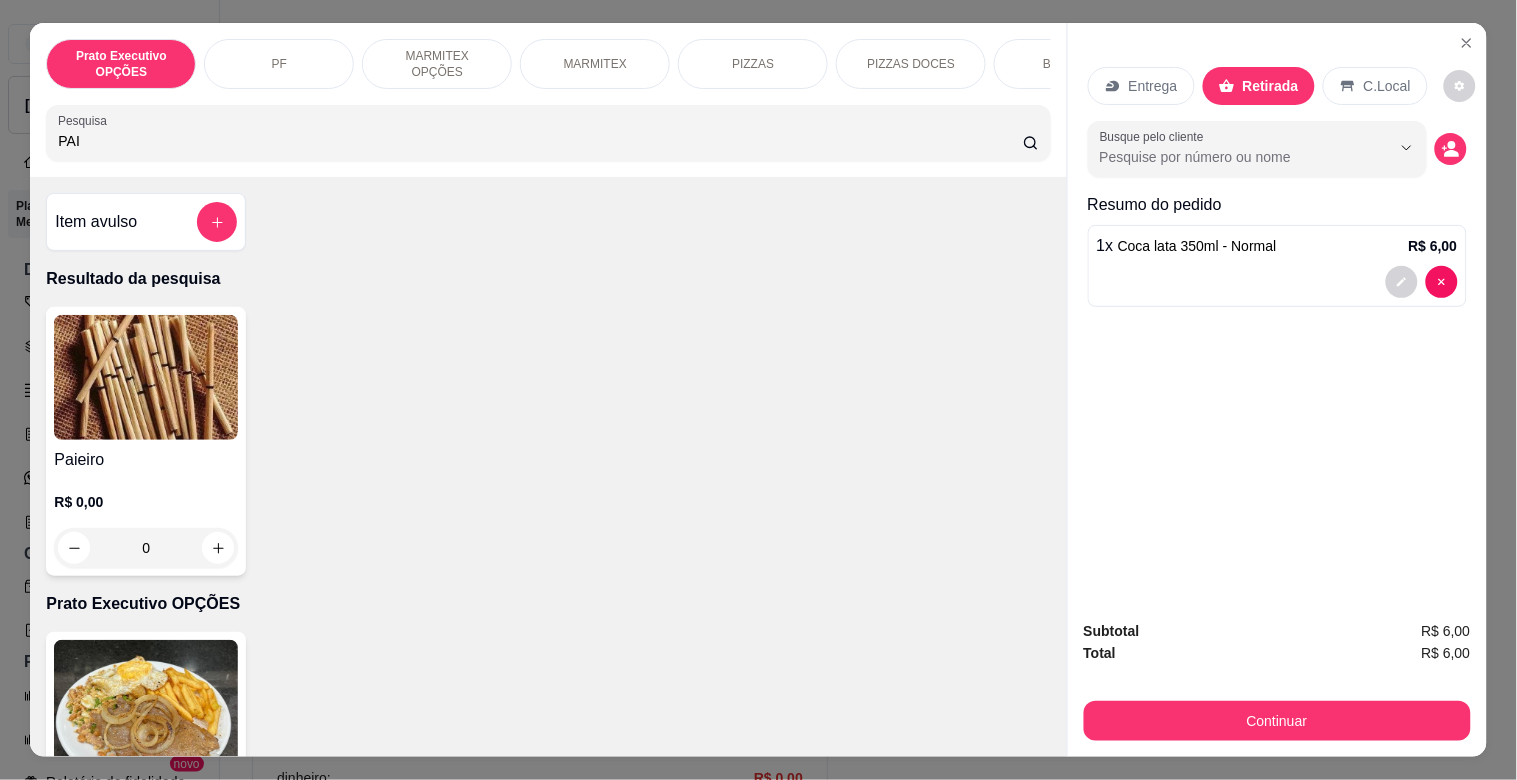 type on "PAI" 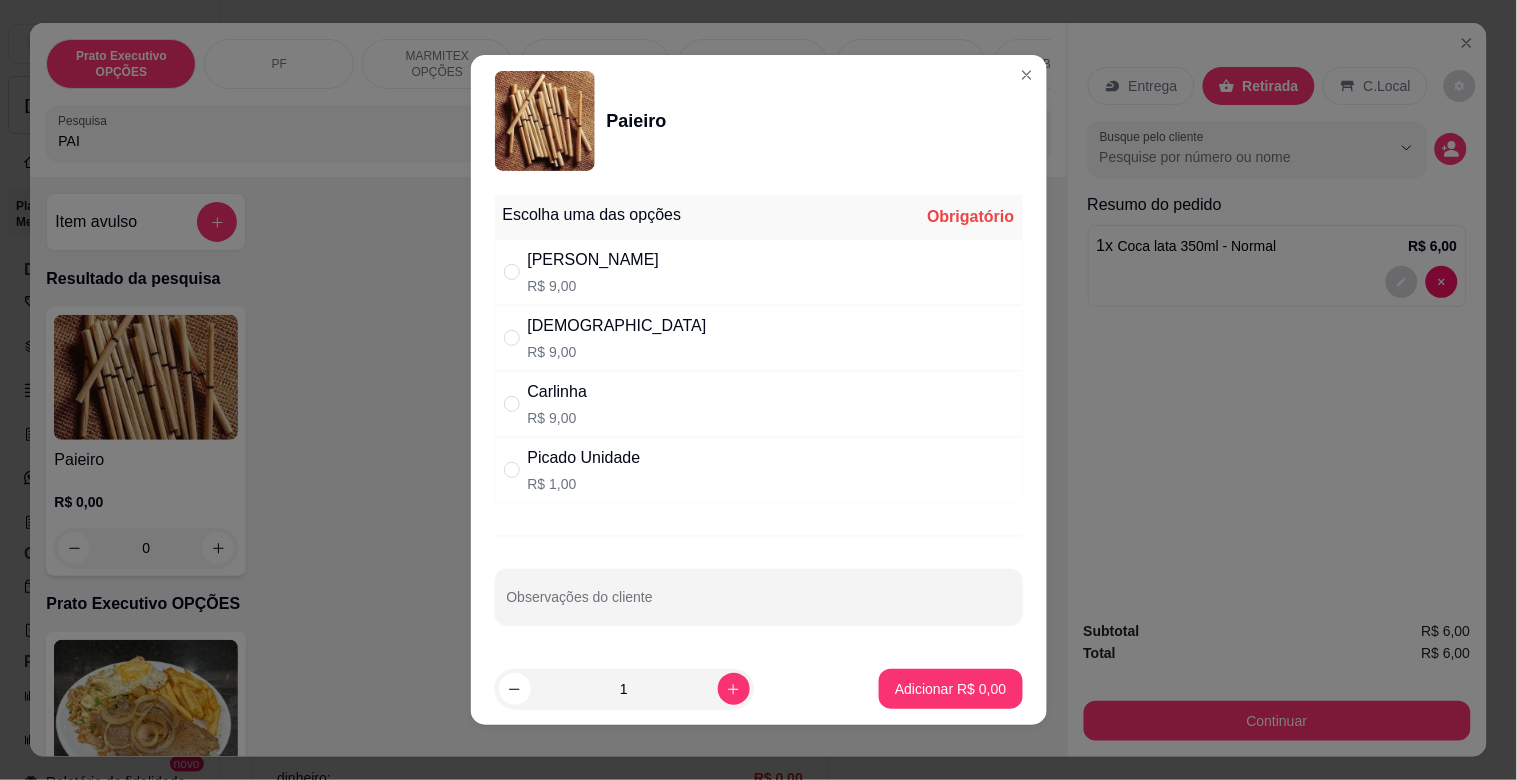 click on "Dinha  R$ 9,00" at bounding box center (759, 338) 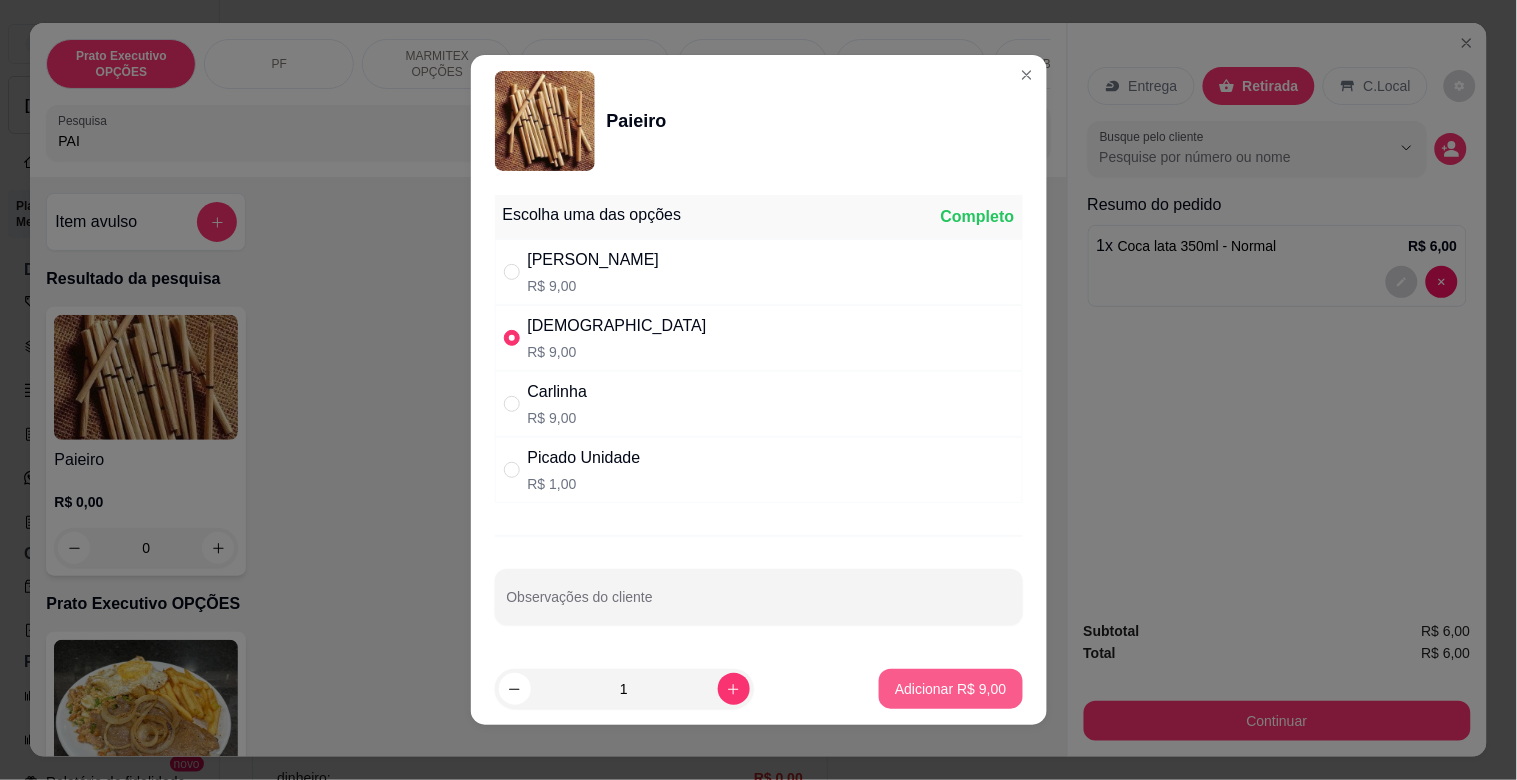 click on "Adicionar   R$ 9,00" at bounding box center (950, 689) 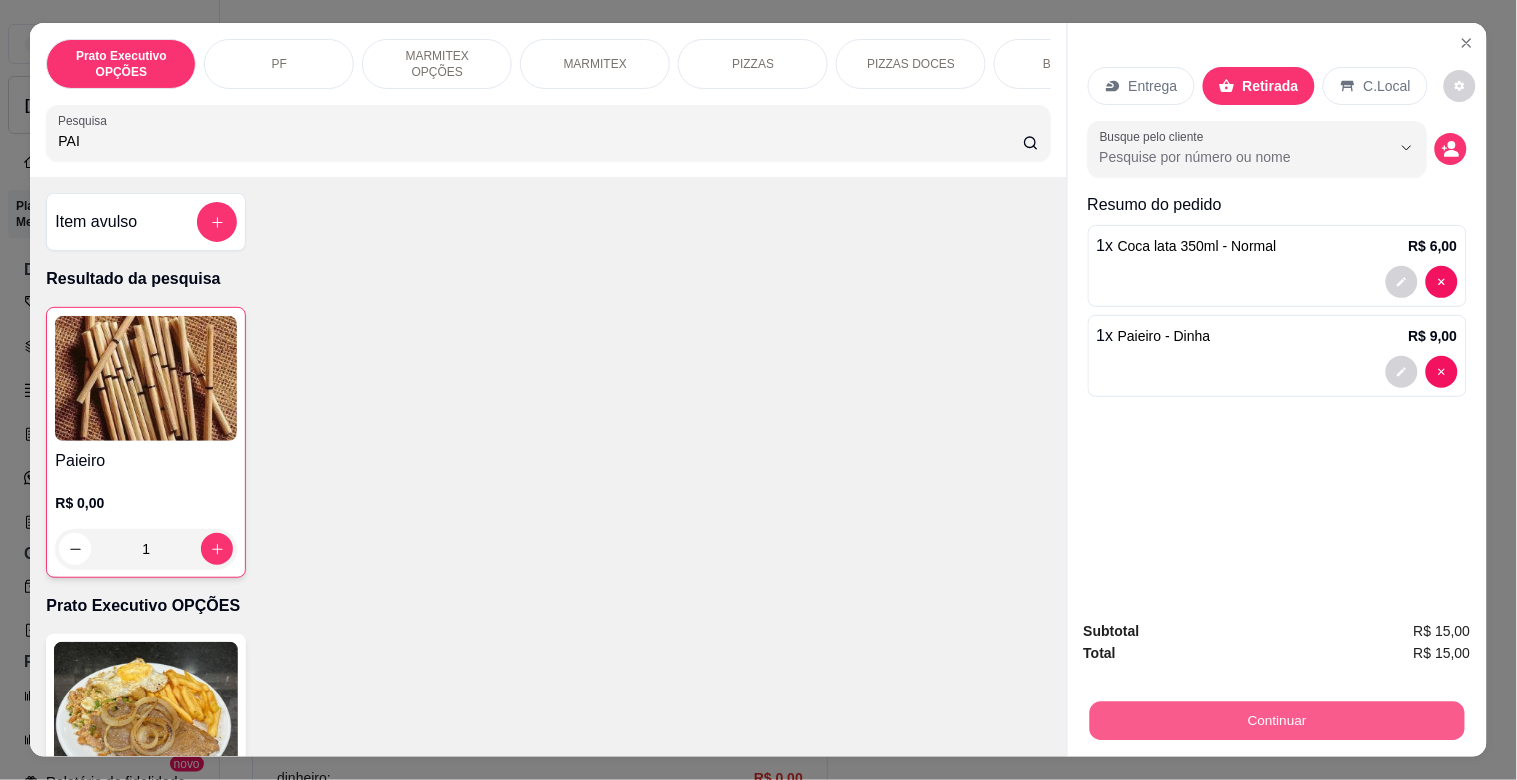 click on "Continuar" at bounding box center (1276, 720) 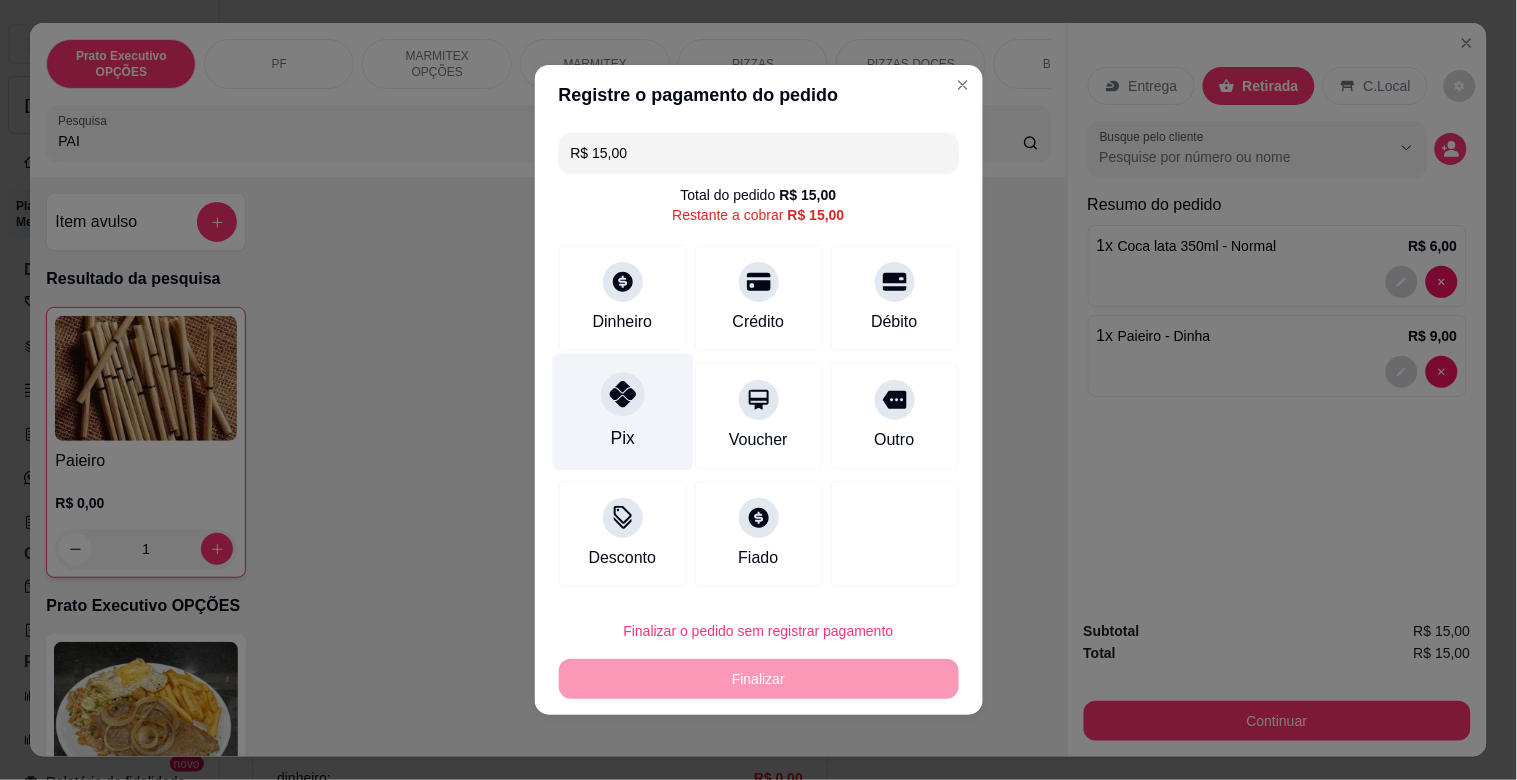 click on "Pix" at bounding box center (622, 412) 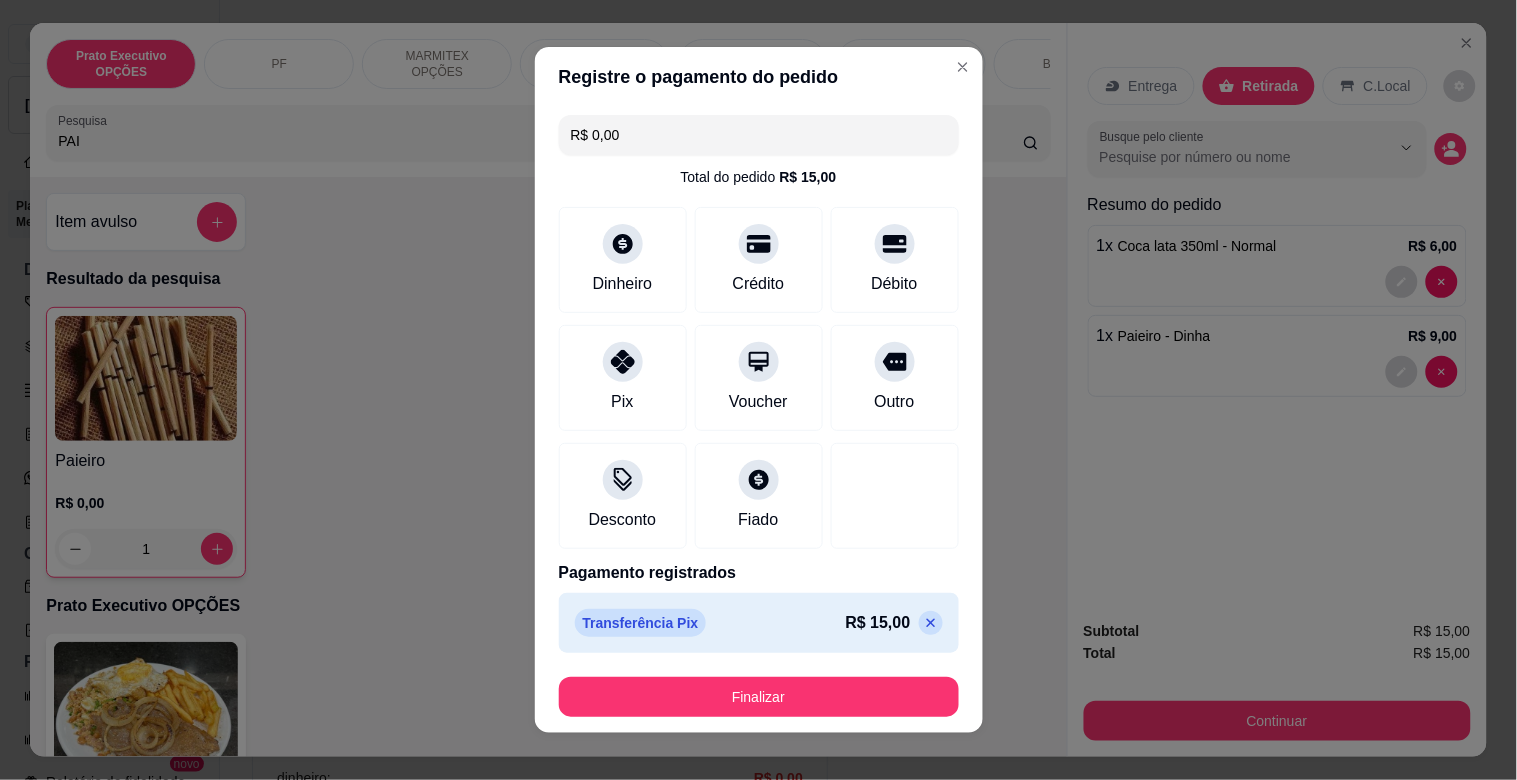 click 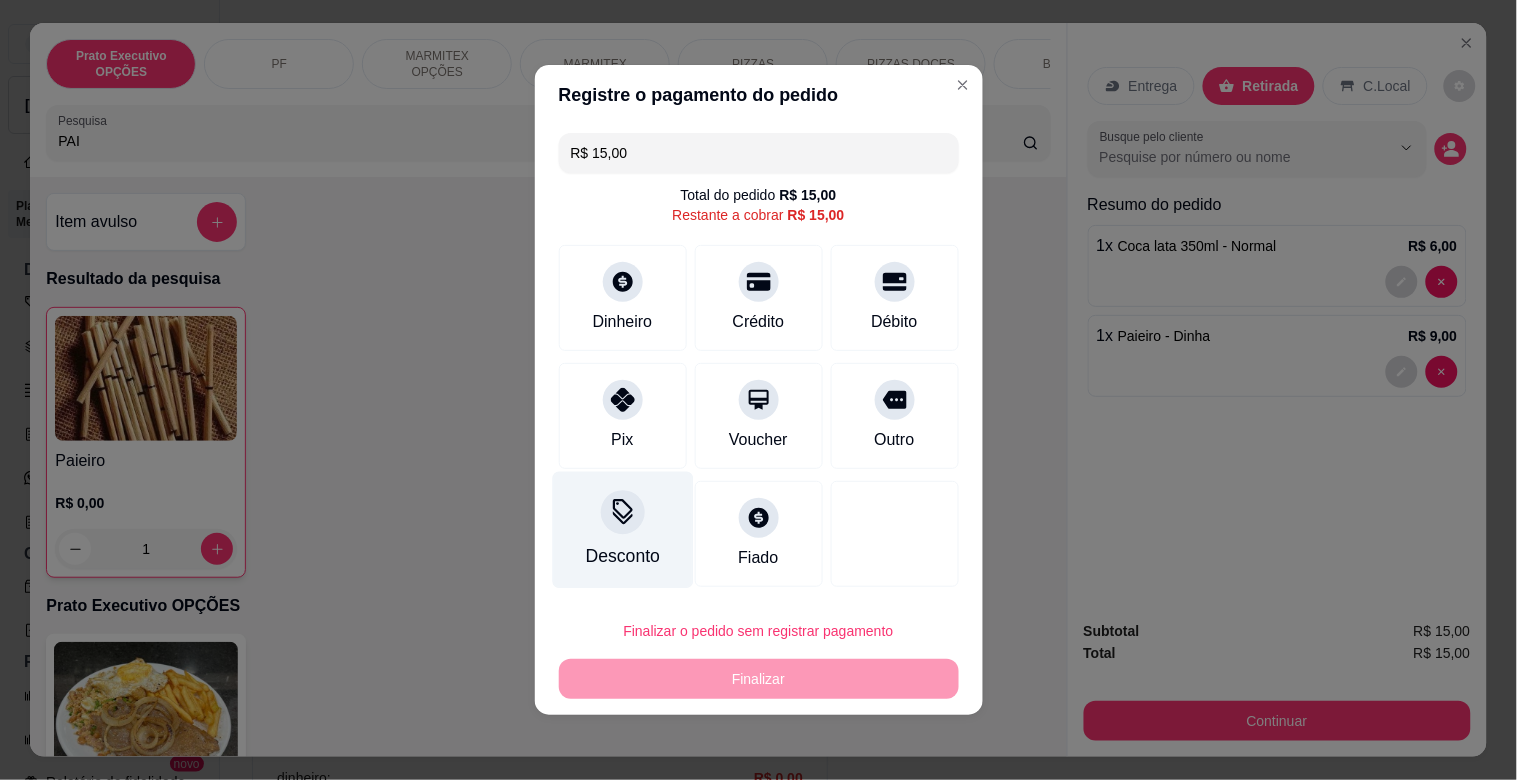 click 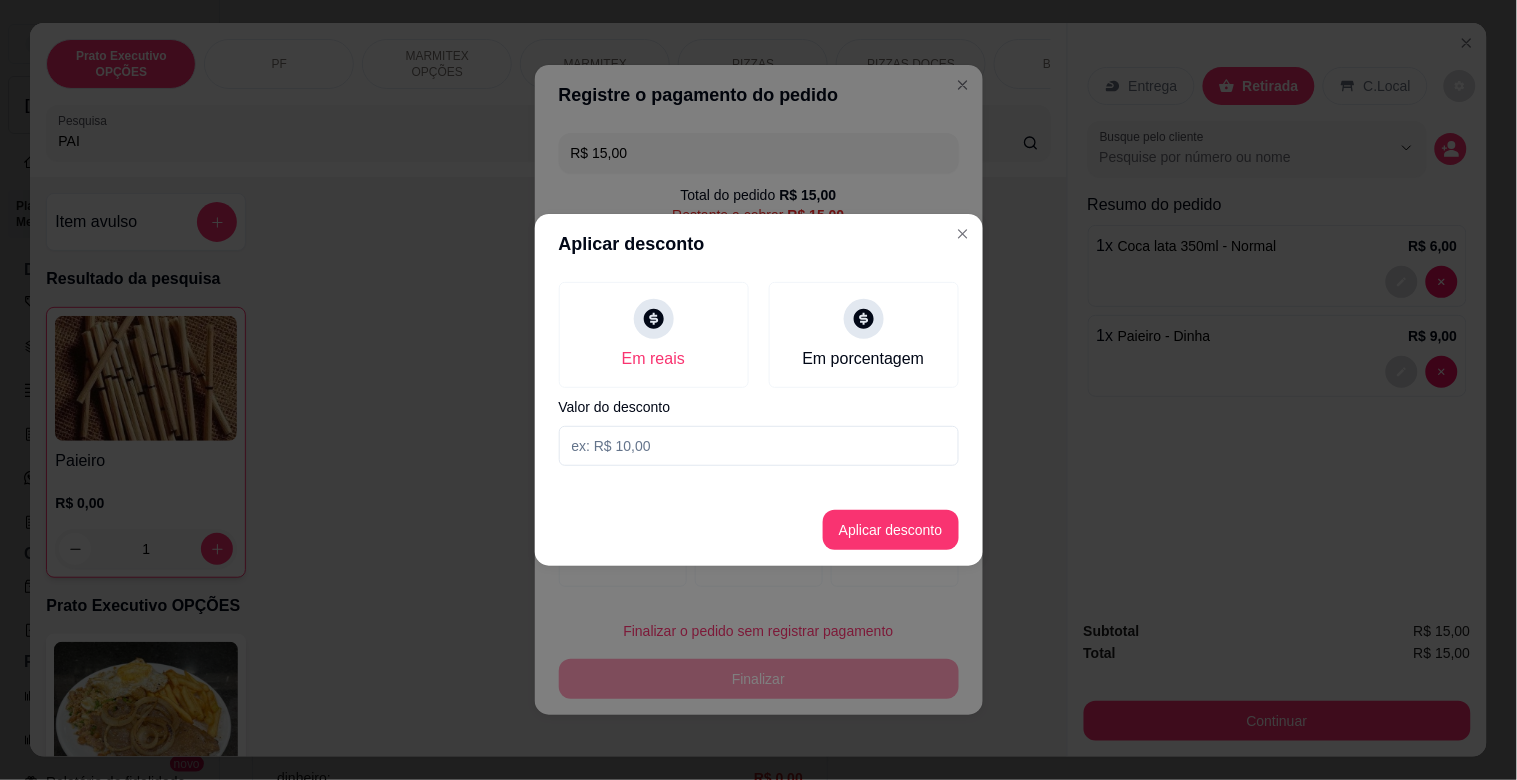 click at bounding box center [759, 446] 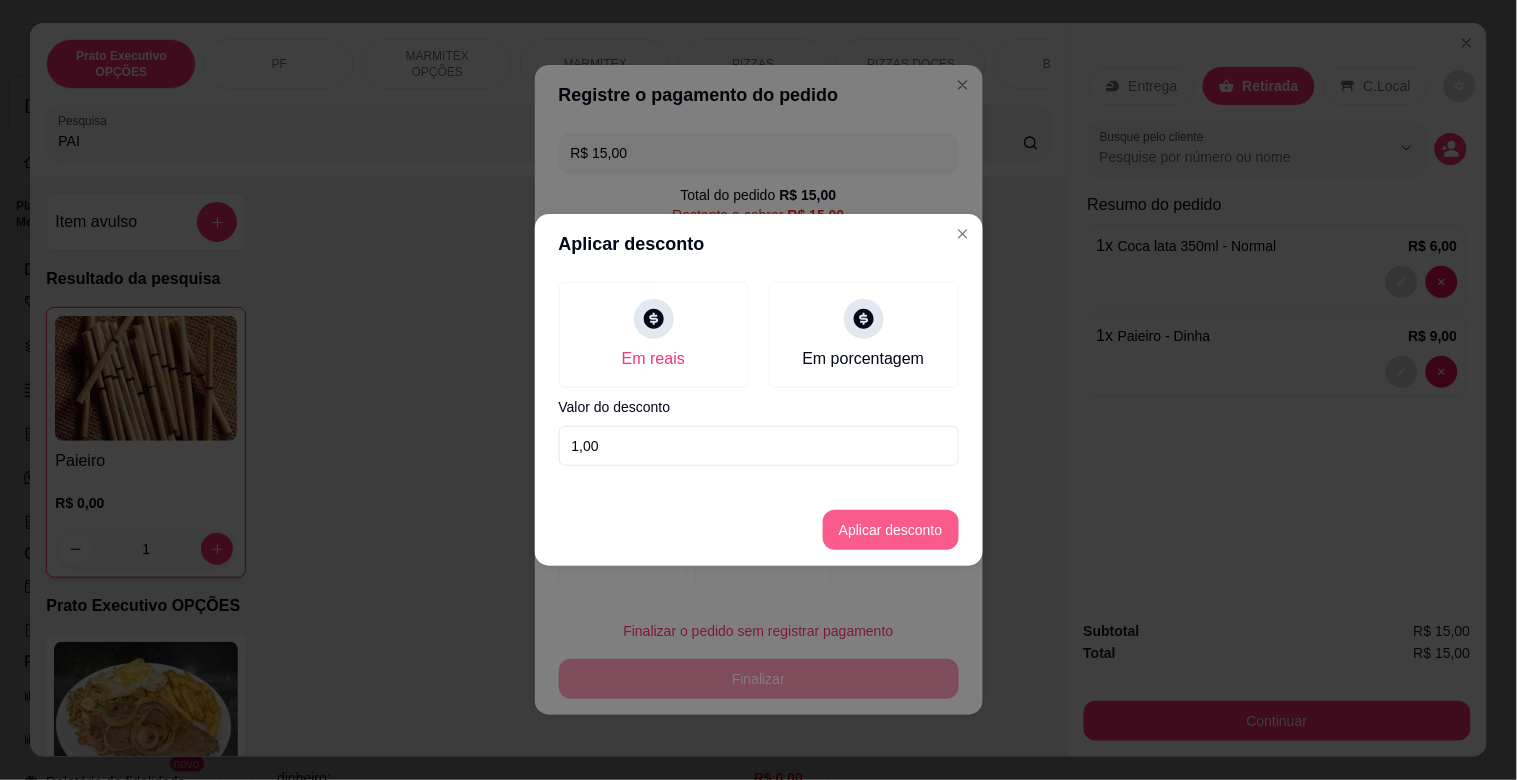 type on "1,00" 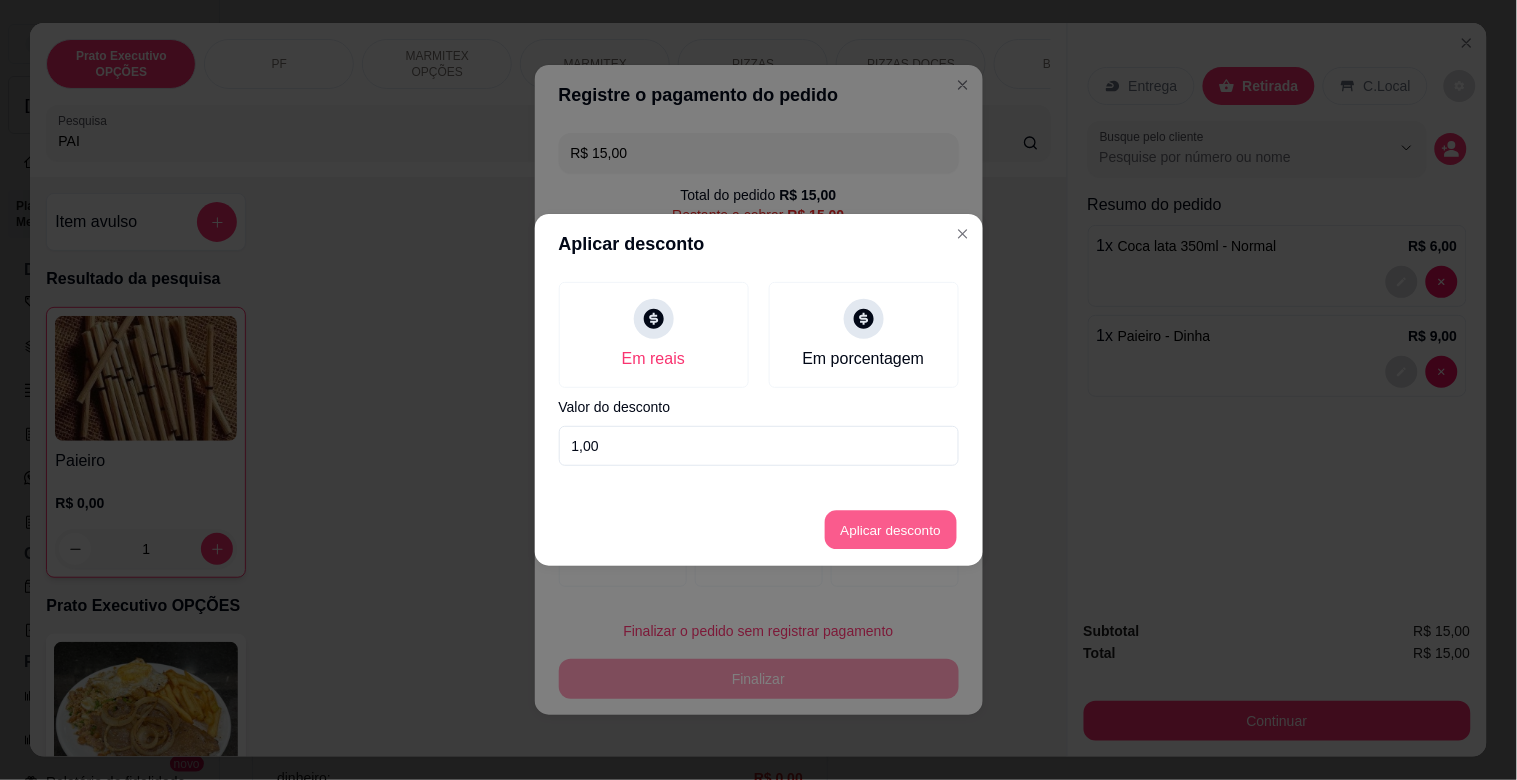 click on "Aplicar desconto" at bounding box center (890, 530) 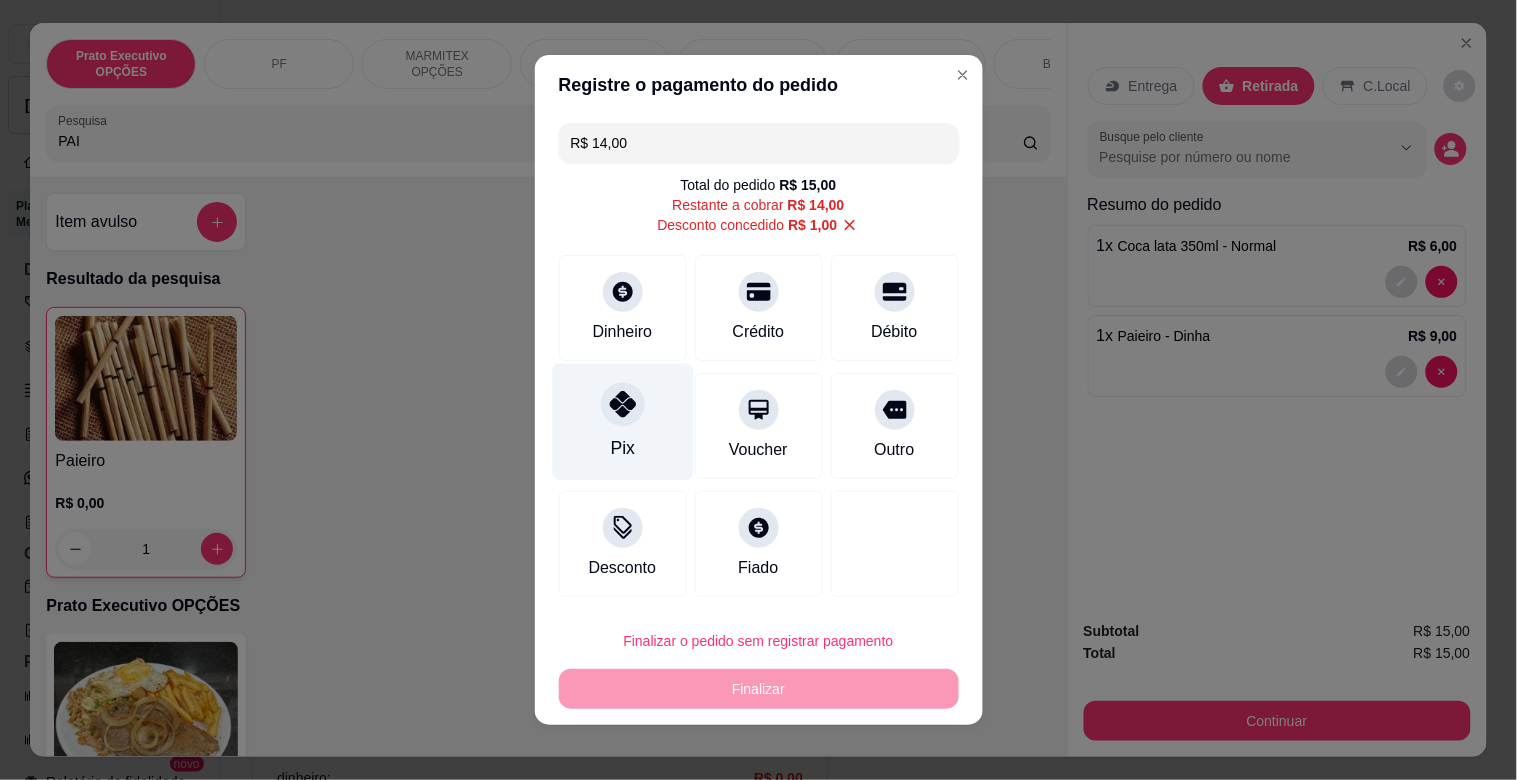 click at bounding box center (623, 404) 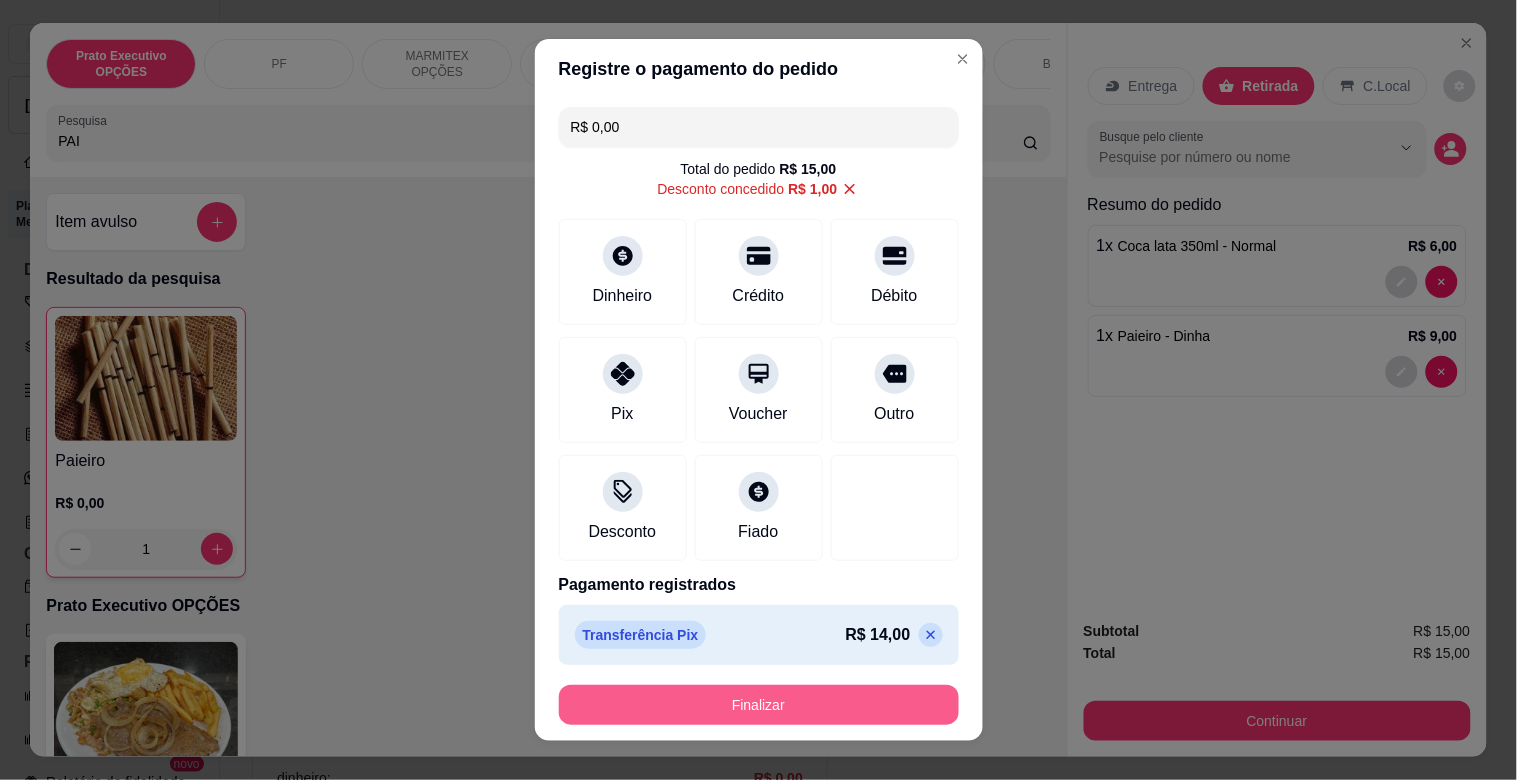 click on "Finalizar" at bounding box center (759, 705) 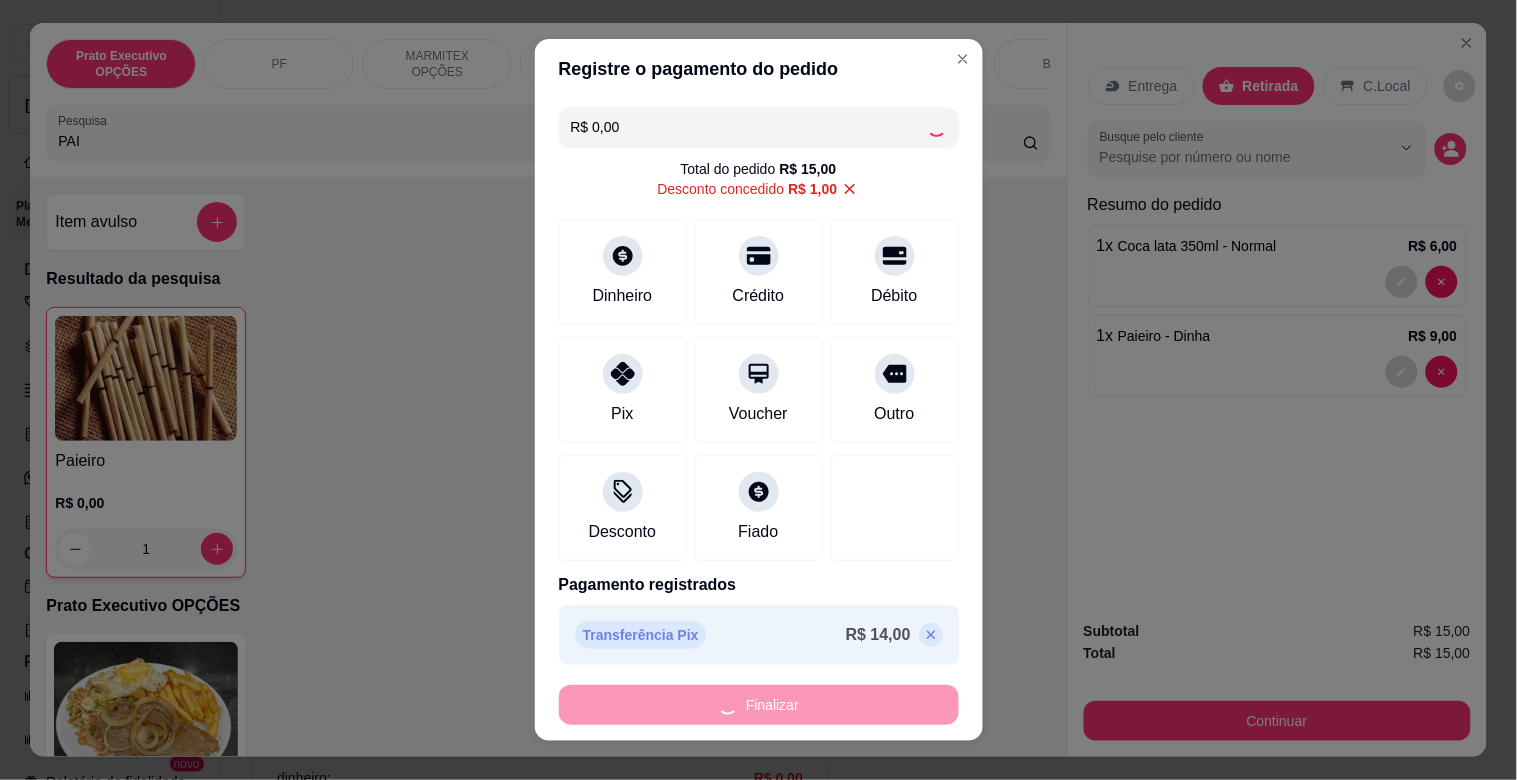type on "0" 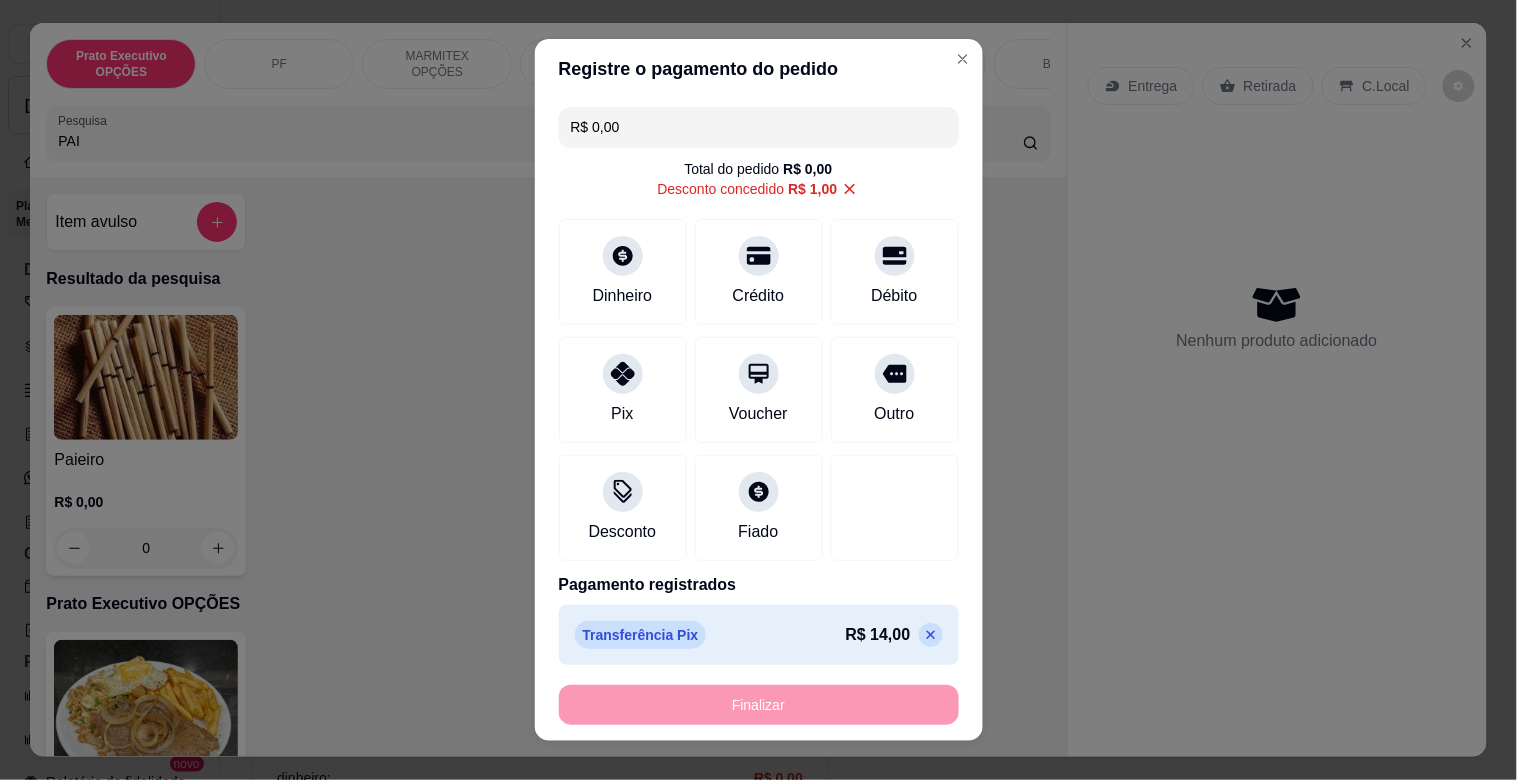type on "-R$ 15,00" 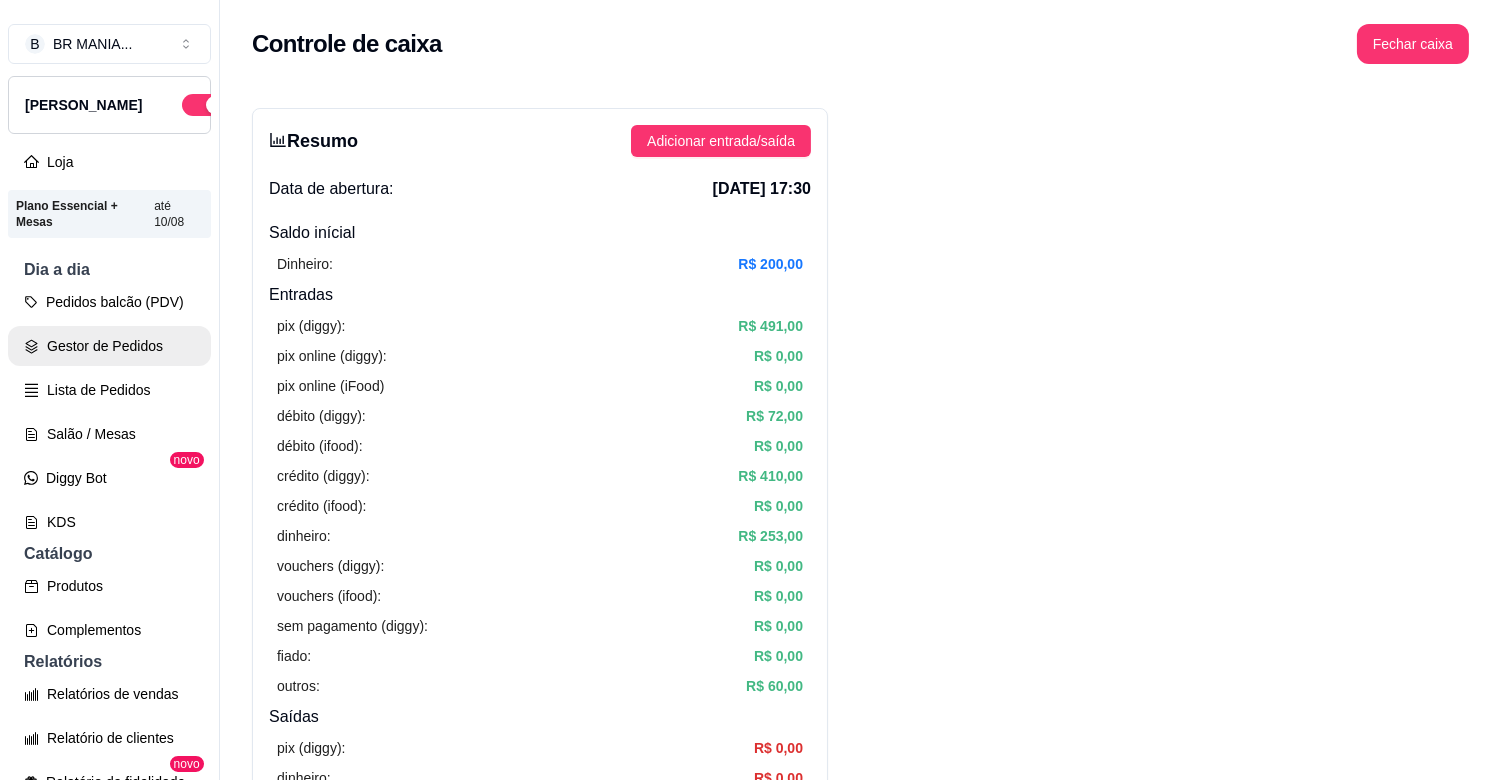 click on "Gestor de Pedidos" at bounding box center [109, 346] 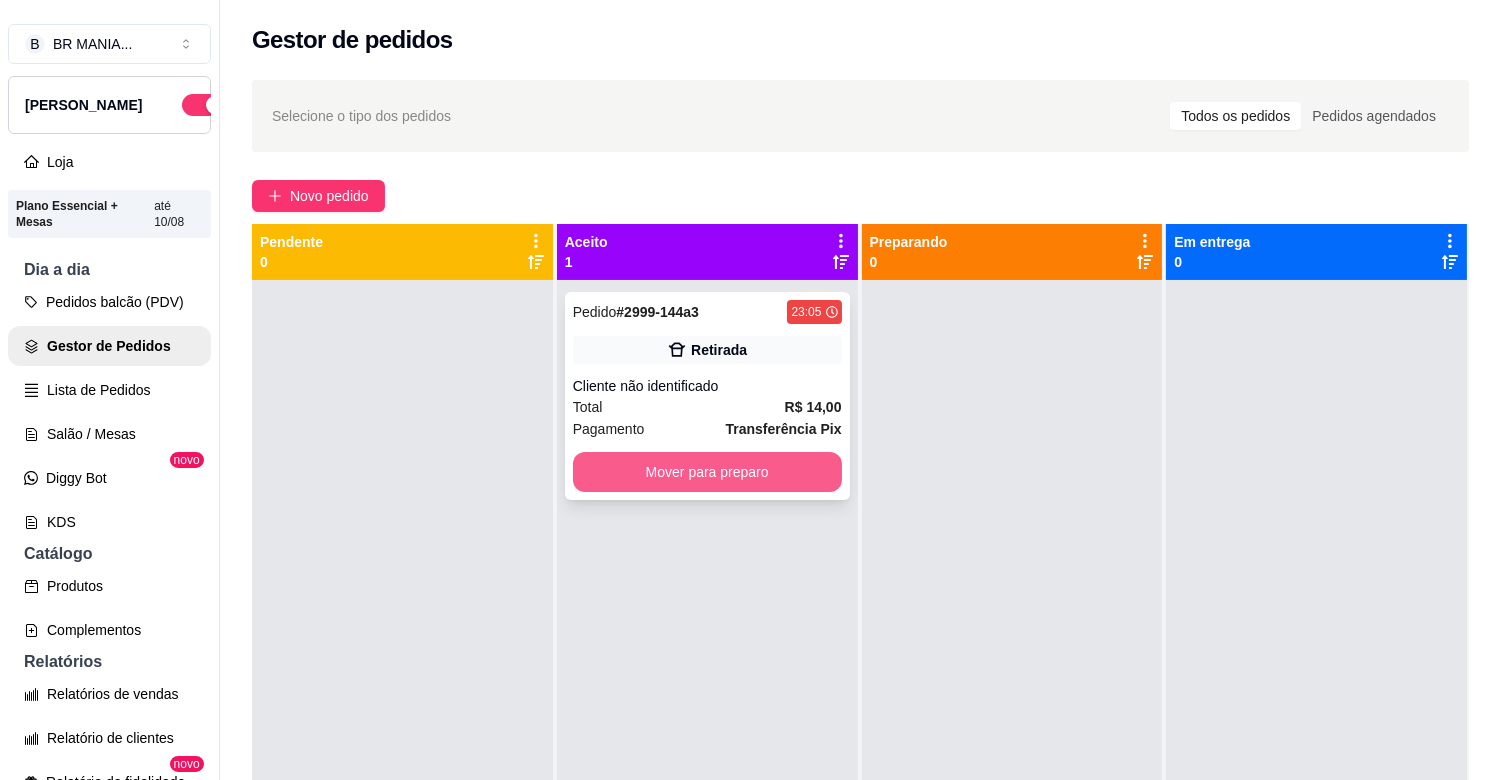 click on "Mover para preparo" at bounding box center (707, 472) 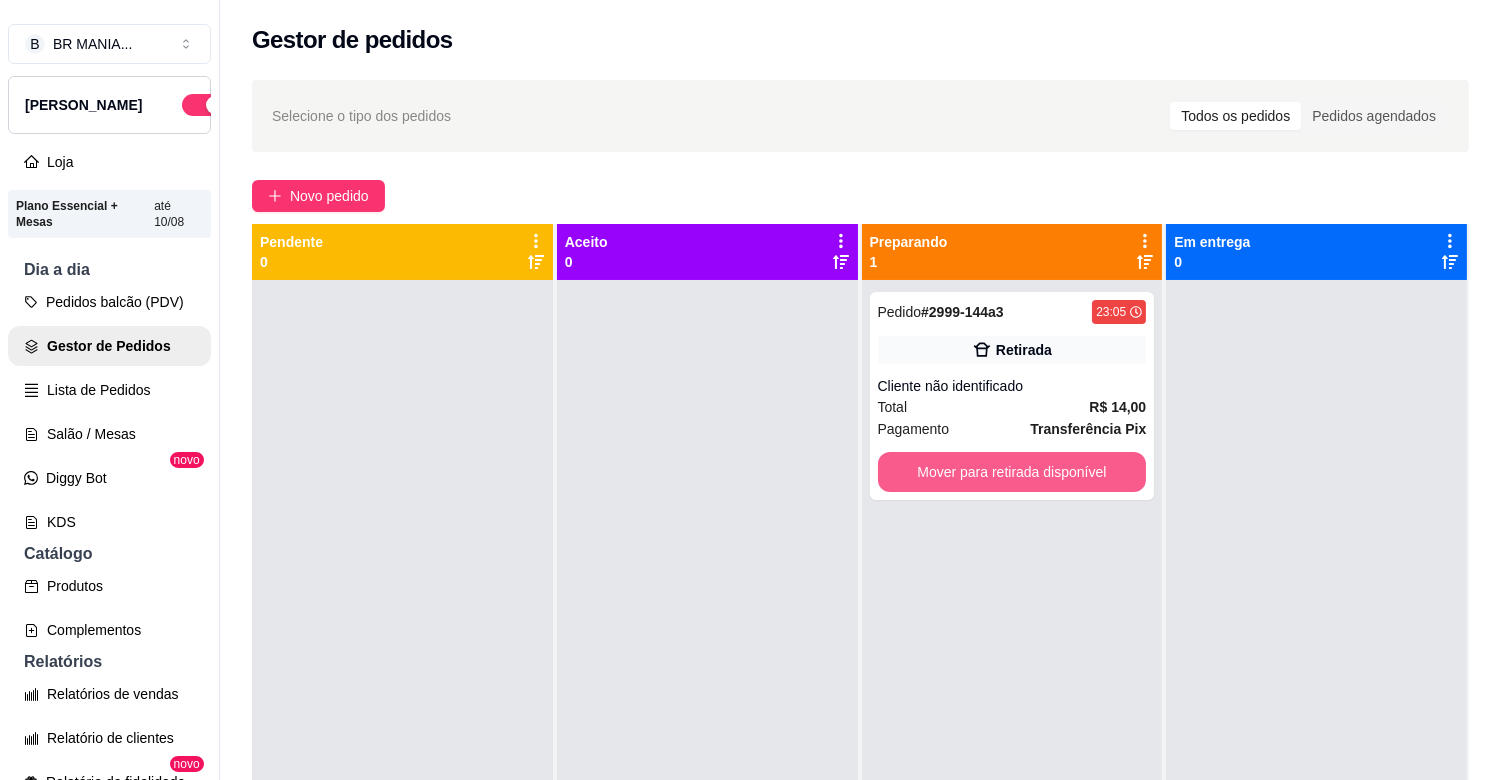 click on "Mover para retirada disponível" at bounding box center (1012, 472) 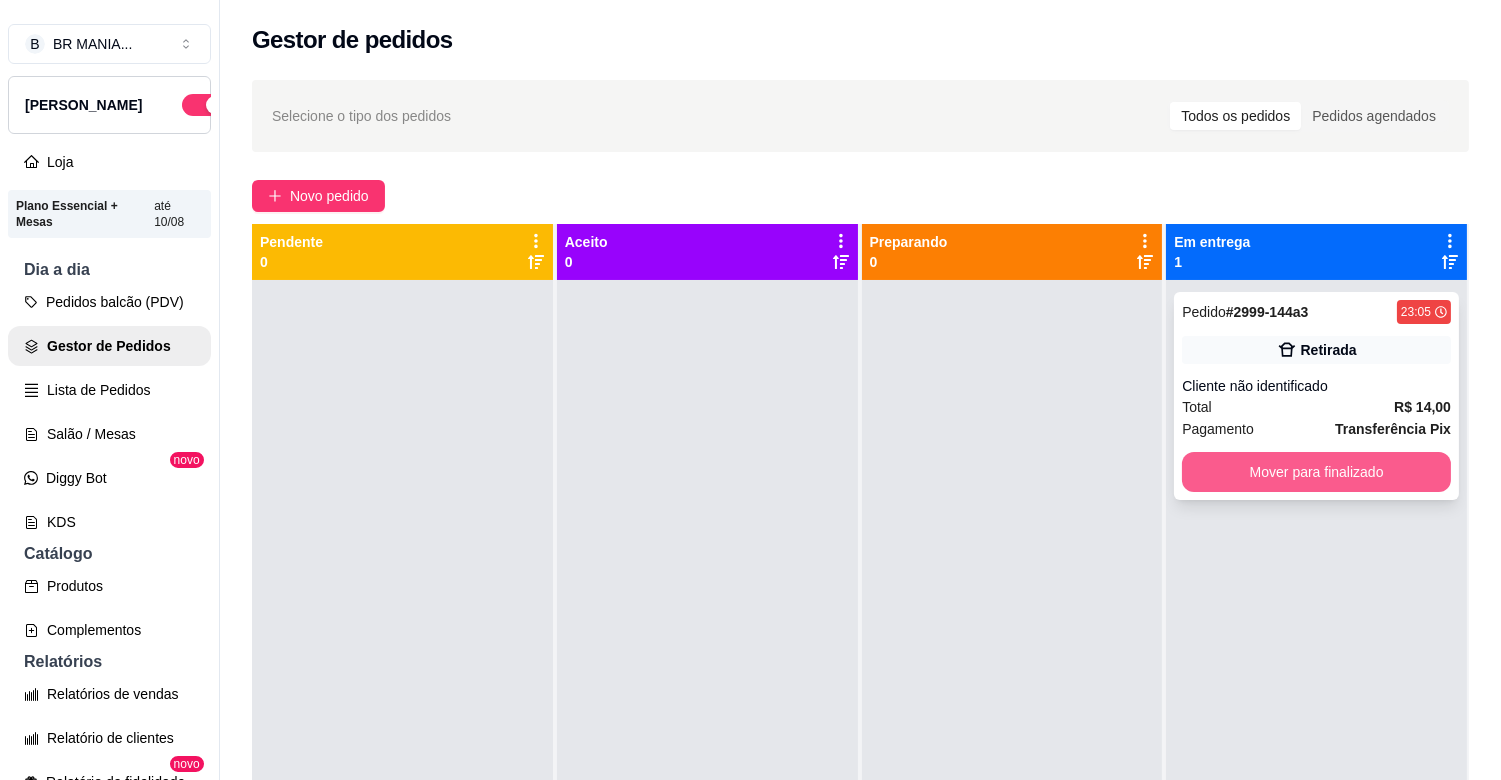 click on "Mover para finalizado" at bounding box center [1316, 472] 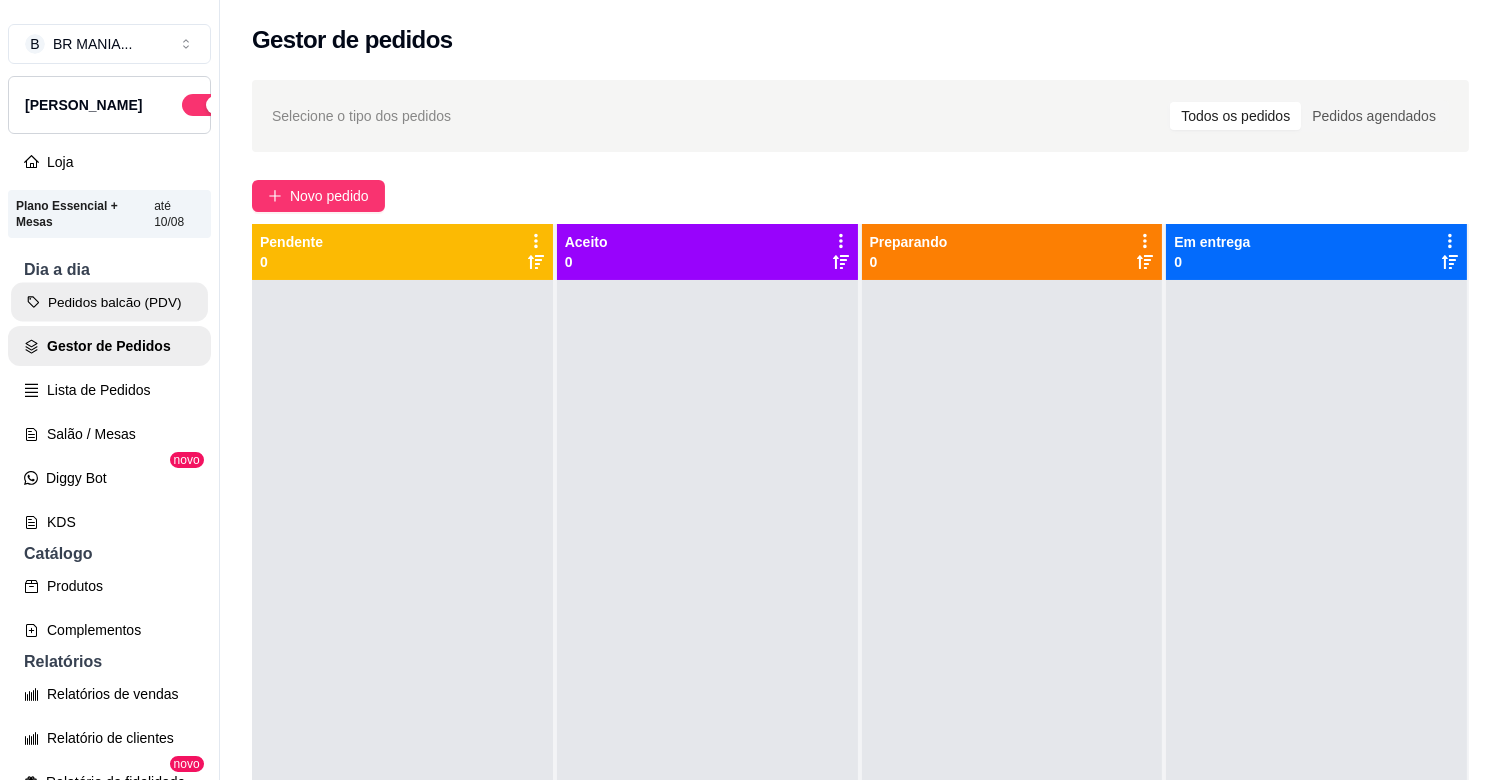 click on "Pedidos balcão (PDV)" at bounding box center (109, 302) 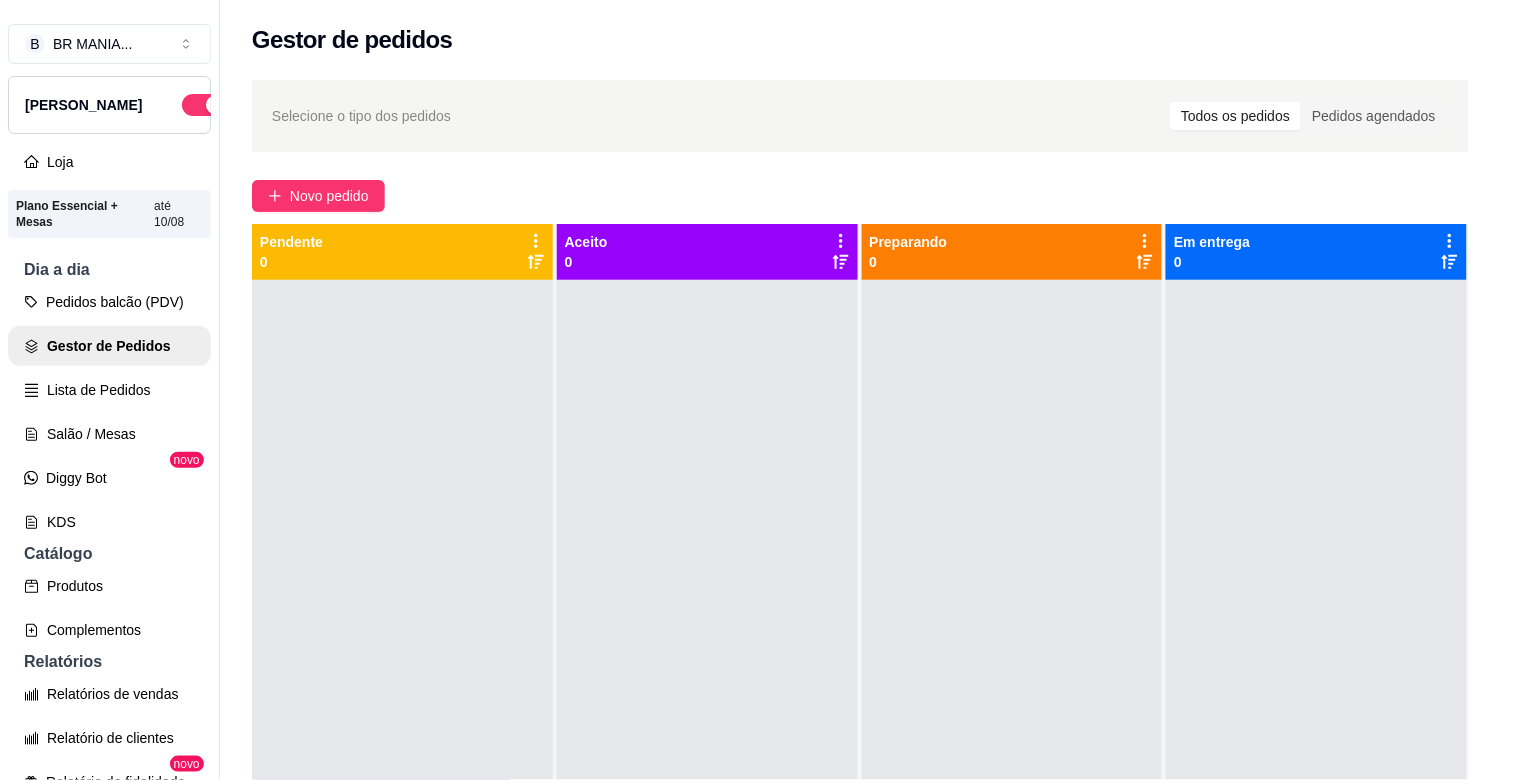 click on "Pesquisa" at bounding box center (540, 141) 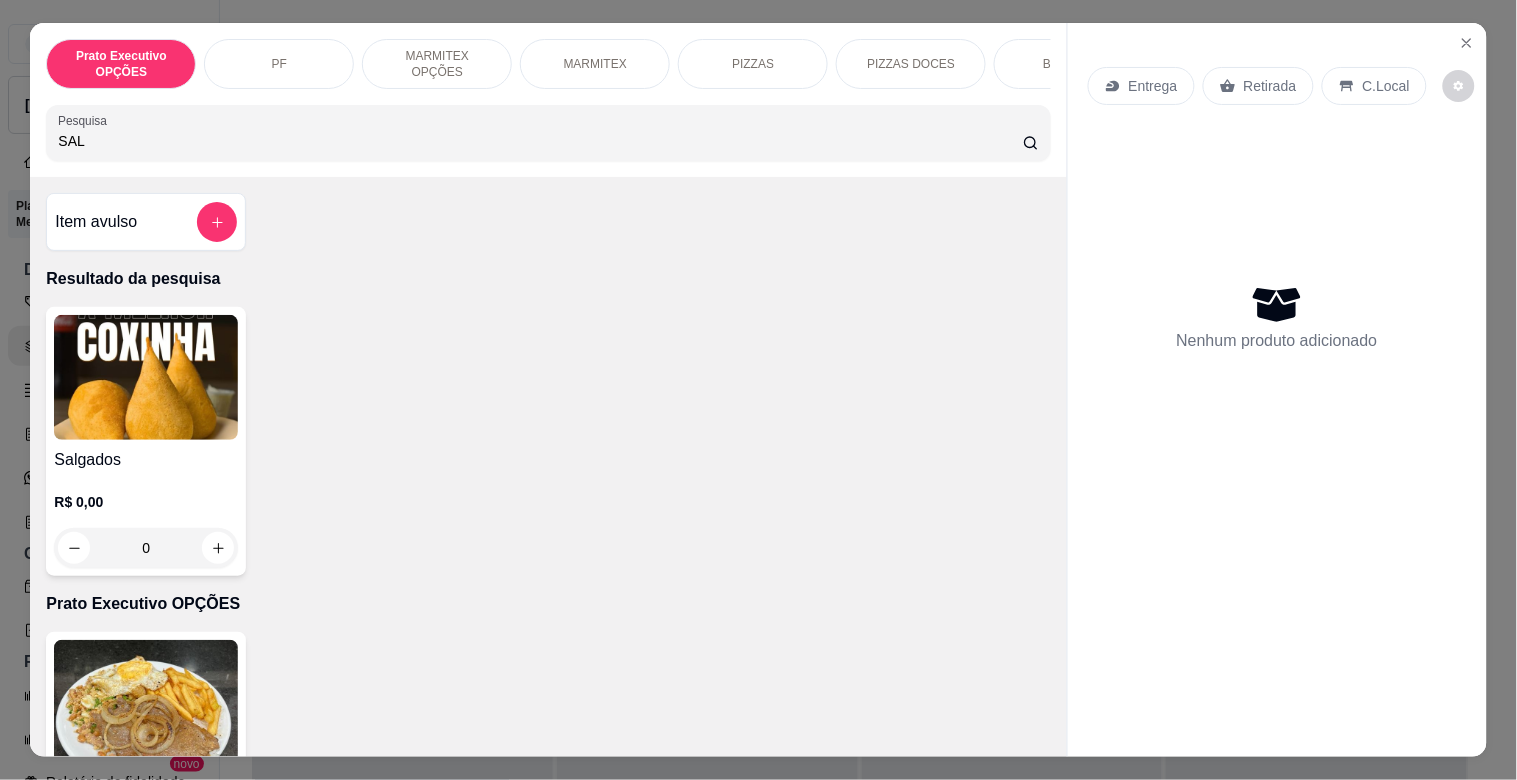type on "SAL" 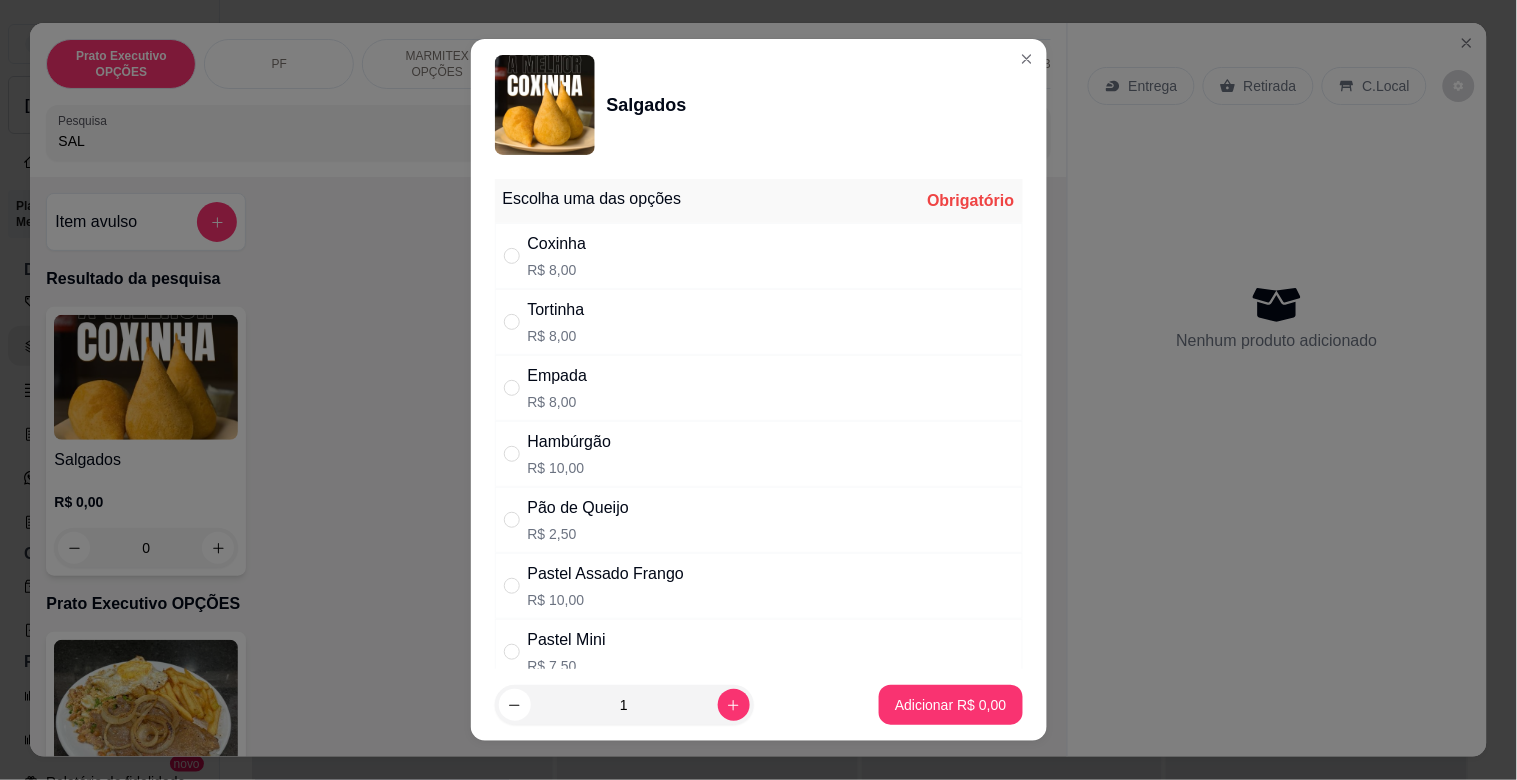 click on "Hambúrgão R$ 10,00" at bounding box center (759, 454) 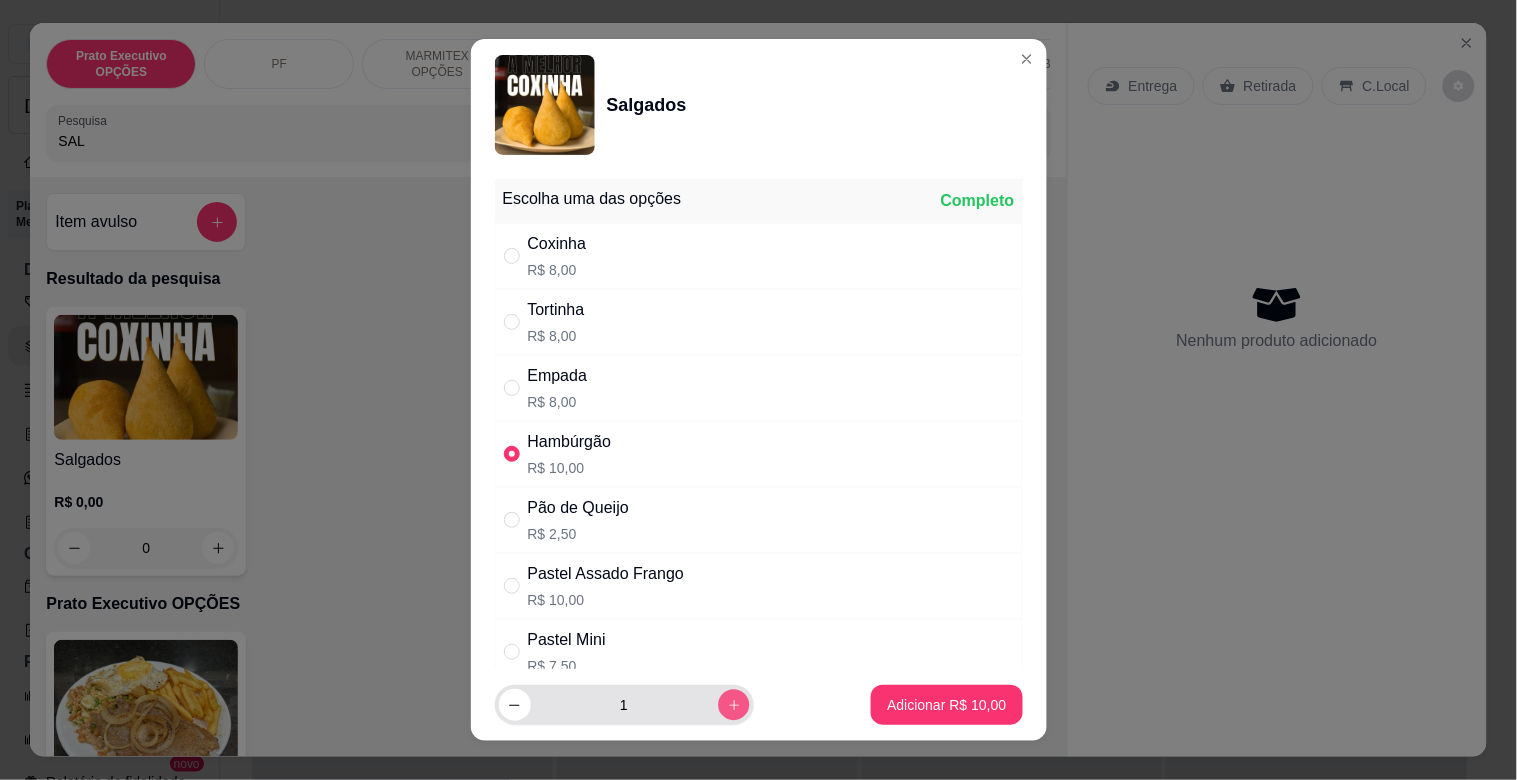 click 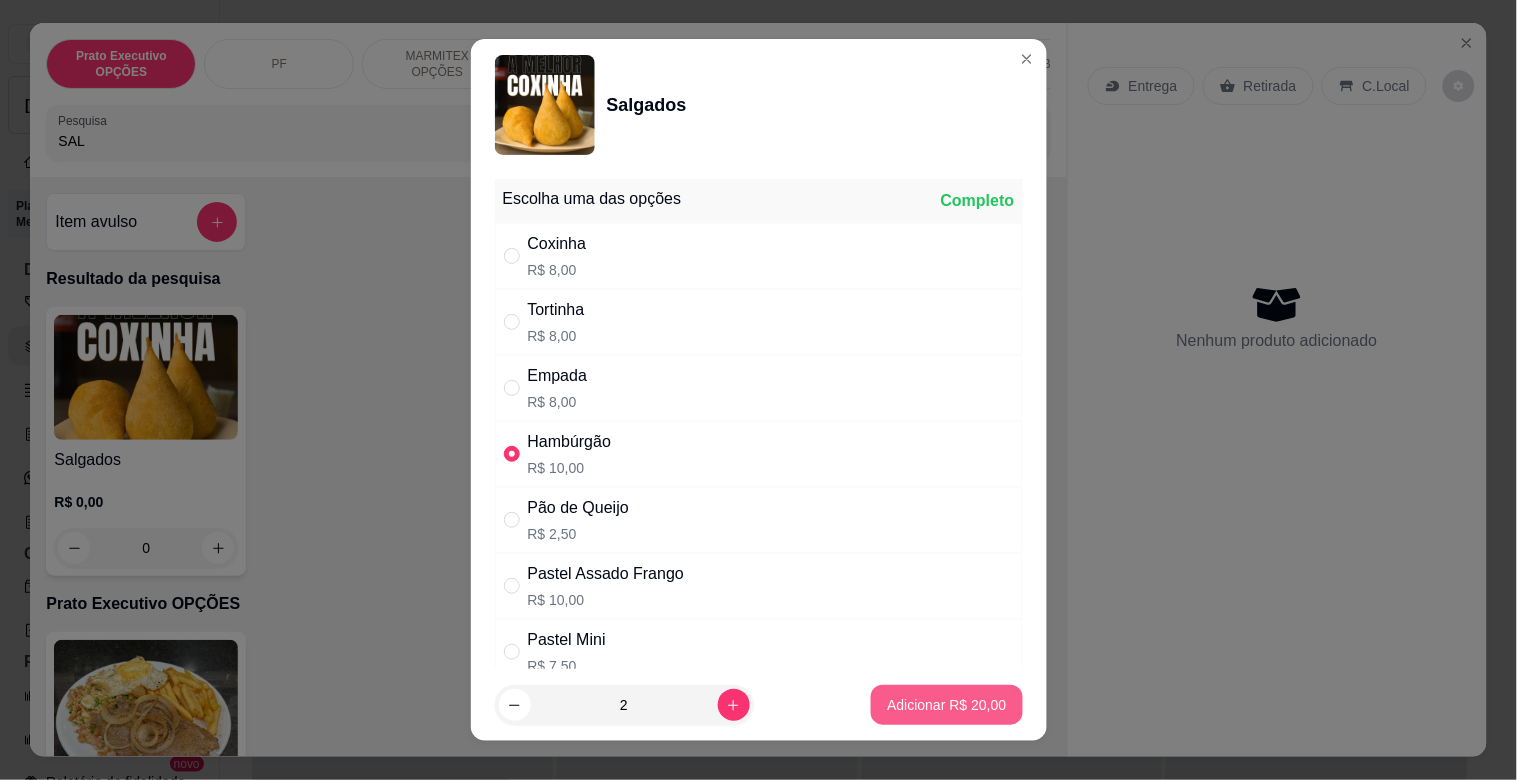 click on "Adicionar   R$ 20,00" at bounding box center (946, 705) 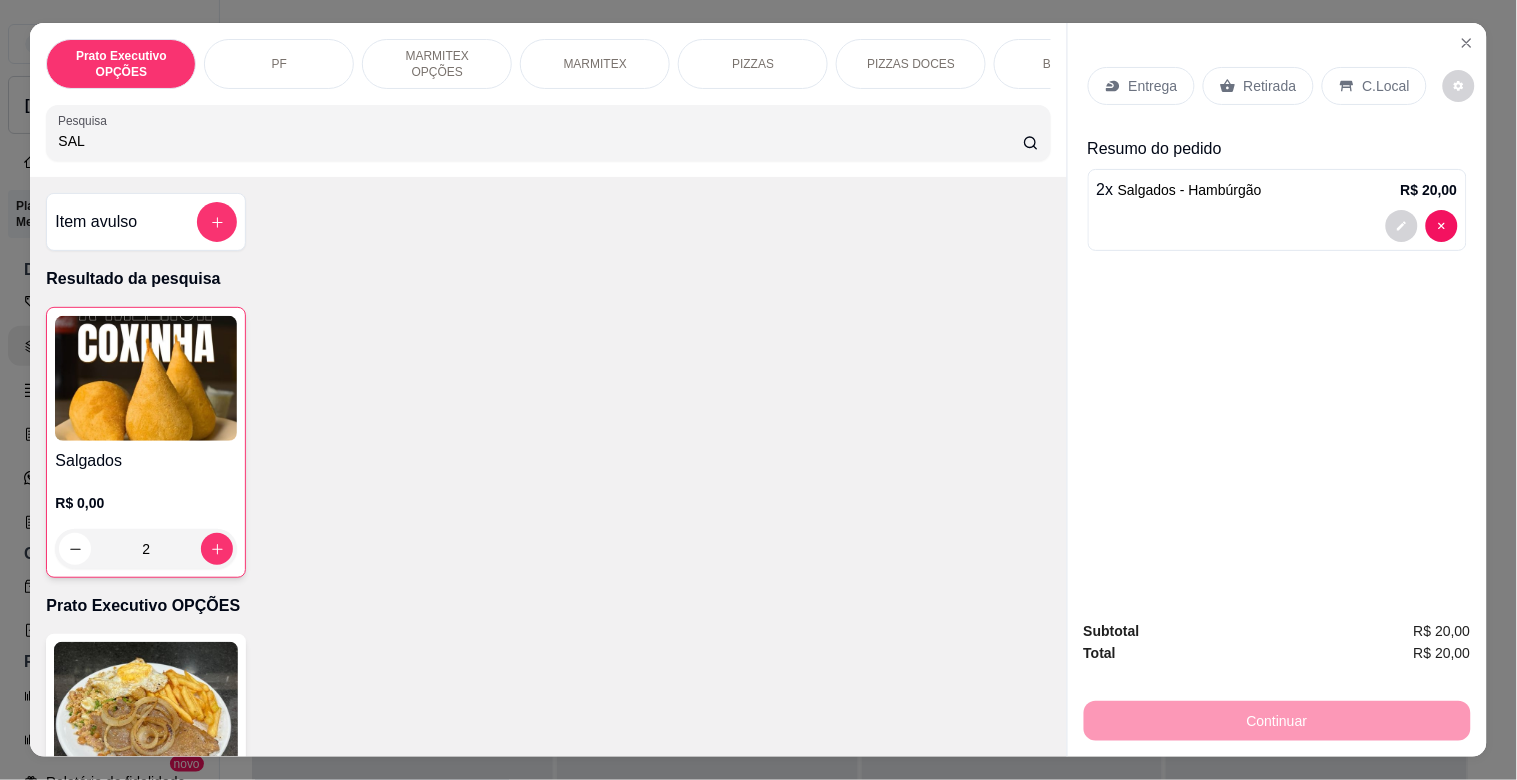 click on "SAL" at bounding box center (540, 141) 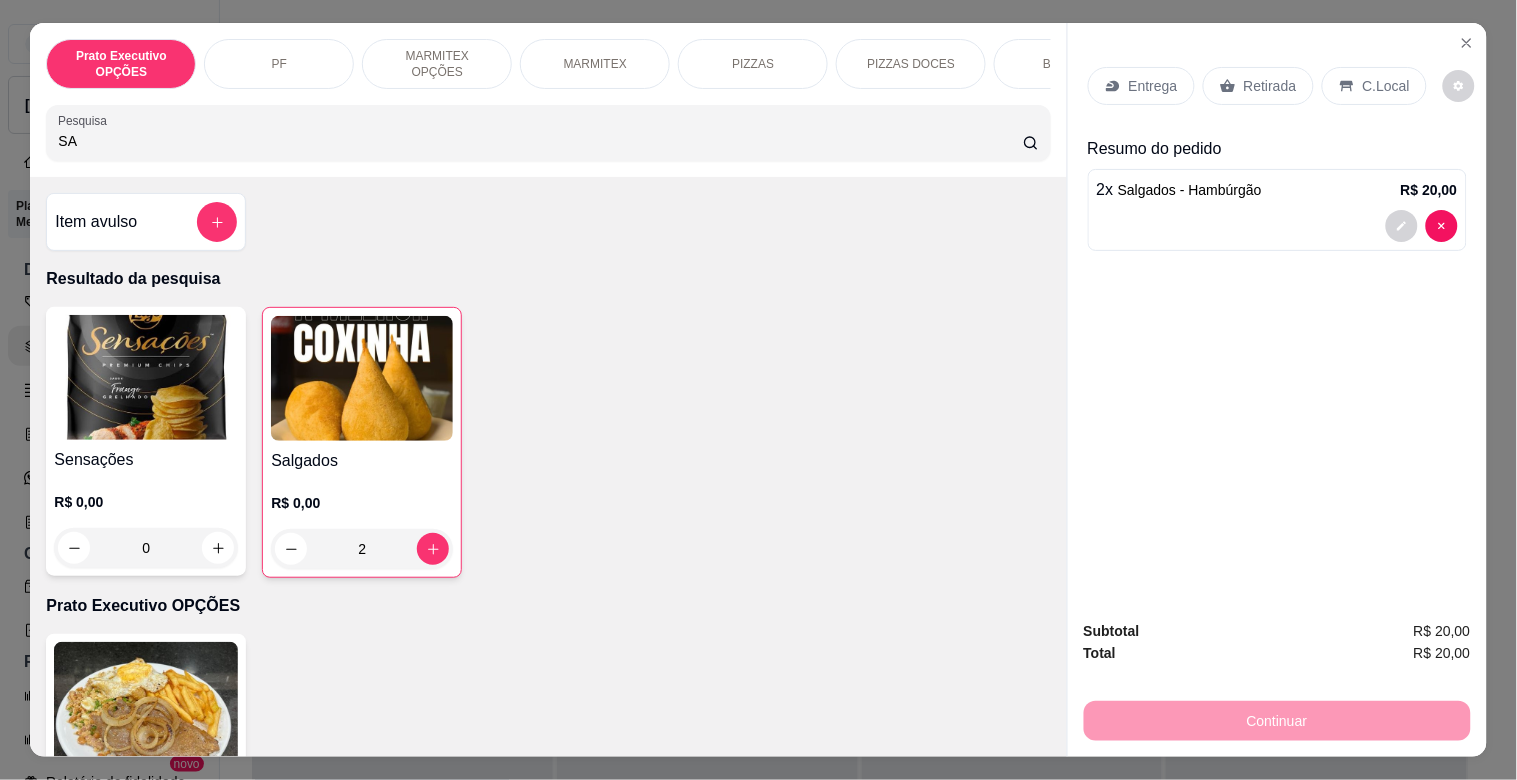 type on "S" 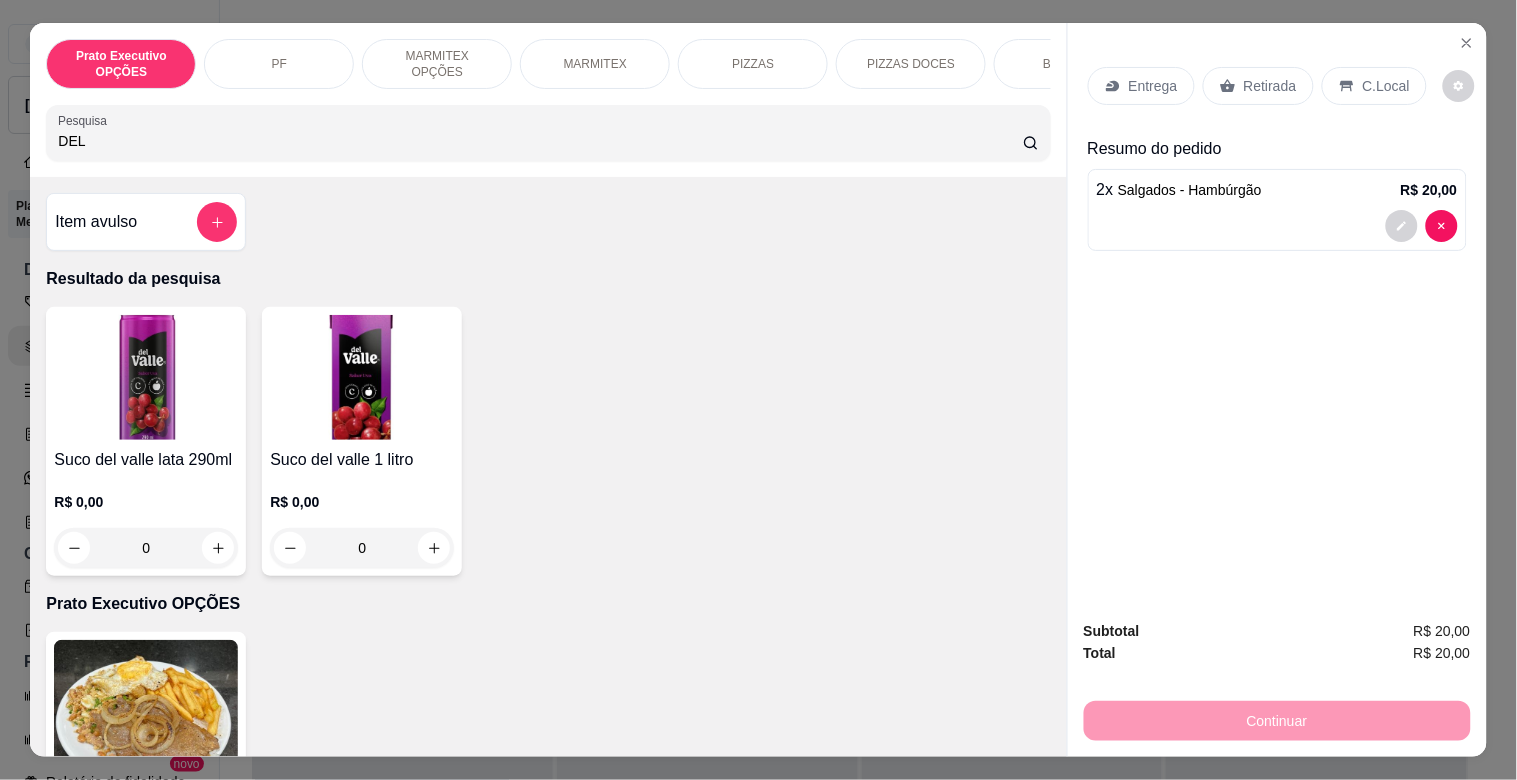 type on "DEL" 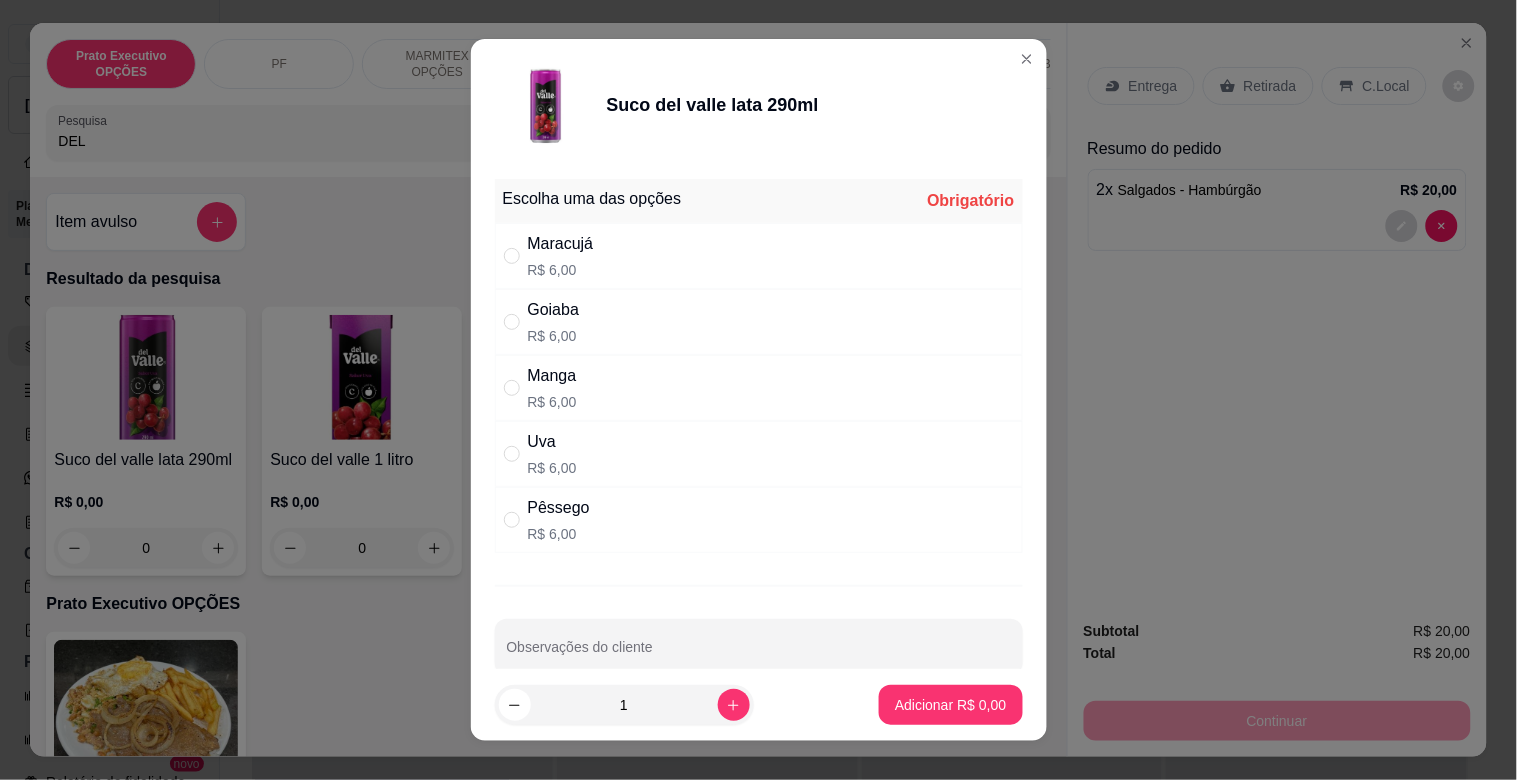 click on "Manga  R$ 6,00" at bounding box center [759, 388] 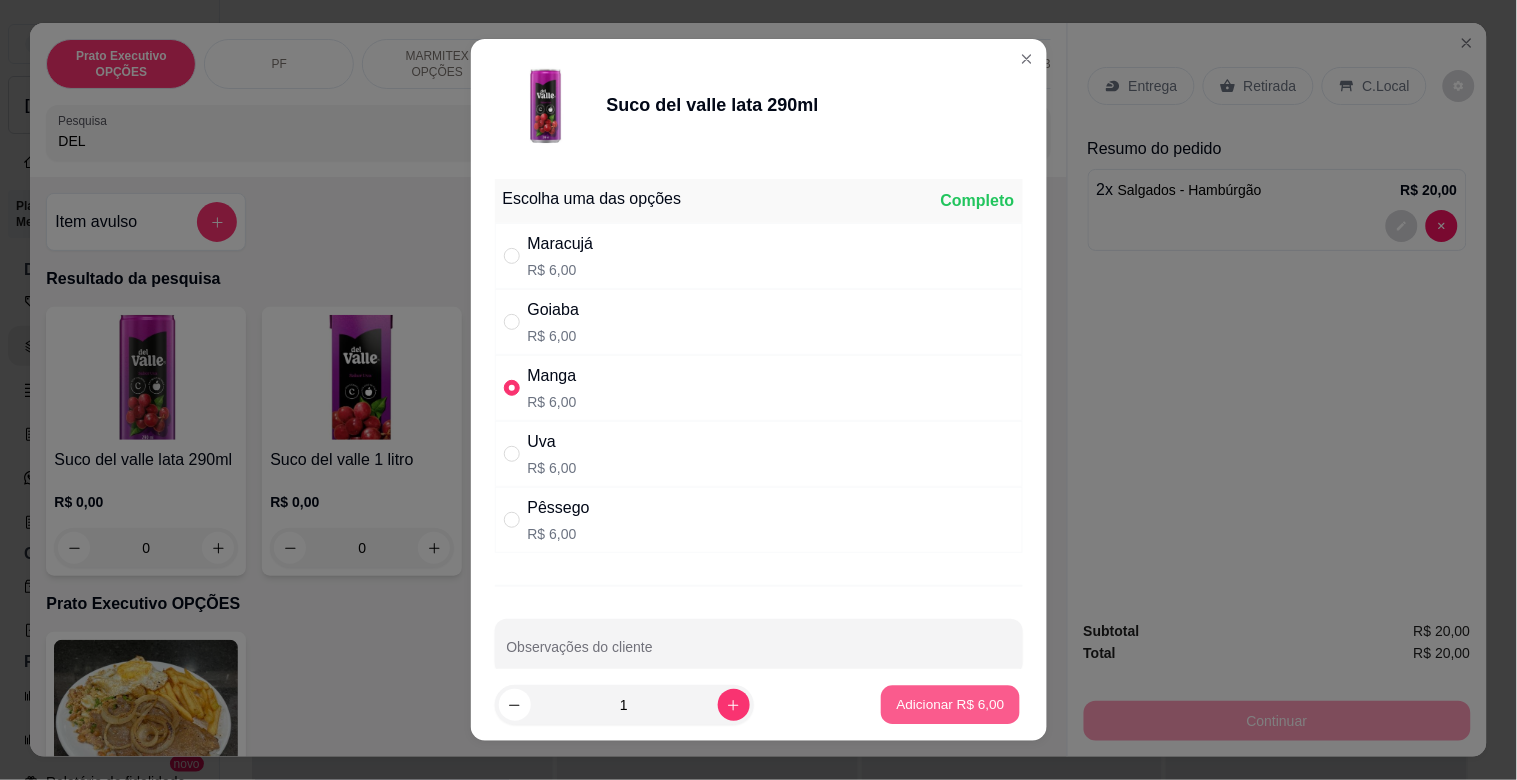 click on "Adicionar   R$ 6,00" at bounding box center (951, 704) 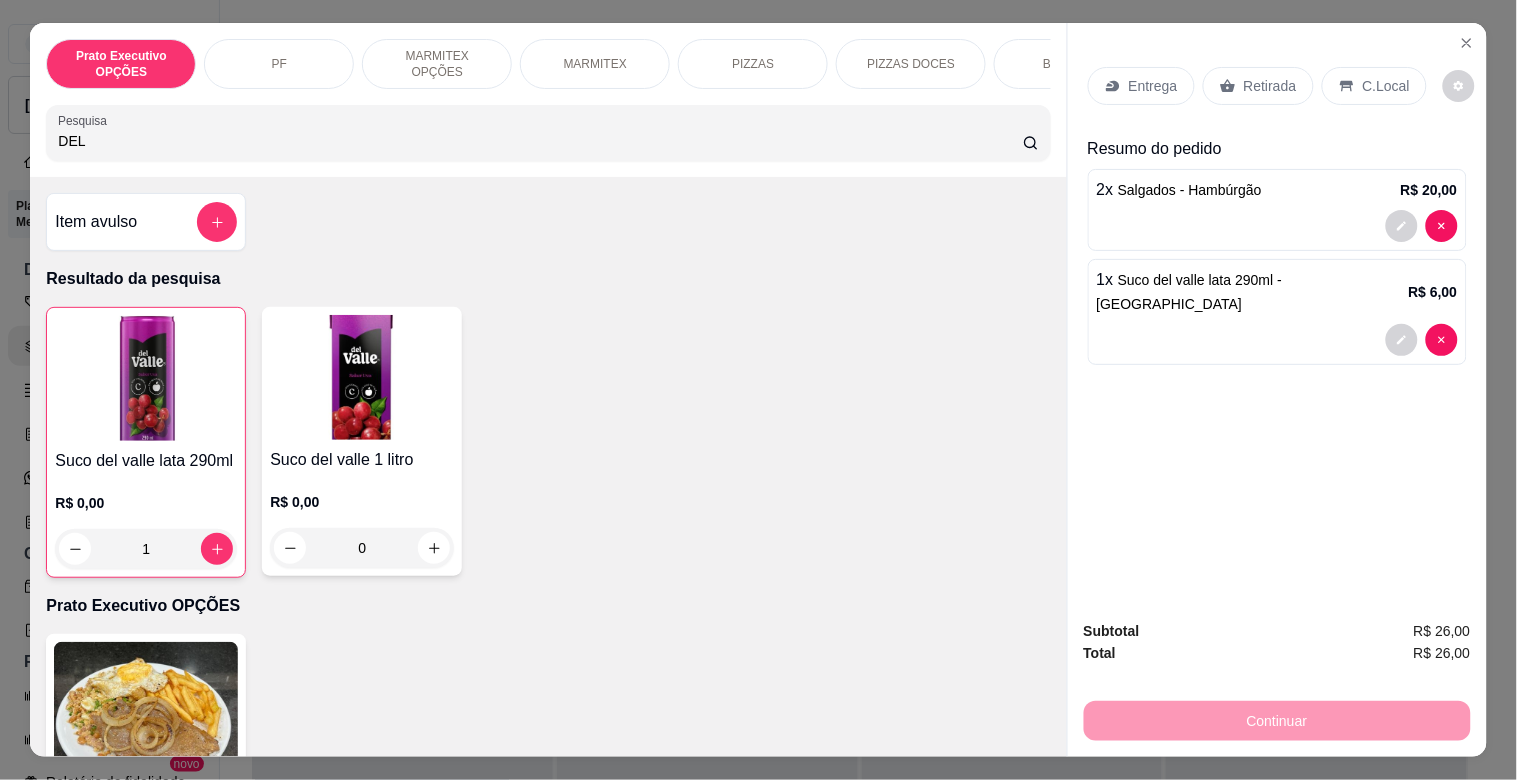 click on "C.Local" at bounding box center [1386, 86] 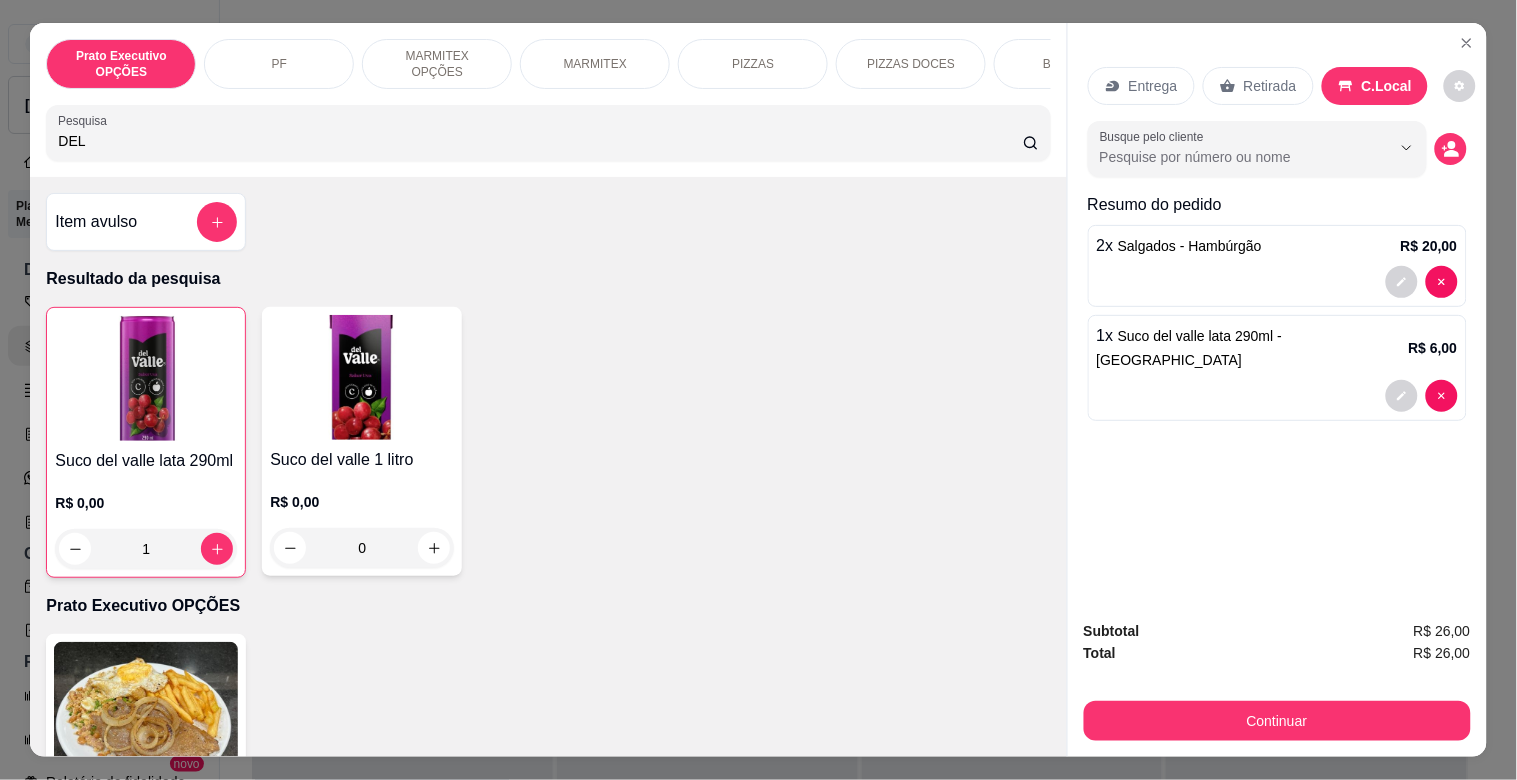 click on "DEL" at bounding box center (540, 141) 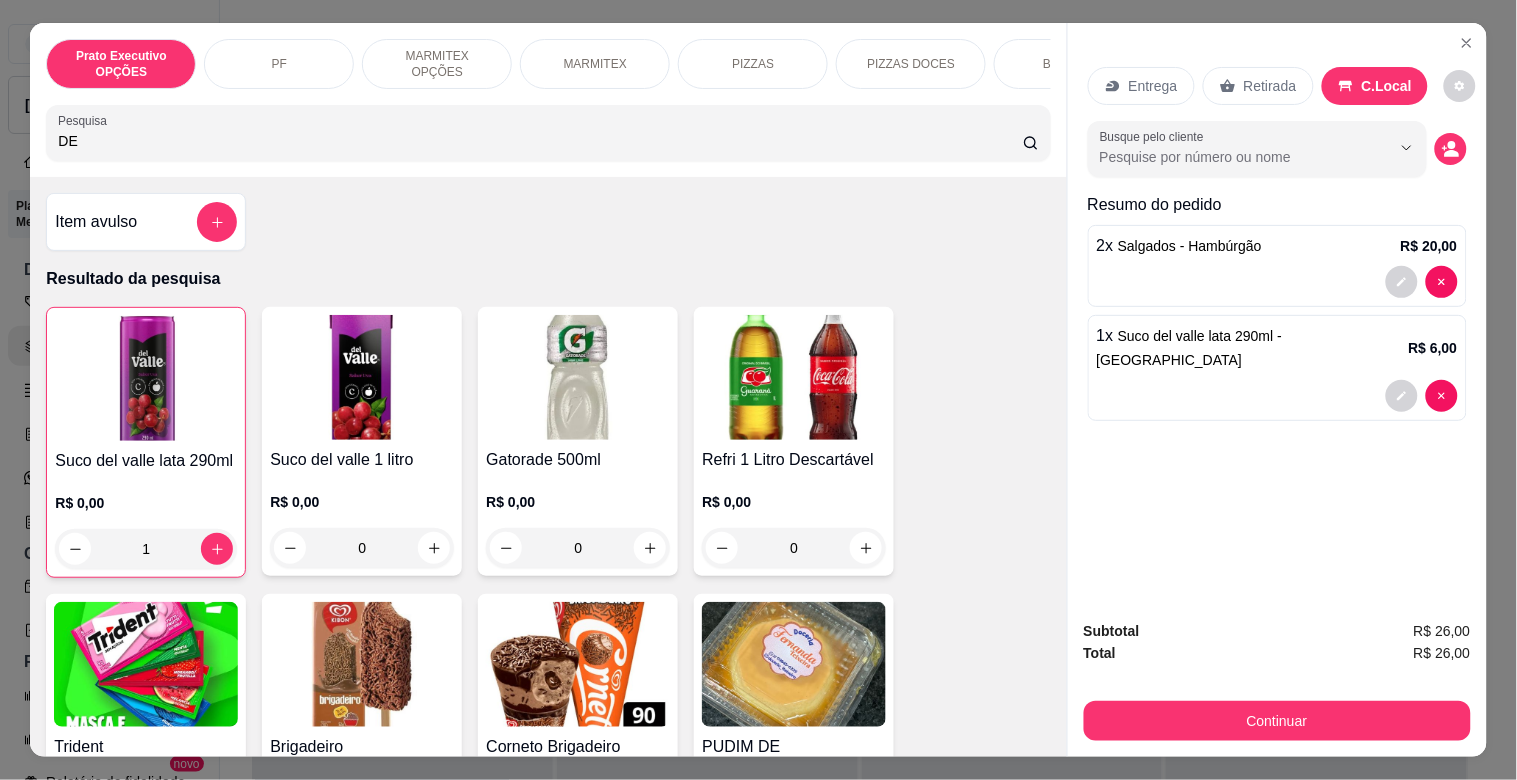 type on "D" 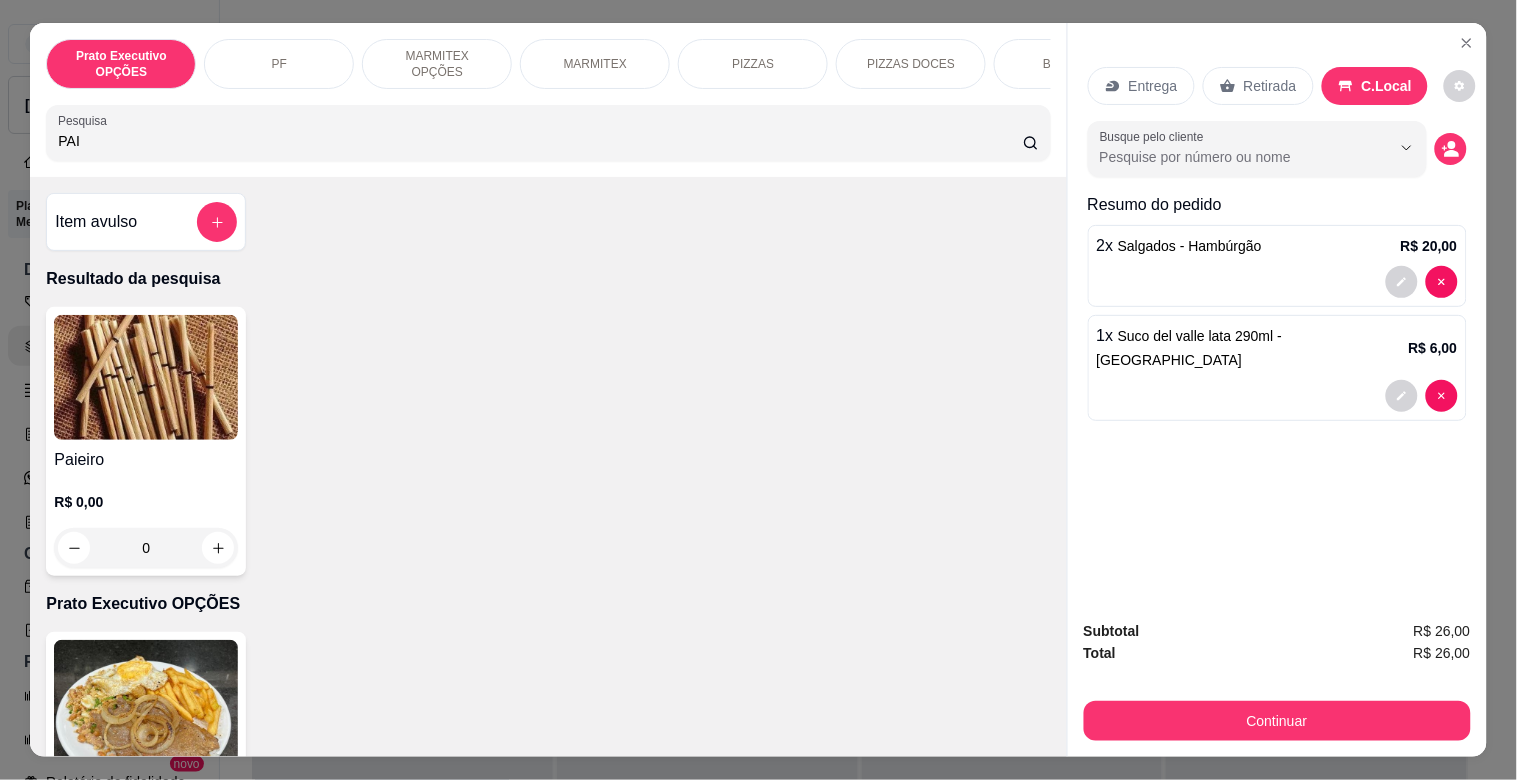 type on "PAI" 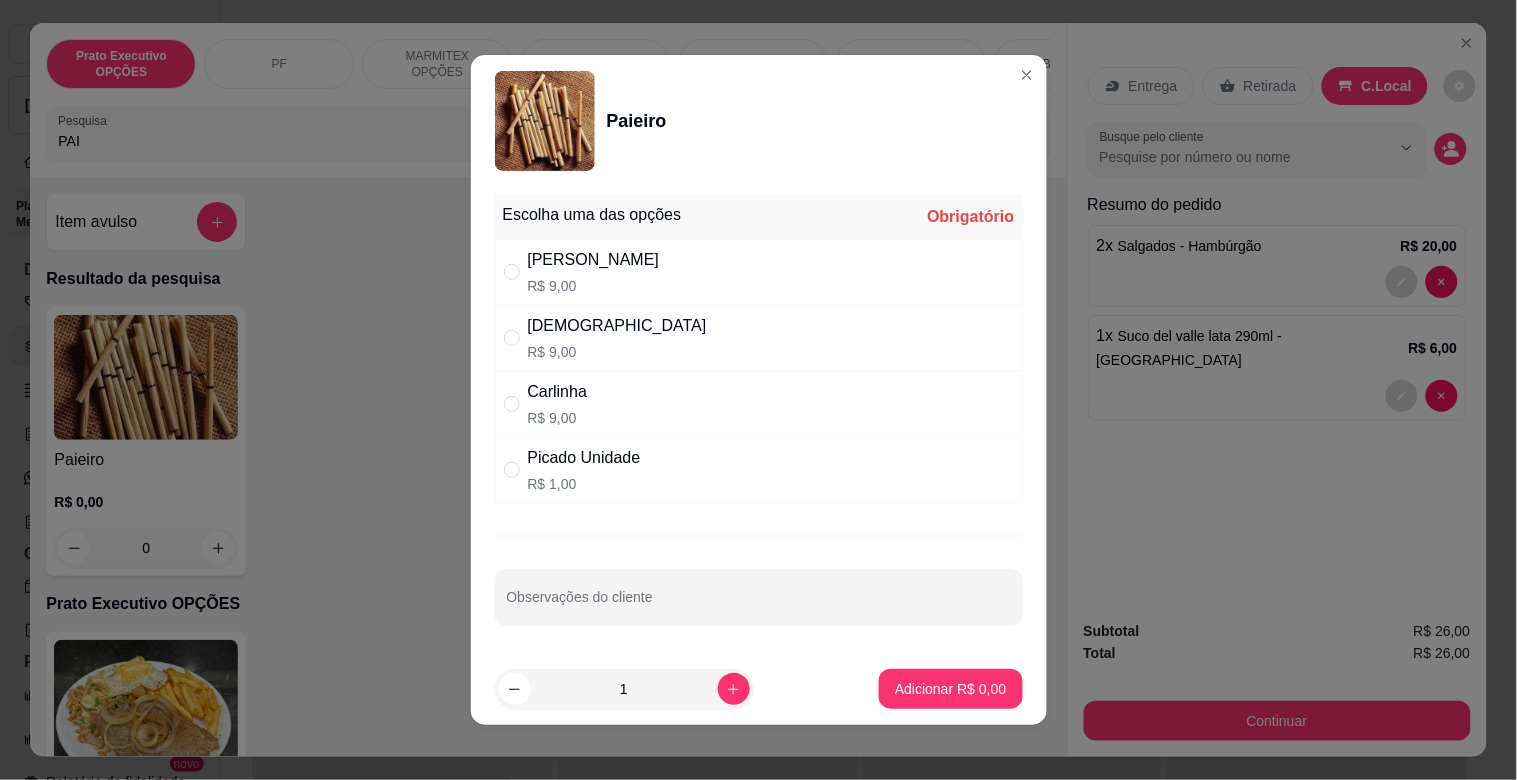 click on "[PERSON_NAME]$ 9,00" at bounding box center [759, 272] 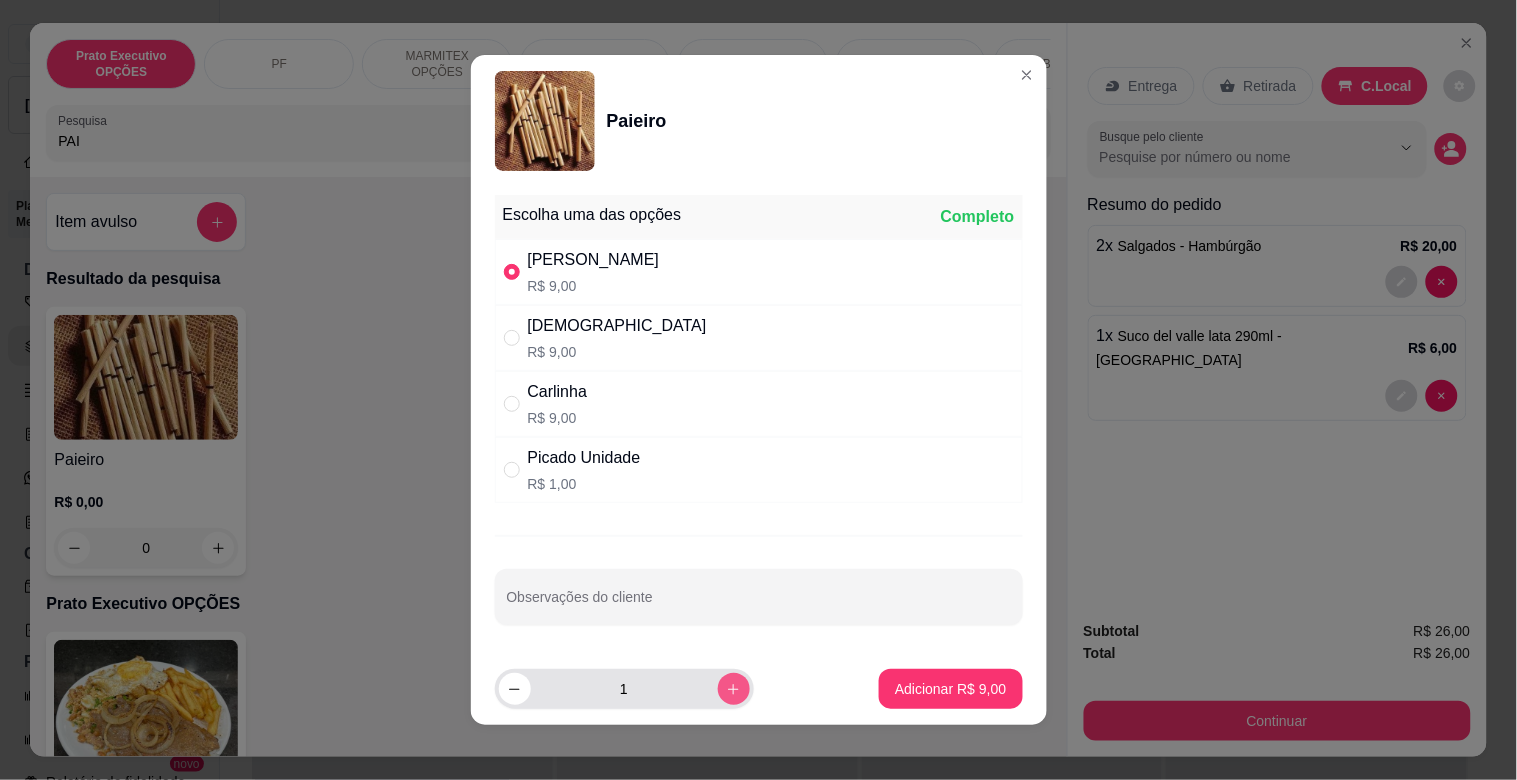 click 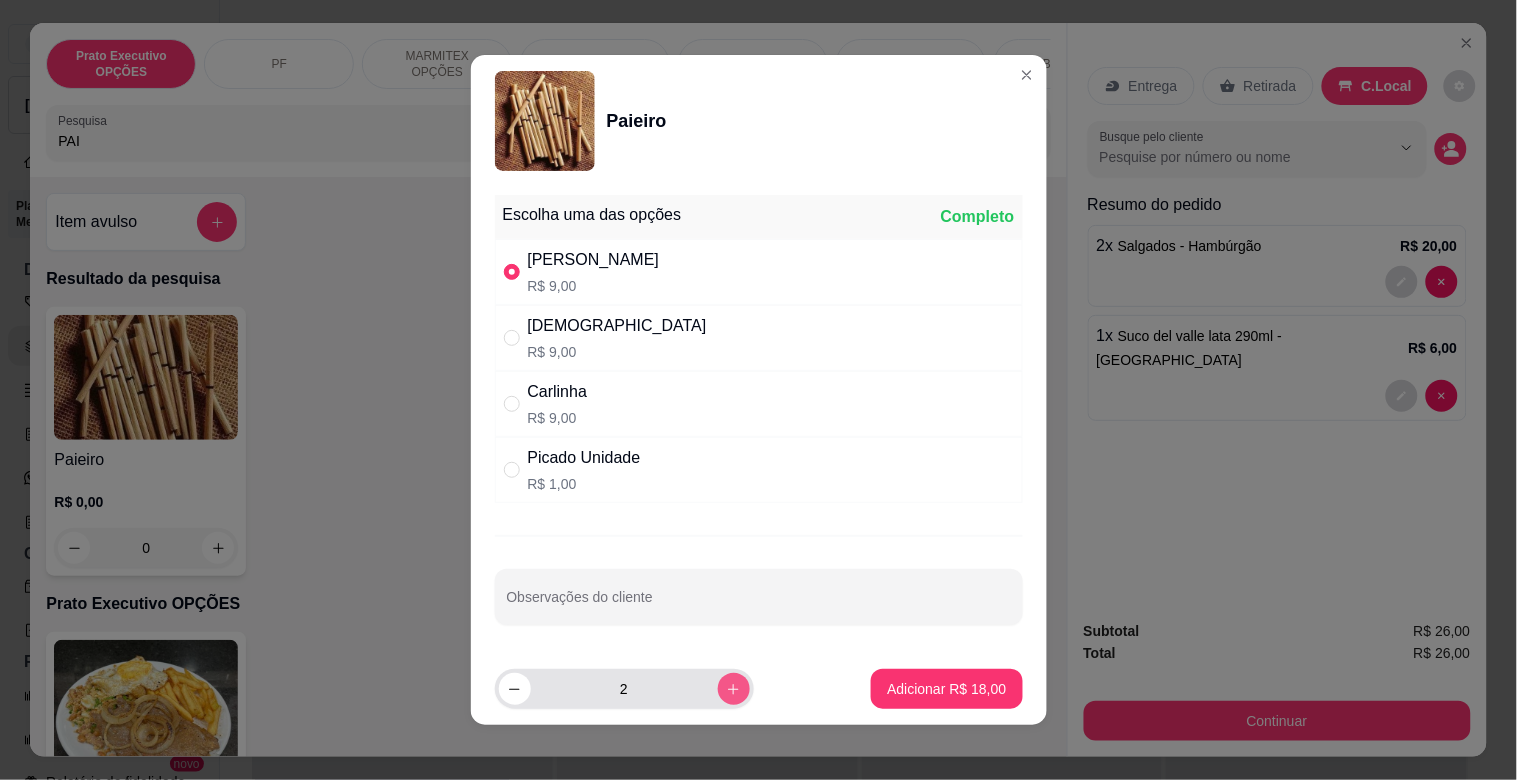 click 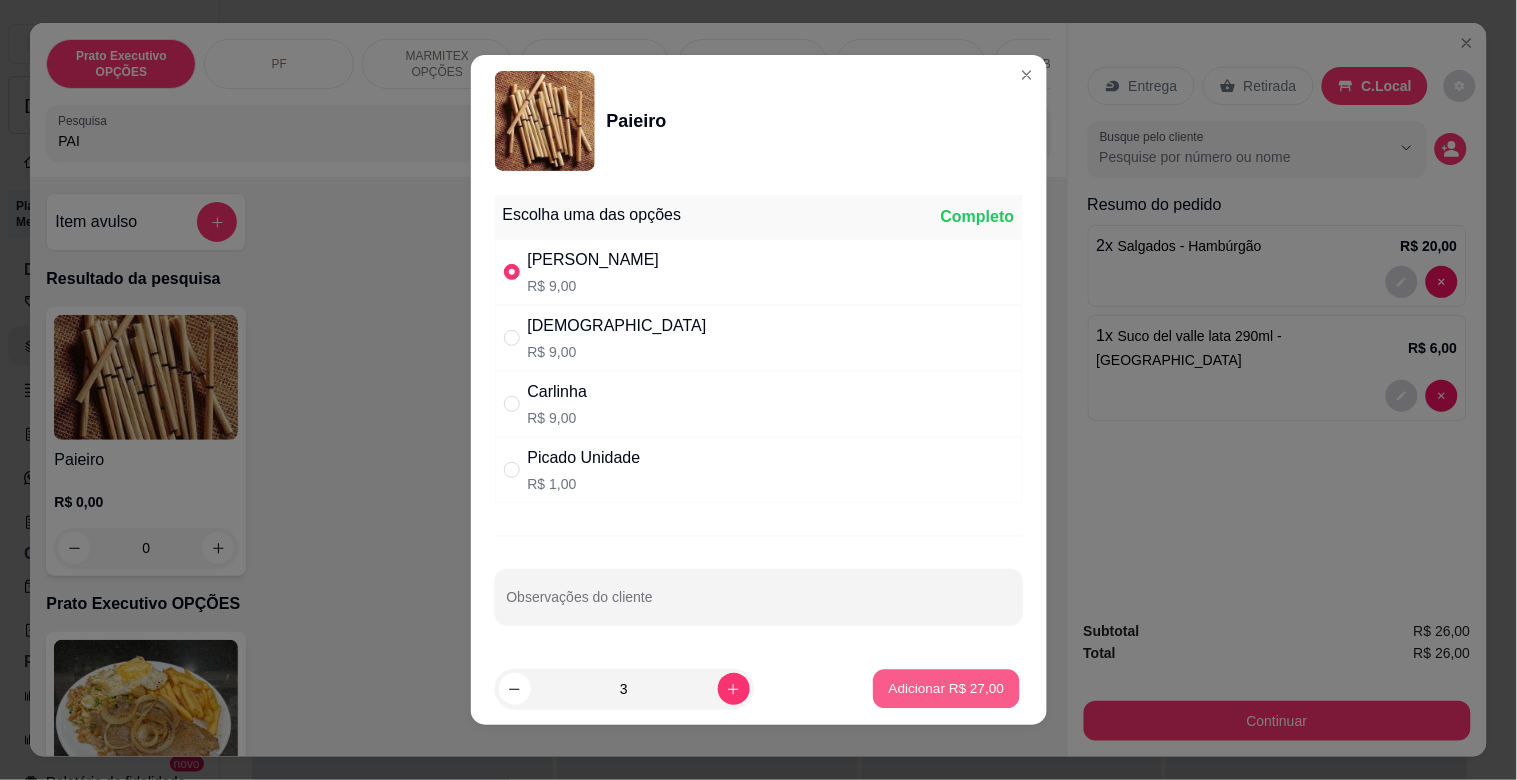 click on "Adicionar   R$ 27,00" at bounding box center [947, 688] 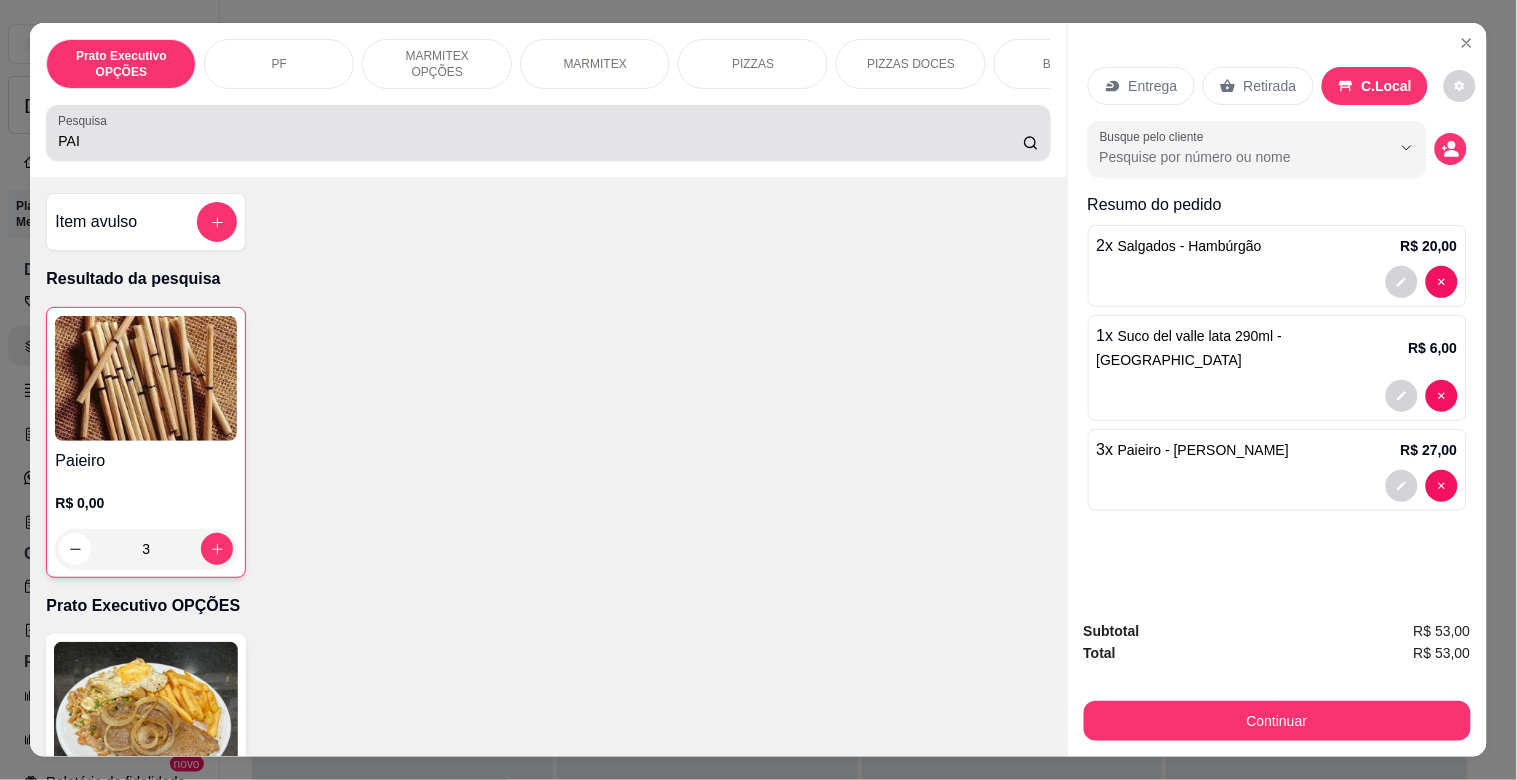 click on "PAI" at bounding box center [540, 141] 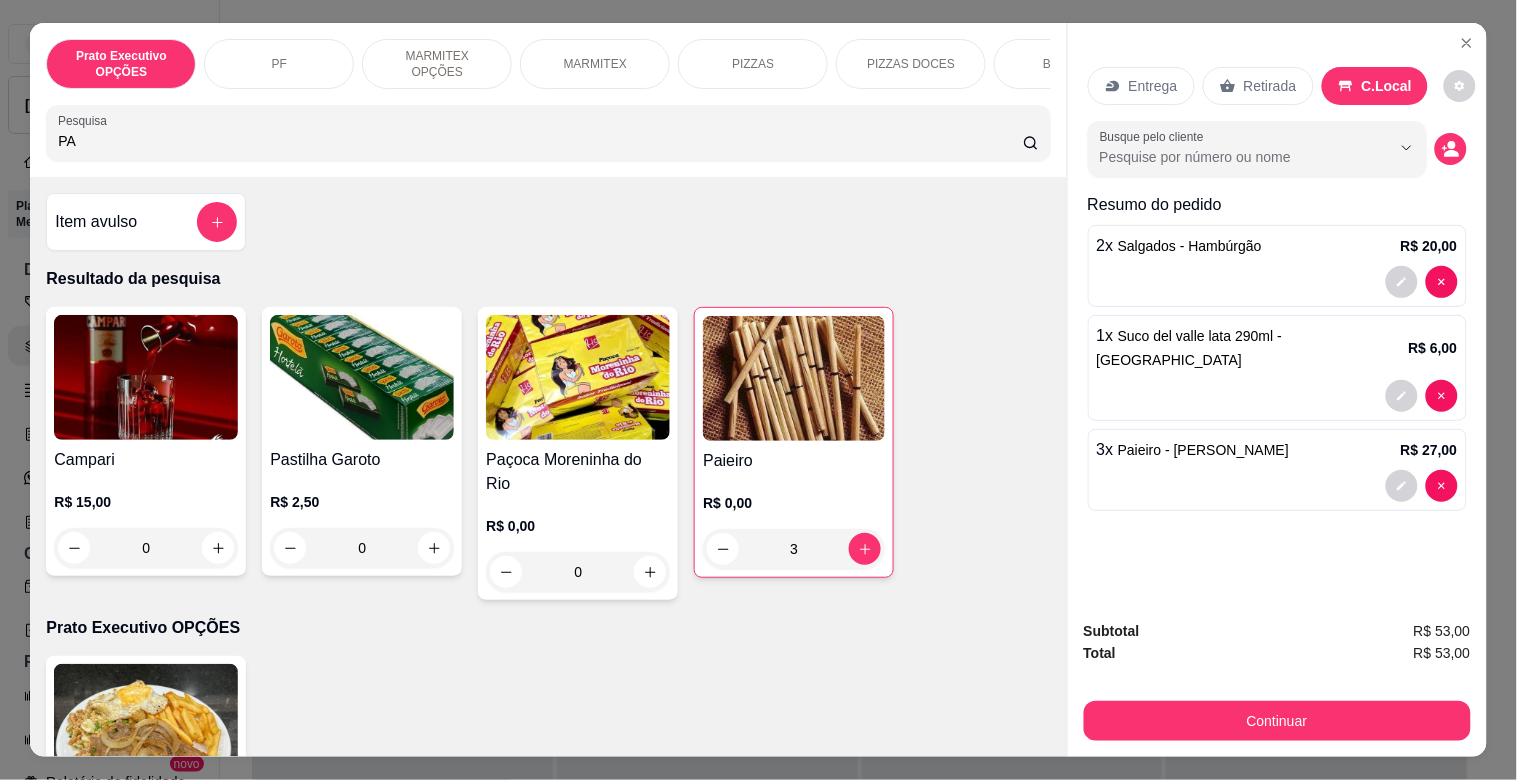 type on "P" 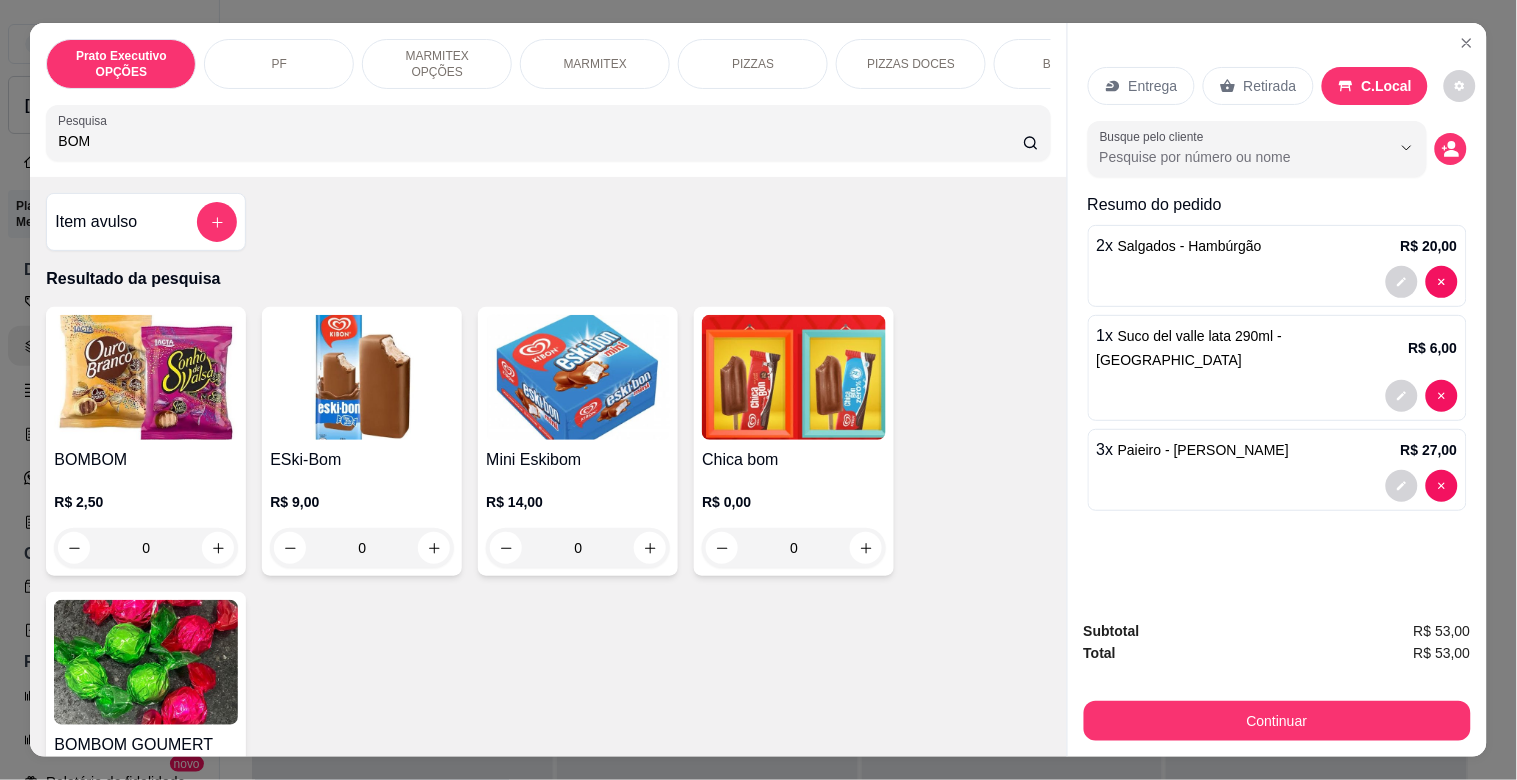 type on "BOM" 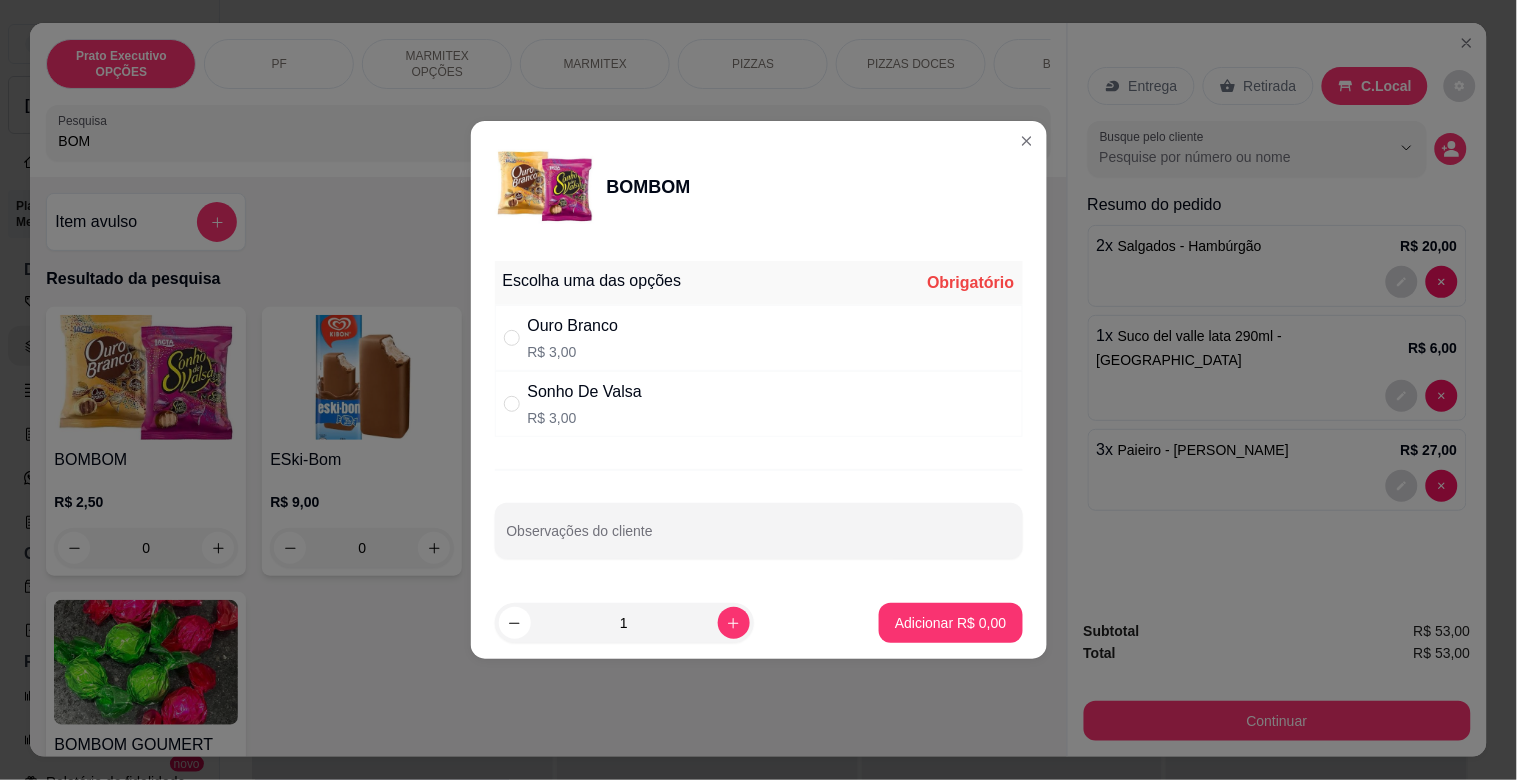 click on "Sonho De Valsa R$ 3,00" at bounding box center [759, 404] 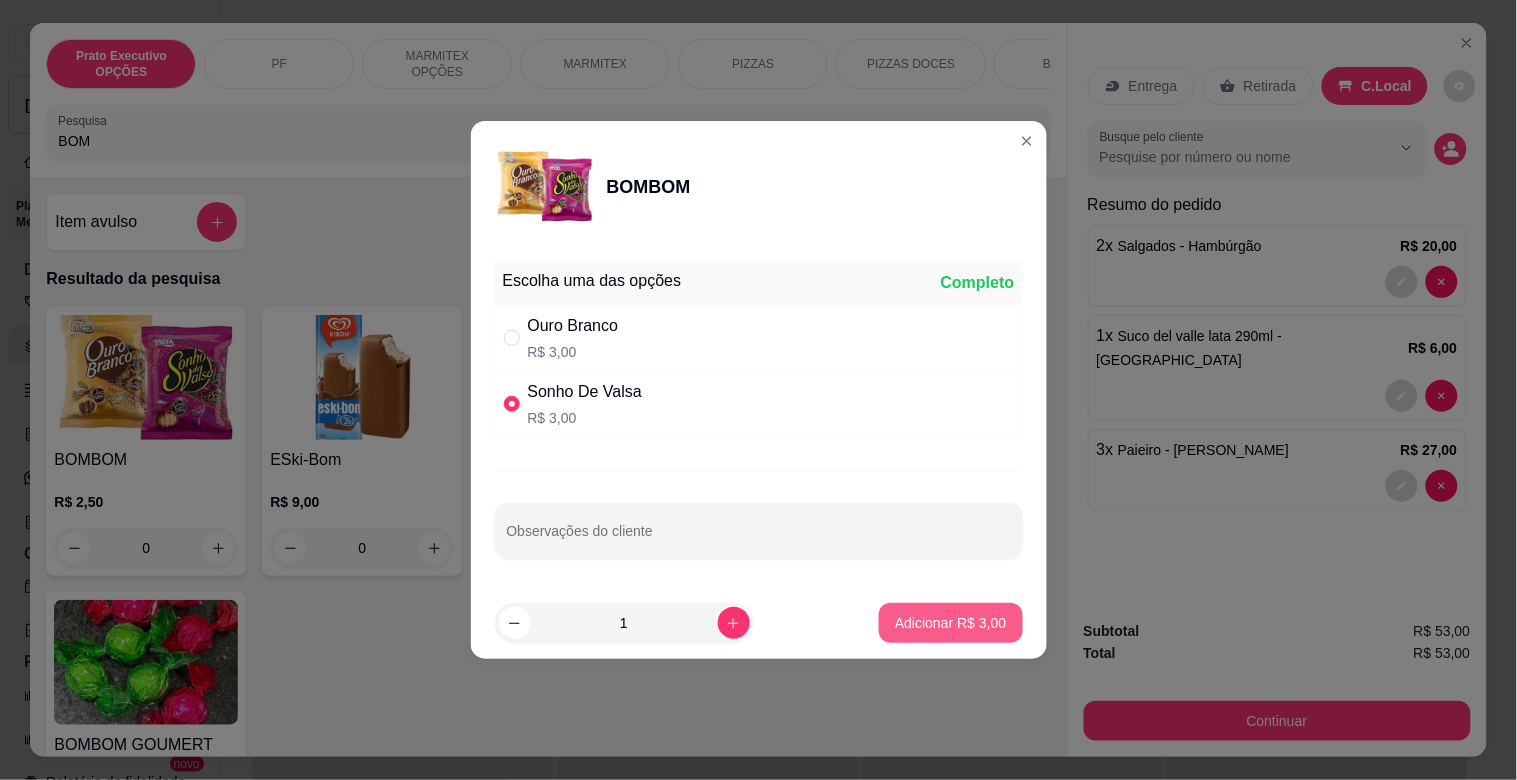 click on "Adicionar   R$ 3,00" at bounding box center (950, 623) 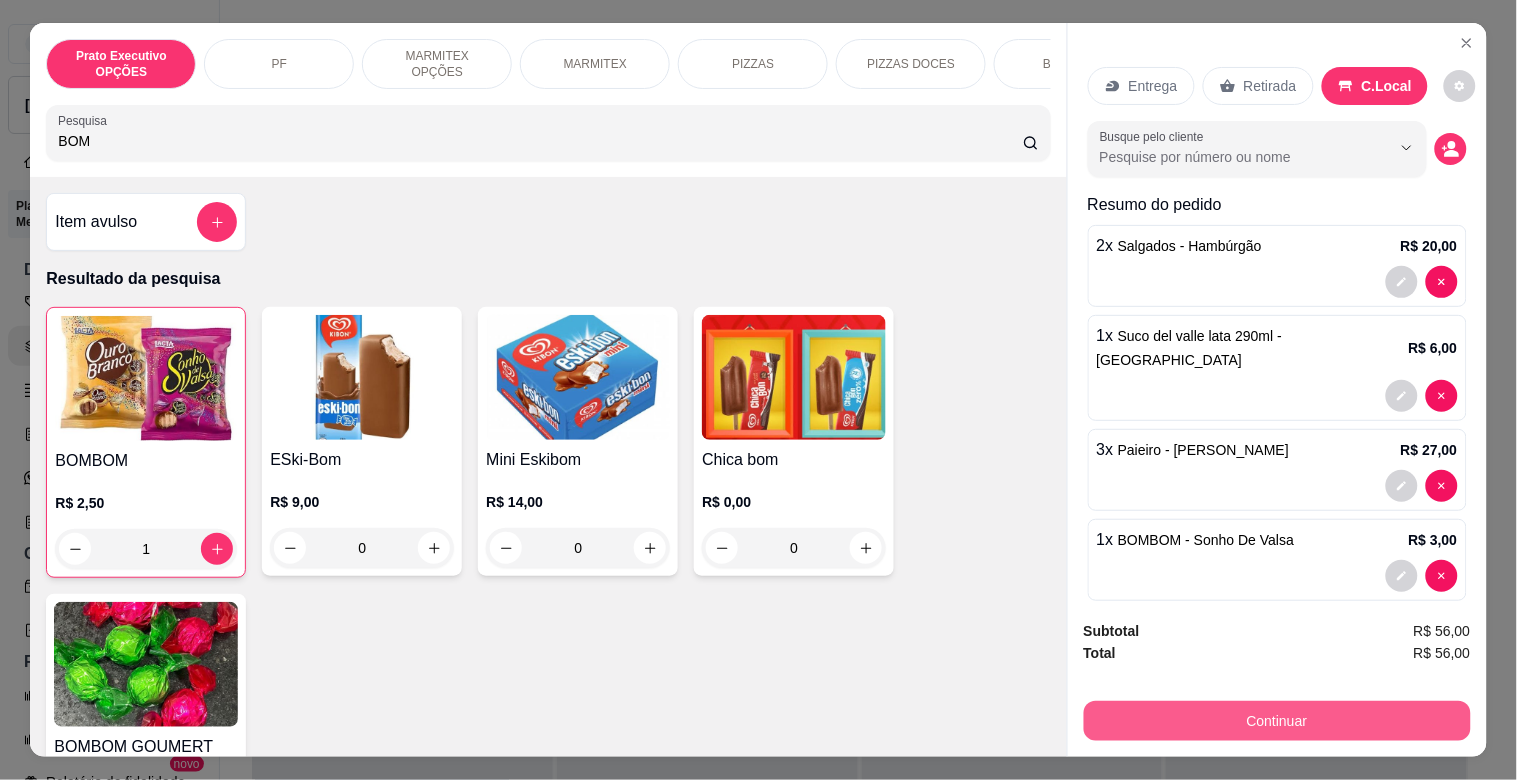 click on "Continuar" at bounding box center [1277, 721] 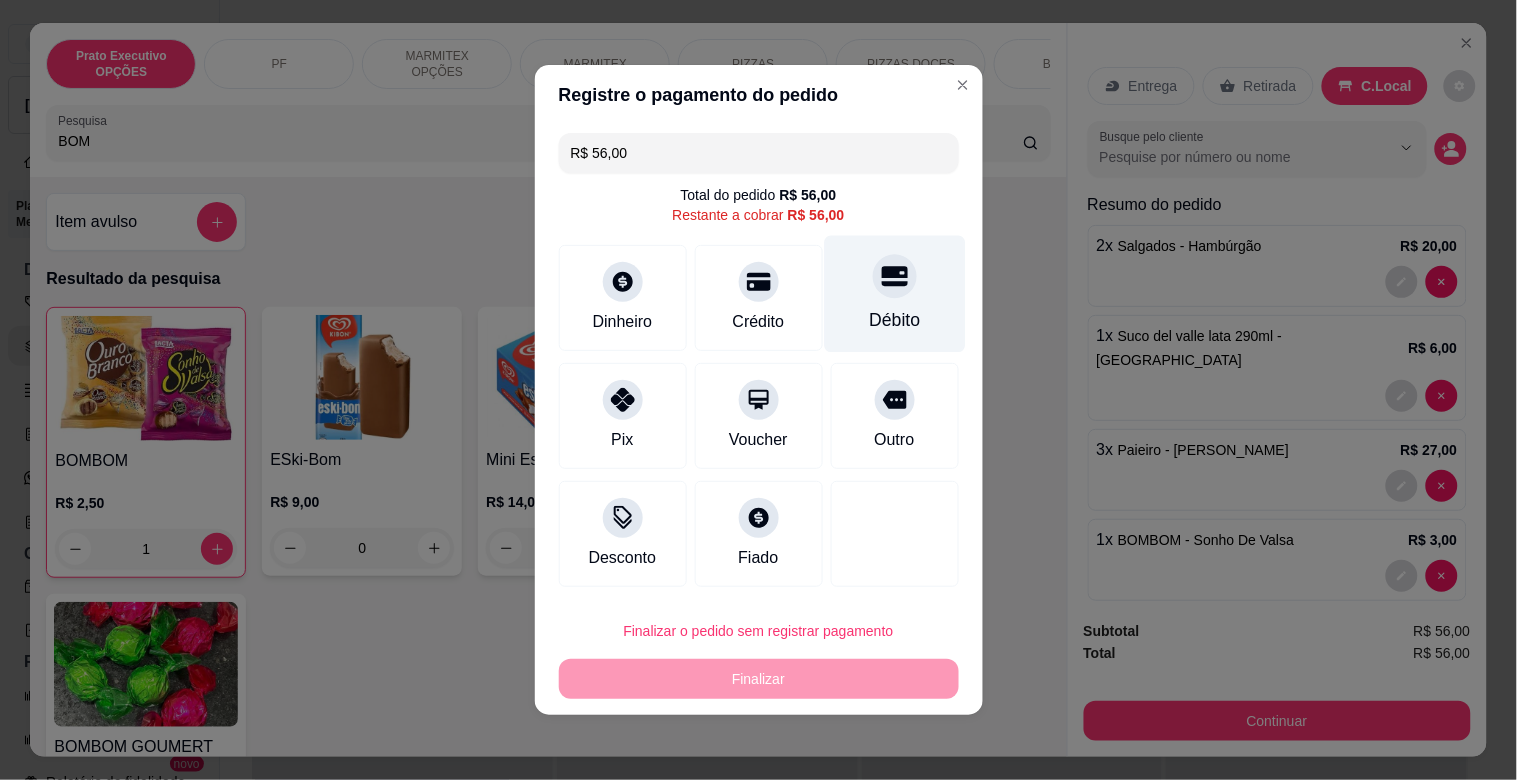 click on "Débito" at bounding box center (894, 294) 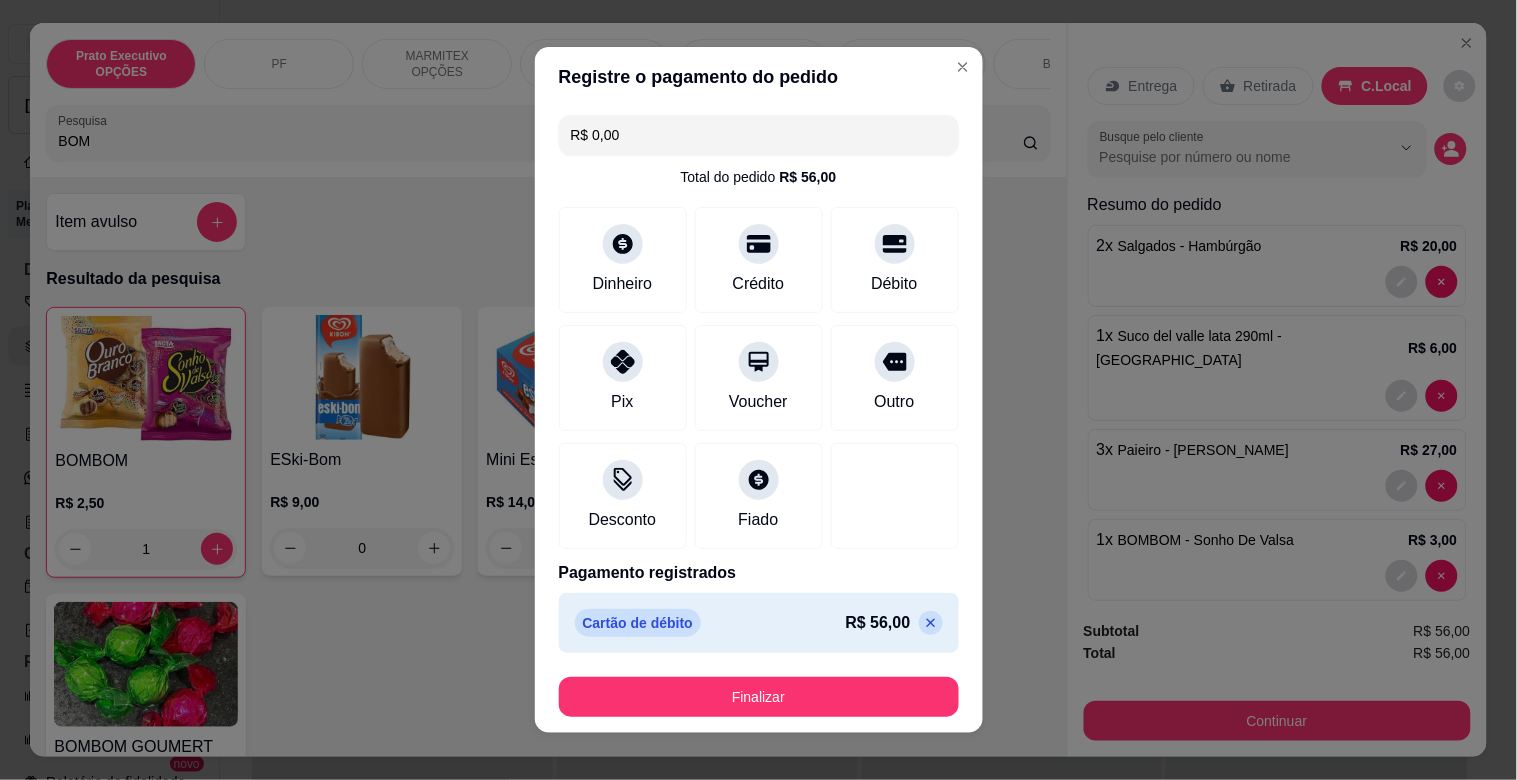 click 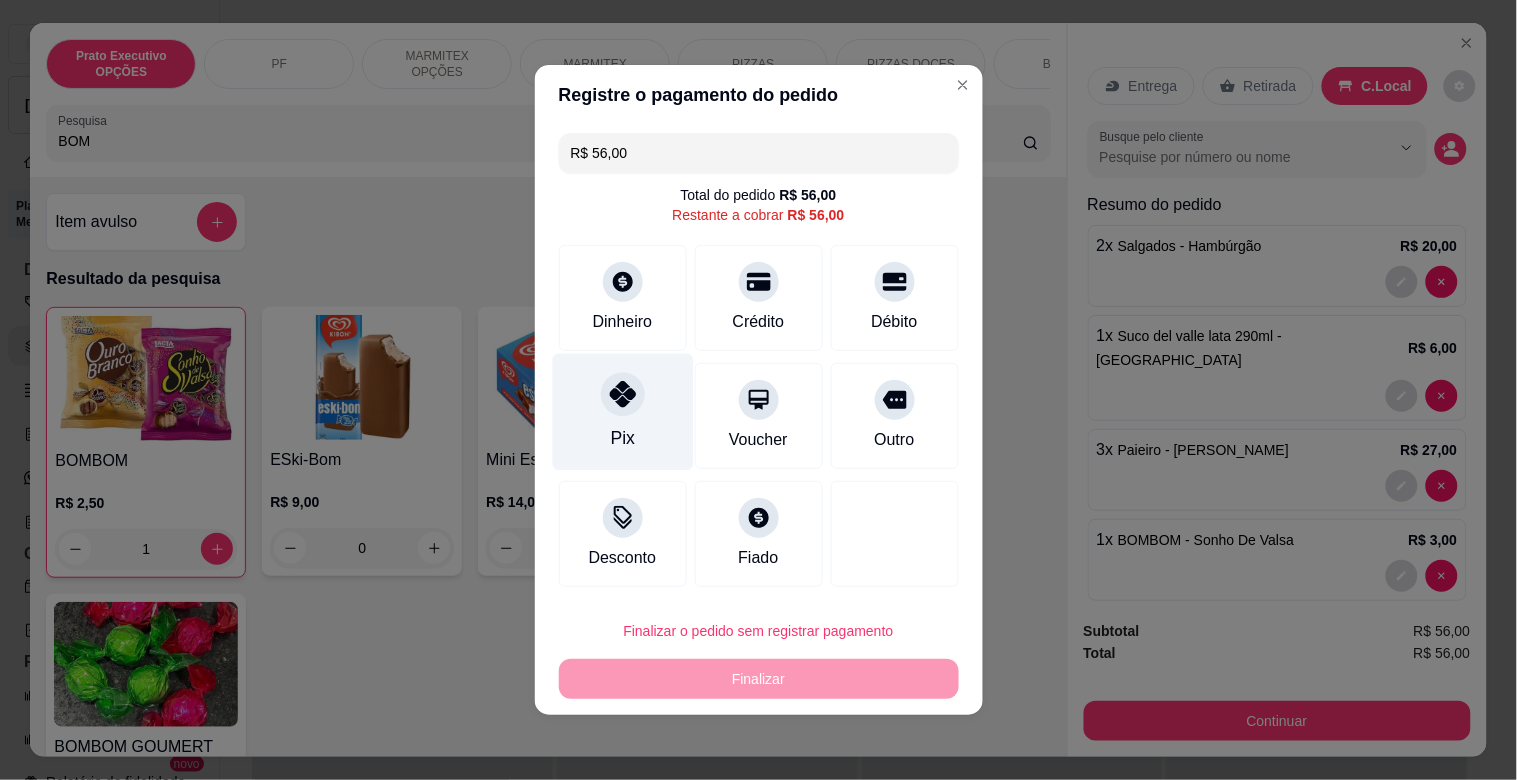 click 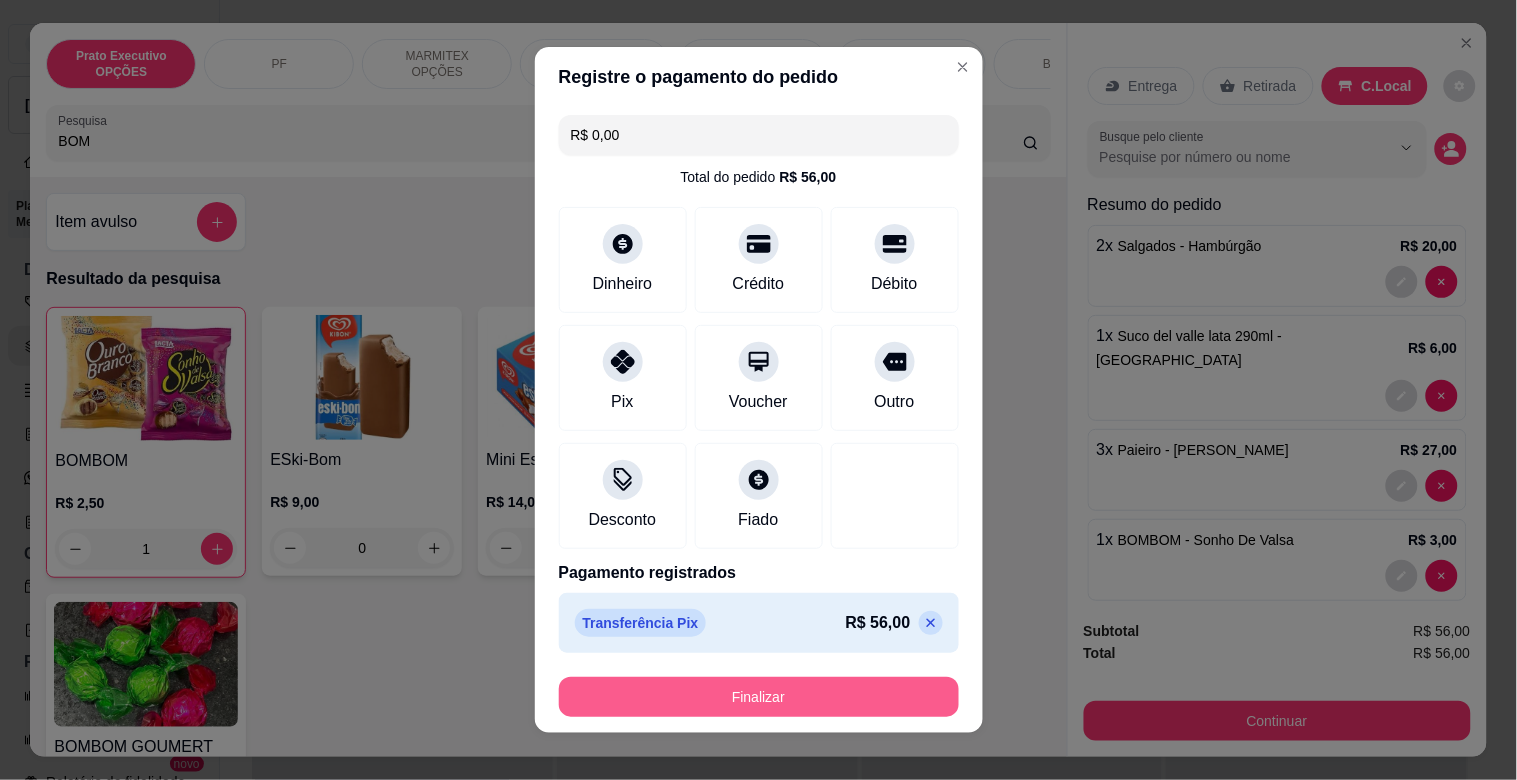 click on "Finalizar" at bounding box center [759, 697] 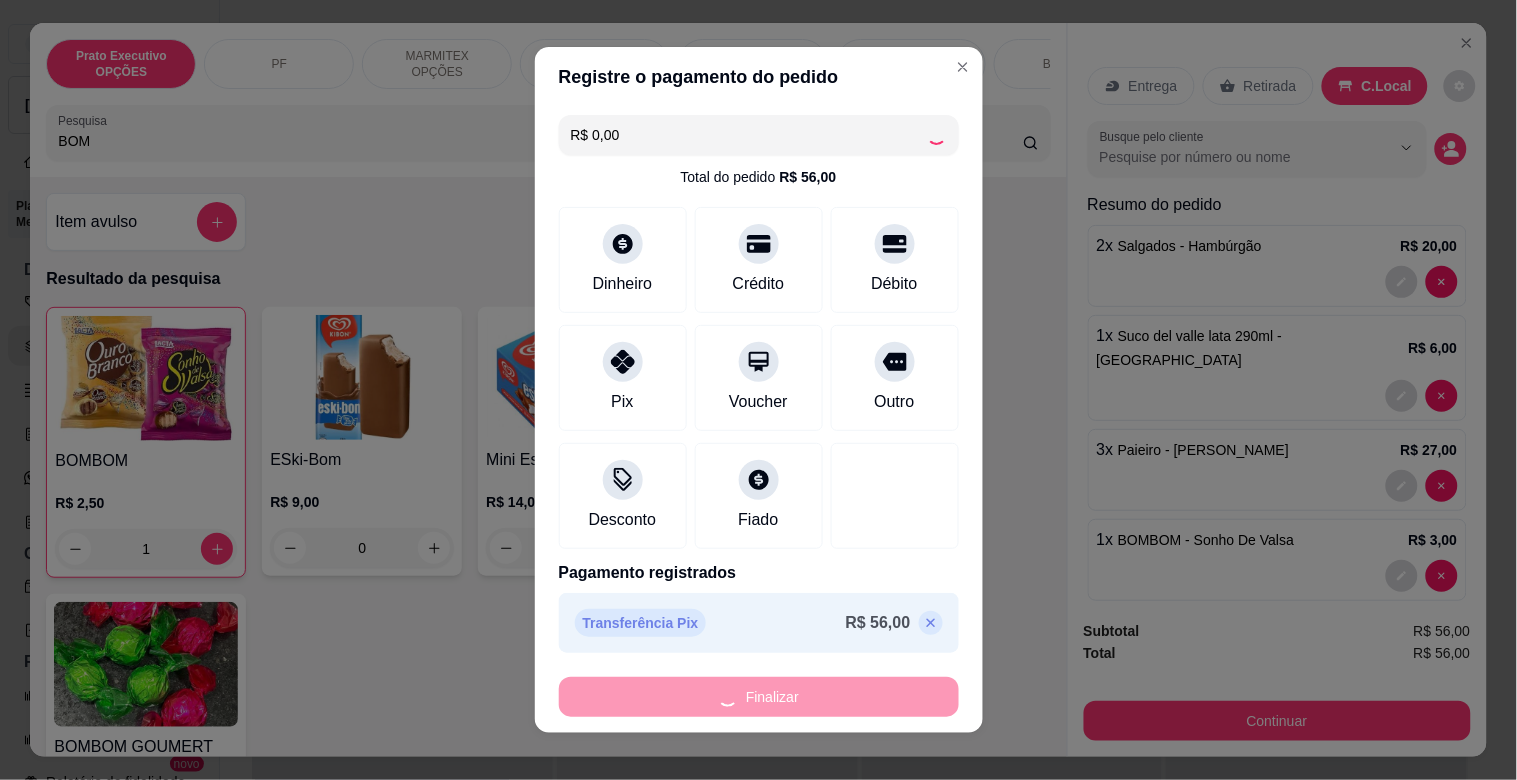 type on "0" 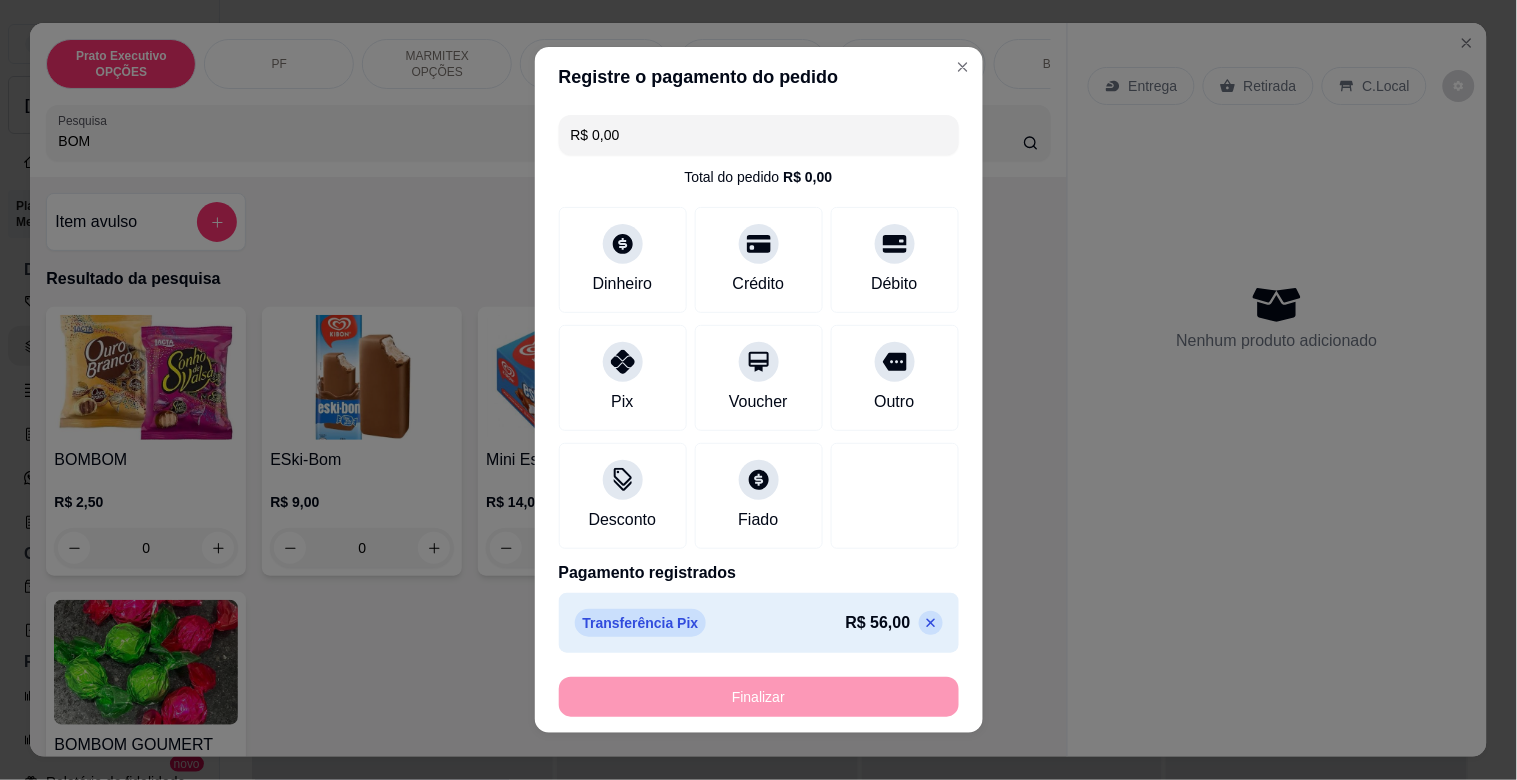 type on "-R$ 56,00" 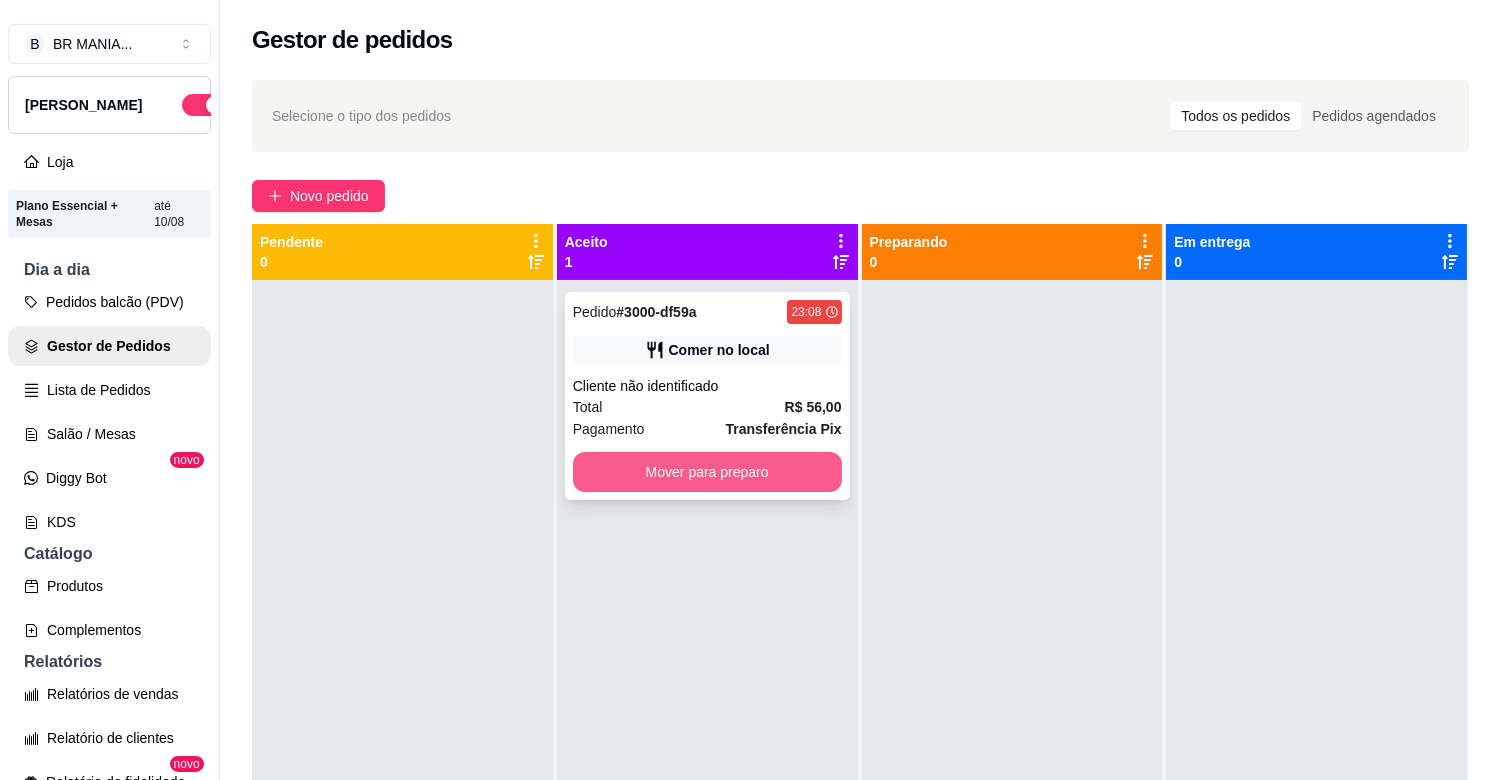 click on "Mover para preparo" at bounding box center [707, 472] 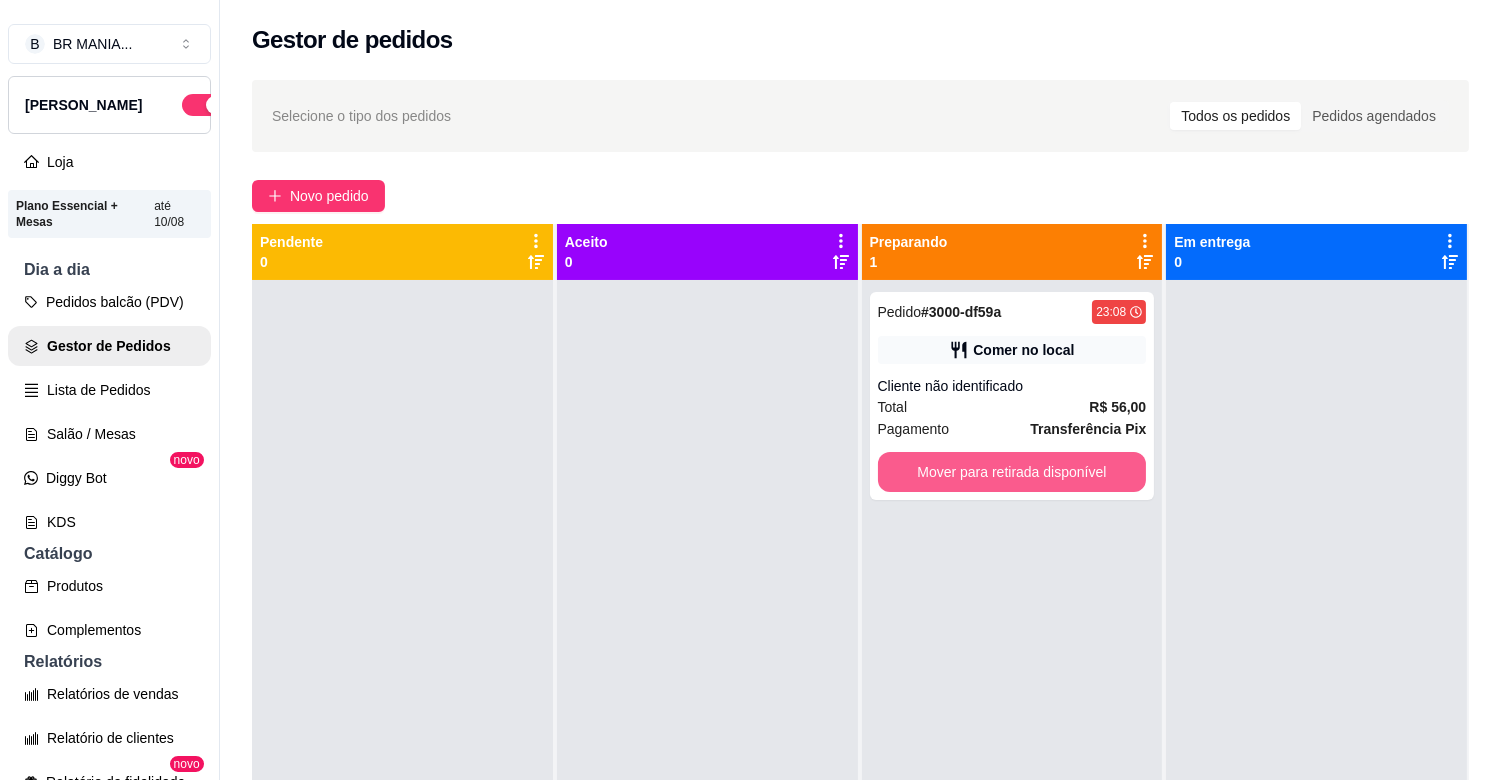 click on "Mover para retirada disponível" at bounding box center [1012, 472] 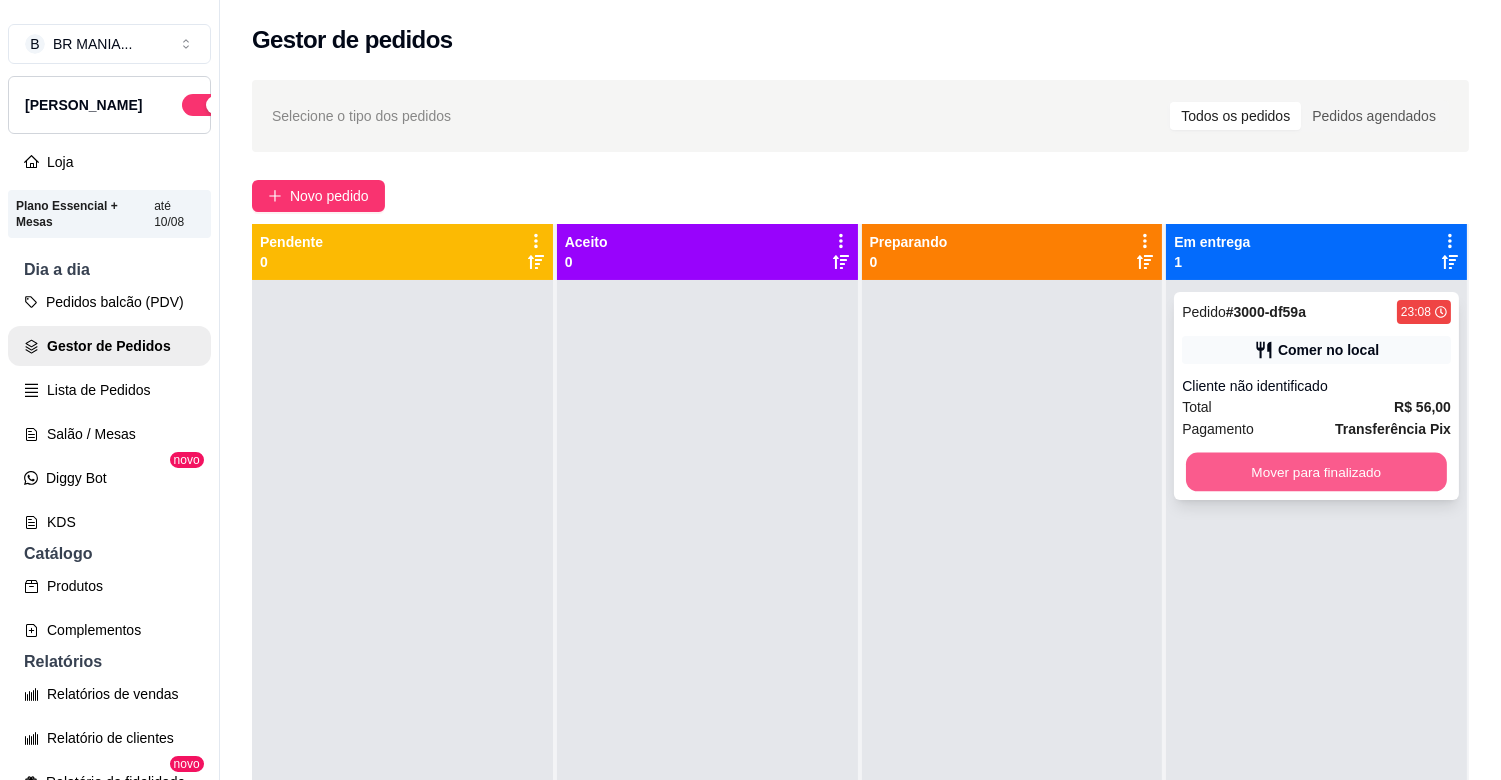 click on "Mover para finalizado" at bounding box center (1316, 472) 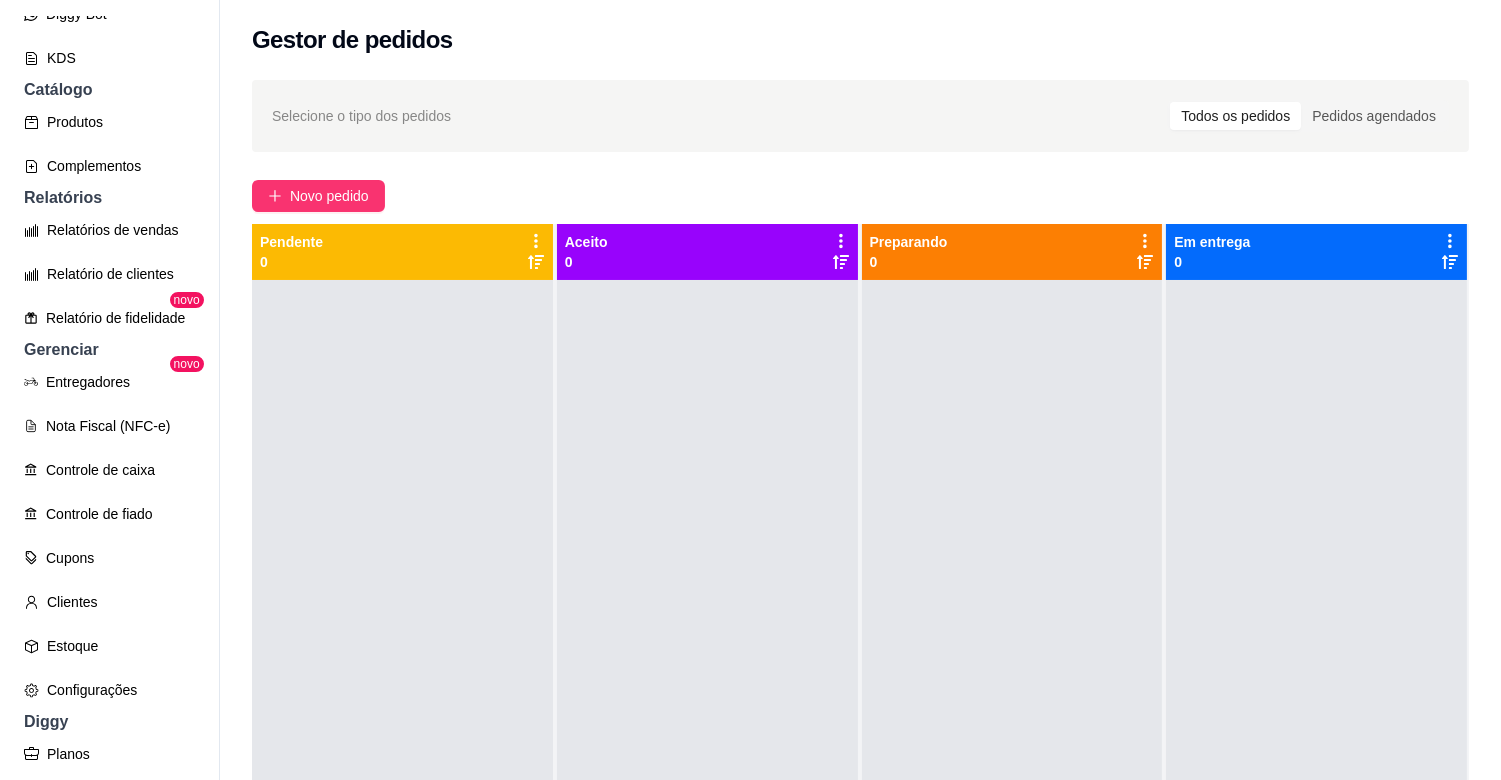 scroll, scrollTop: 473, scrollLeft: 0, axis: vertical 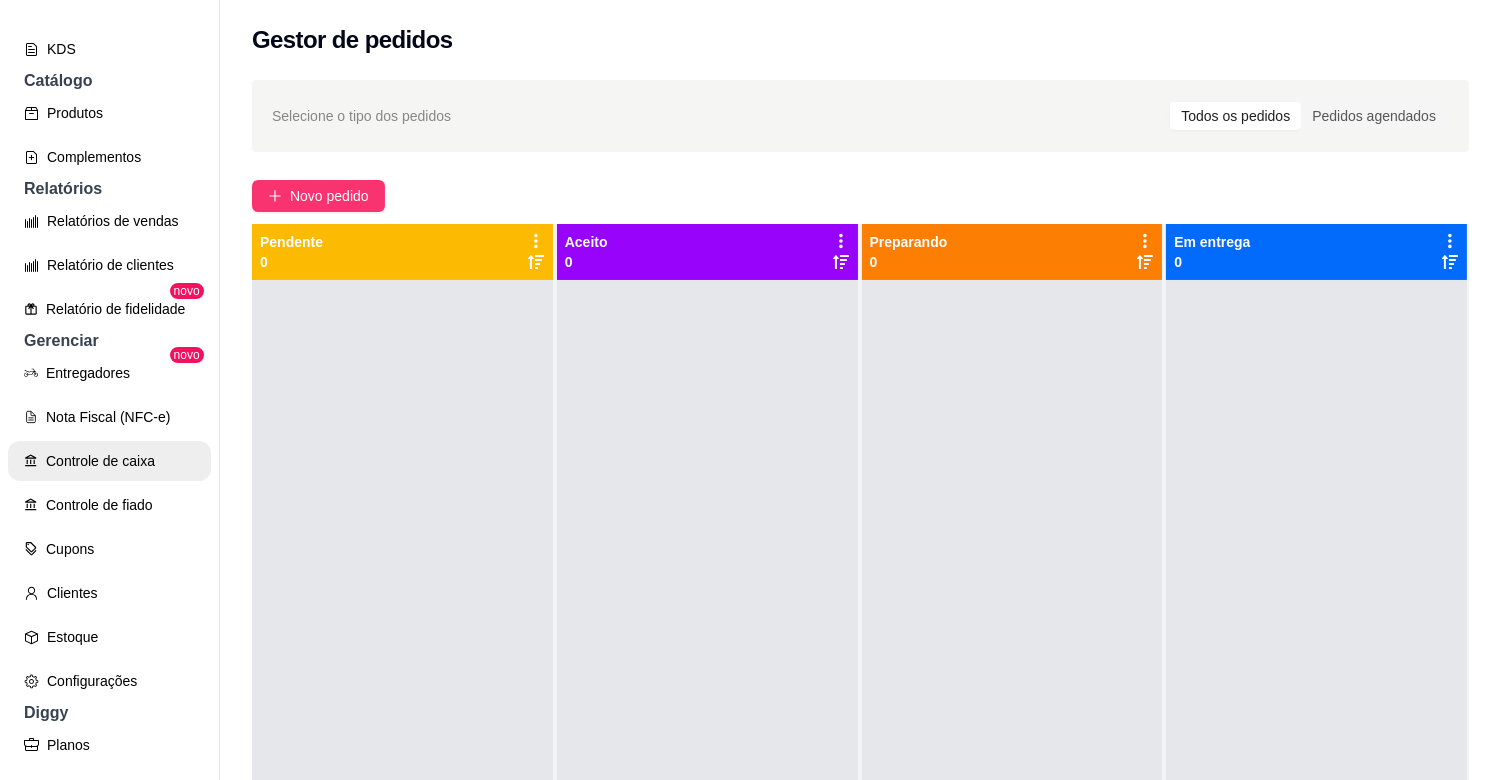 click on "Controle de caixa" at bounding box center [109, 461] 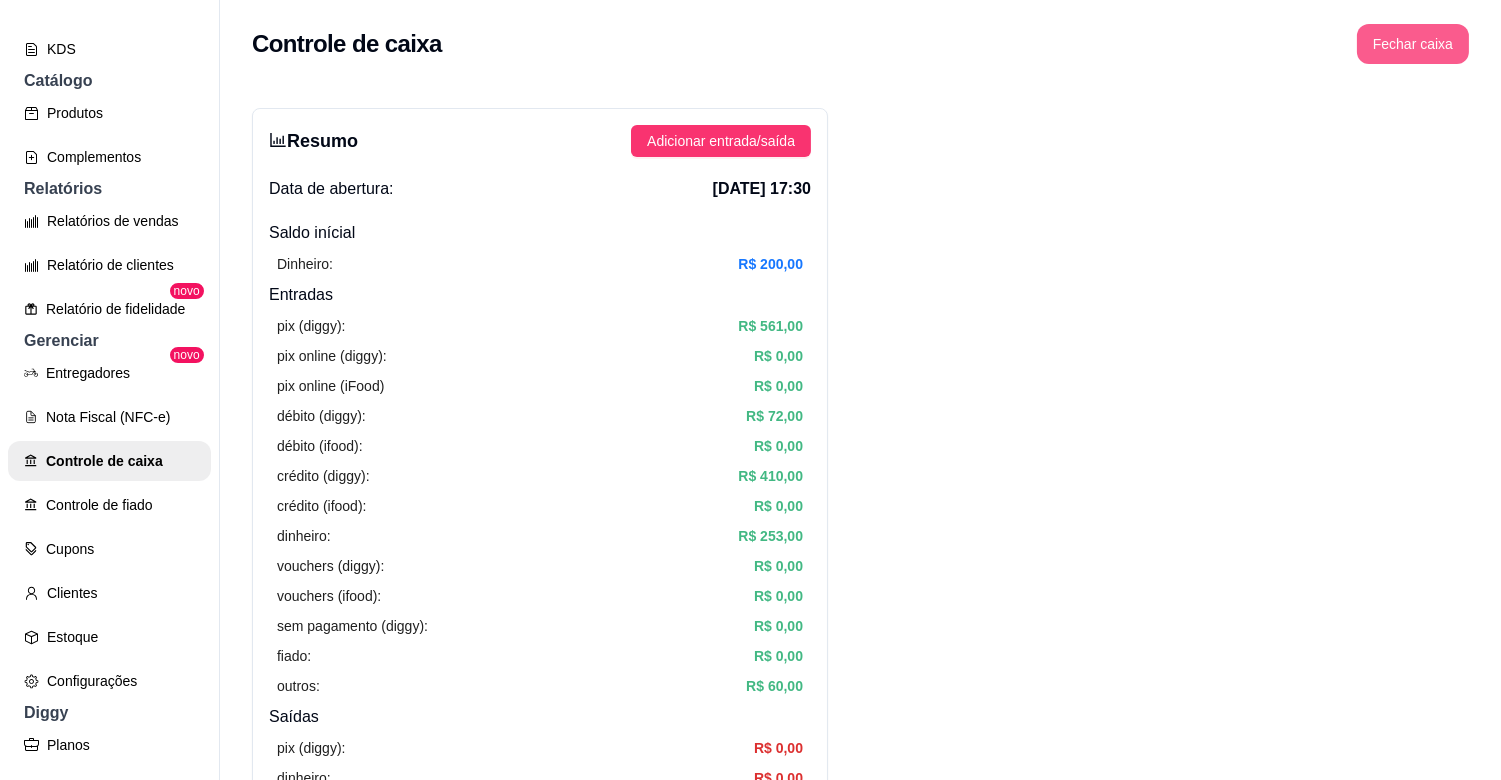 click on "Fechar caixa" at bounding box center [1413, 44] 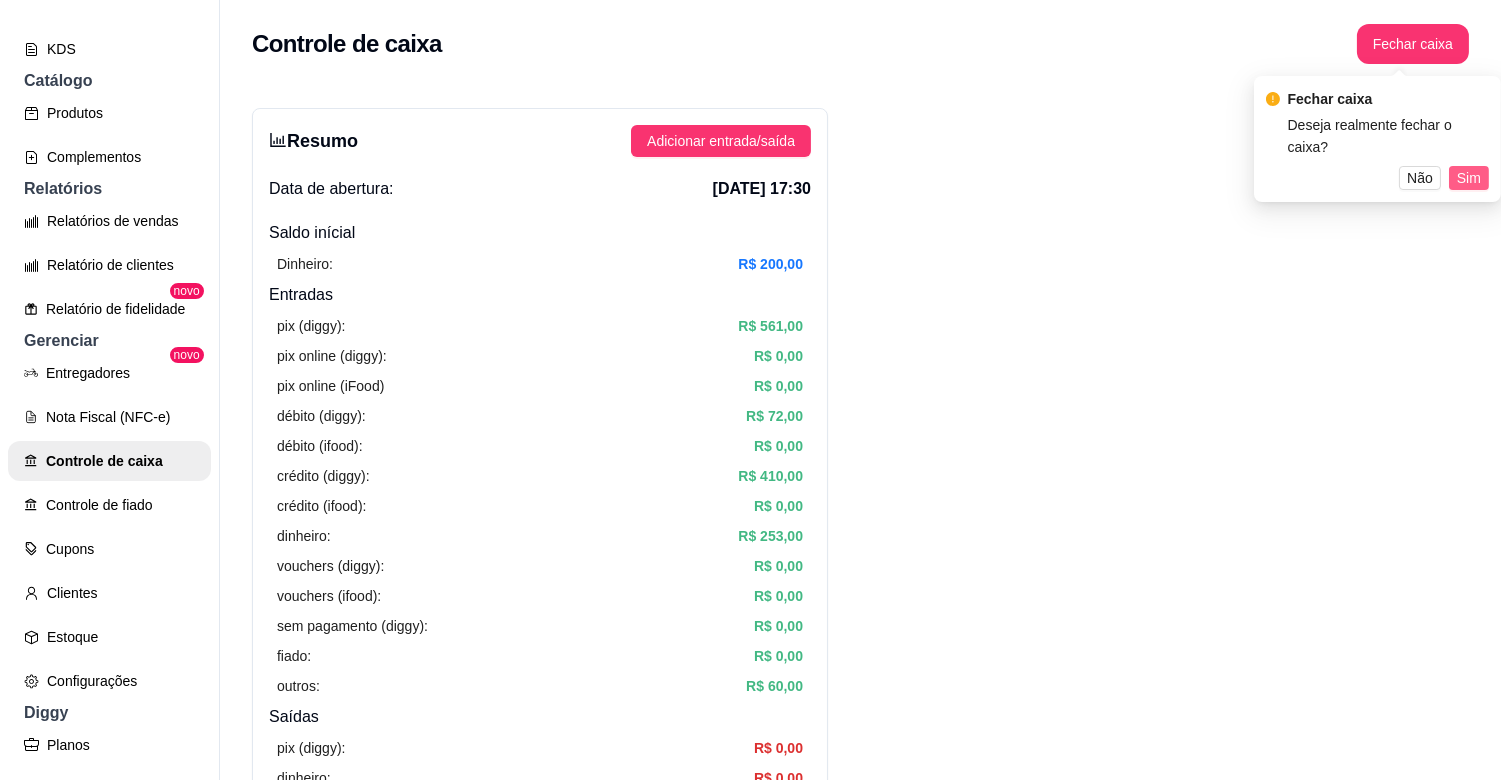 click on "Sim" at bounding box center (1469, 178) 